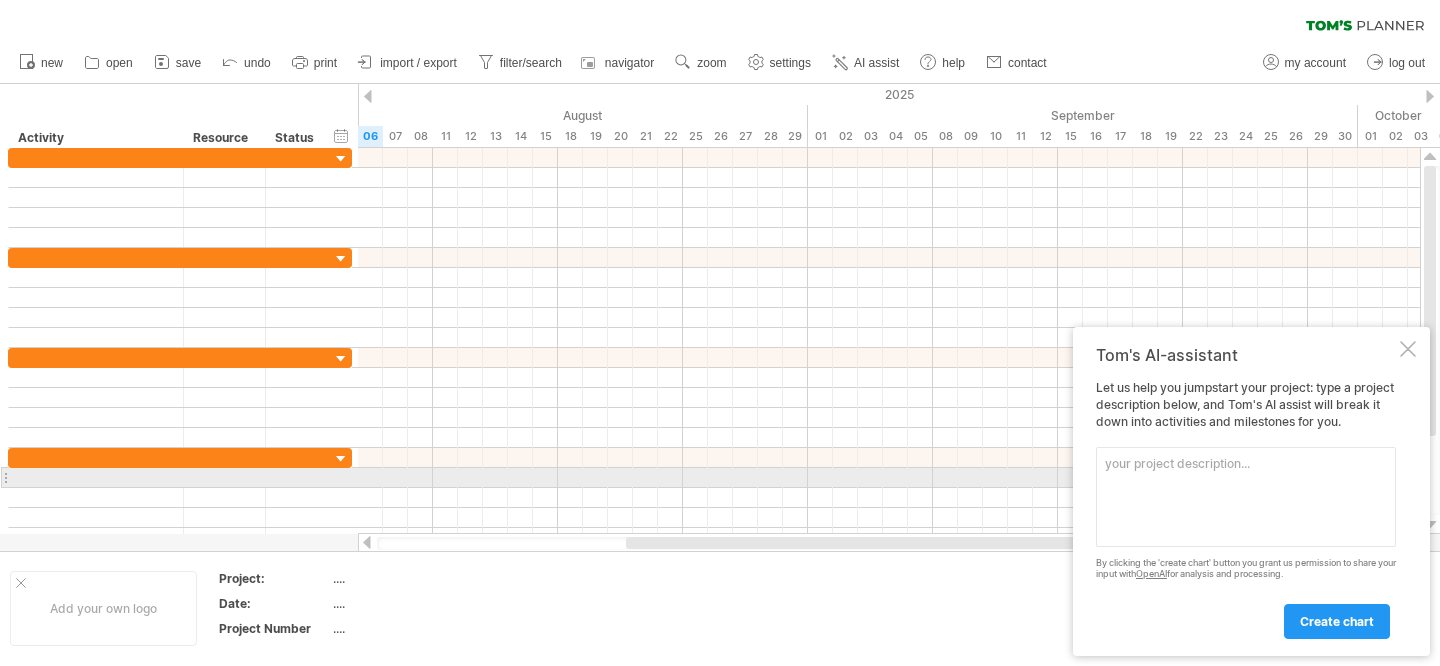 scroll, scrollTop: 0, scrollLeft: 0, axis: both 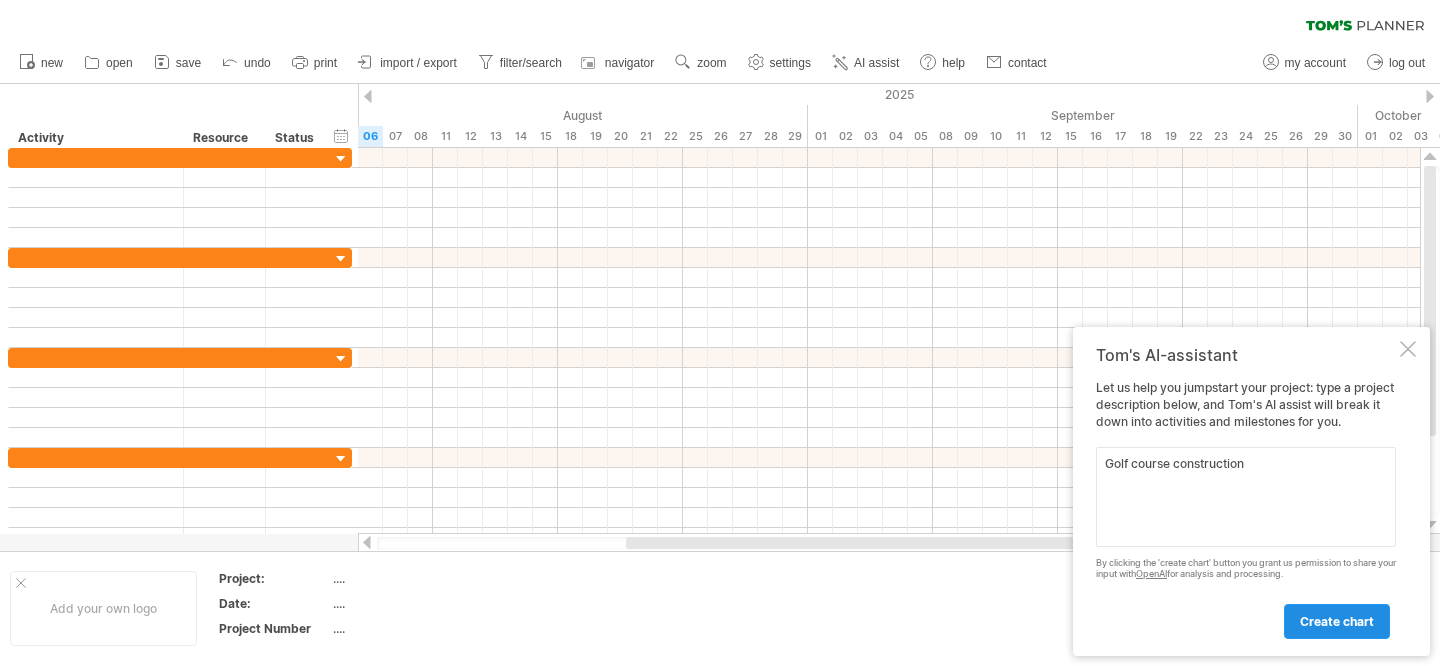 type on "Golf course construction" 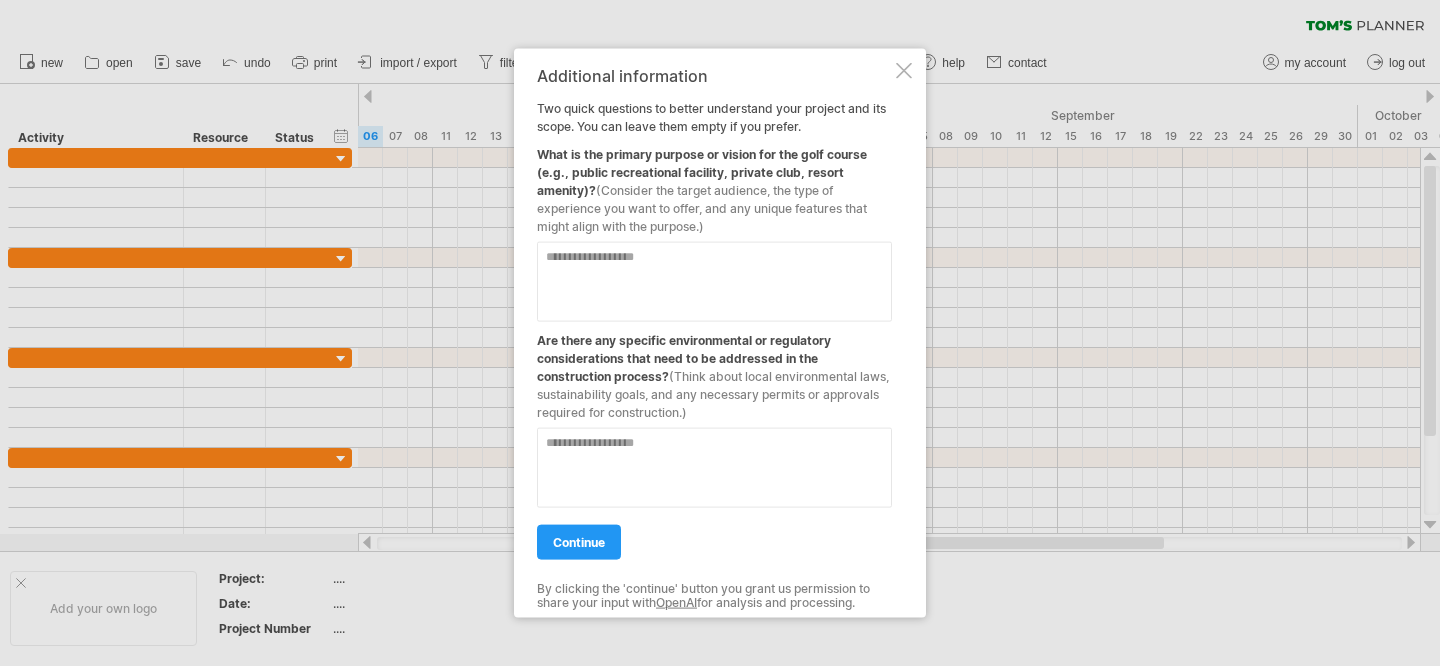 click at bounding box center [714, 282] 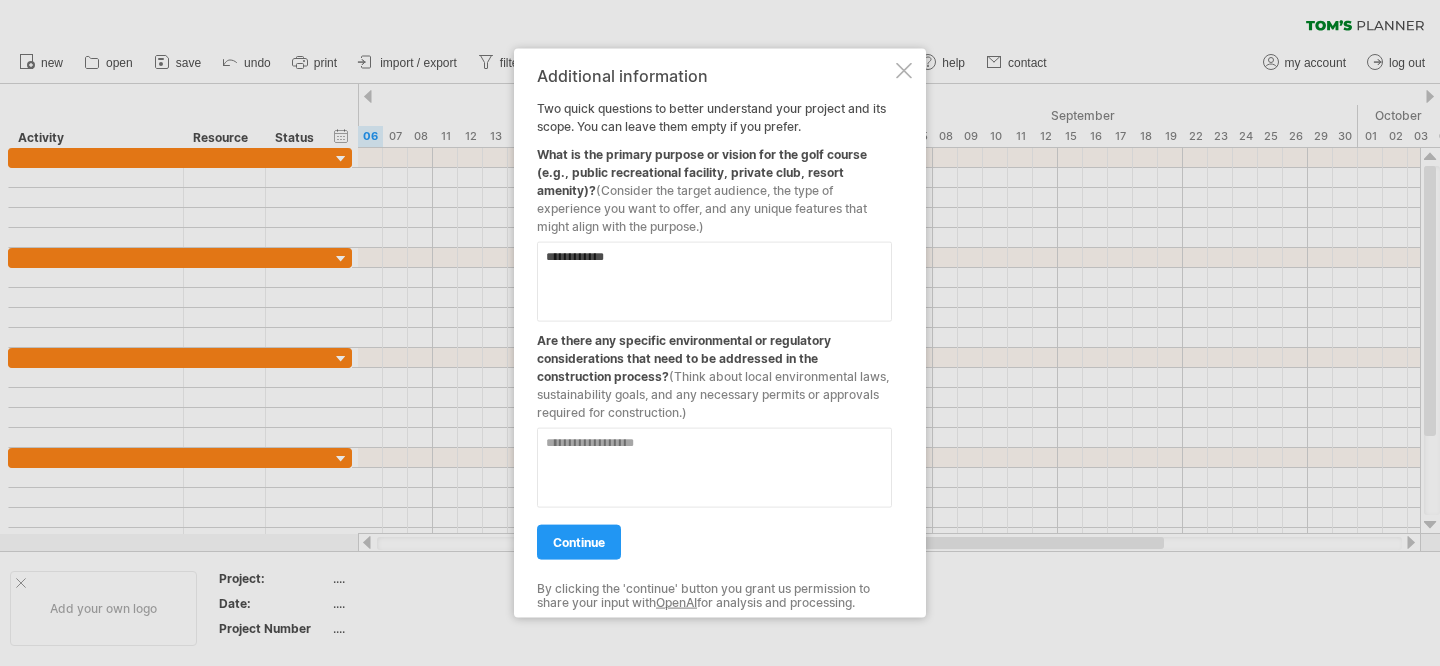 type on "**********" 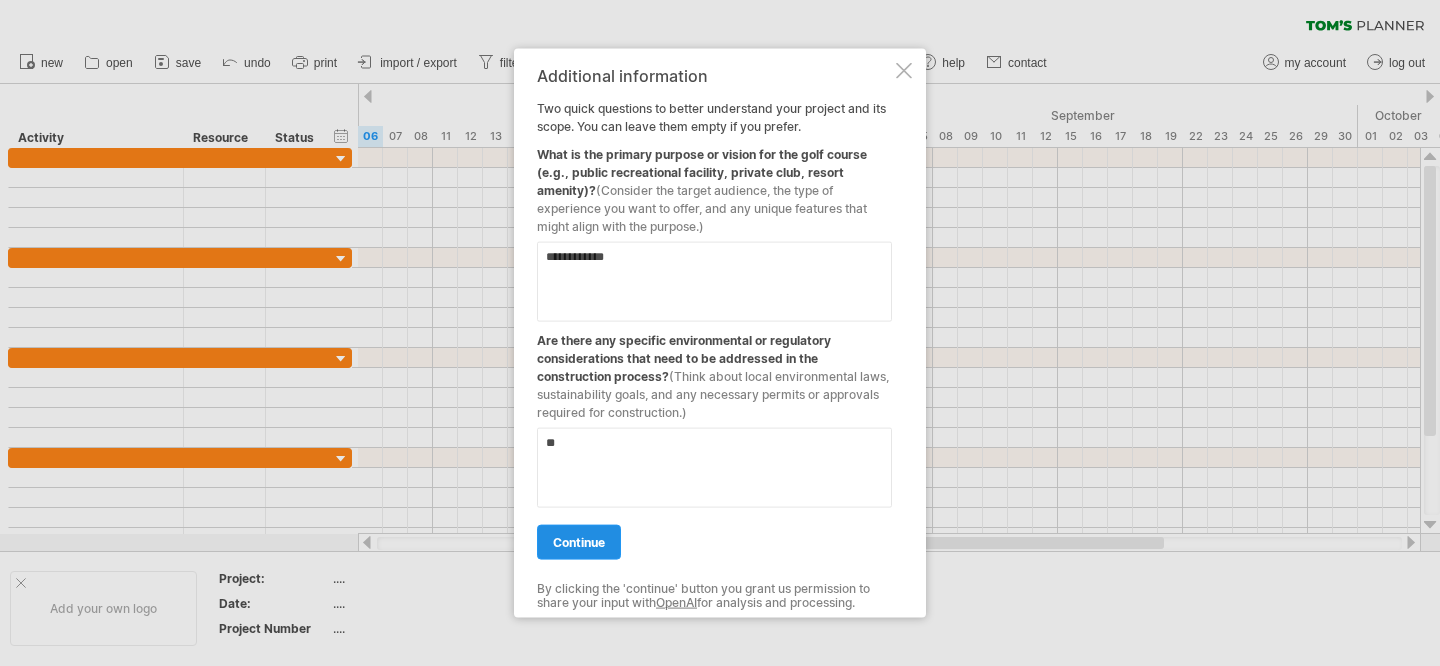 type on "**" 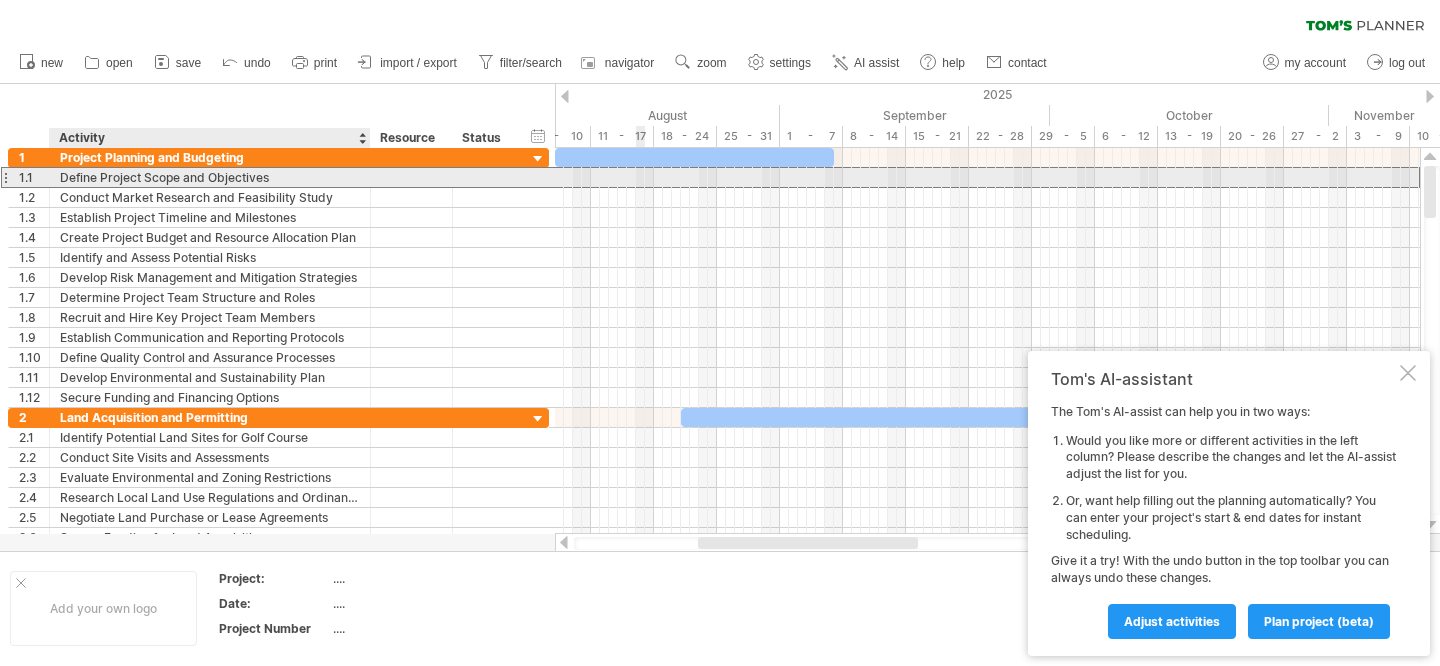 click on "Define Project Scope and Objectives" at bounding box center (210, 177) 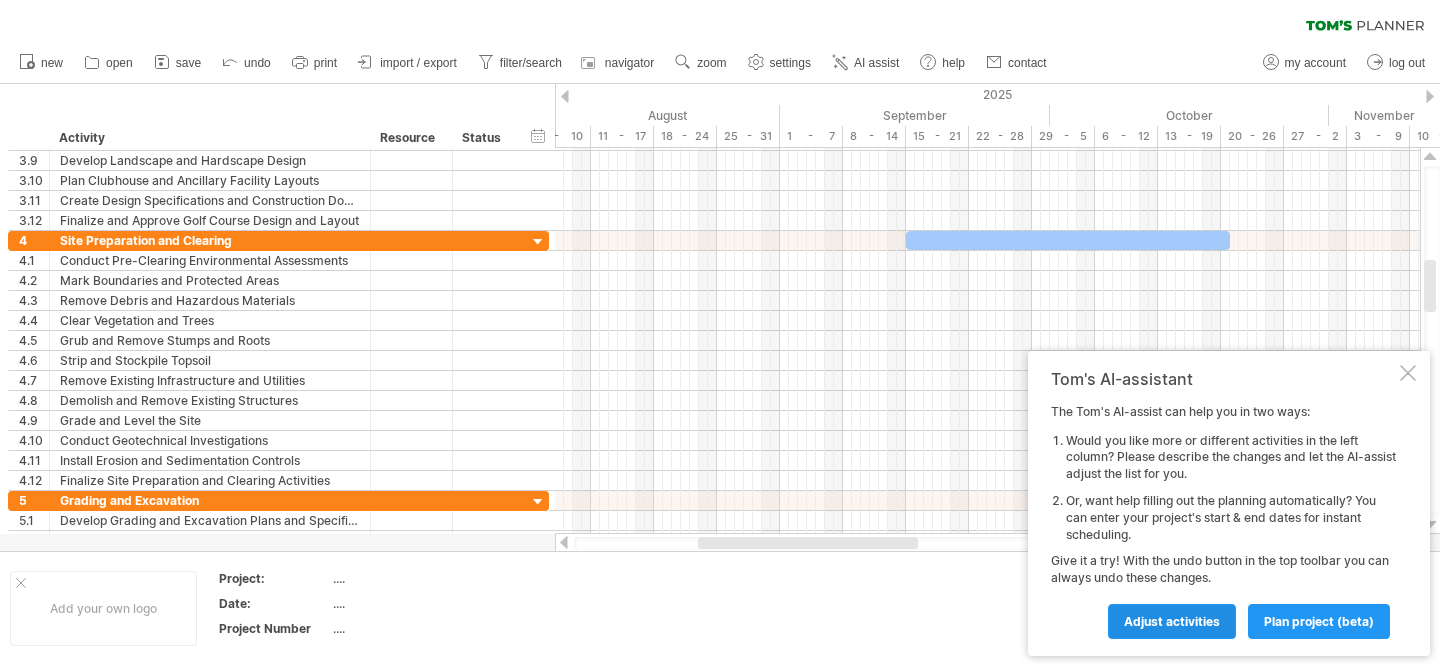 click on "Adjust activities" at bounding box center (1172, 621) 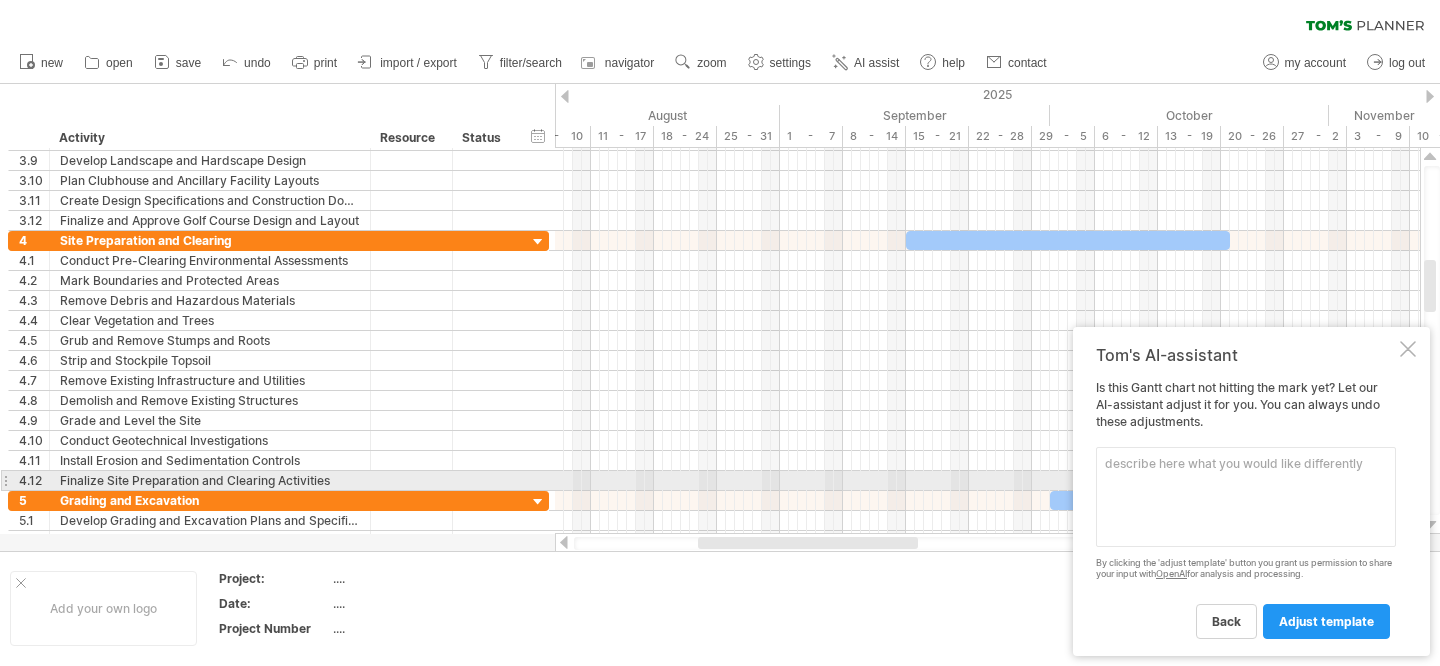 click at bounding box center (1246, 497) 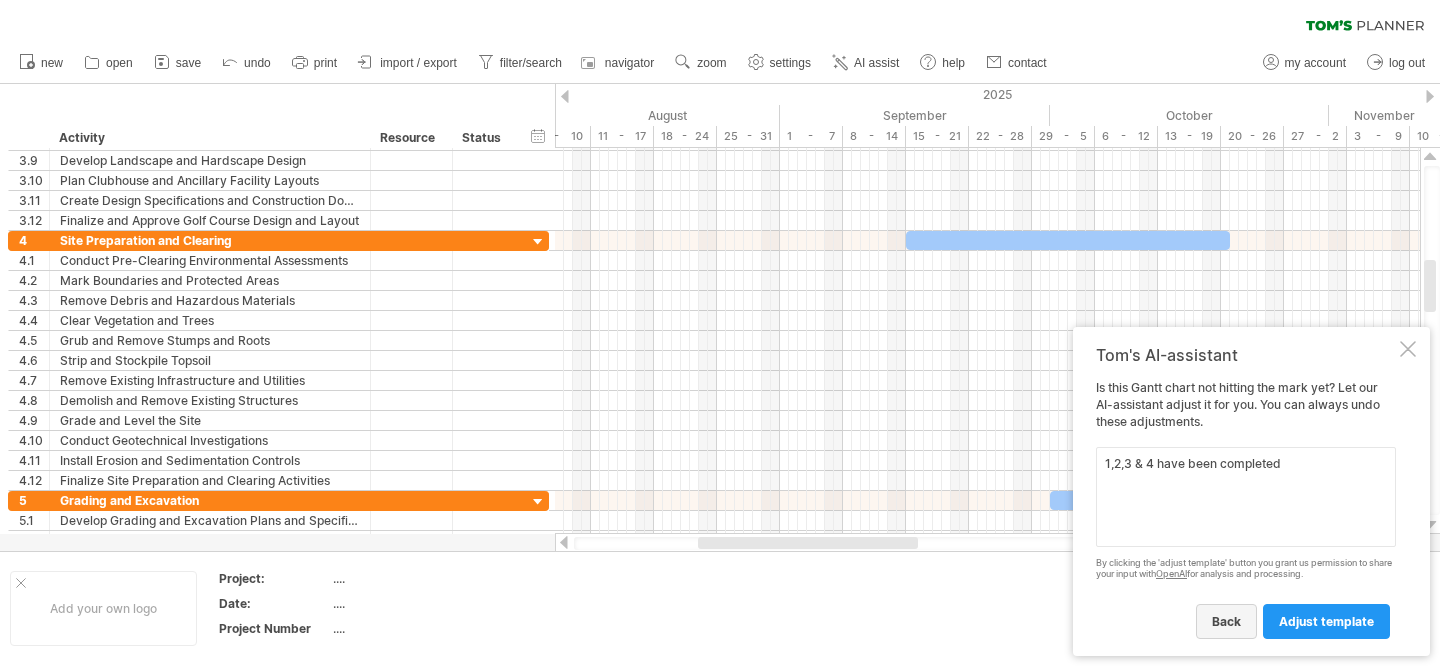 type on "1,2,3 & 4 have been completed" 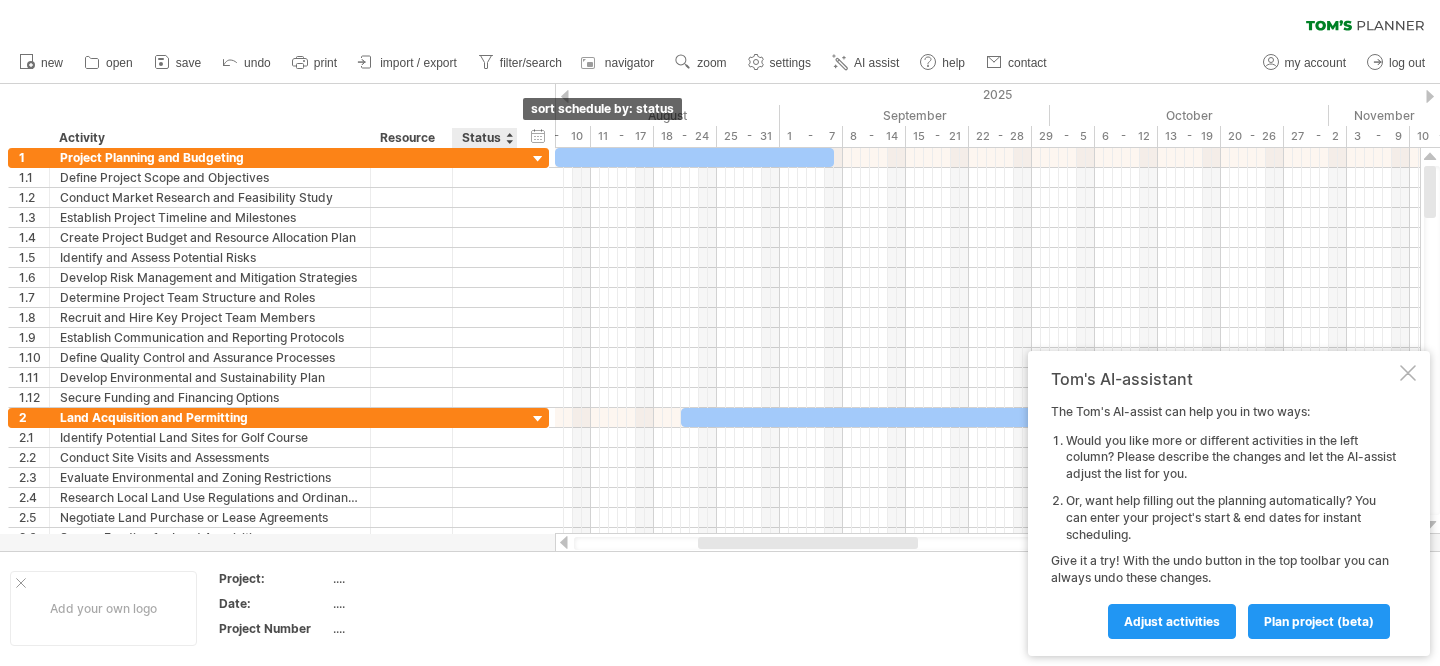 click at bounding box center [509, 138] 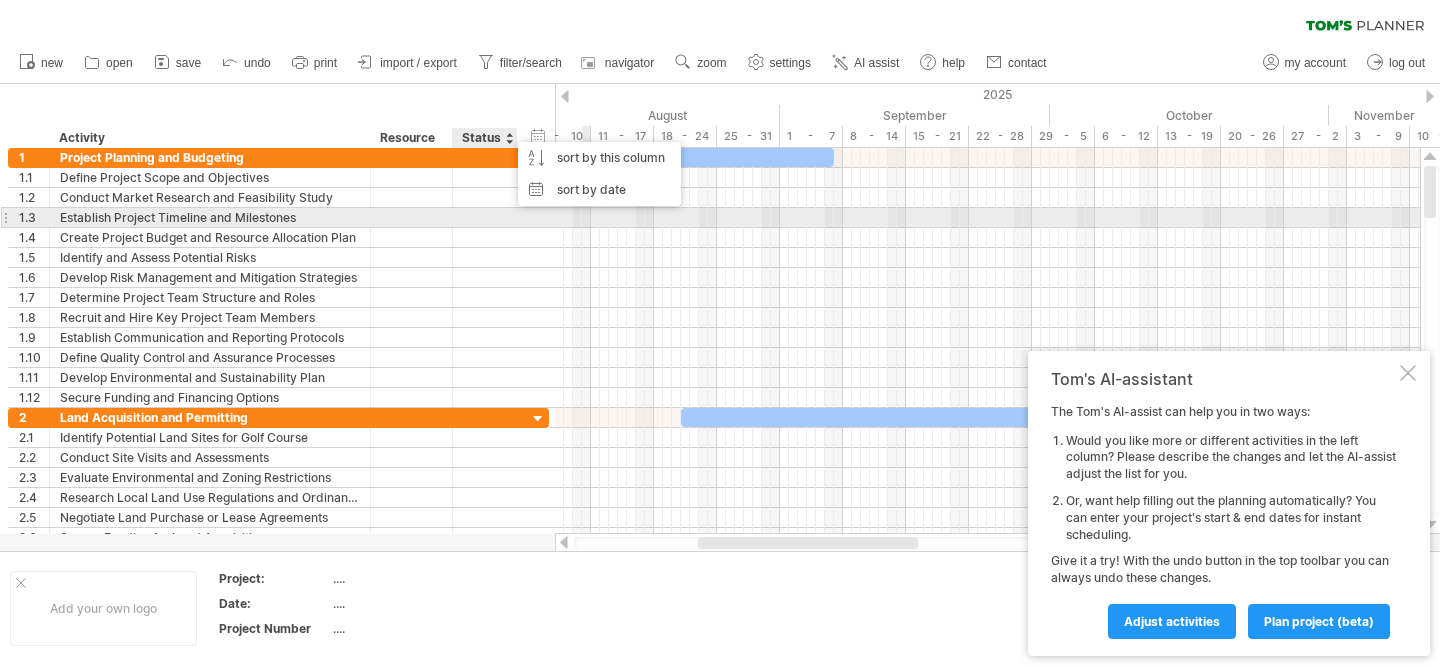 click at bounding box center (987, 218) 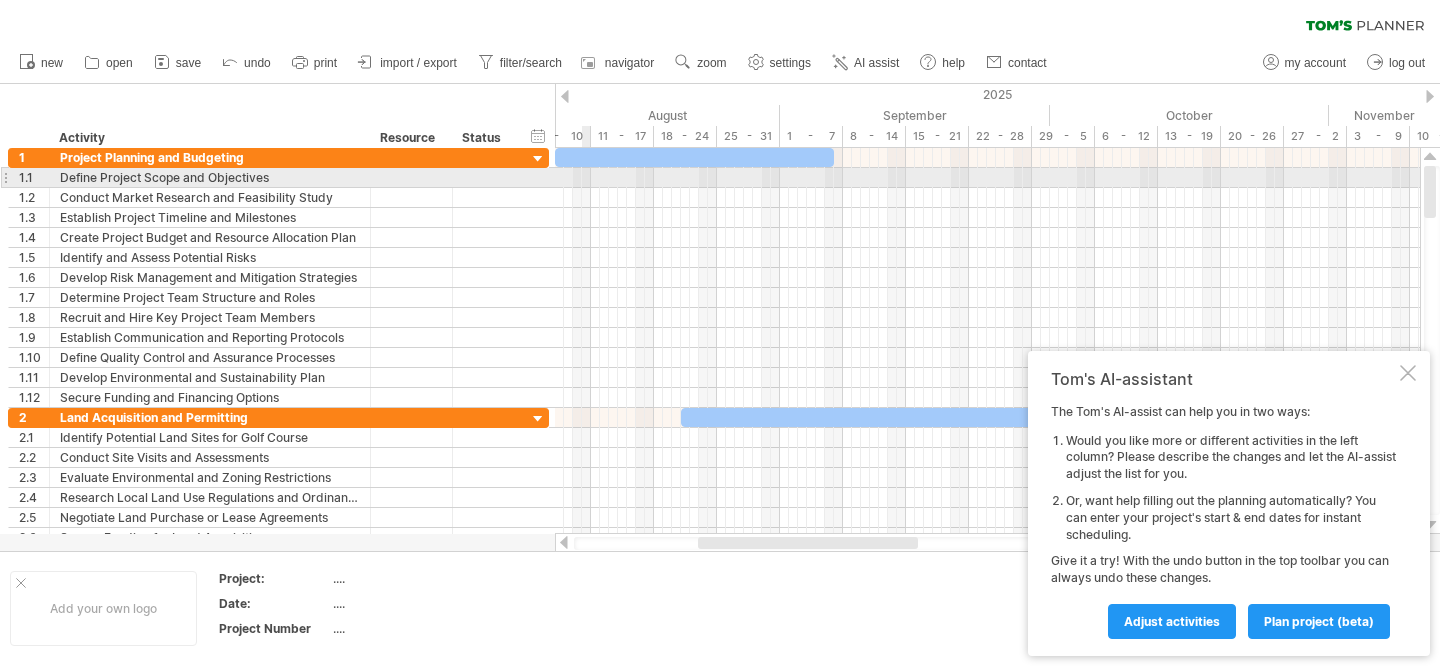 click at bounding box center (987, 178) 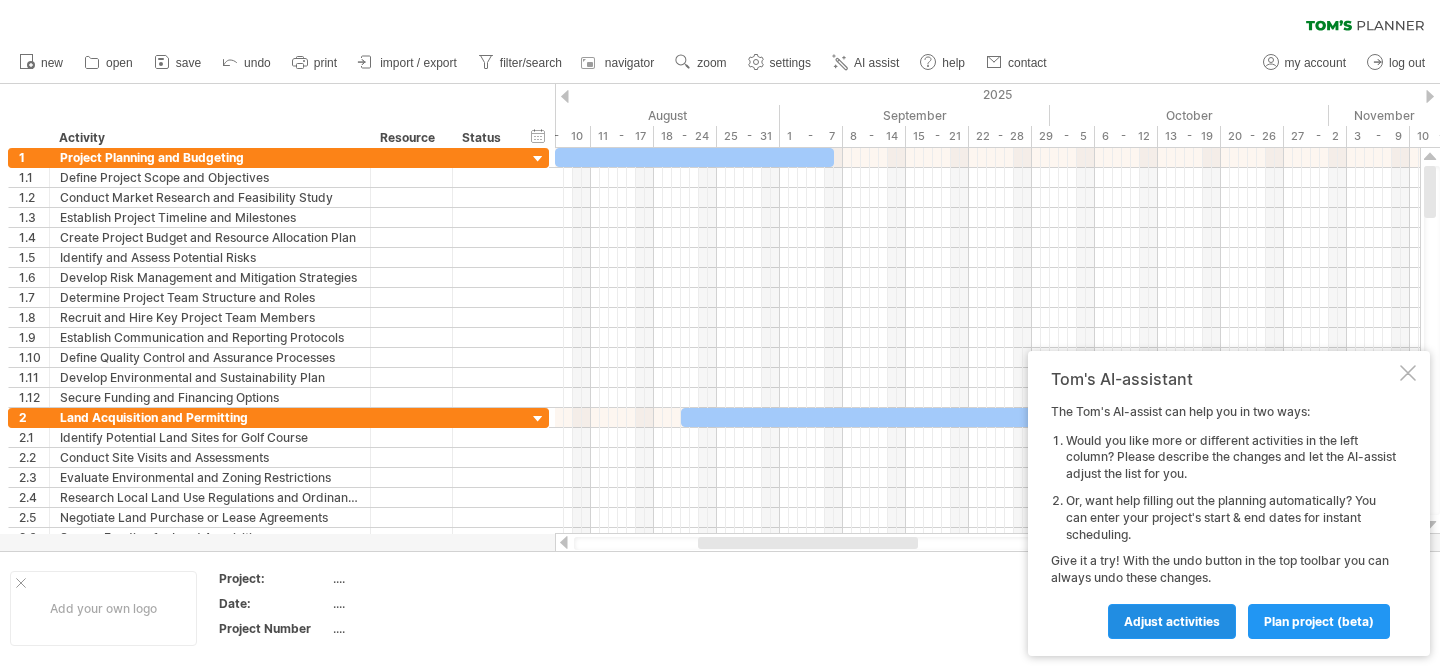 click on "Adjust activities" at bounding box center (1172, 621) 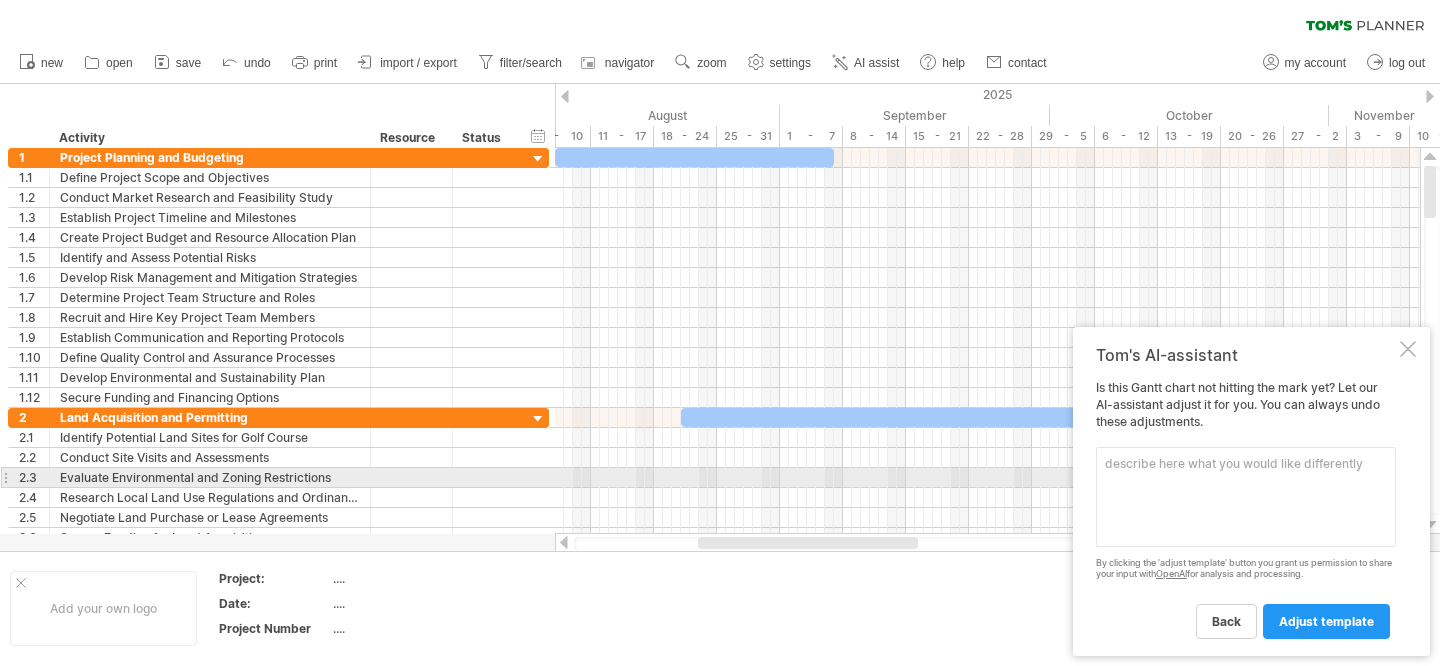 click at bounding box center (1246, 497) 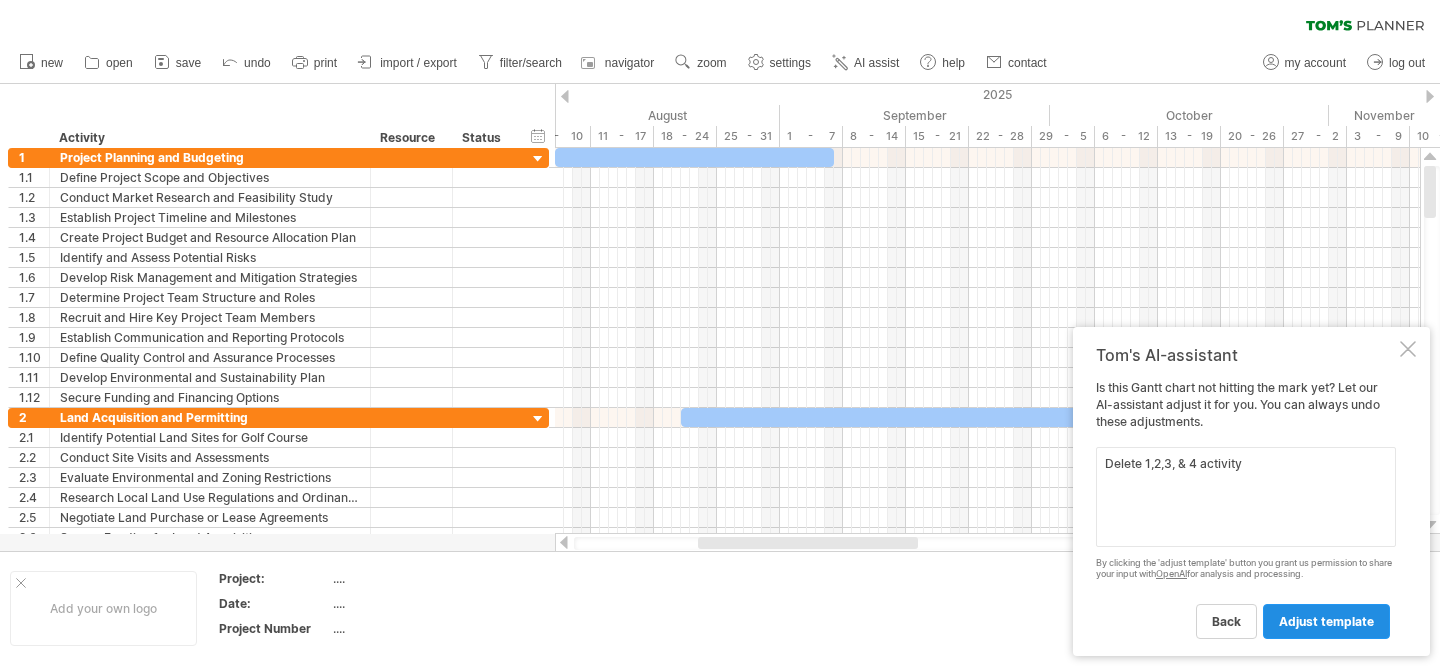 type on "Delete 1,2,3, & 4 activity" 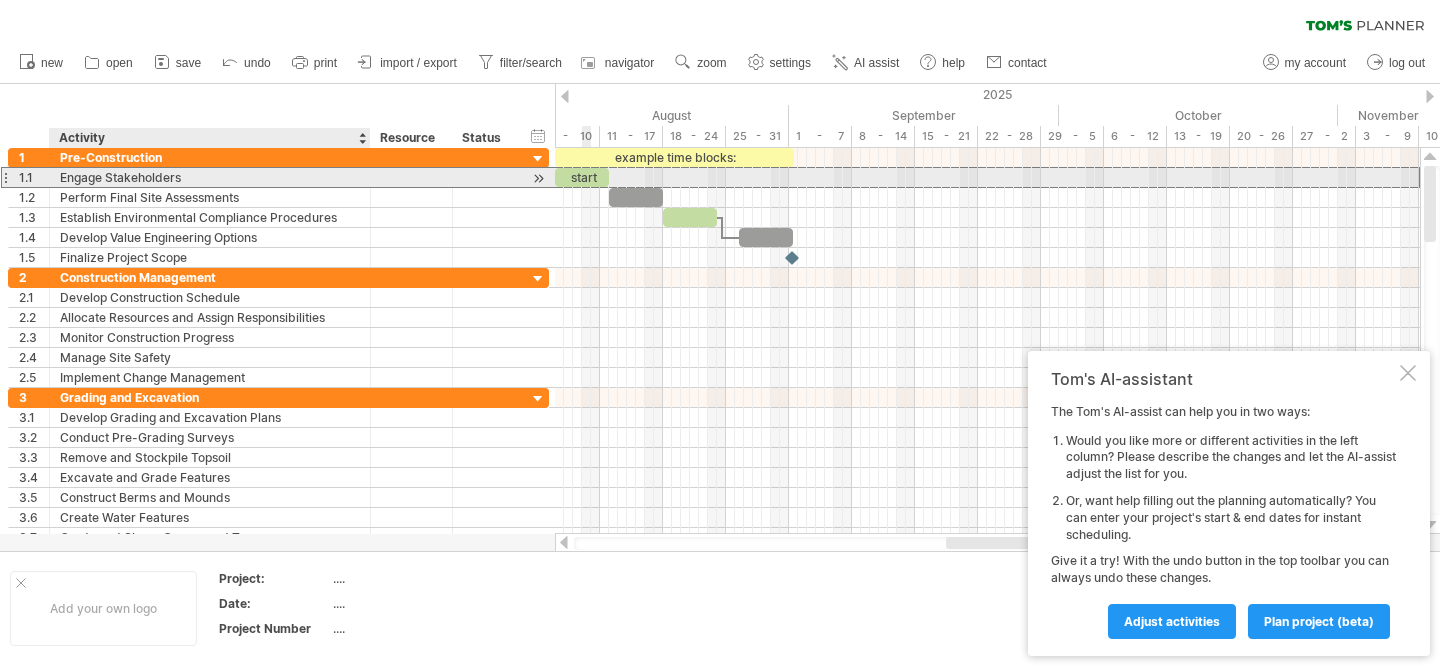 click on "Engage Stakeholders" at bounding box center (210, 177) 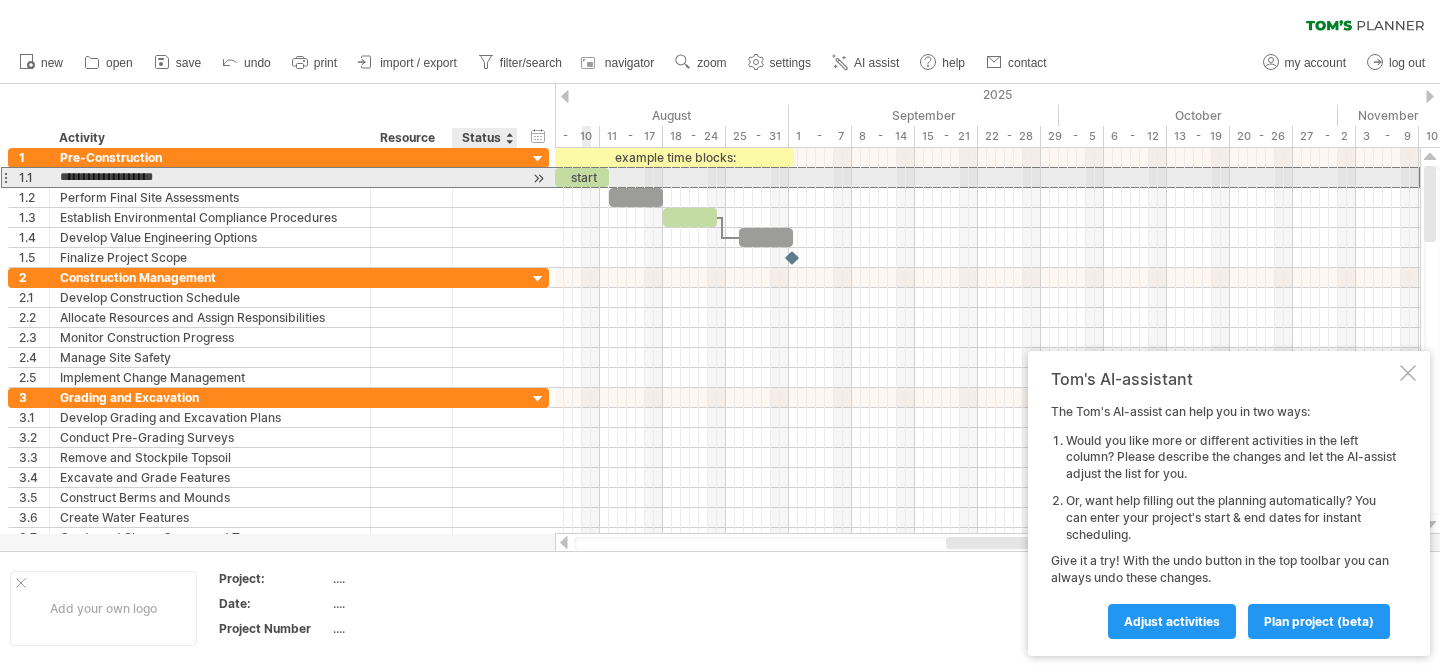 click at bounding box center [538, 178] 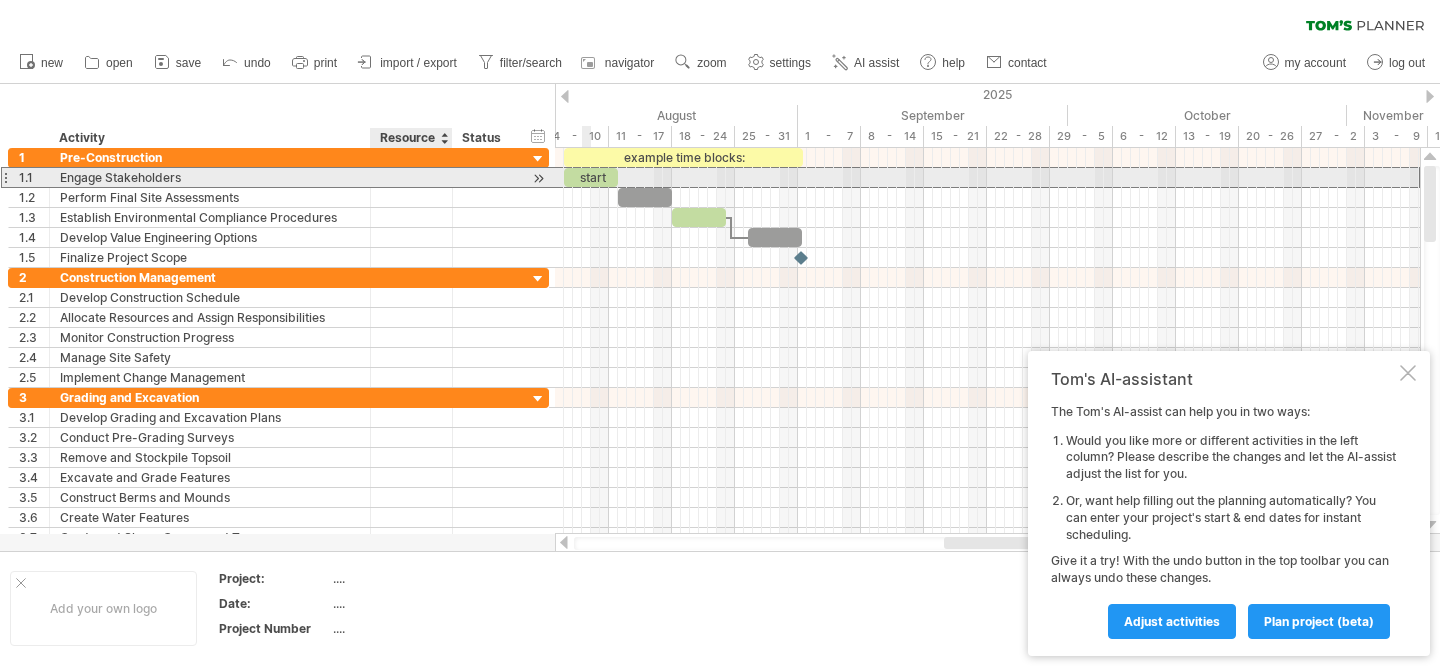 click at bounding box center [411, 177] 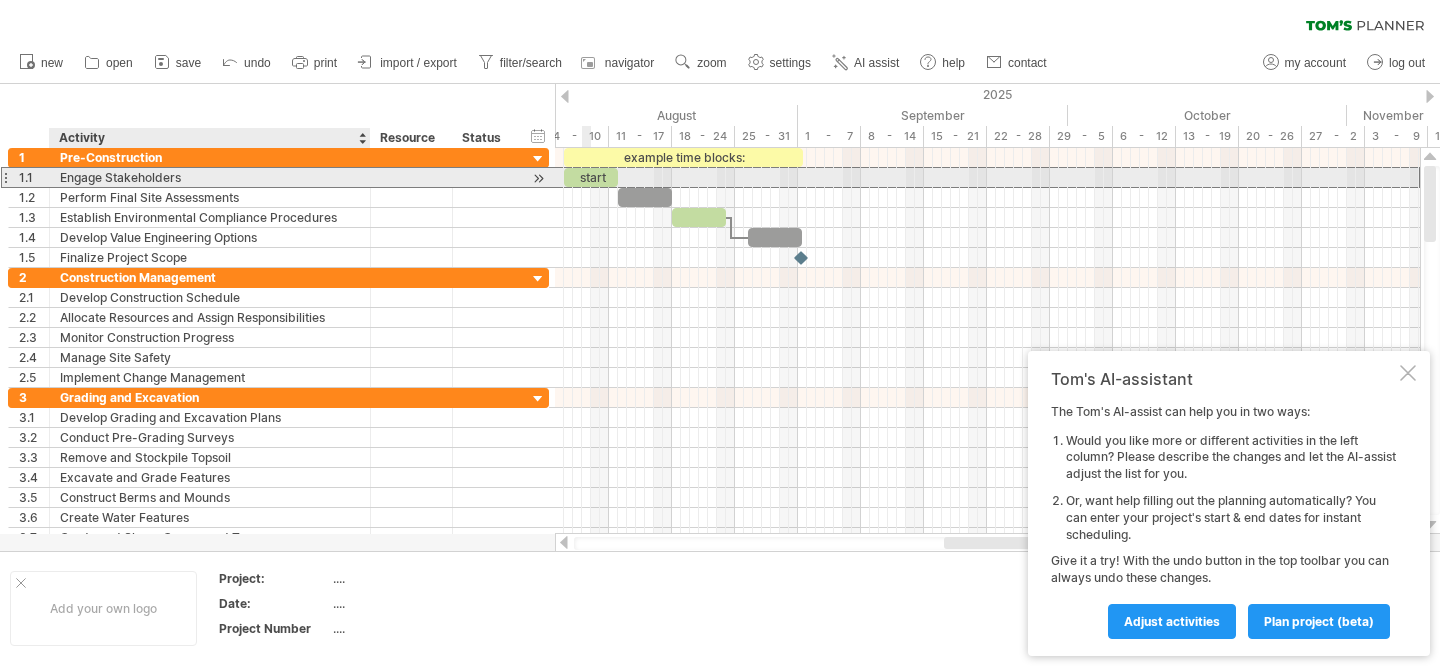 click on "Engage Stakeholders" at bounding box center [210, 177] 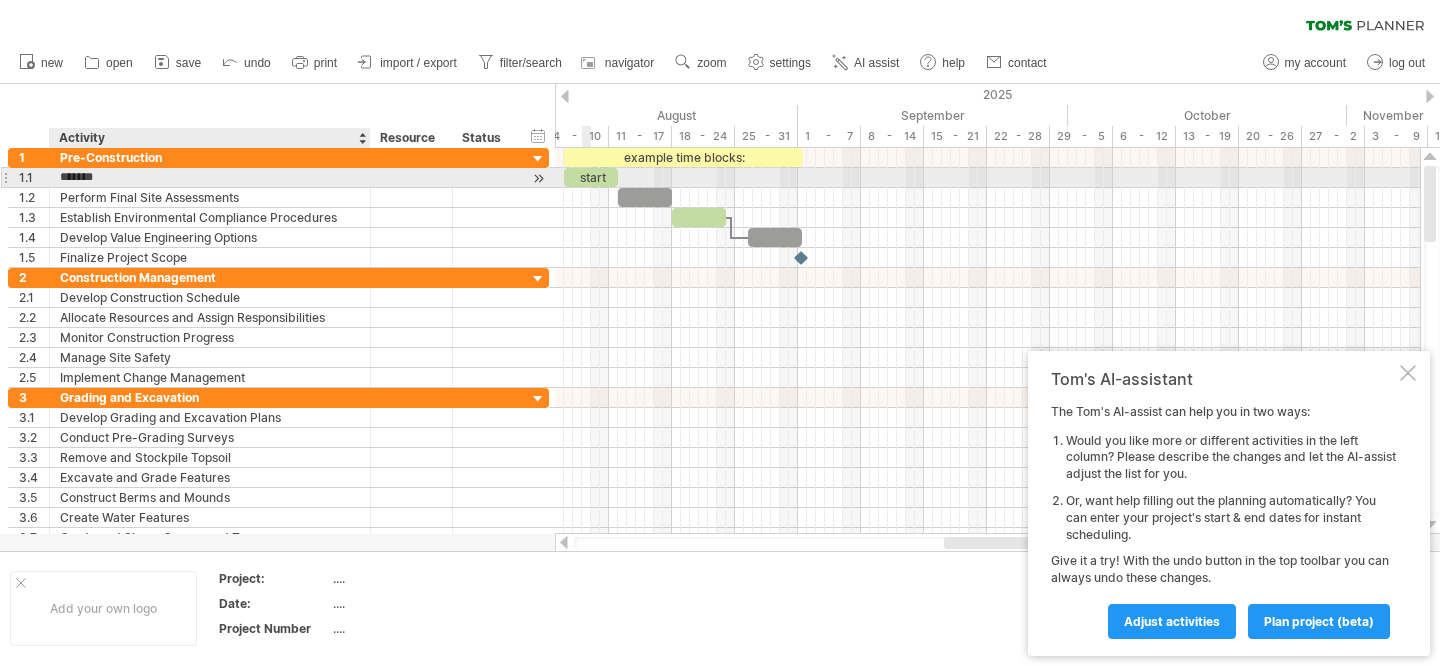 type on "******" 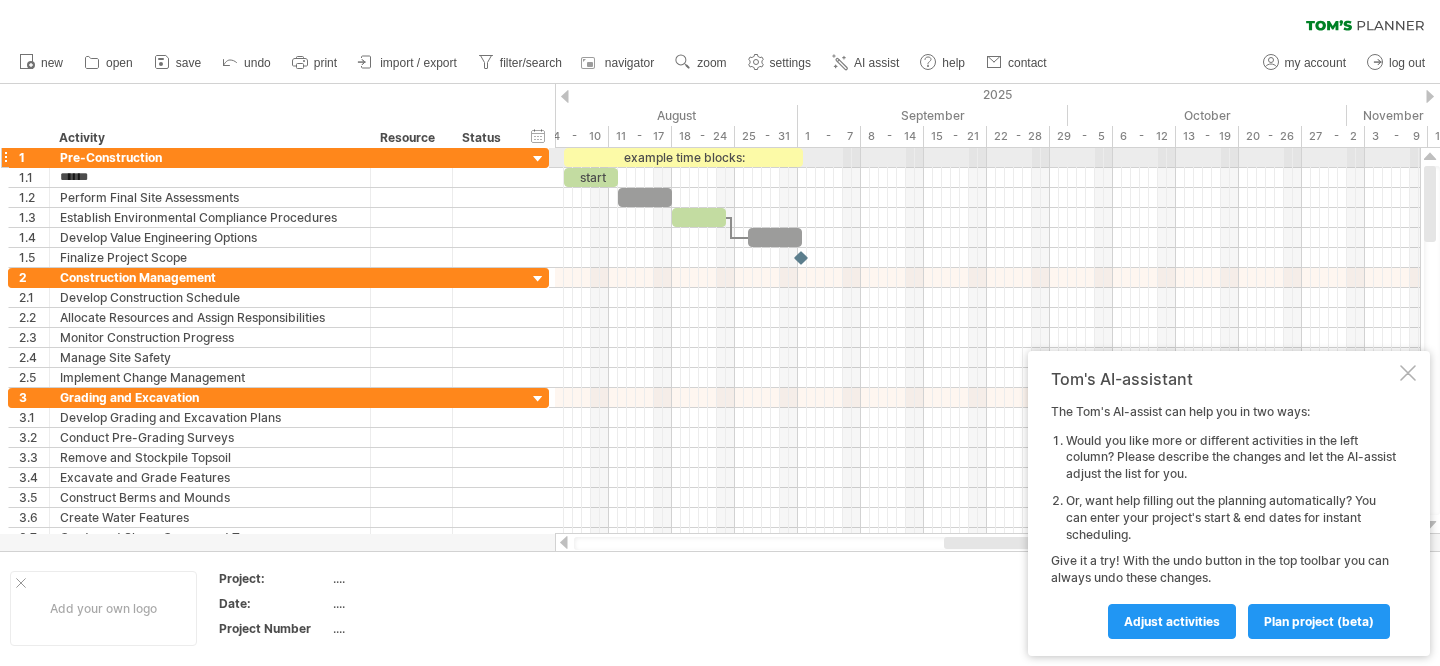 click at bounding box center [5, 157] 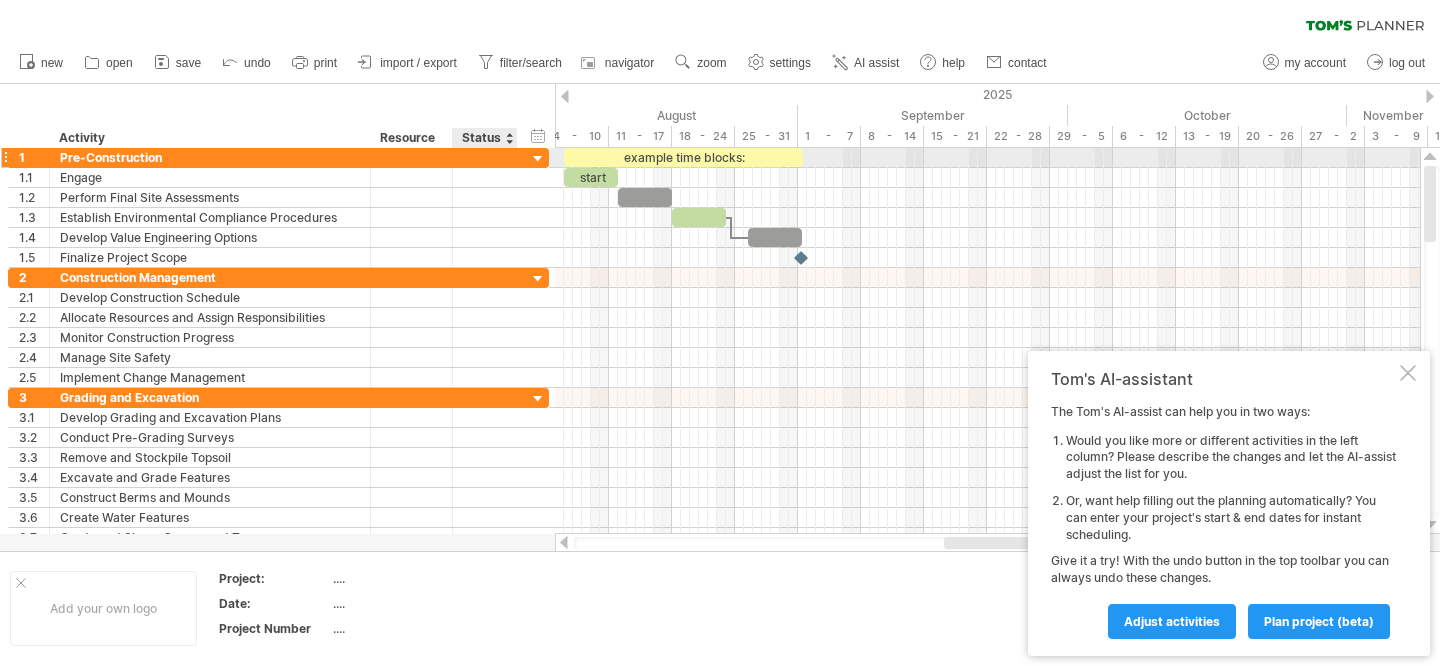 click at bounding box center (538, 159) 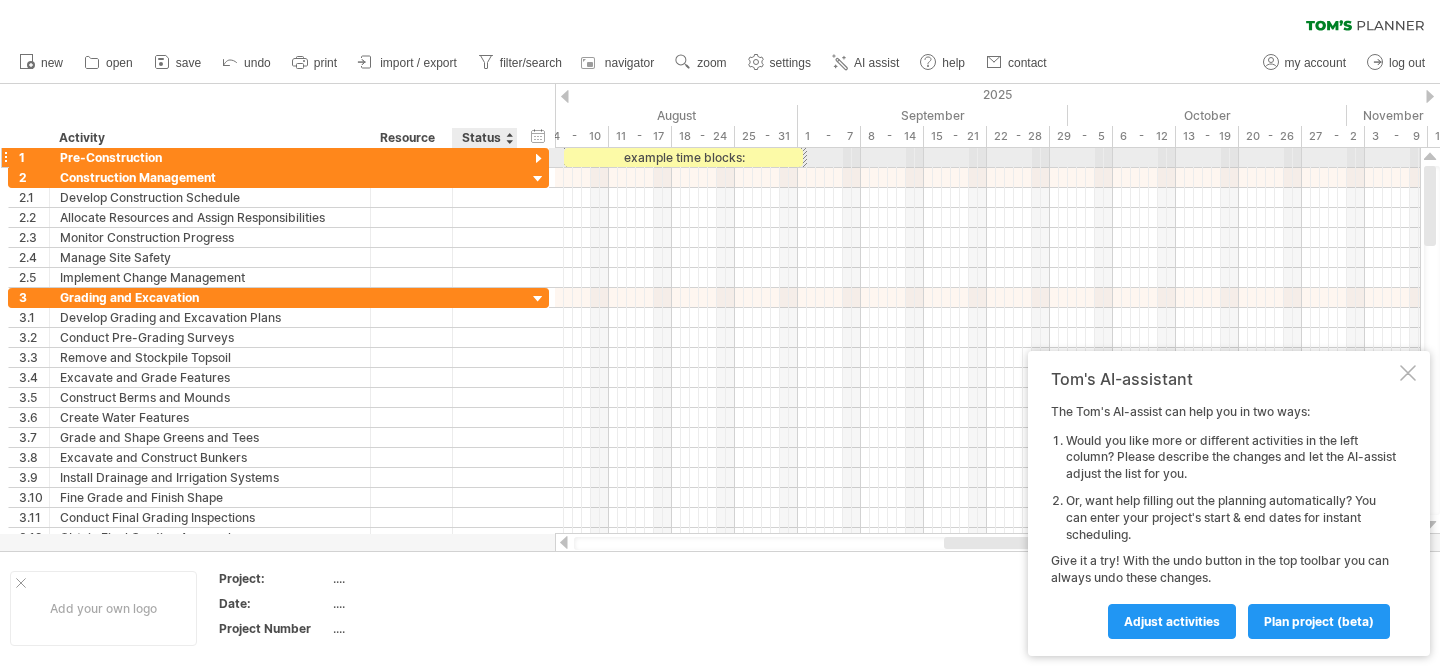 click at bounding box center [538, 159] 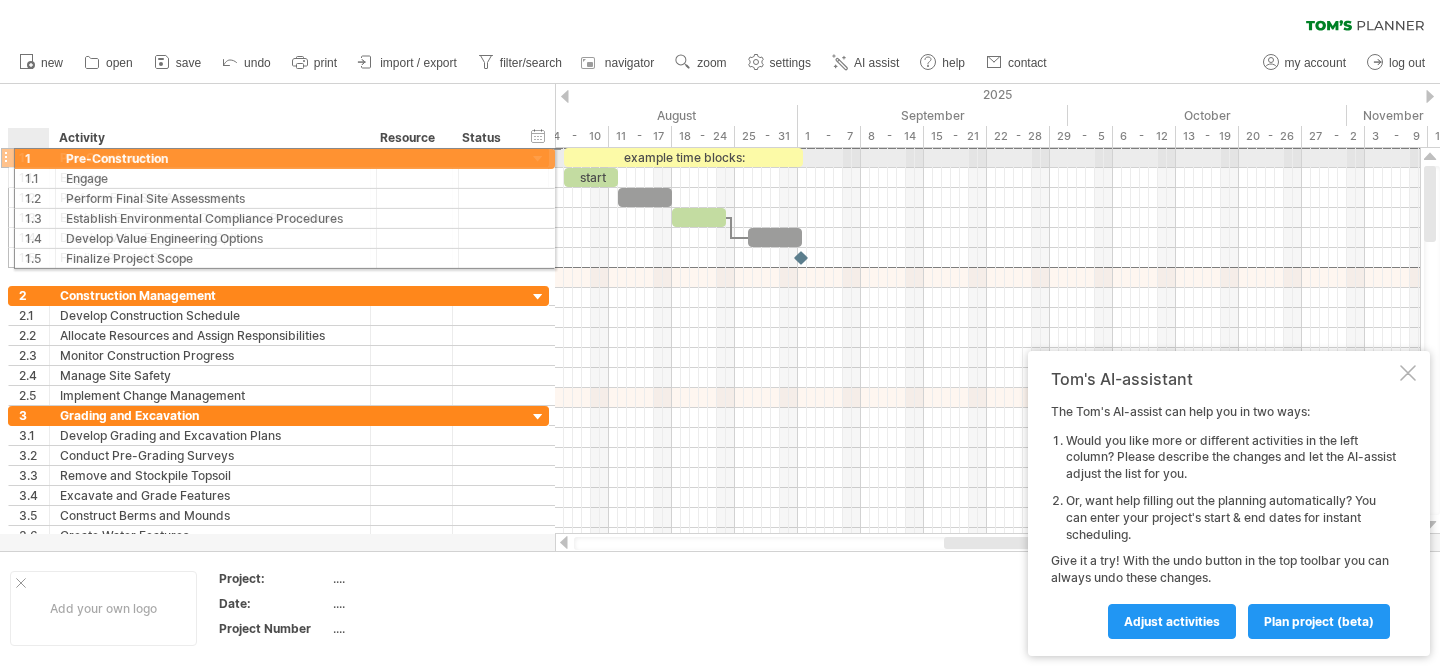 click on "1" at bounding box center [34, 157] 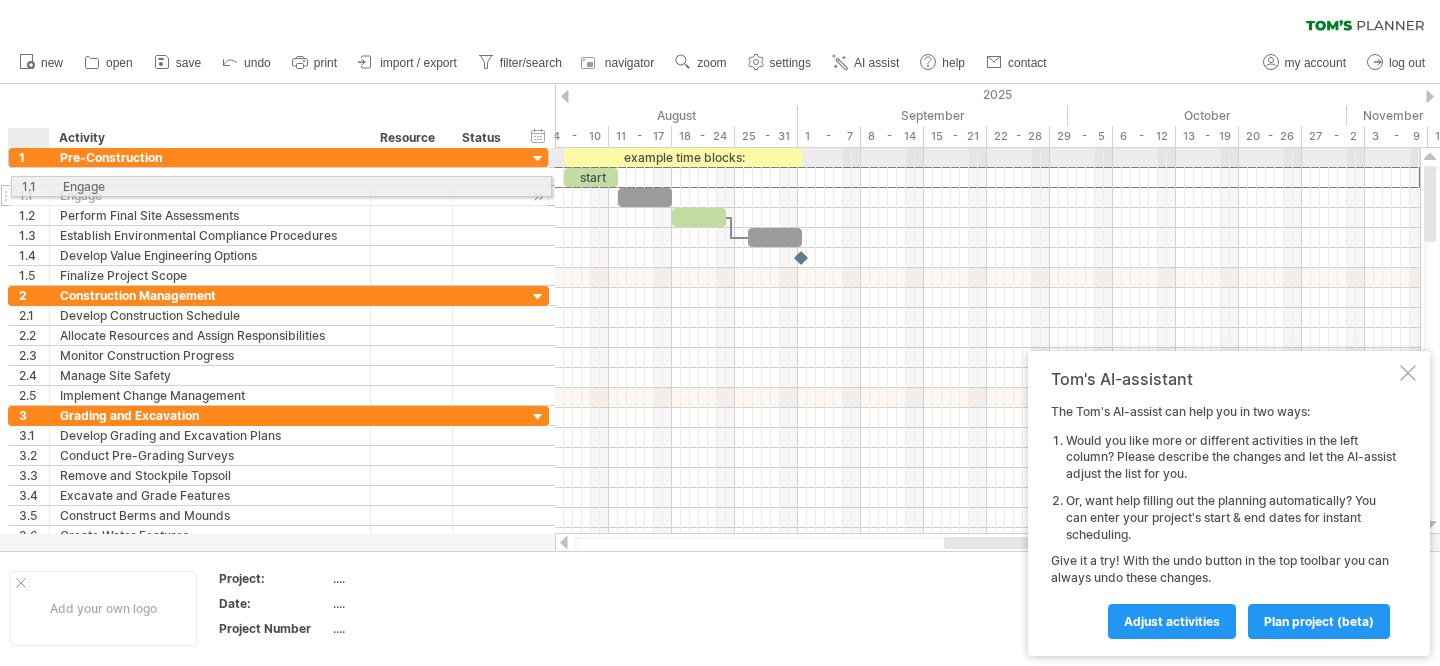 drag, startPoint x: 27, startPoint y: 173, endPoint x: 24, endPoint y: 183, distance: 10.440307 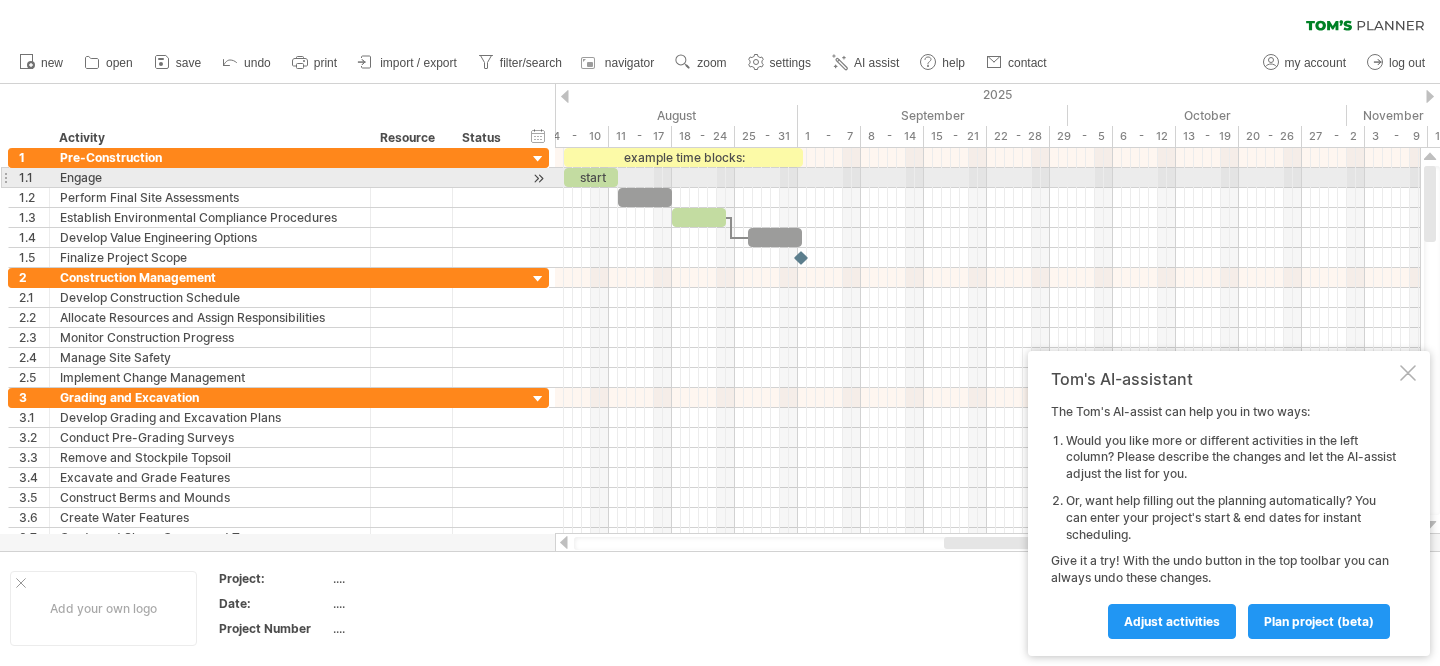 click at bounding box center [5, 177] 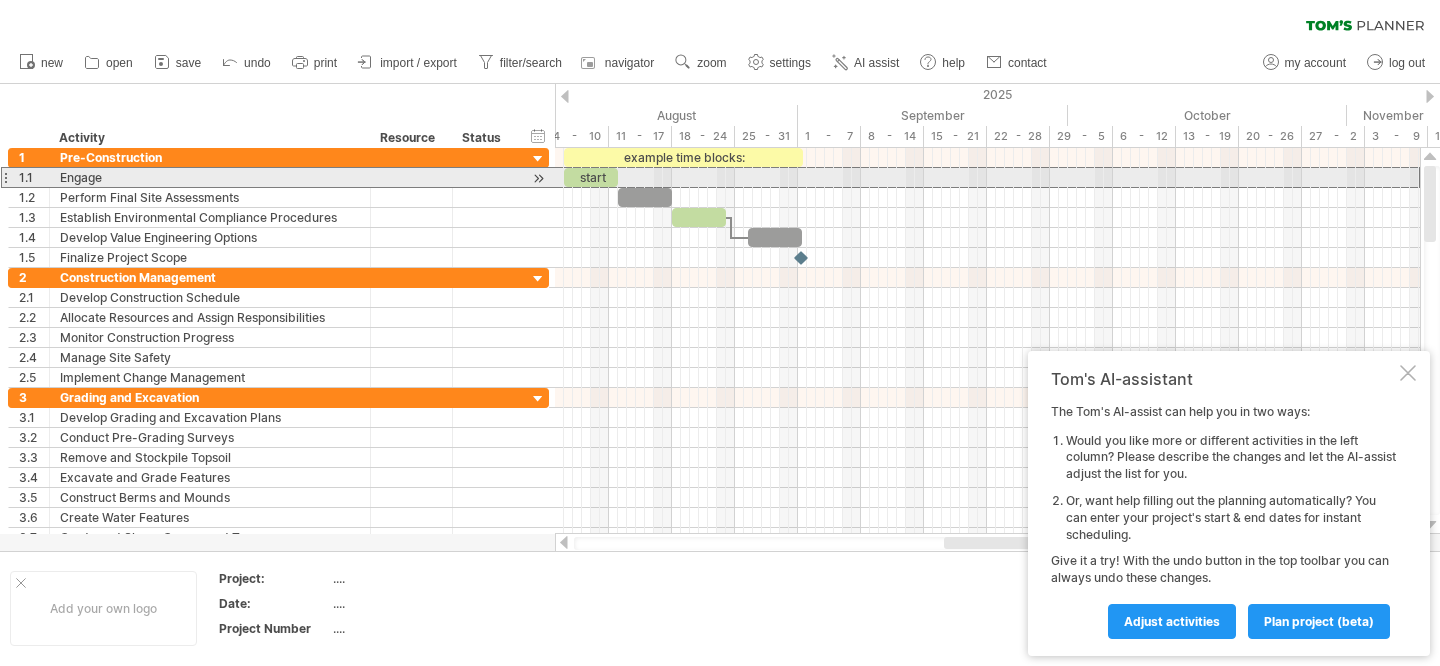 click at bounding box center (5, 177) 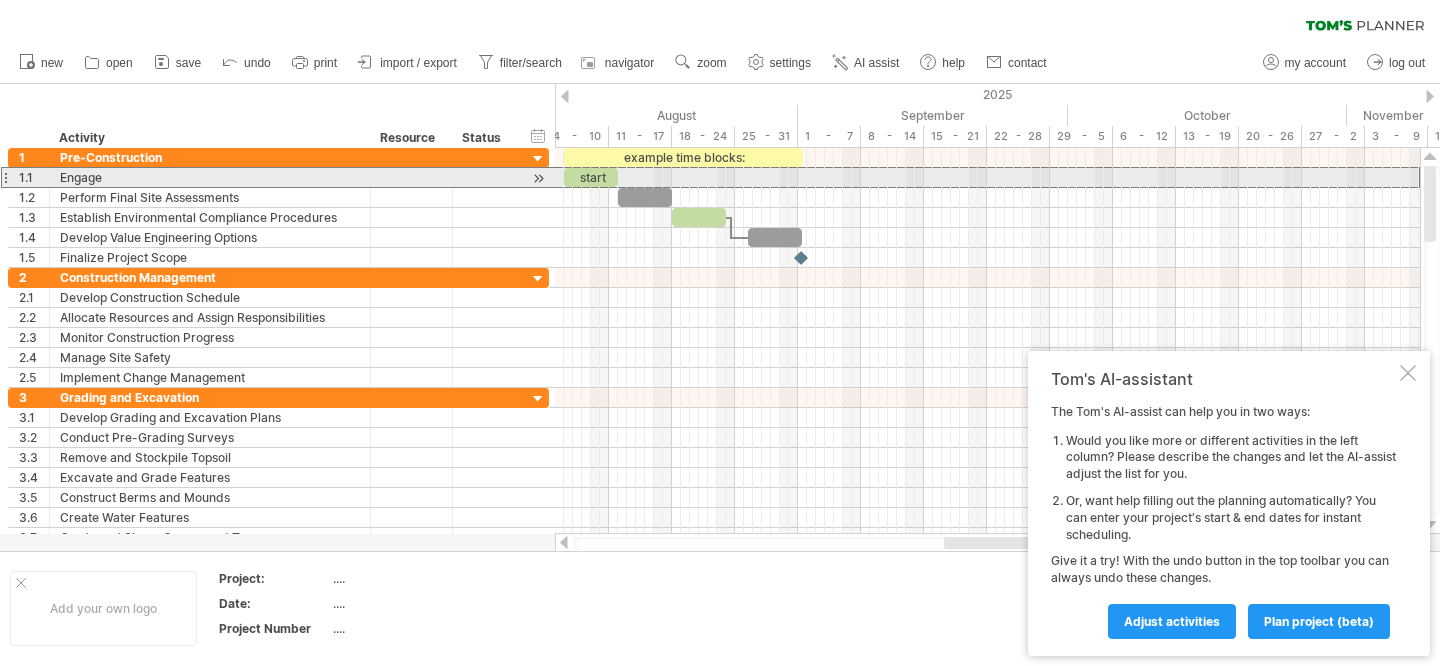 click at bounding box center [5, 177] 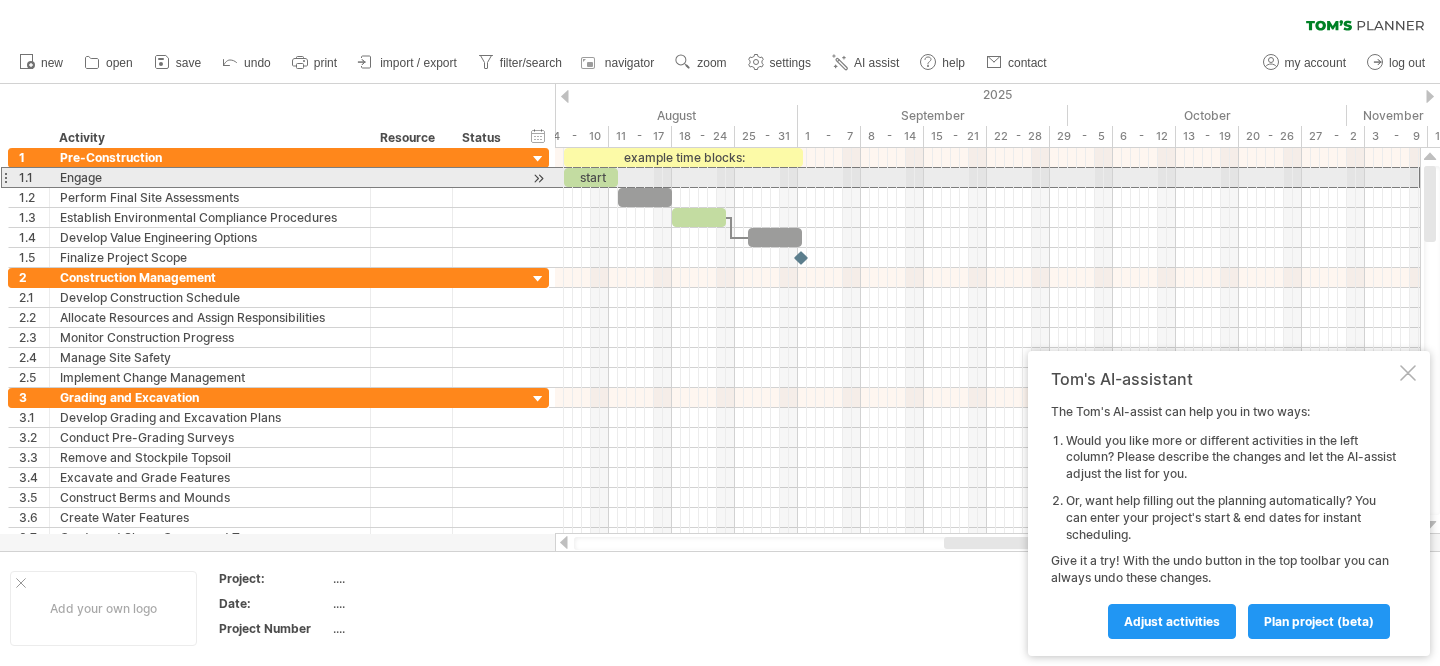 click at bounding box center (5, 177) 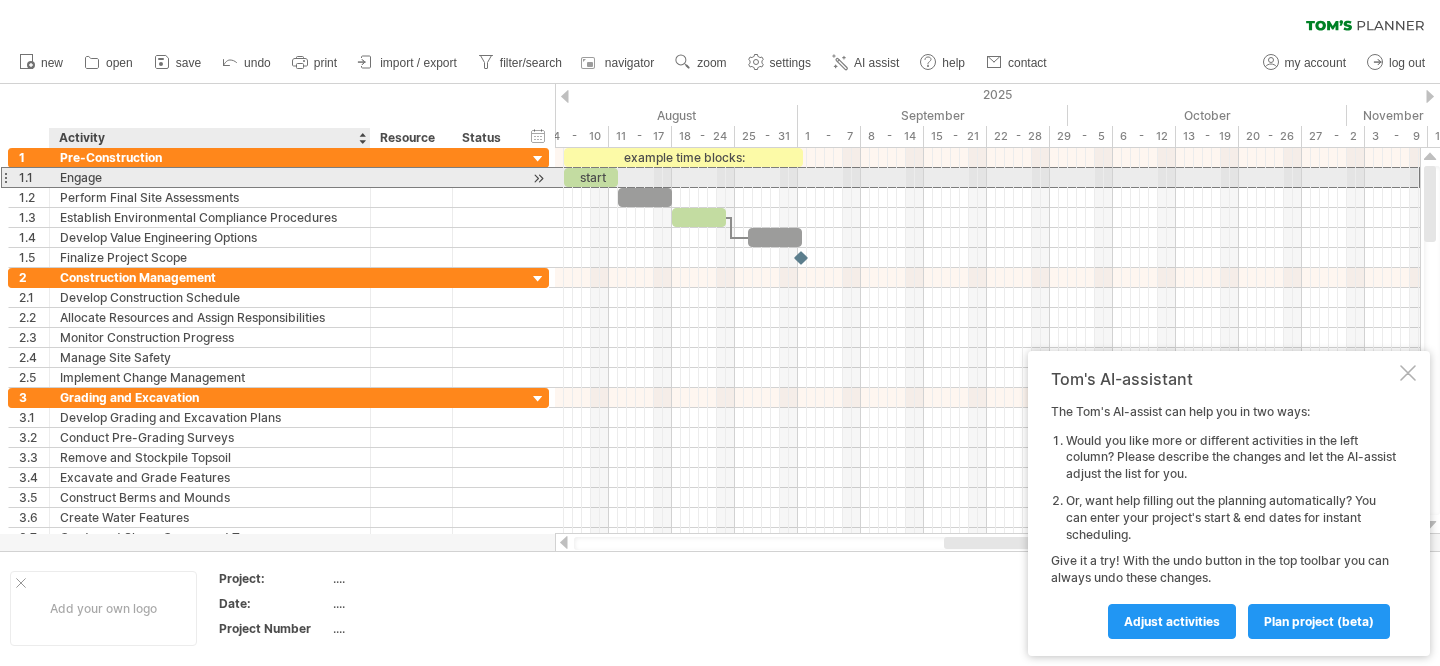 click on "Engage" at bounding box center (210, 177) 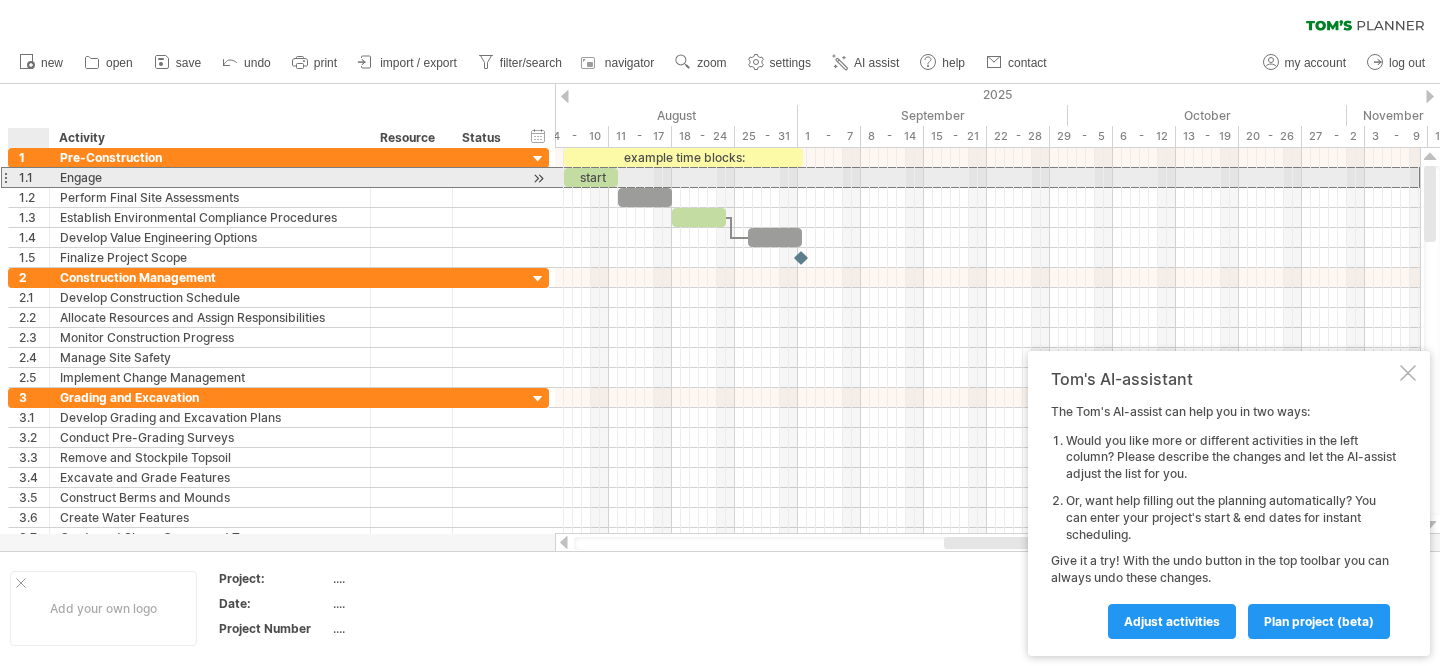 drag, startPoint x: 28, startPoint y: 184, endPoint x: 56, endPoint y: 184, distance: 28 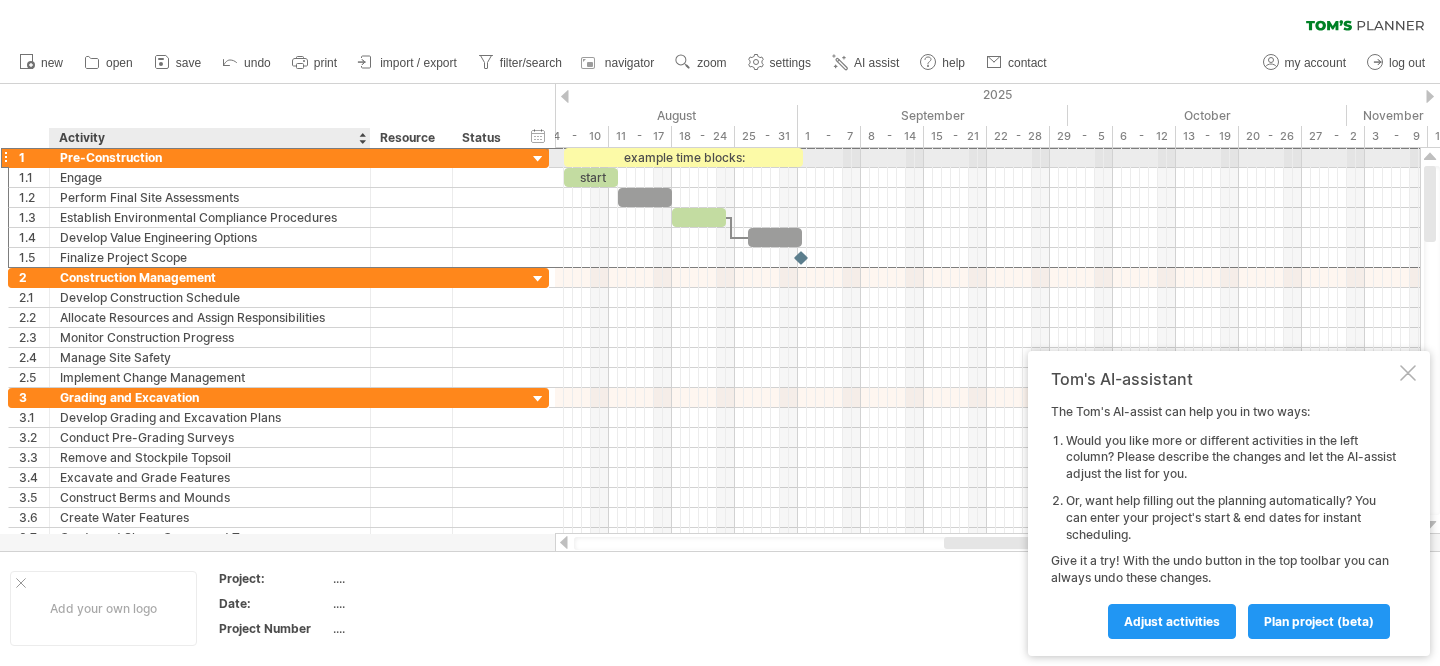click on "Pre-Construction" at bounding box center (210, 157) 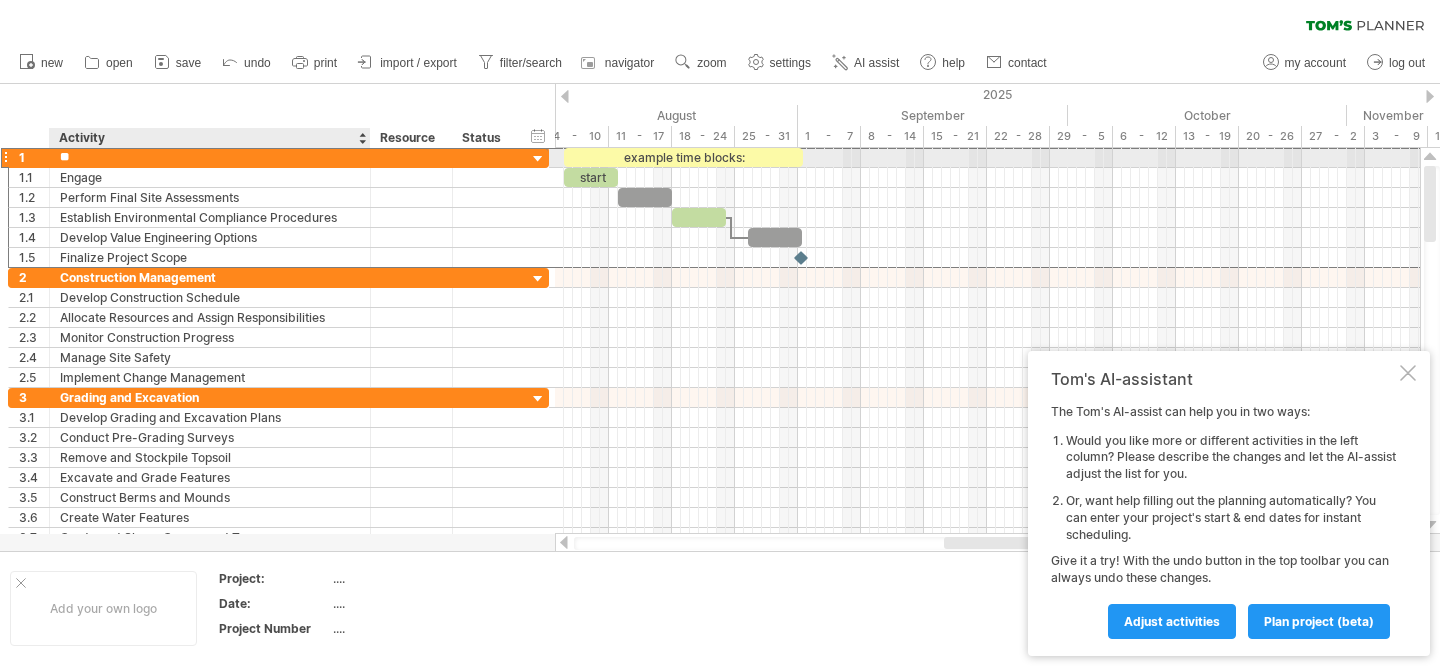 type on "*" 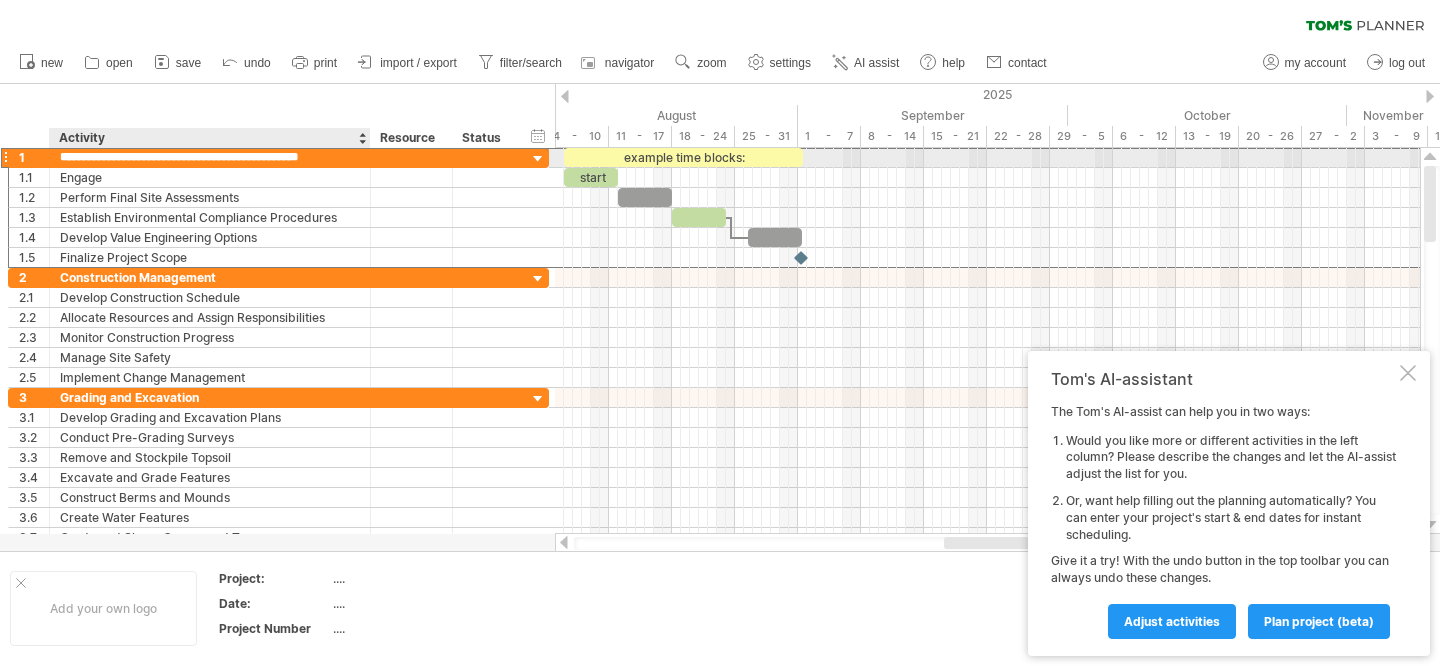 scroll, scrollTop: 0, scrollLeft: 5, axis: horizontal 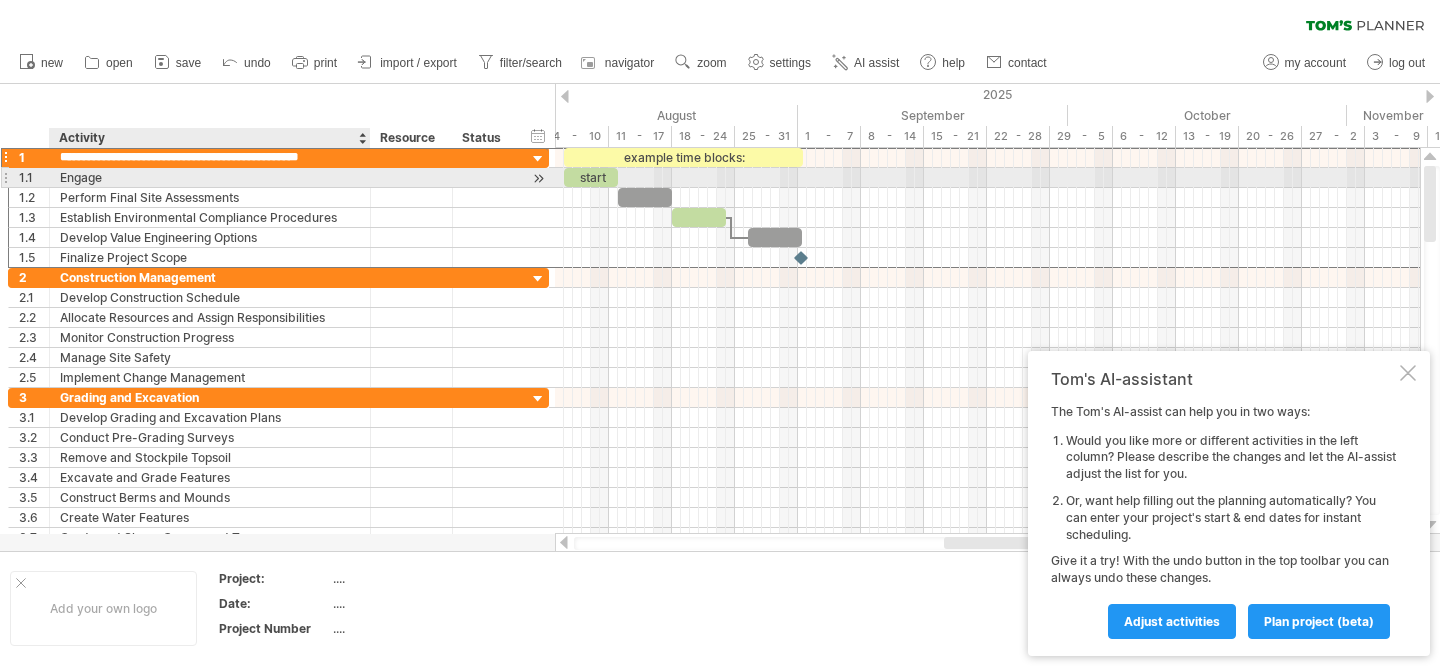 click on "Engage" at bounding box center (210, 177) 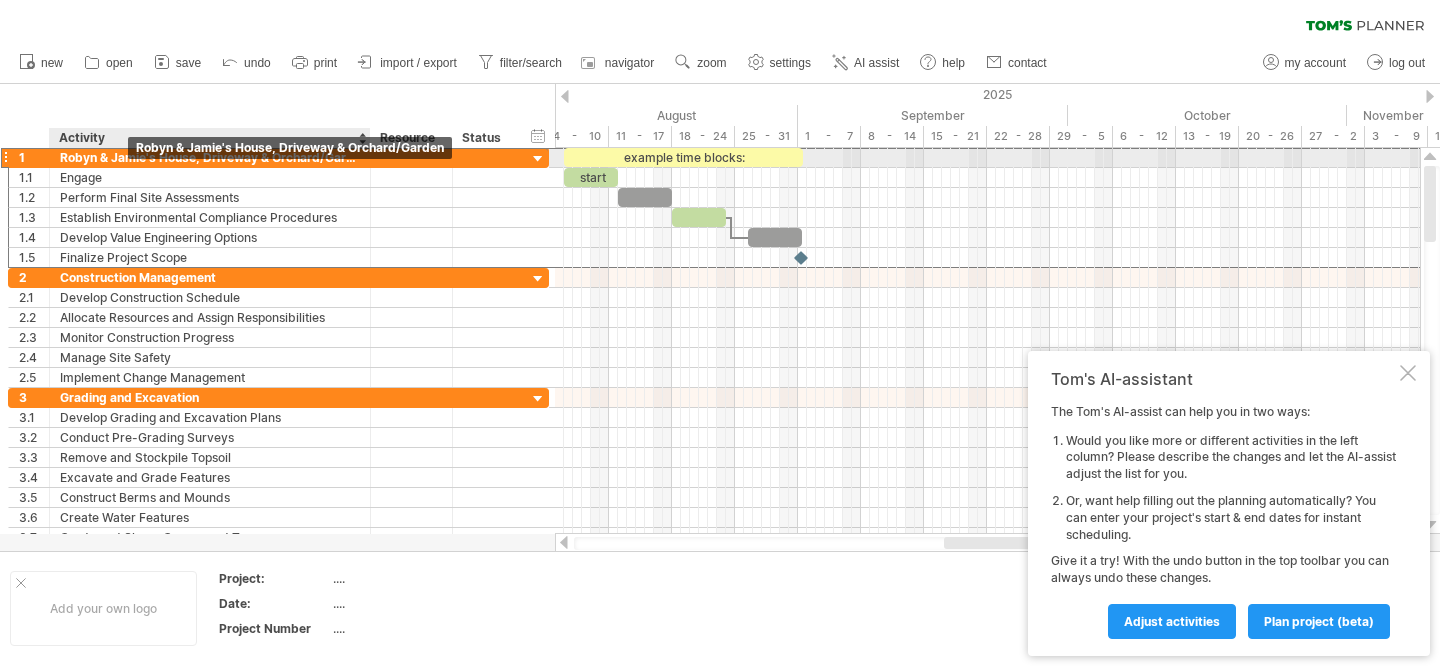 click on "Robyn & Jamie's House, Driveway & Orchard/Garden" at bounding box center [210, 157] 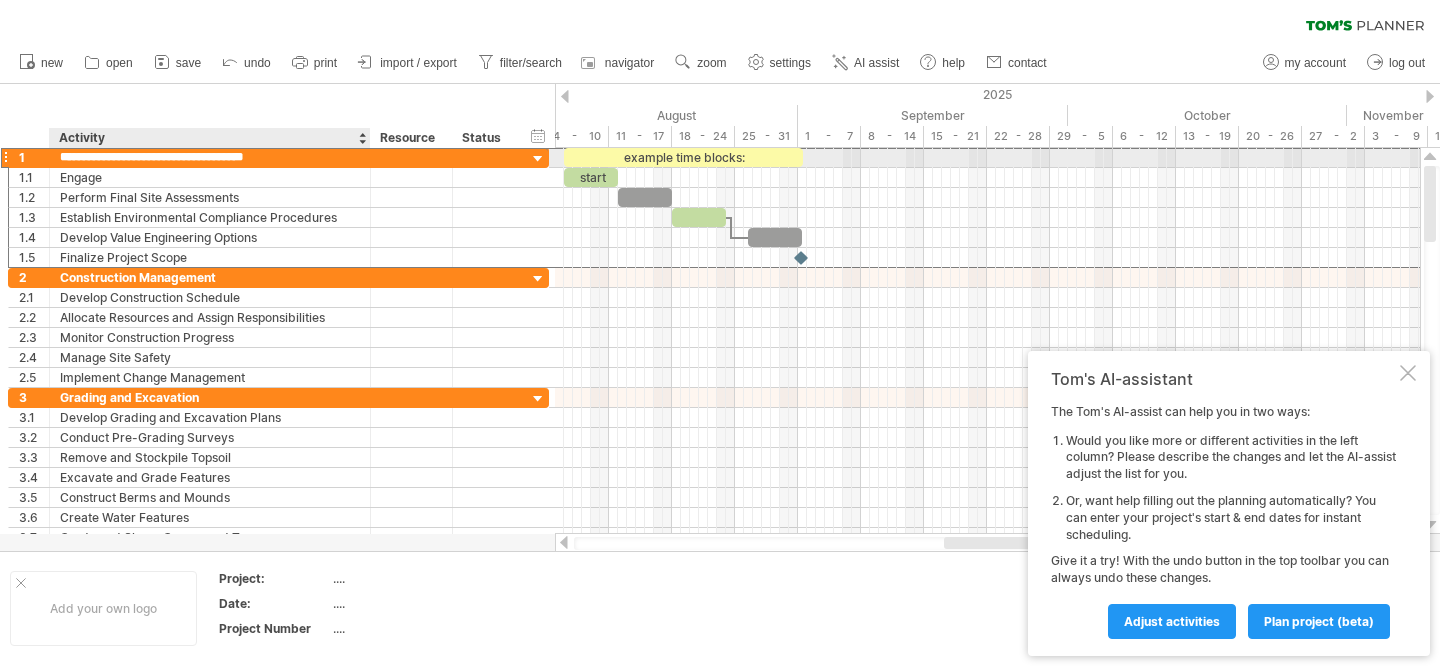 click on "**********" at bounding box center [210, 157] 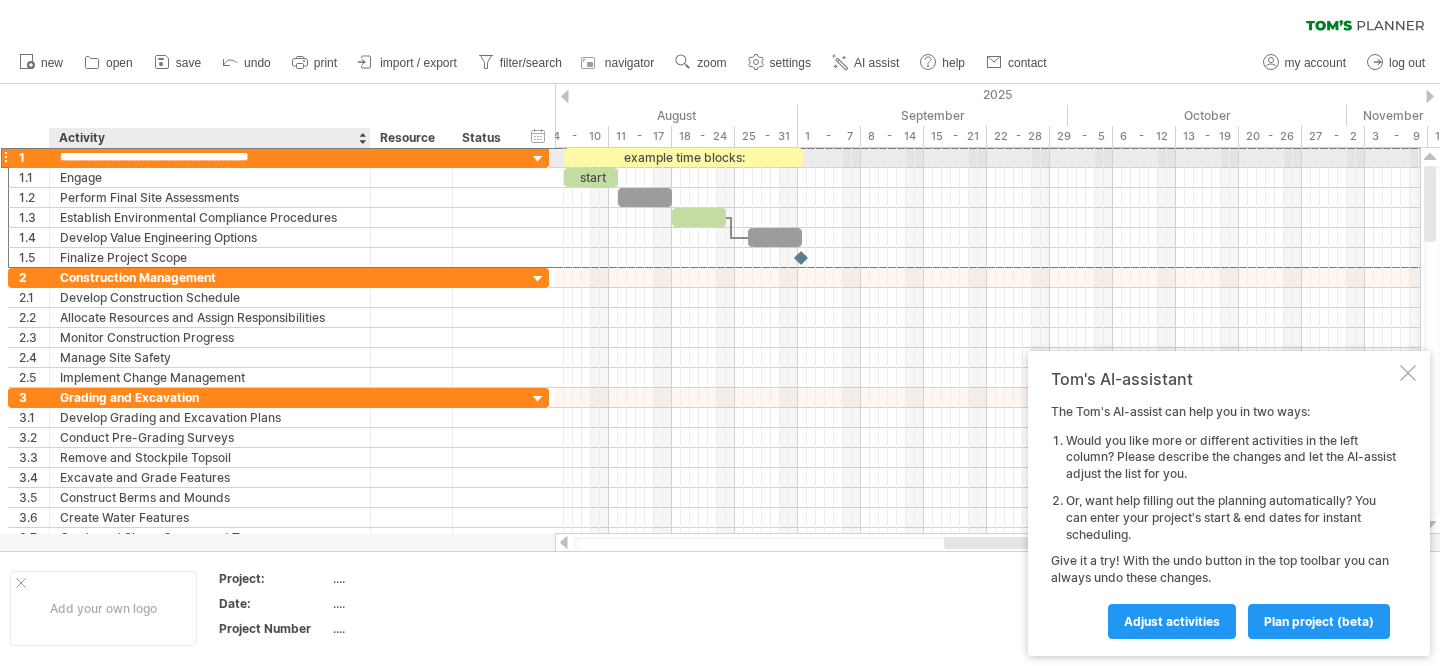 click on "**********" at bounding box center (210, 157) 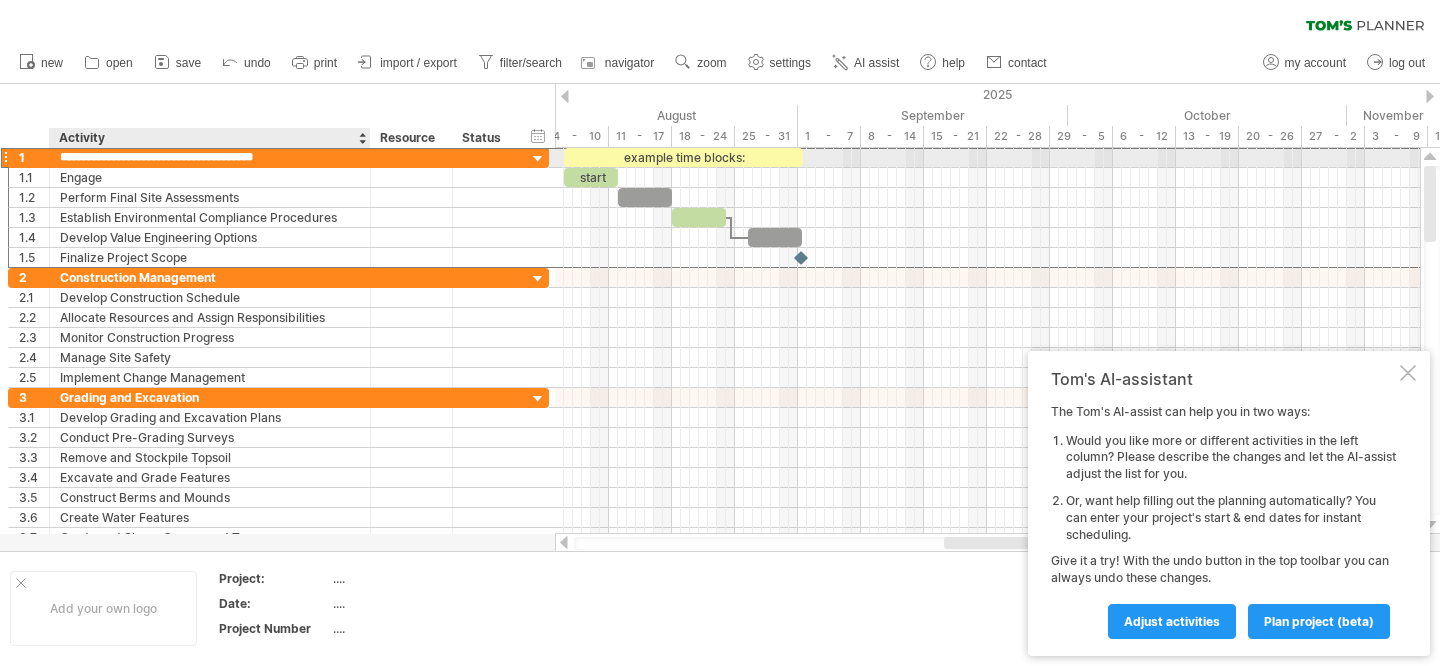click on "**********" at bounding box center (210, 157) 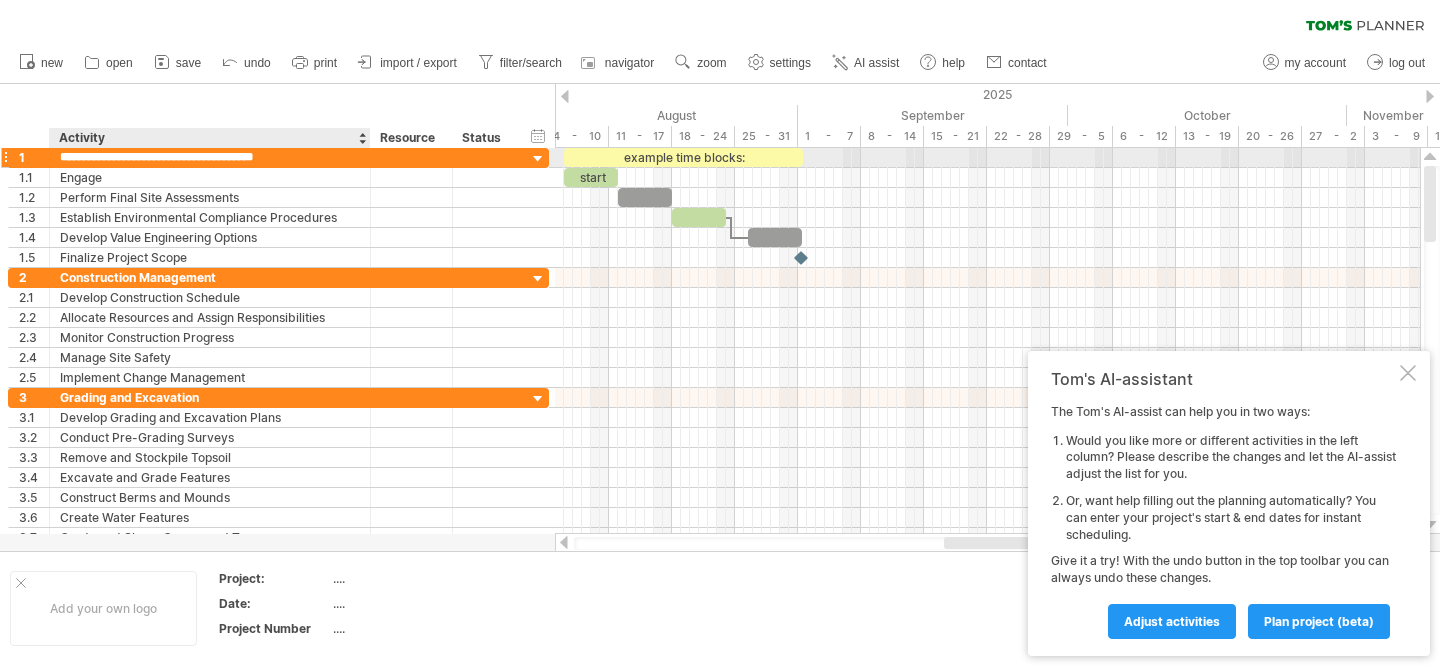 type on "**********" 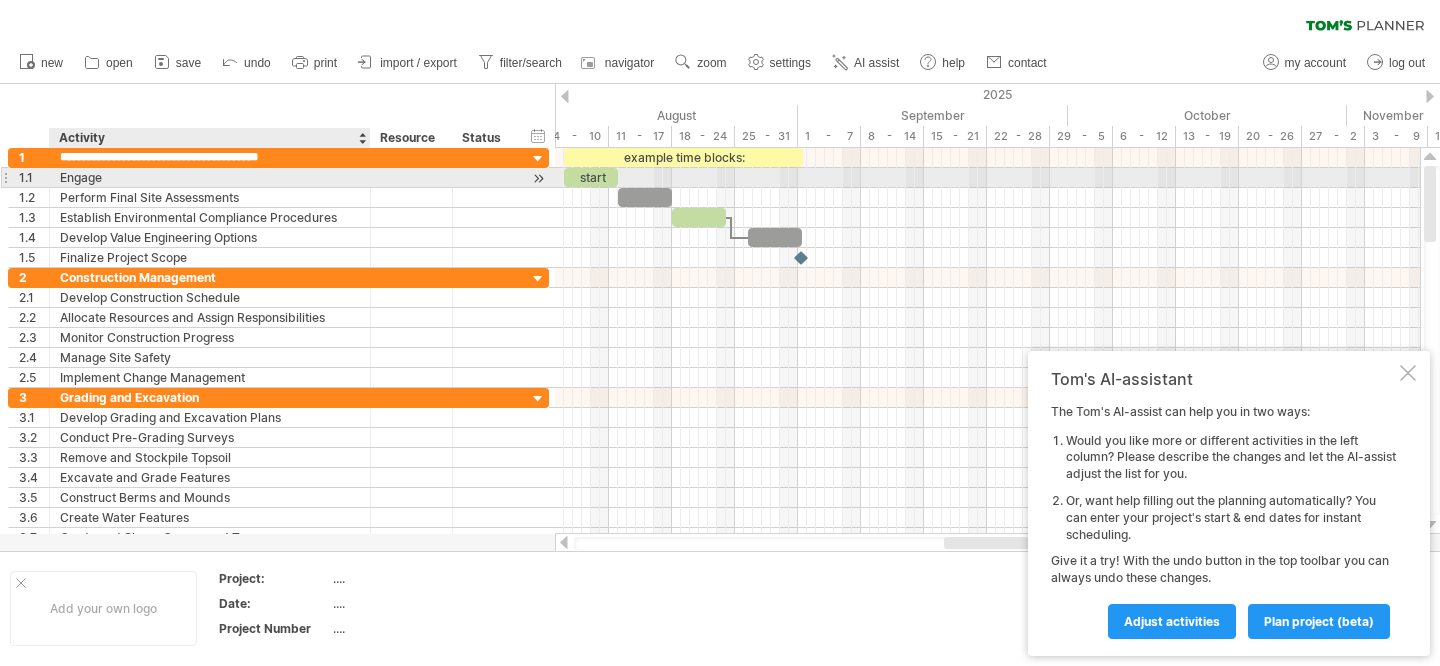 click on "Engage" at bounding box center (210, 177) 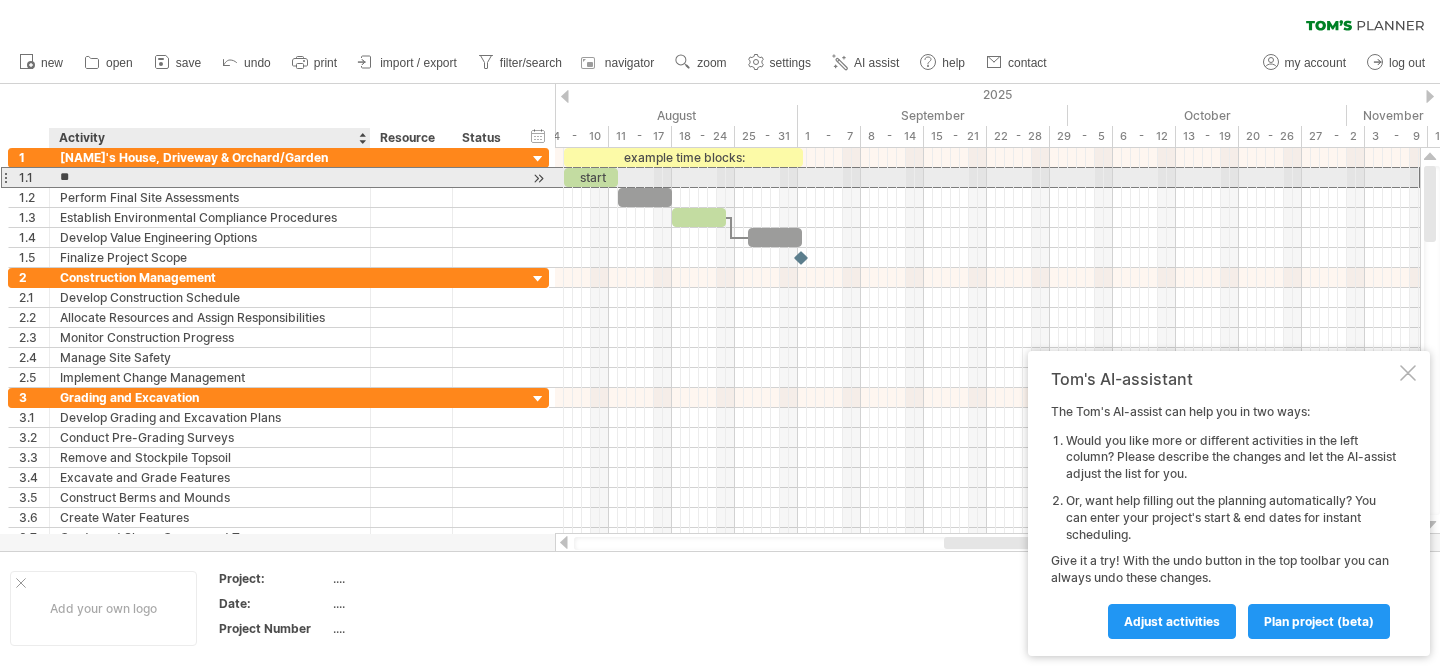 type on "*" 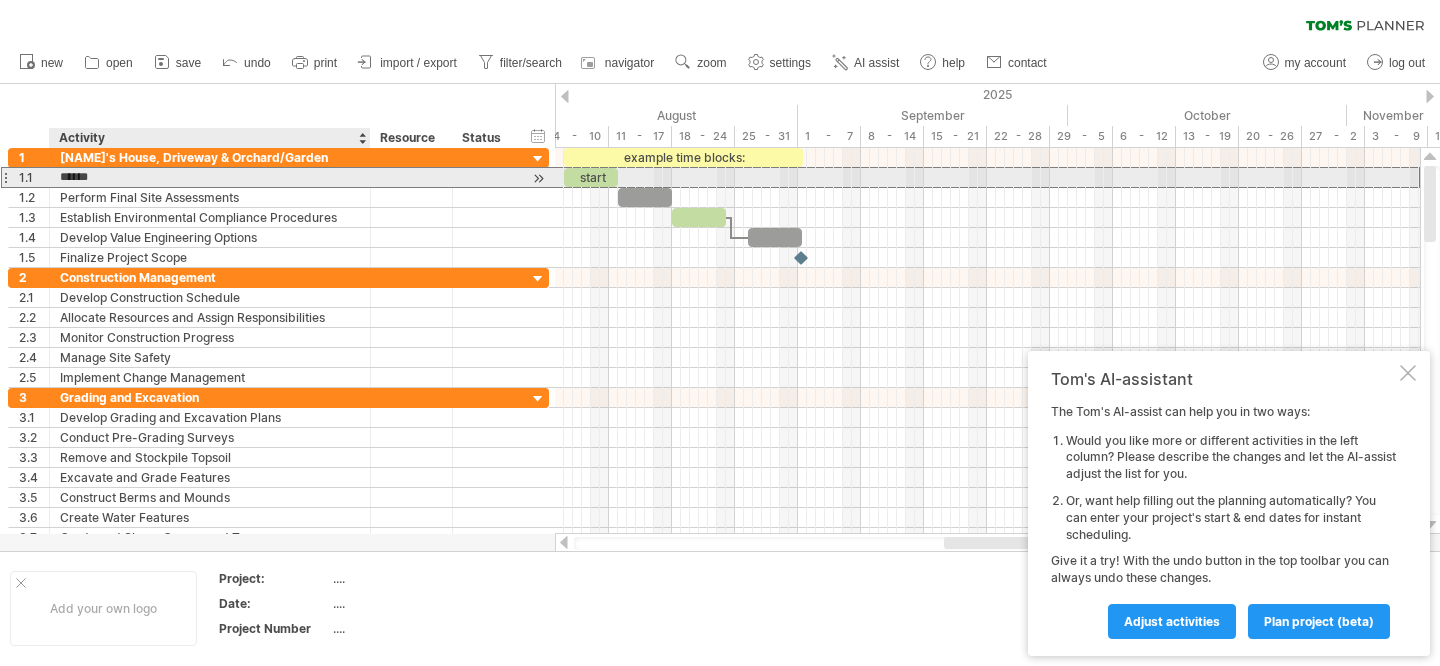 type on "*******" 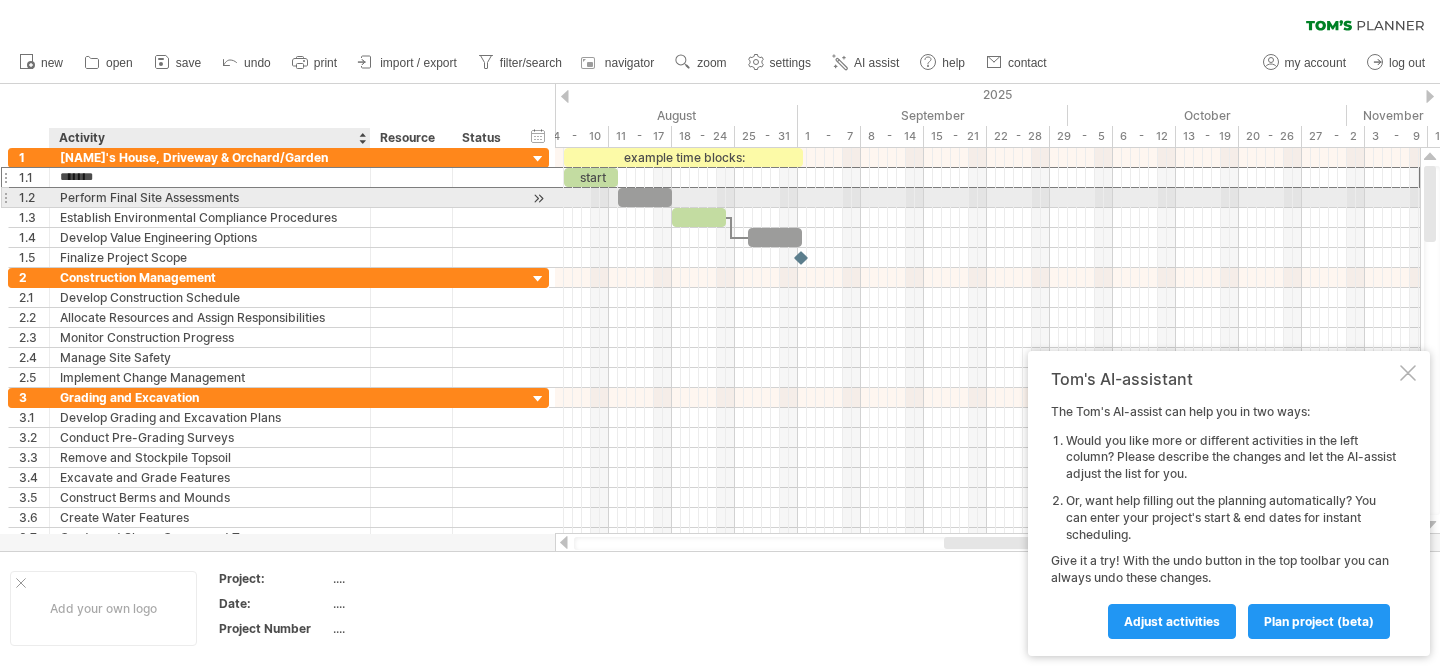 click on "Perform Final Site Assessments" at bounding box center (210, 197) 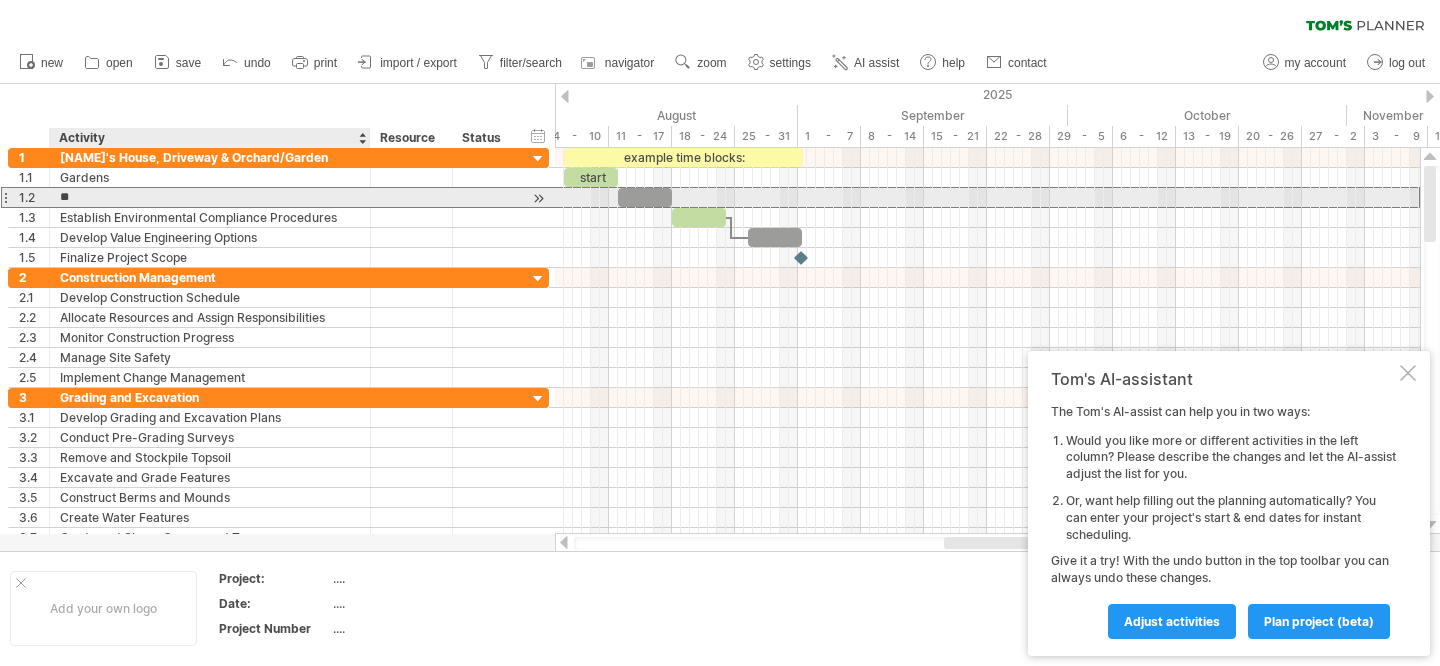type on "*" 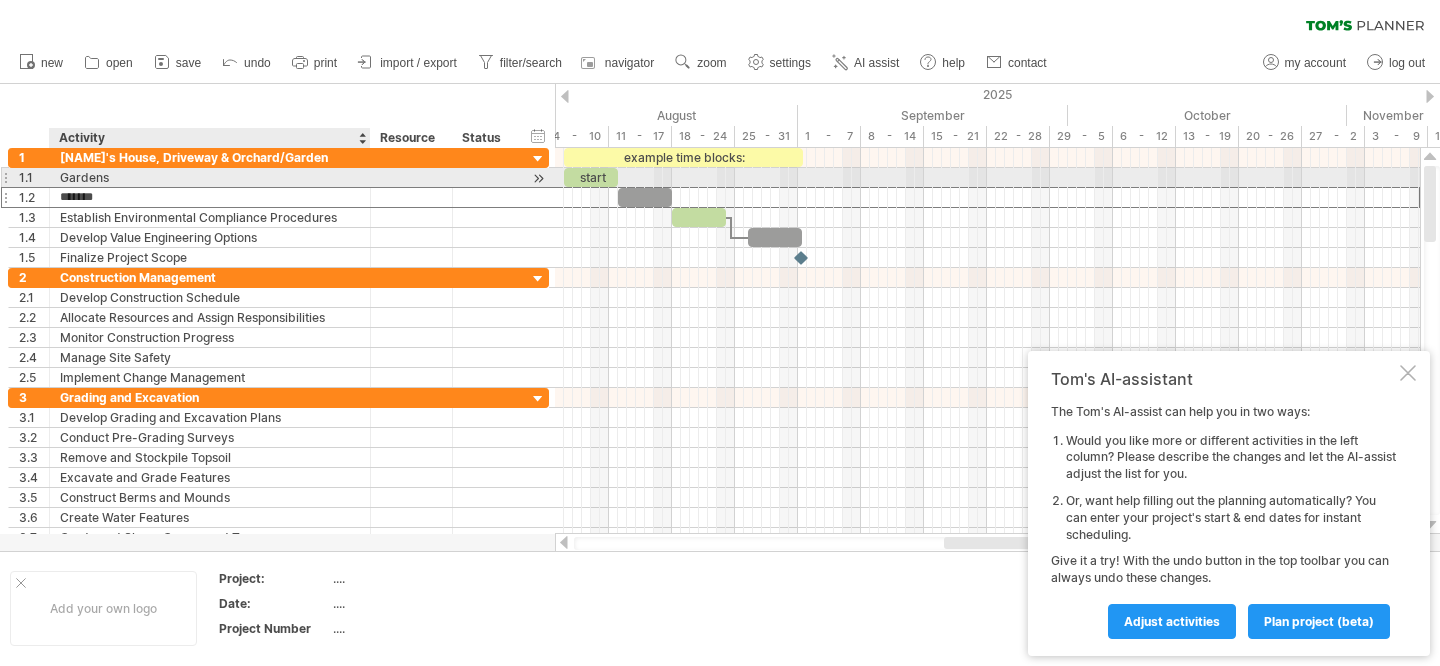 click on "Gardens" at bounding box center [210, 177] 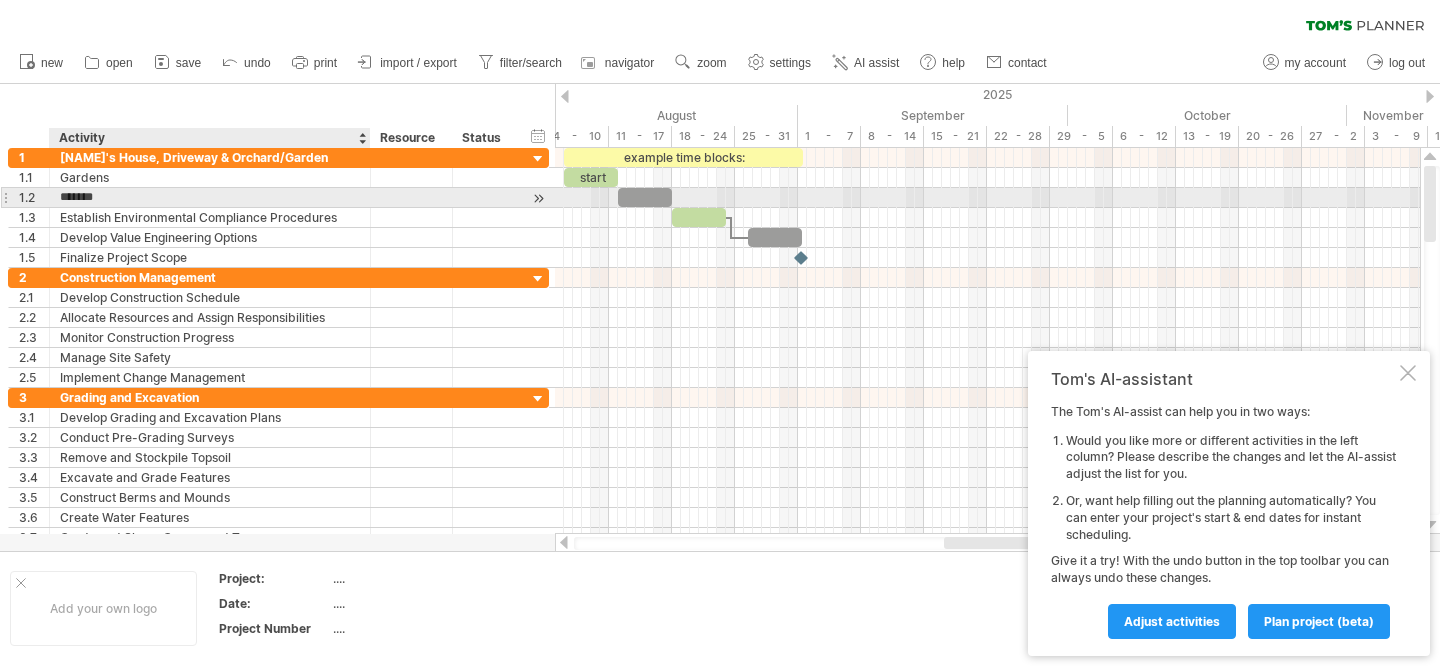 click on "*******" at bounding box center [210, 197] 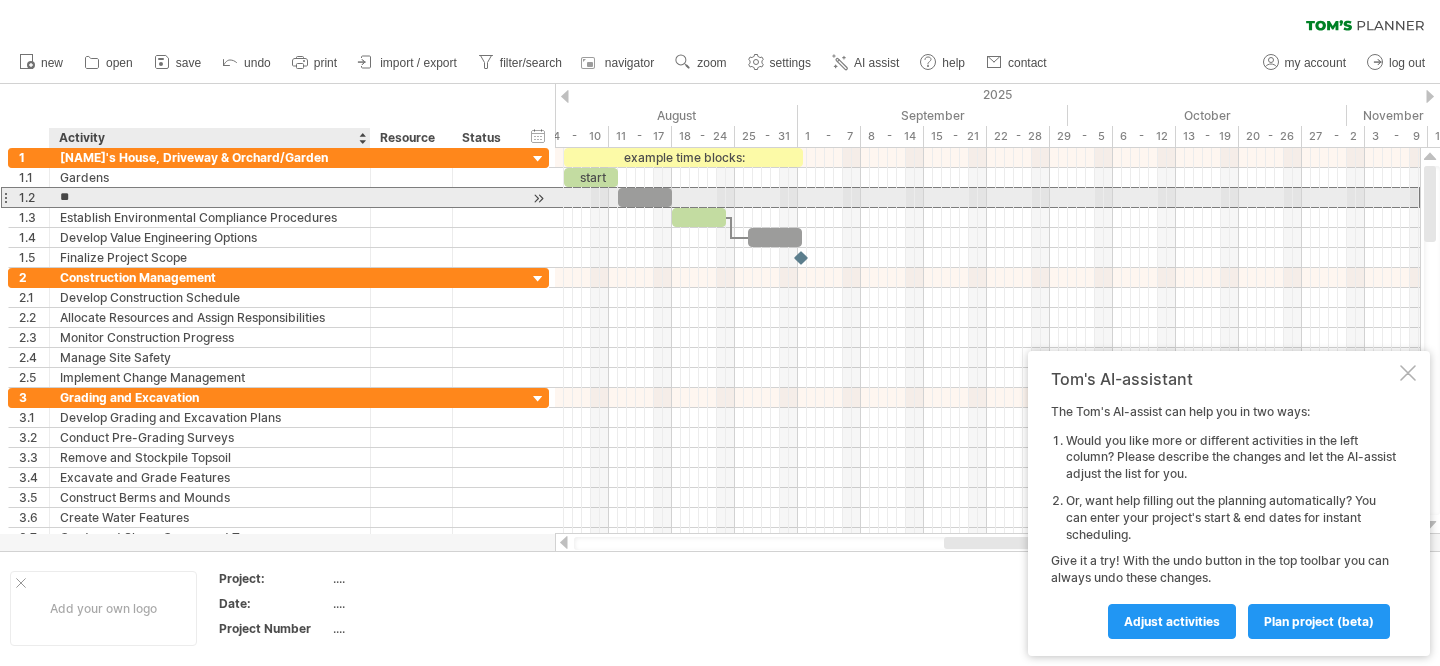 type on "*" 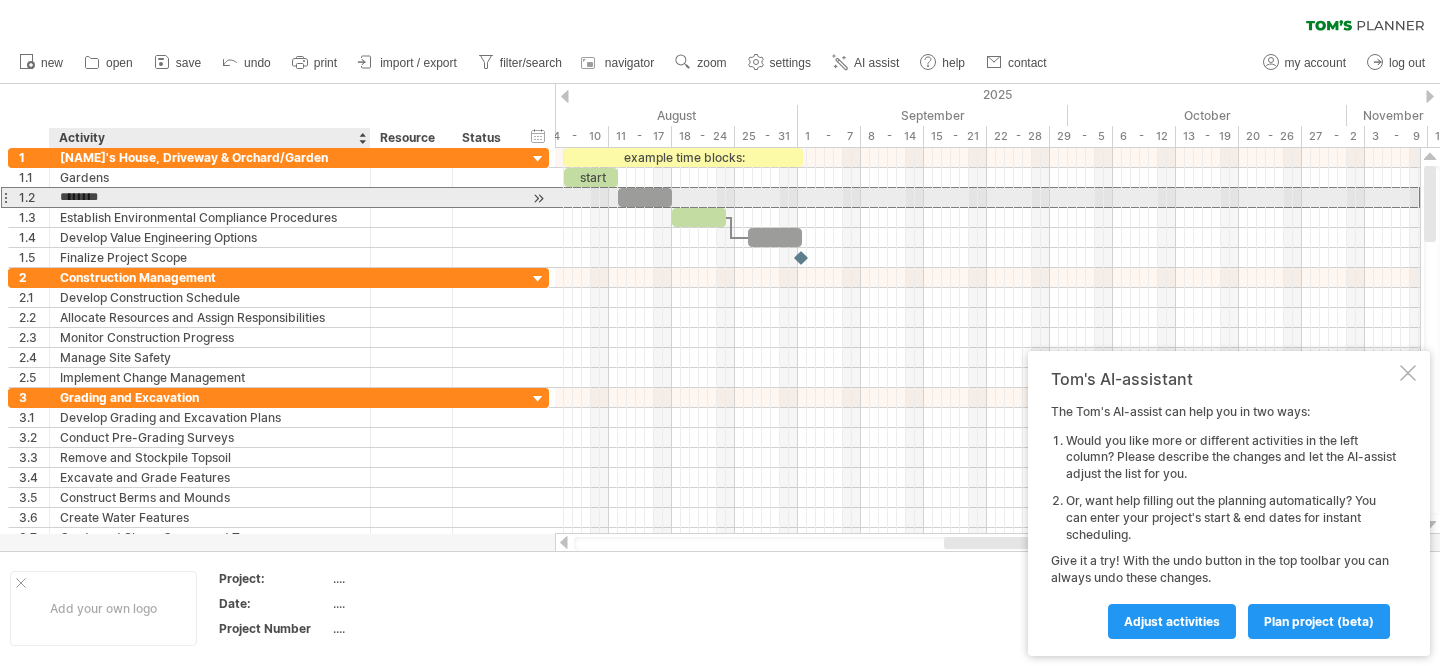 type on "*********" 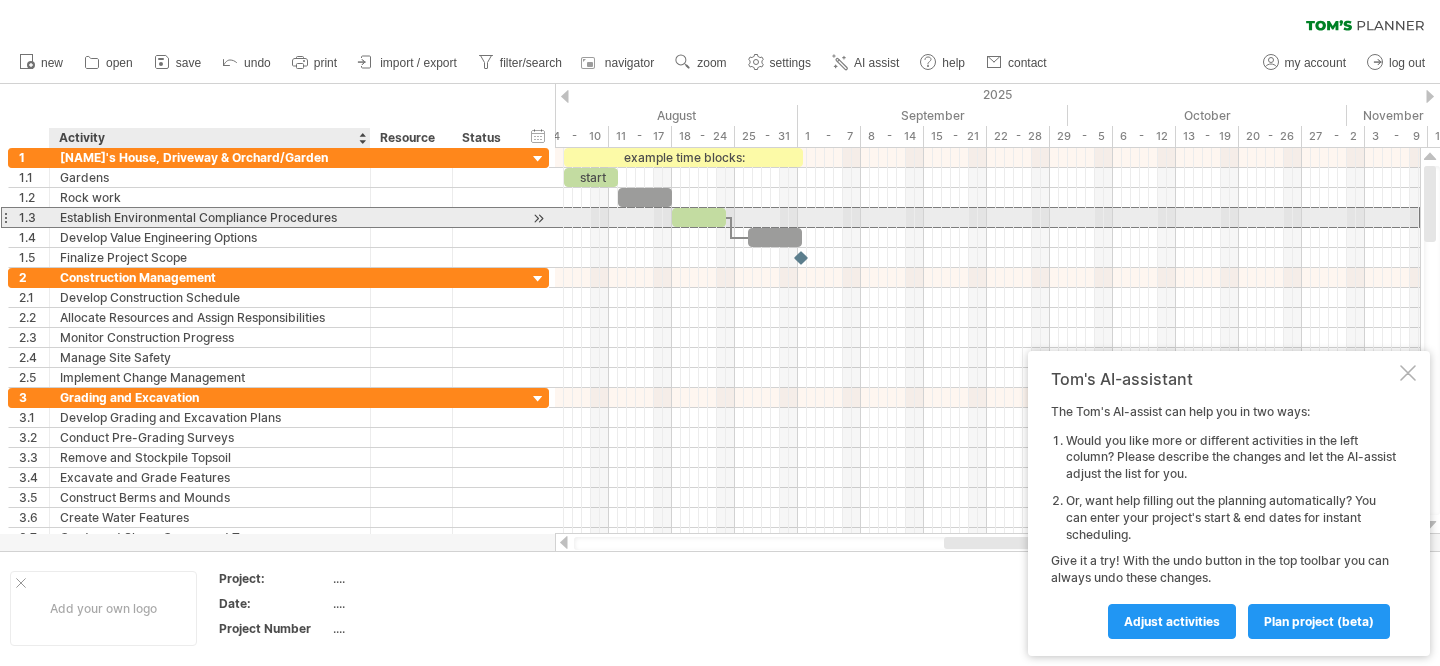 click on "Establish Environmental Compliance Procedures" at bounding box center [210, 217] 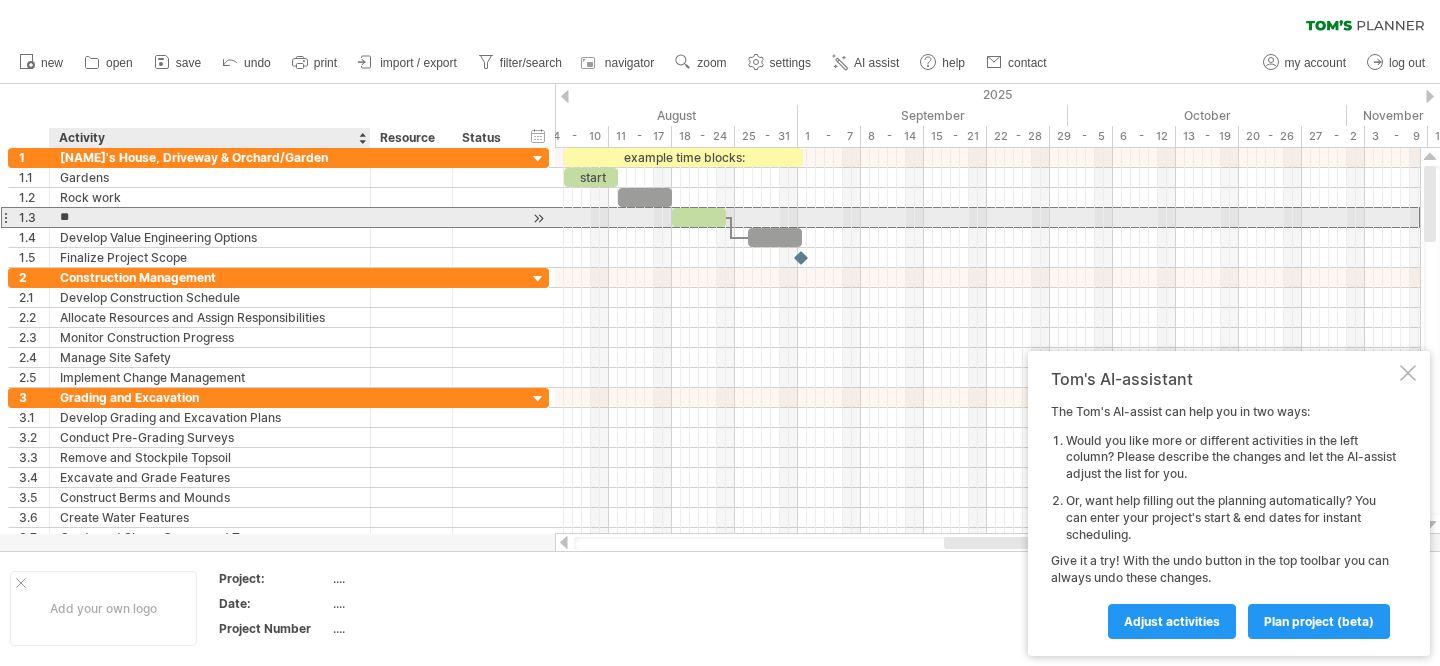 type on "*" 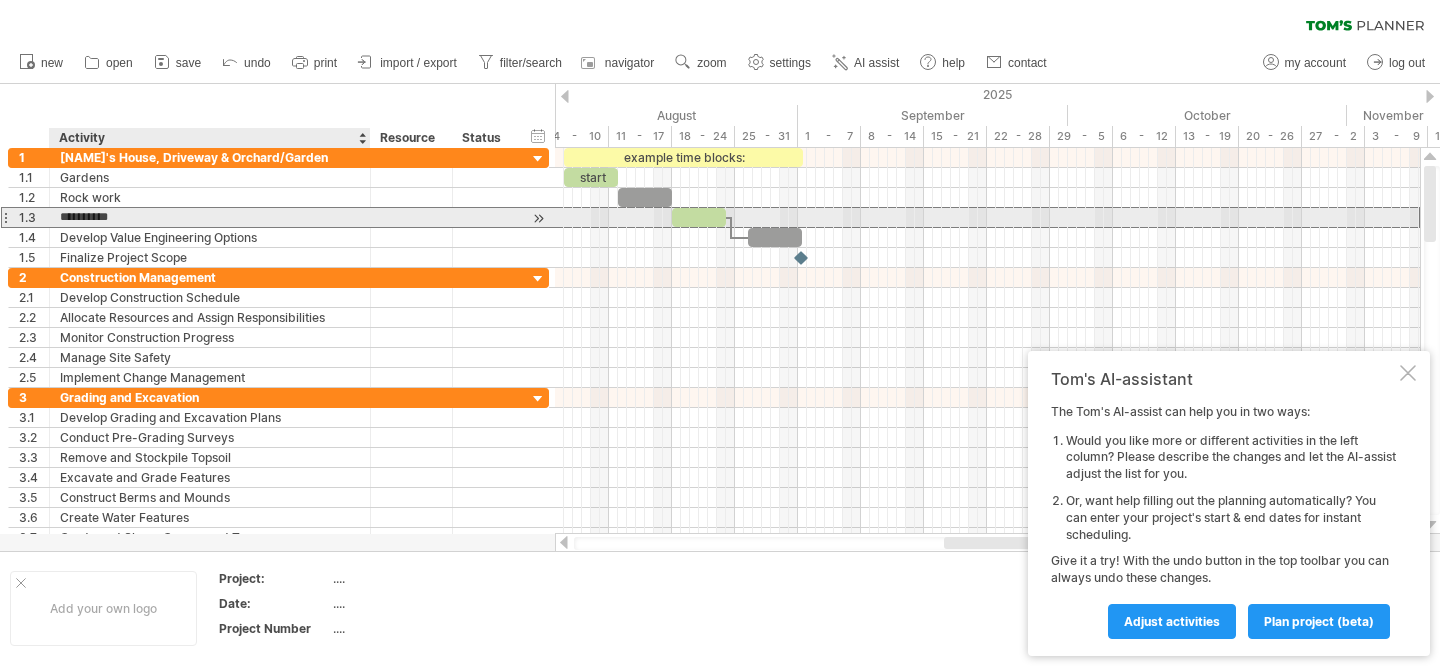 type on "**********" 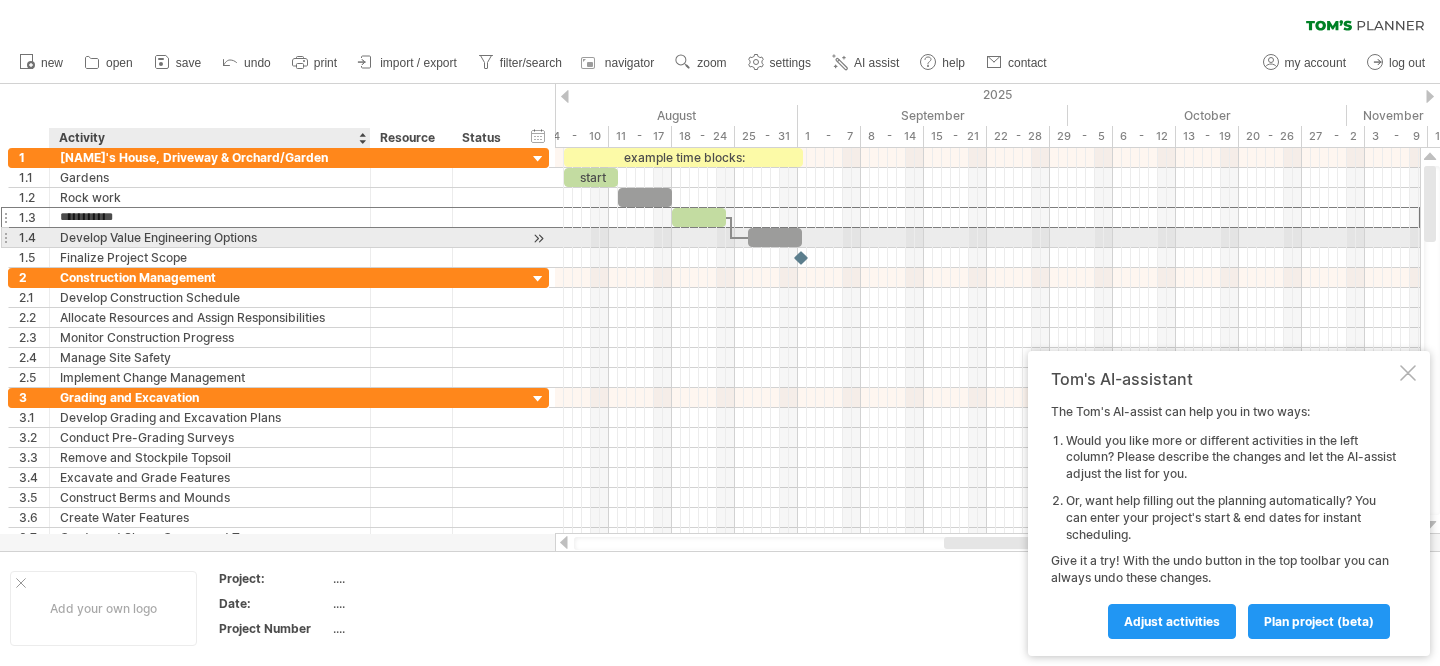 click on "Develop Value Engineering Options" at bounding box center [210, 237] 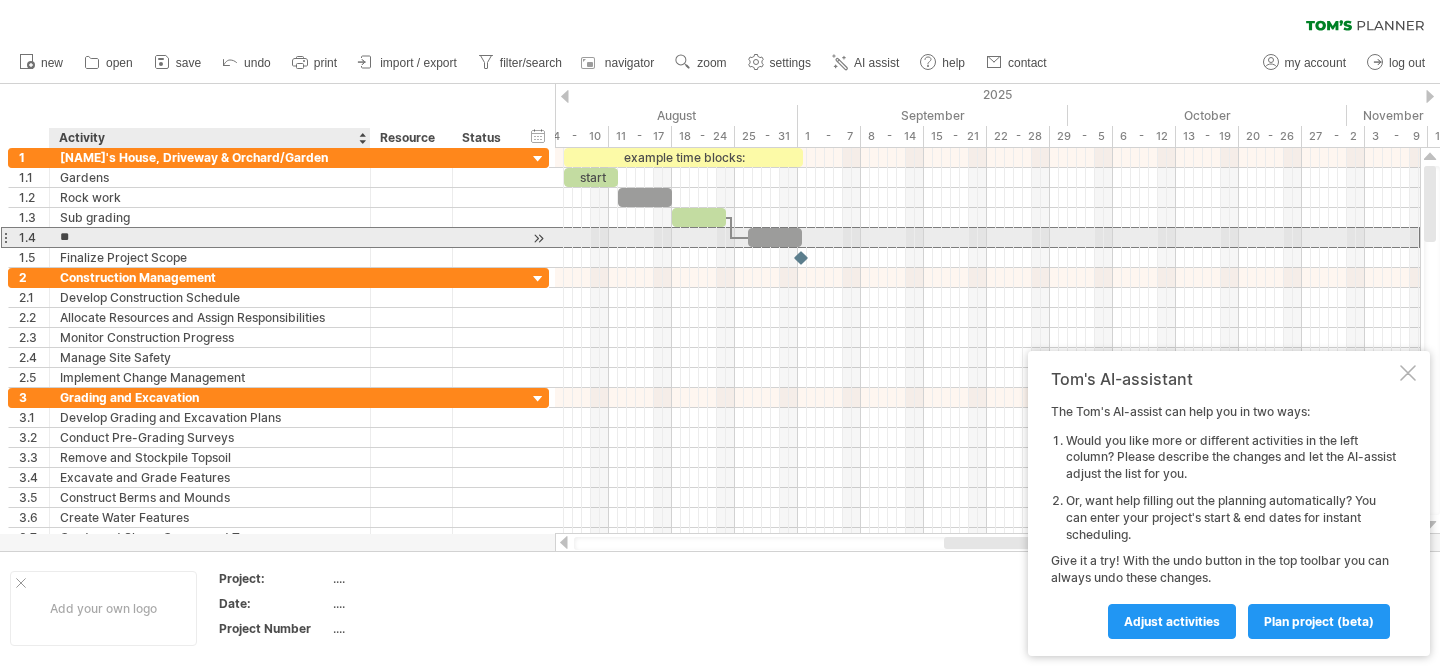 type on "*" 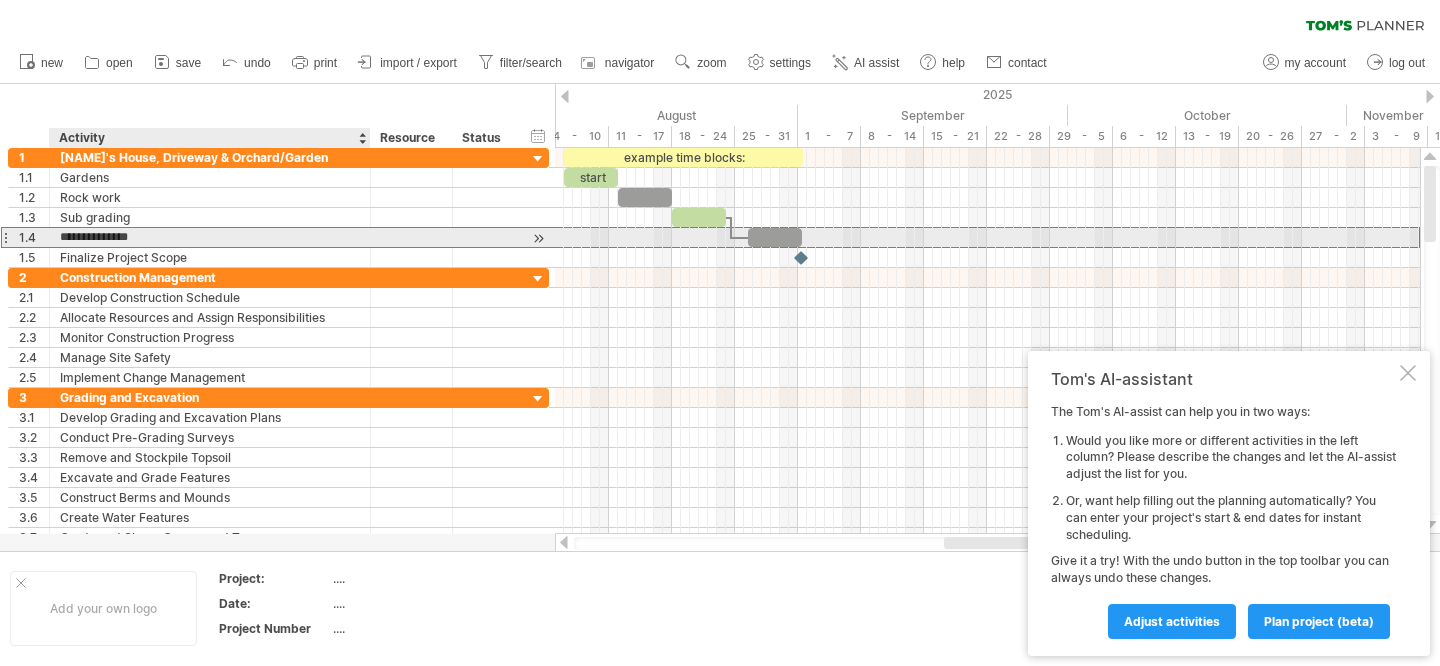 type on "**********" 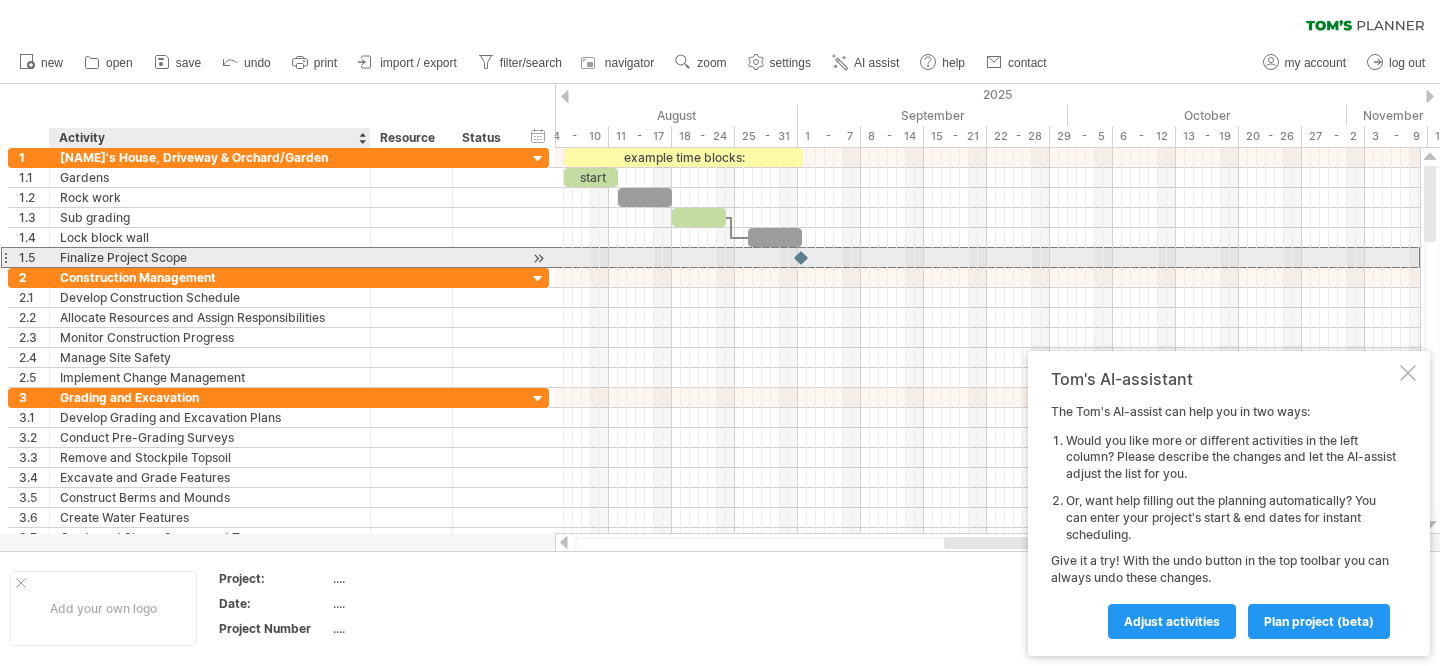 click on "Finalize Project Scope" at bounding box center [210, 257] 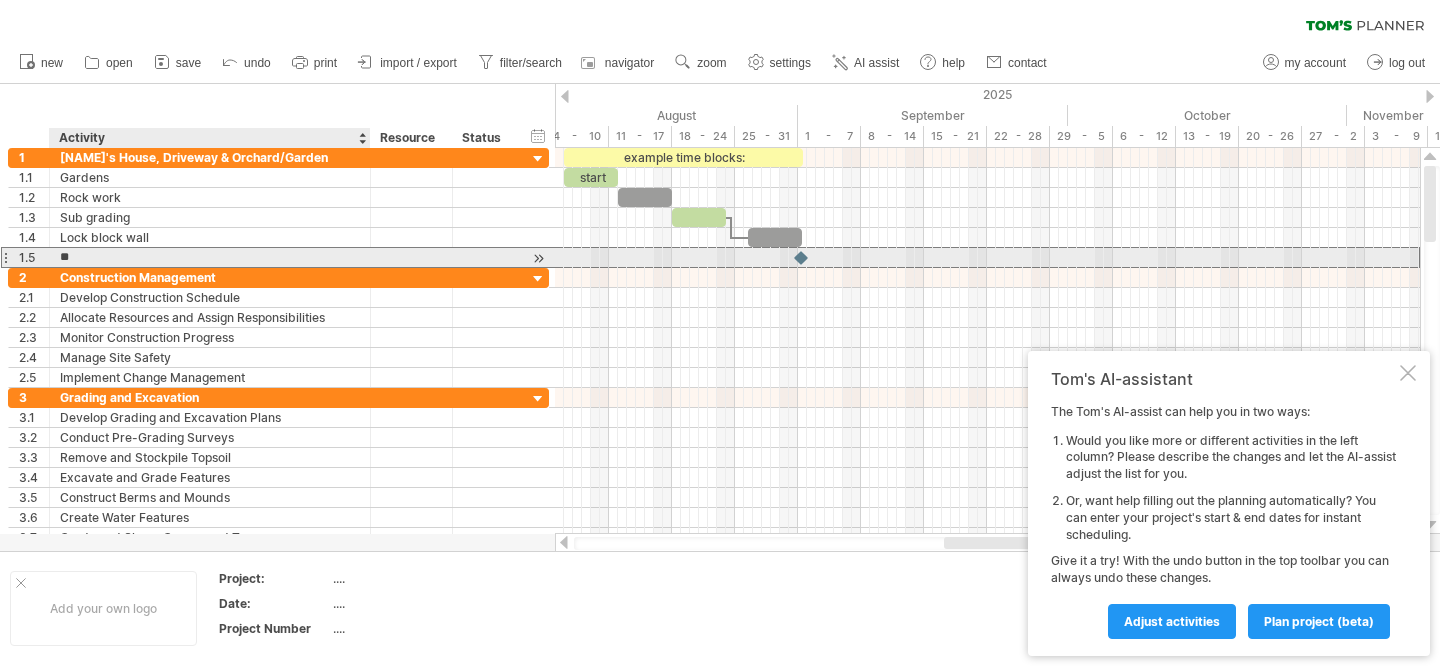 type on "*" 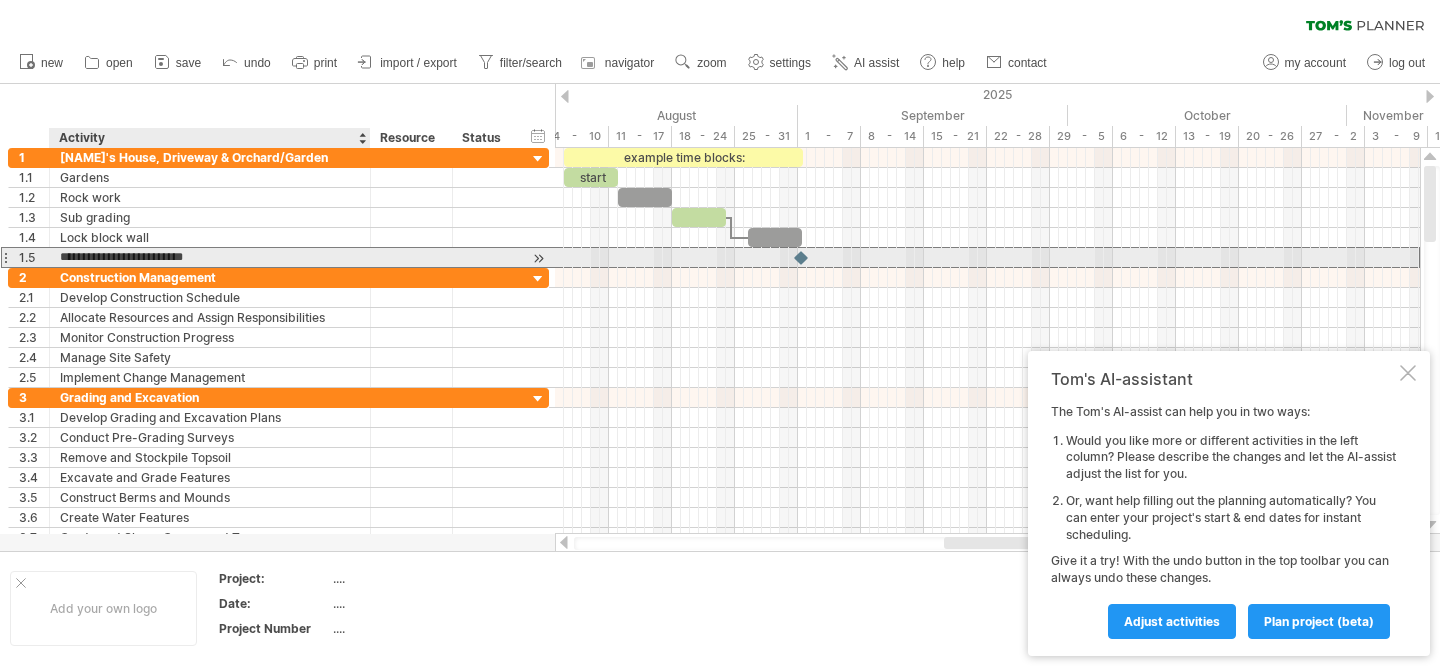 type on "**********" 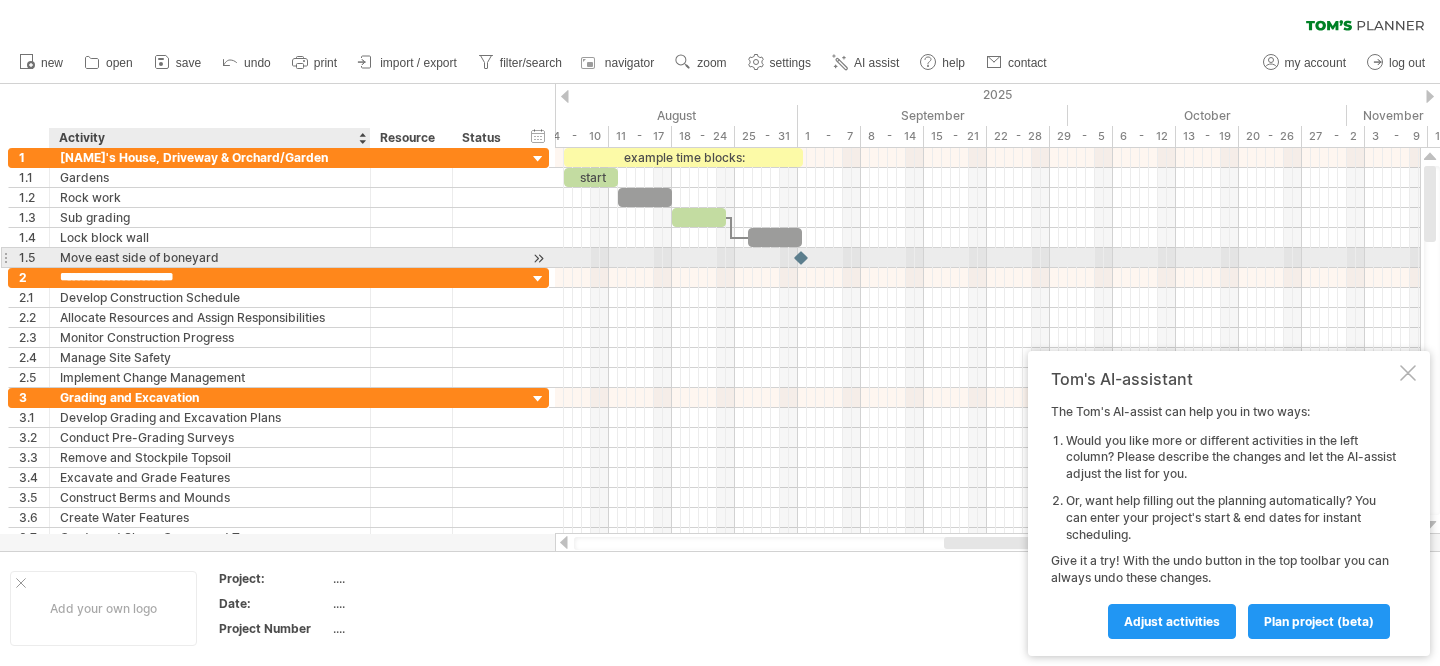 click on "Move east side of boneyard" at bounding box center (210, 257) 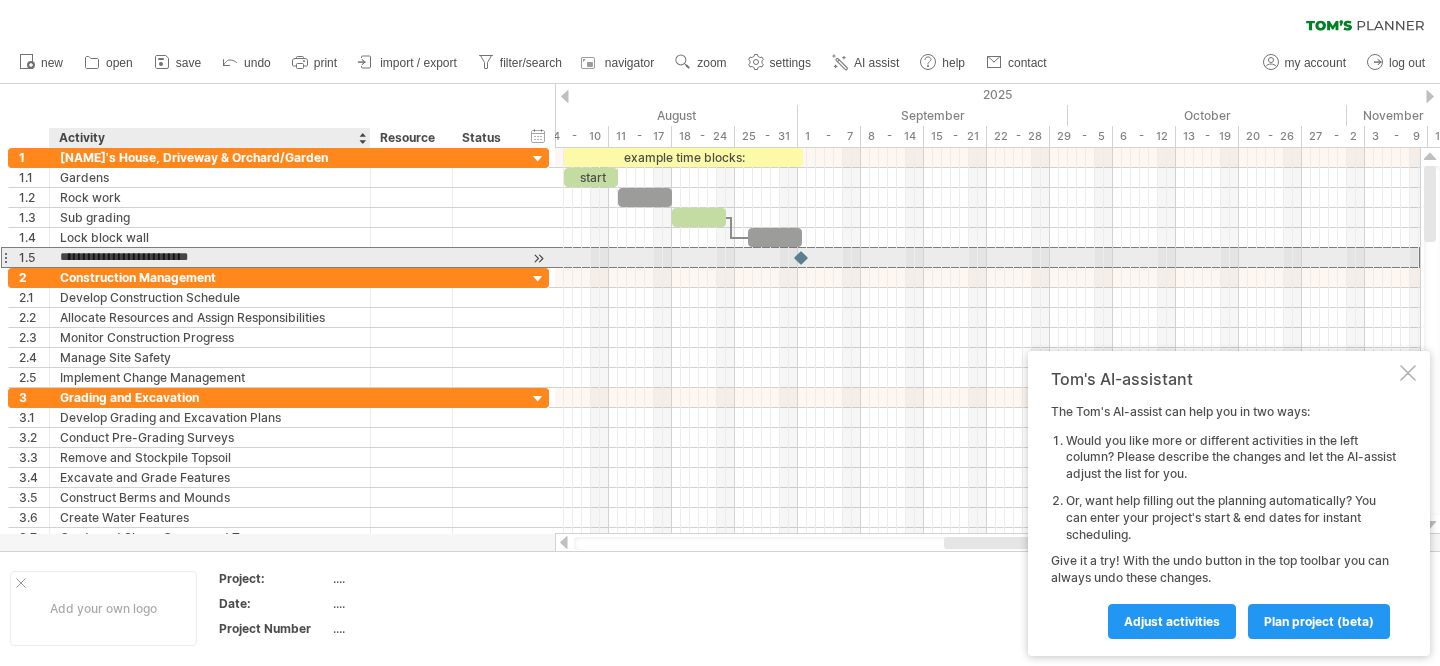 click on "**********" at bounding box center (210, 257) 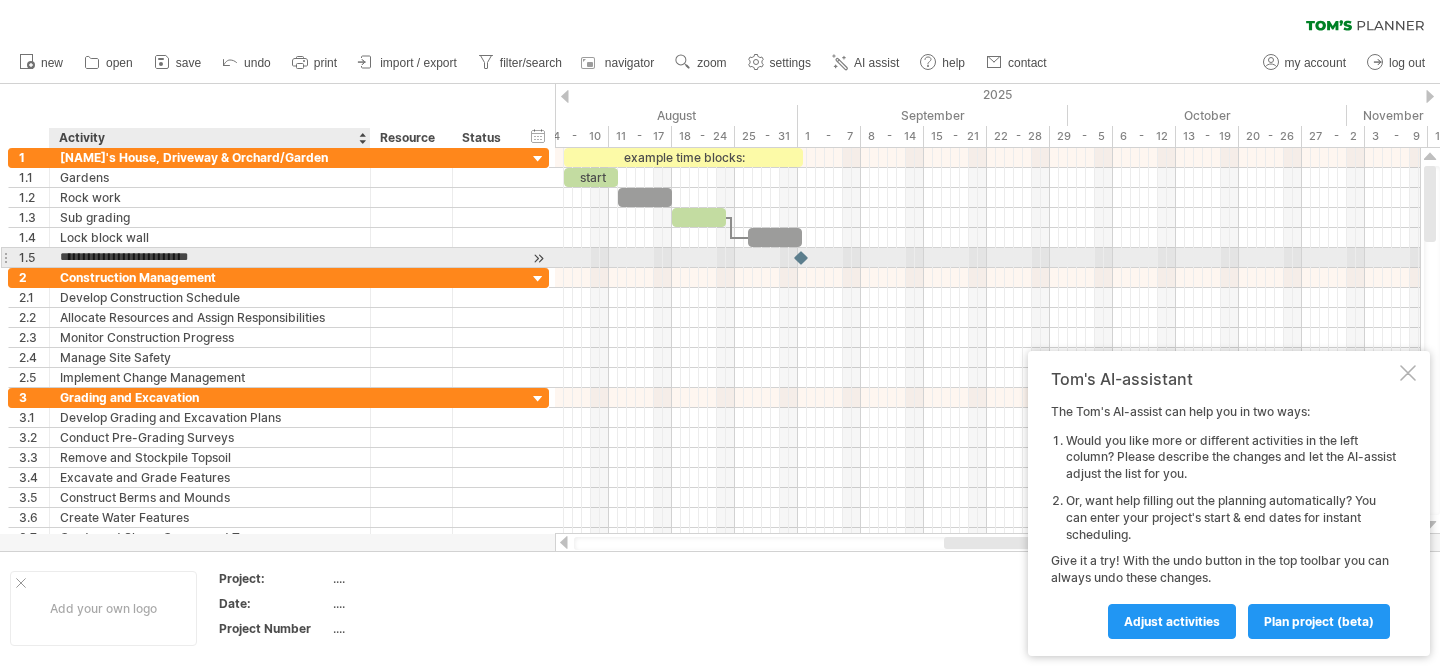 click on "**********" at bounding box center [210, 257] 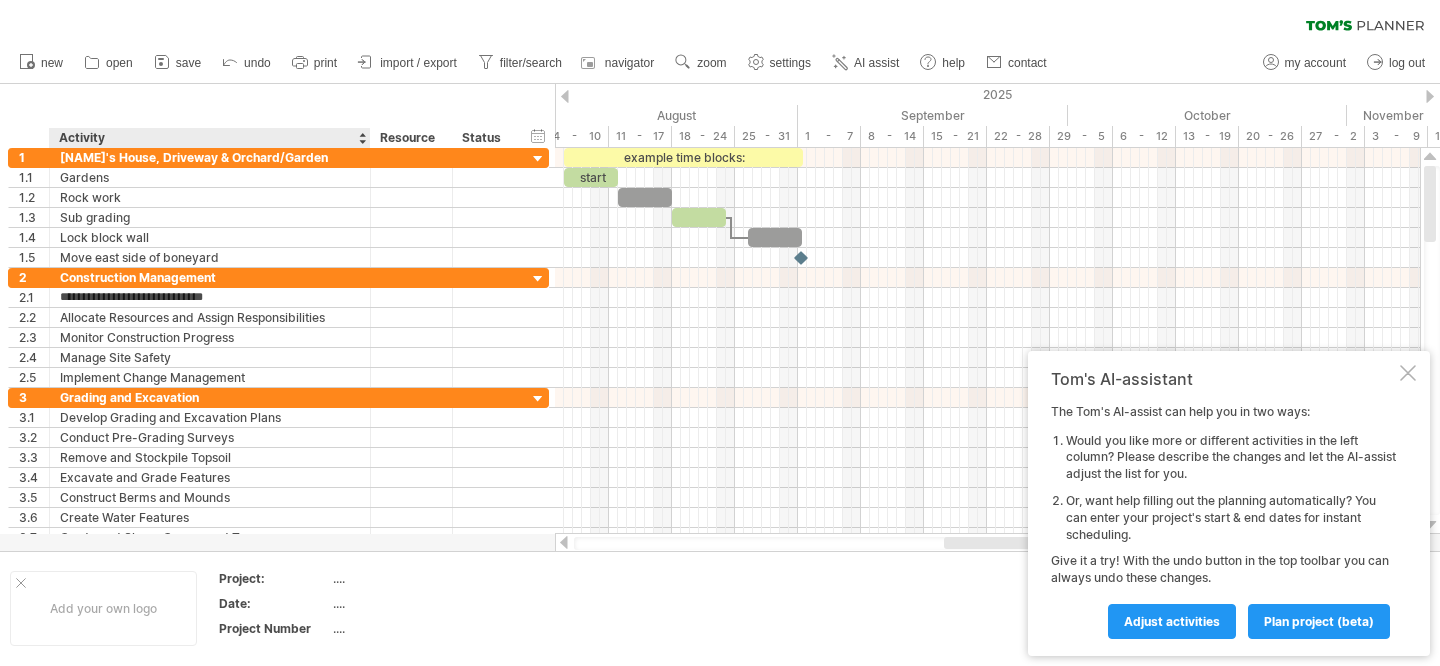 click at bounding box center [362, 138] 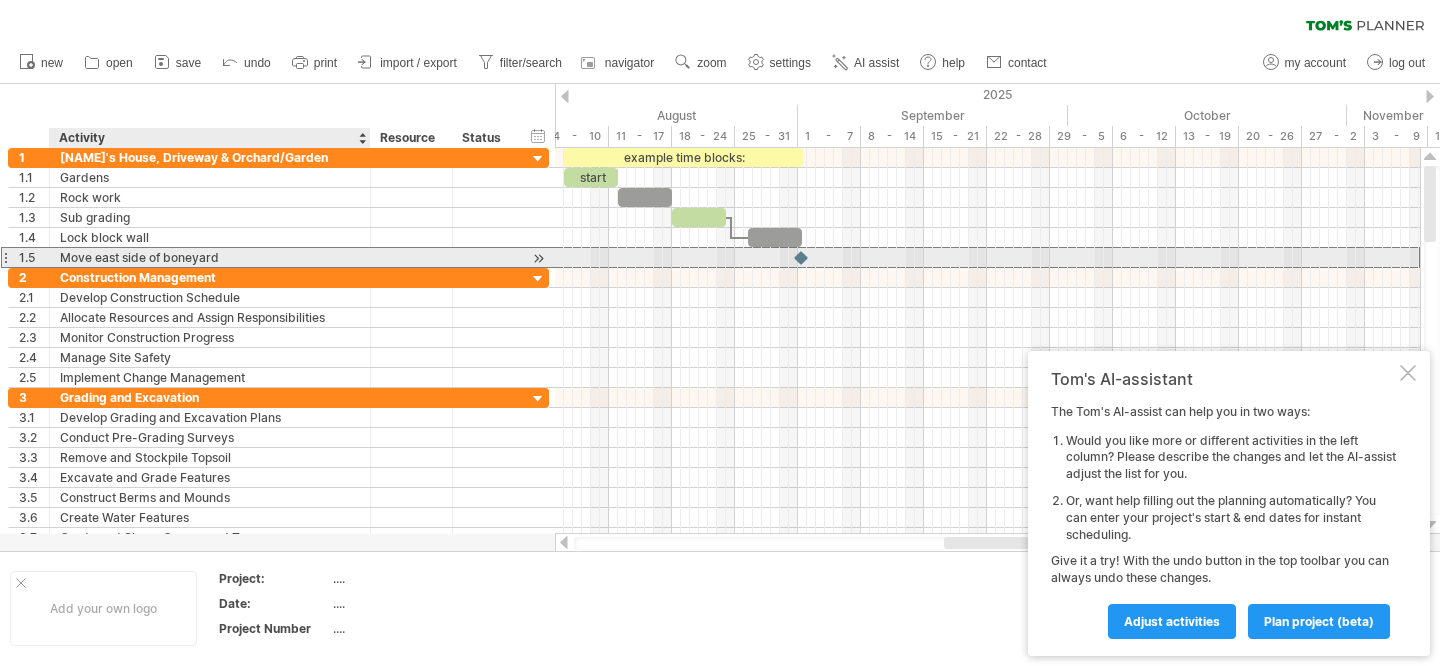 click on "Move east side of boneyard" at bounding box center [210, 257] 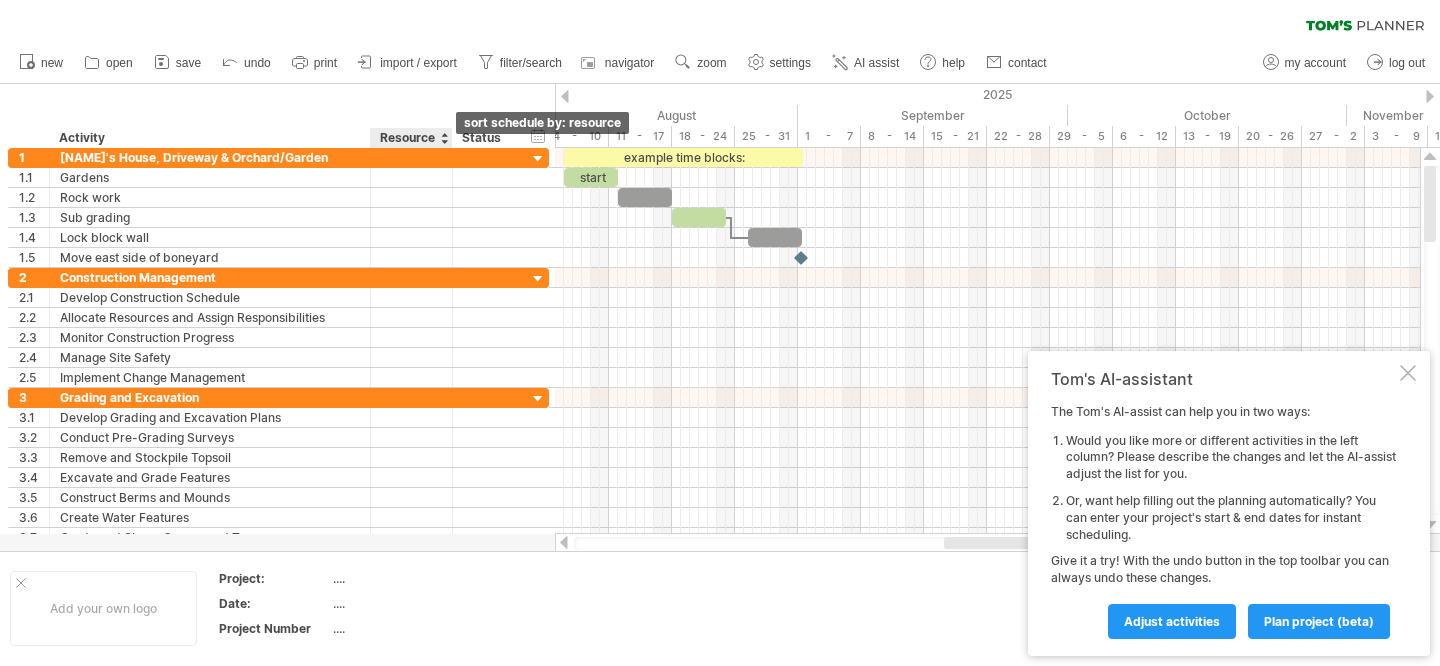 click at bounding box center (444, 138) 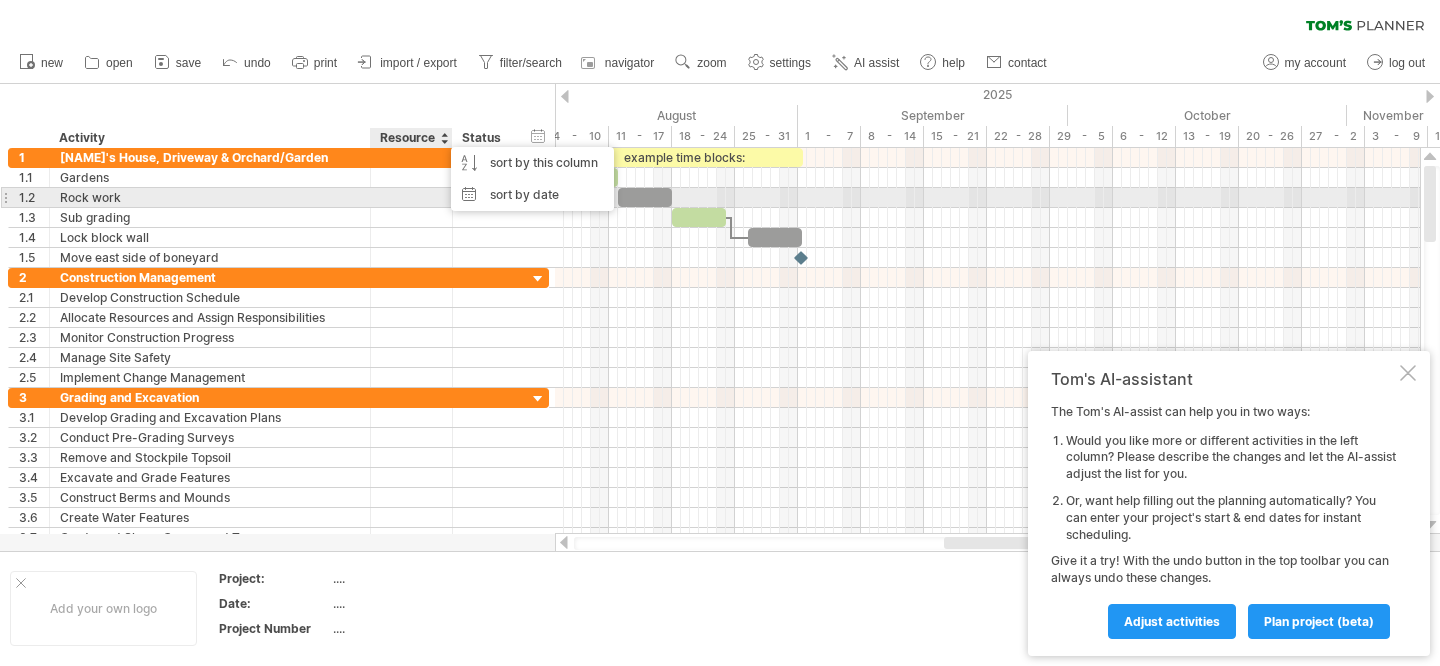 click at bounding box center [411, 197] 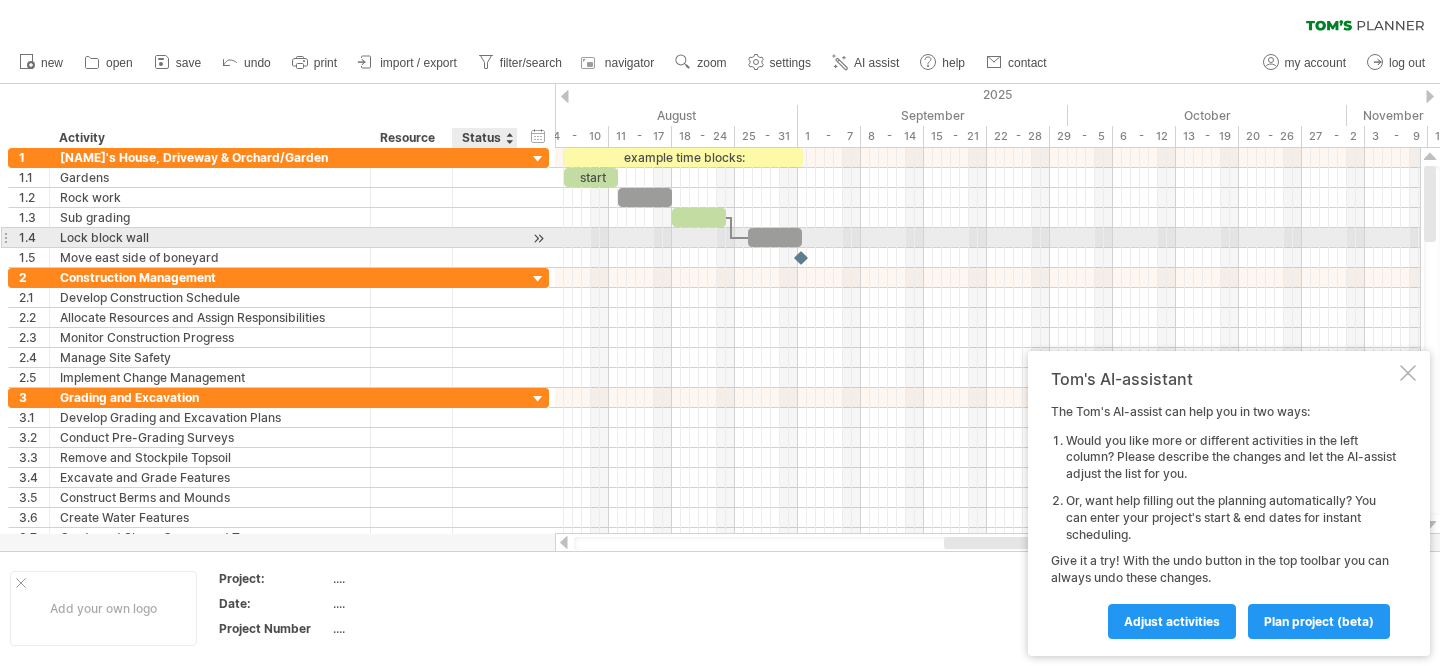 click at bounding box center (538, 238) 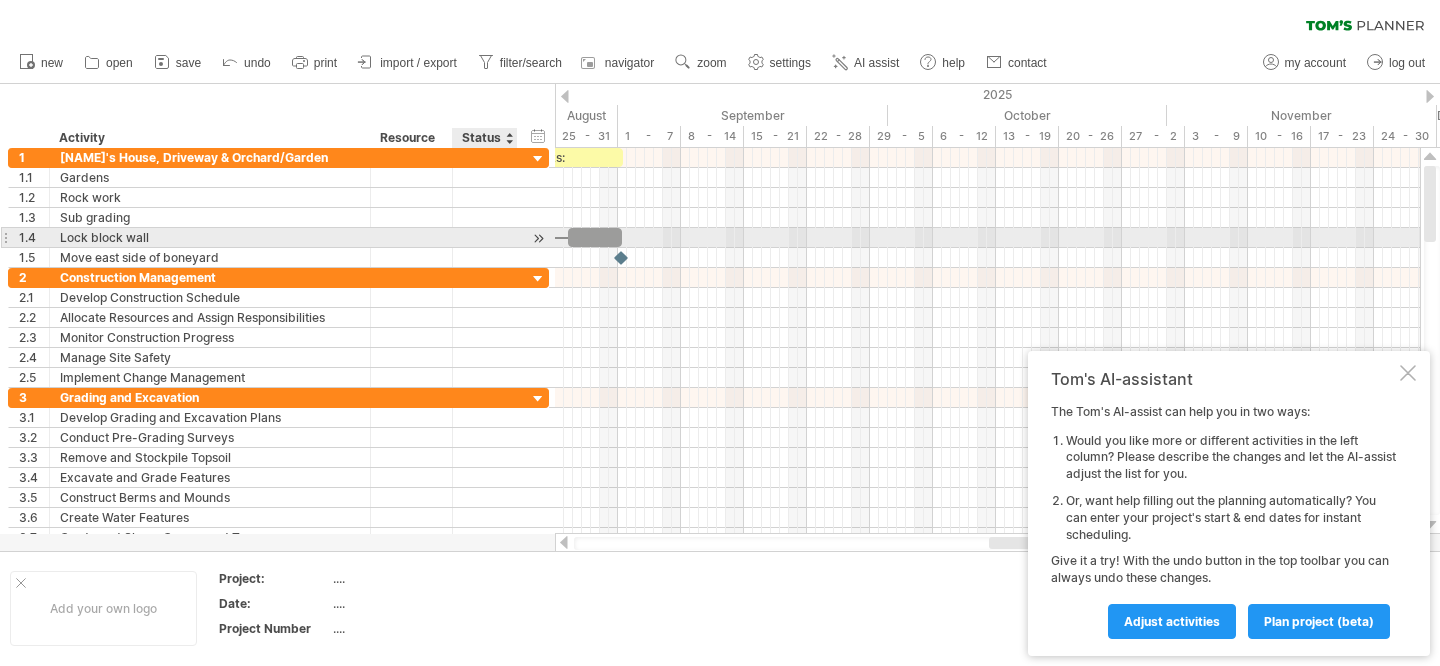 click at bounding box center (538, 238) 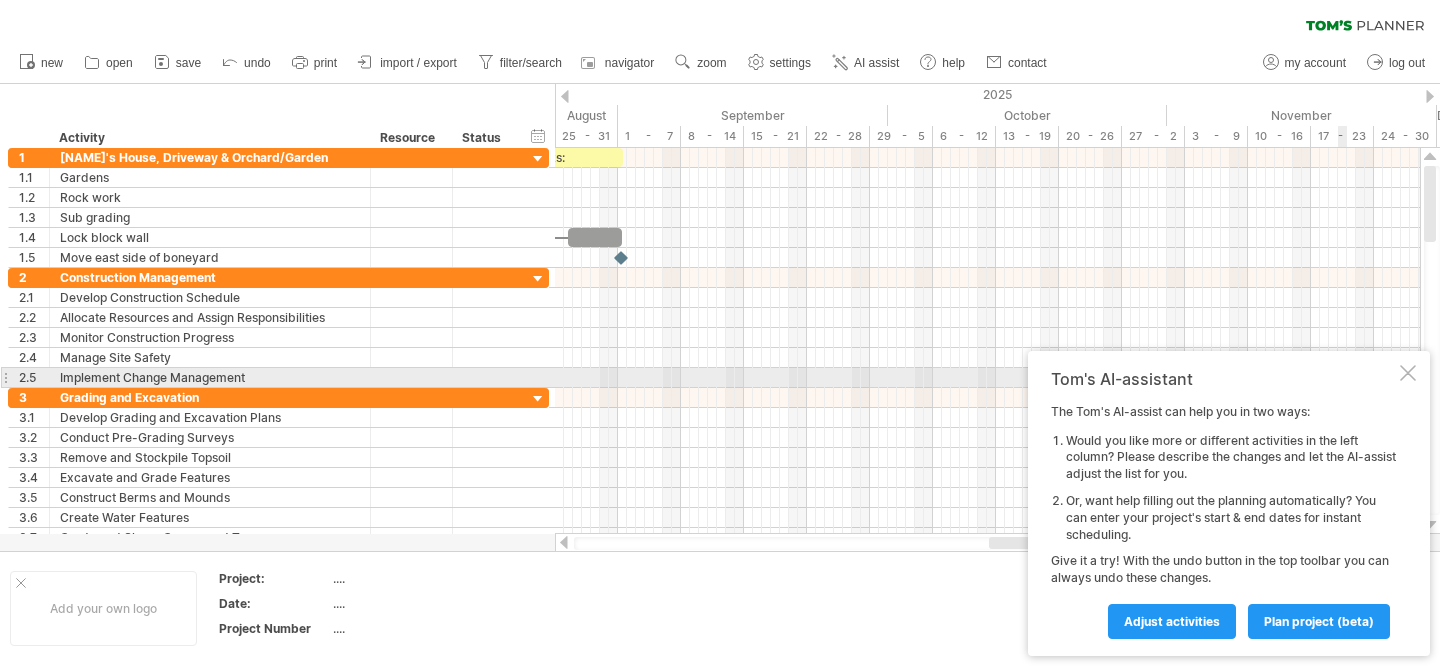 click at bounding box center [1408, 373] 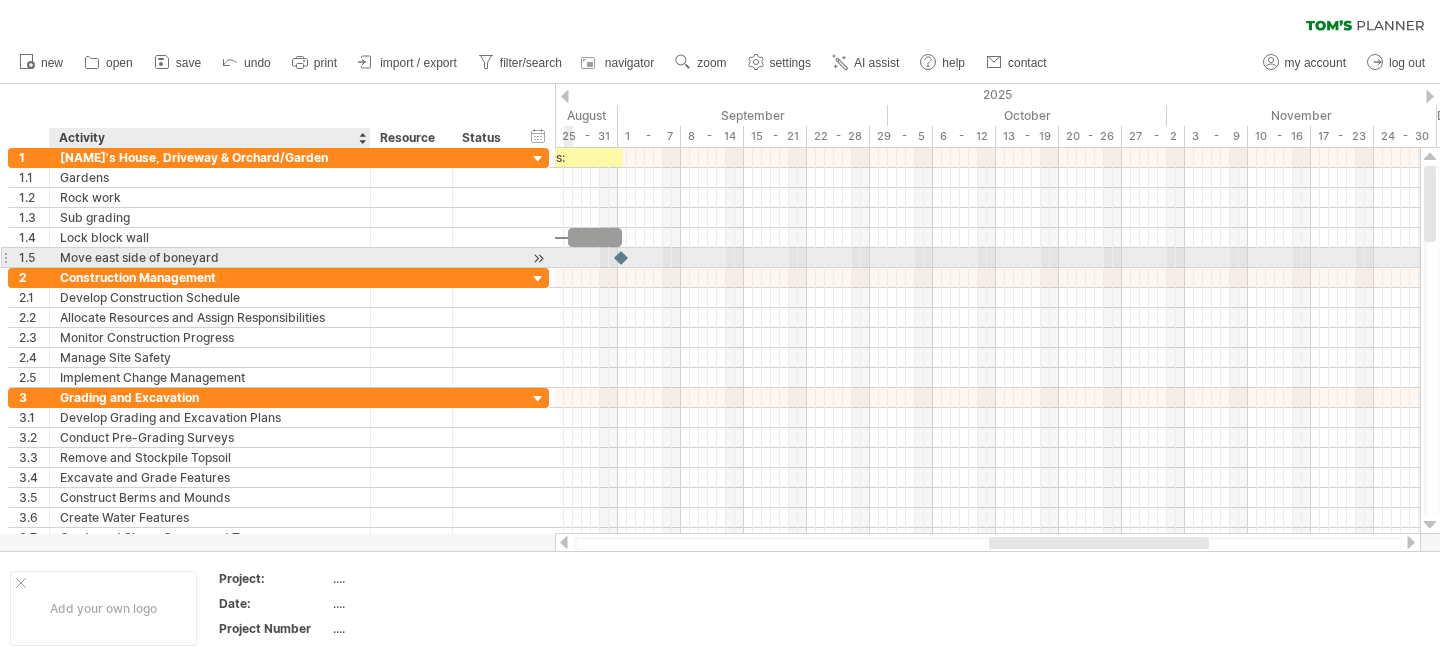 click on "Move east side of boneyard" at bounding box center (210, 257) 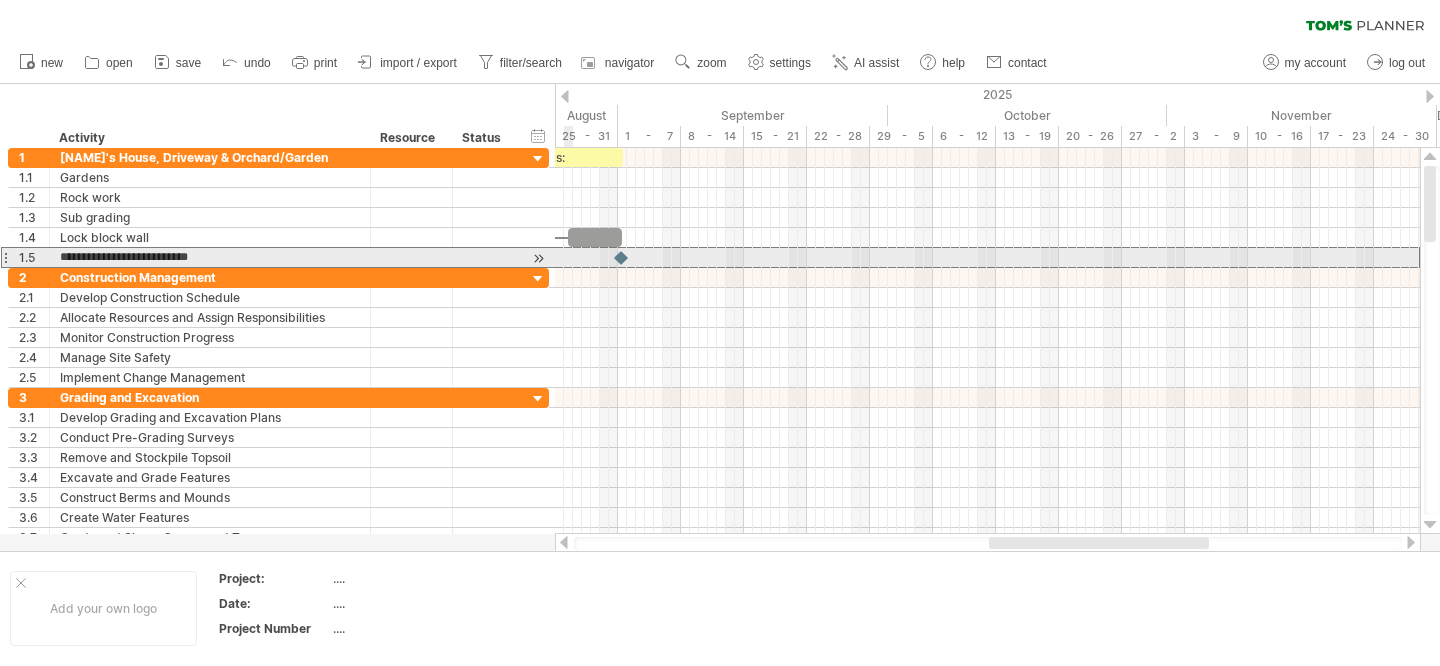 click at bounding box center [5, 257] 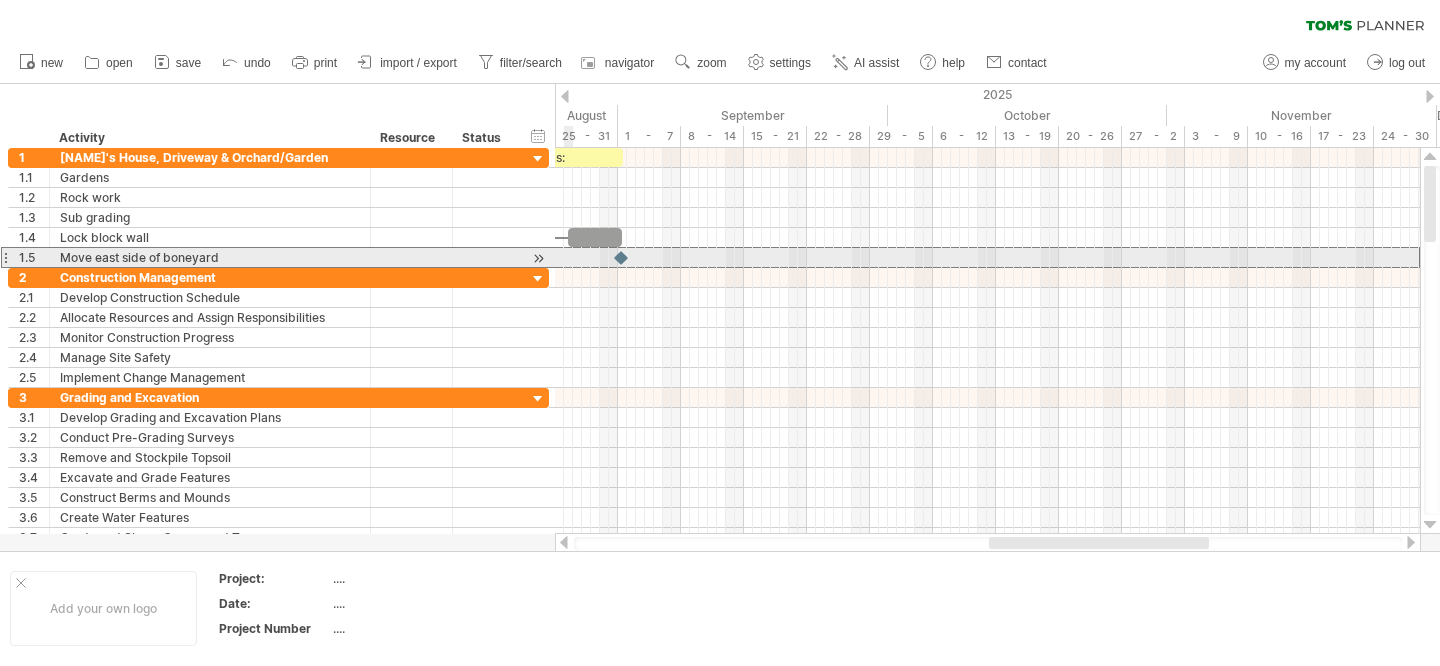 click at bounding box center (5, 257) 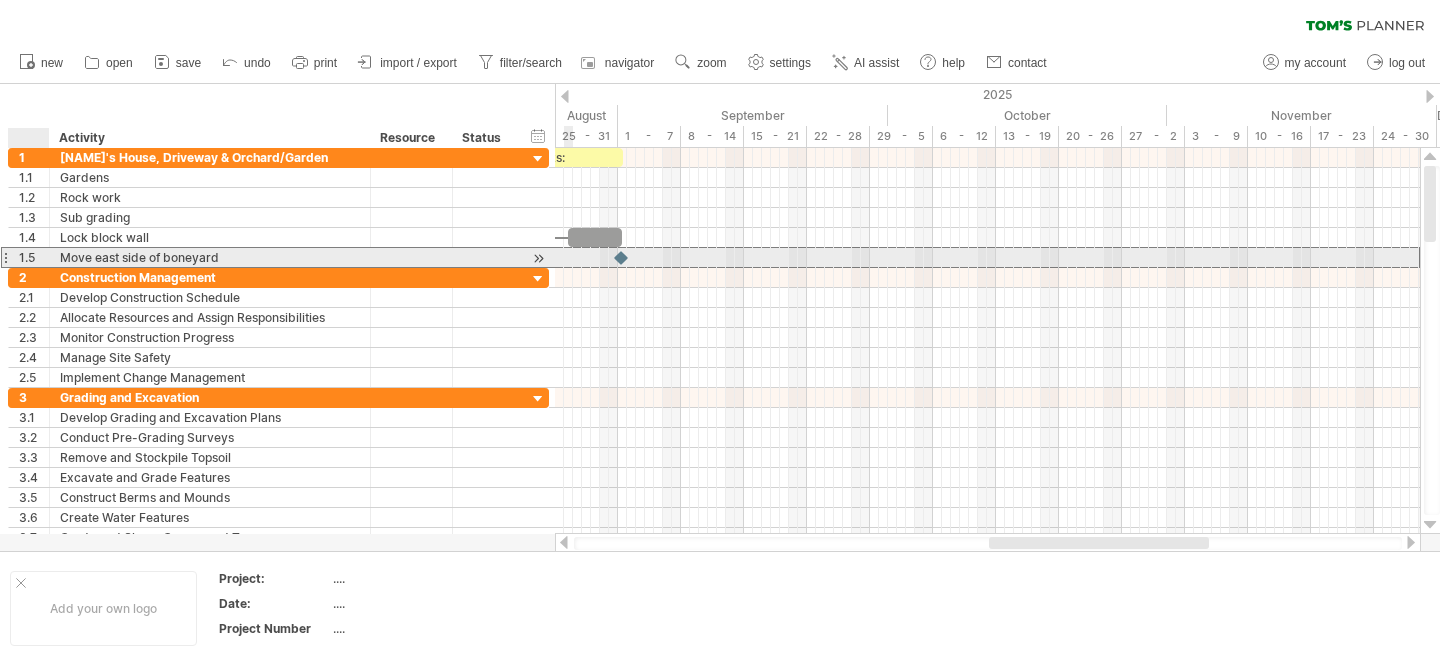 click on "1.5" at bounding box center [34, 257] 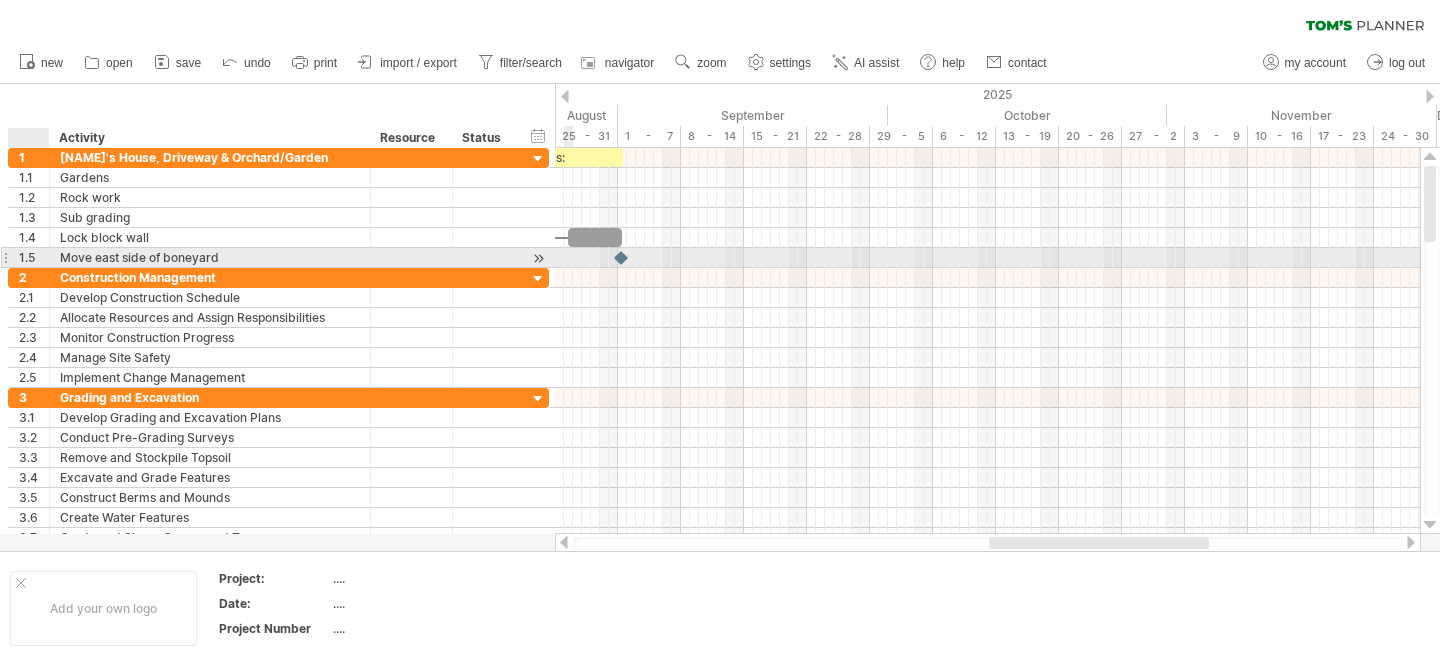 click on "1.5" at bounding box center (34, 257) 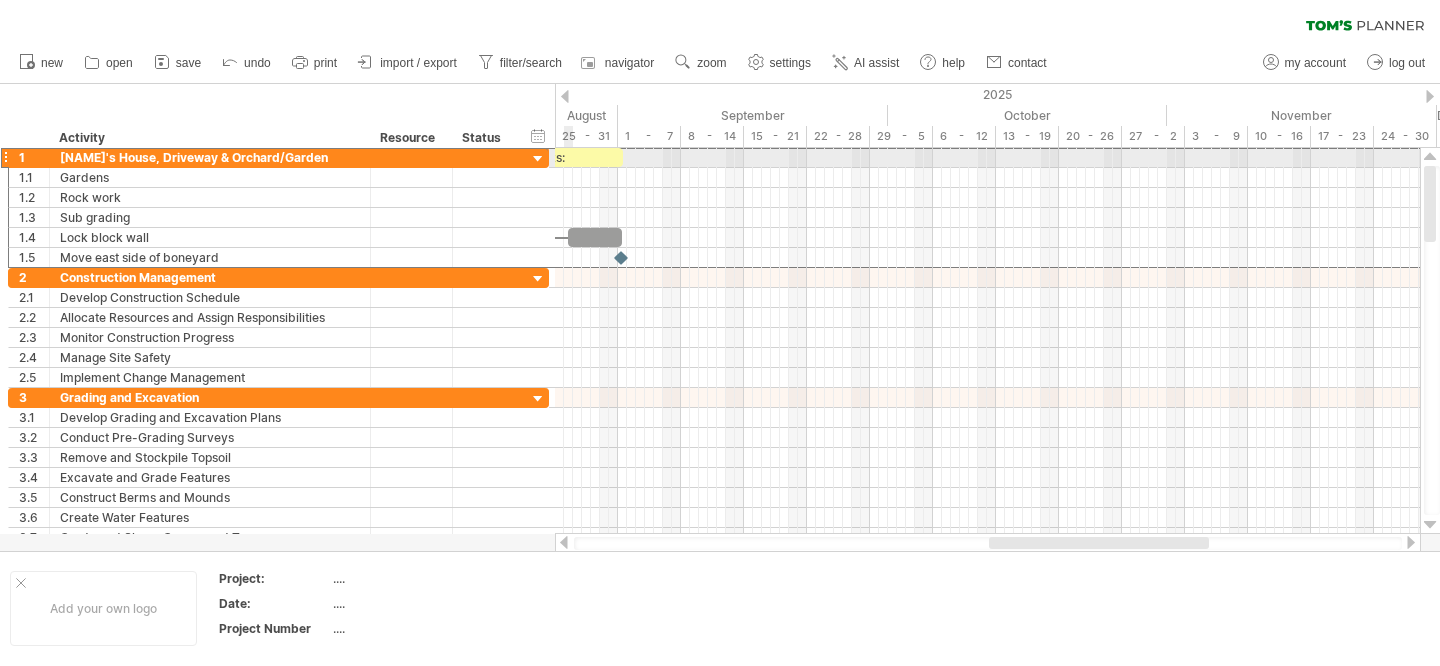 click at bounding box center [5, 157] 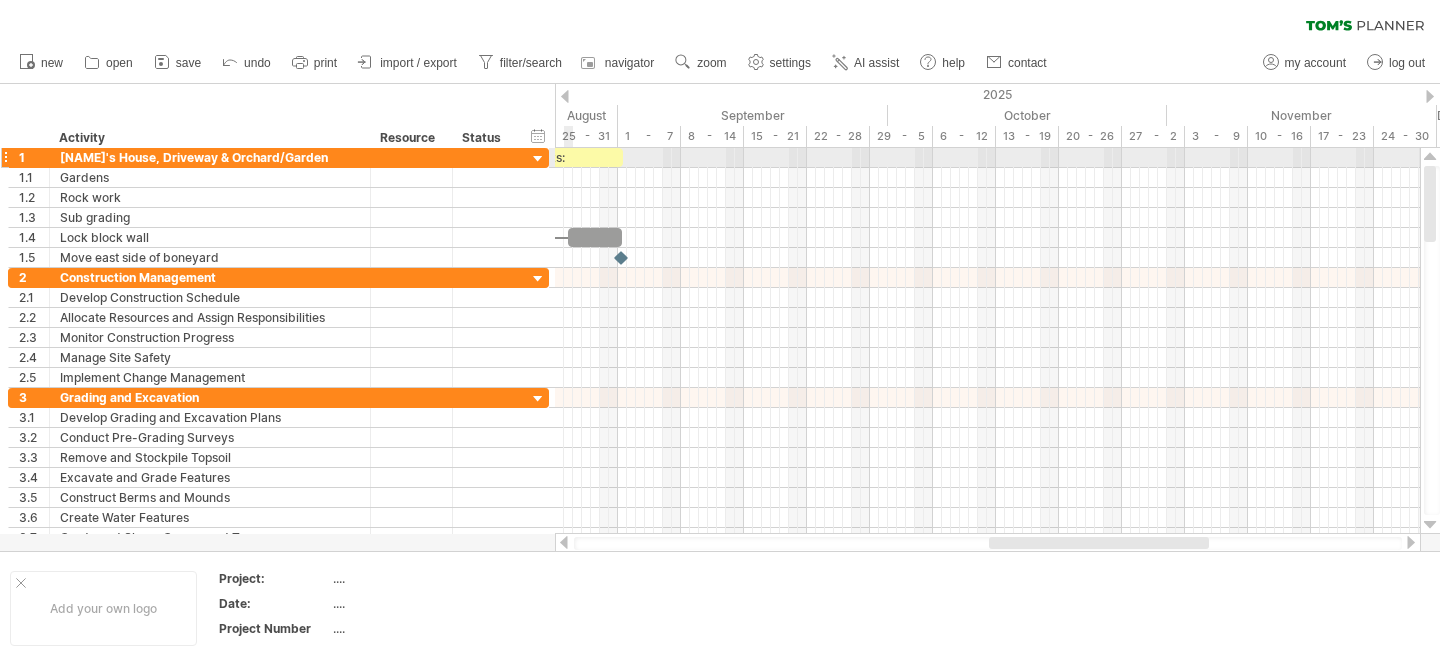 click at bounding box center (5, 157) 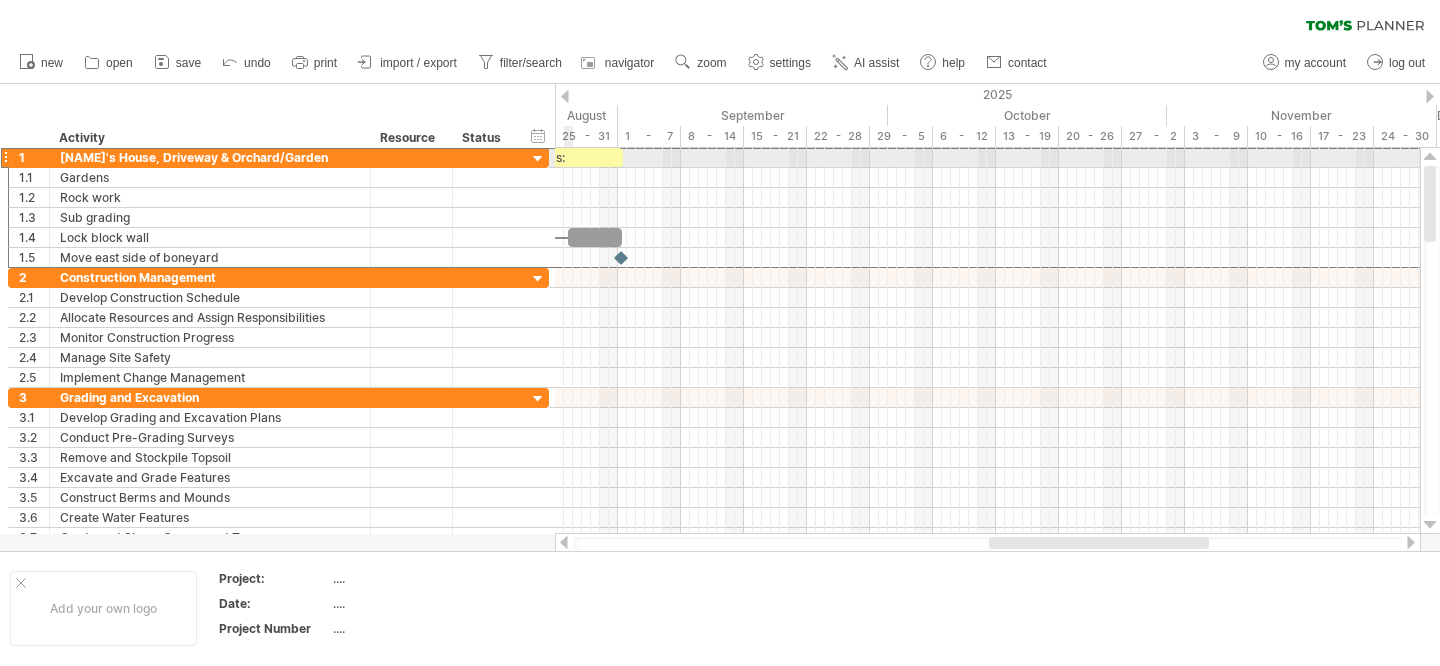 click at bounding box center [5, 157] 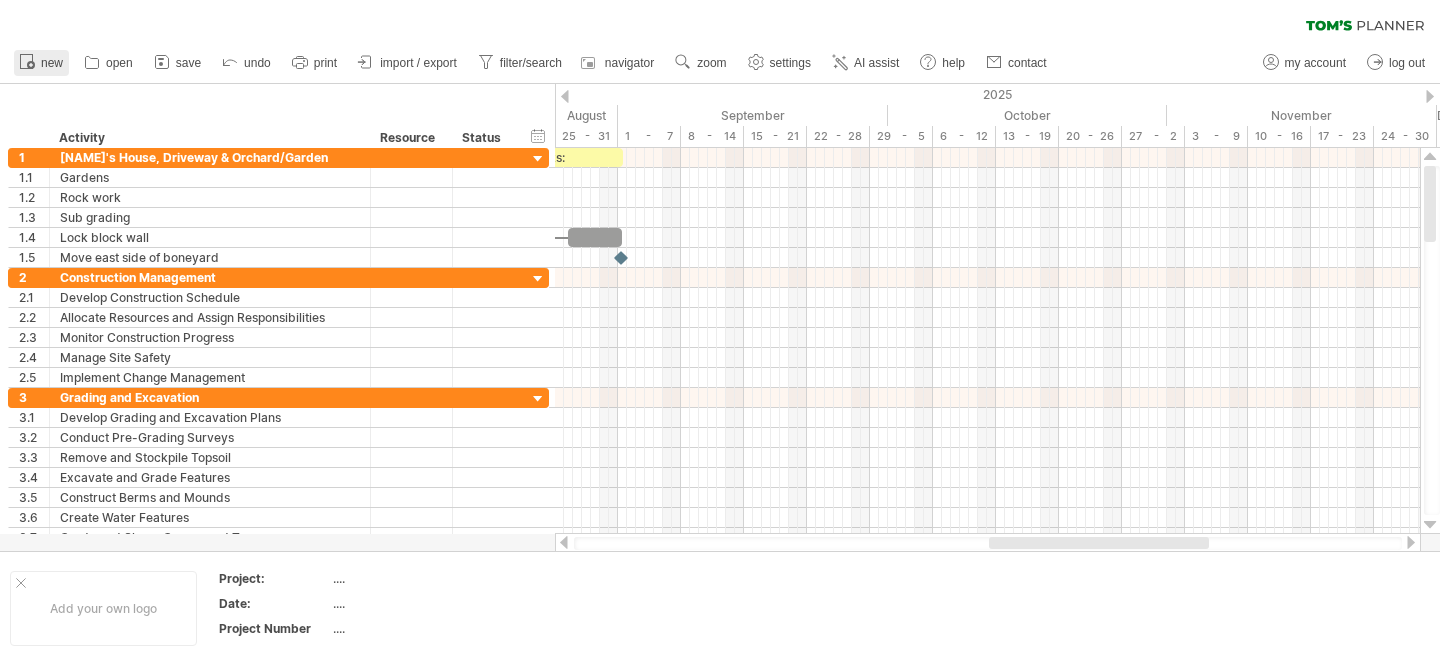 click on "new" at bounding box center (52, 63) 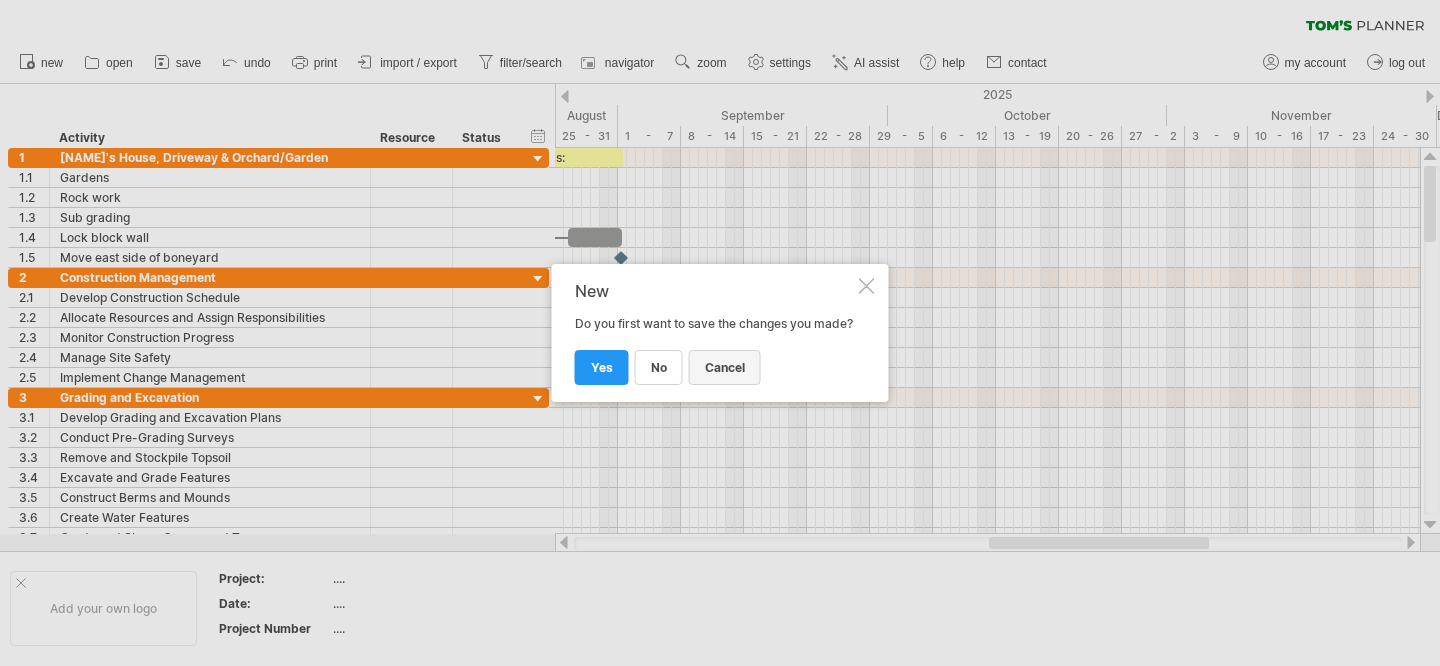 click on "cancel" at bounding box center [725, 367] 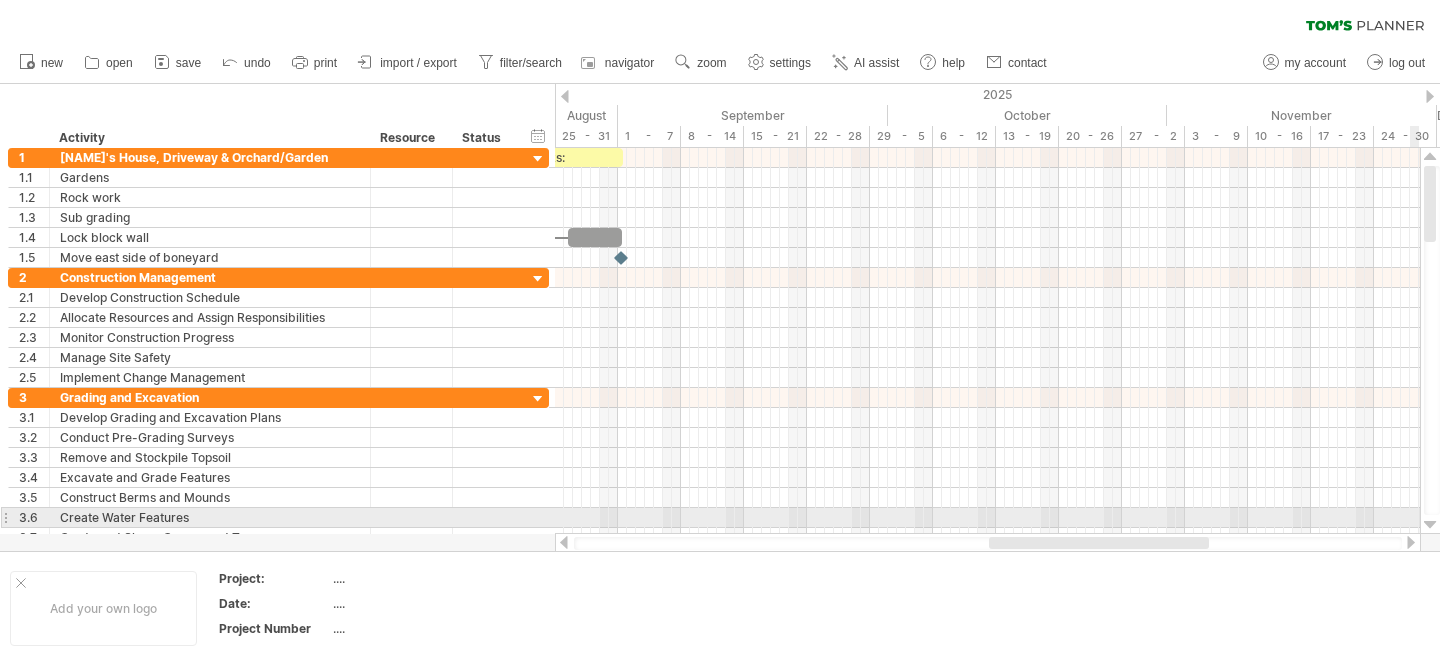 click at bounding box center (1430, 525) 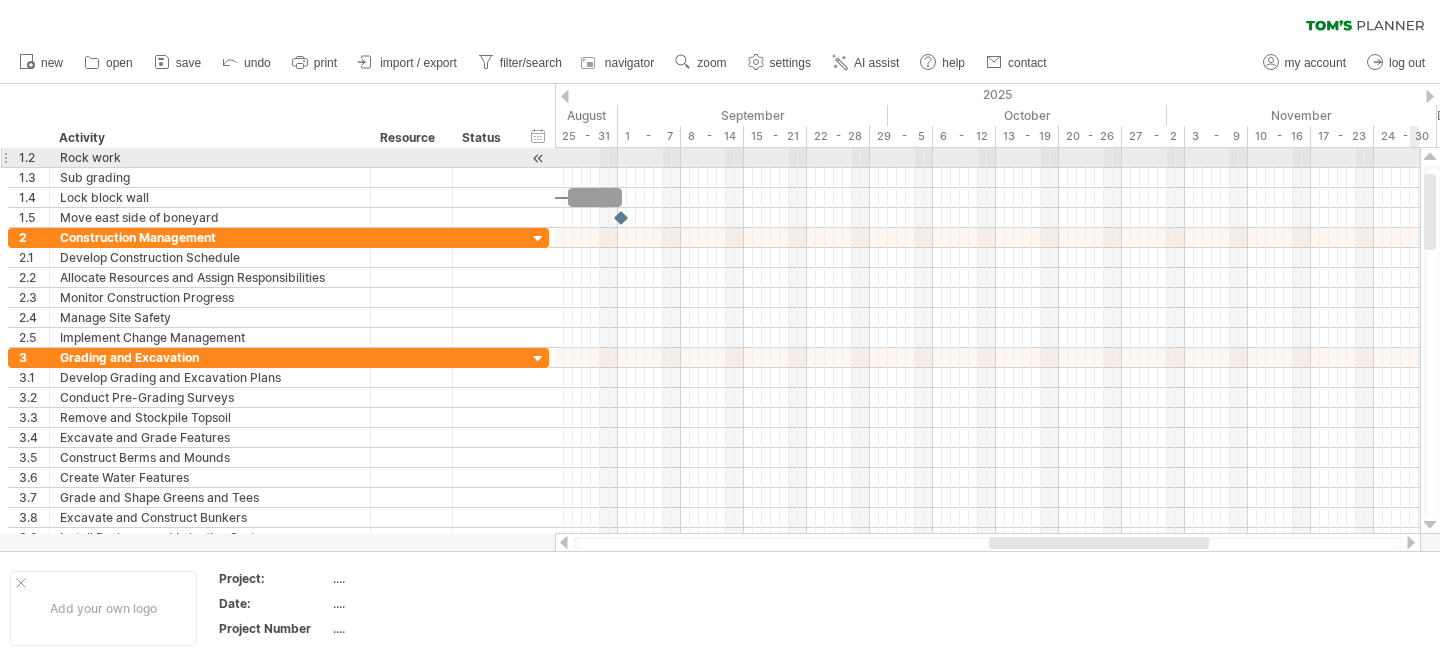 click at bounding box center [1430, 157] 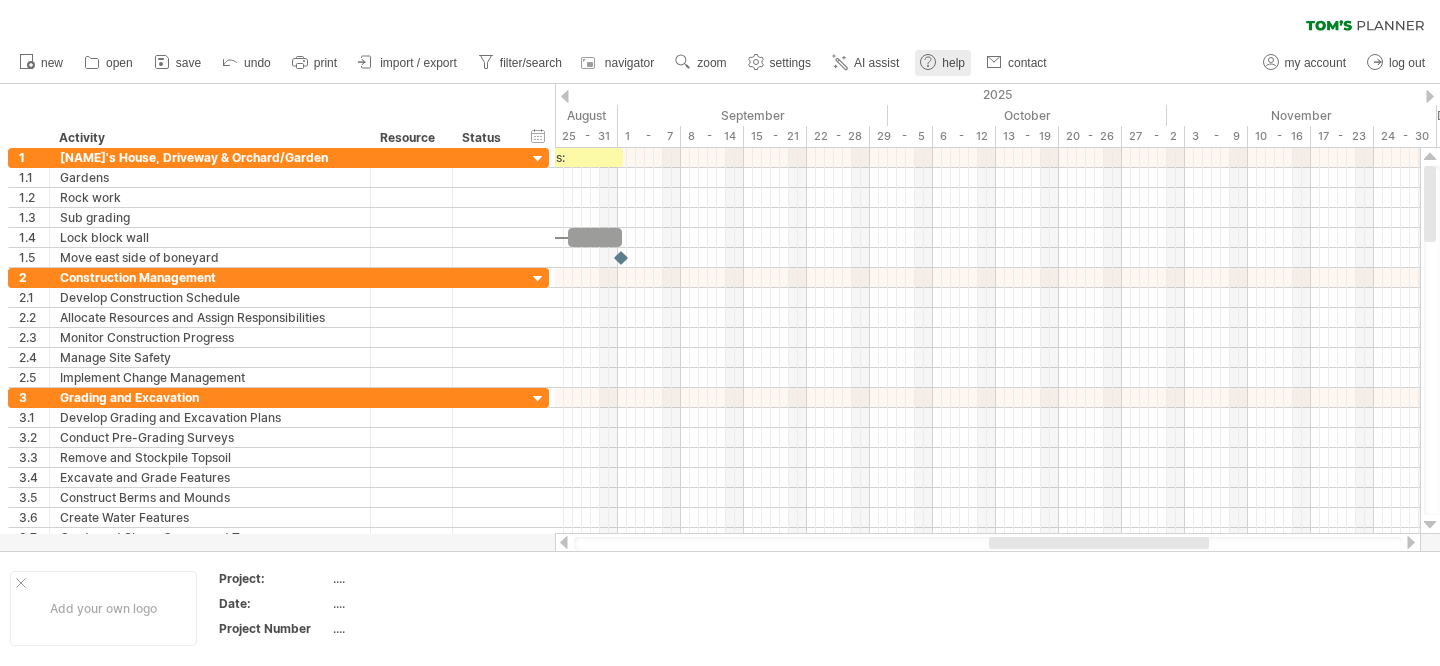 click on "help" at bounding box center (953, 63) 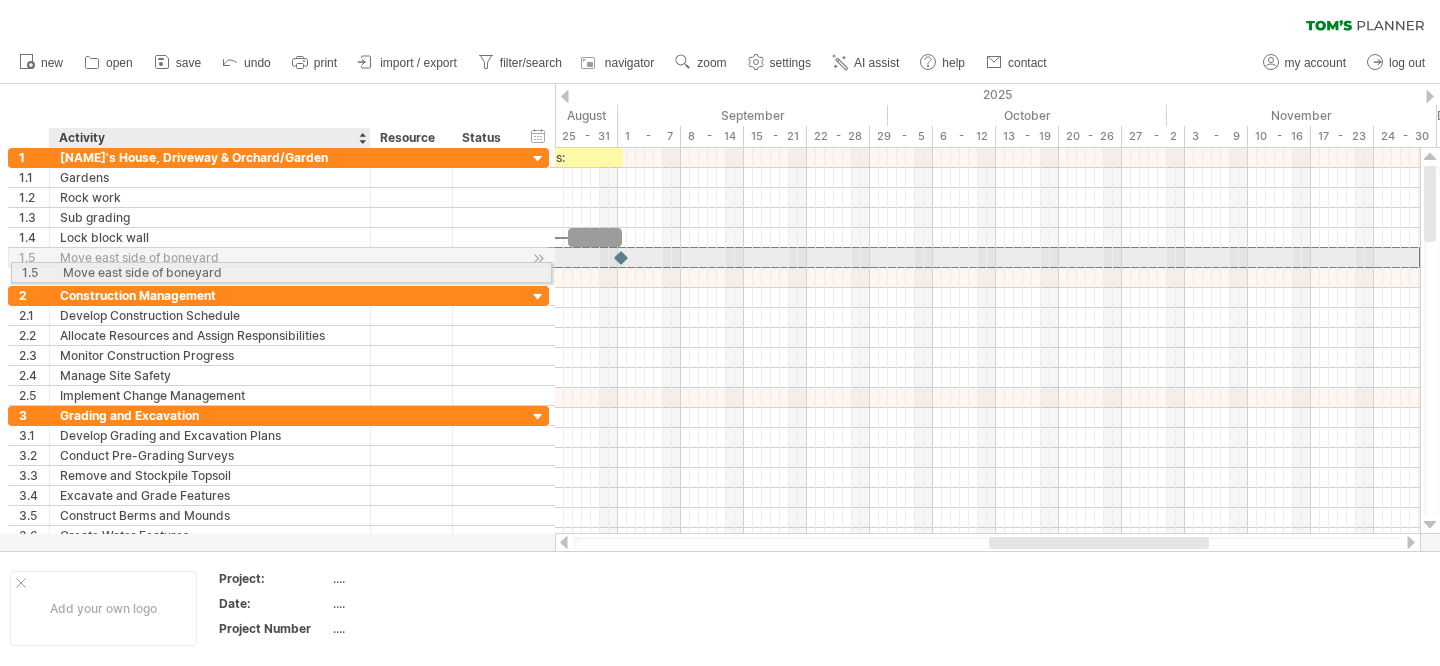 drag, startPoint x: 244, startPoint y: 257, endPoint x: 241, endPoint y: 269, distance: 12.369317 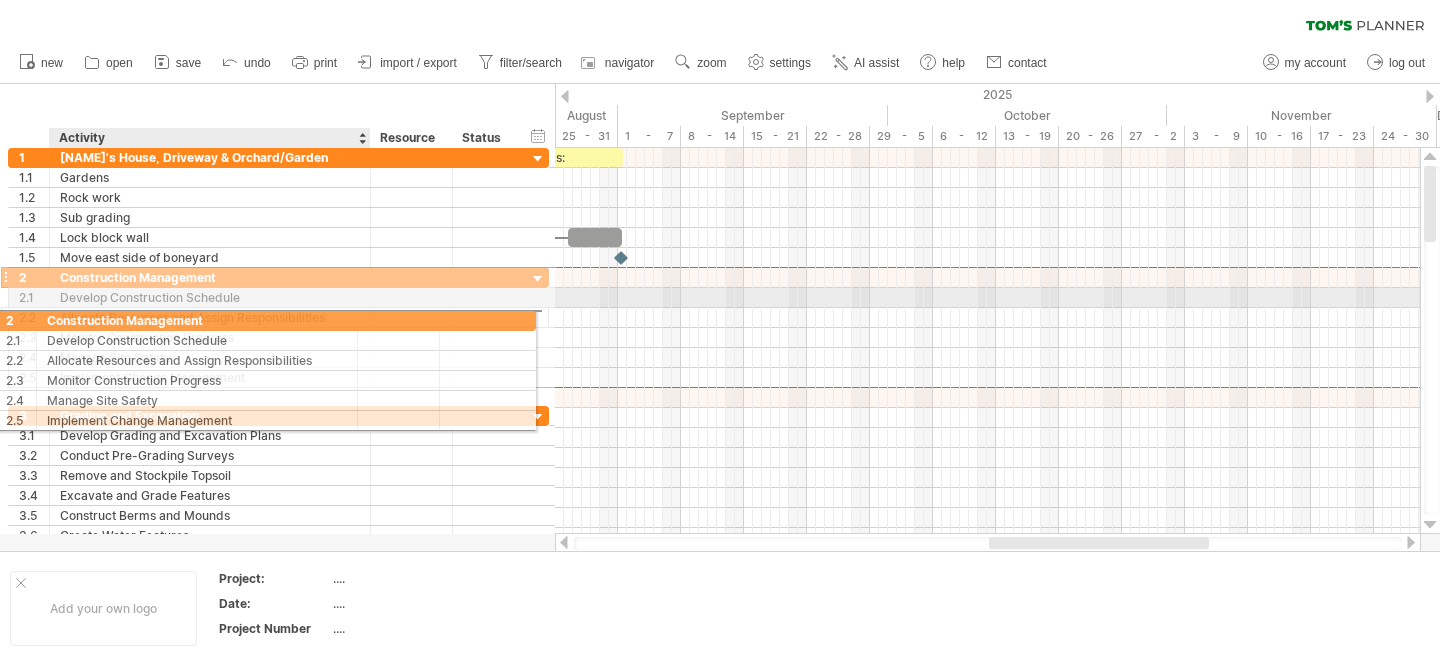drag, startPoint x: 243, startPoint y: 275, endPoint x: 224, endPoint y: 316, distance: 45.188496 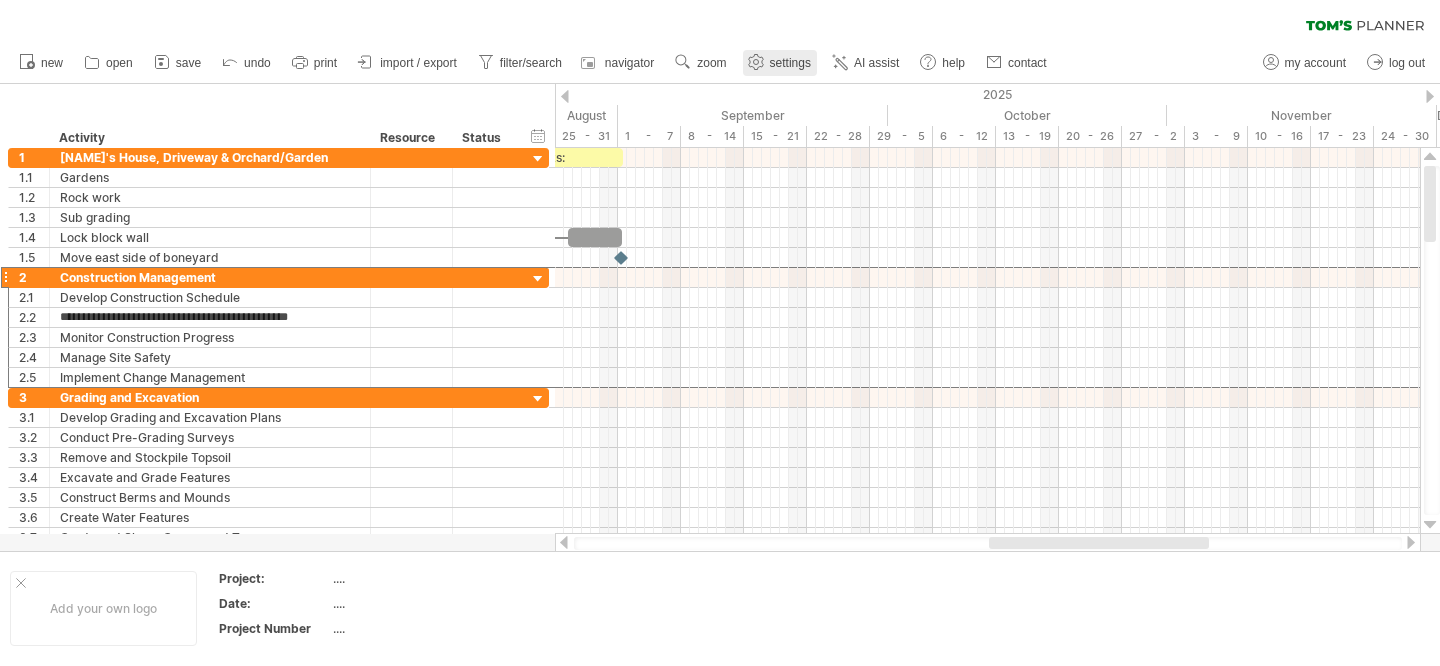 click on "settings" at bounding box center (790, 63) 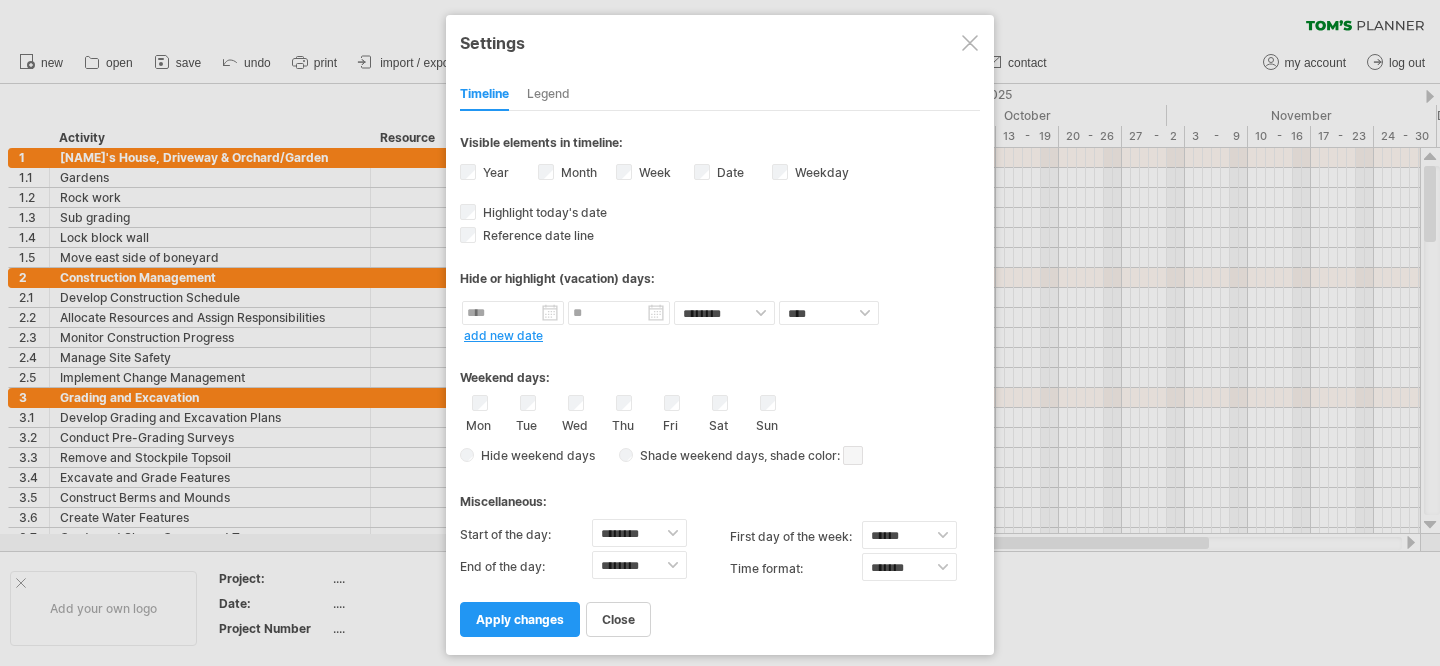 click at bounding box center (970, 43) 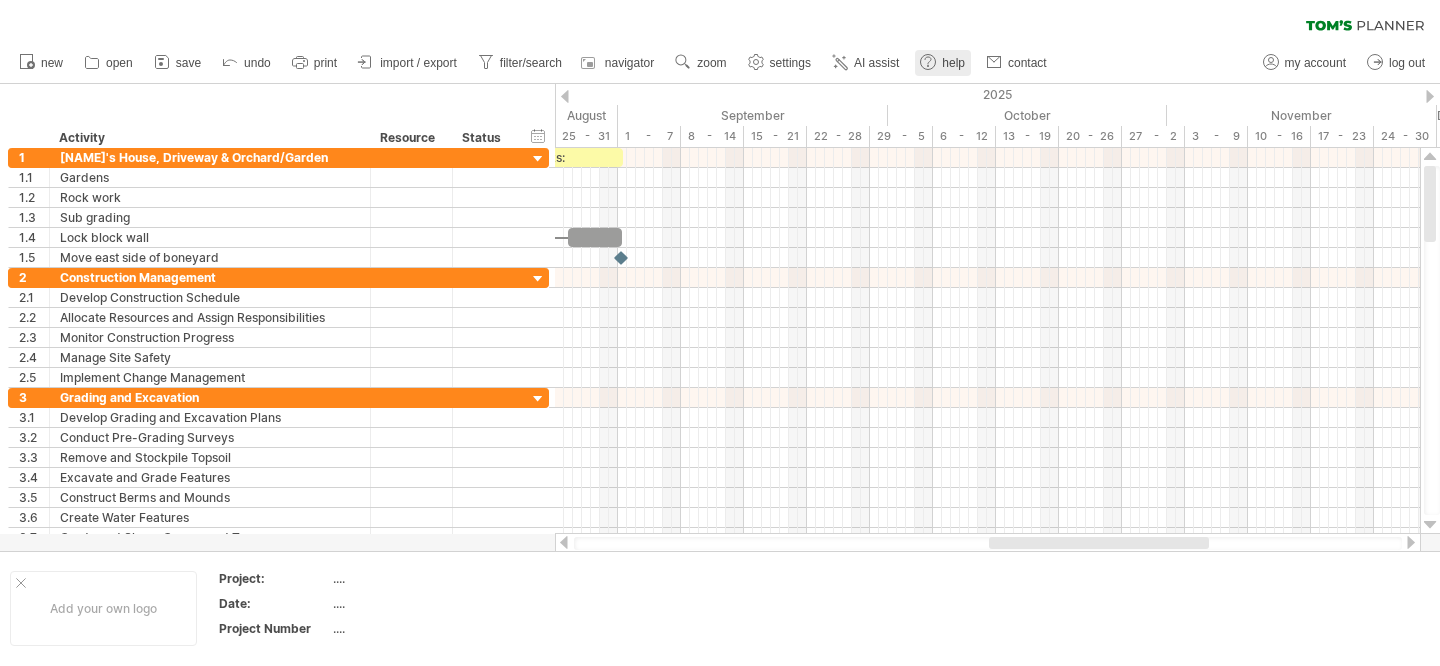 click on "help" at bounding box center (953, 63) 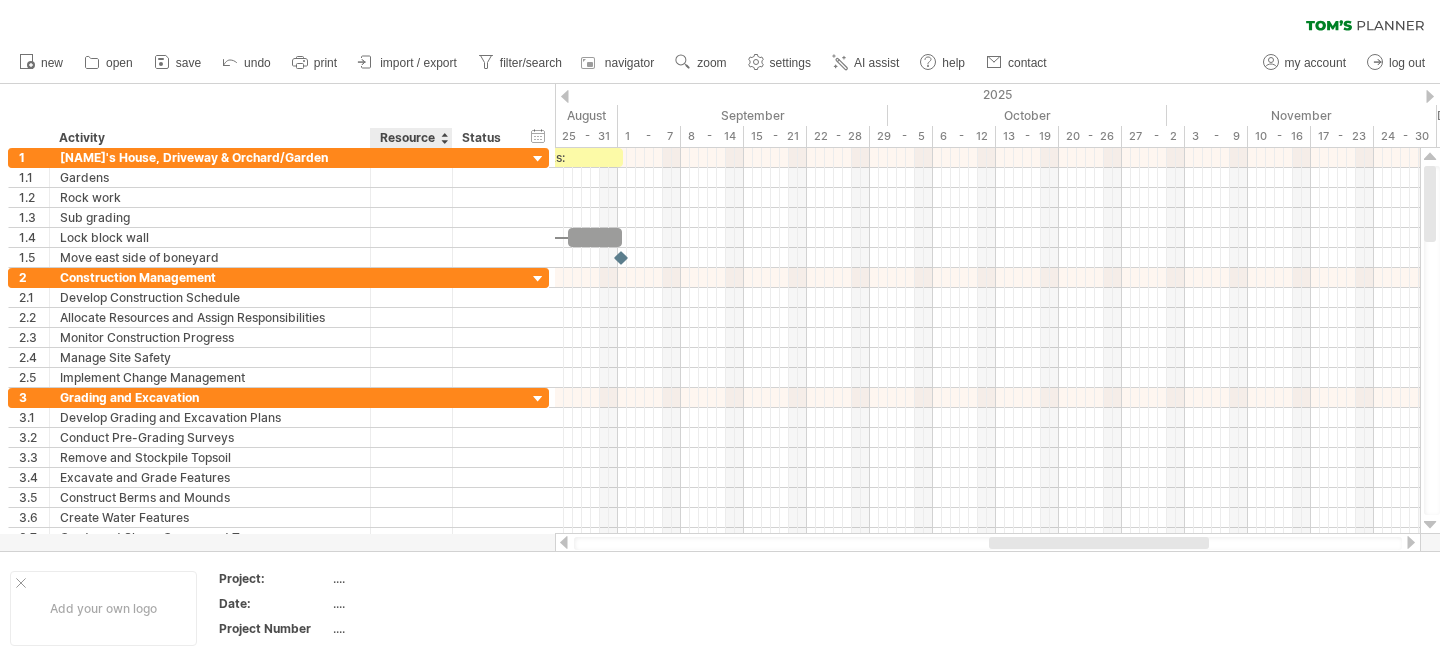 click on "Resource" at bounding box center [410, 138] 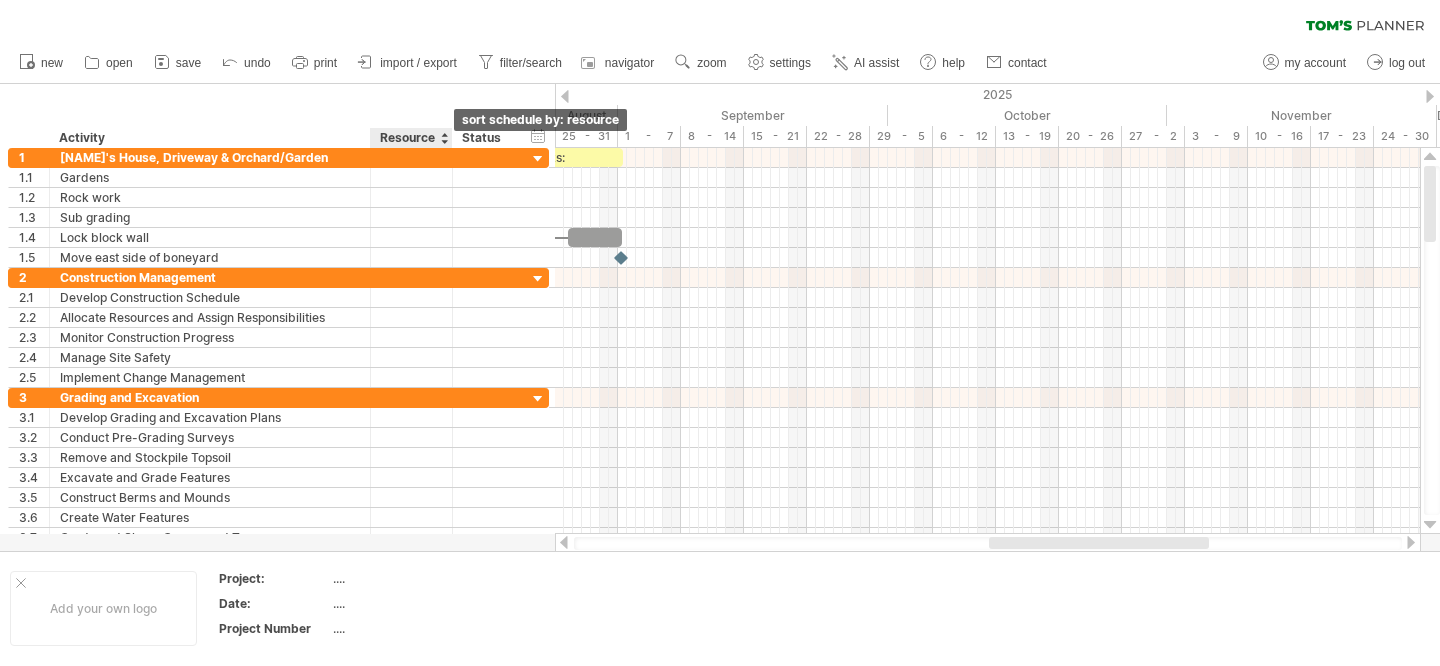 click at bounding box center [444, 138] 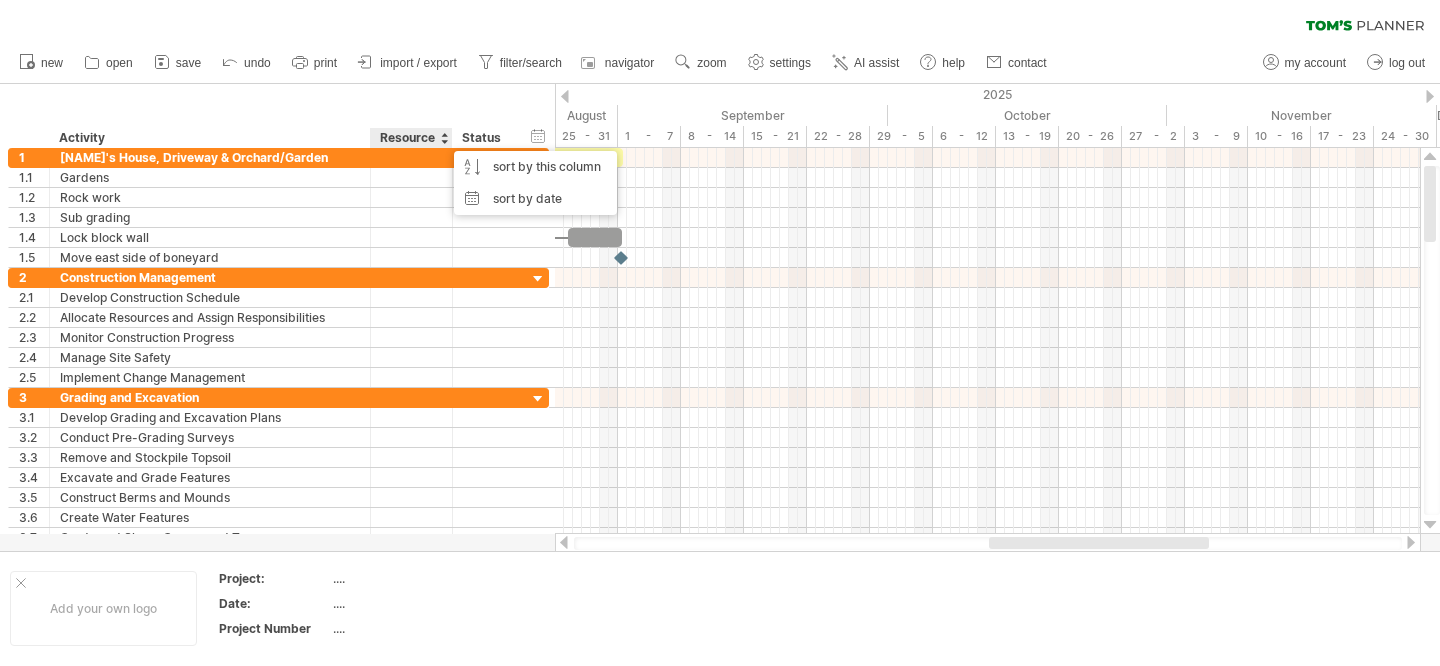 click at bounding box center (444, 138) 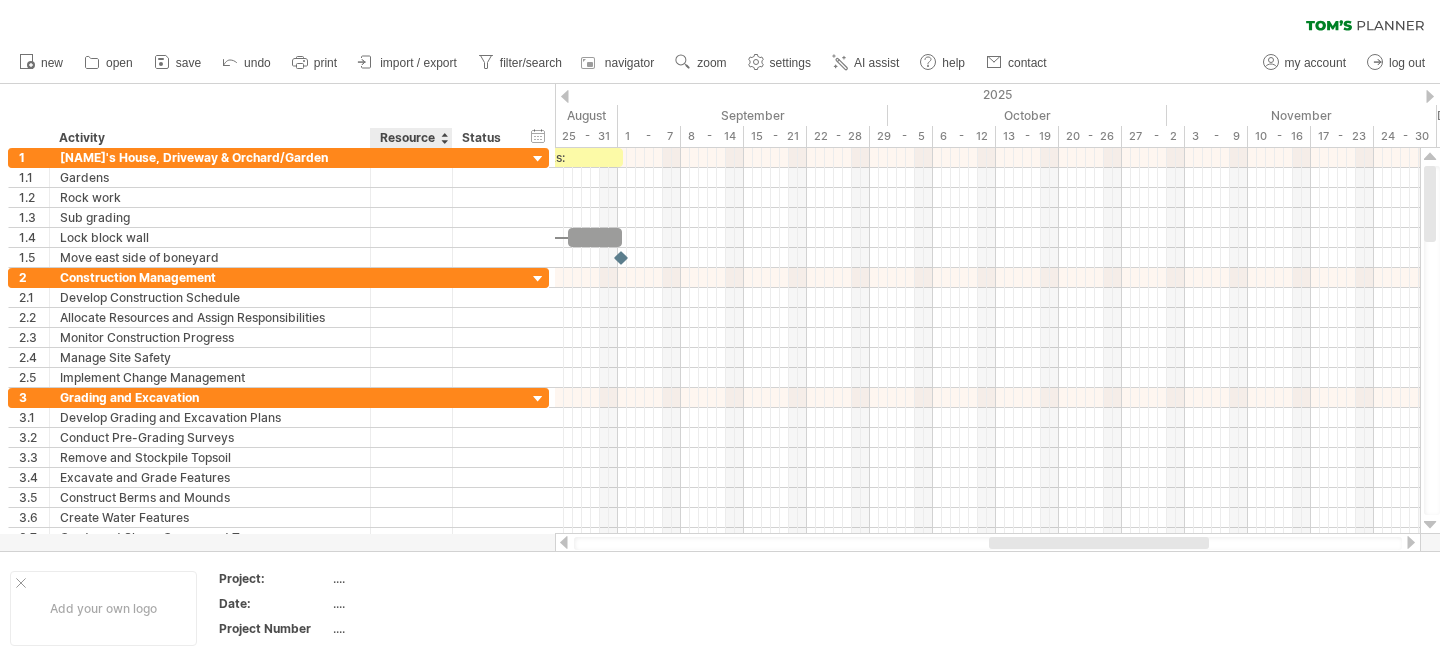 click on "Resource" at bounding box center [410, 138] 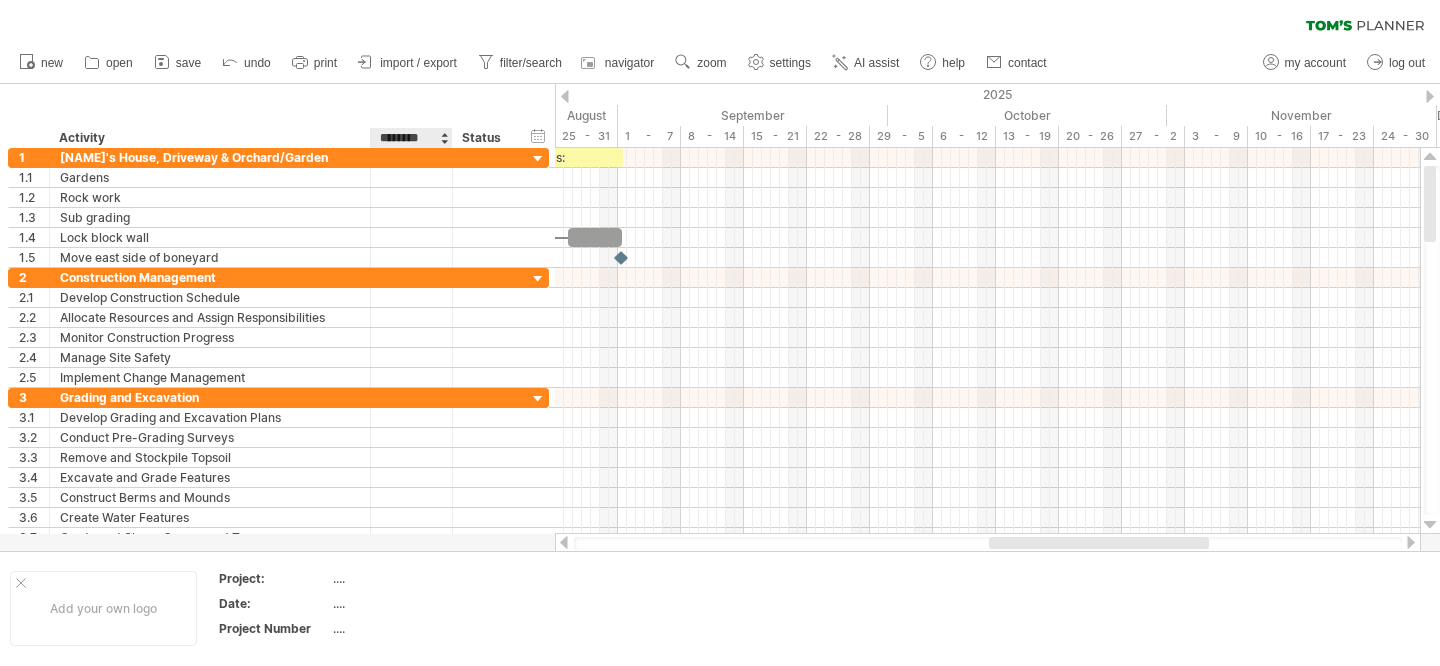 click on "********" at bounding box center [410, 138] 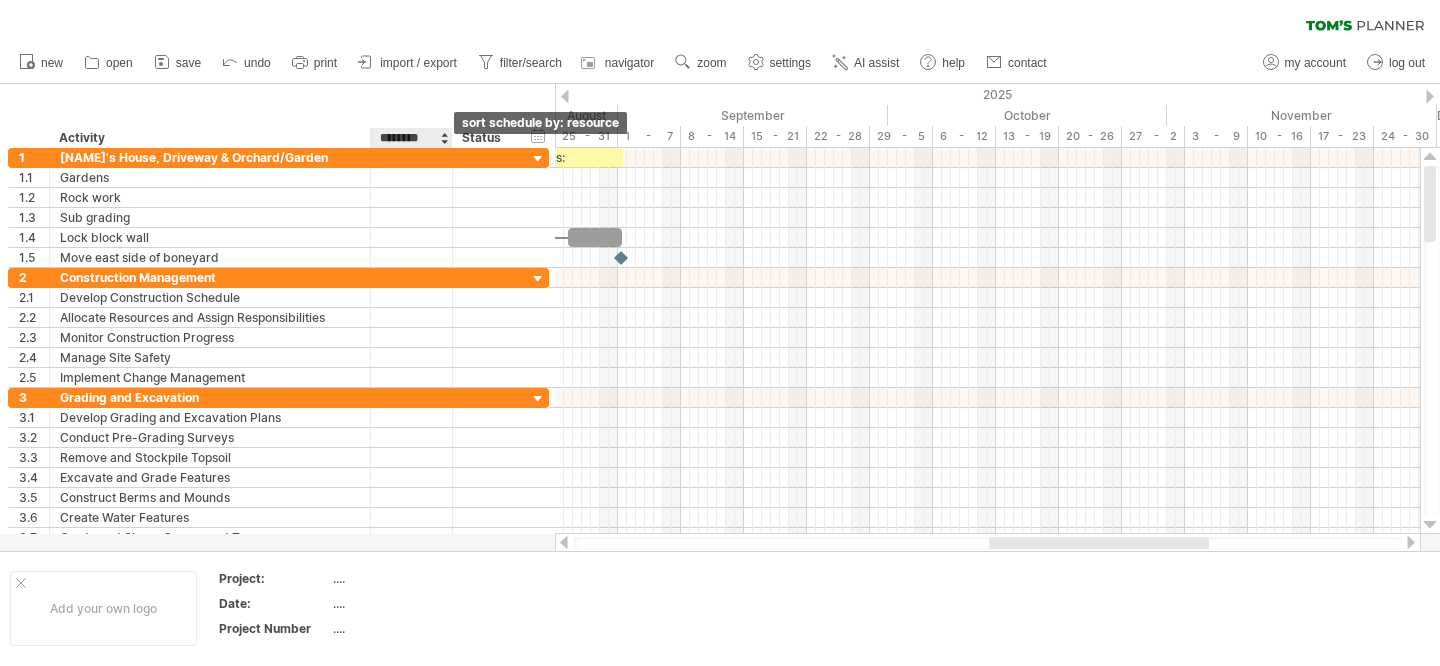 click at bounding box center [444, 138] 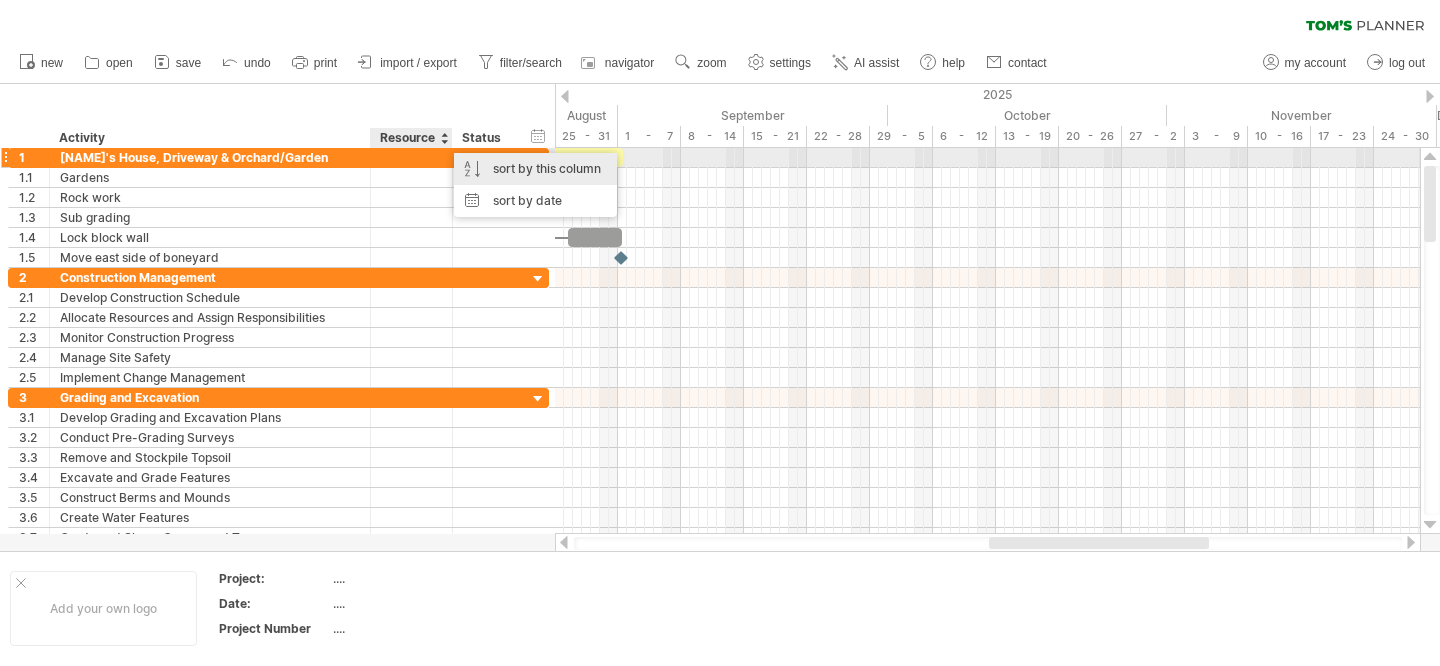click on "sort by this column" at bounding box center (535, 169) 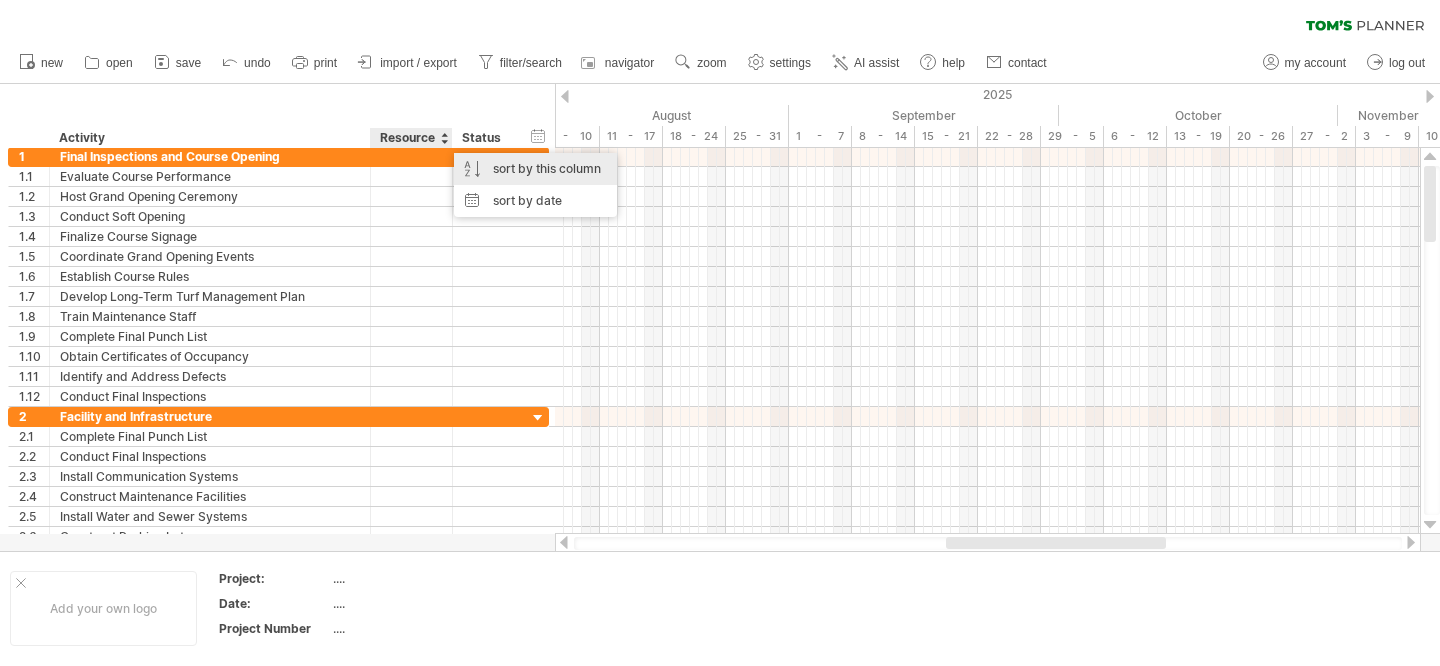 click on "sort by this column" at bounding box center (535, 169) 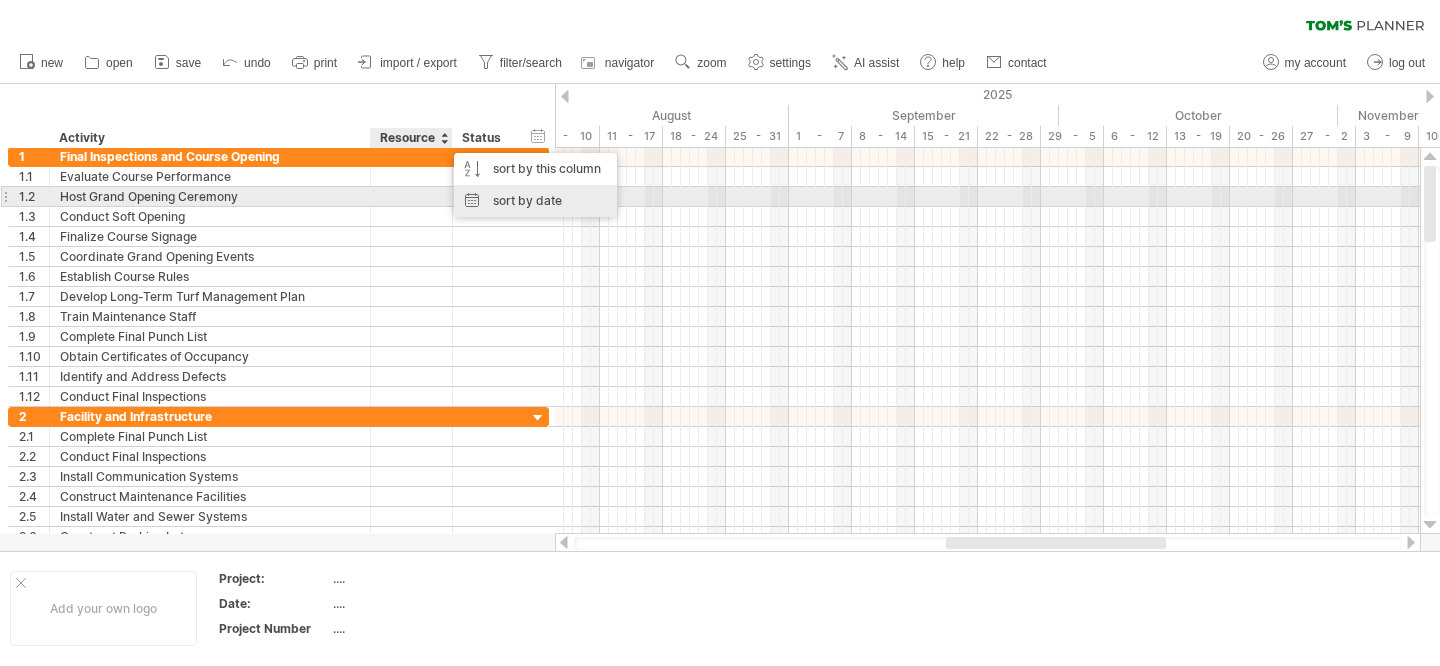 click on "sort by date" at bounding box center (535, 201) 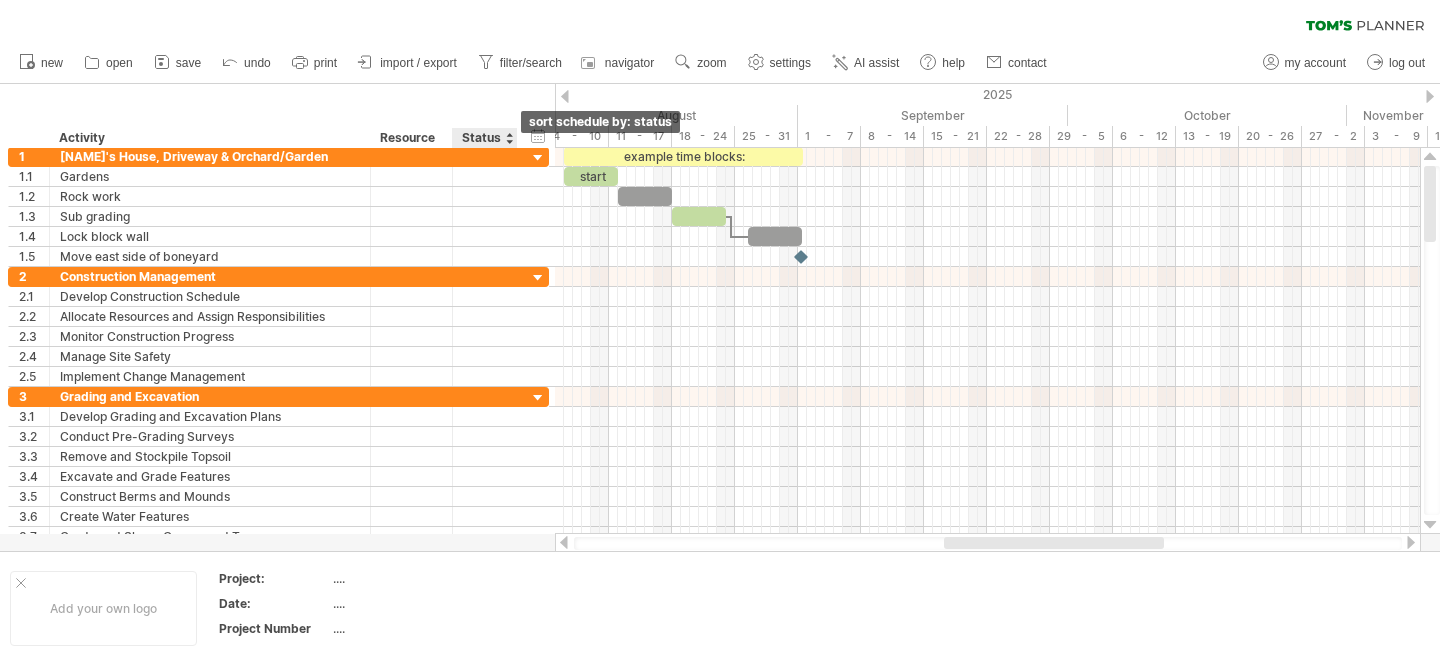 click at bounding box center [509, 138] 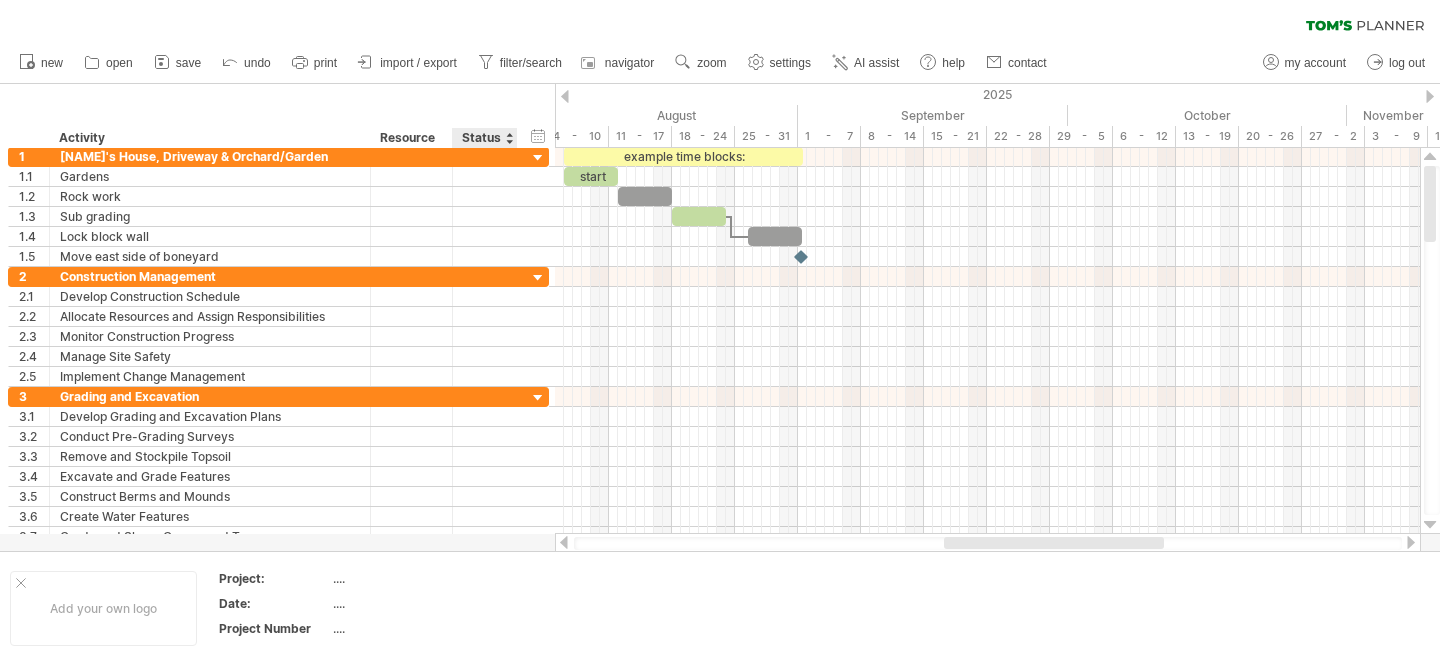 click on "Resource" at bounding box center [410, 138] 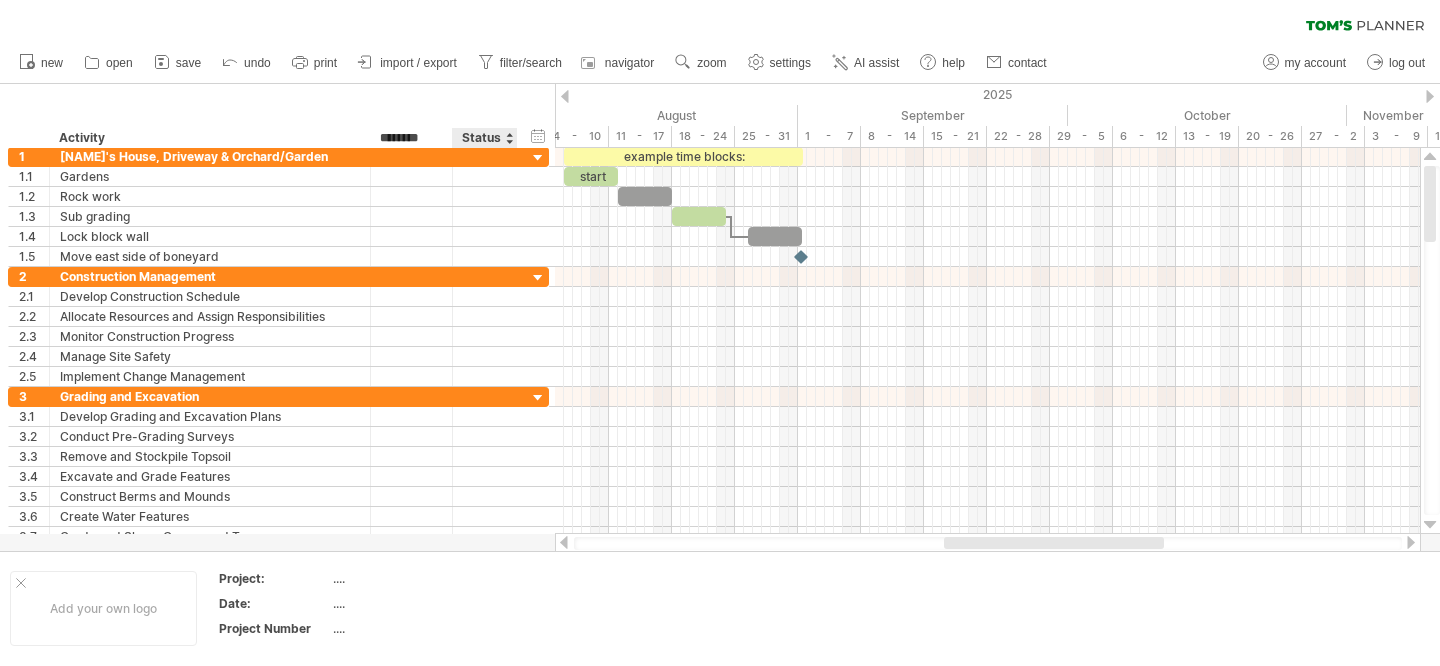 click on "********" at bounding box center (410, 138) 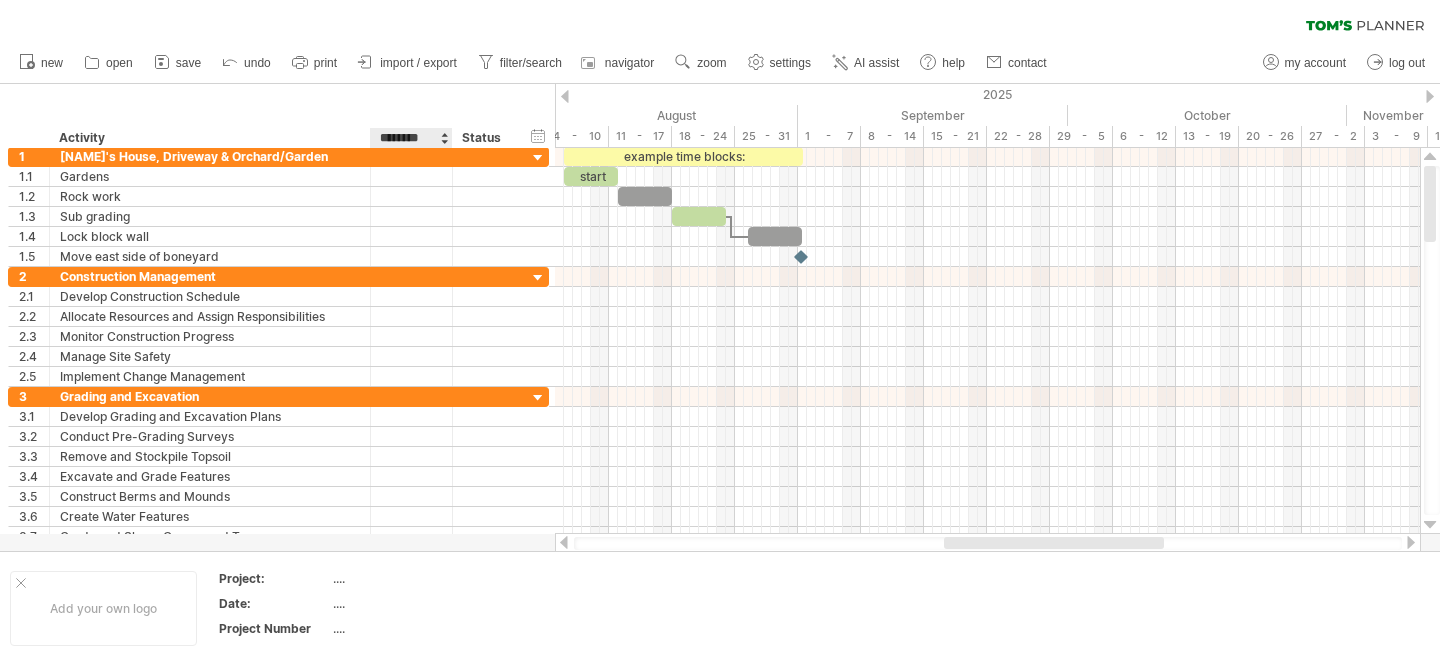 click on "********" at bounding box center (410, 138) 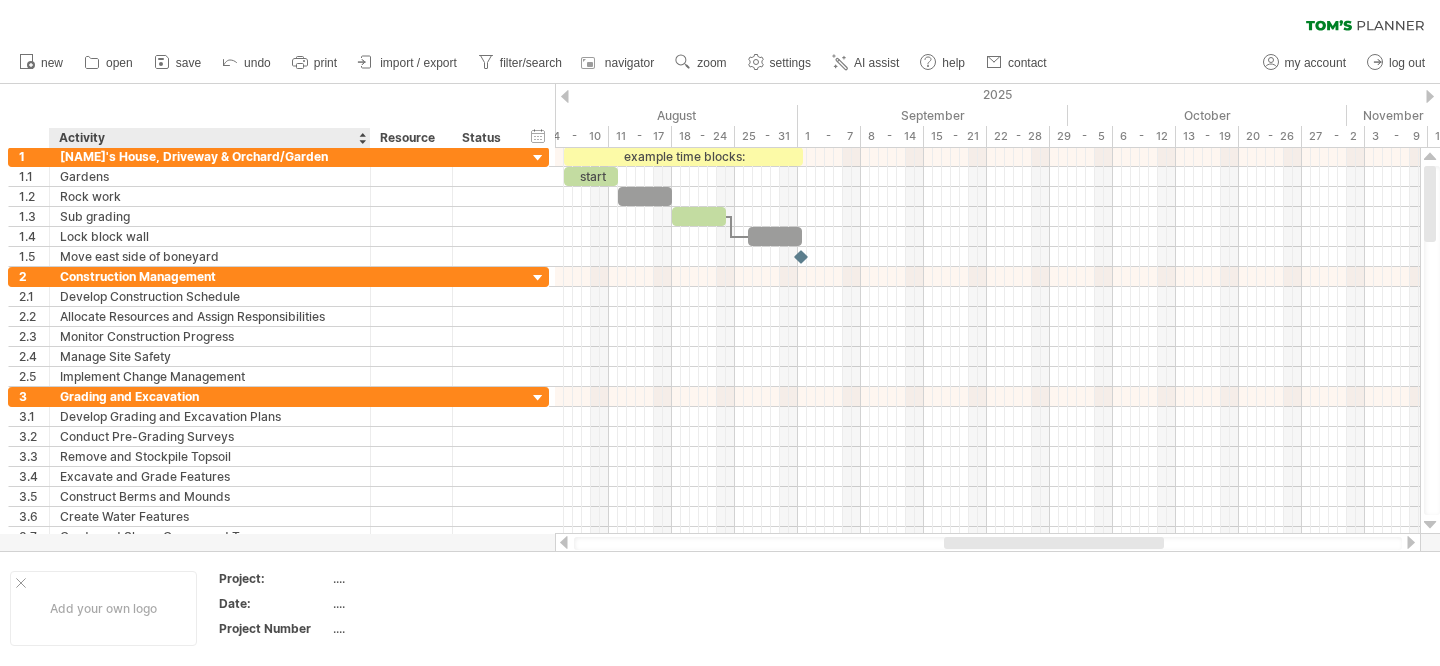 click on "Activity" at bounding box center (209, 138) 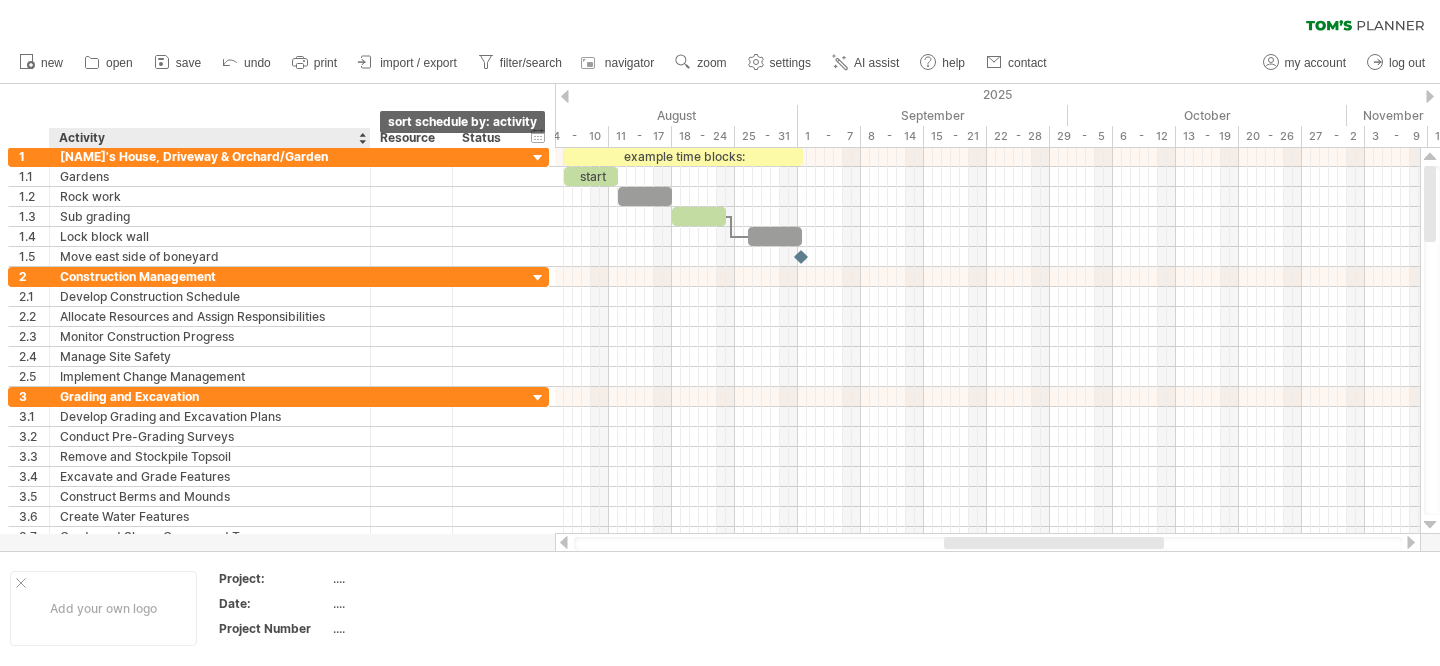 click at bounding box center [362, 138] 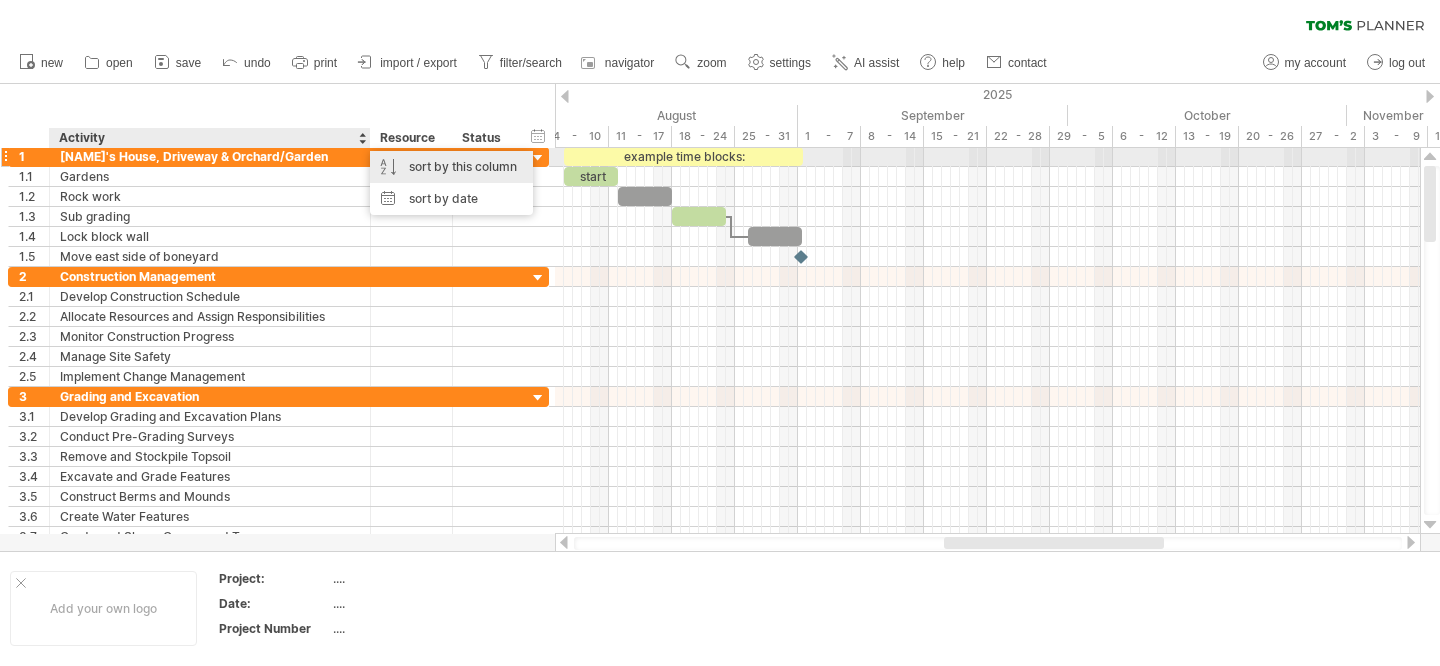 click on "sort by this column" at bounding box center (451, 167) 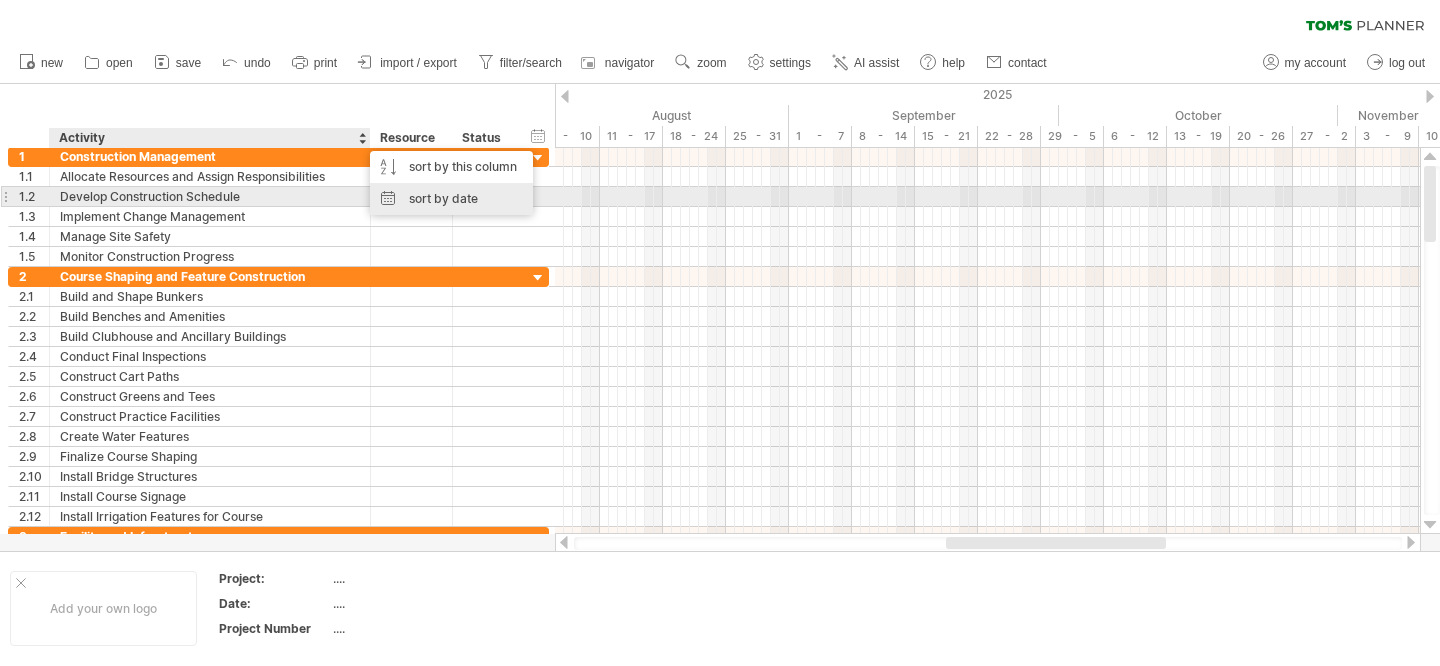 click on "sort by date" at bounding box center [451, 199] 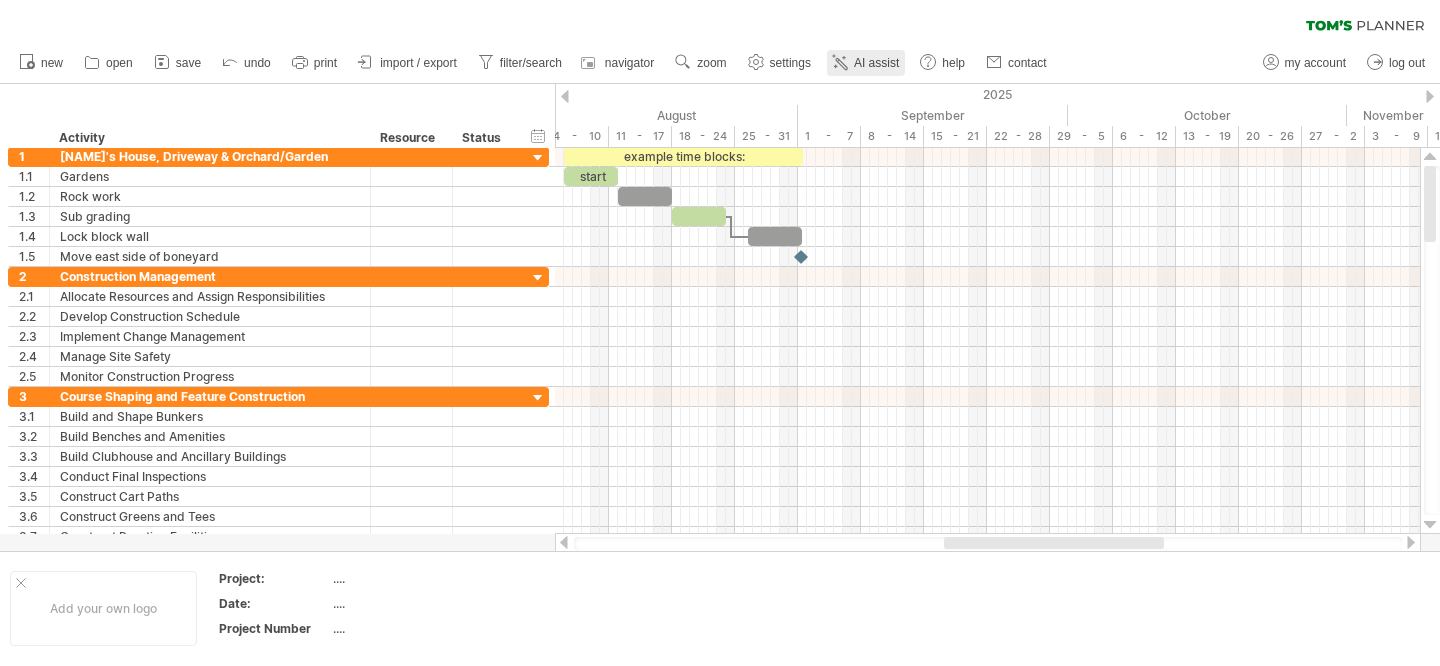 click on "AI assist" at bounding box center [876, 63] 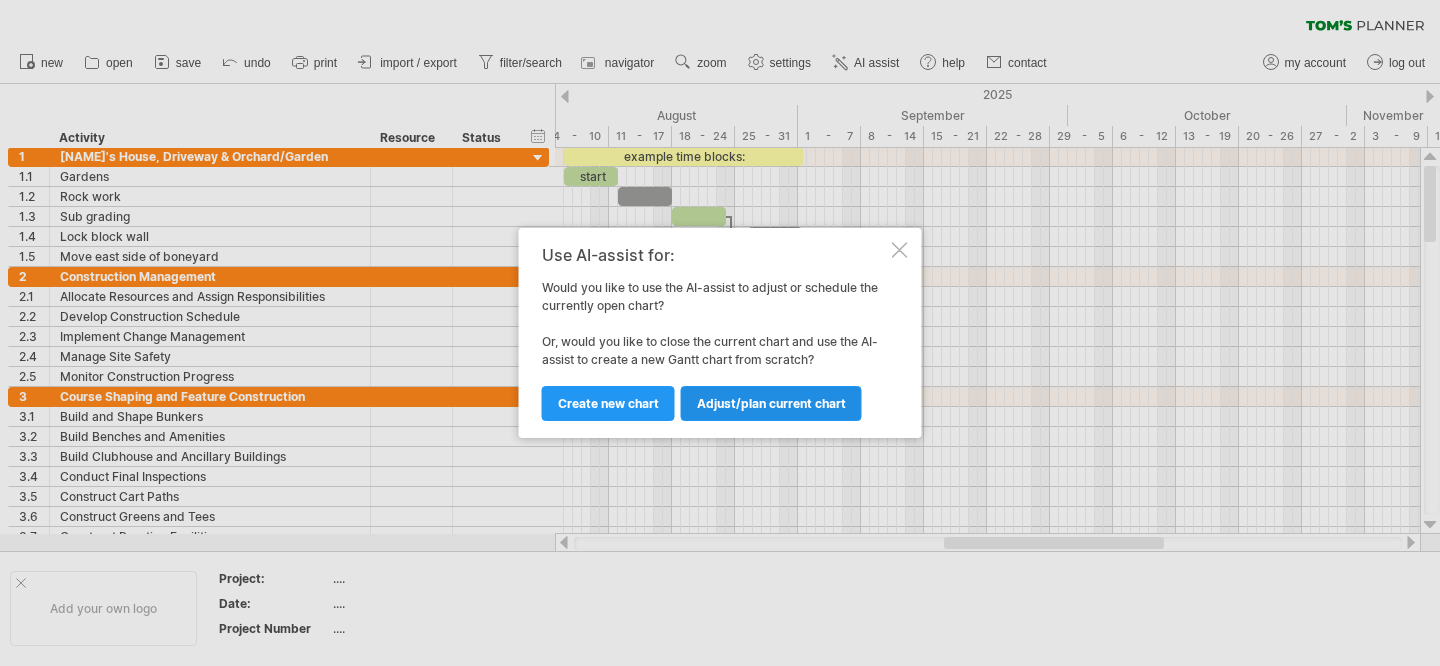 click on "Adjust/plan current chart" at bounding box center (771, 403) 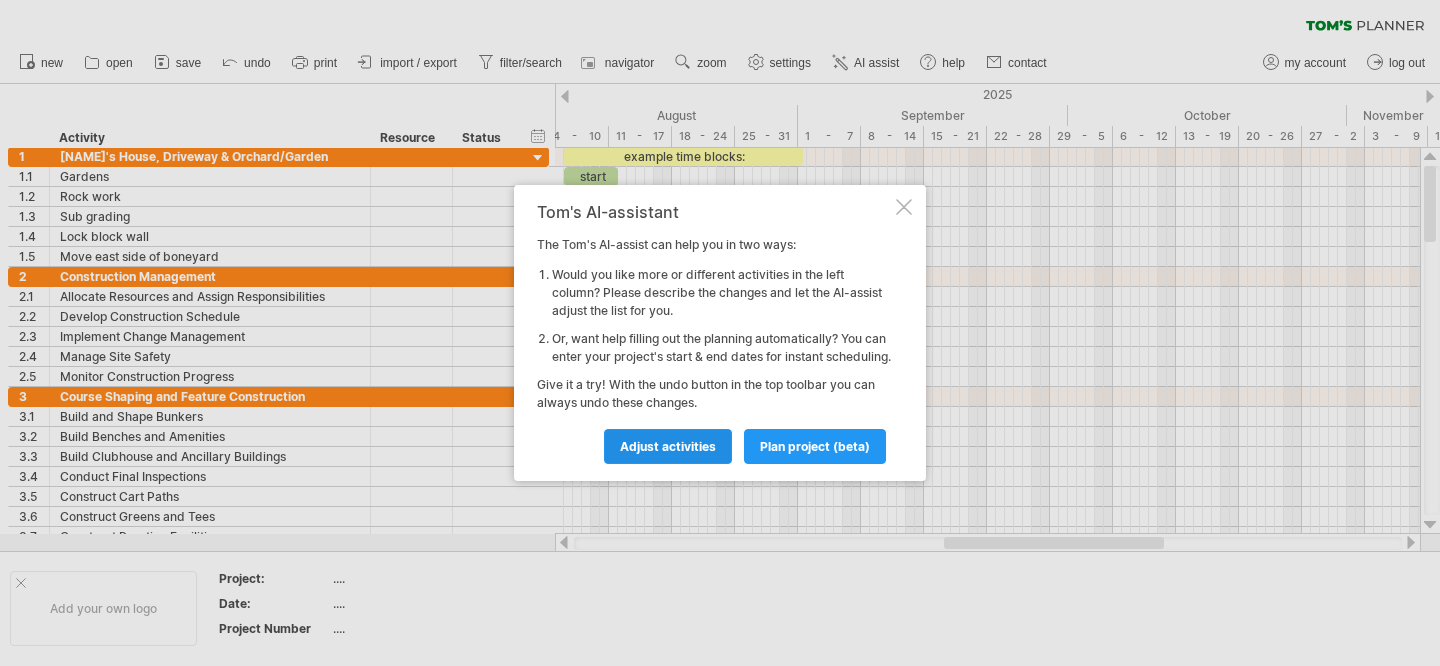 click on "Adjust activities" at bounding box center [668, 446] 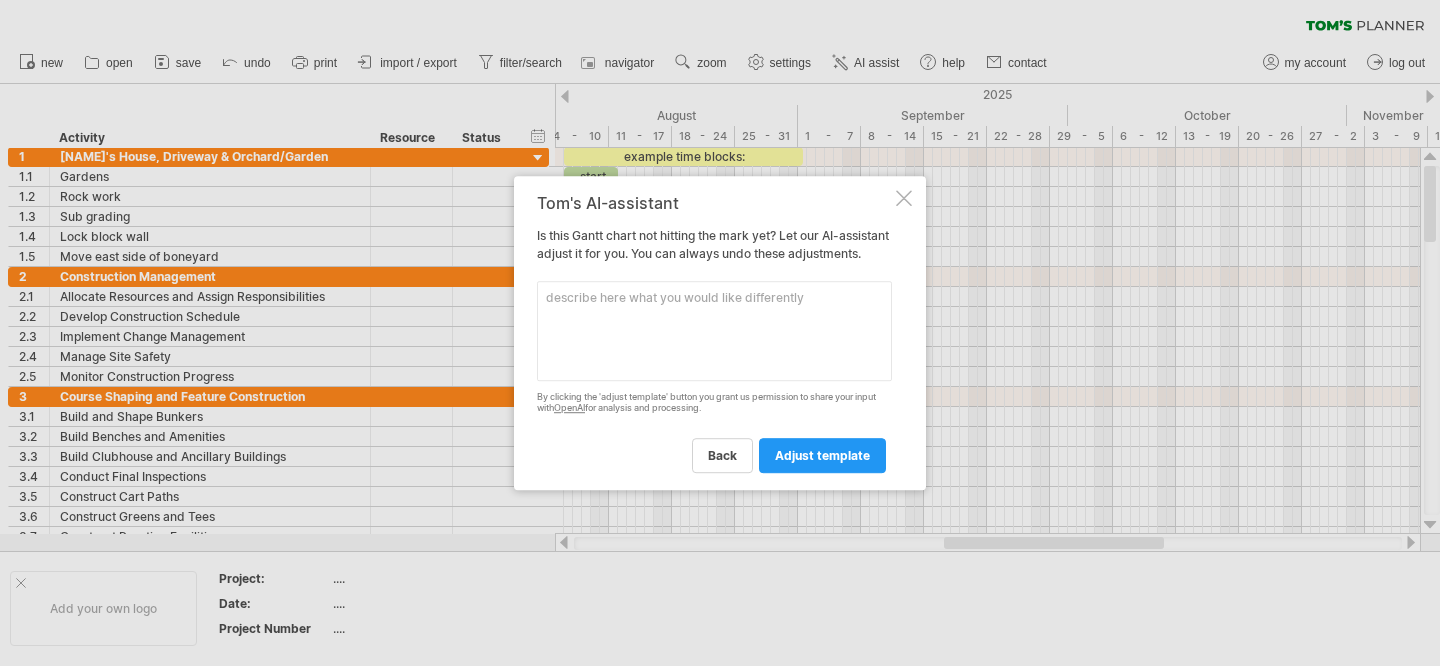click at bounding box center (714, 331) 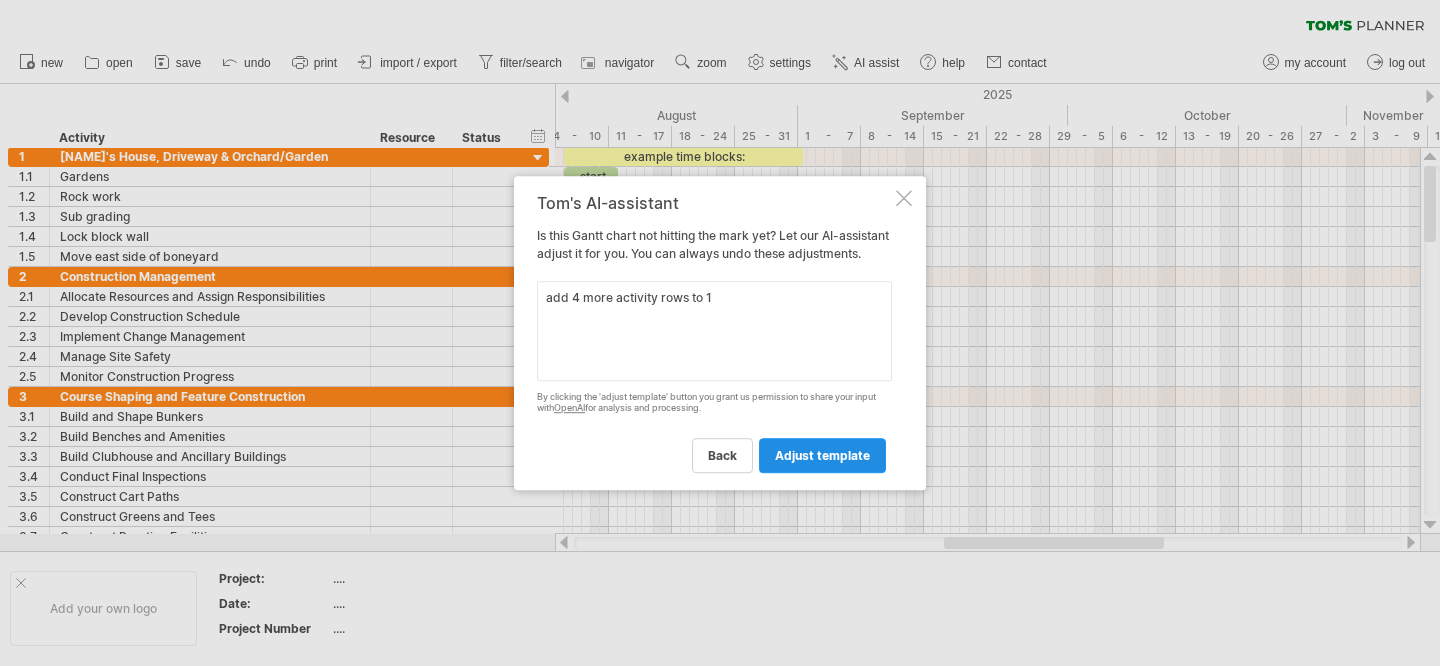 type on "add 4 more activity rows to 1" 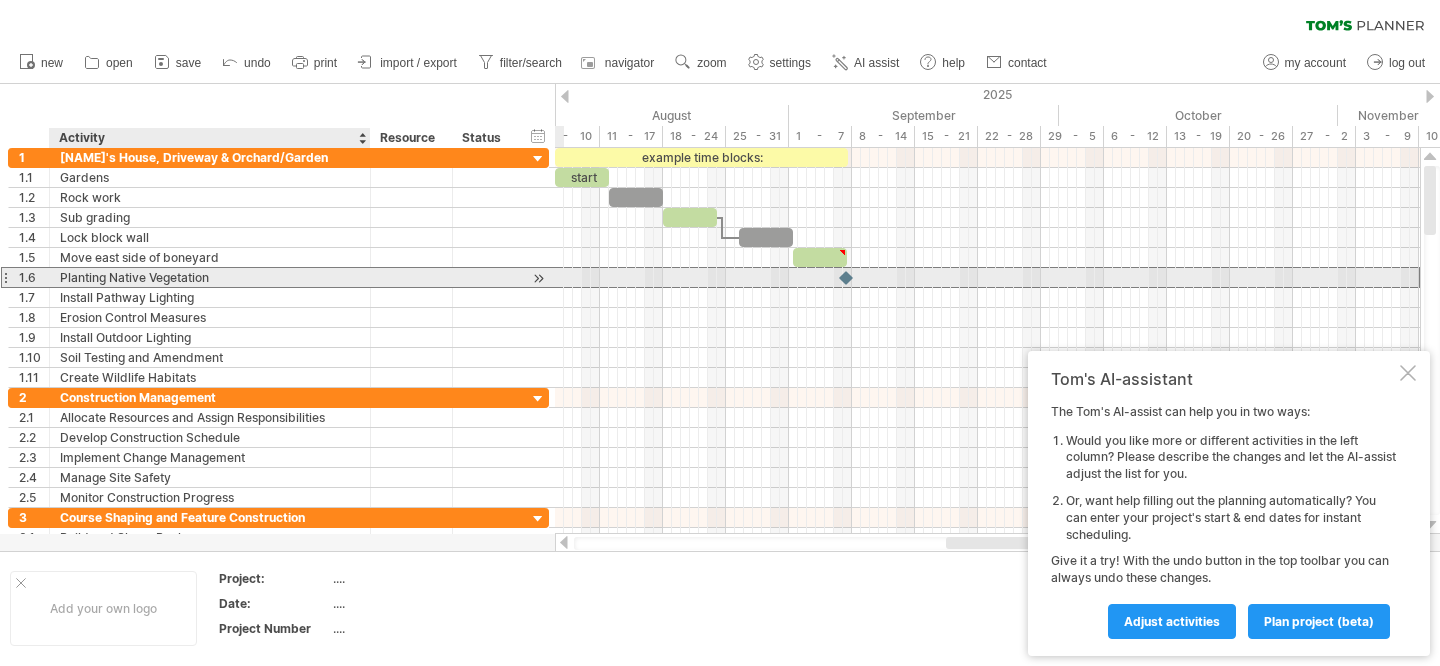 click on "Planting Native Vegetation" at bounding box center [210, 277] 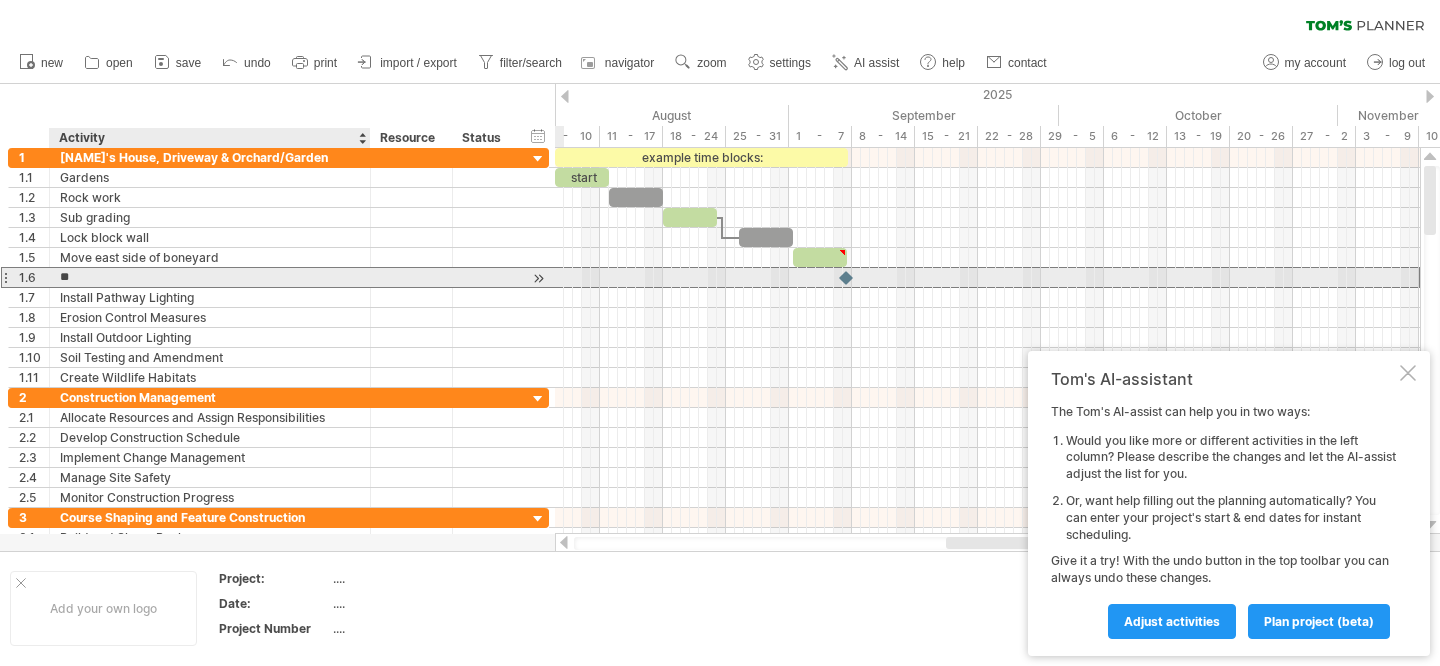 type on "*" 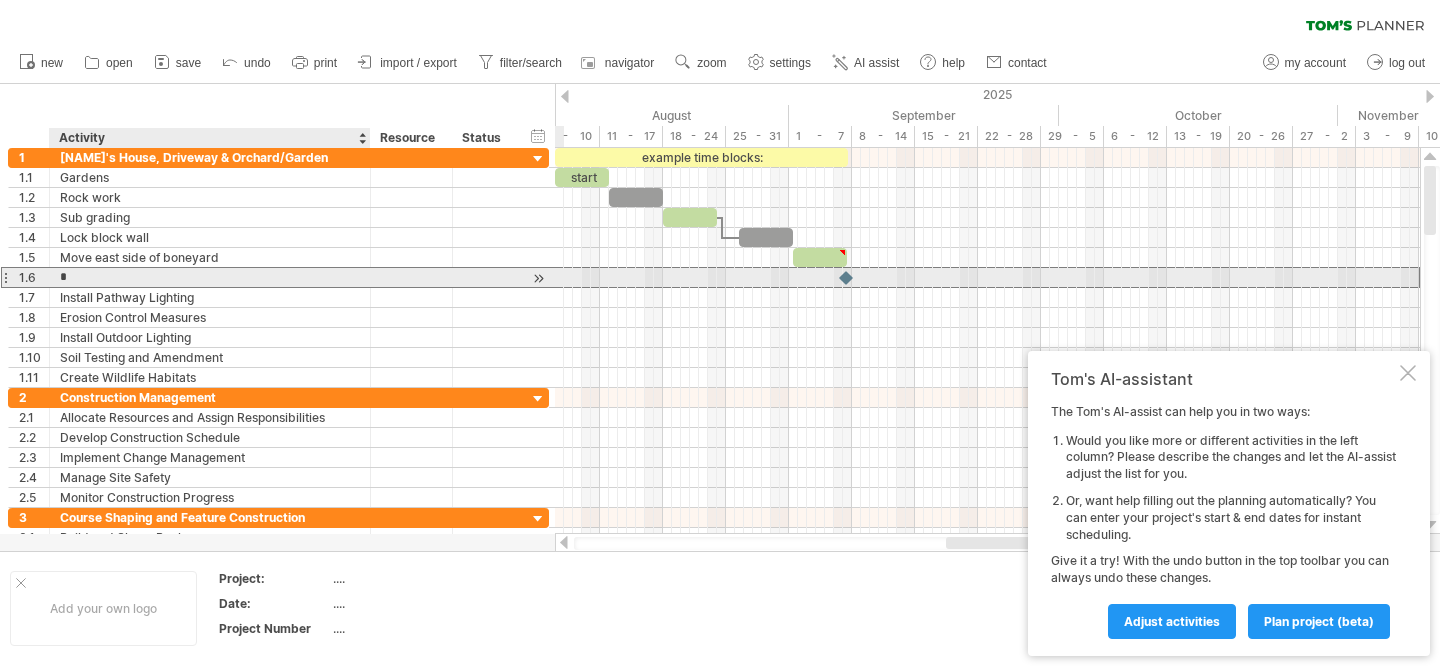 type 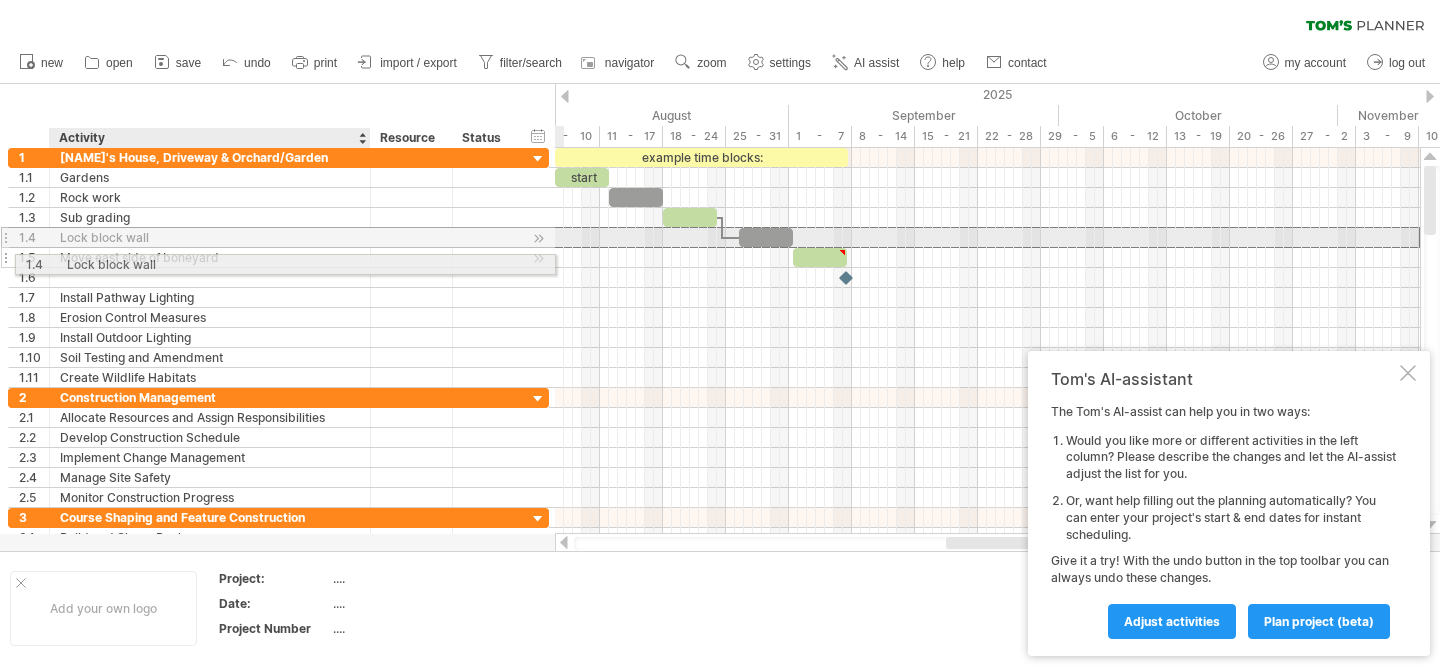 drag, startPoint x: 135, startPoint y: 237, endPoint x: 136, endPoint y: 266, distance: 29.017237 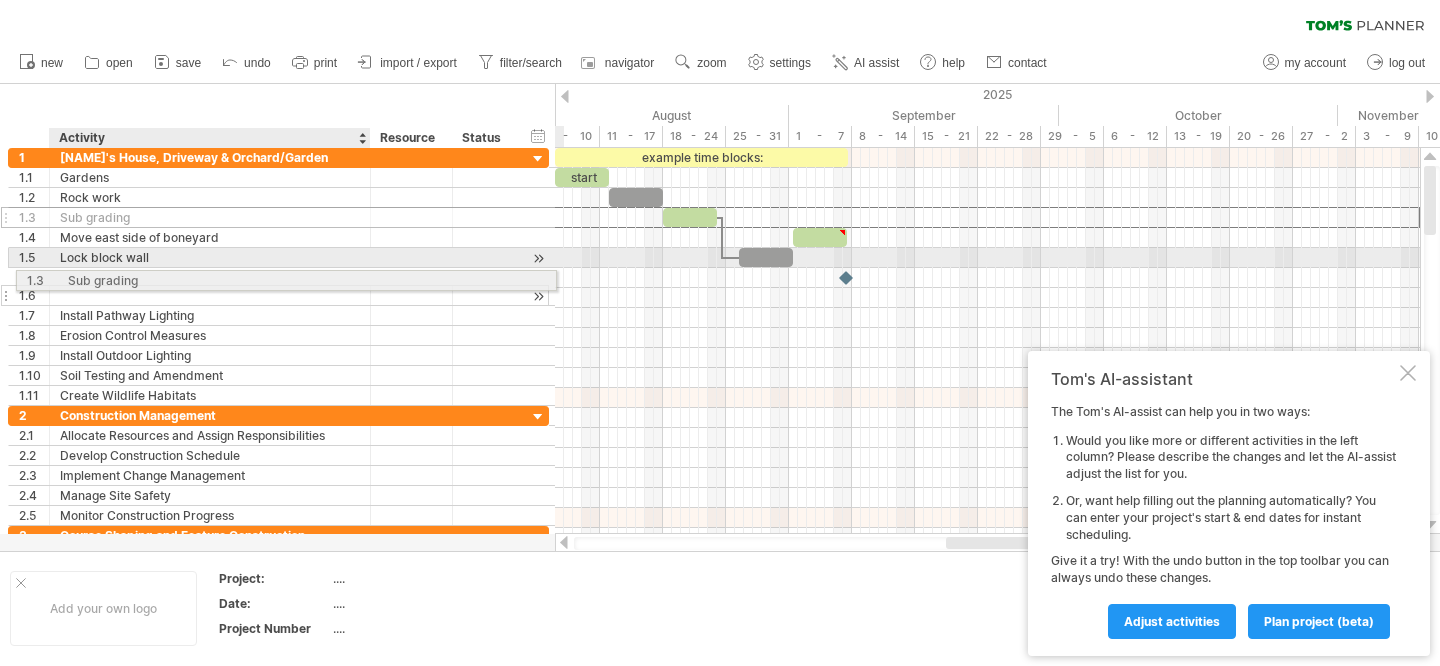 drag, startPoint x: 113, startPoint y: 219, endPoint x: 115, endPoint y: 277, distance: 58.034473 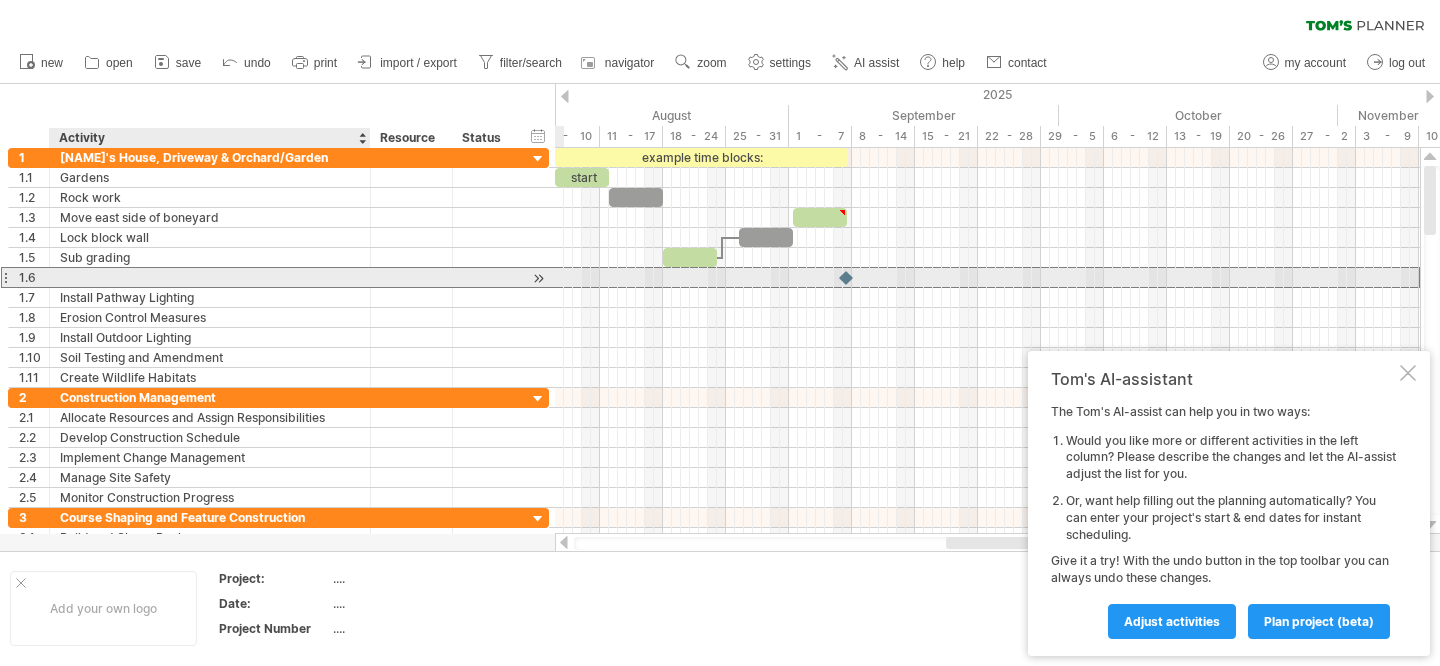 click at bounding box center (210, 277) 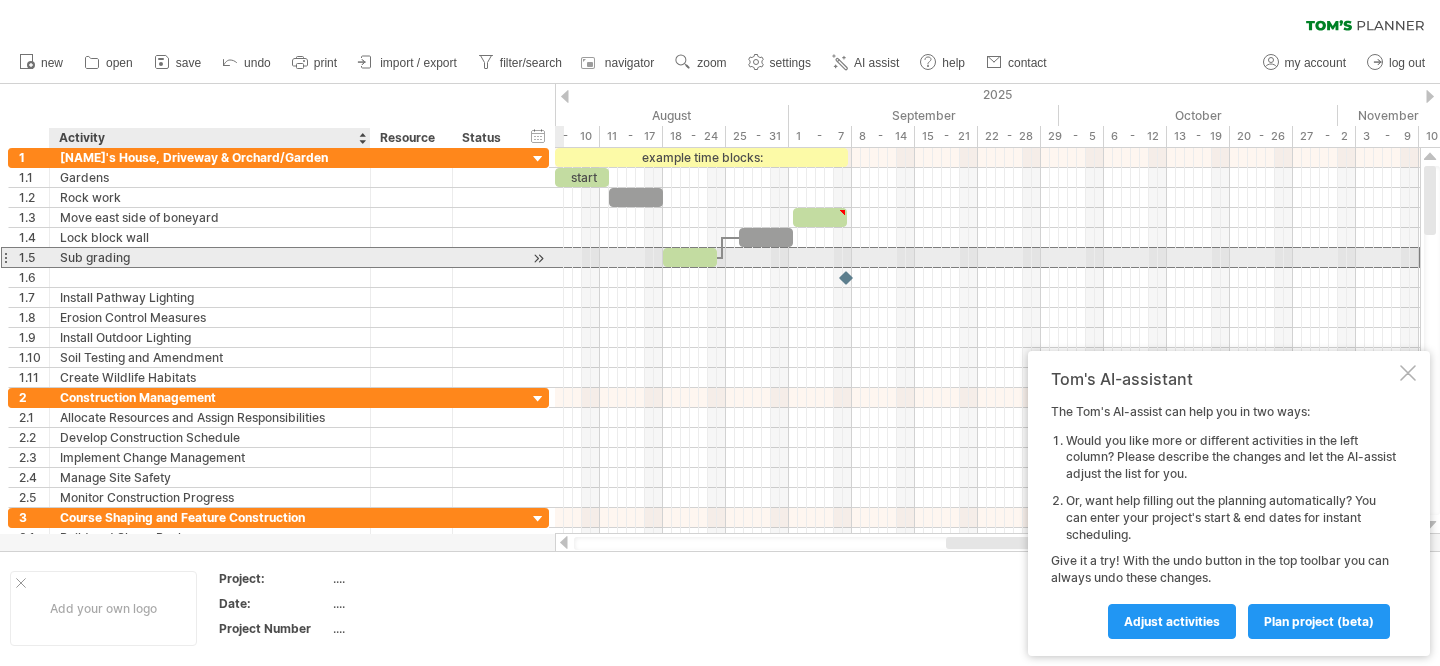 click on "Sub grading" at bounding box center [210, 257] 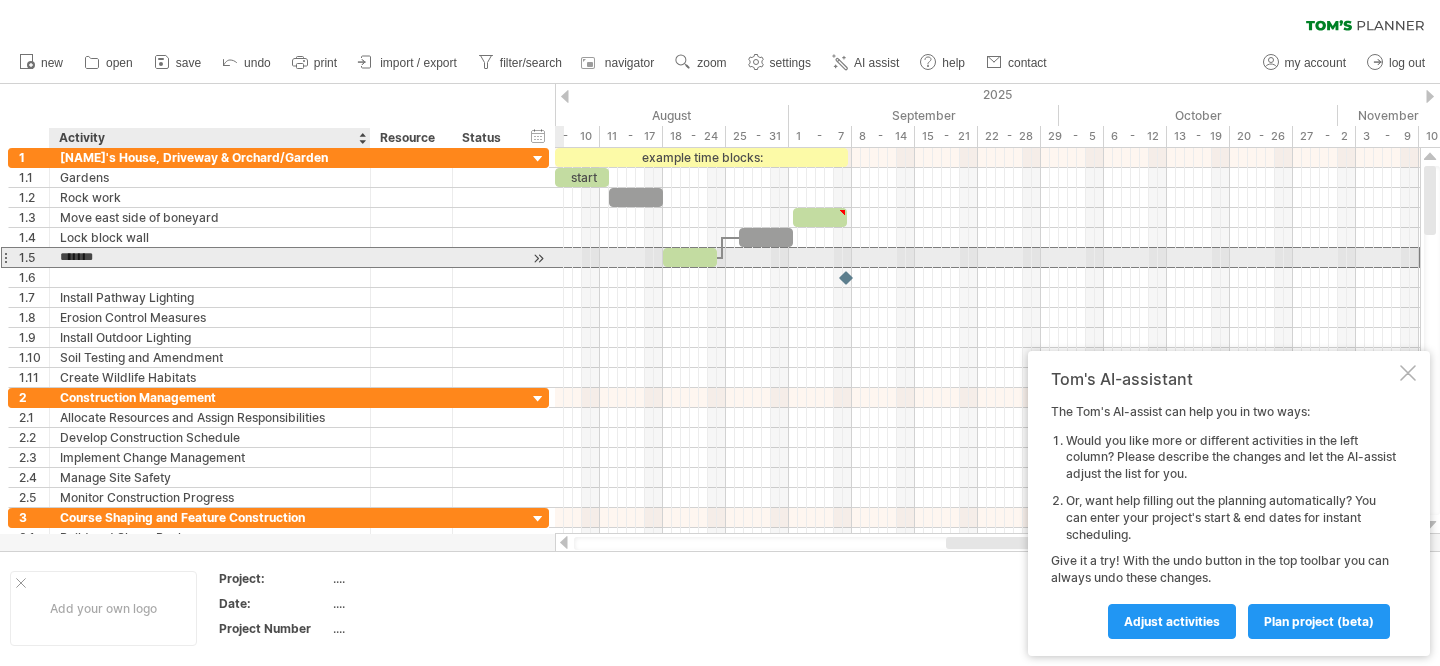 click on "*******" at bounding box center [210, 257] 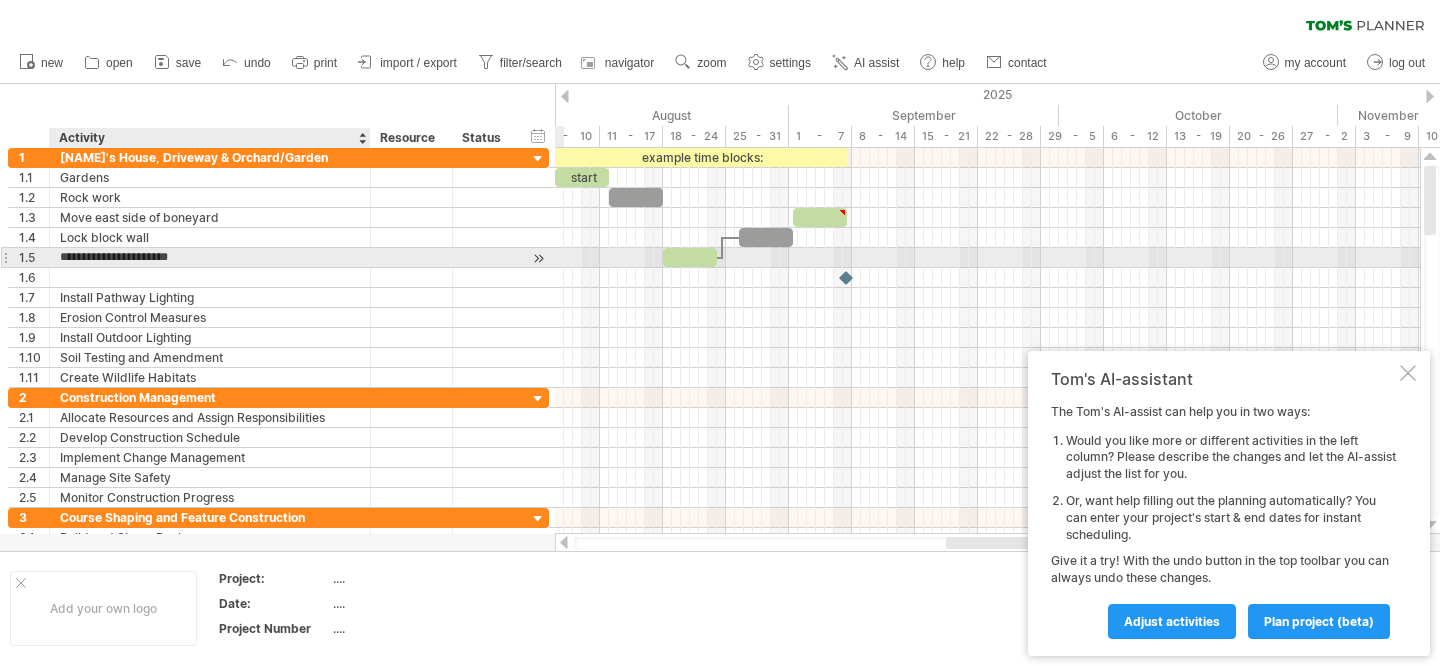 click on "**********" at bounding box center [210, 257] 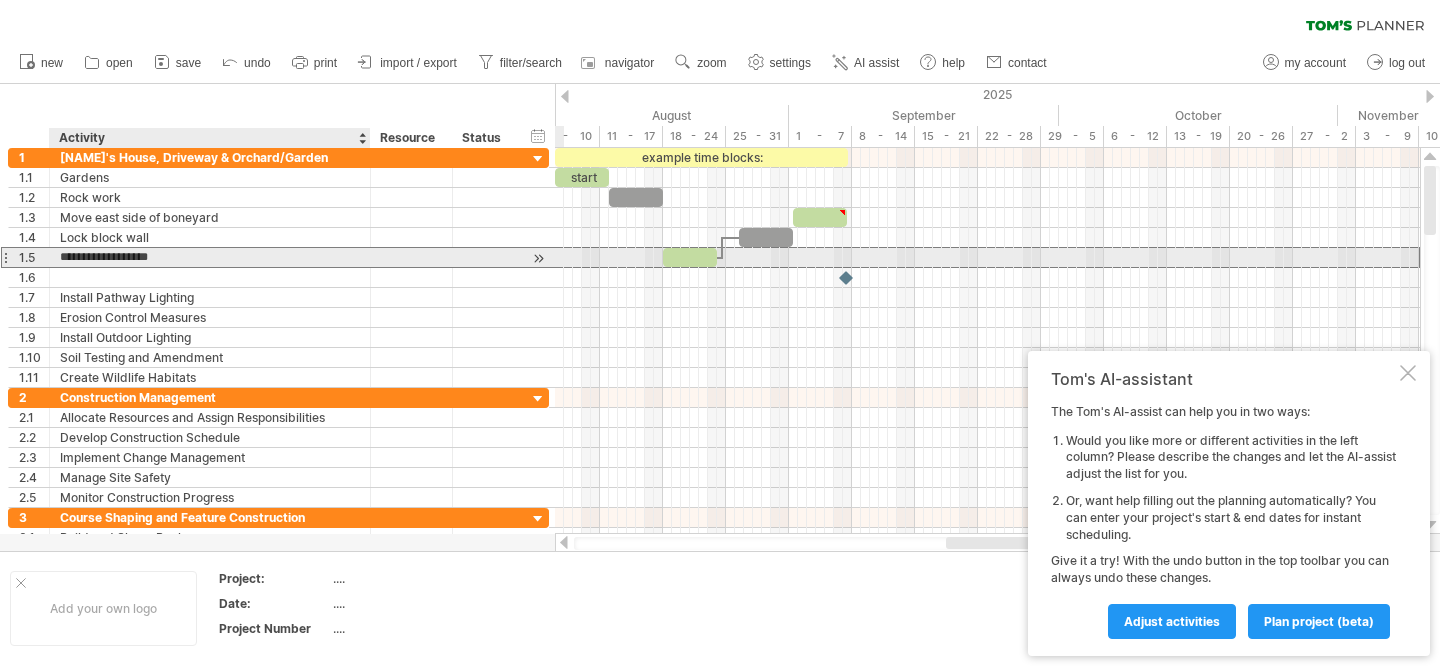 type on "**********" 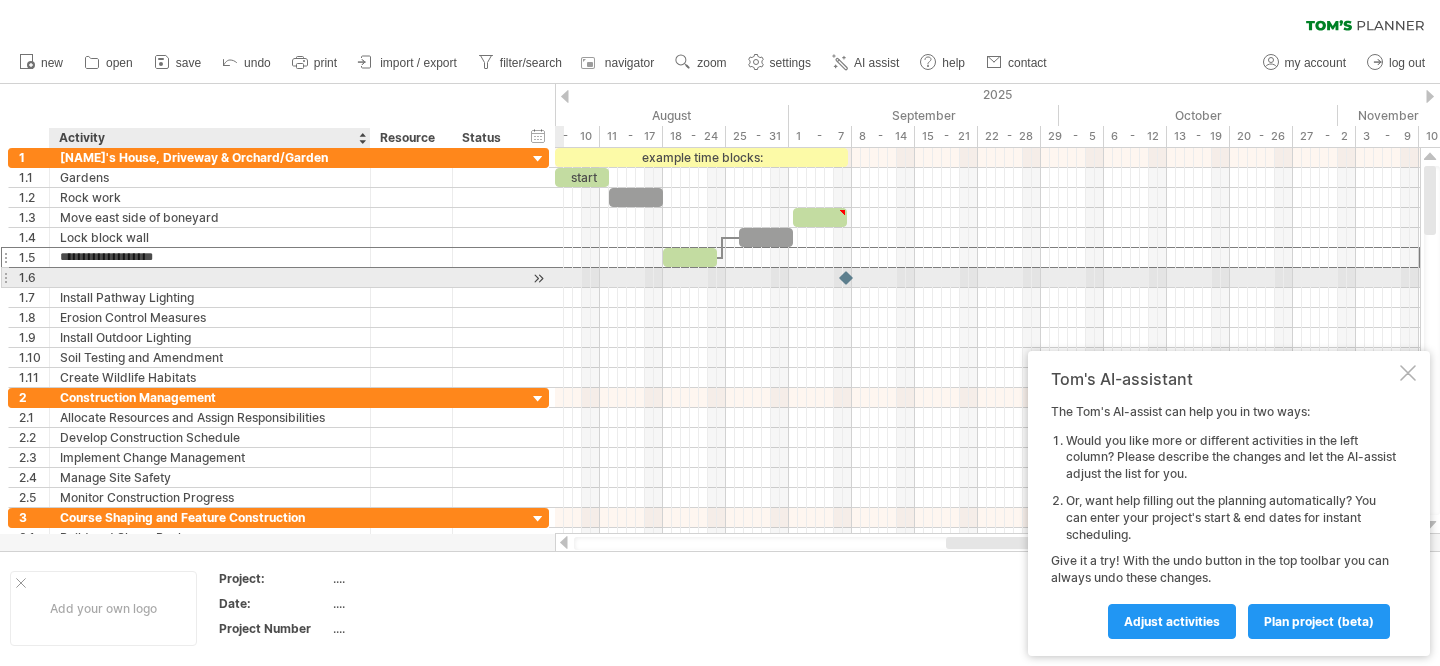 click at bounding box center (210, 277) 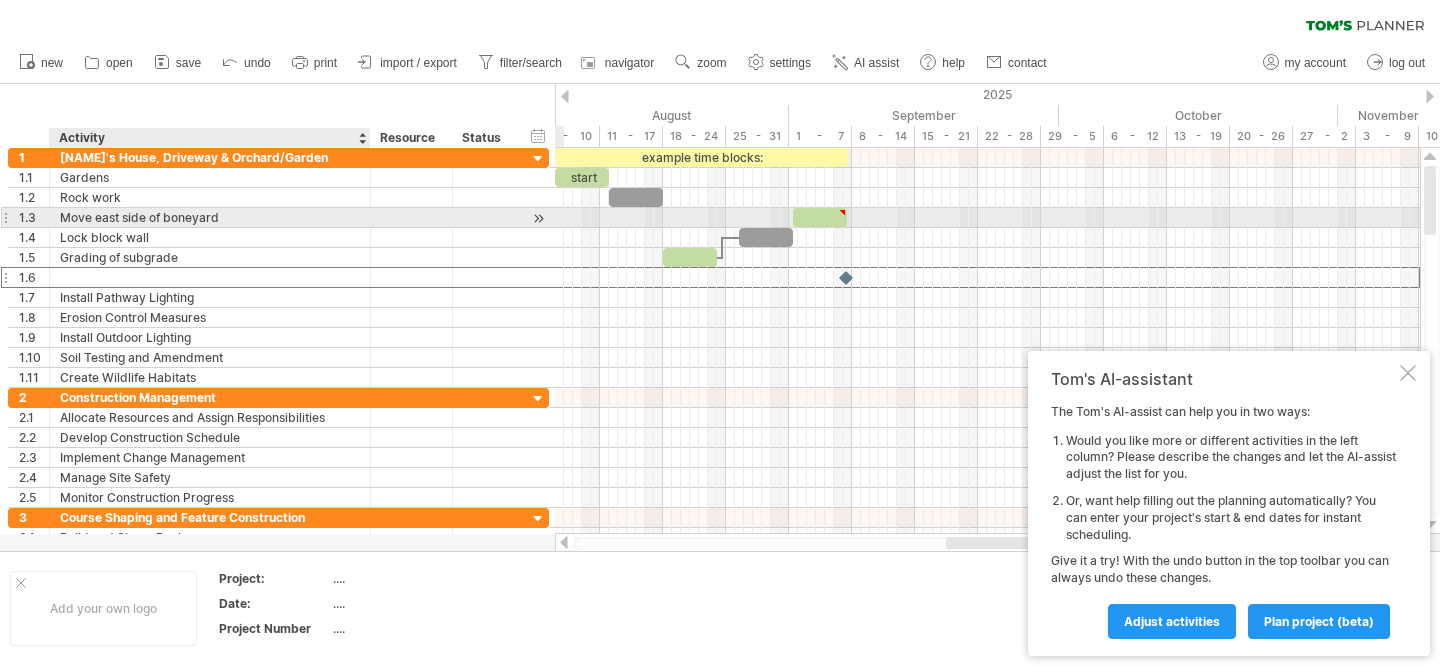 drag, startPoint x: 90, startPoint y: 275, endPoint x: 88, endPoint y: 213, distance: 62.03225 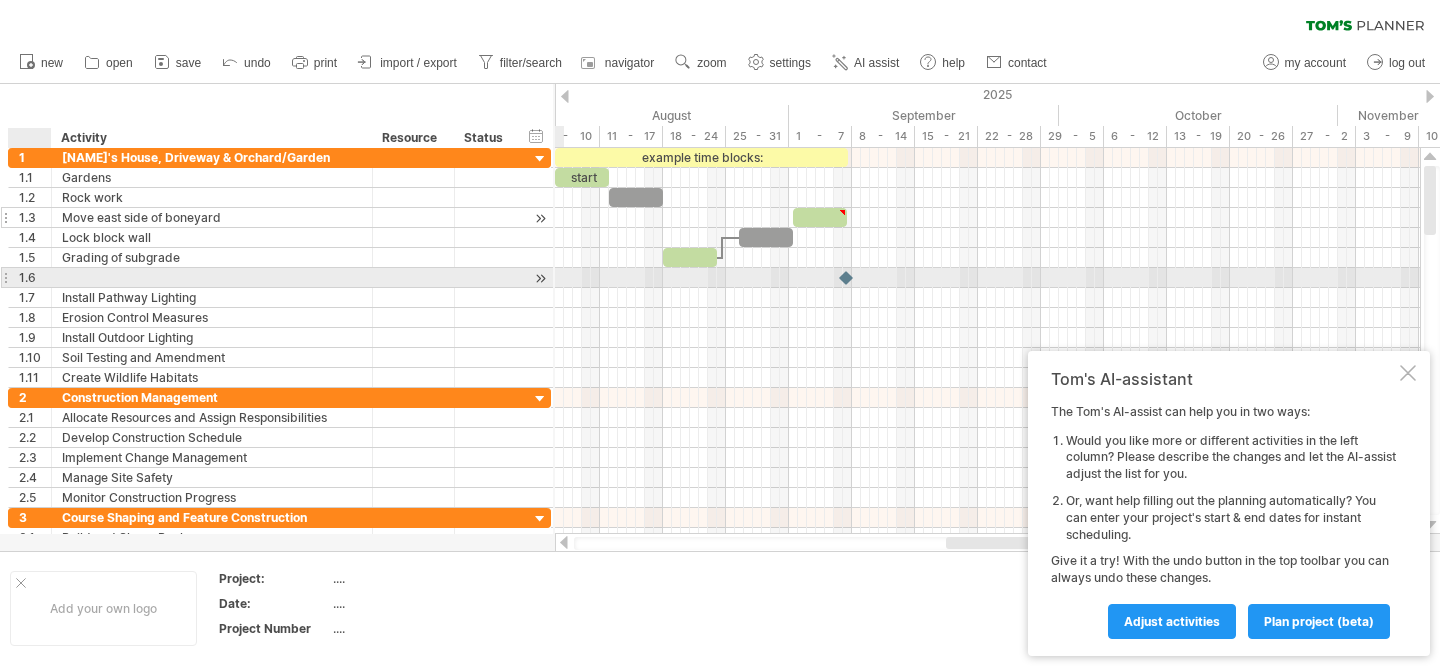 drag, startPoint x: 46, startPoint y: 277, endPoint x: 48, endPoint y: 207, distance: 70.028564 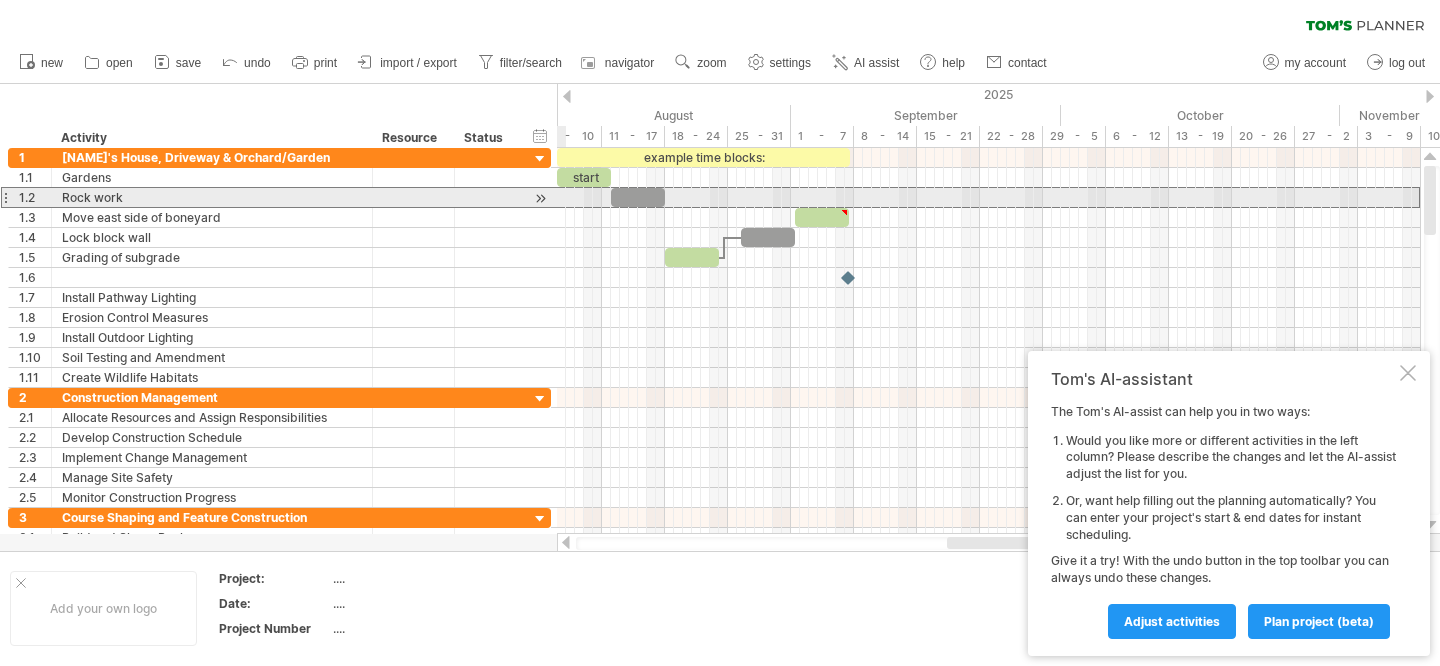 click on "********* Rock work" at bounding box center [212, 197] 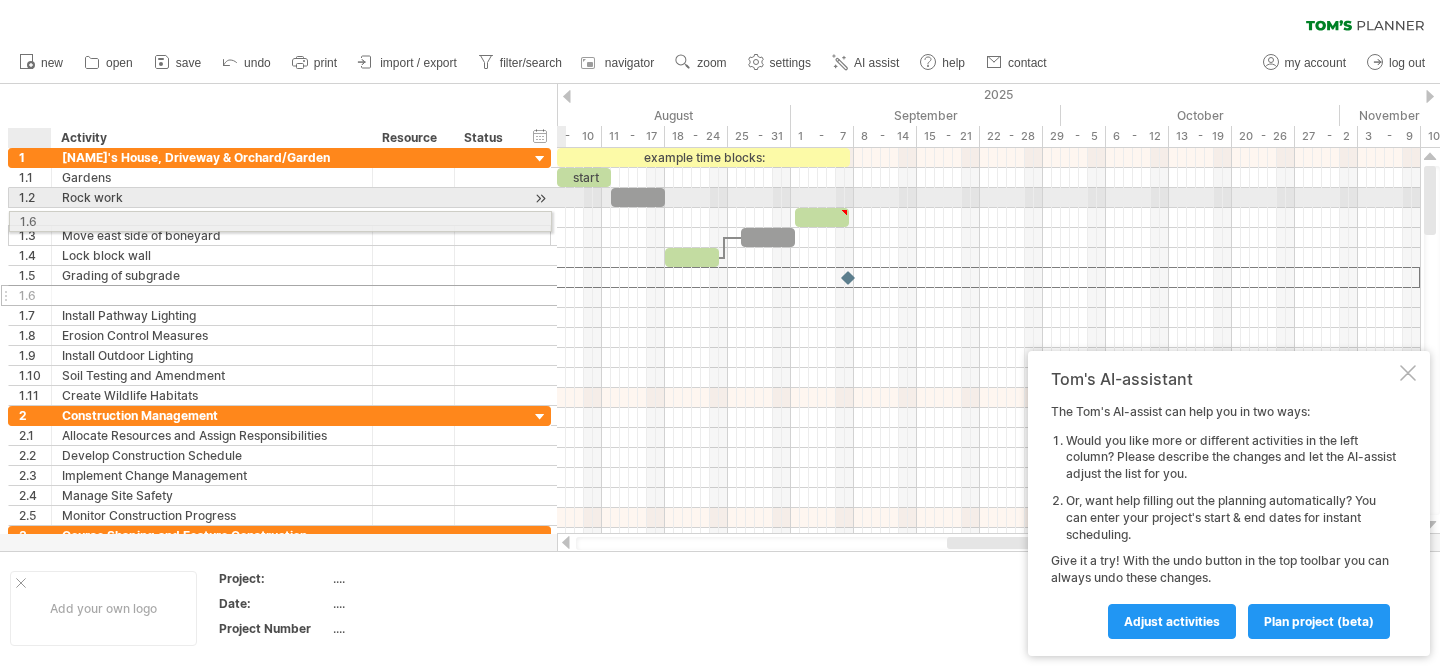 drag, startPoint x: 28, startPoint y: 276, endPoint x: 23, endPoint y: 218, distance: 58.21512 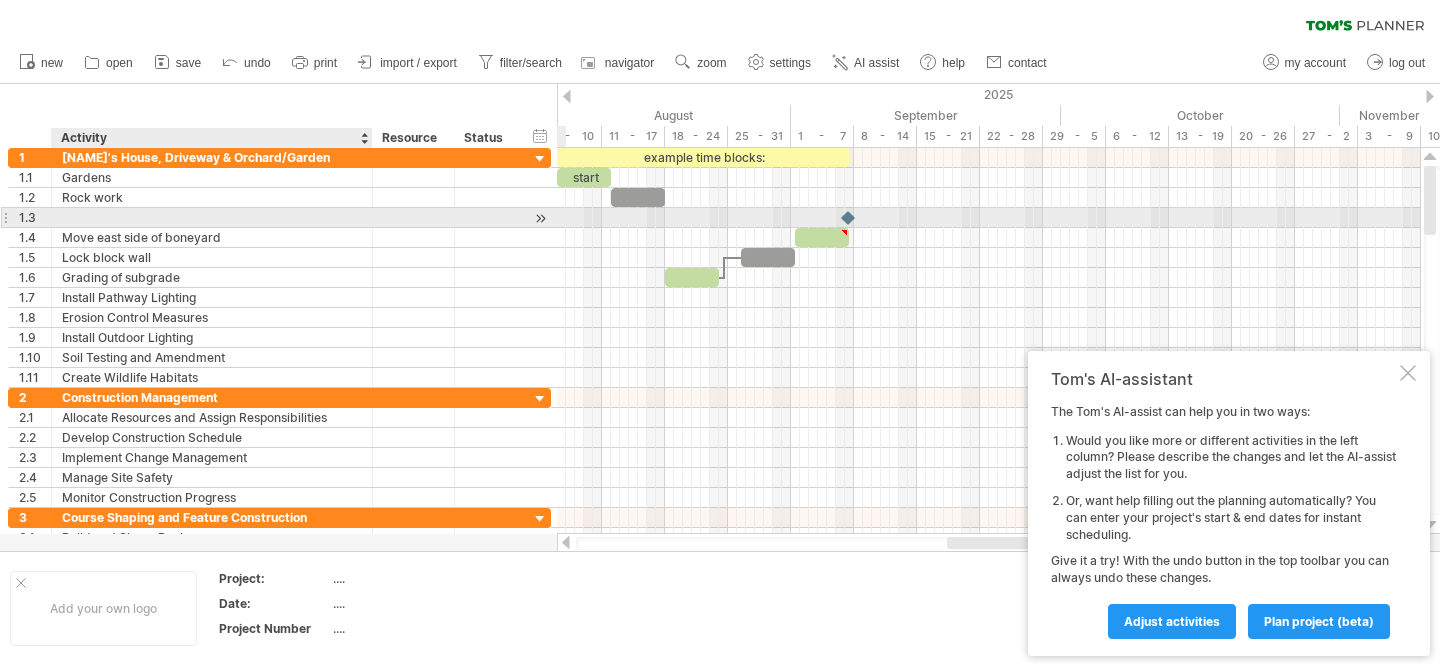 click at bounding box center [212, 217] 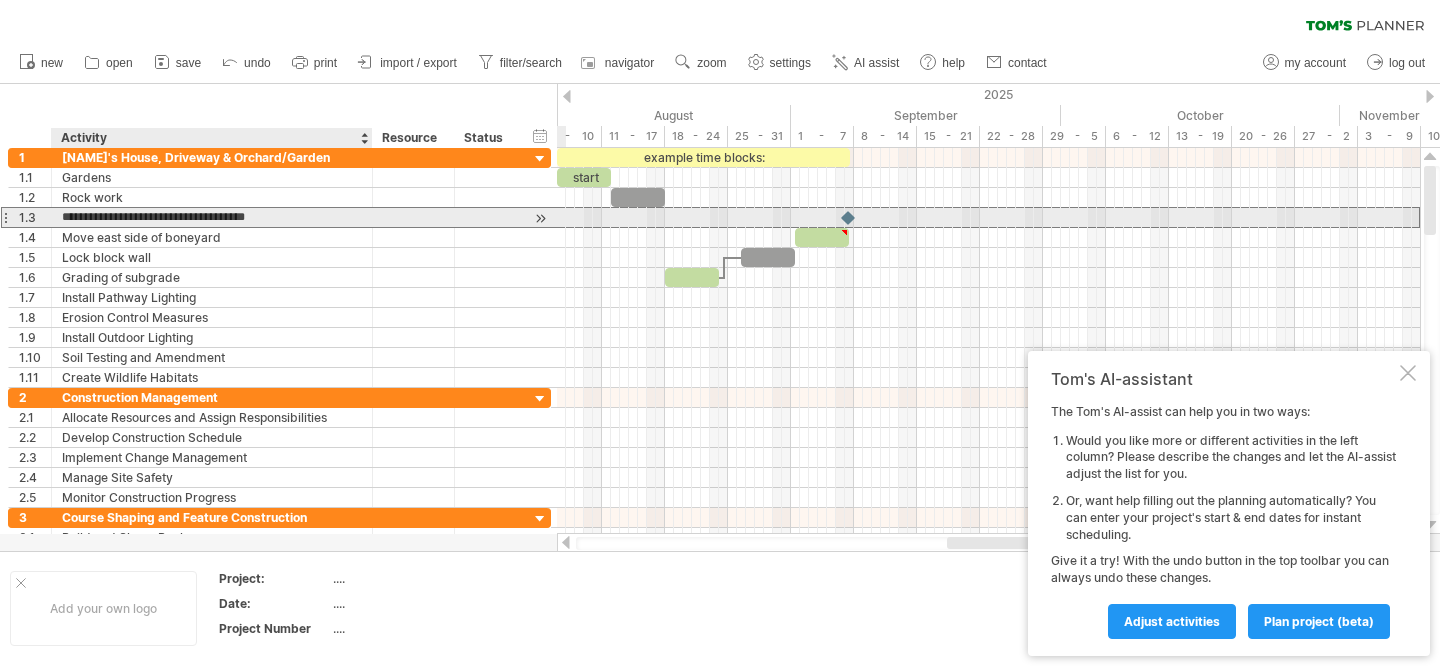 click on "**********" at bounding box center [212, 217] 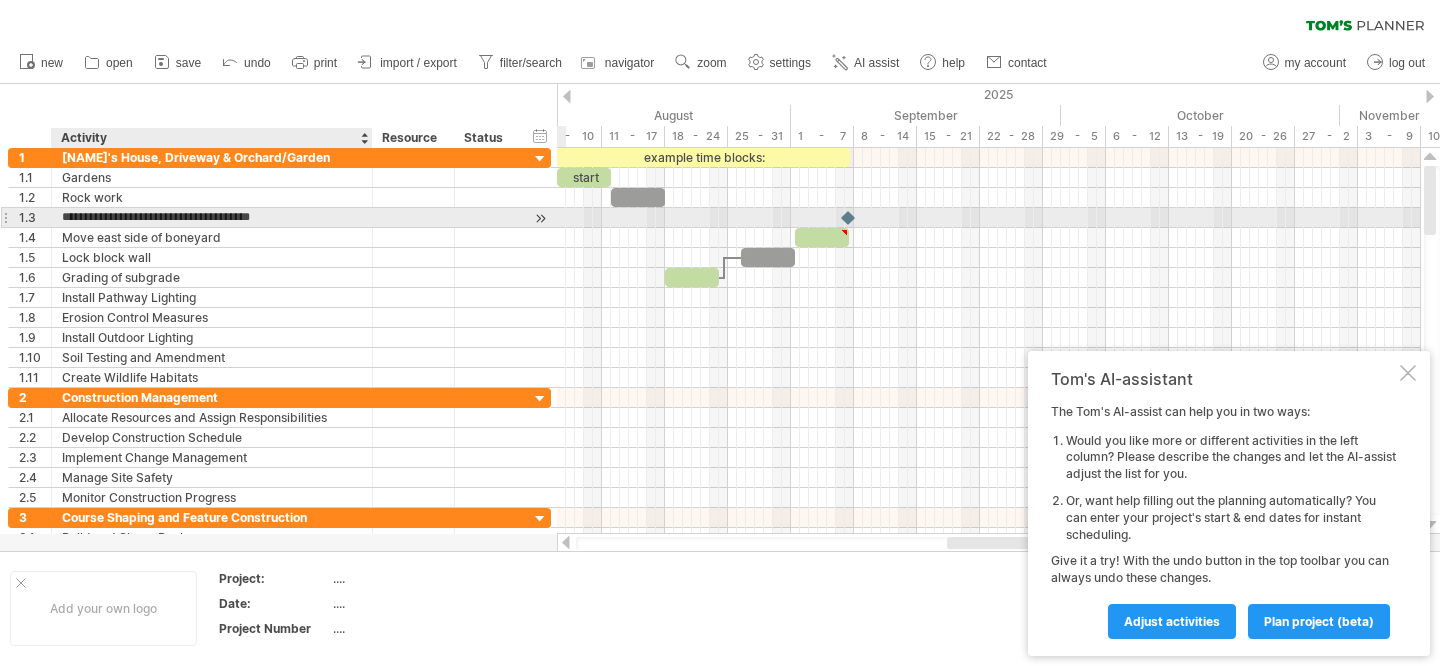 type on "**********" 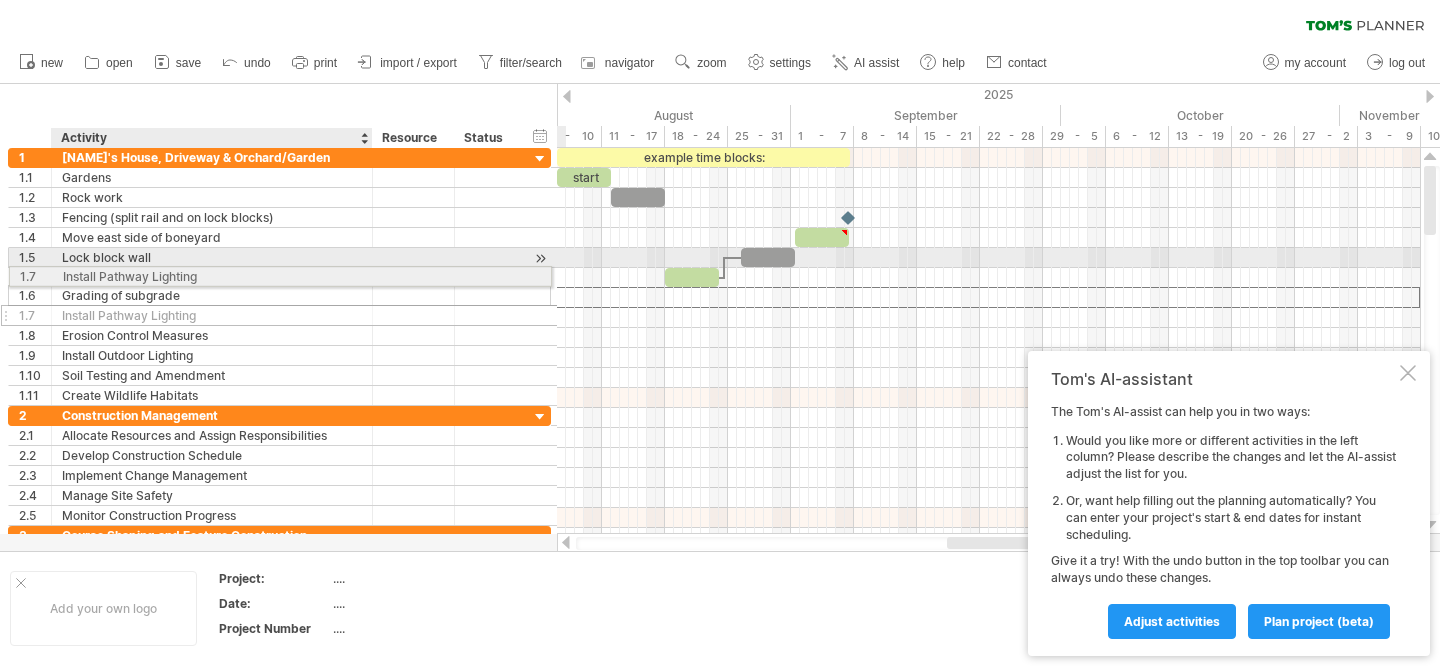 drag, startPoint x: 163, startPoint y: 298, endPoint x: 157, endPoint y: 273, distance: 25.70992 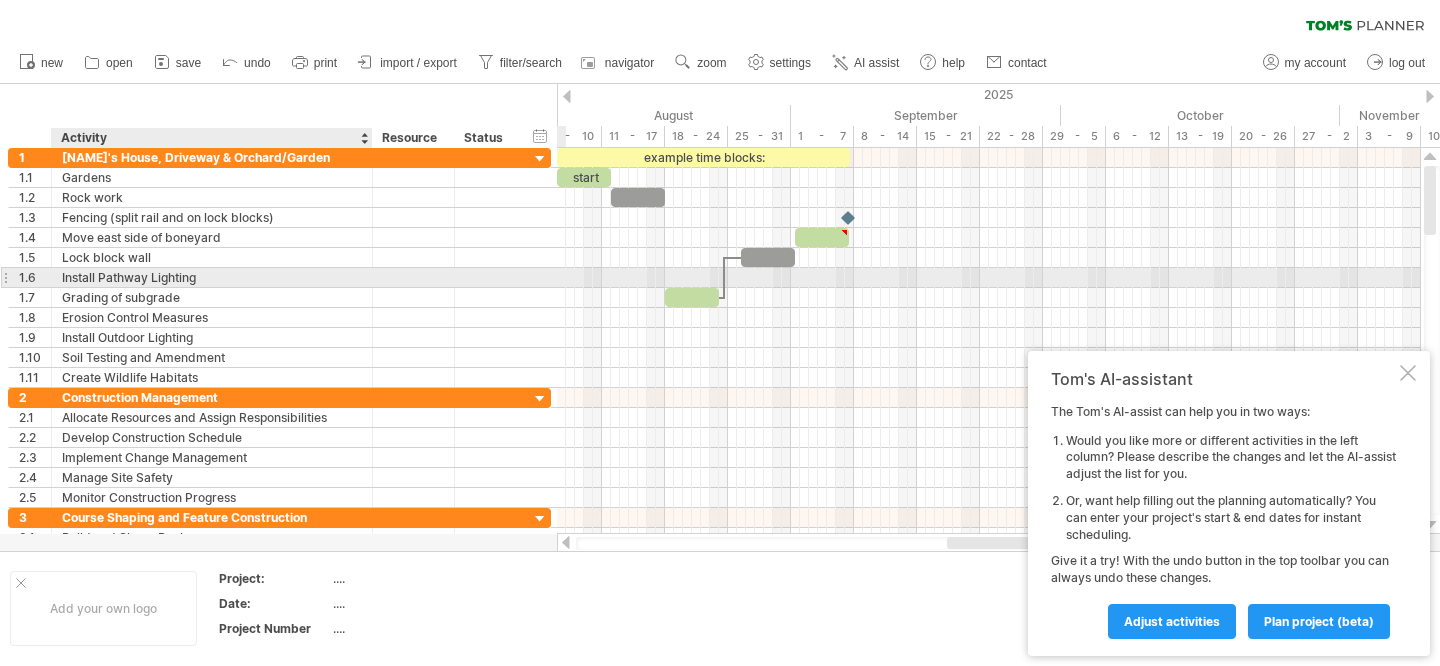 click on "Install Pathway Lighting" at bounding box center (212, 277) 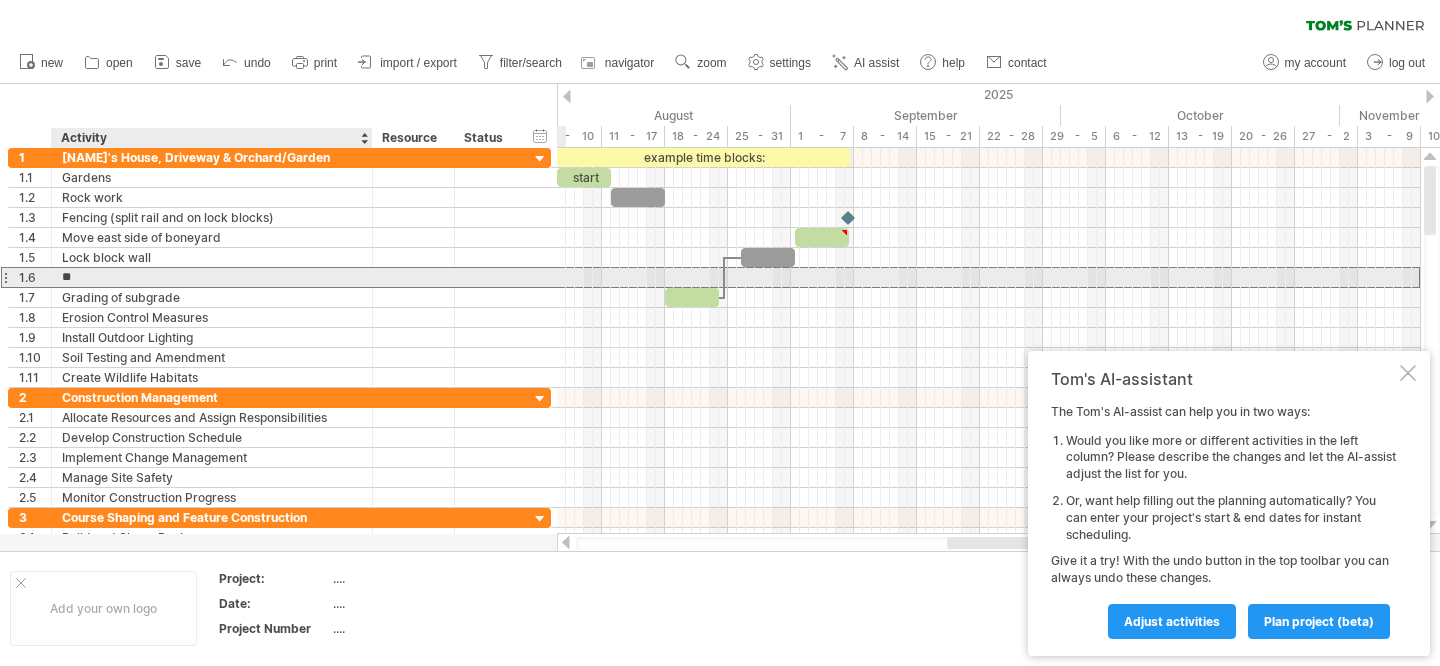 type on "*" 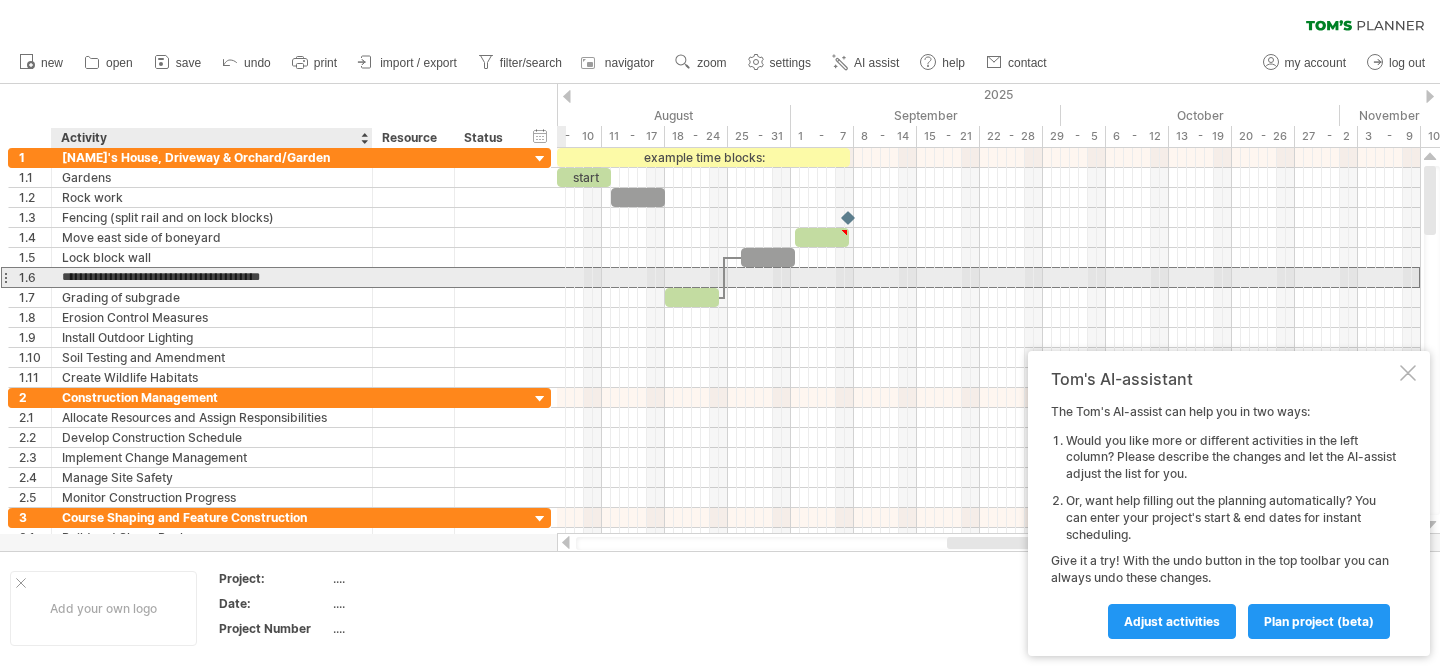 type on "**********" 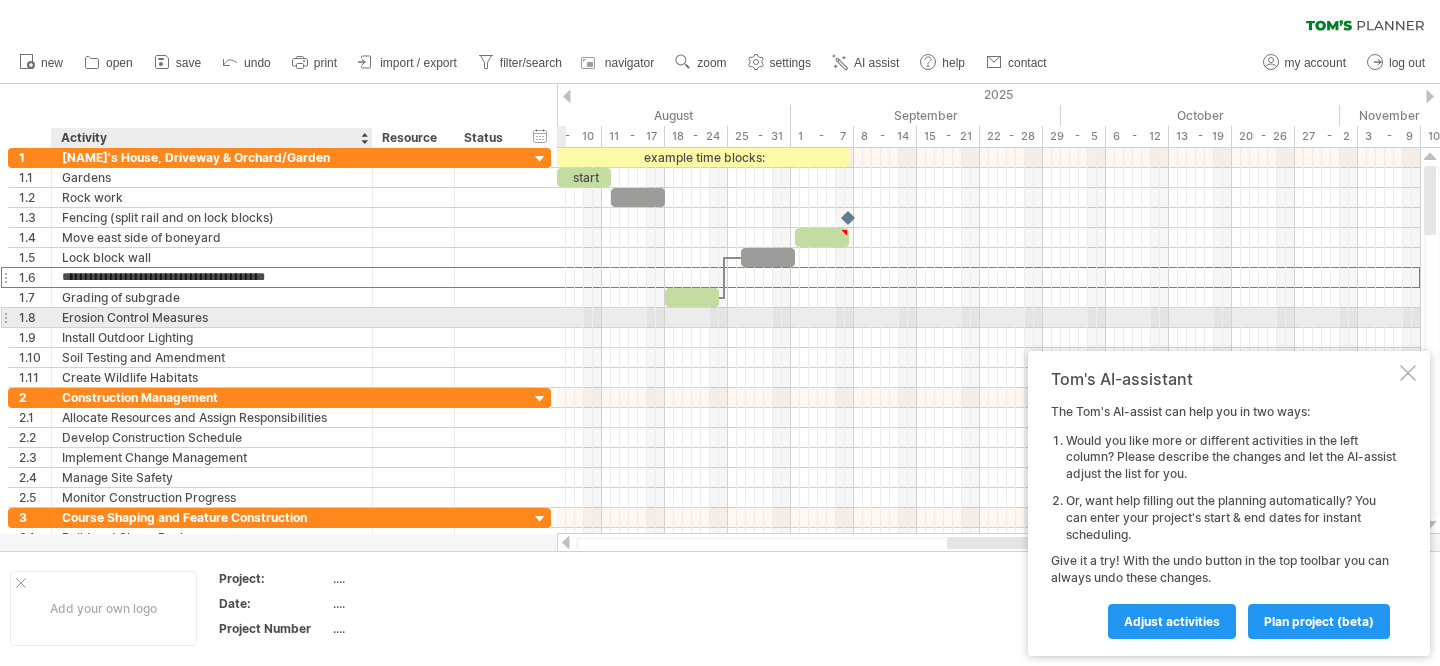 click on "Erosion Control Measures" at bounding box center (212, 317) 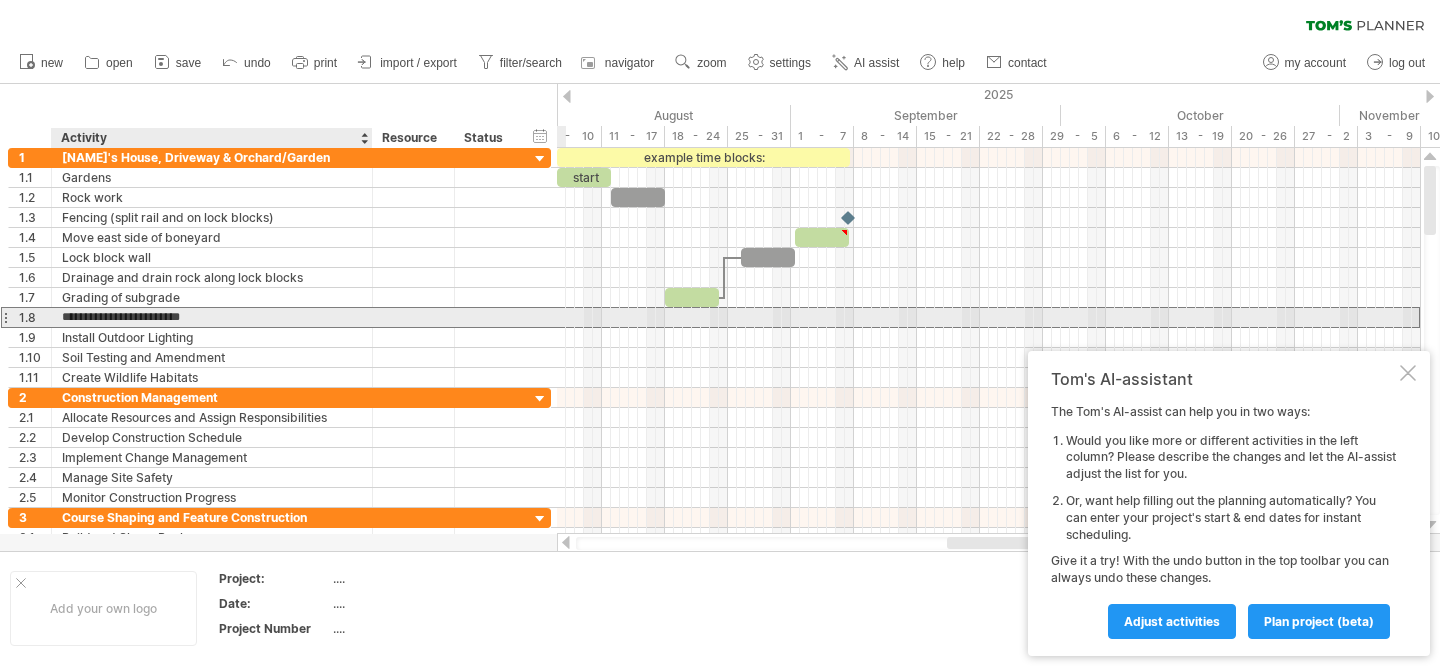 click on "**********" at bounding box center [212, 317] 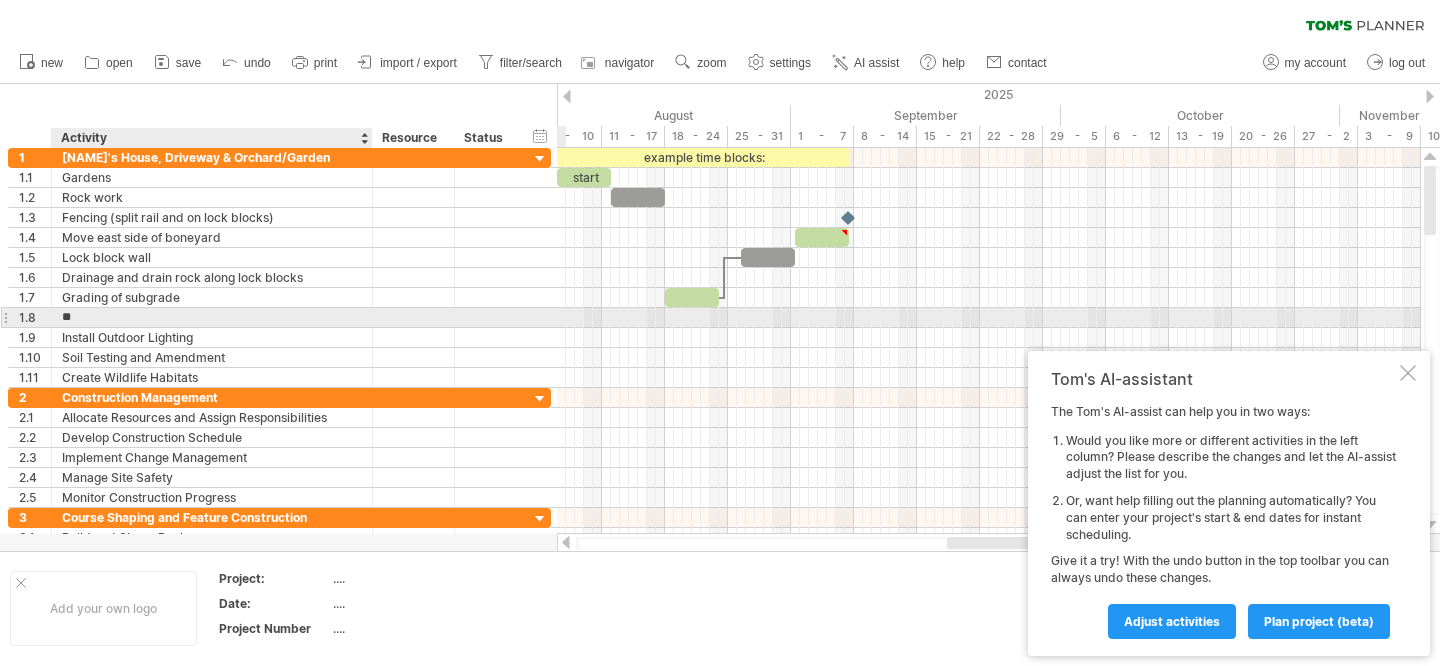type on "*" 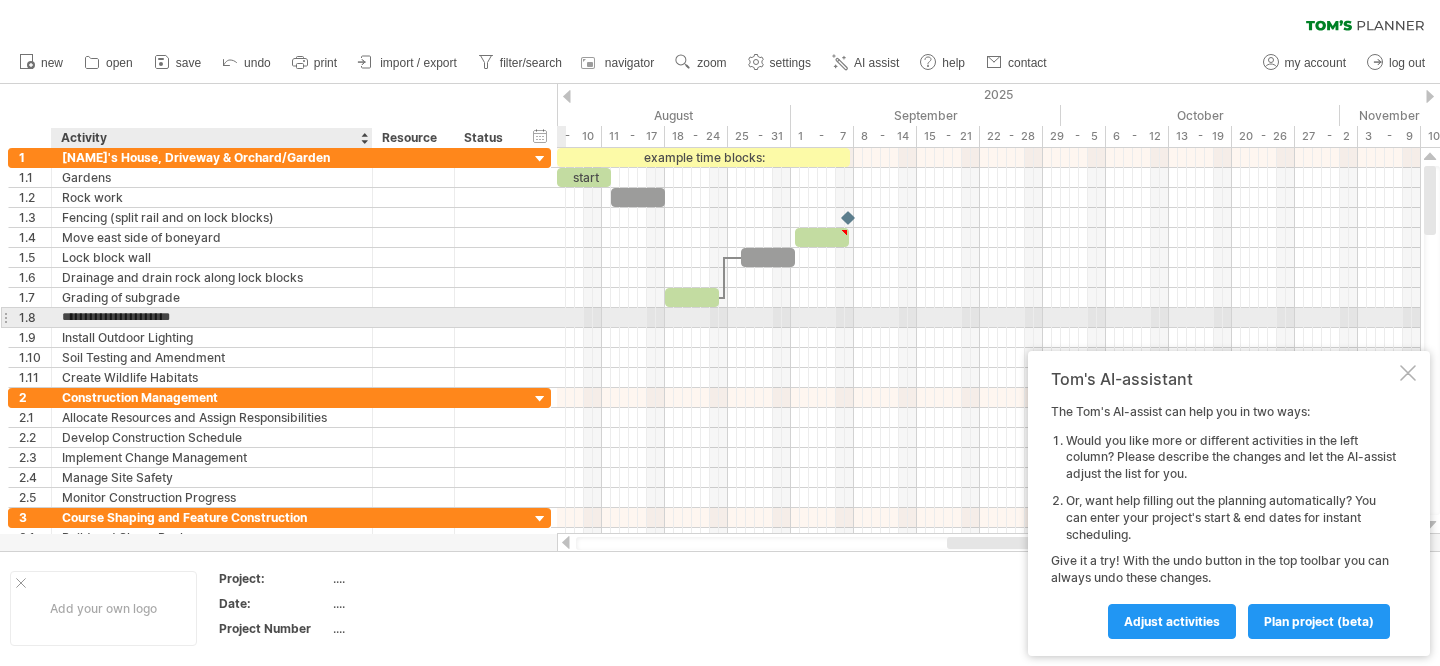 type on "**********" 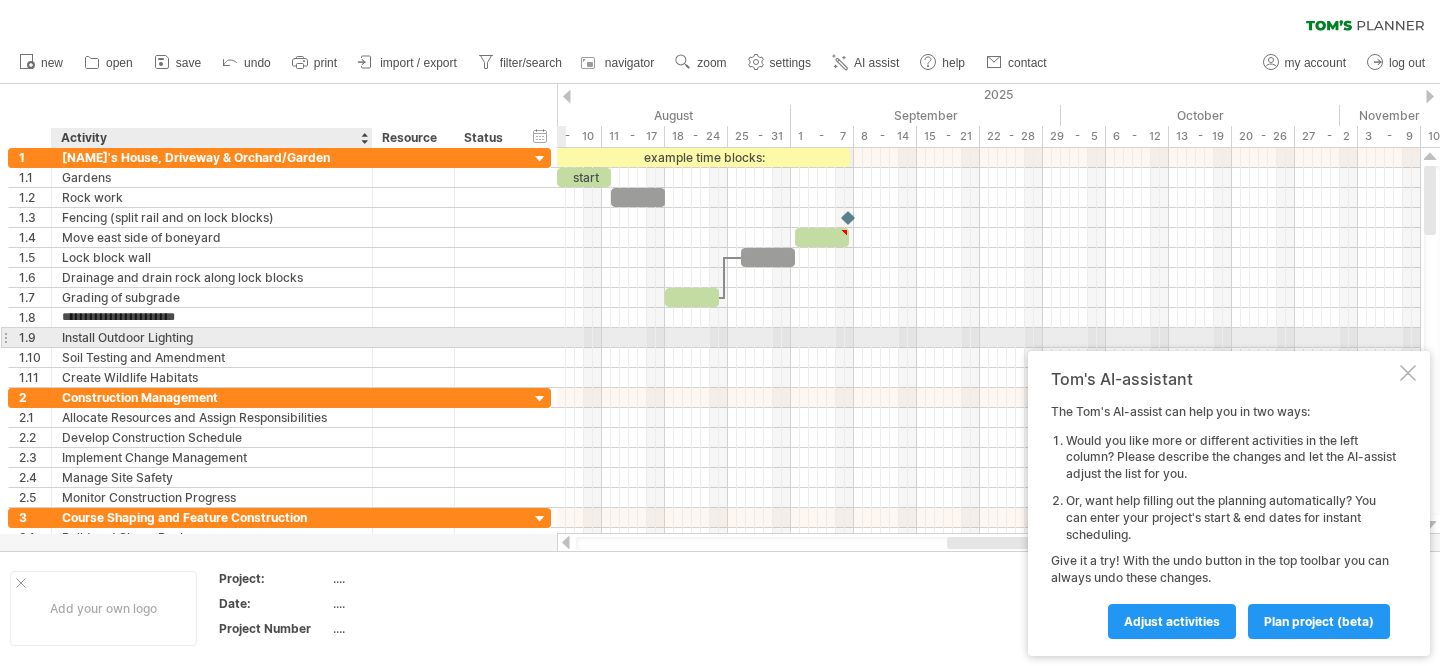 click on "Install Outdoor Lighting" at bounding box center (212, 337) 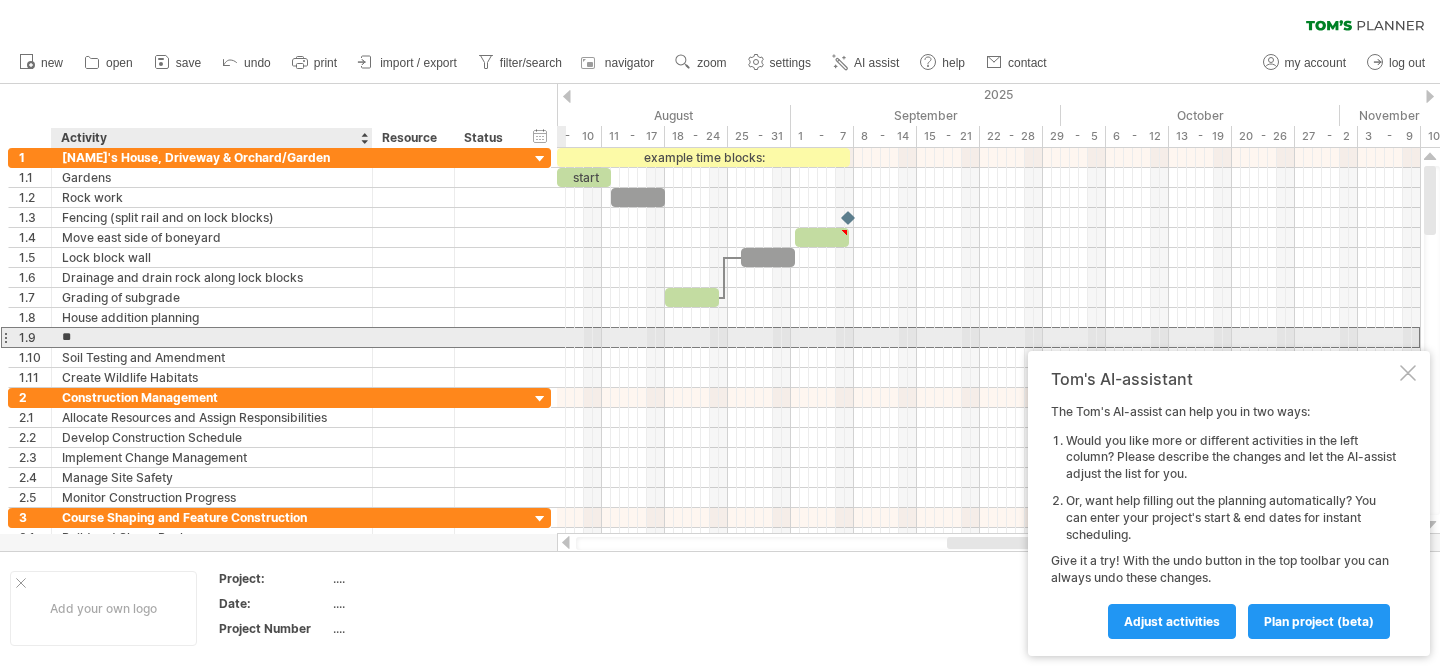 type on "*" 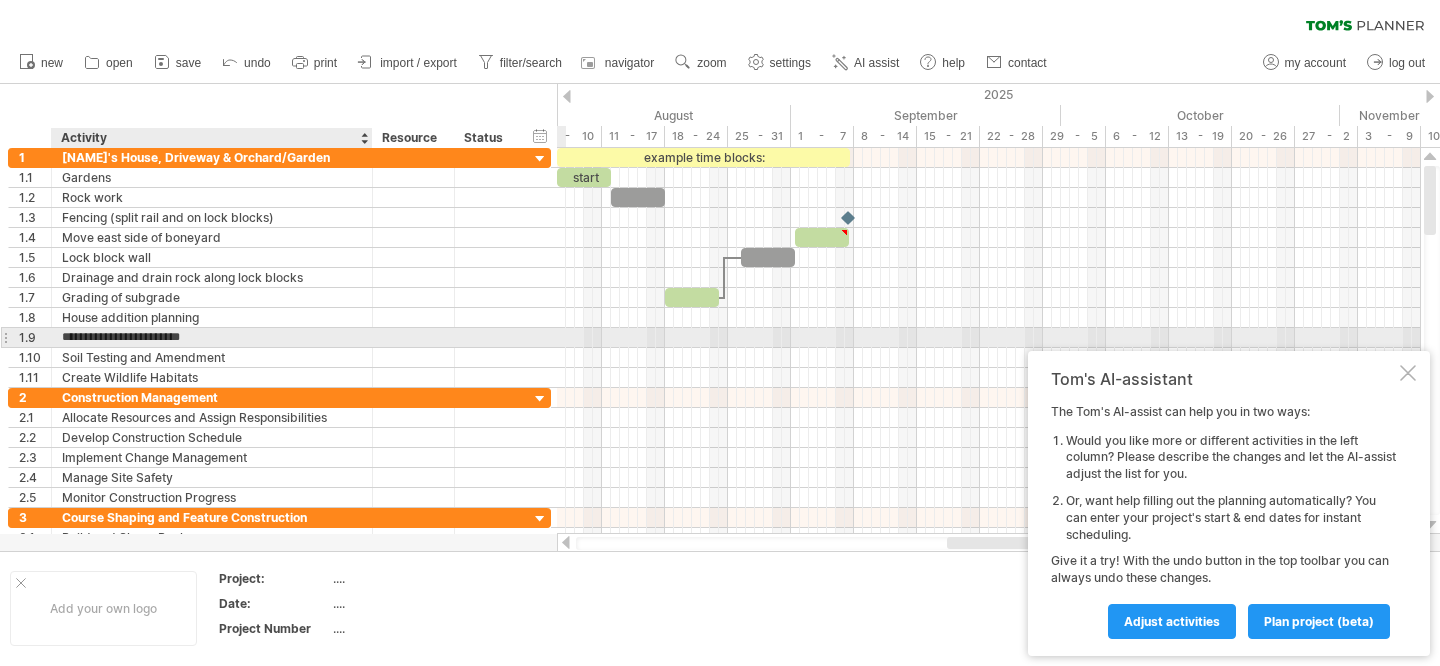 type on "**********" 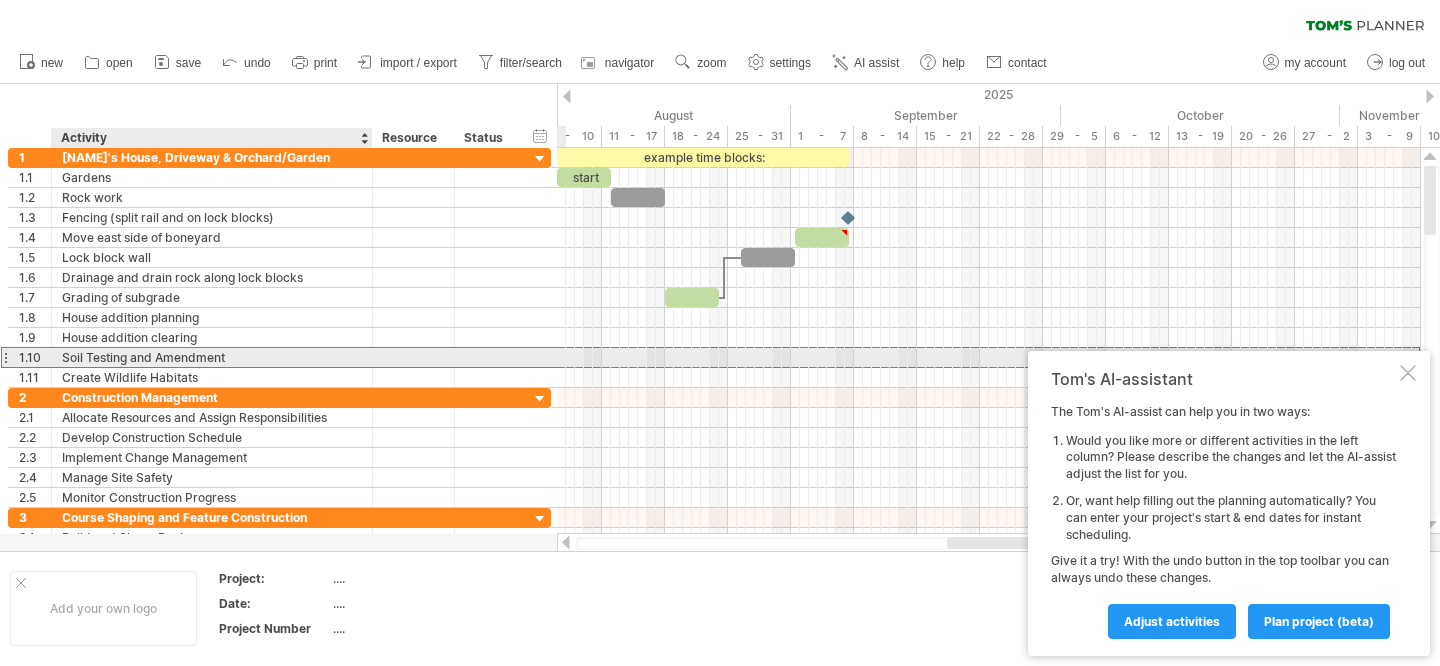 click on "Soil Testing and Amendment" at bounding box center [212, 357] 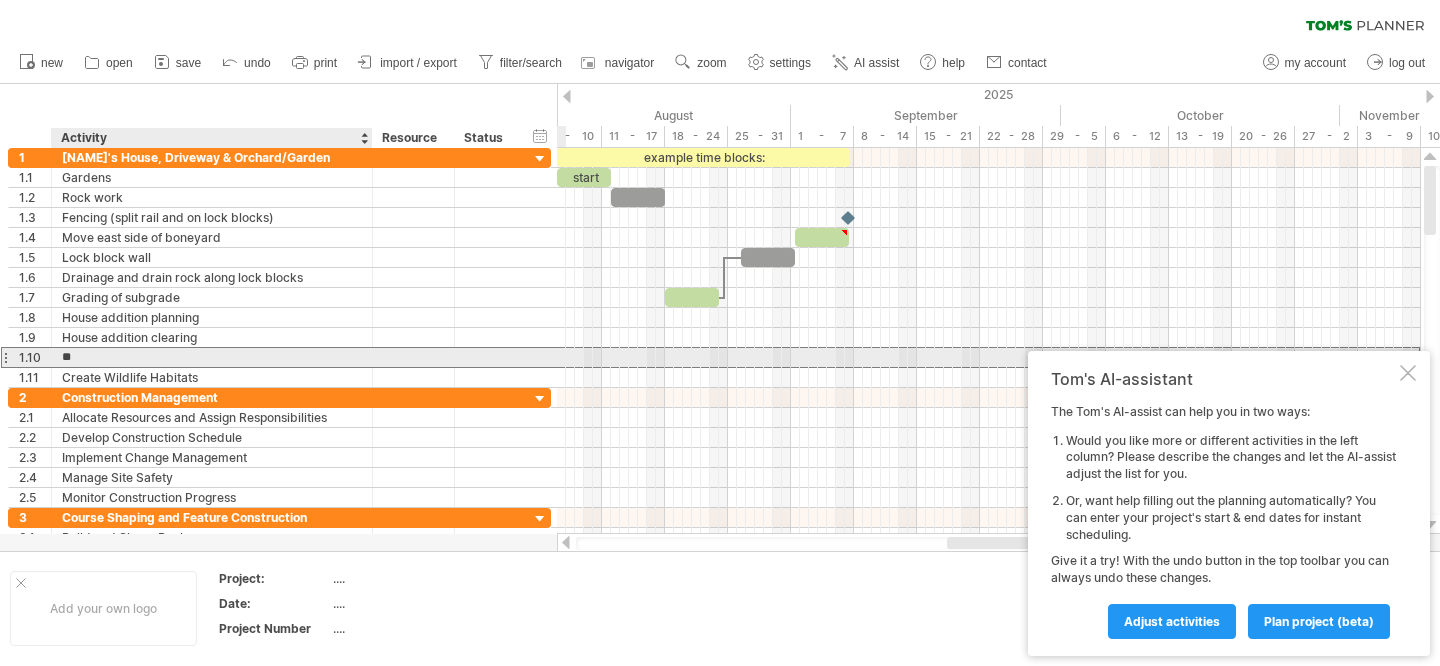type on "*" 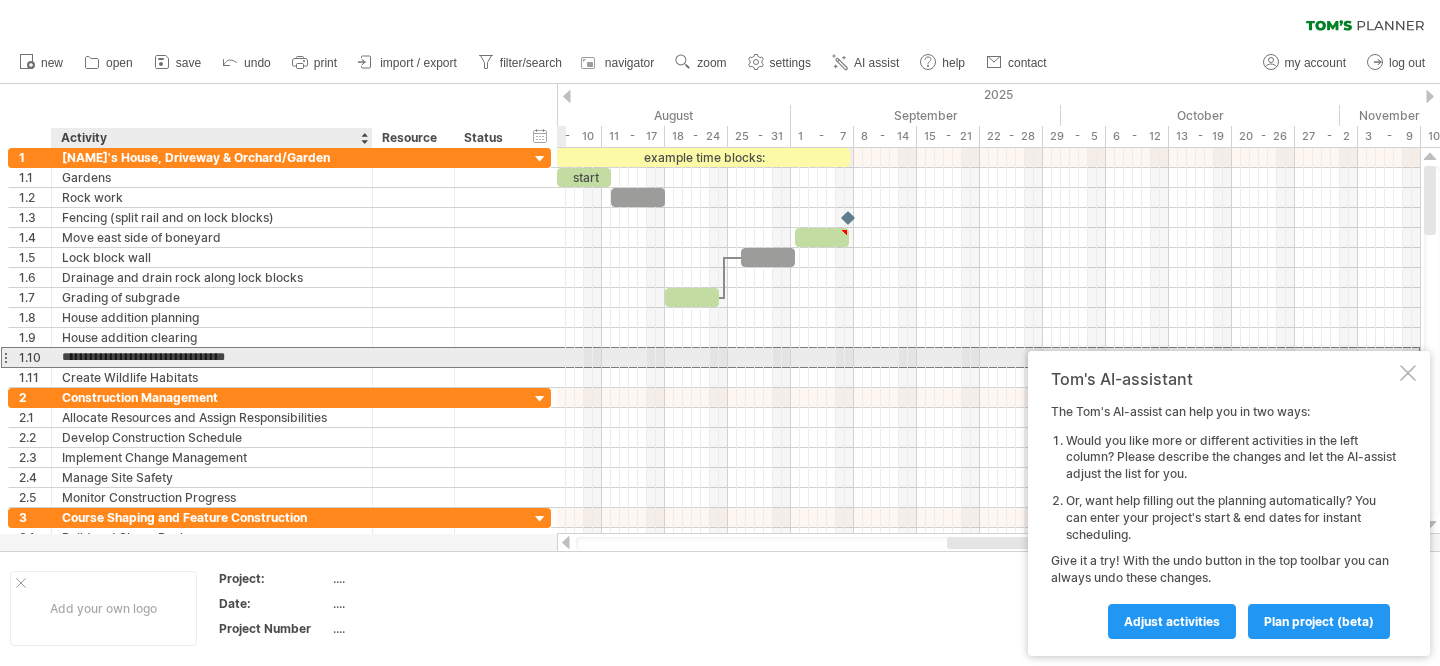 type on "**********" 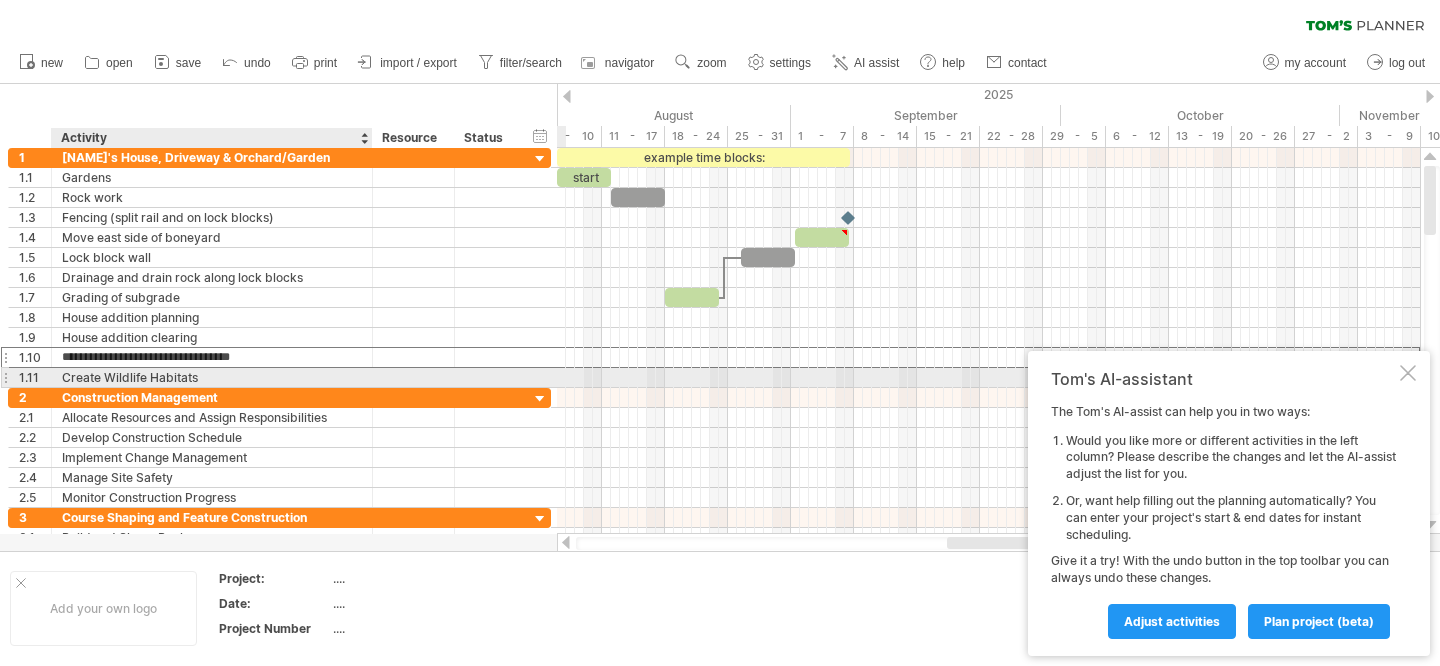 click on "Create Wildlife Habitats" at bounding box center [212, 377] 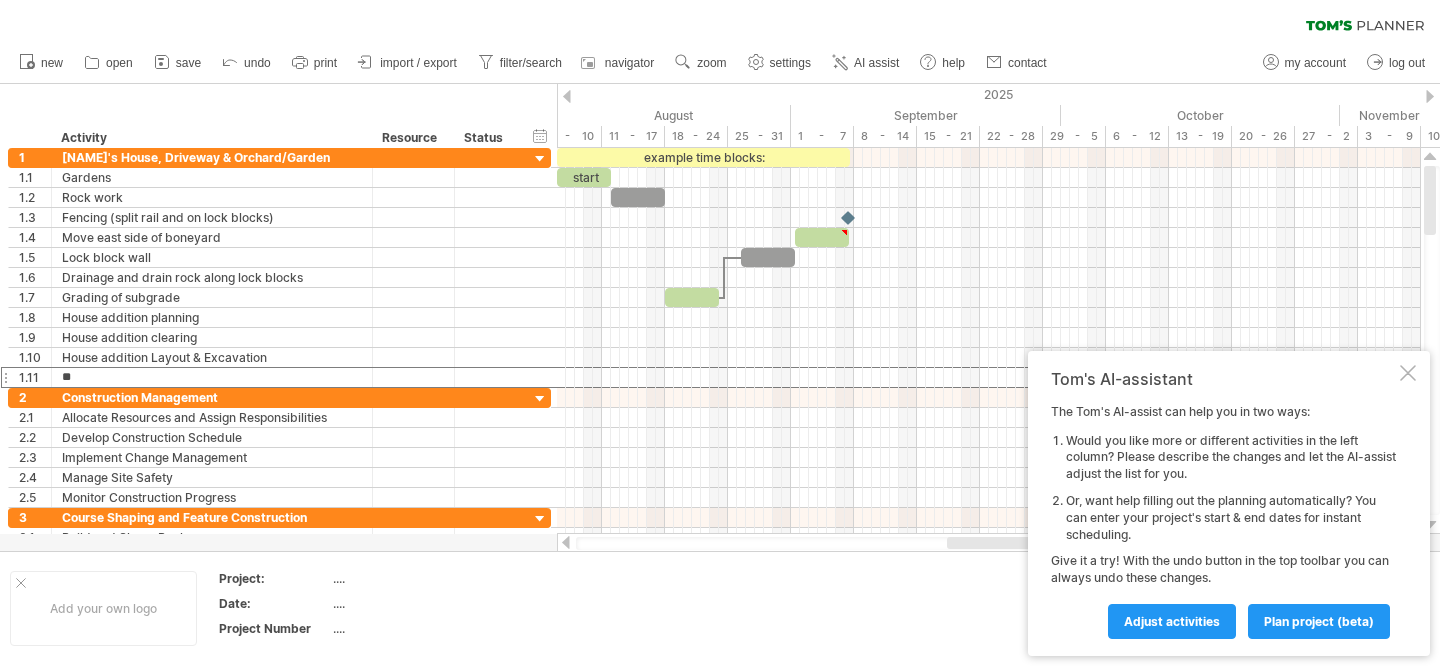 type on "*" 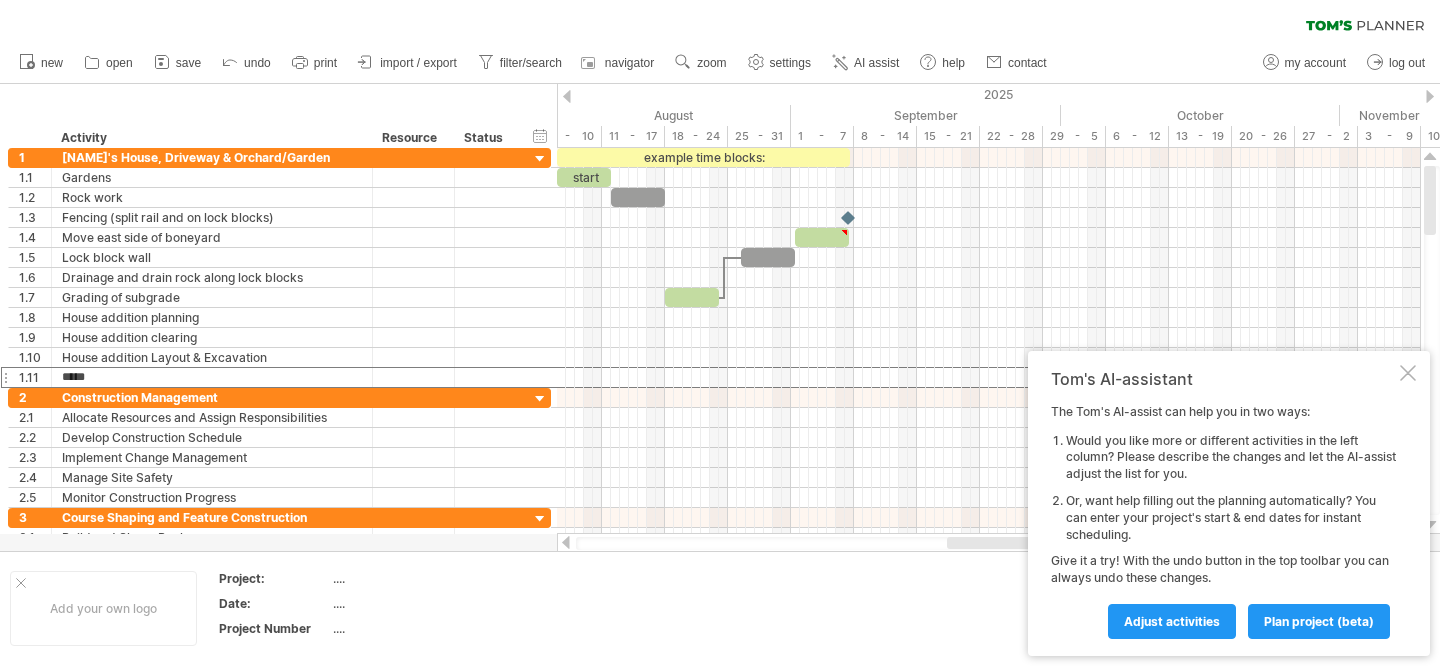type on "******" 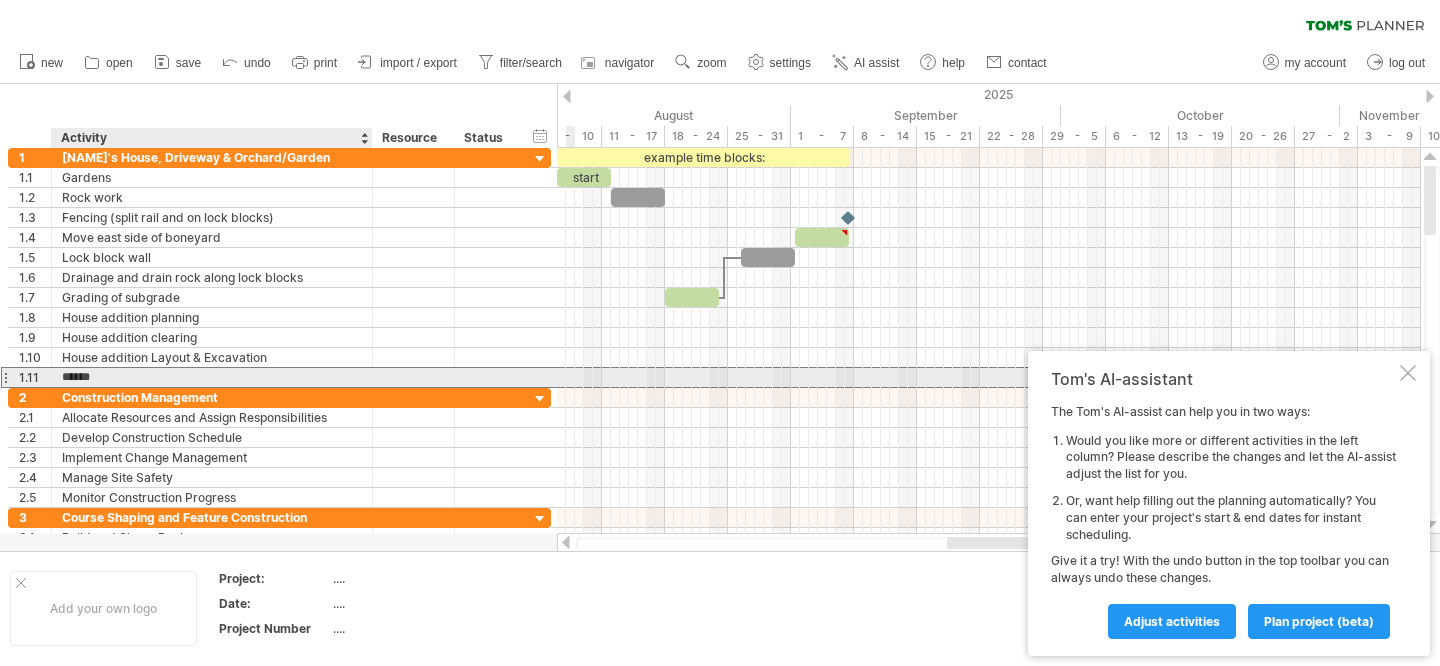 click on "******" at bounding box center [212, 377] 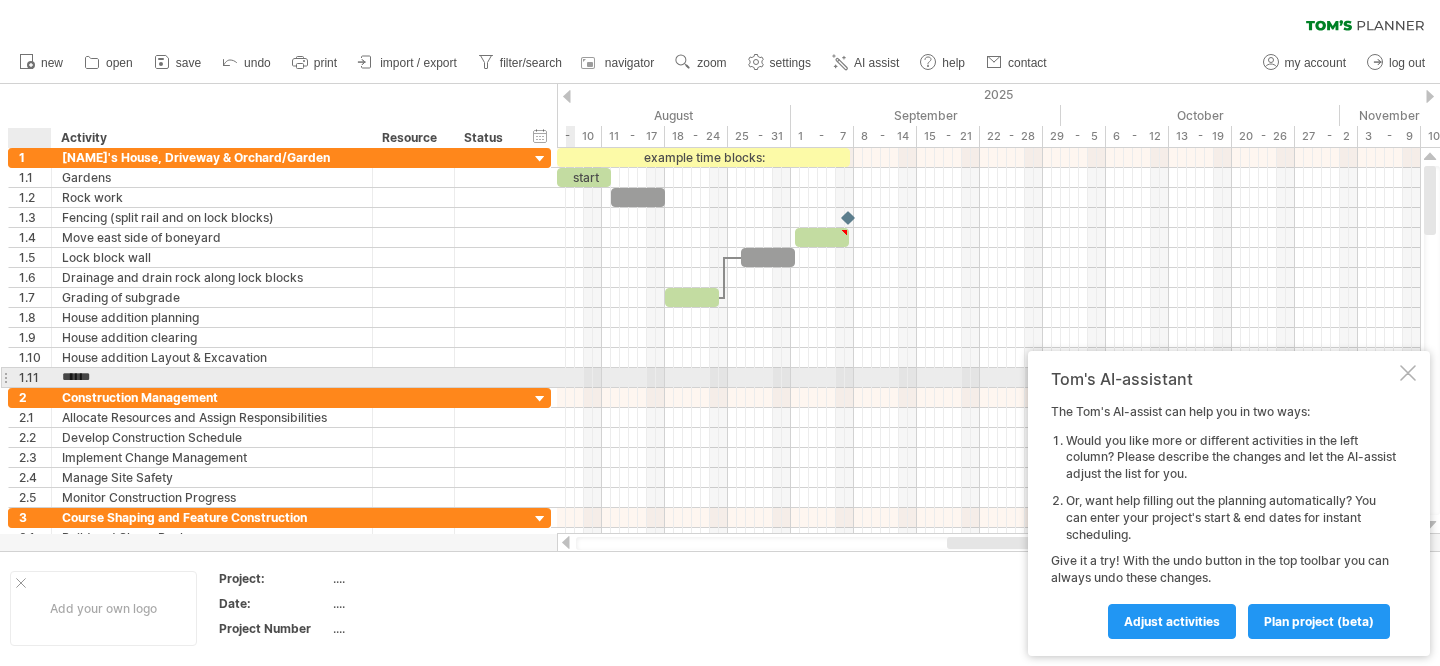 click at bounding box center [49, 378] 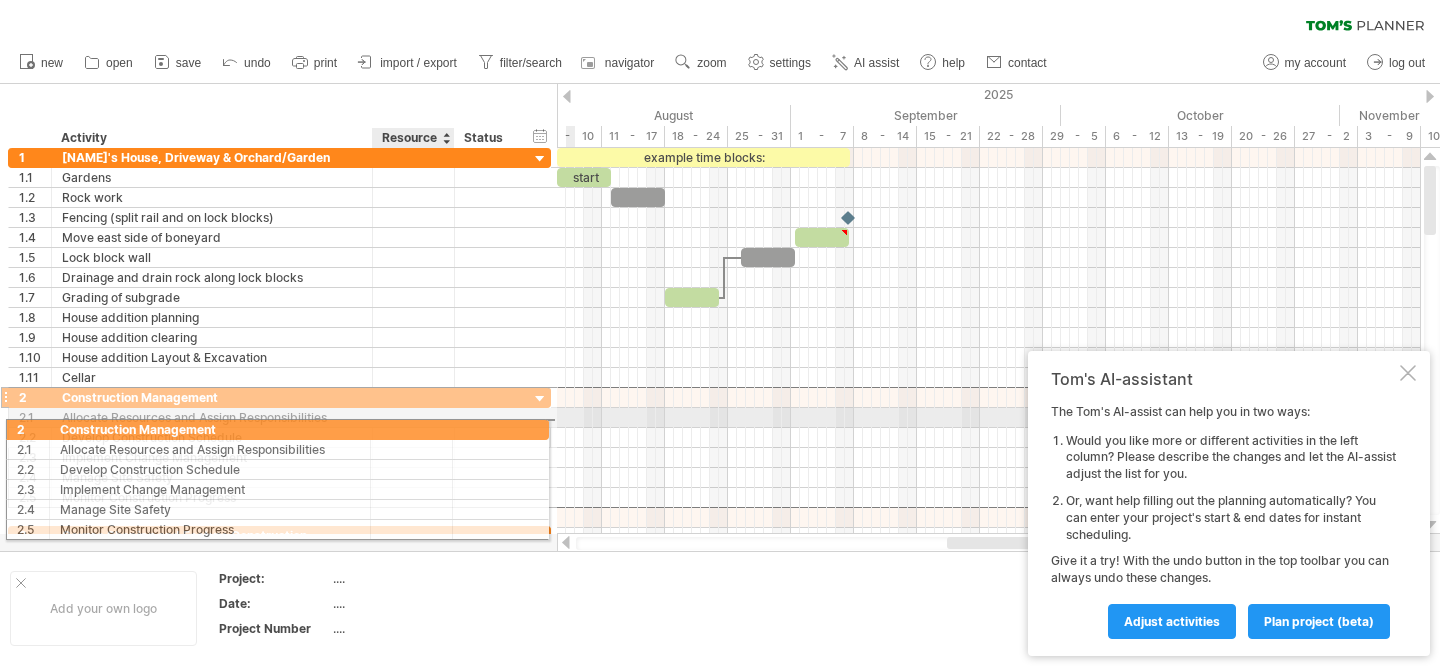 drag, startPoint x: 420, startPoint y: 398, endPoint x: 412, endPoint y: 426, distance: 29.12044 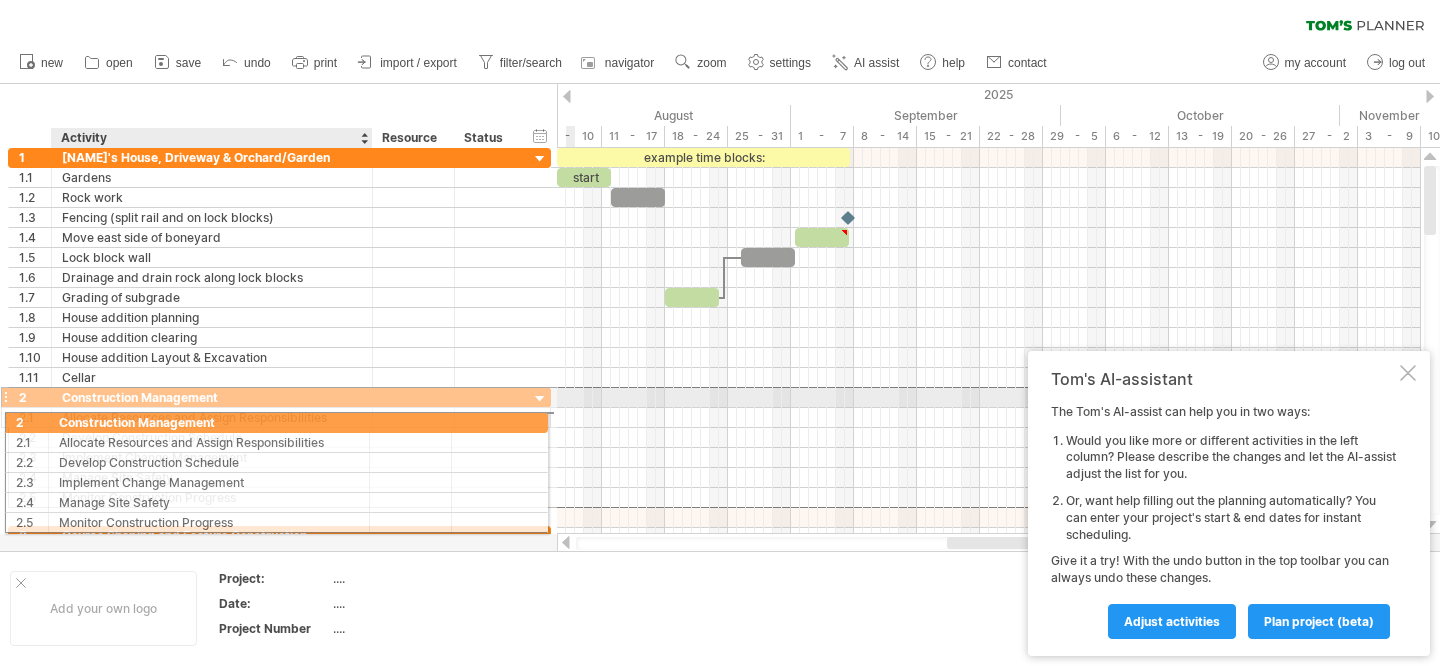 drag, startPoint x: 380, startPoint y: 394, endPoint x: 371, endPoint y: 419, distance: 26.57066 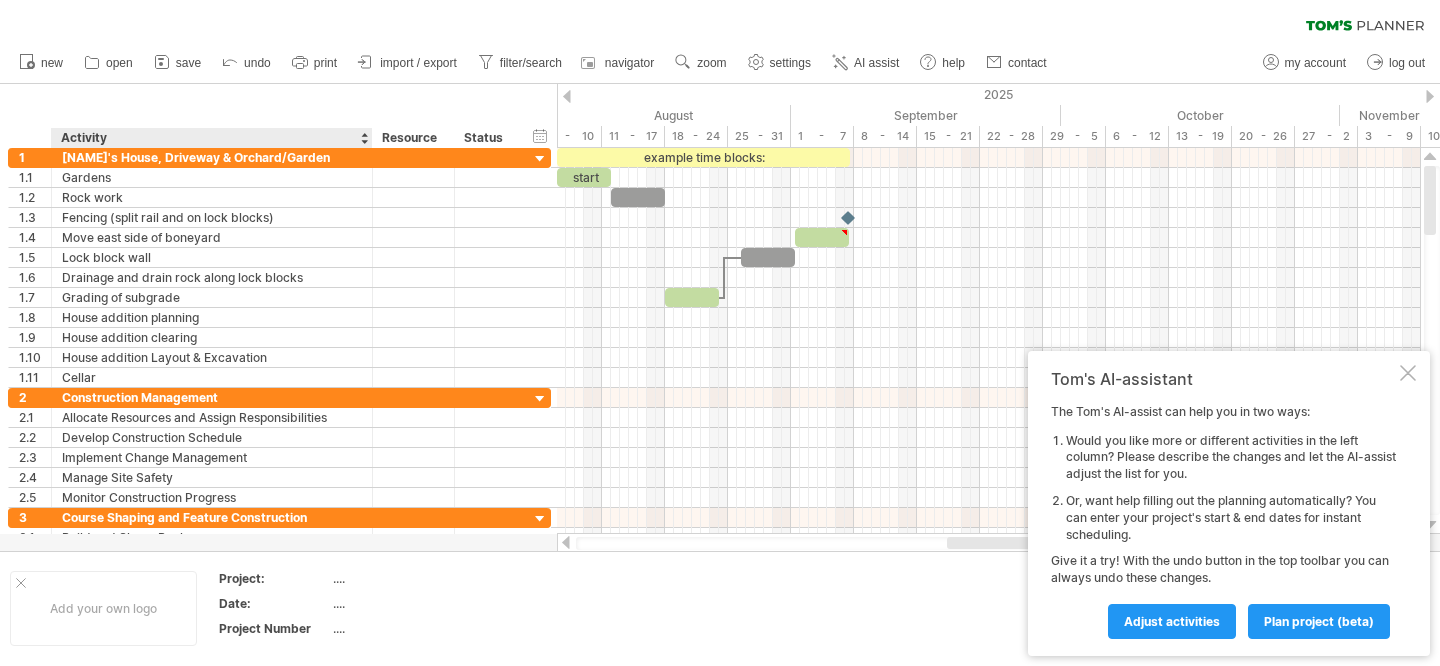 click on "Activity" at bounding box center (211, 138) 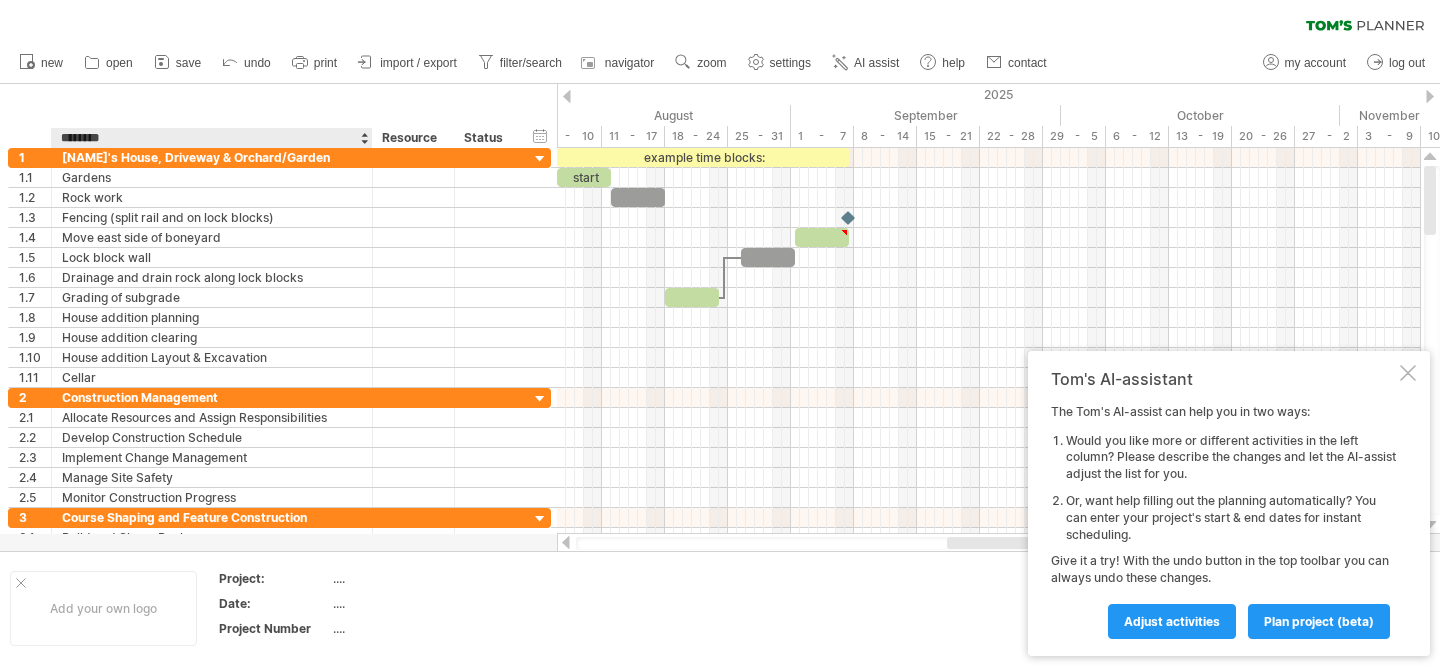 click on "********" at bounding box center (211, 138) 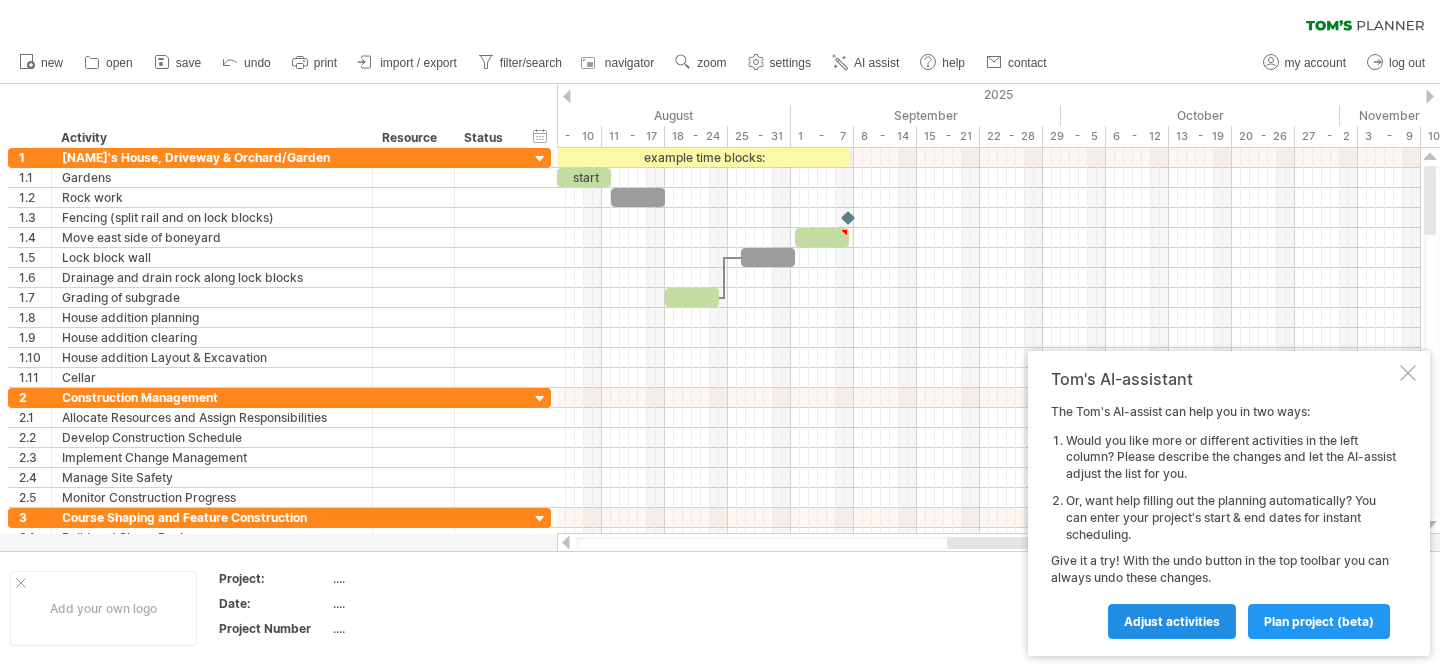 click on "Adjust activities" at bounding box center (1172, 621) 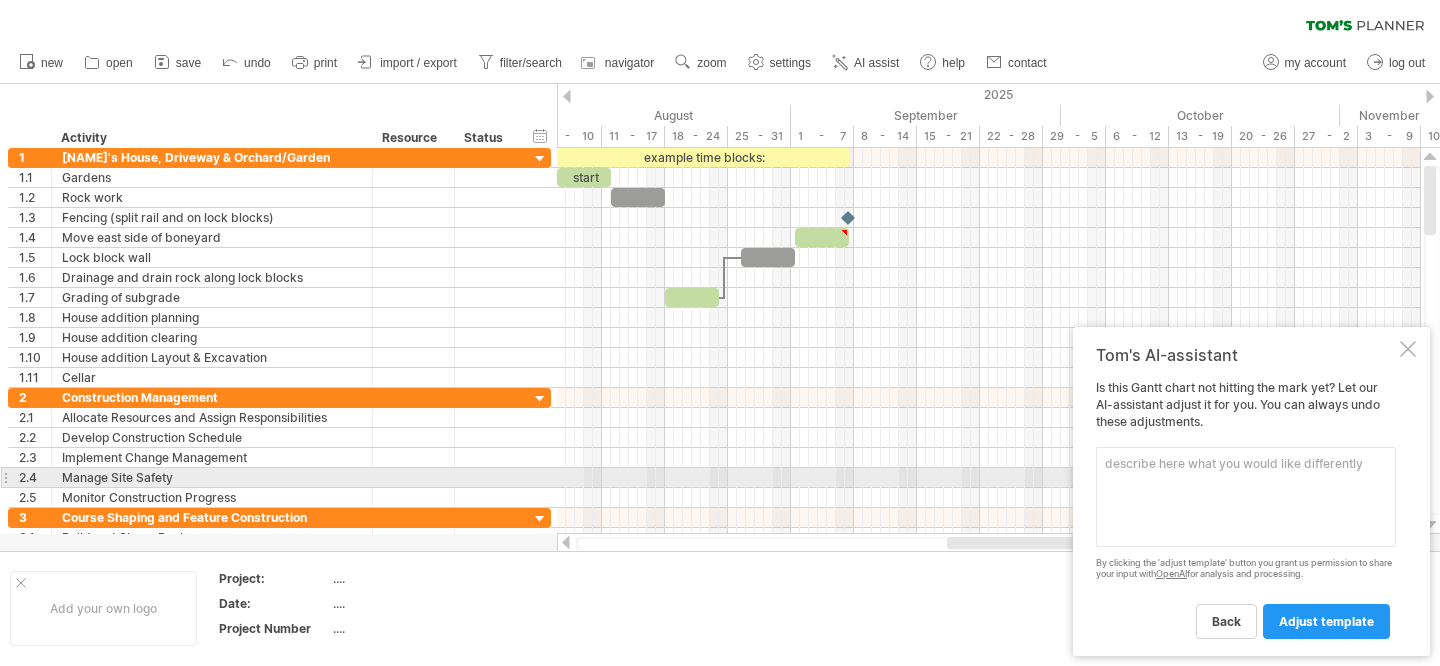 click at bounding box center (1246, 497) 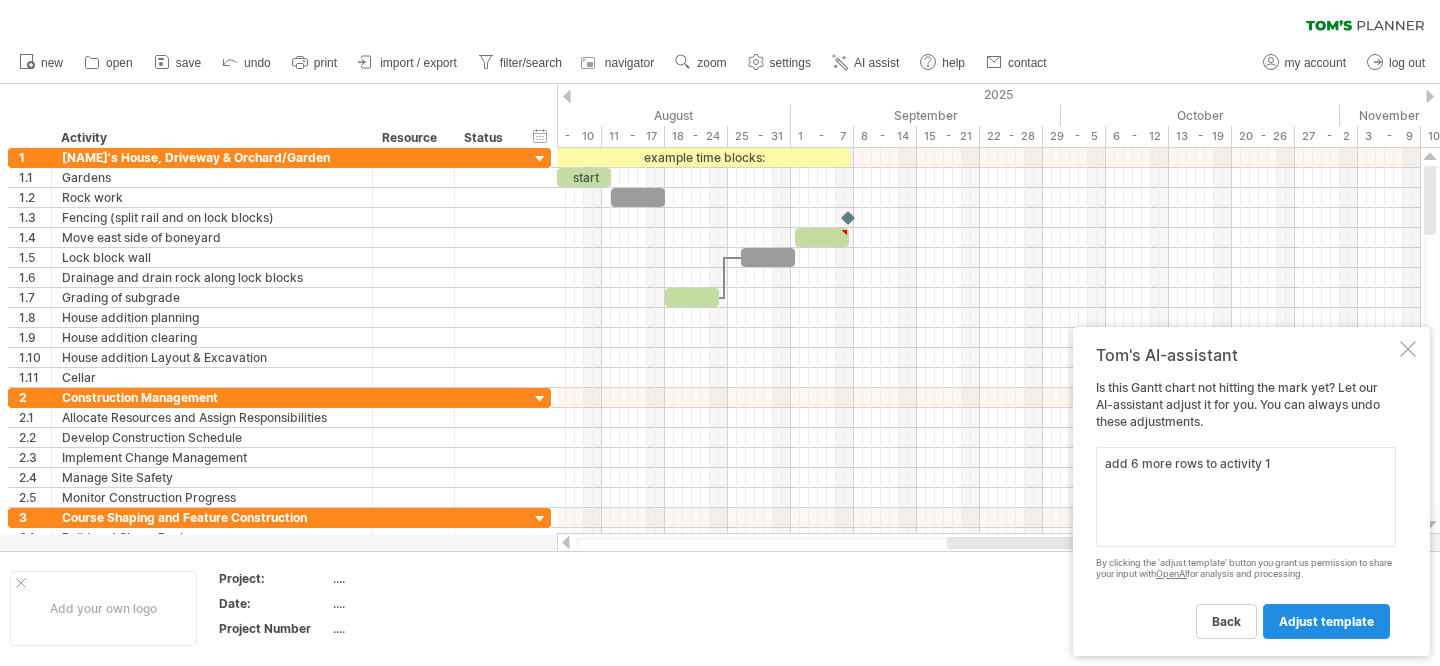 type on "add 6 more rows to activity 1" 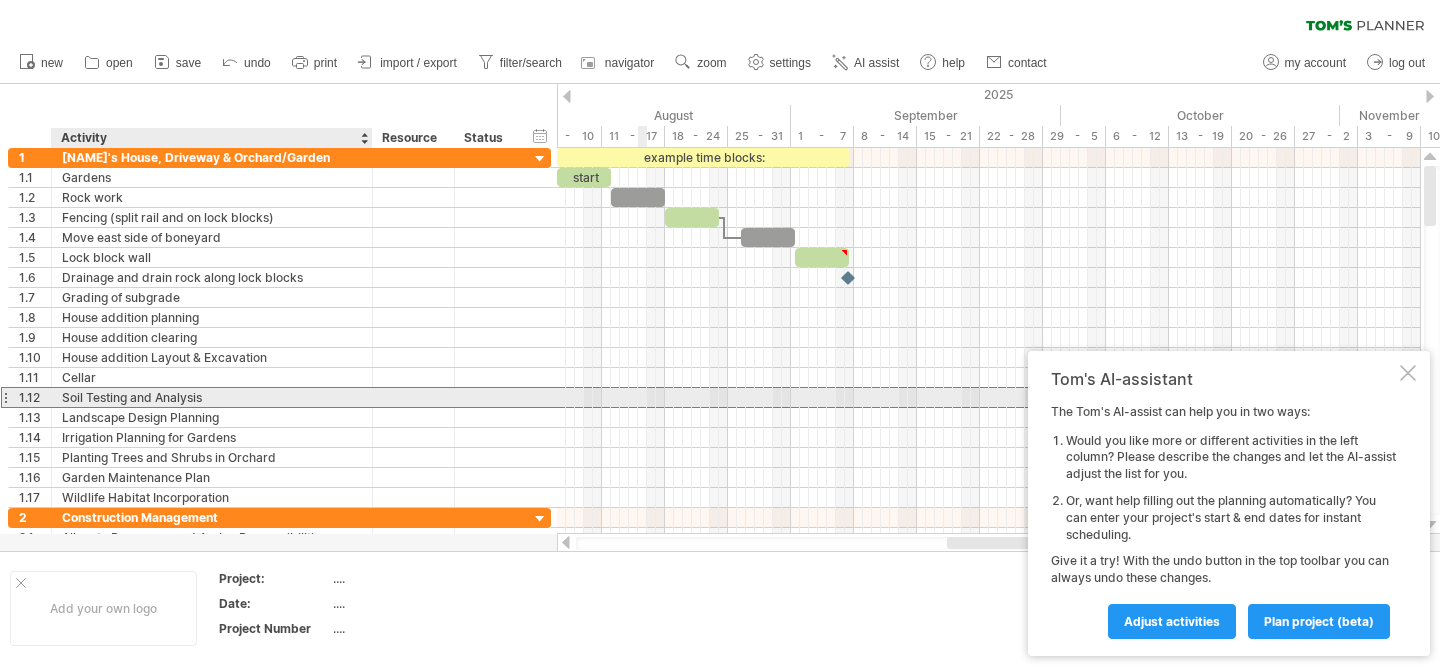 click on "Soil Testing and Analysis" at bounding box center [212, 397] 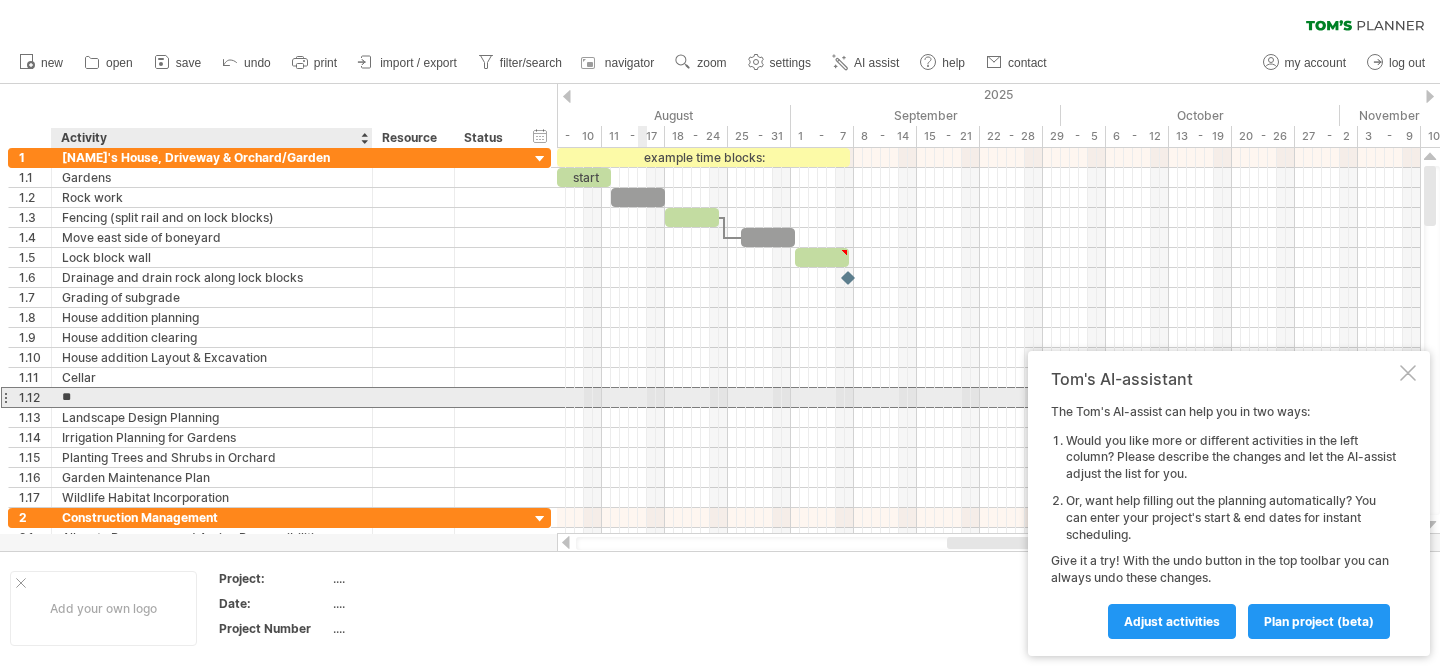 type on "*" 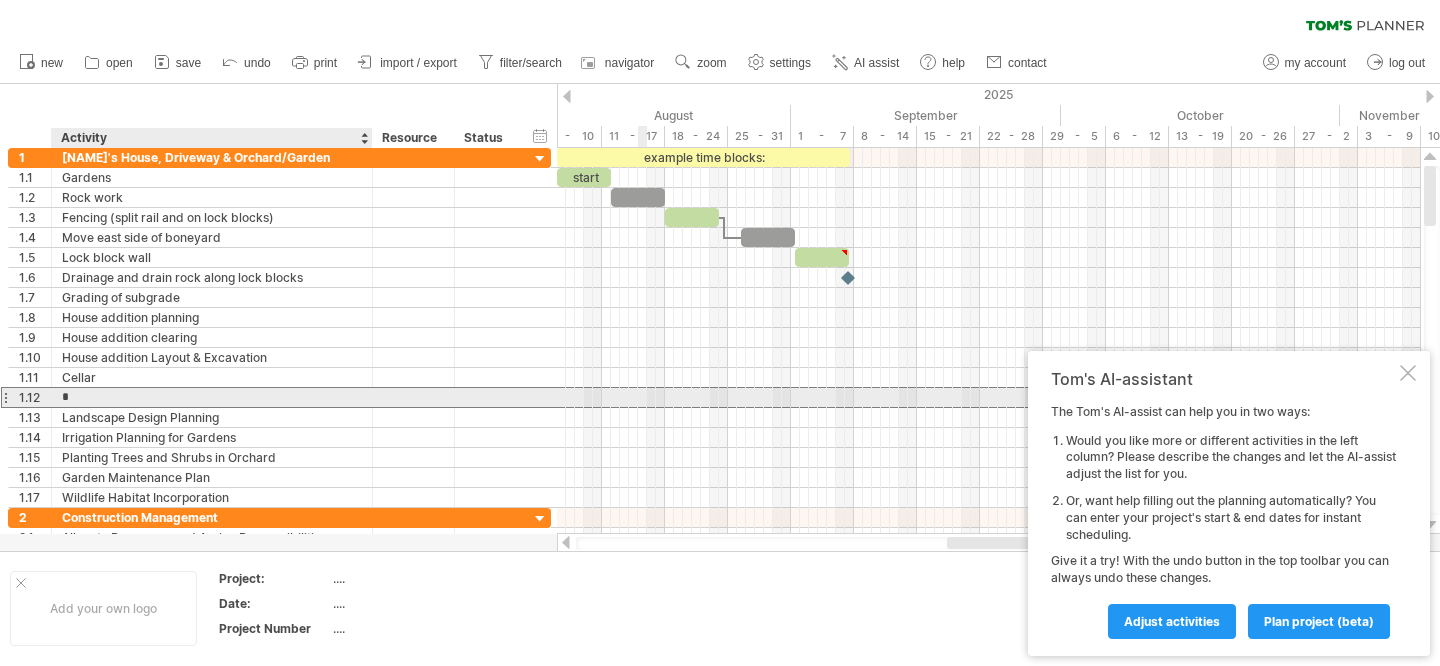 type 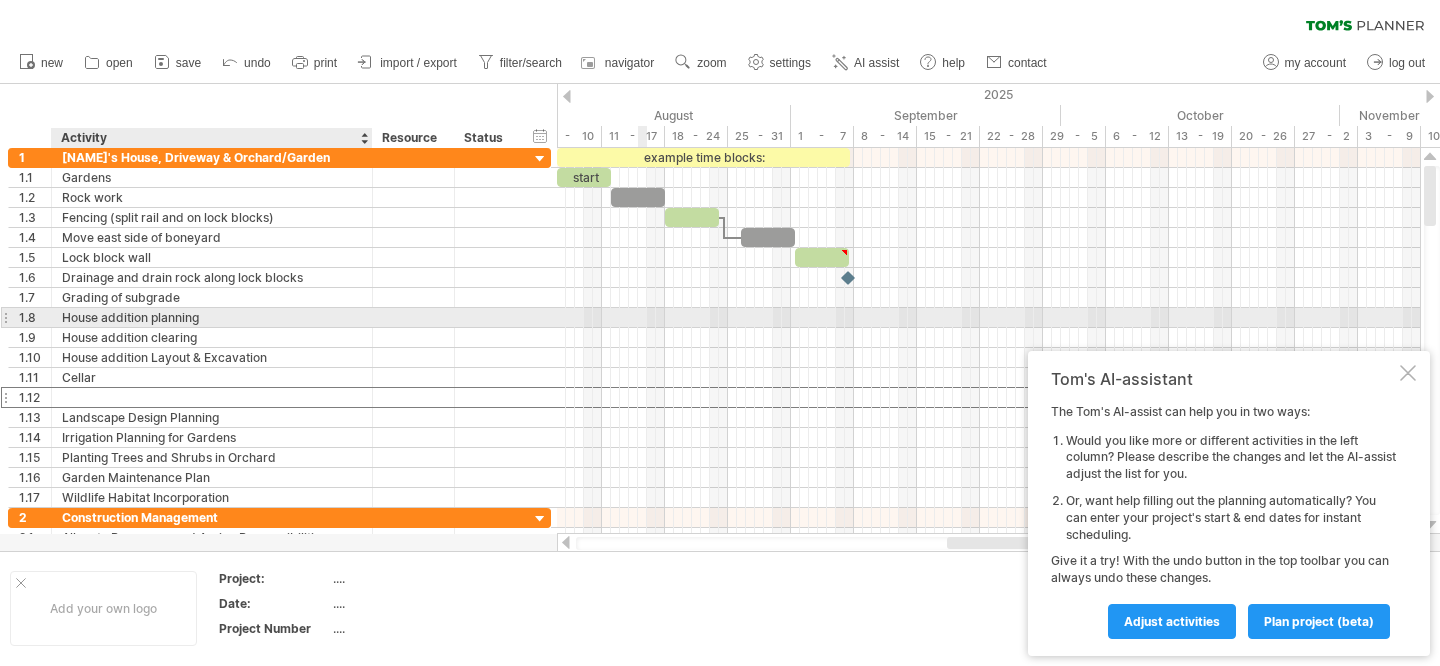 click on "House addition planning" at bounding box center [212, 317] 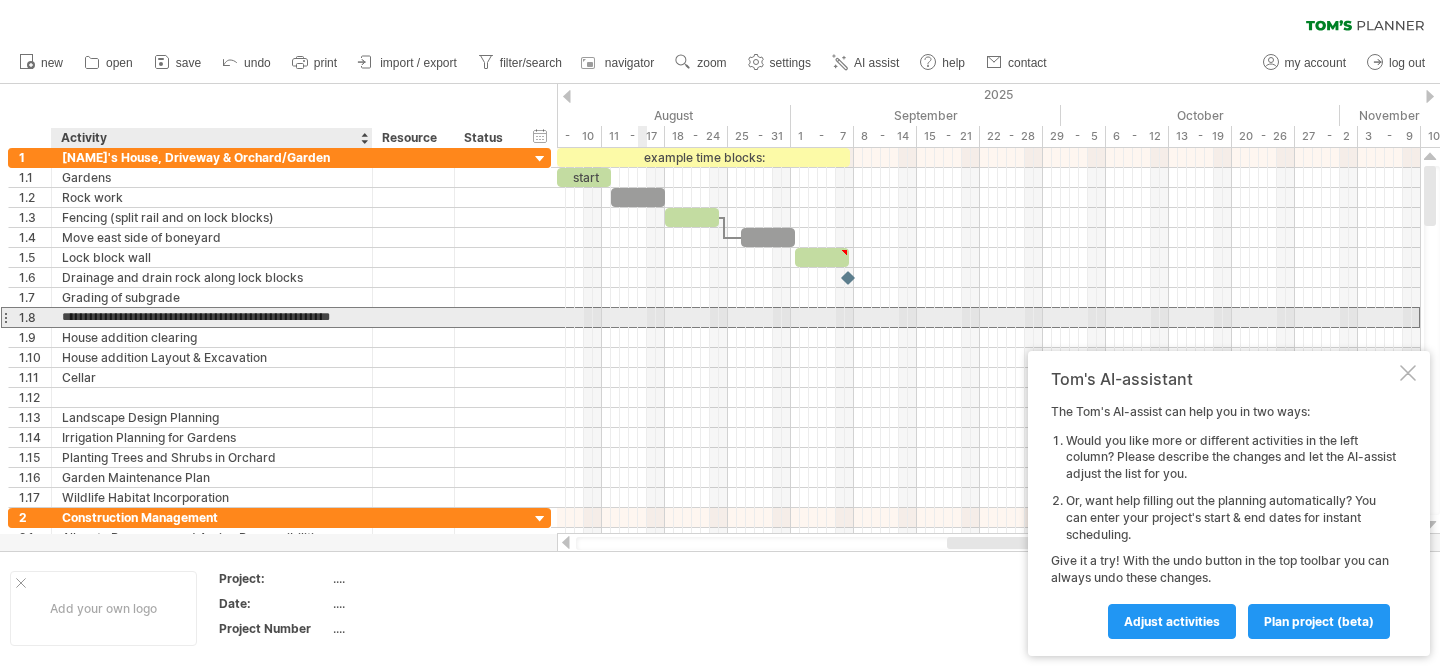 scroll, scrollTop: 0, scrollLeft: 30, axis: horizontal 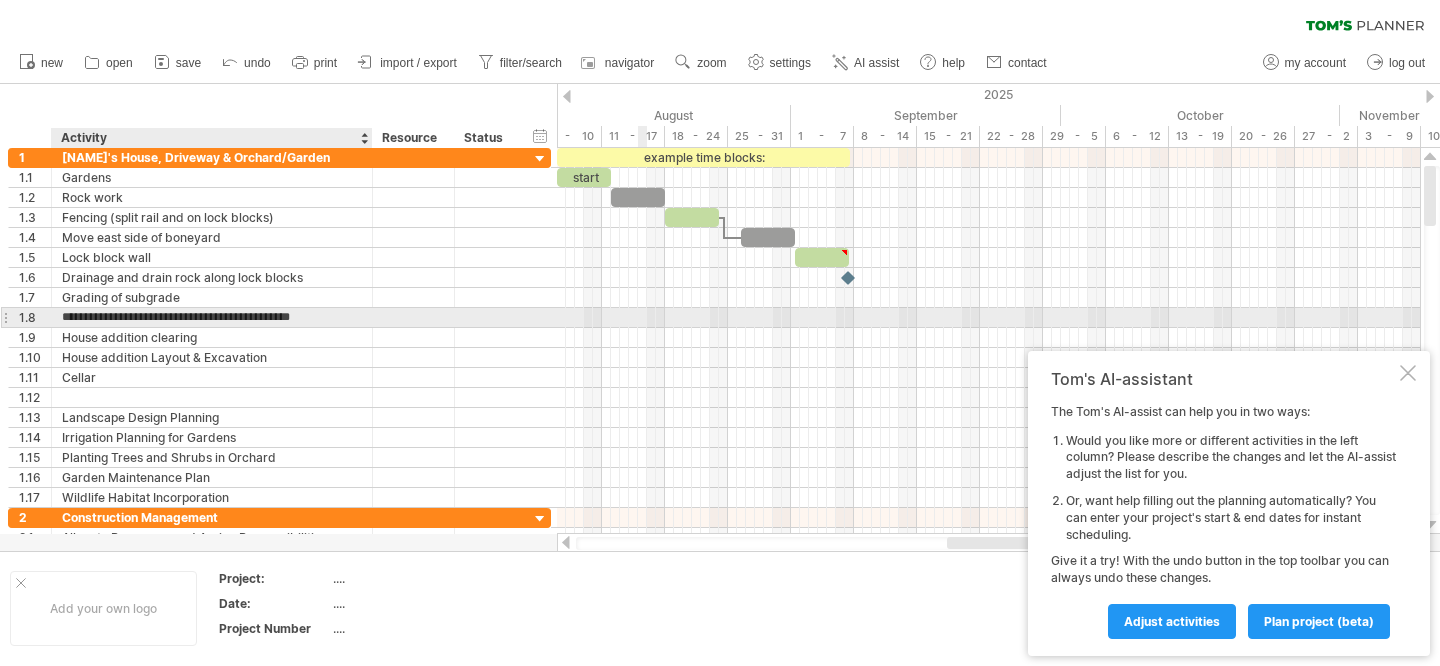 type on "**********" 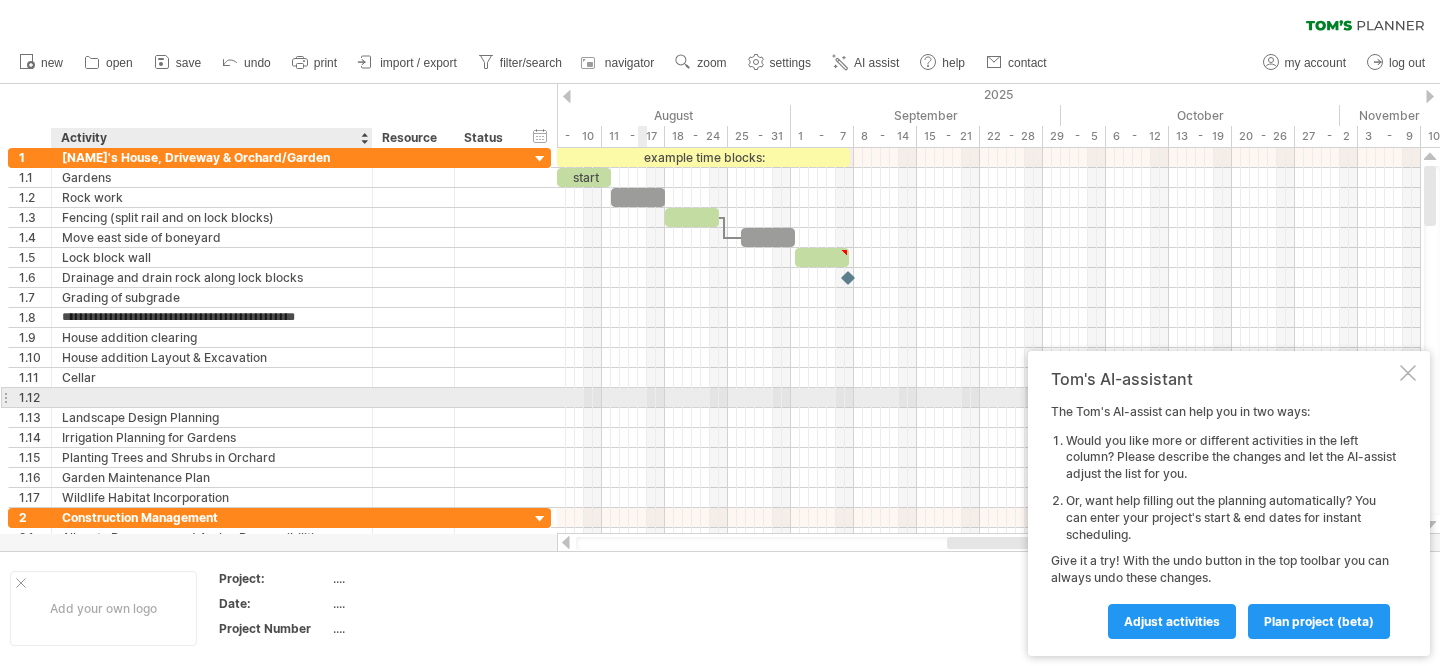 click at bounding box center [212, 397] 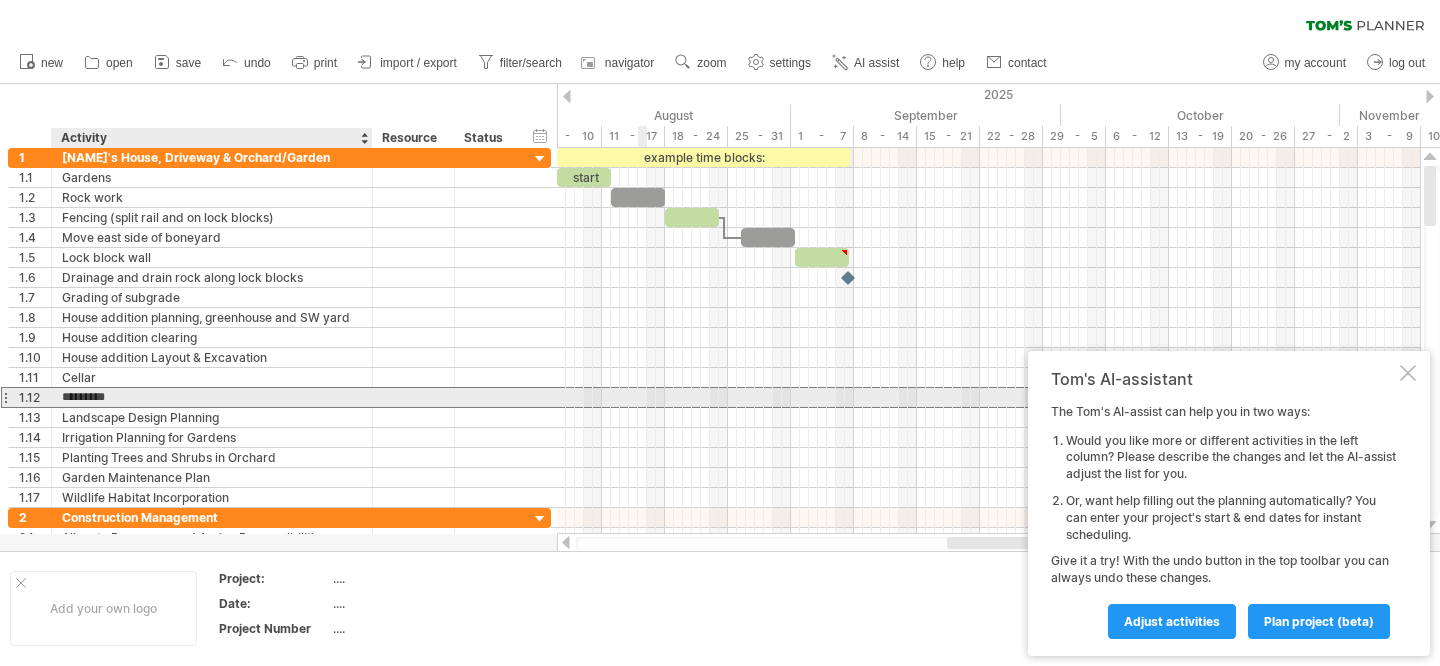 type on "**********" 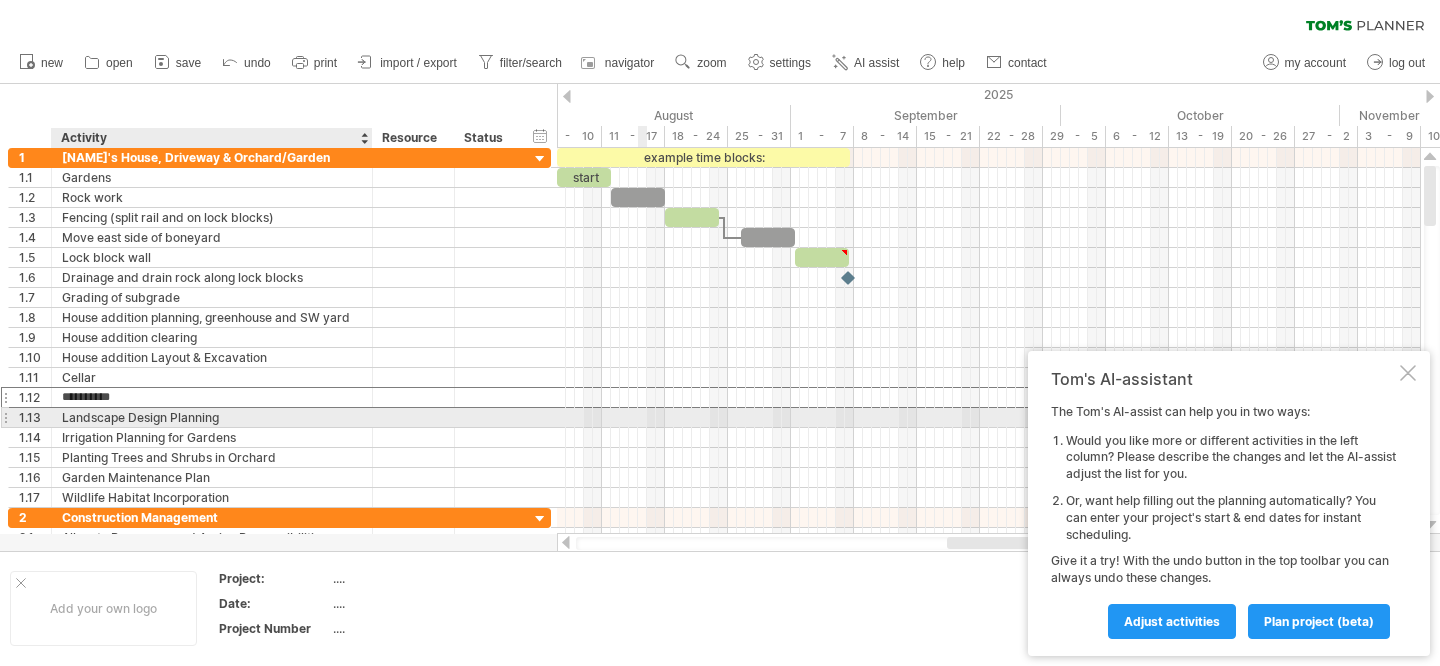 click on "Landscape Design Planning" at bounding box center (212, 417) 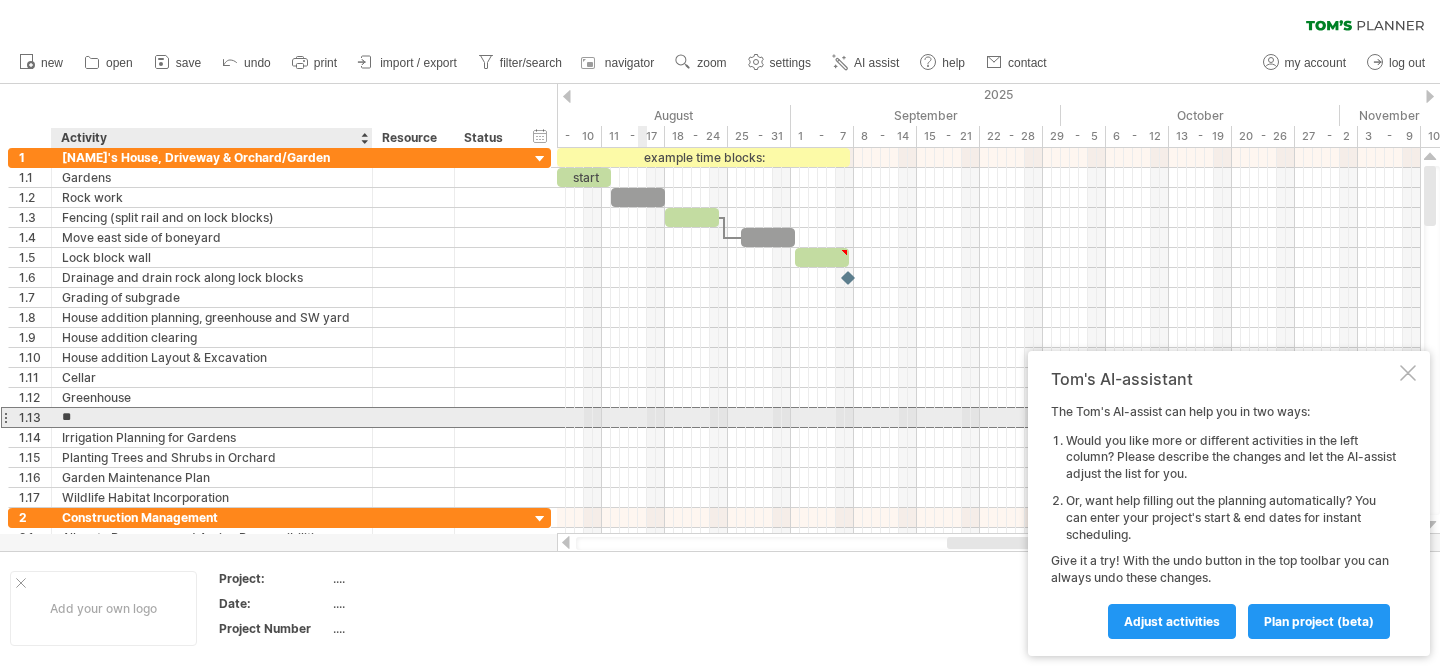 type on "*" 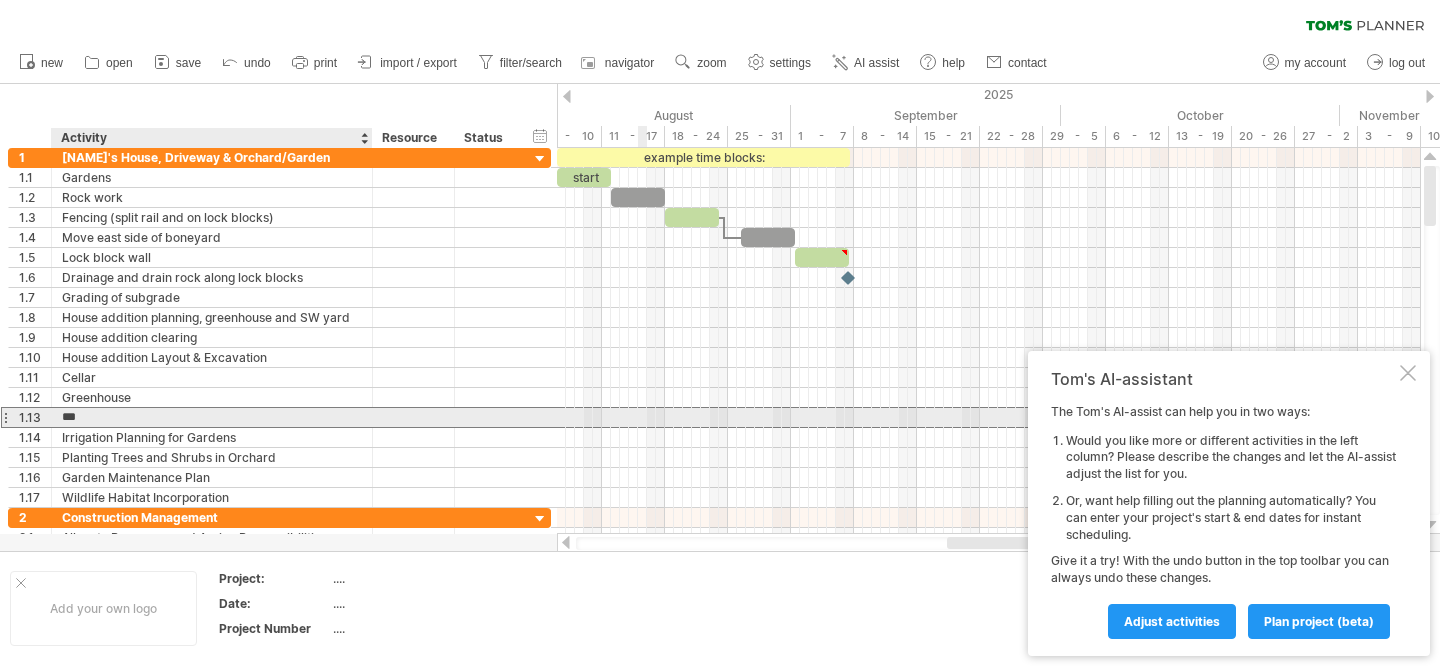 type on "****" 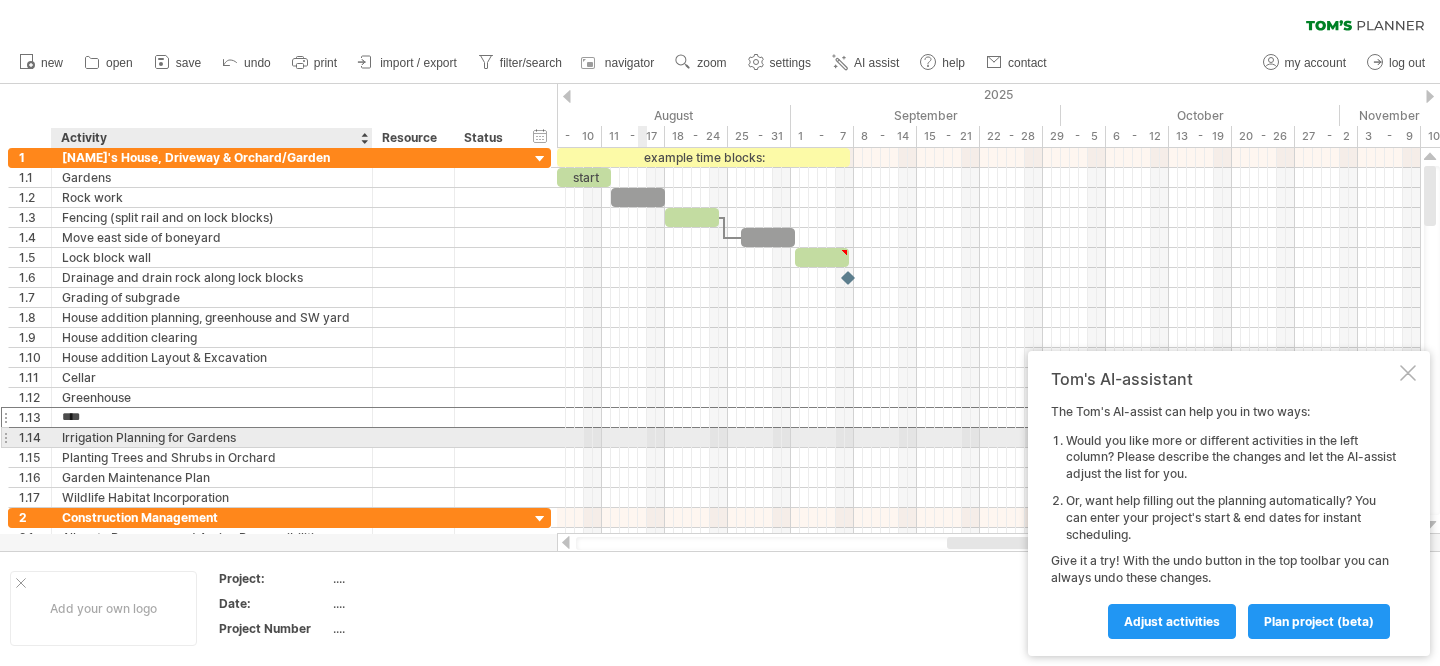 click on "Irrigation Planning for Gardens" at bounding box center (212, 437) 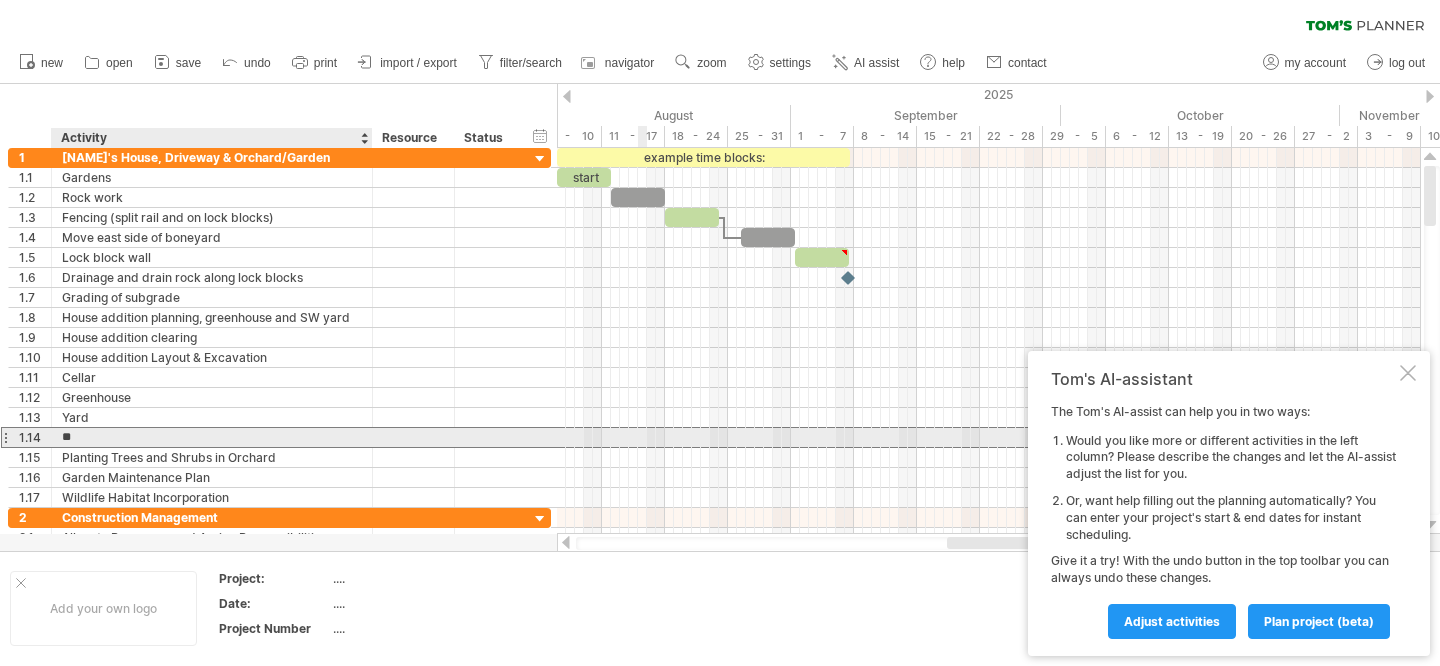 type on "*" 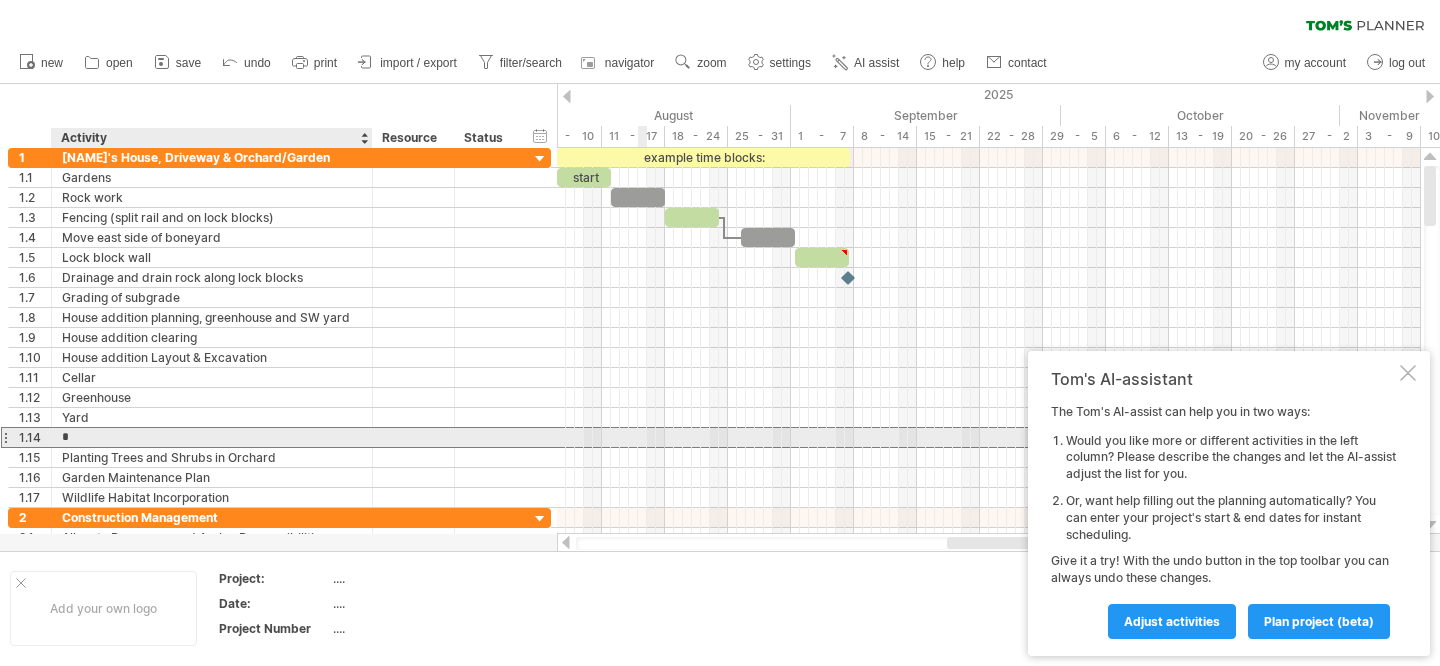 type 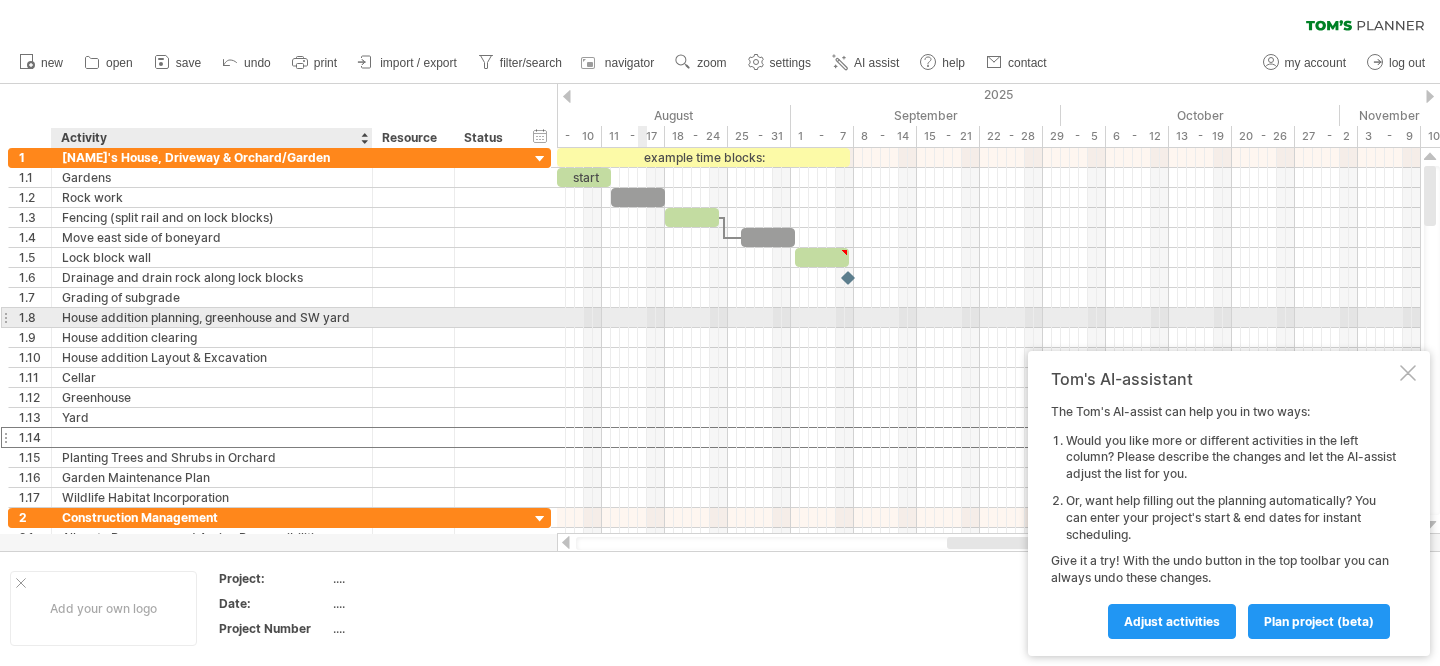 drag, startPoint x: 76, startPoint y: 437, endPoint x: 84, endPoint y: 312, distance: 125.25574 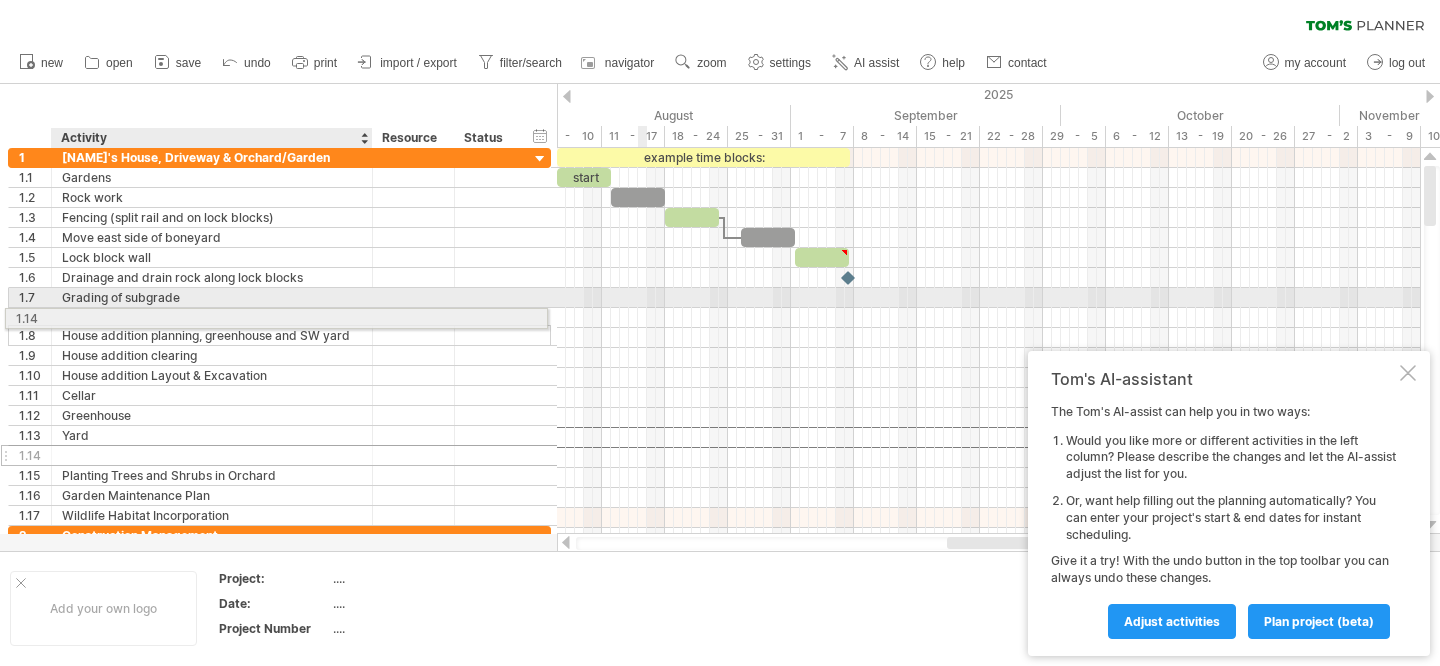 drag, startPoint x: 75, startPoint y: 438, endPoint x: 66, endPoint y: 315, distance: 123.32883 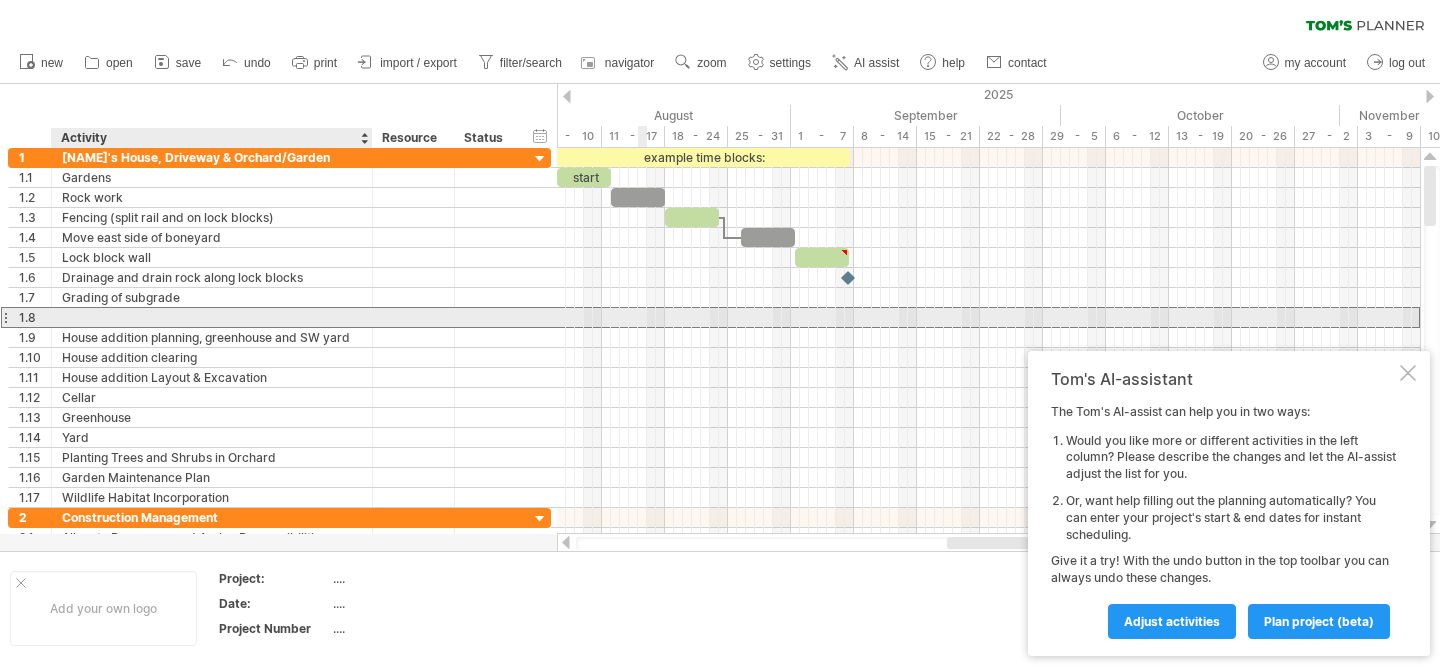 click at bounding box center [212, 317] 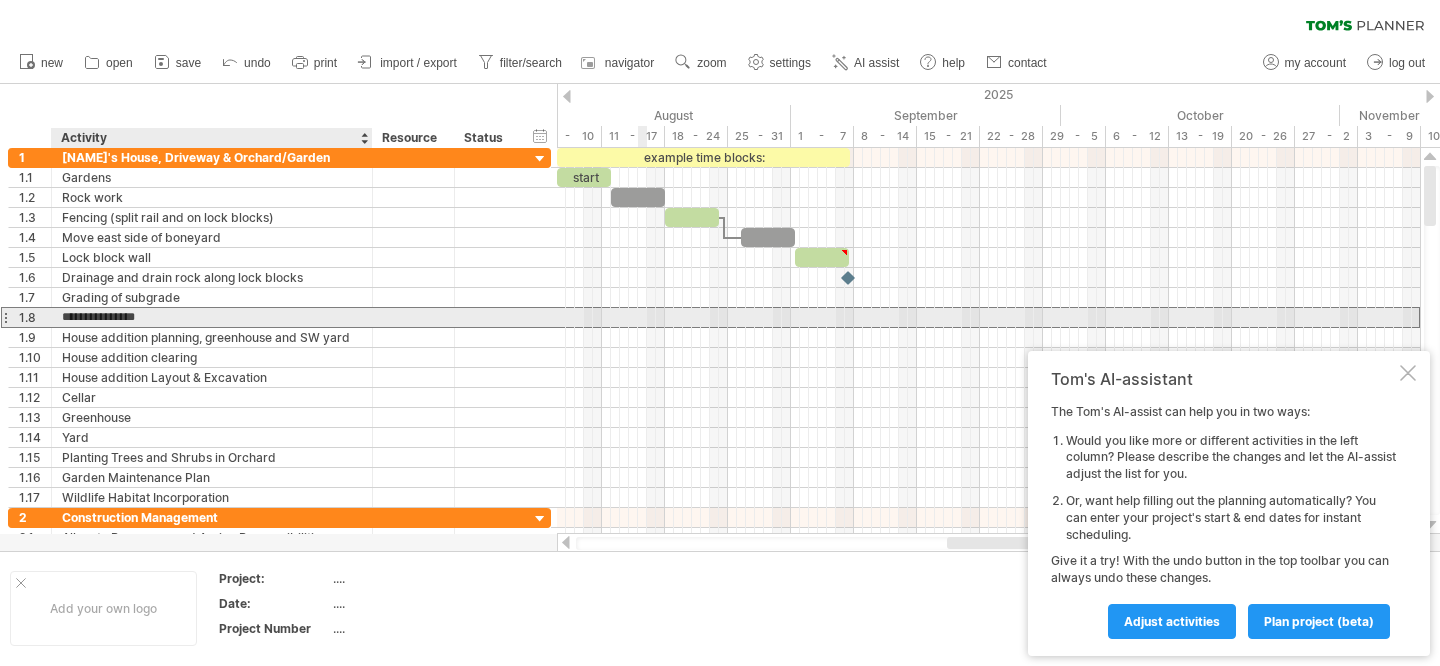 type on "**********" 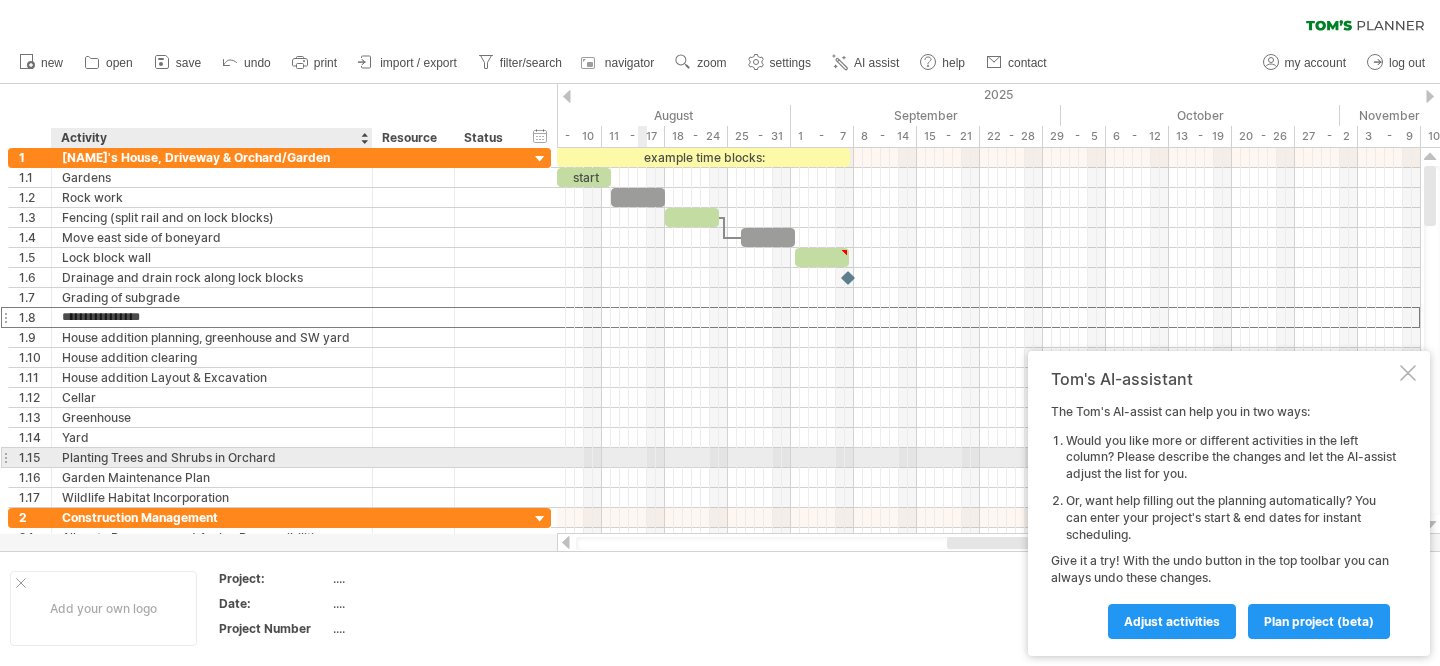 click on "Planting Trees and Shrubs in Orchard" at bounding box center (212, 457) 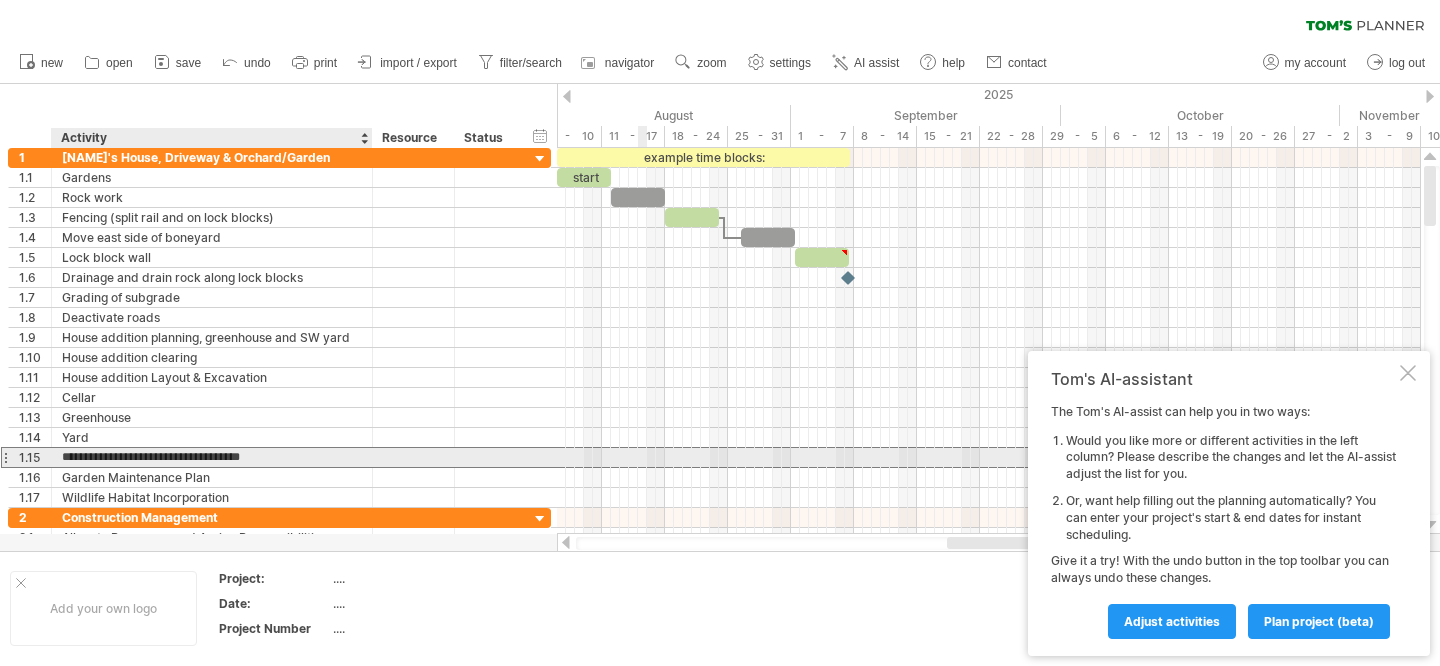 click on "**********" at bounding box center [212, 457] 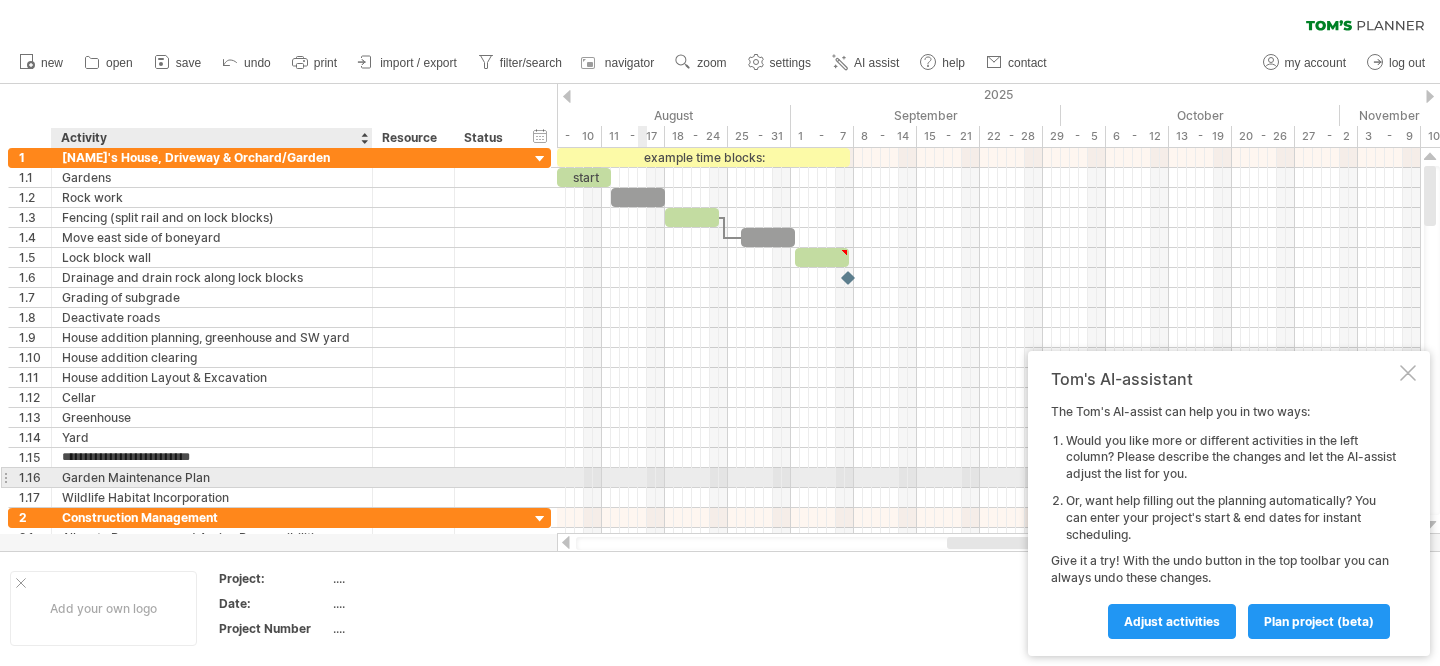 type on "**********" 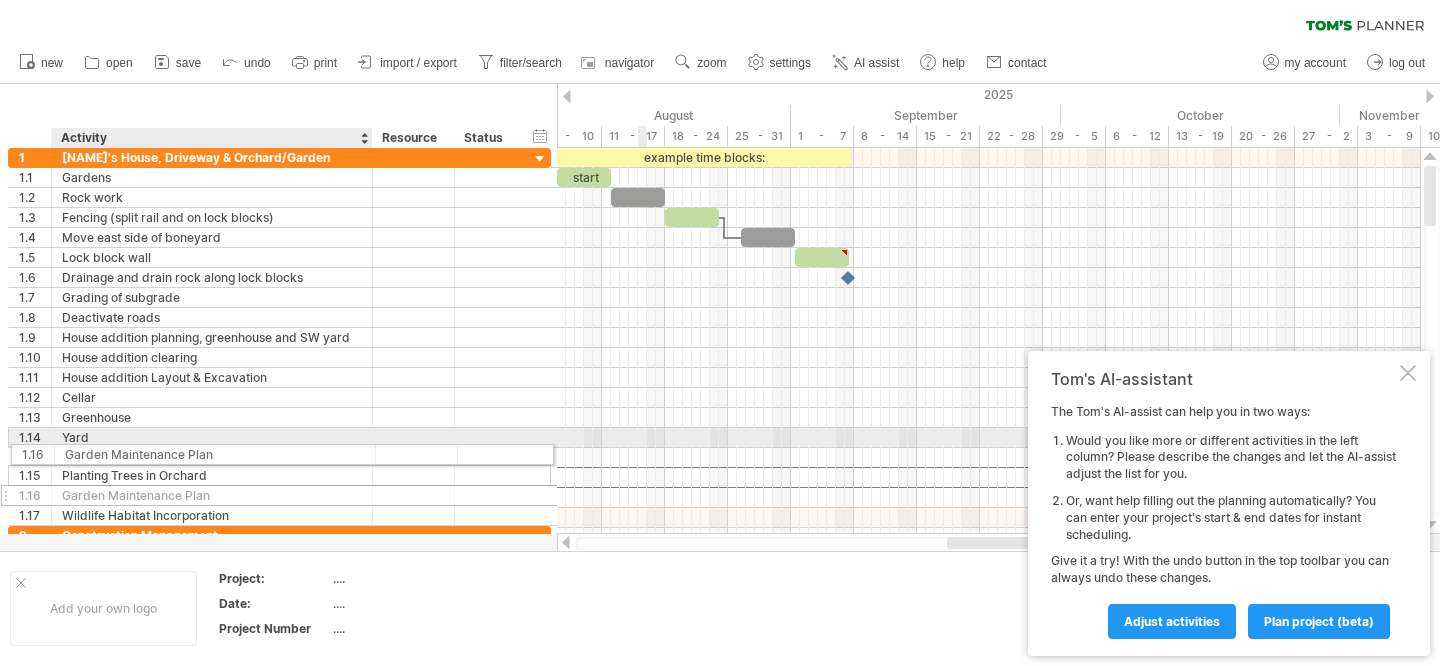 drag, startPoint x: 125, startPoint y: 474, endPoint x: 120, endPoint y: 451, distance: 23.537205 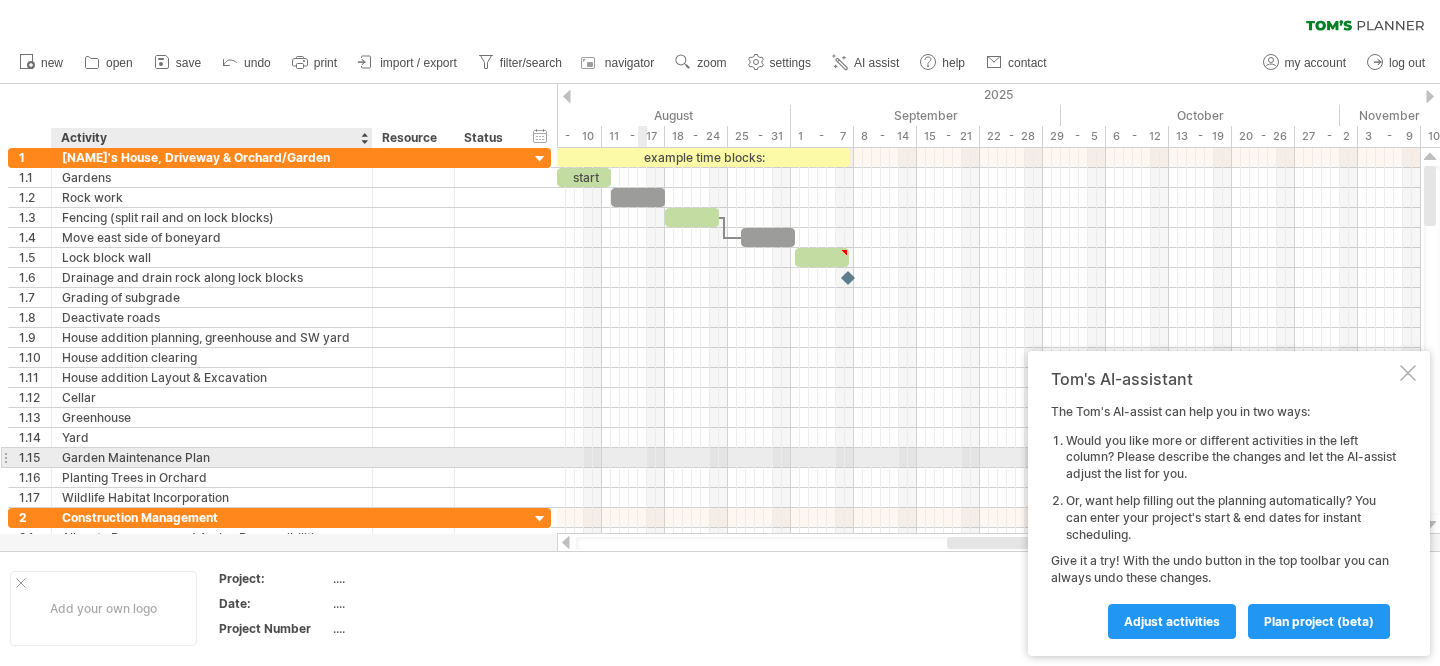 click on "Garden Maintenance Plan" at bounding box center [212, 457] 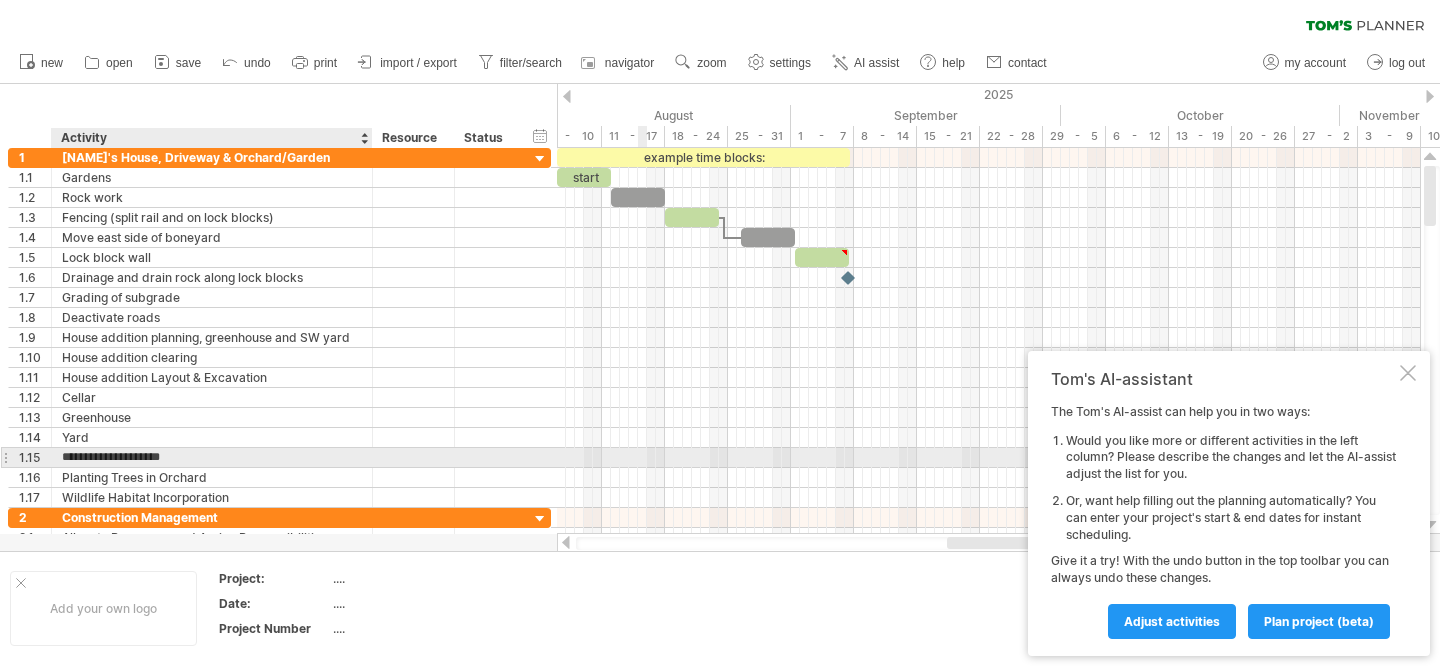 type on "**********" 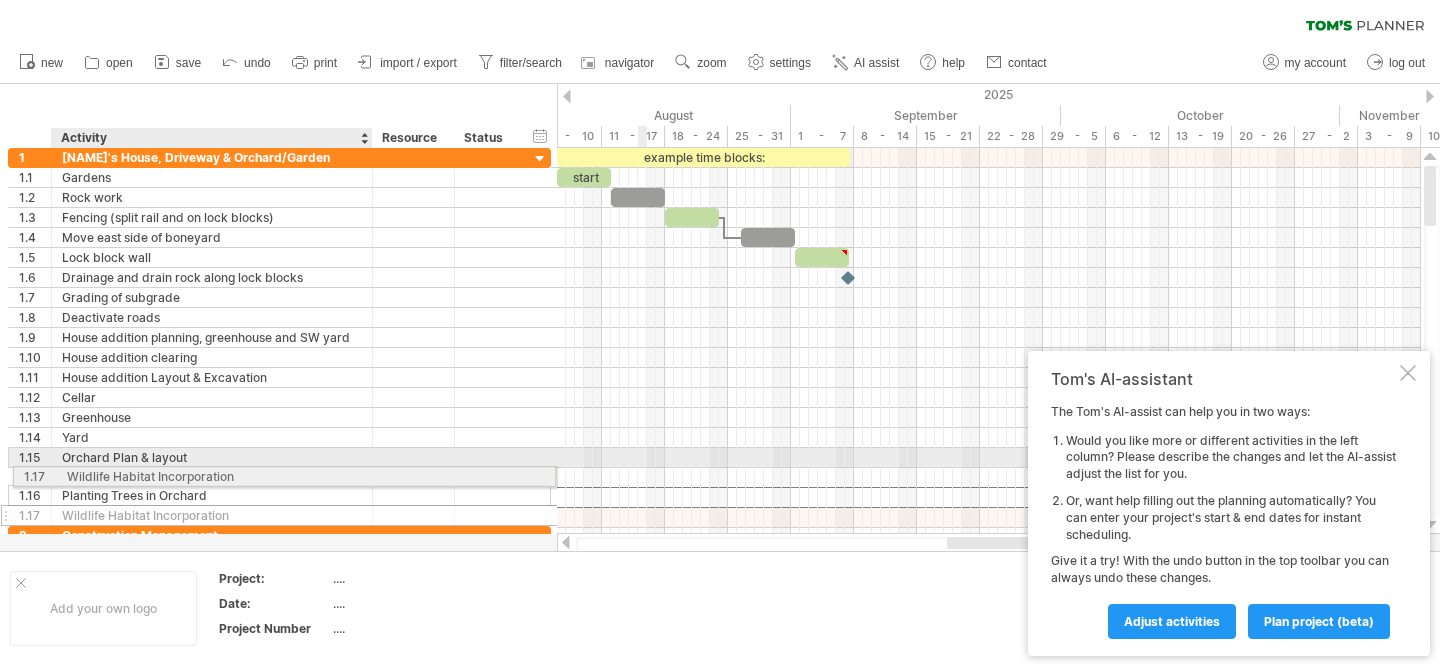 drag, startPoint x: 209, startPoint y: 496, endPoint x: 208, endPoint y: 473, distance: 23.021729 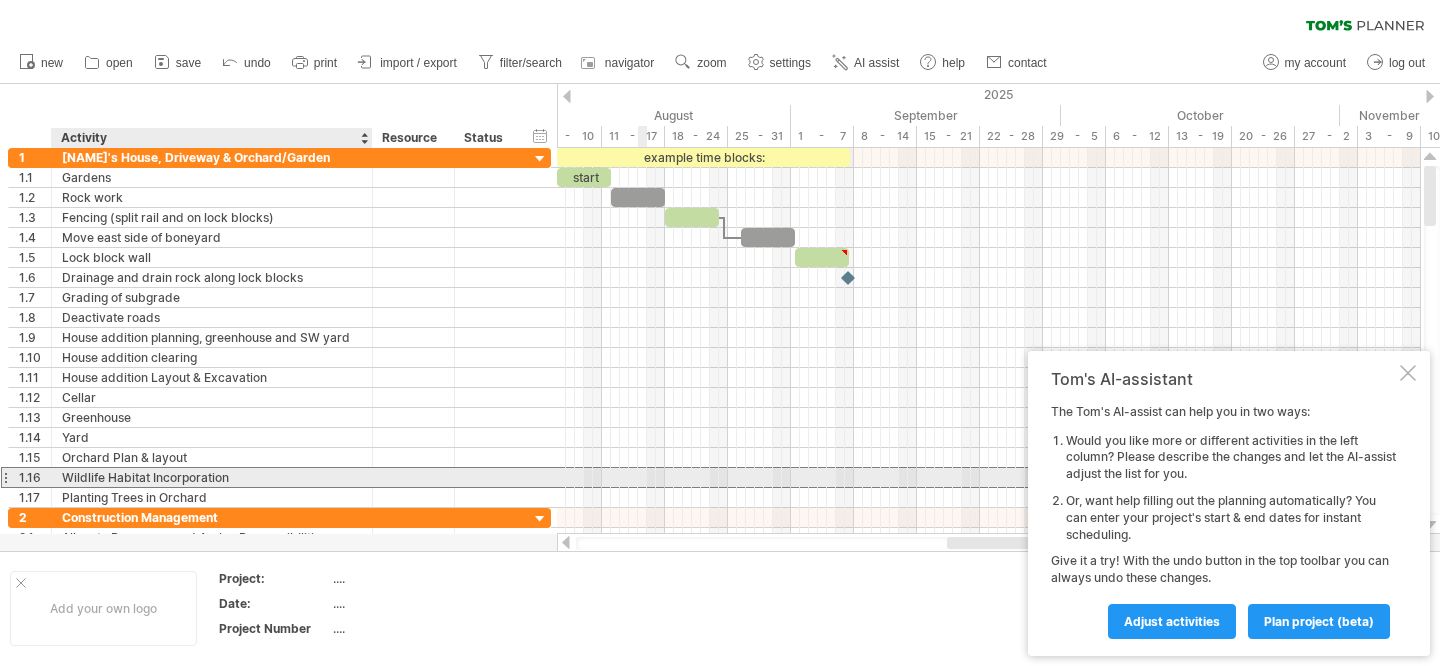click on "Wildlife Habitat Incorporation" at bounding box center [212, 477] 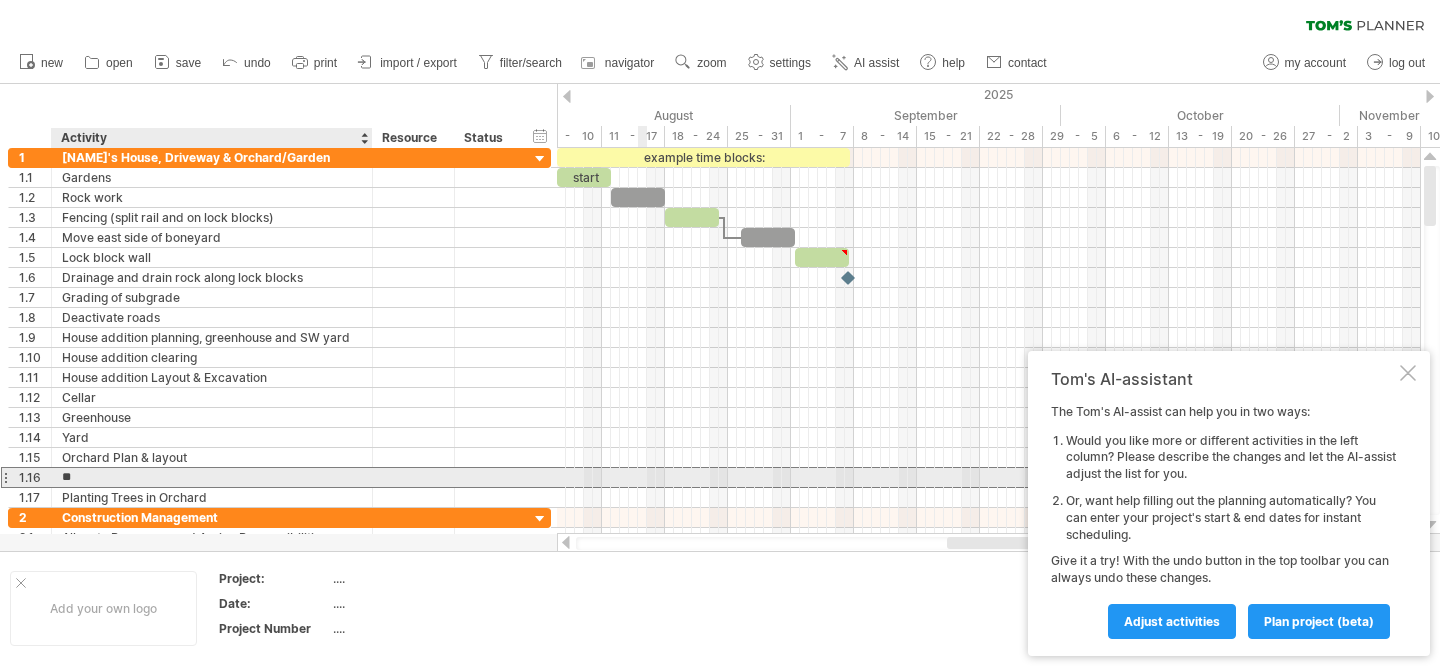 type on "*" 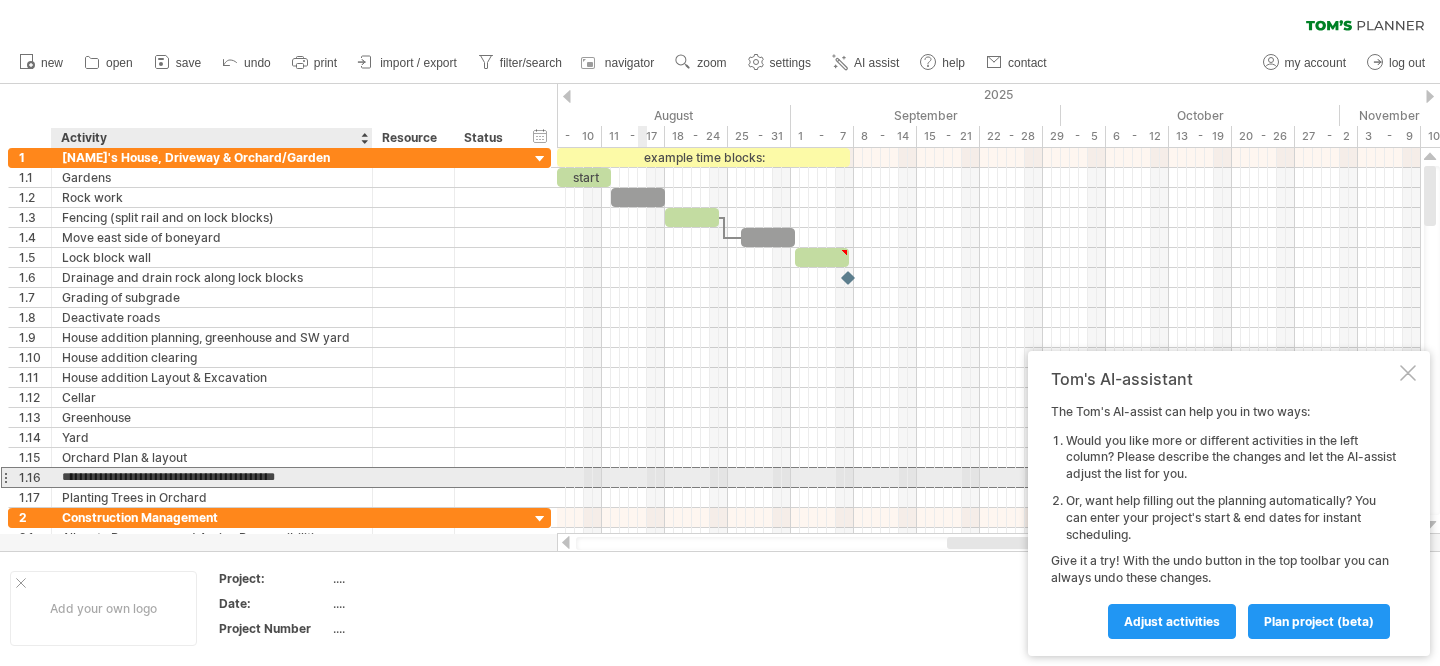 type on "**********" 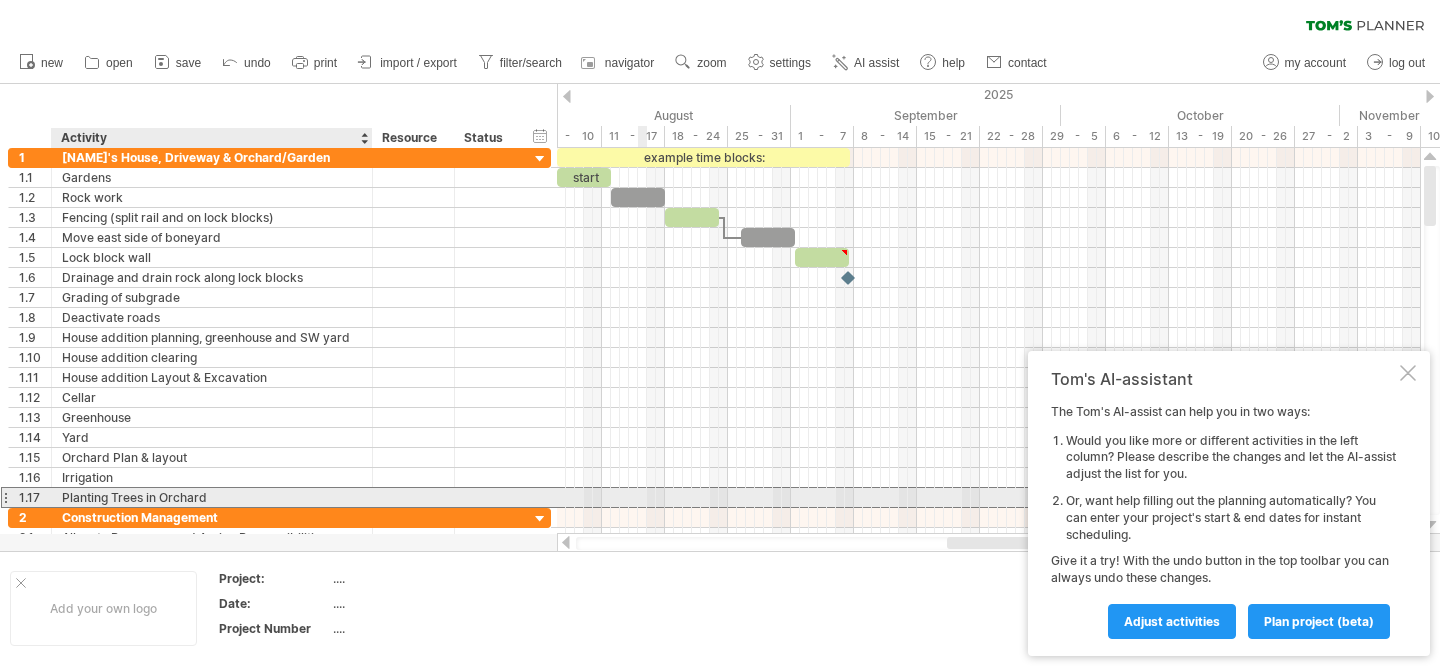 click on "Planting Trees in Orchard" at bounding box center [212, 497] 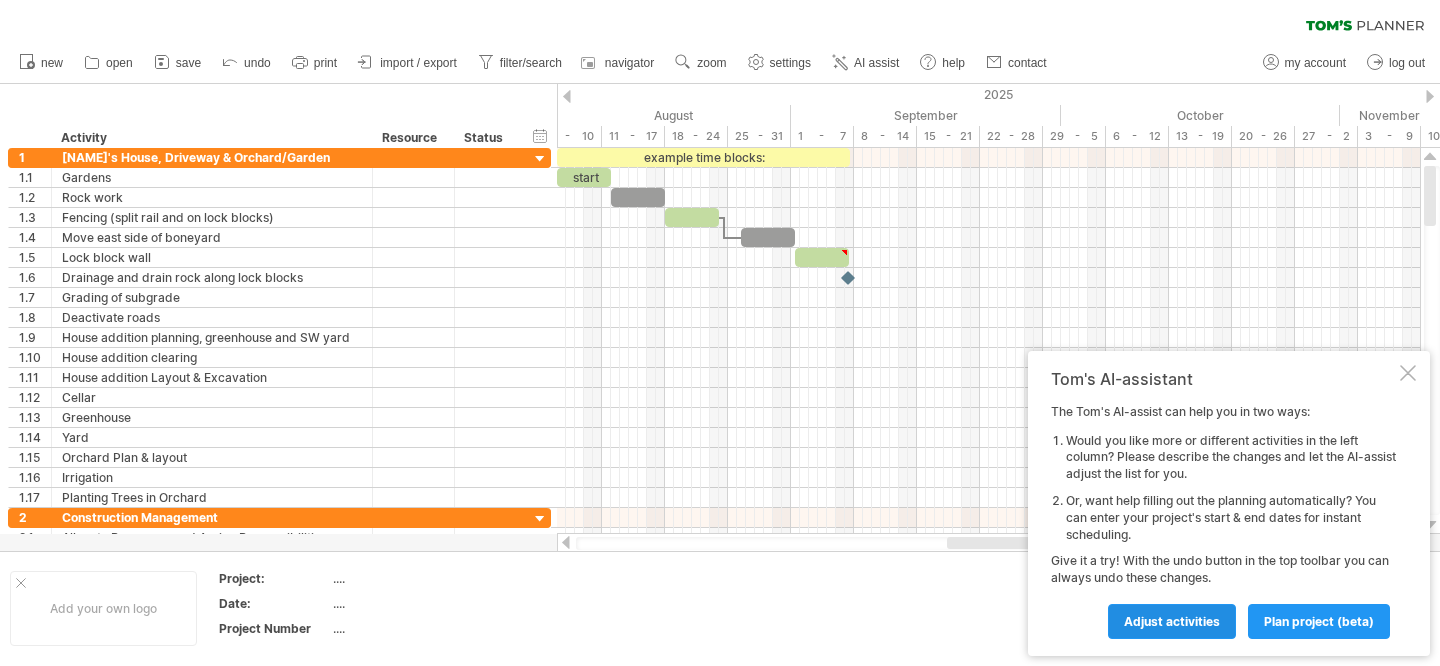 click on "Adjust activities" at bounding box center [1172, 621] 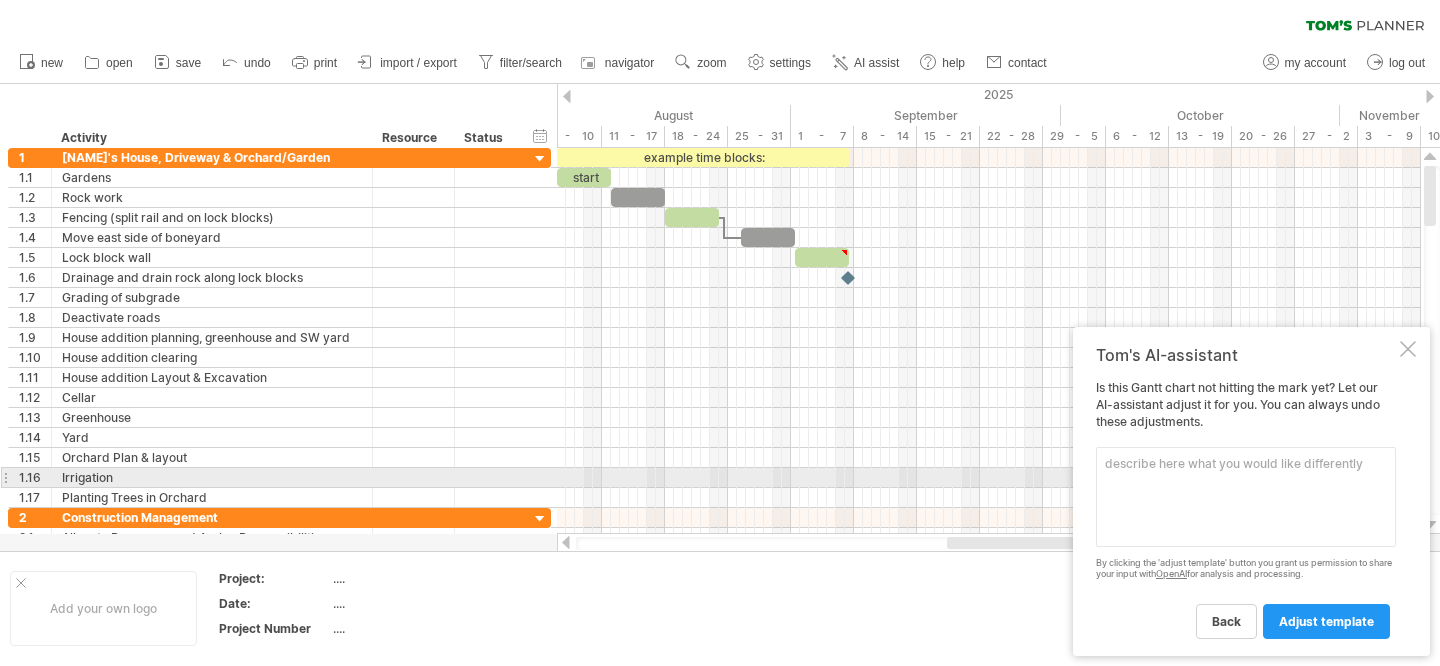 click at bounding box center [1246, 497] 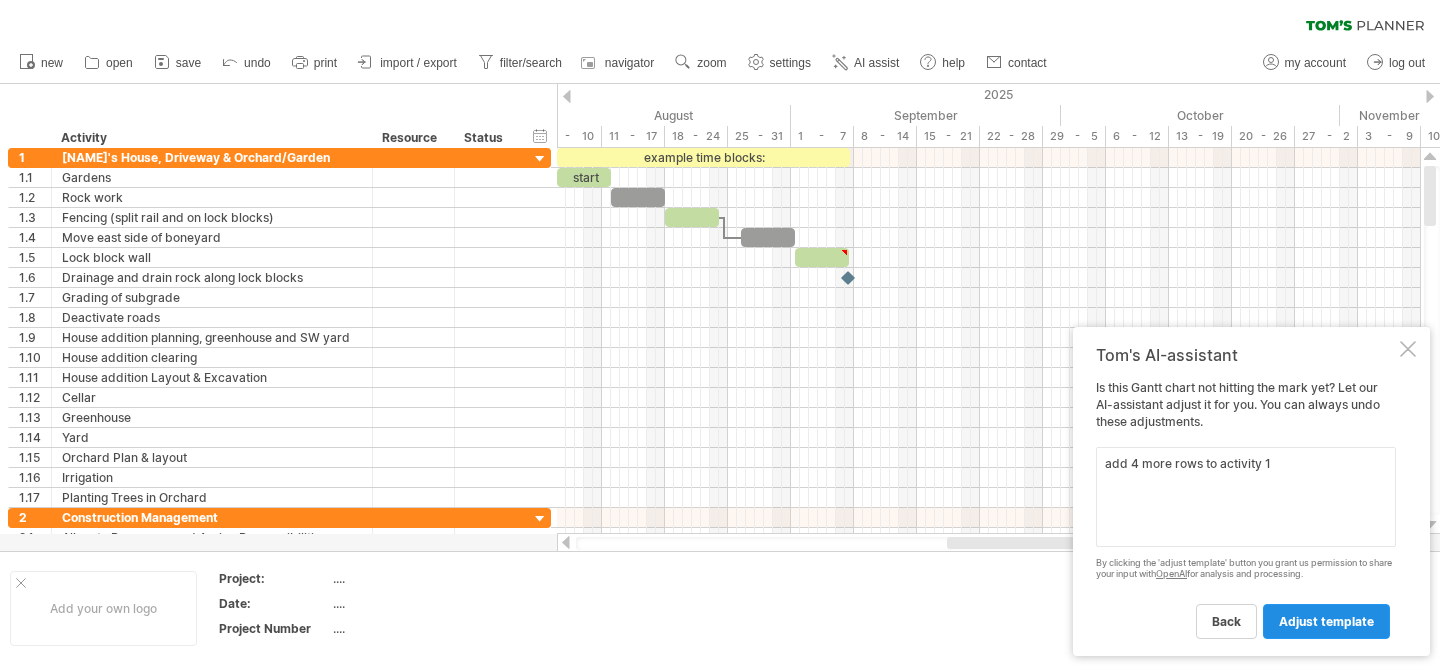 type on "add 4 more rows to activity 1" 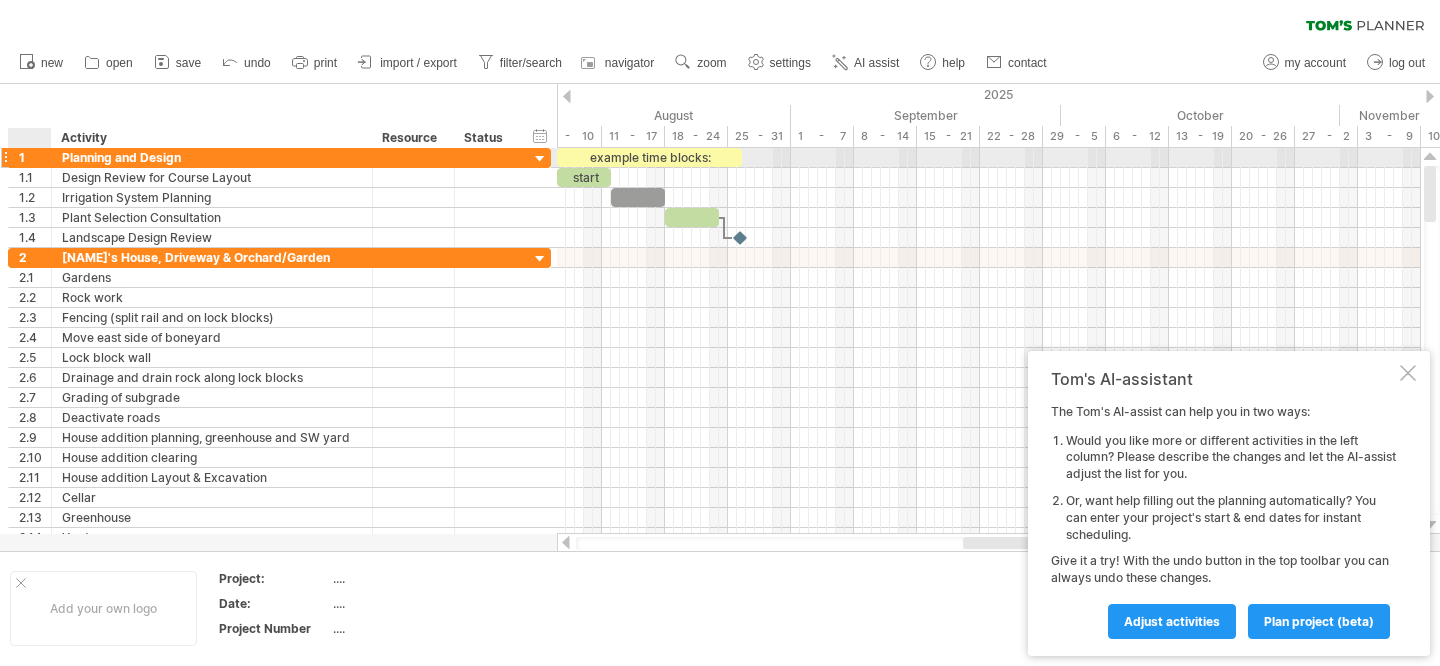 click on "1" at bounding box center (35, 157) 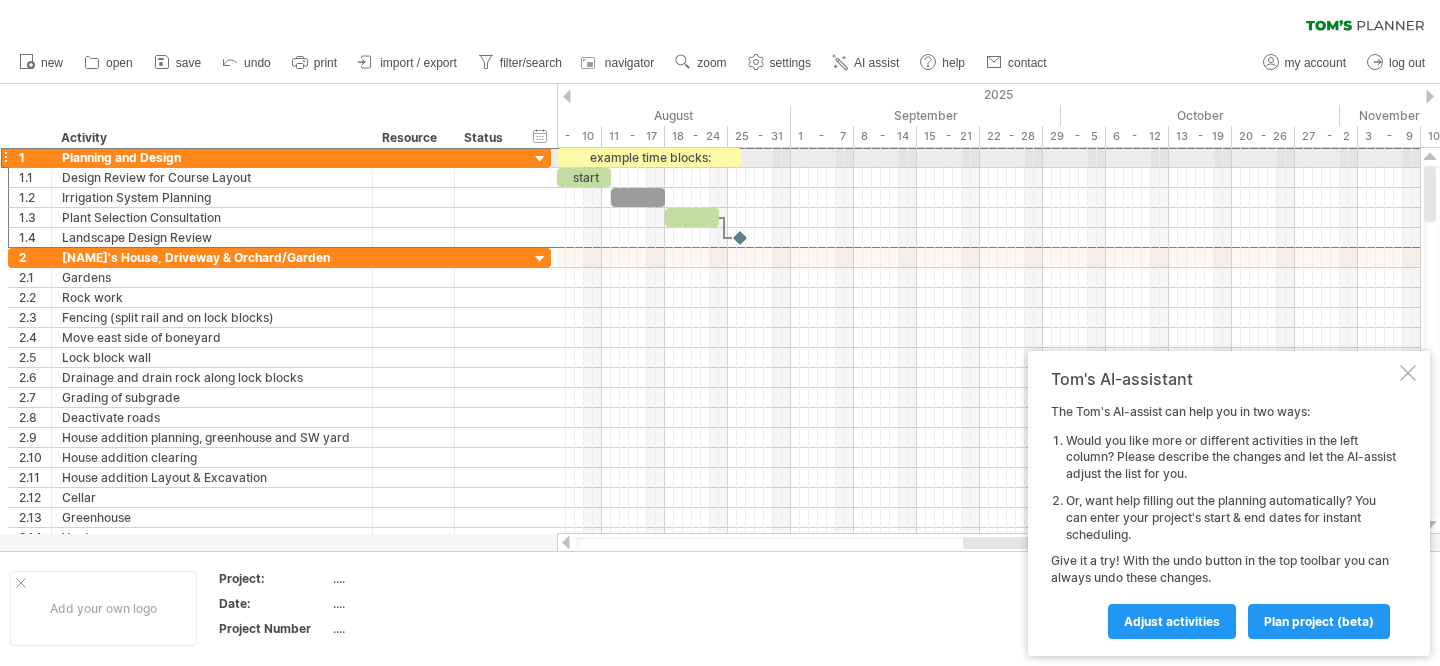 click at bounding box center [5, 157] 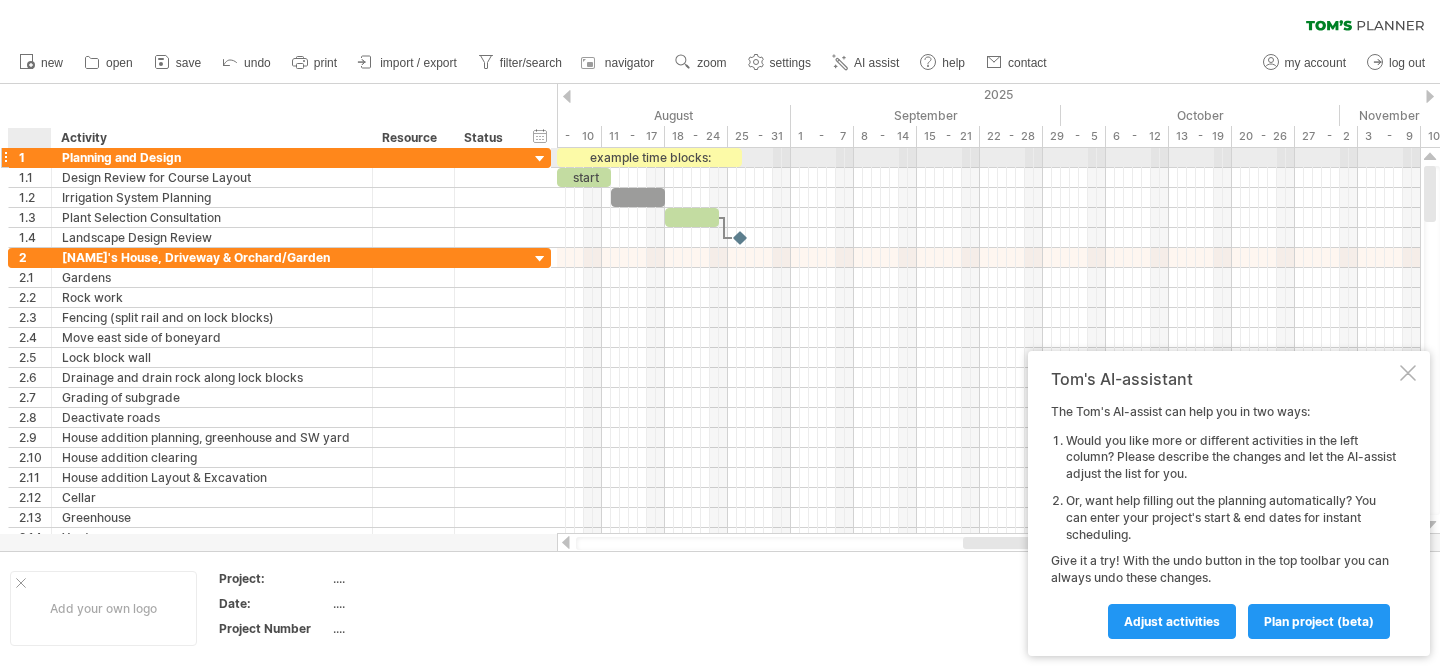 click on "1" at bounding box center (35, 157) 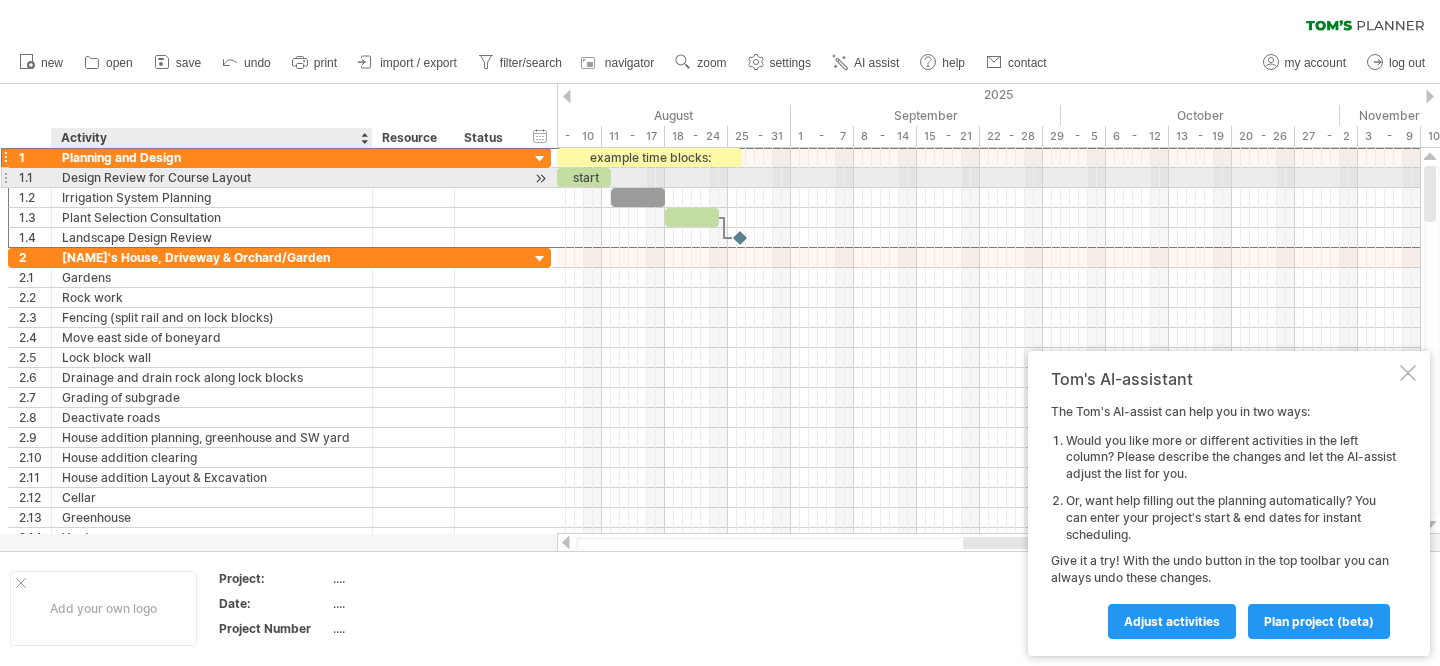 click on "Design Review for Course Layout" at bounding box center [212, 177] 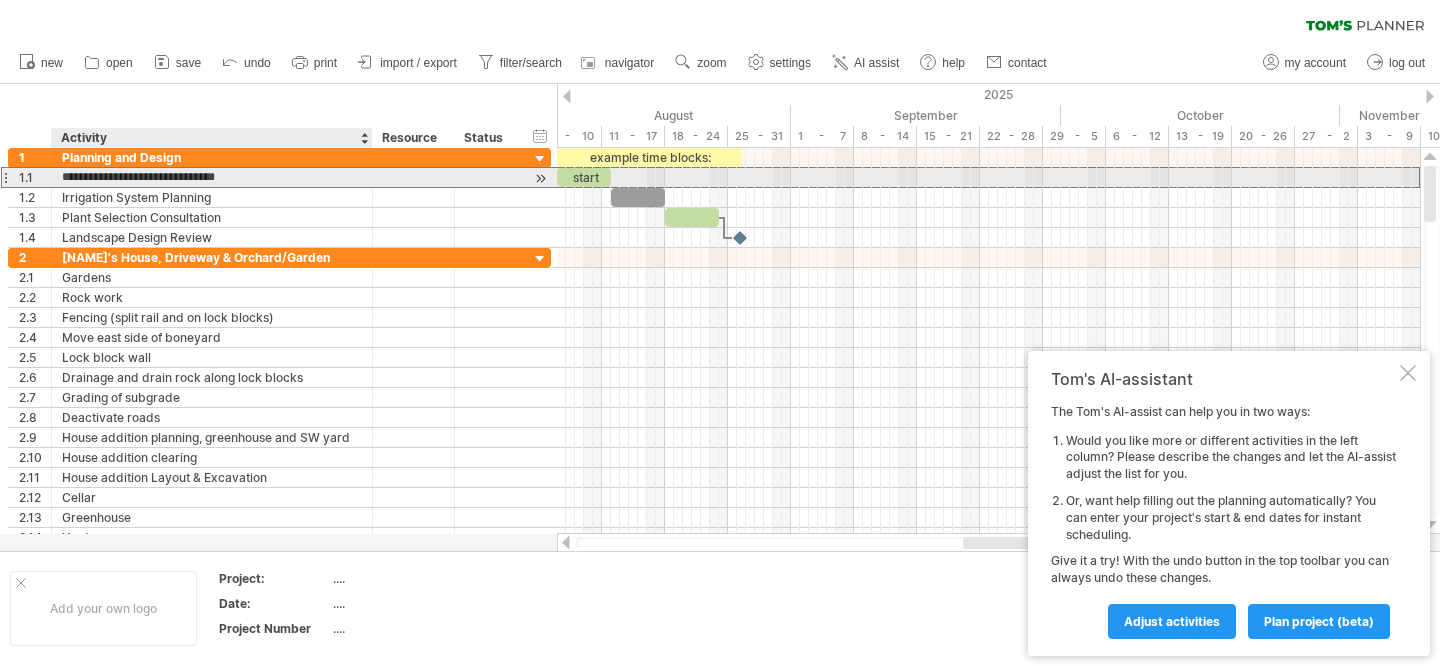 click on "**********" at bounding box center [212, 177] 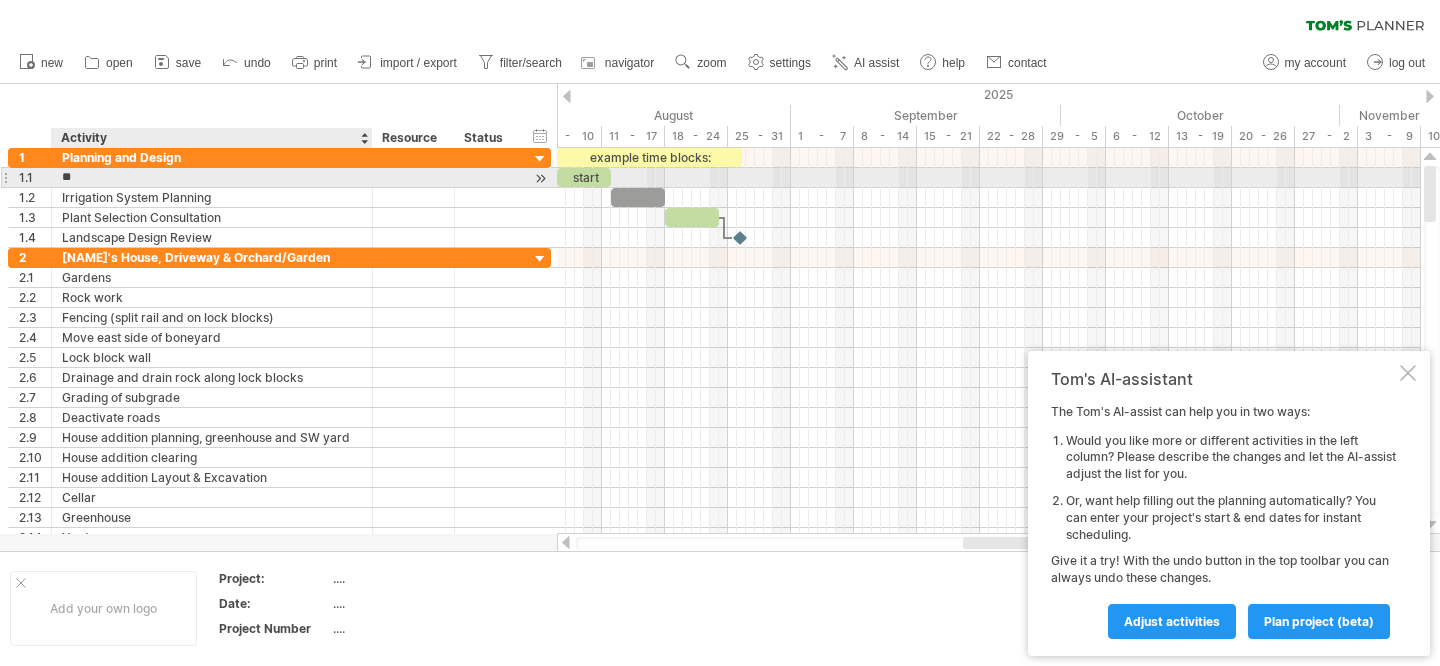 type on "*" 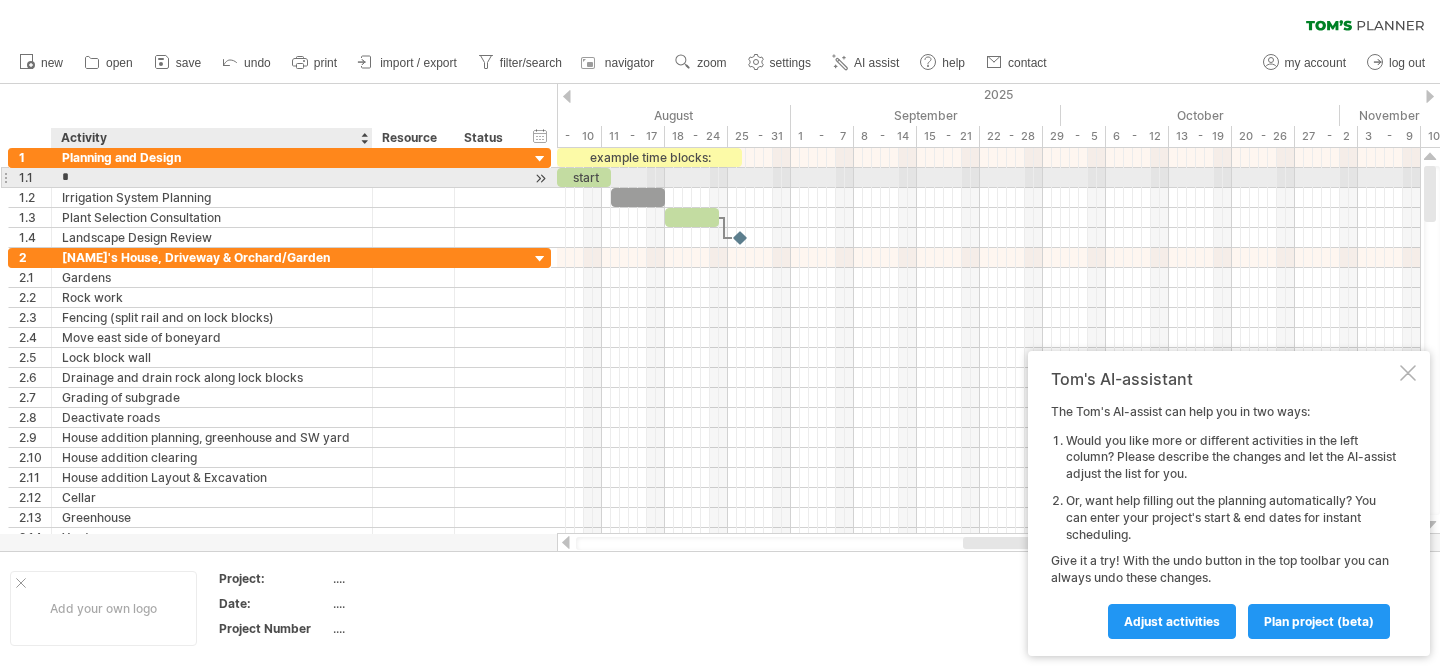 type 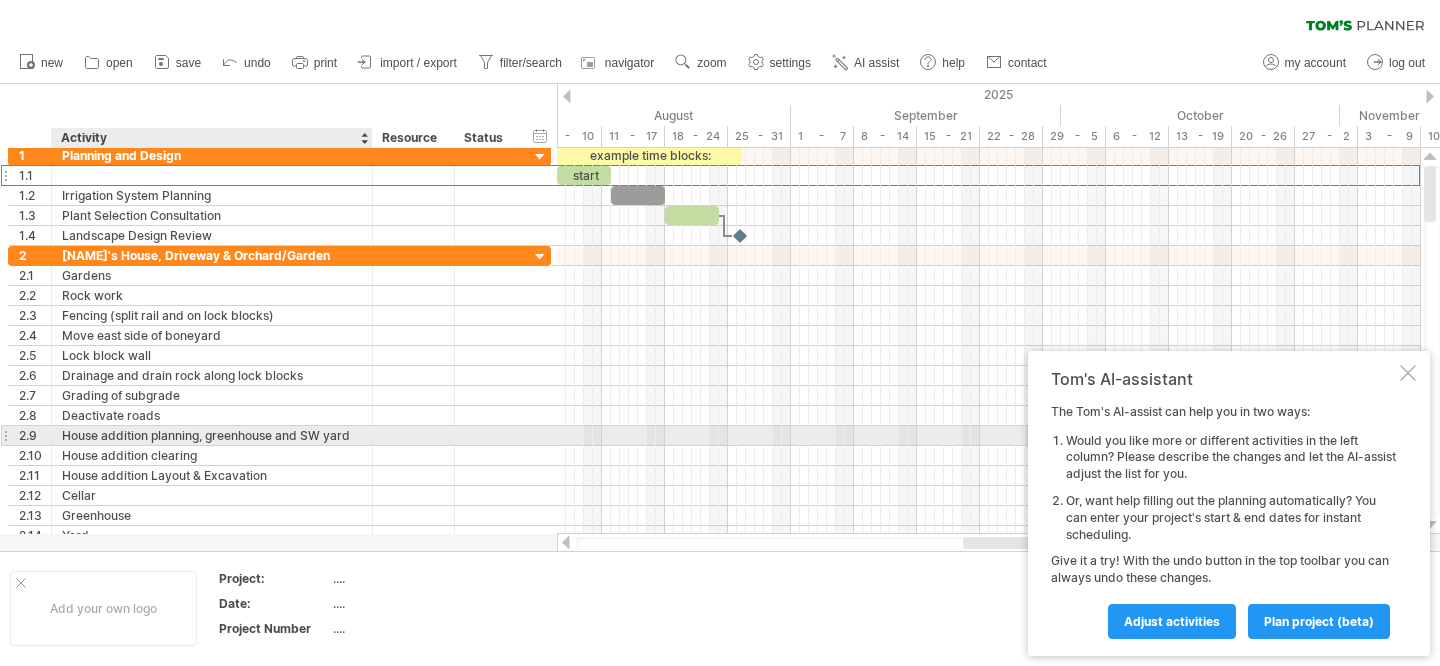 drag, startPoint x: 133, startPoint y: 173, endPoint x: 176, endPoint y: 430, distance: 260.57245 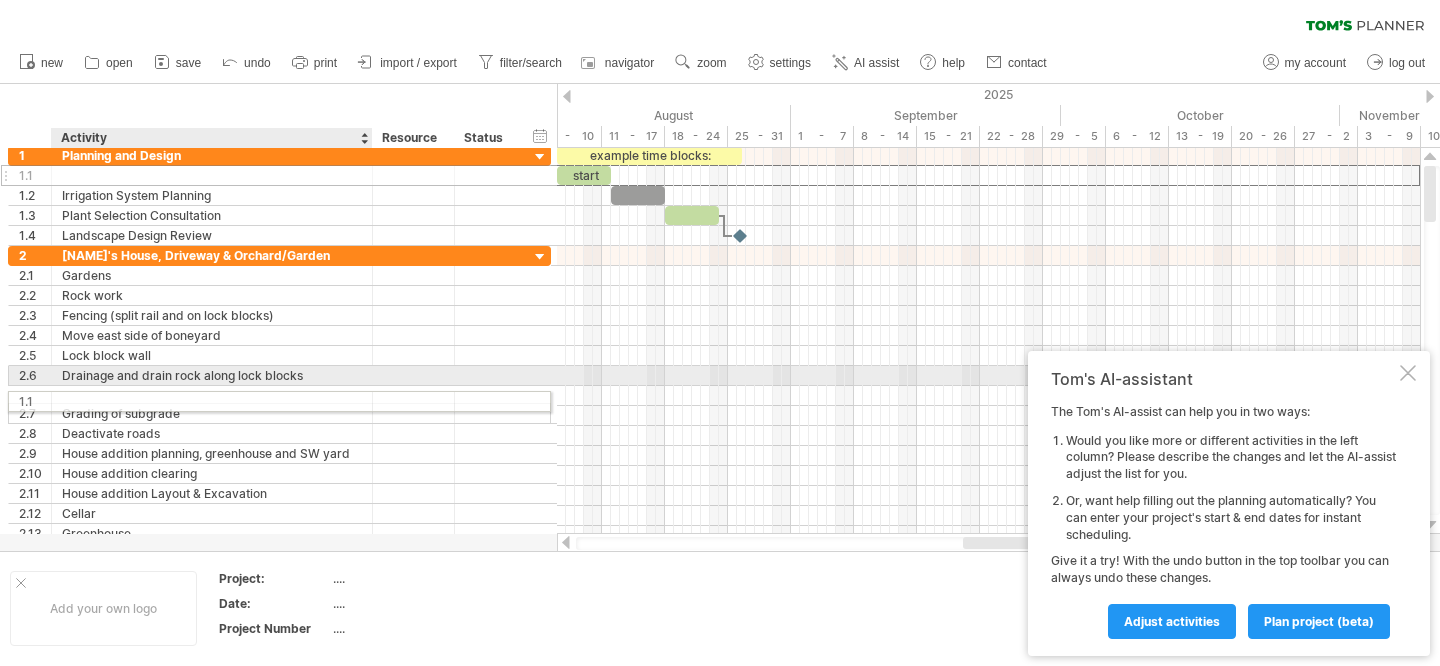 drag, startPoint x: 142, startPoint y: 180, endPoint x: 136, endPoint y: 398, distance: 218.08255 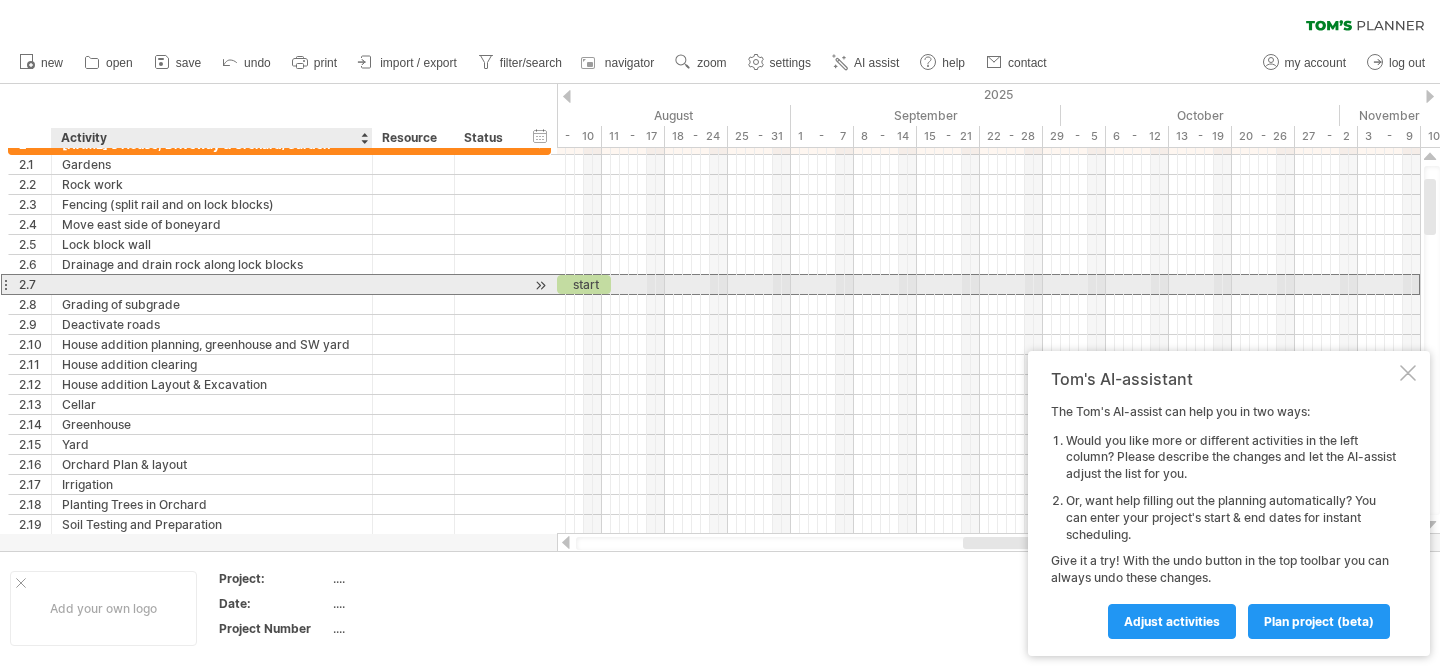 click at bounding box center [212, 284] 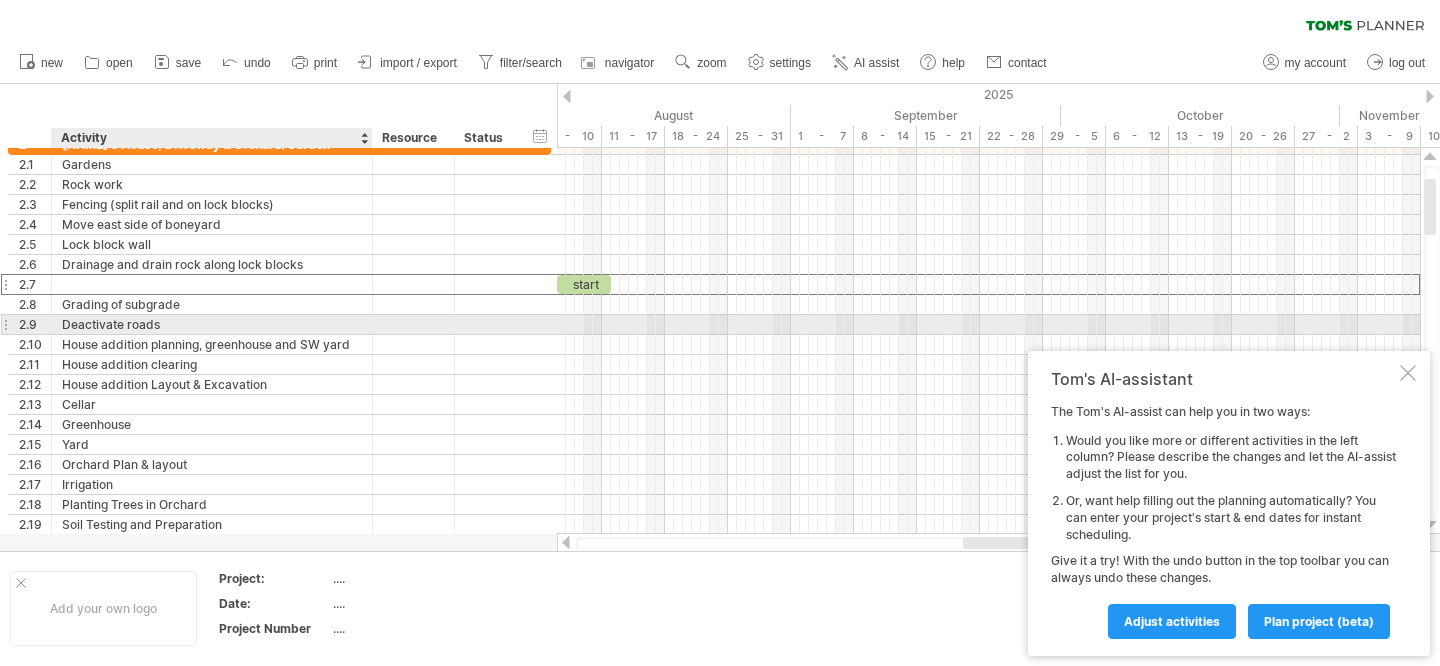 drag, startPoint x: 106, startPoint y: 280, endPoint x: 106, endPoint y: 331, distance: 51 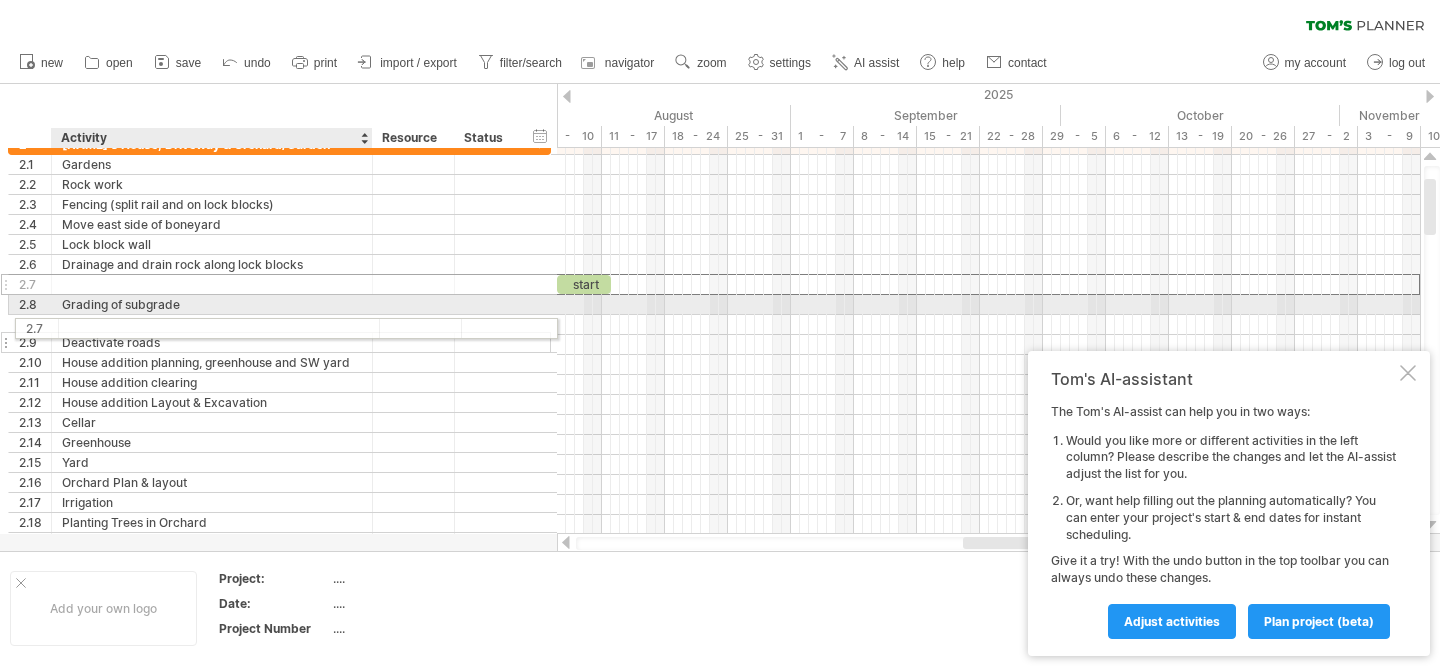drag, startPoint x: 104, startPoint y: 291, endPoint x: 105, endPoint y: 325, distance: 34.0147 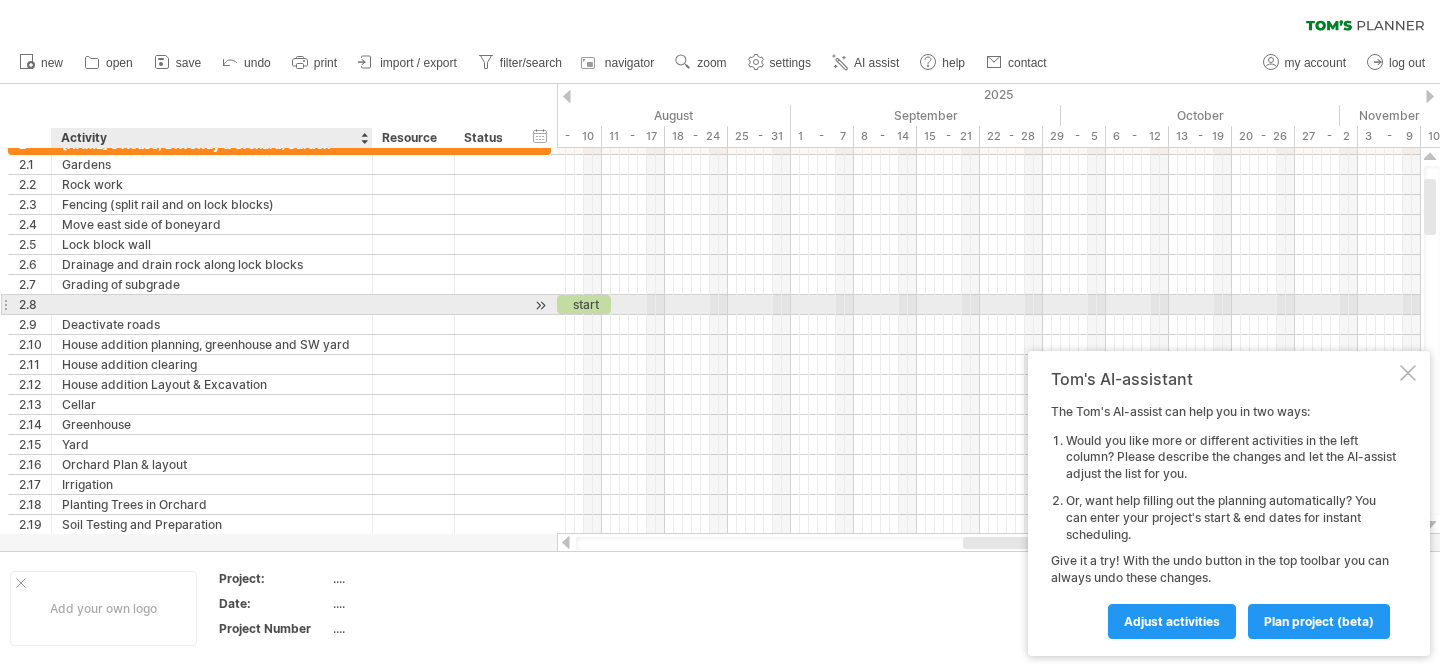 click at bounding box center [212, 304] 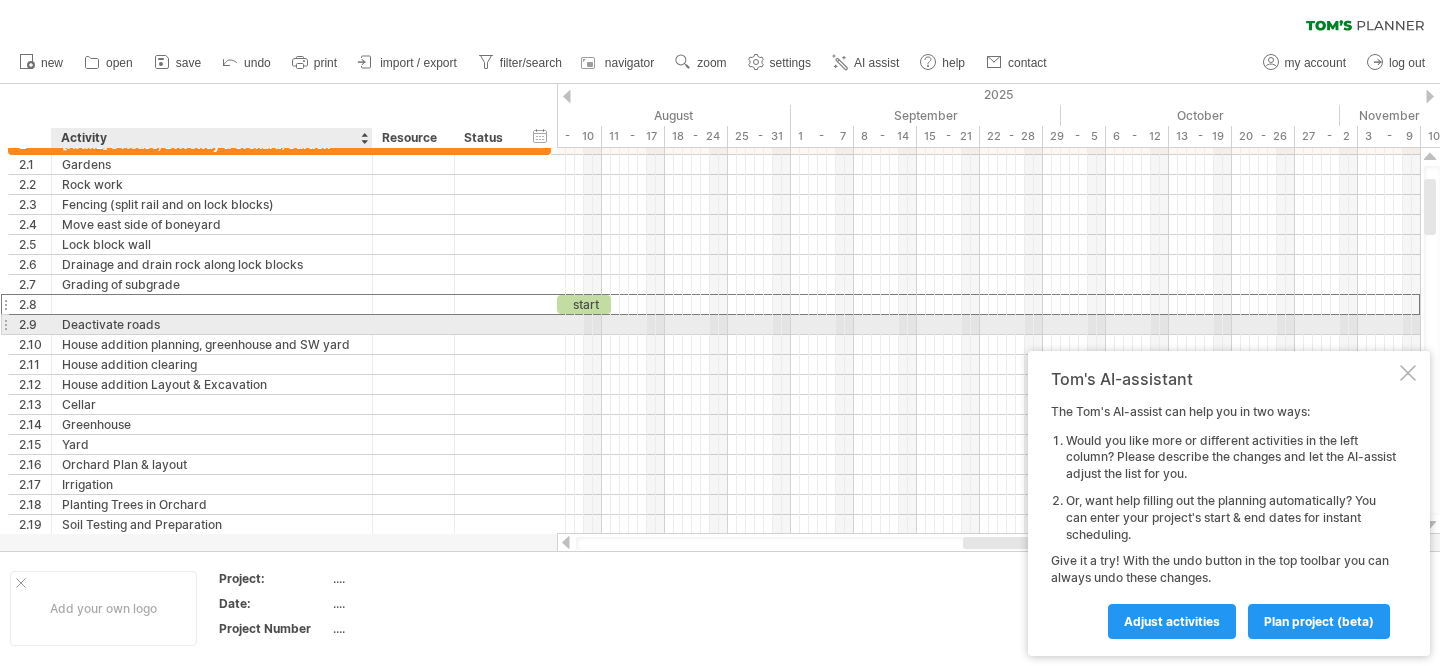 drag, startPoint x: 108, startPoint y: 305, endPoint x: 108, endPoint y: 322, distance: 17 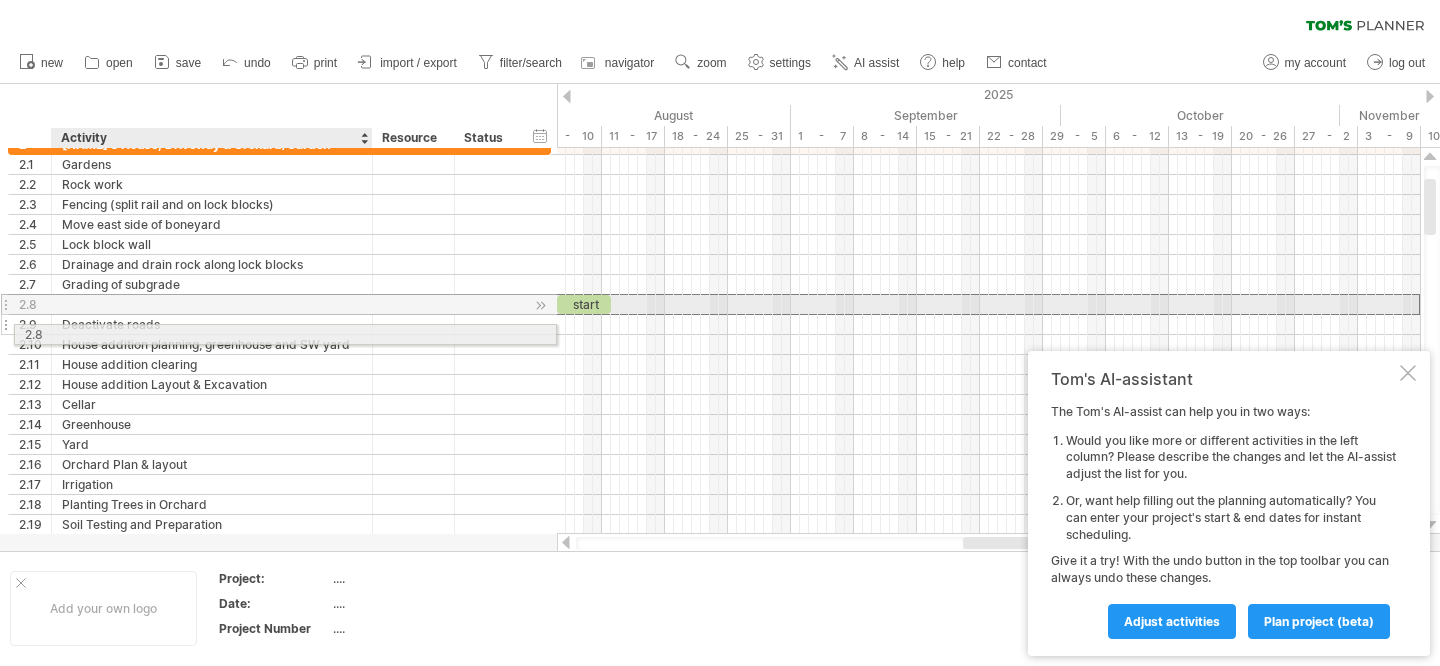 drag, startPoint x: 110, startPoint y: 304, endPoint x: 110, endPoint y: 331, distance: 27 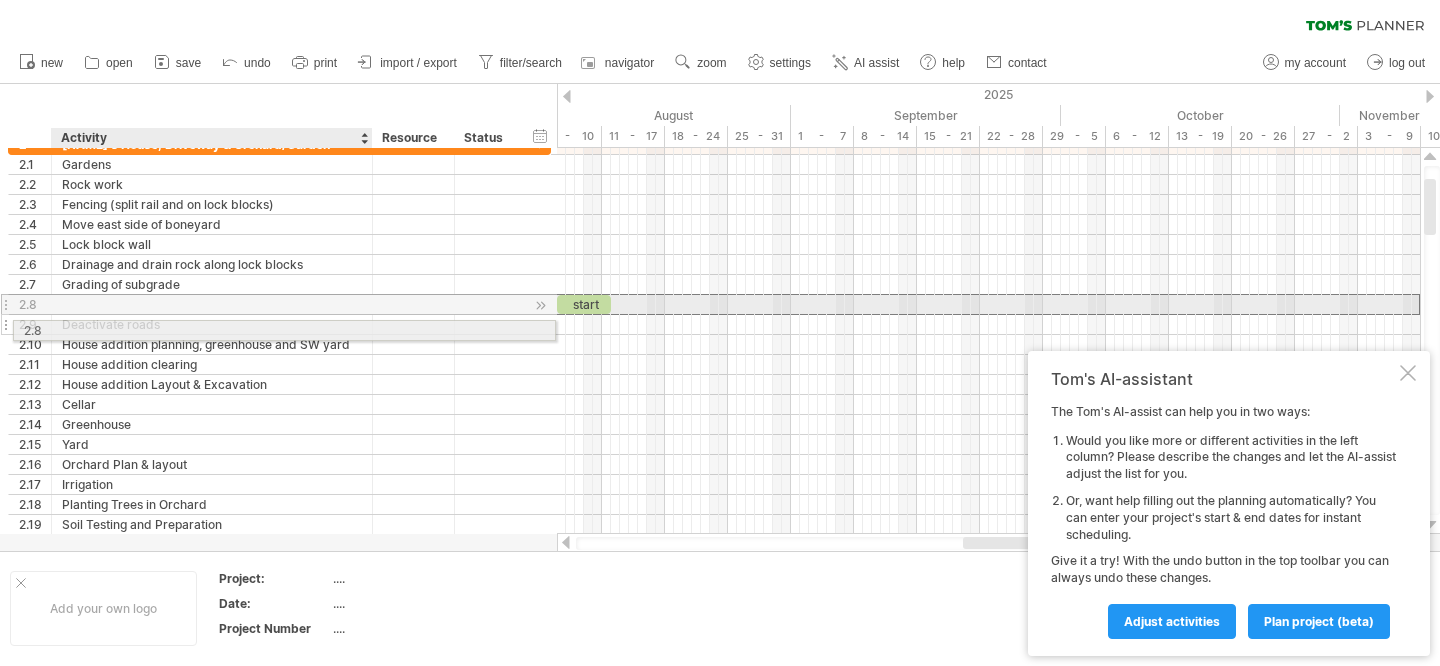 drag, startPoint x: 114, startPoint y: 305, endPoint x: 113, endPoint y: 330, distance: 25.019993 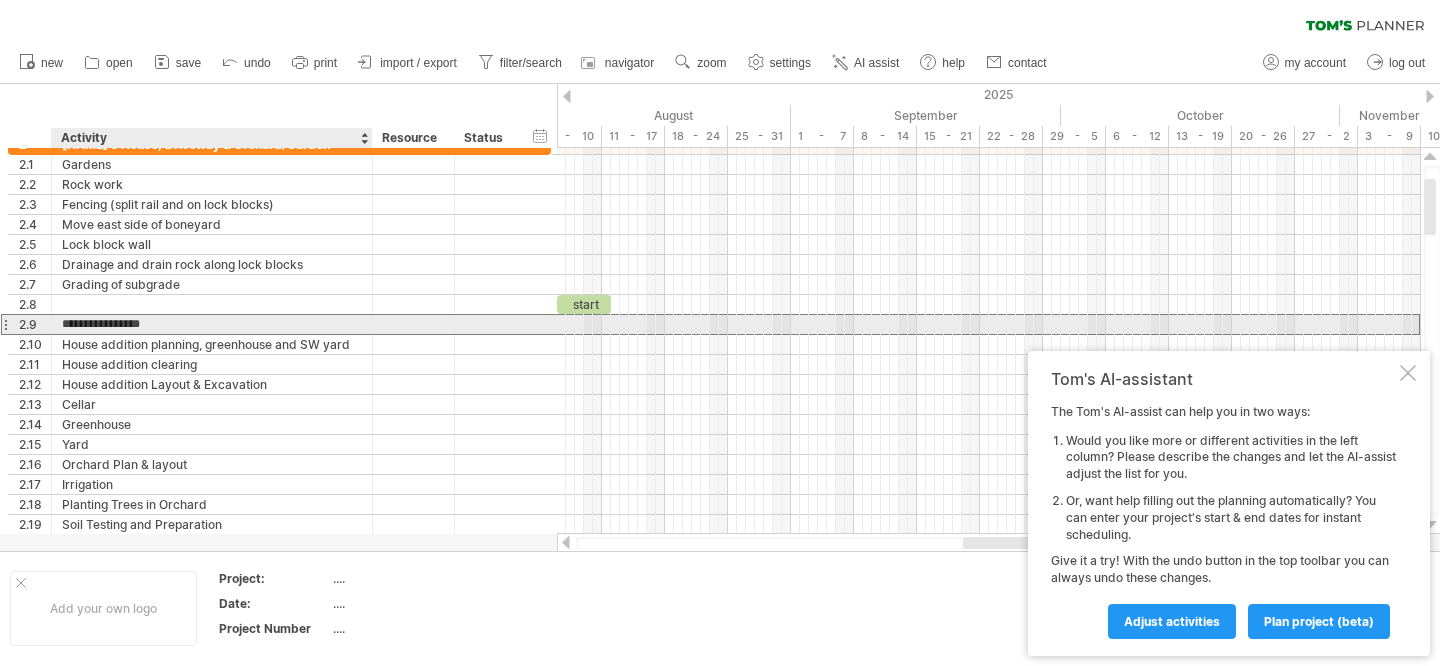 click on "**********" at bounding box center [212, 324] 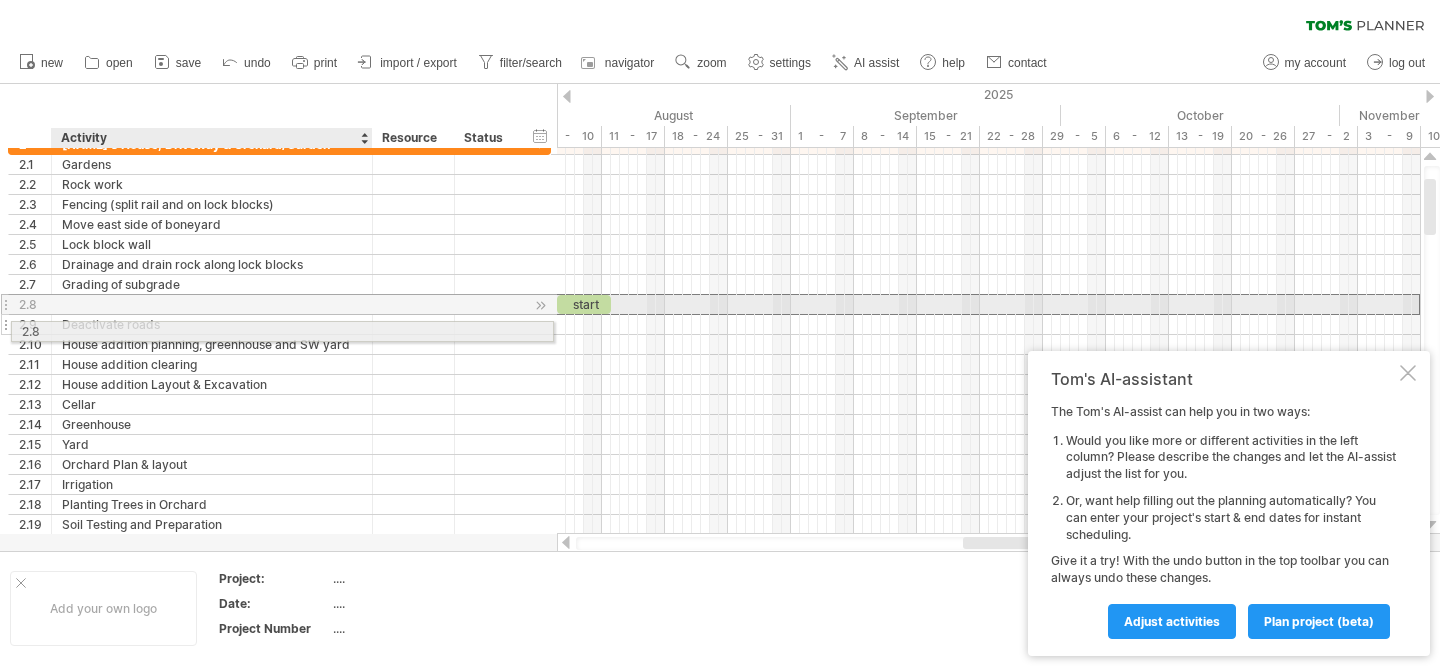 drag, startPoint x: 119, startPoint y: 300, endPoint x: 116, endPoint y: 329, distance: 29.15476 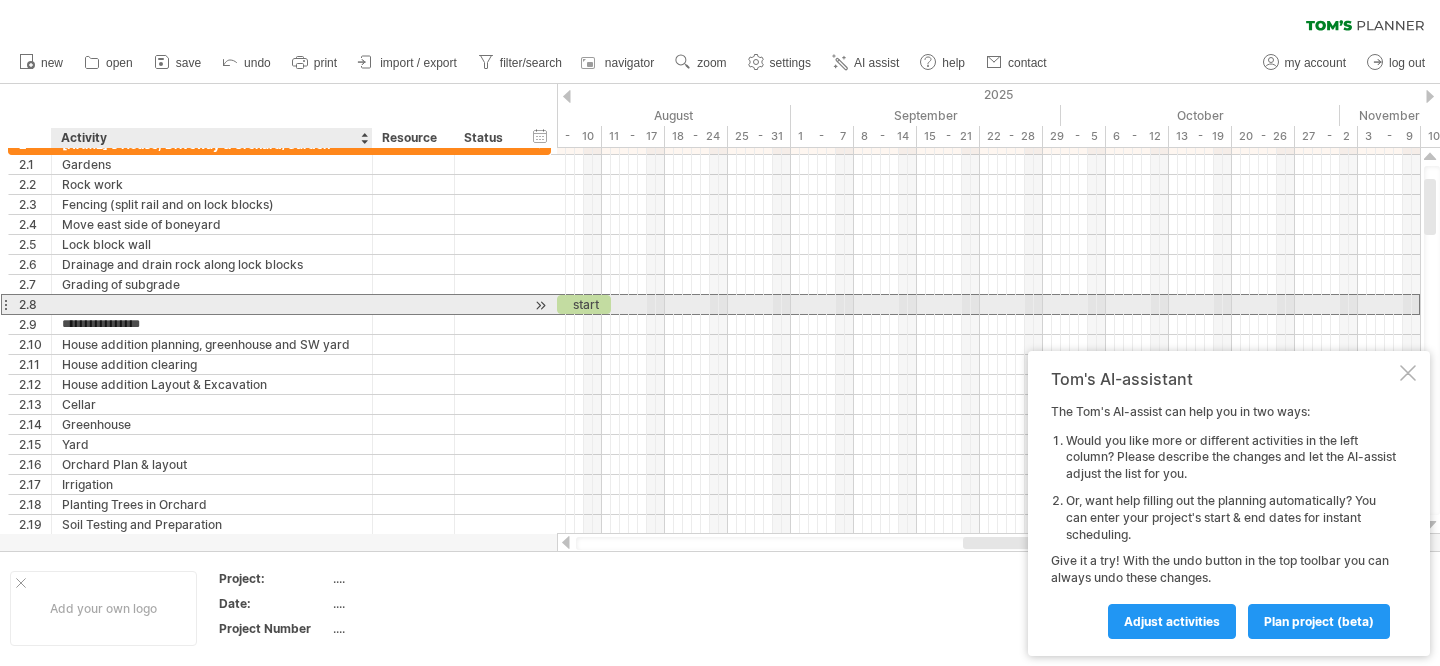 click at bounding box center [212, 304] 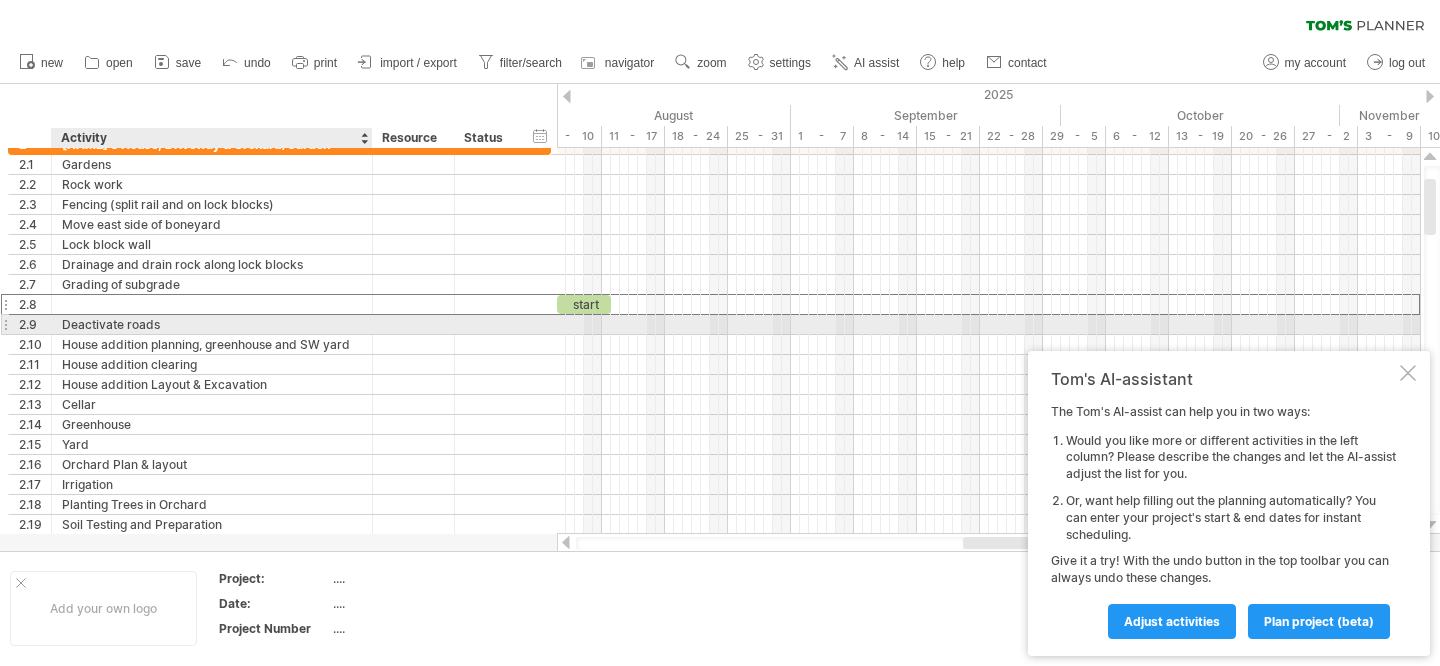 drag, startPoint x: 123, startPoint y: 300, endPoint x: 115, endPoint y: 321, distance: 22.472204 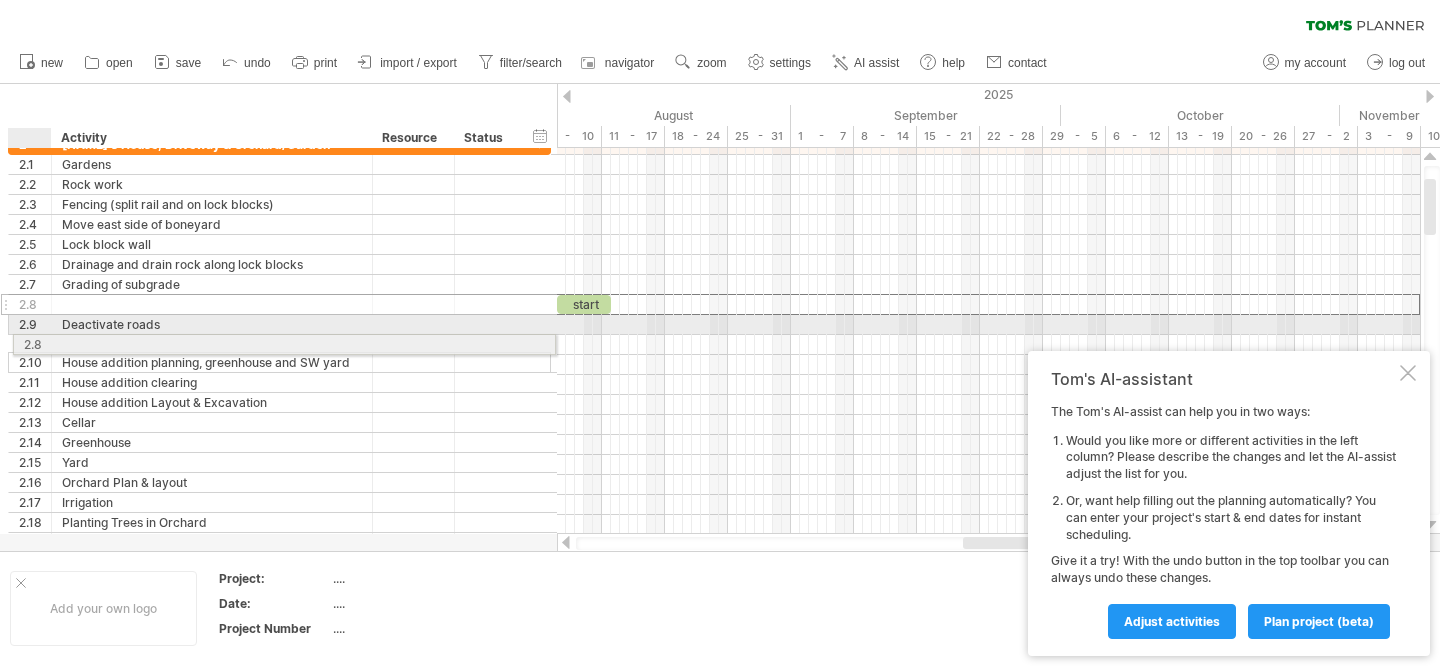 drag, startPoint x: 40, startPoint y: 302, endPoint x: 39, endPoint y: 341, distance: 39.012817 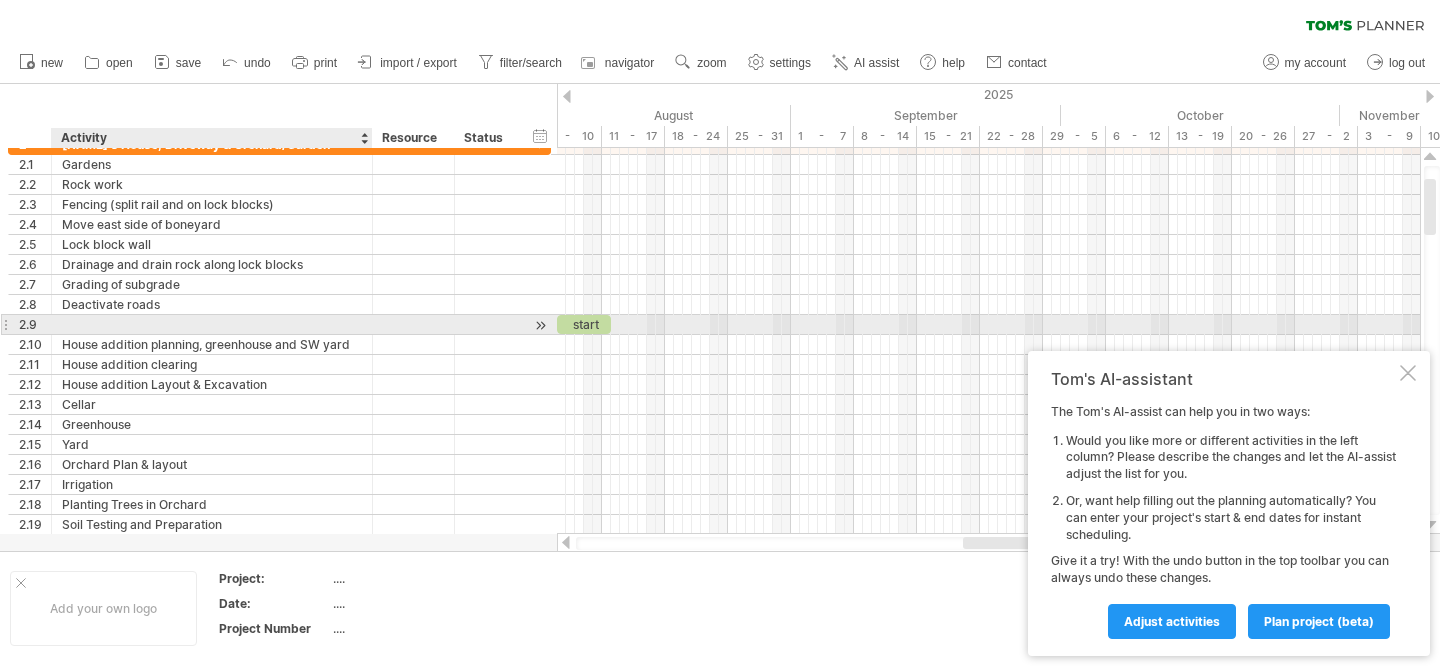 click at bounding box center [212, 324] 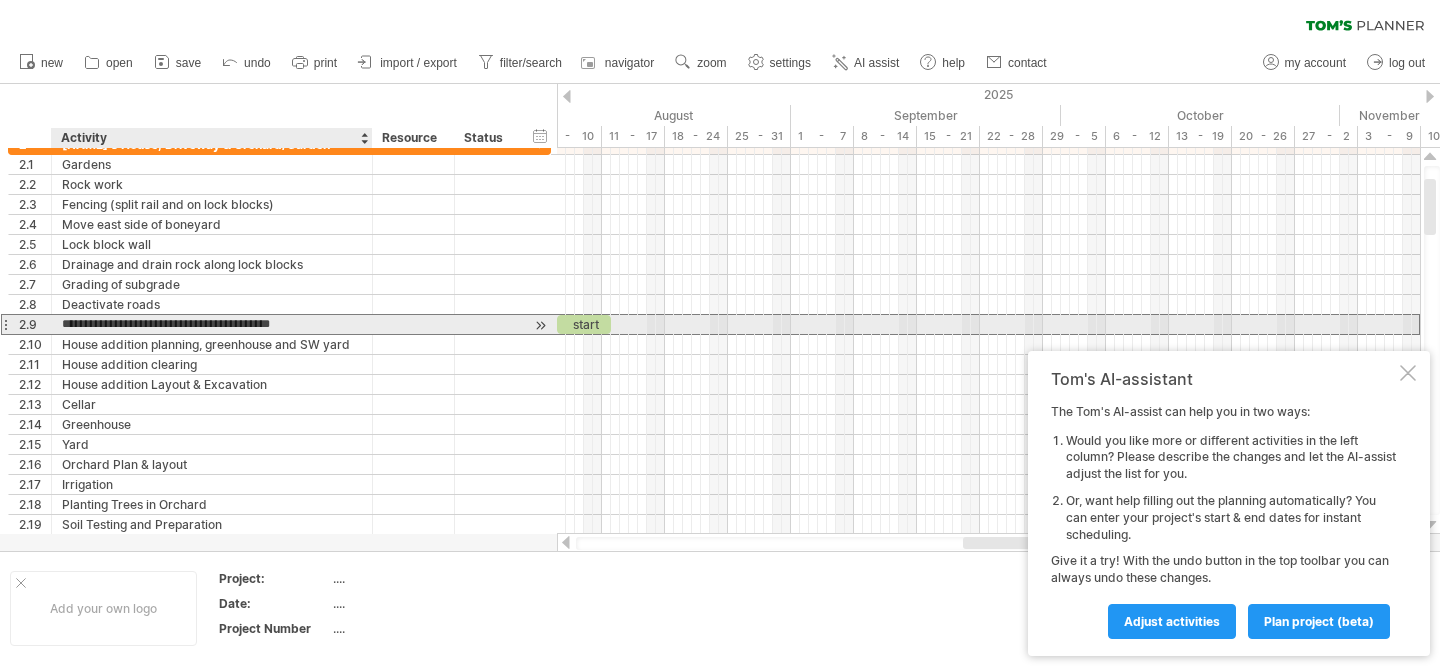 click on "**********" at bounding box center (212, 324) 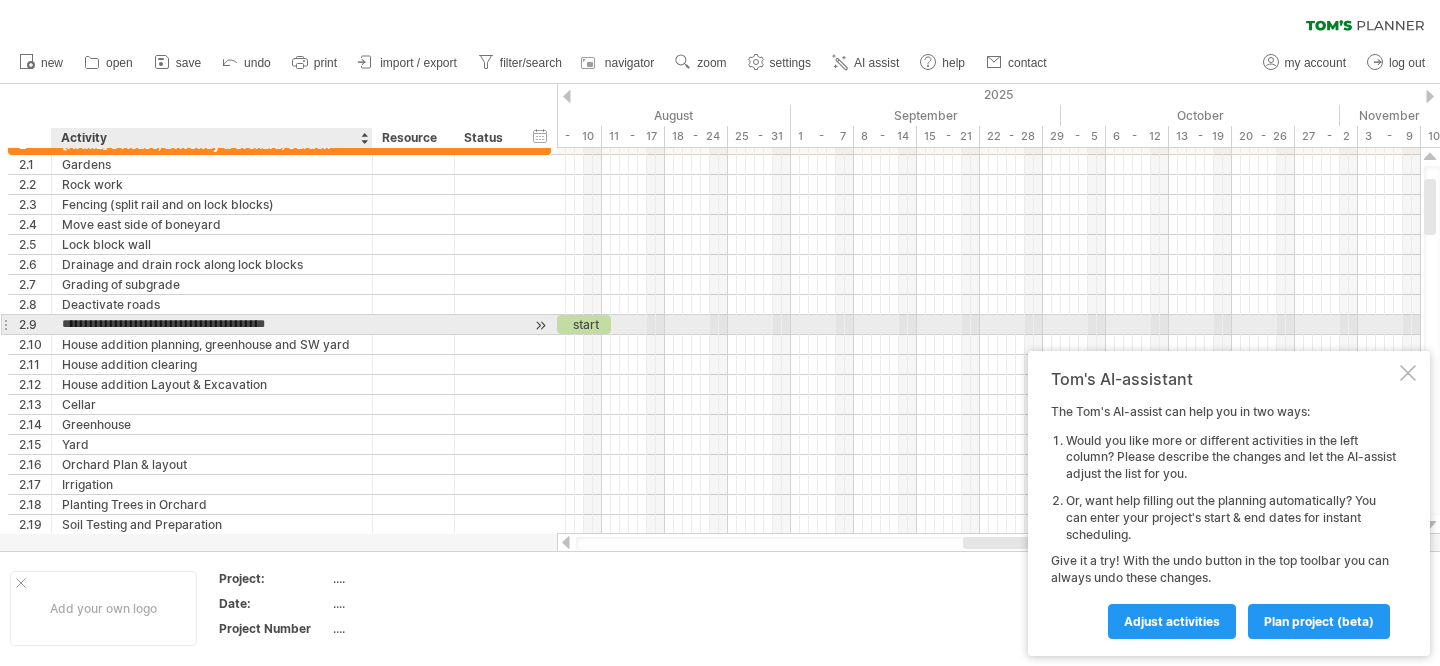 type on "**********" 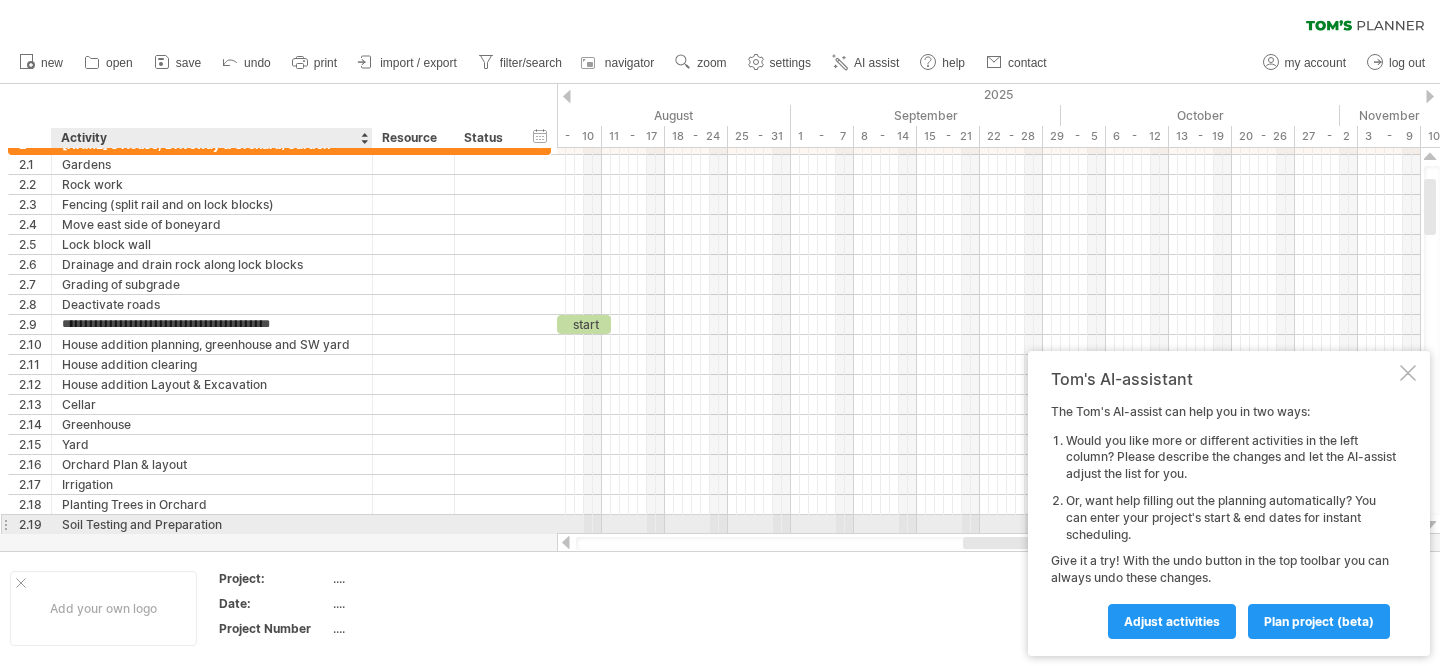 click on "Soil Testing and Preparation" at bounding box center (212, 524) 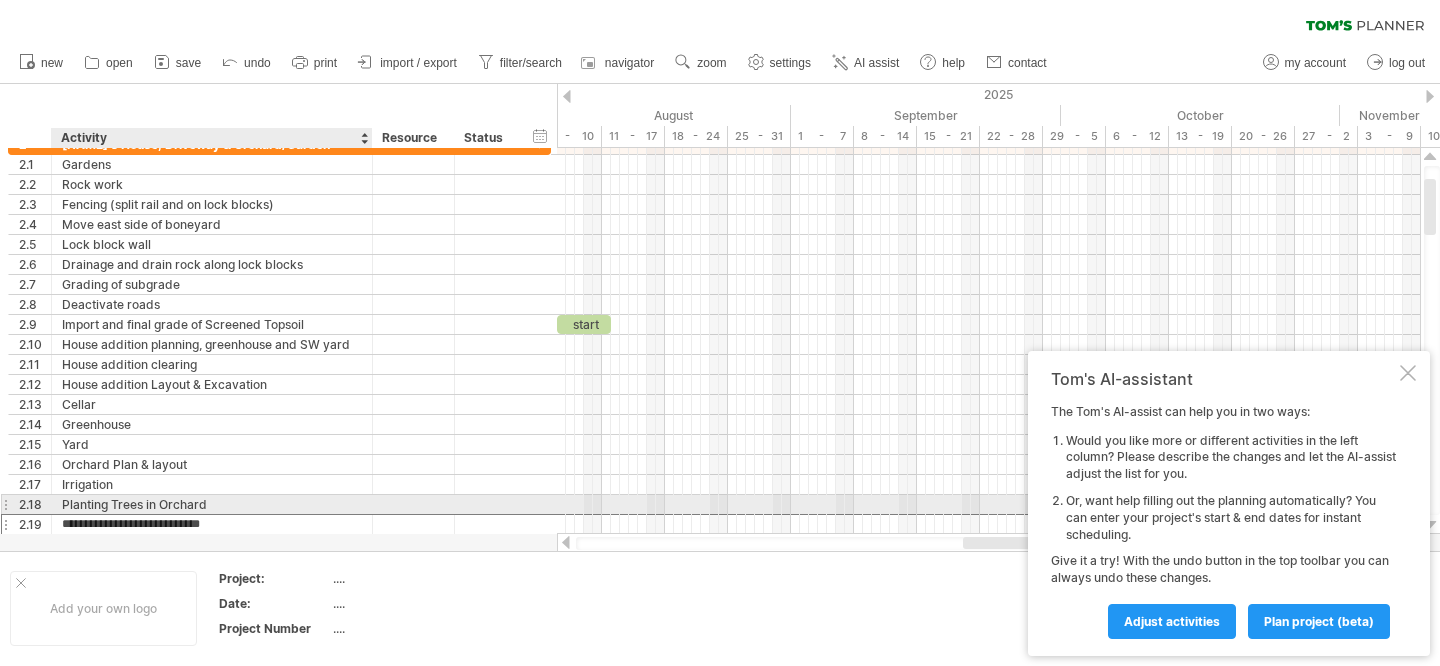 drag, startPoint x: 123, startPoint y: 523, endPoint x: 123, endPoint y: 499, distance: 24 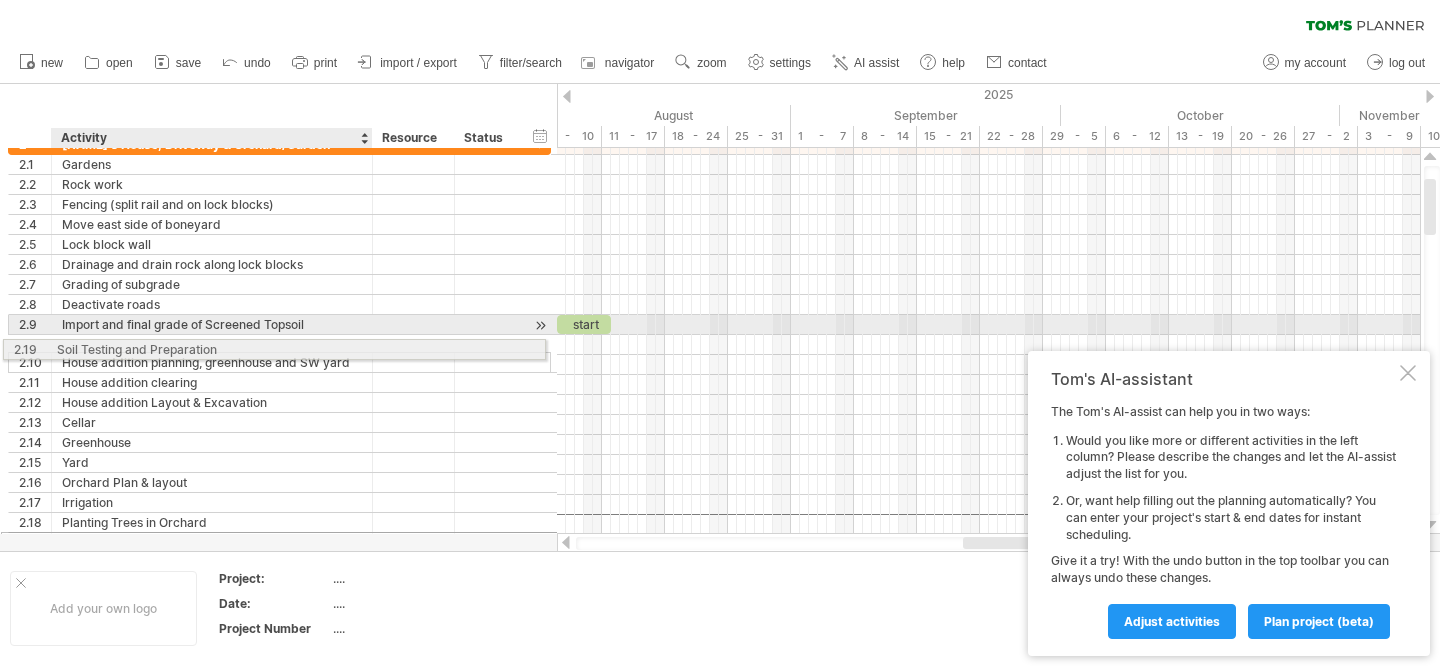 drag, startPoint x: 138, startPoint y: 526, endPoint x: 127, endPoint y: 346, distance: 180.3358 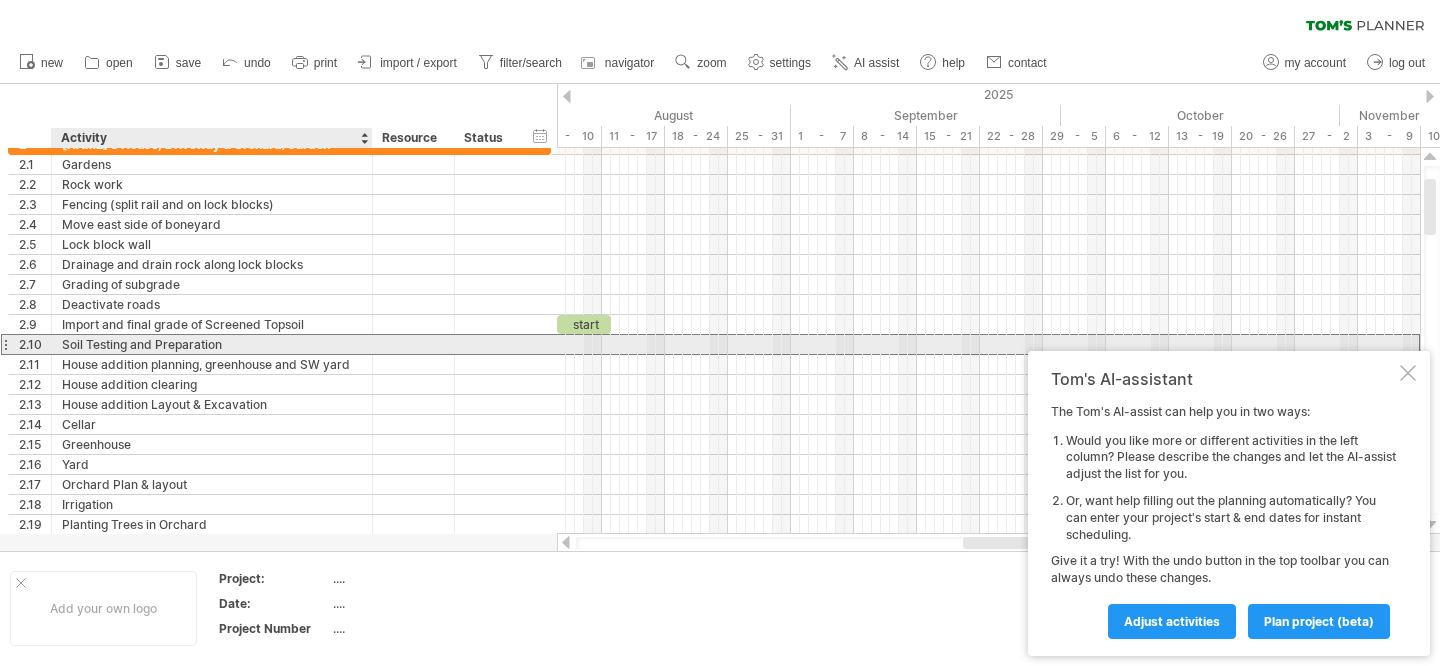click on "Soil Testing and Preparation" at bounding box center (212, 344) 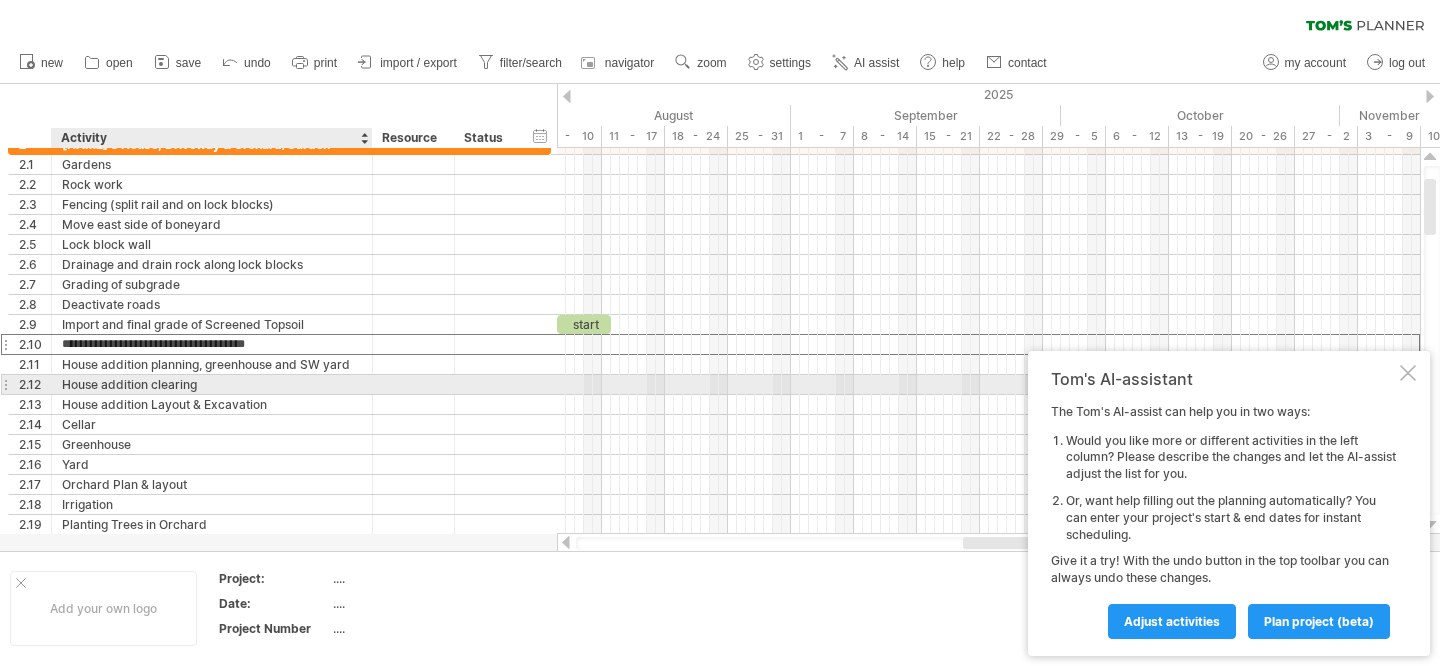 type on "**********" 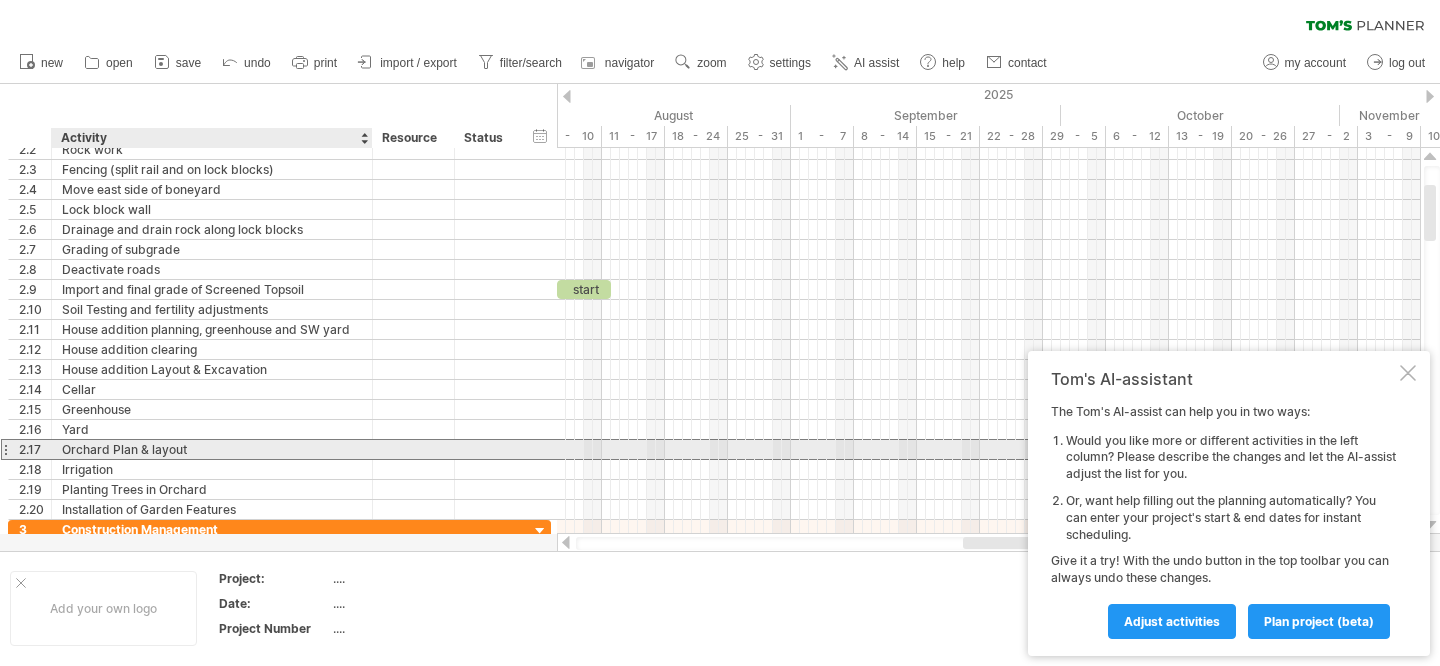 click on "Orchard Plan & layout" at bounding box center (212, 449) 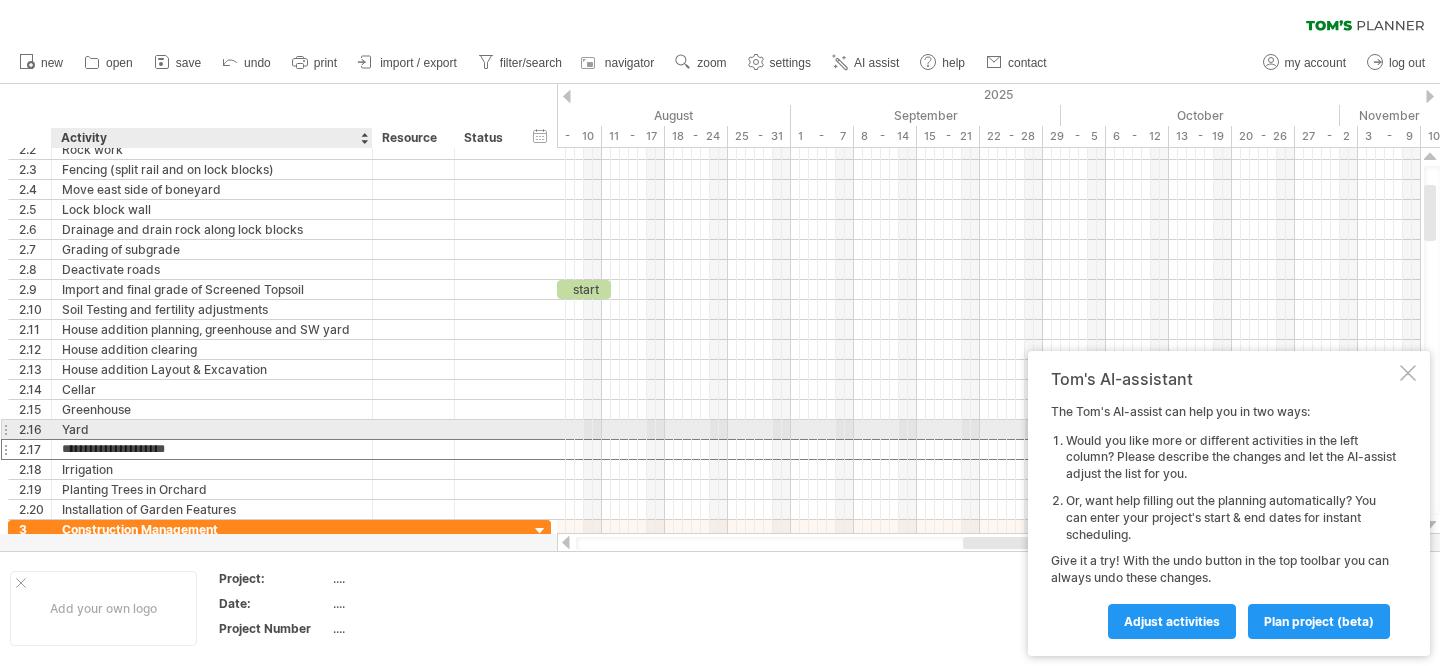 drag, startPoint x: 117, startPoint y: 450, endPoint x: 120, endPoint y: 437, distance: 13.341664 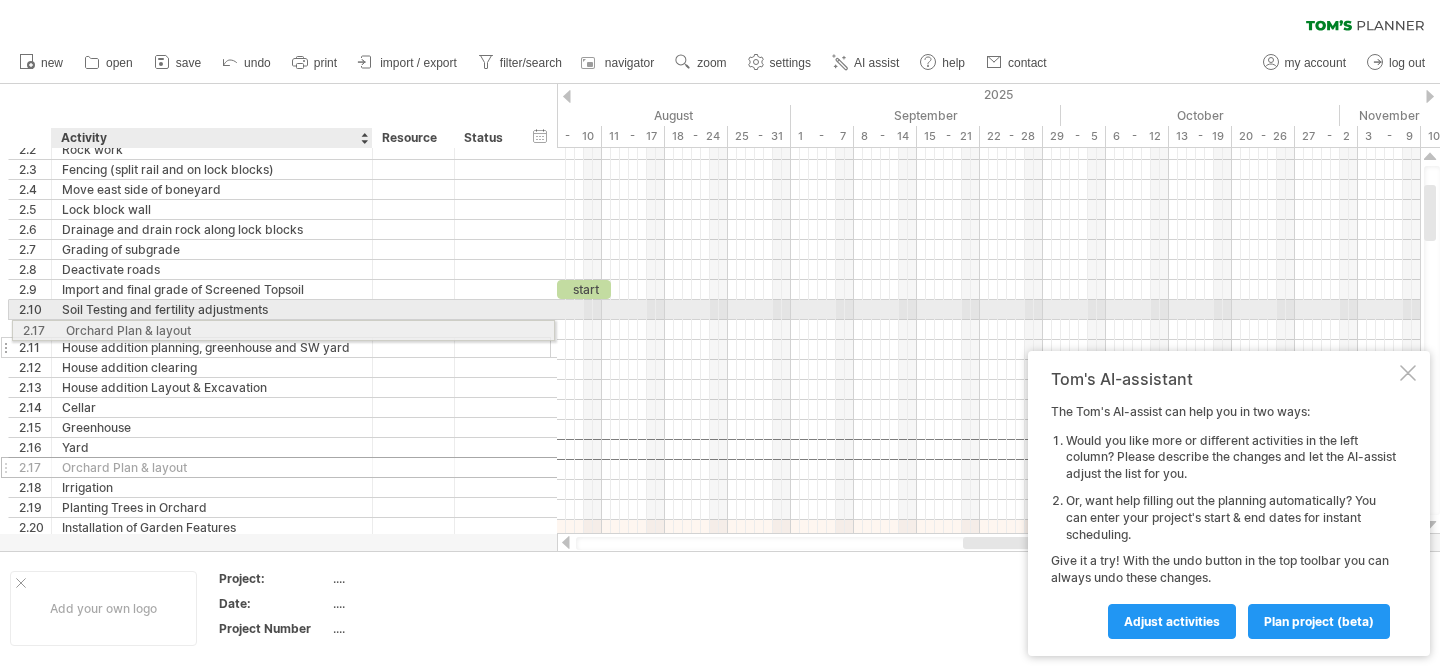 drag, startPoint x: 139, startPoint y: 448, endPoint x: 136, endPoint y: 327, distance: 121.037186 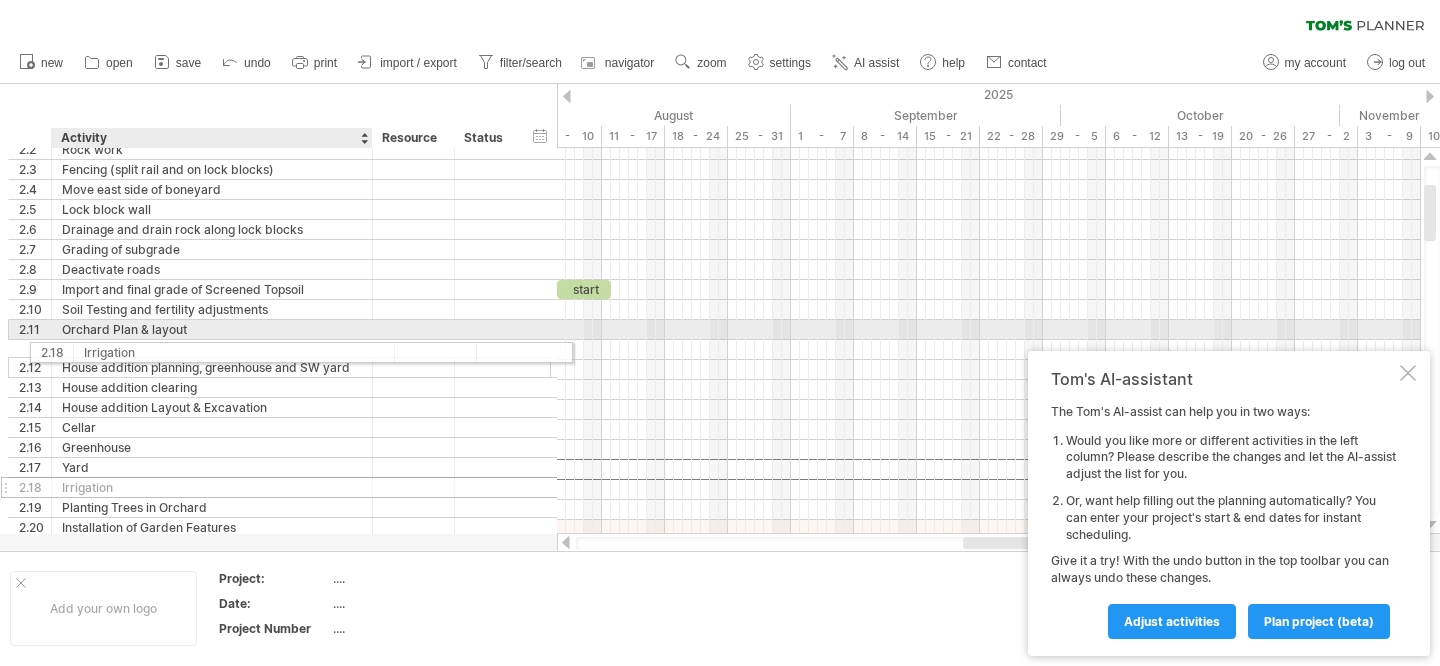 drag, startPoint x: 112, startPoint y: 468, endPoint x: 128, endPoint y: 349, distance: 120.070816 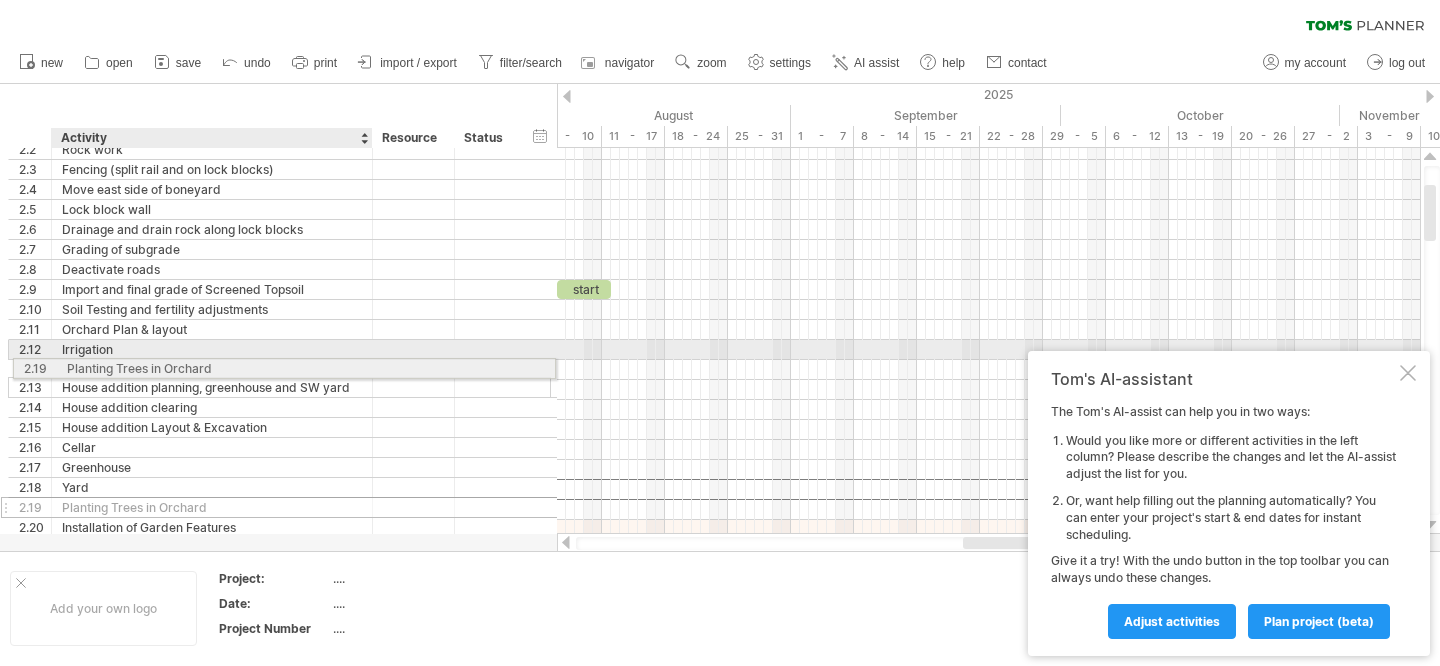 drag, startPoint x: 100, startPoint y: 493, endPoint x: 99, endPoint y: 365, distance: 128.0039 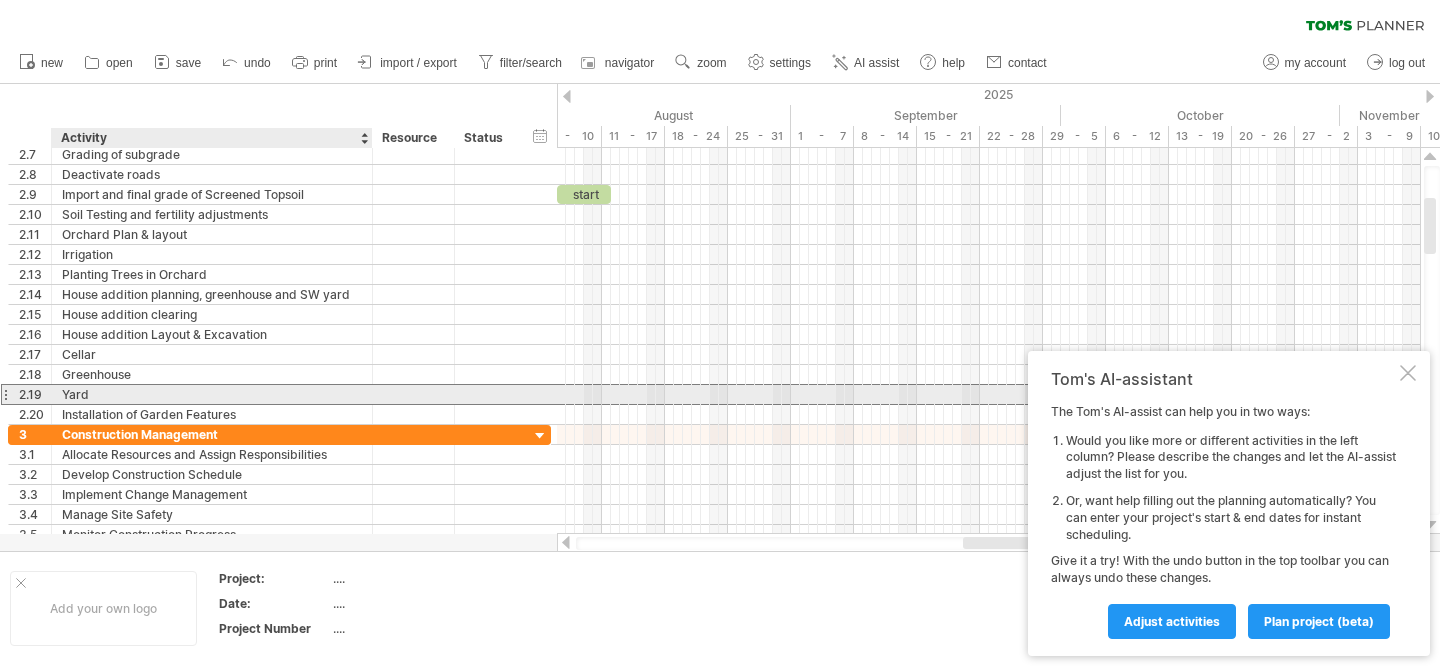 click on "Yard" at bounding box center [212, 394] 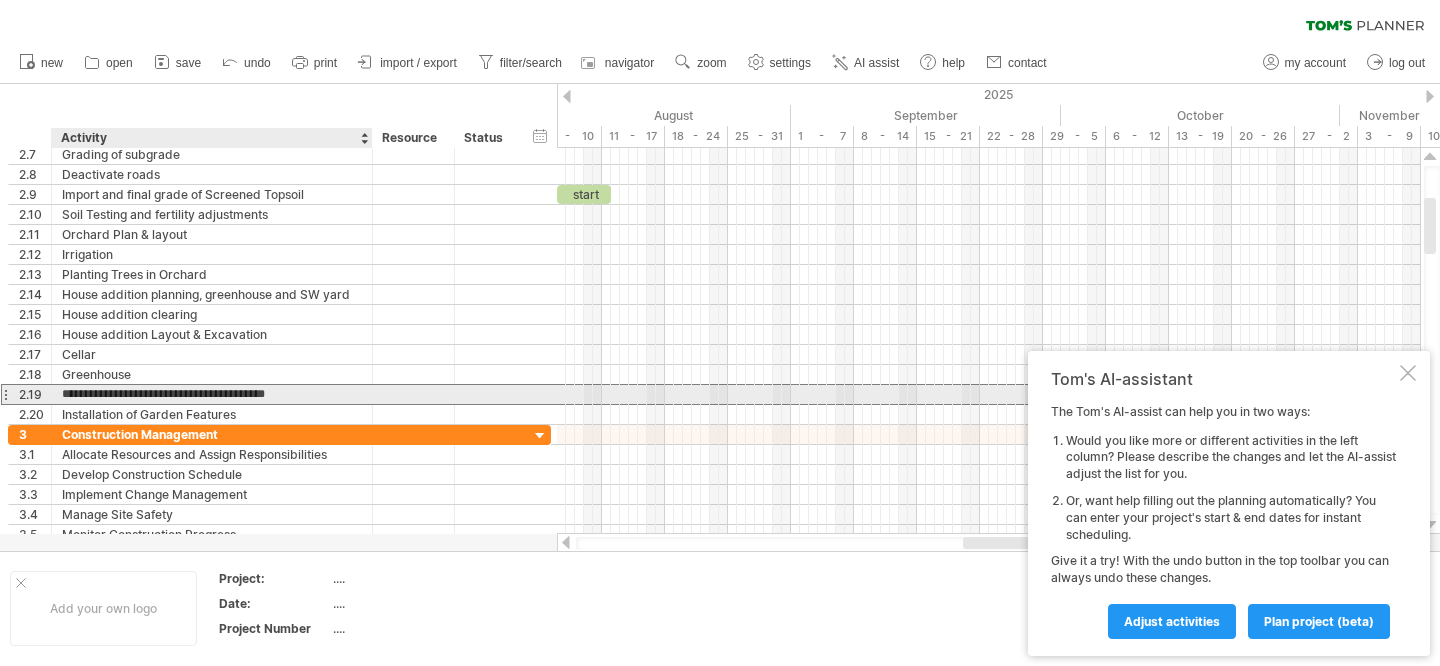 type on "**********" 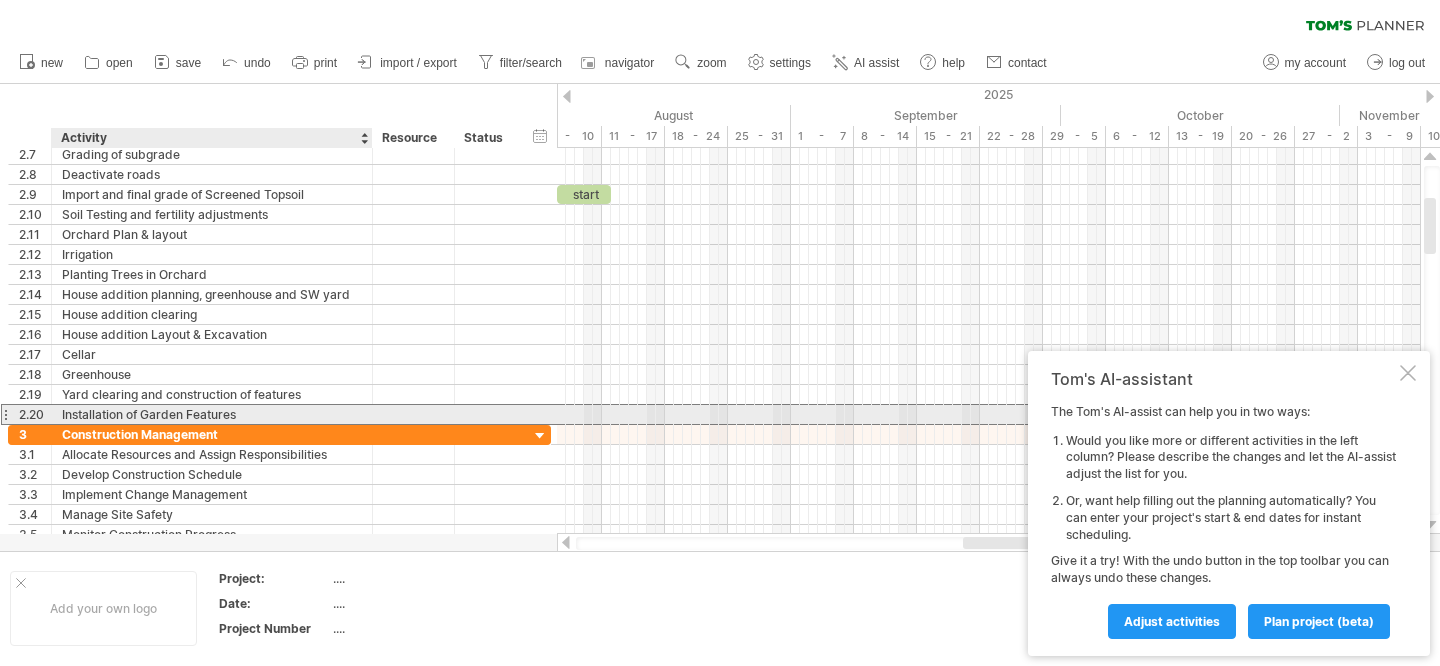 click on "Installation of Garden Features" at bounding box center [212, 414] 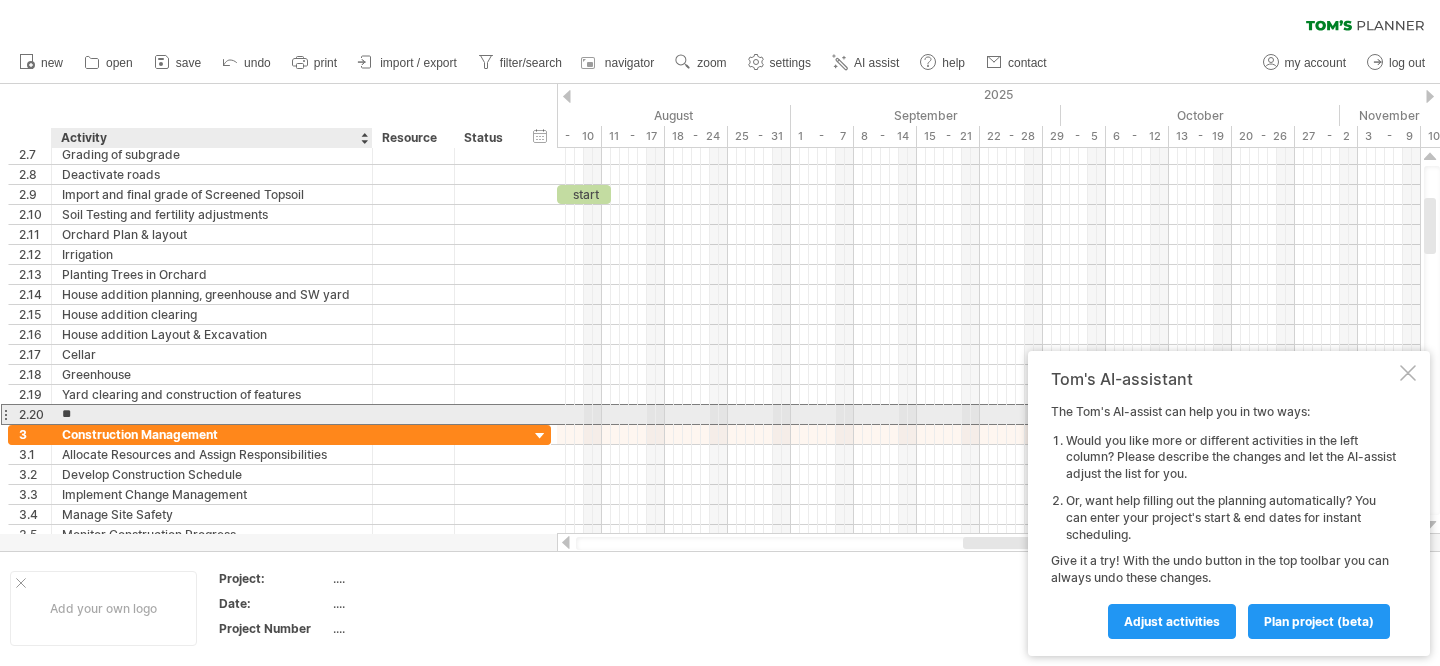 type on "*" 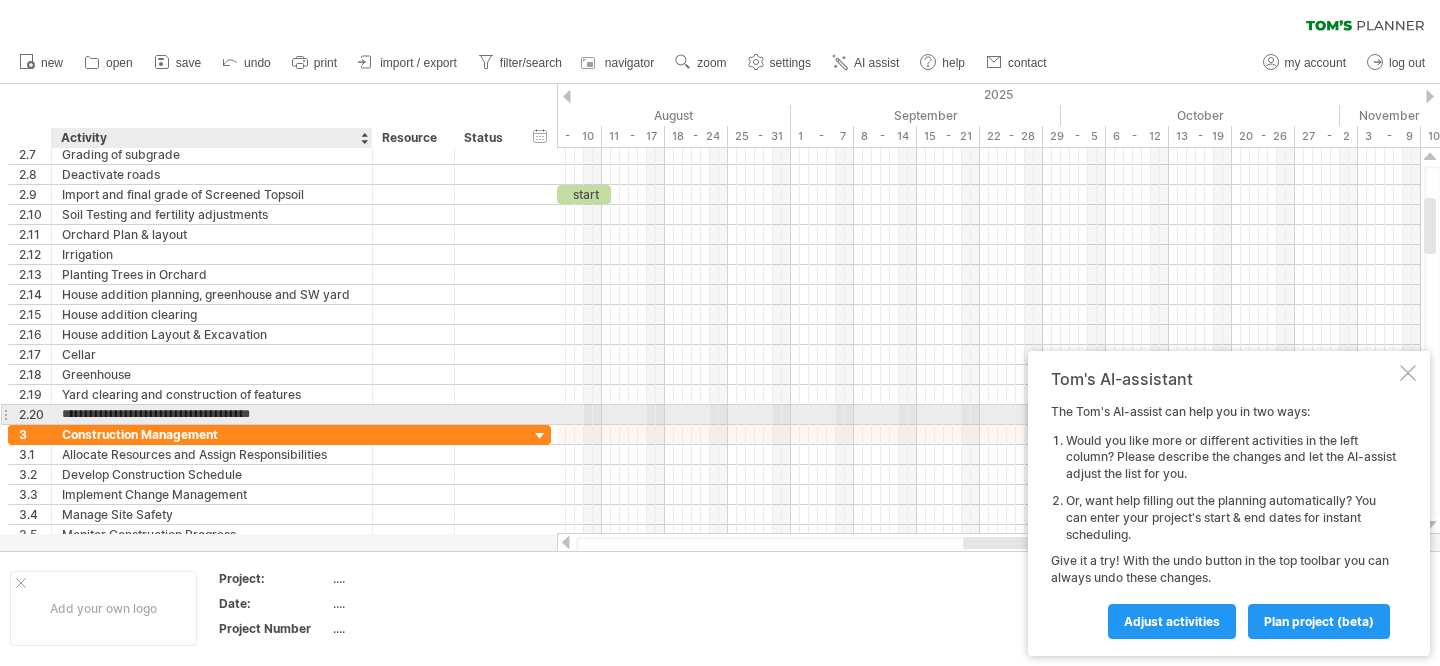 click on "**********" at bounding box center [212, 414] 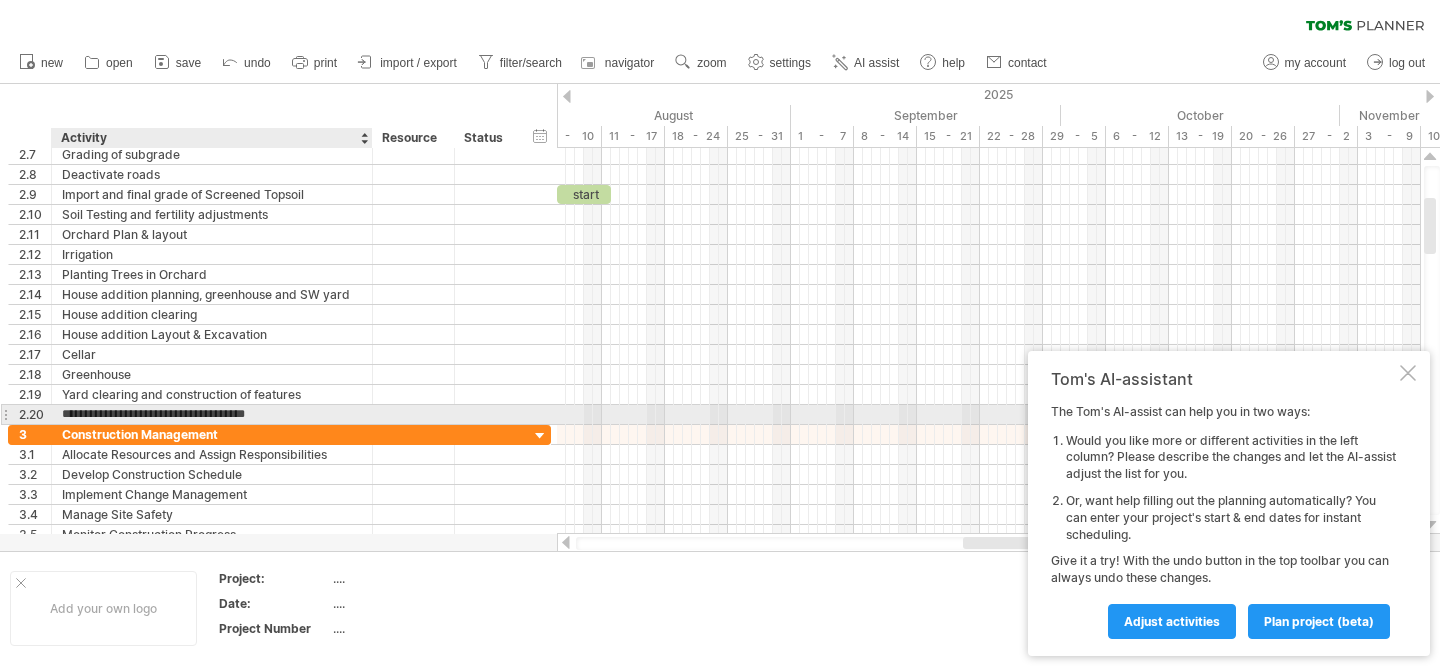click on "**********" at bounding box center [212, 414] 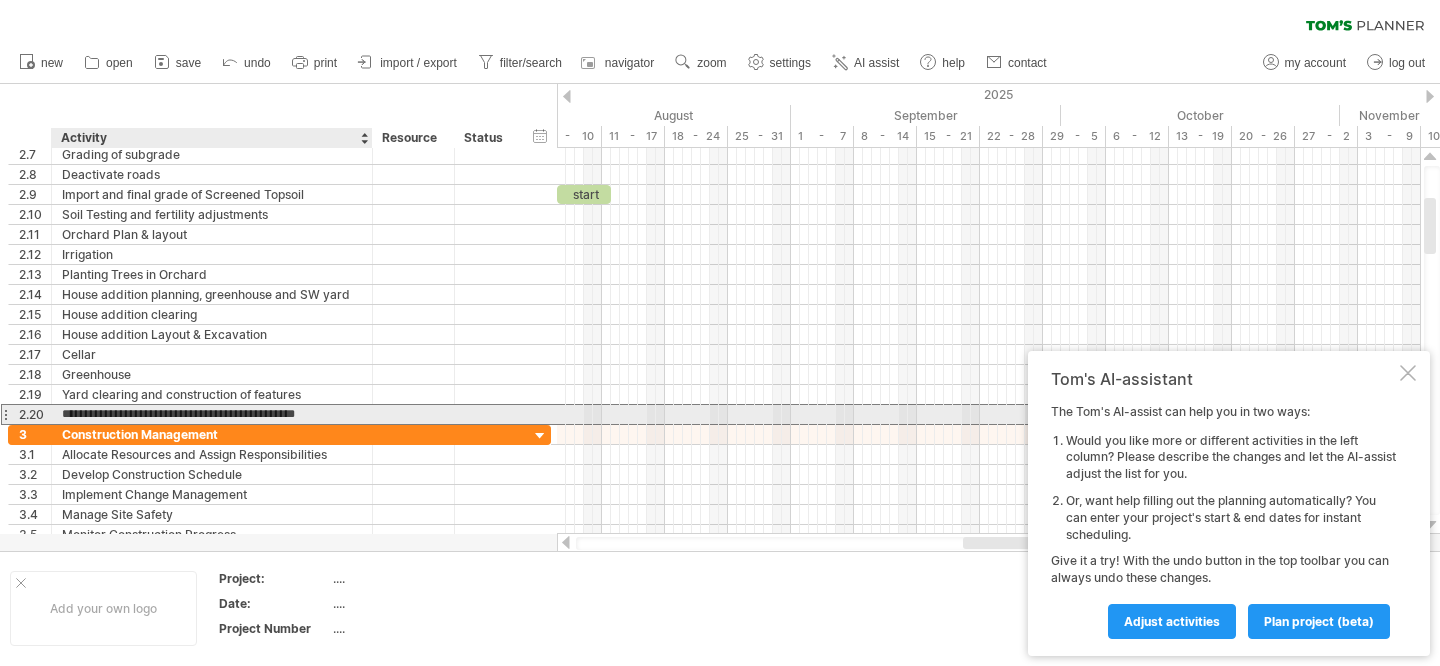 click on "**********" at bounding box center [212, 414] 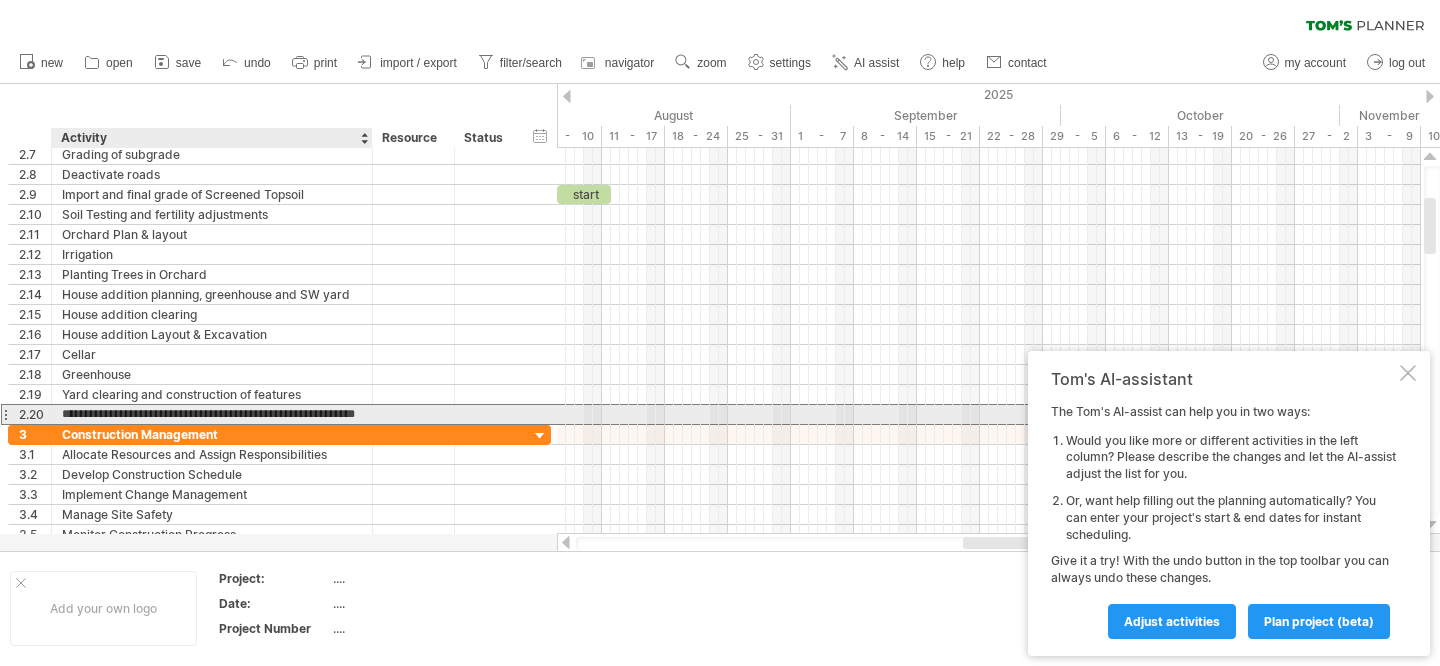 click on "**********" at bounding box center [212, 414] 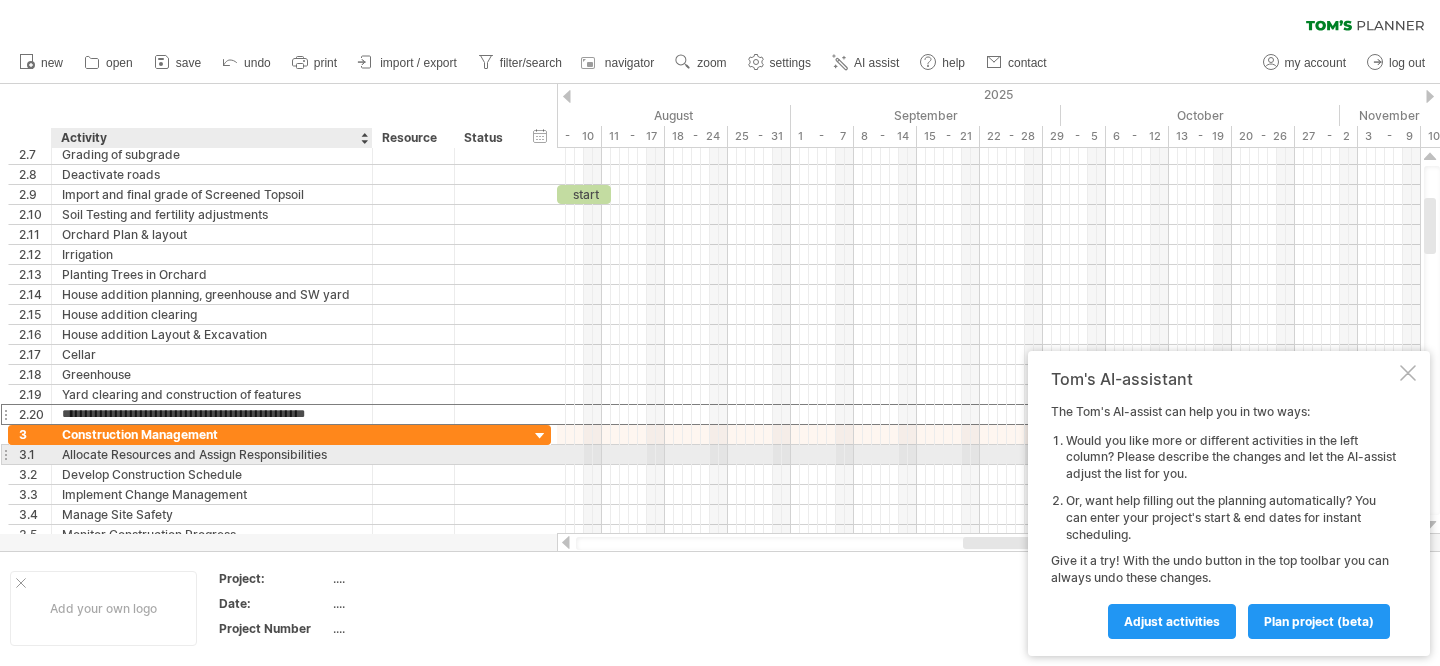 type on "**********" 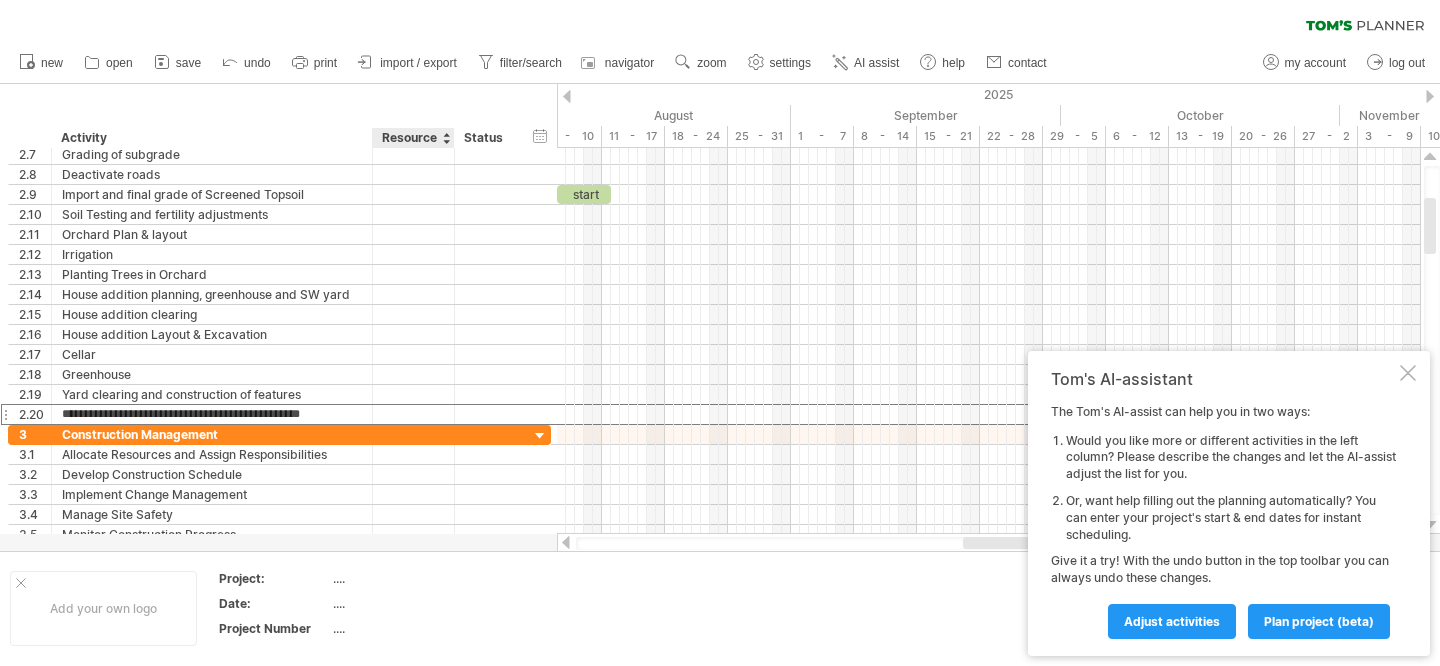 click on "...." at bounding box center (418, 581) 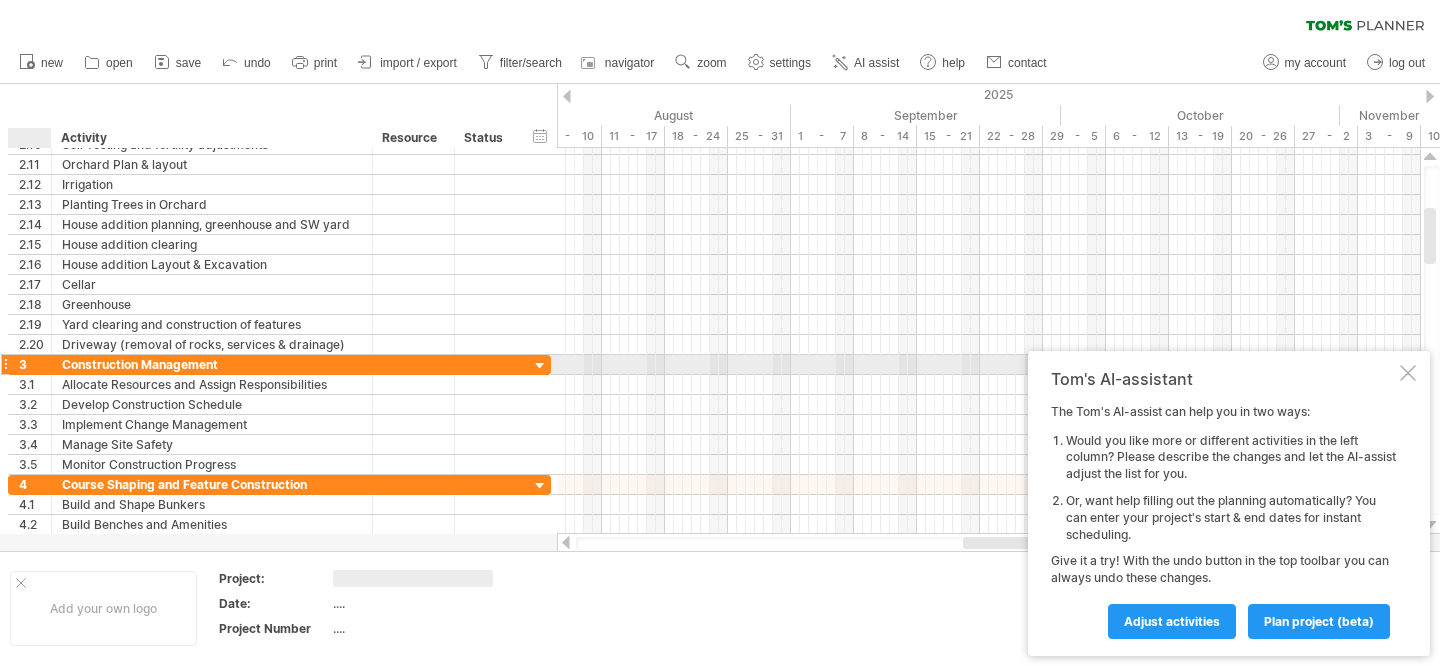 click on "Construction Management" at bounding box center (212, 364) 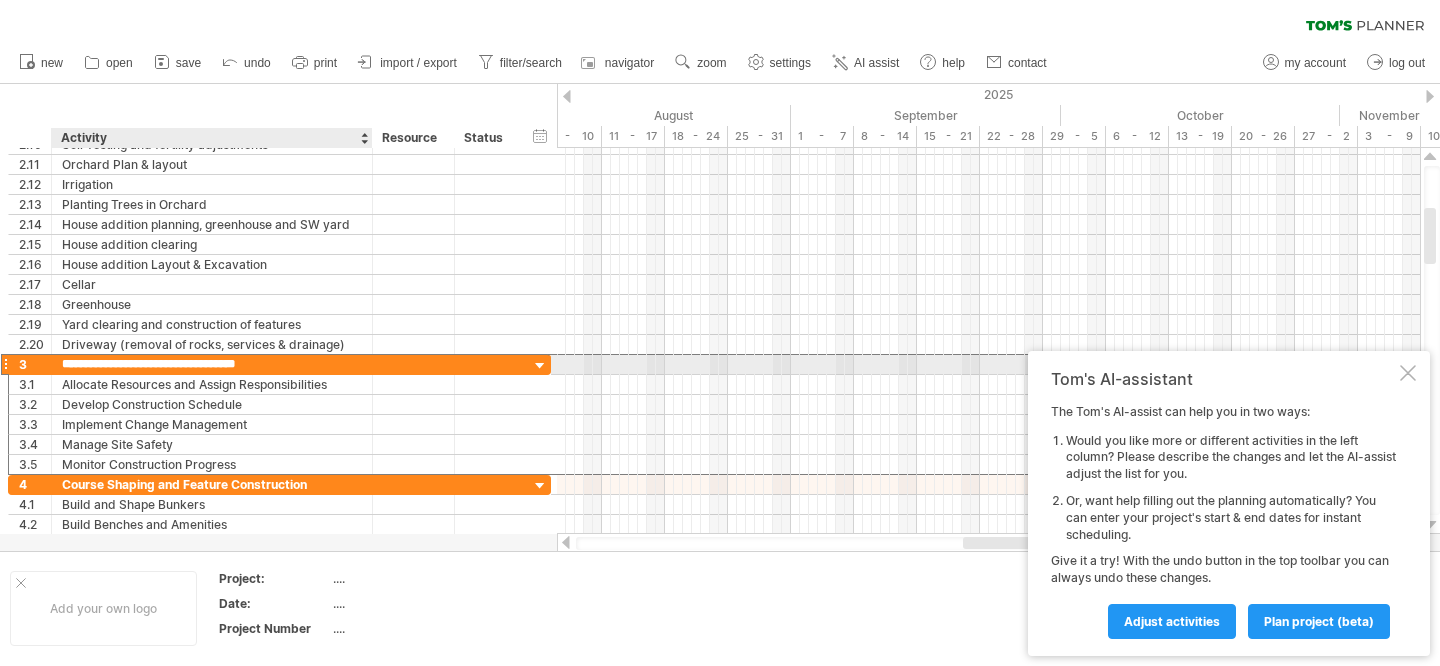 click on "**********" at bounding box center (212, 364) 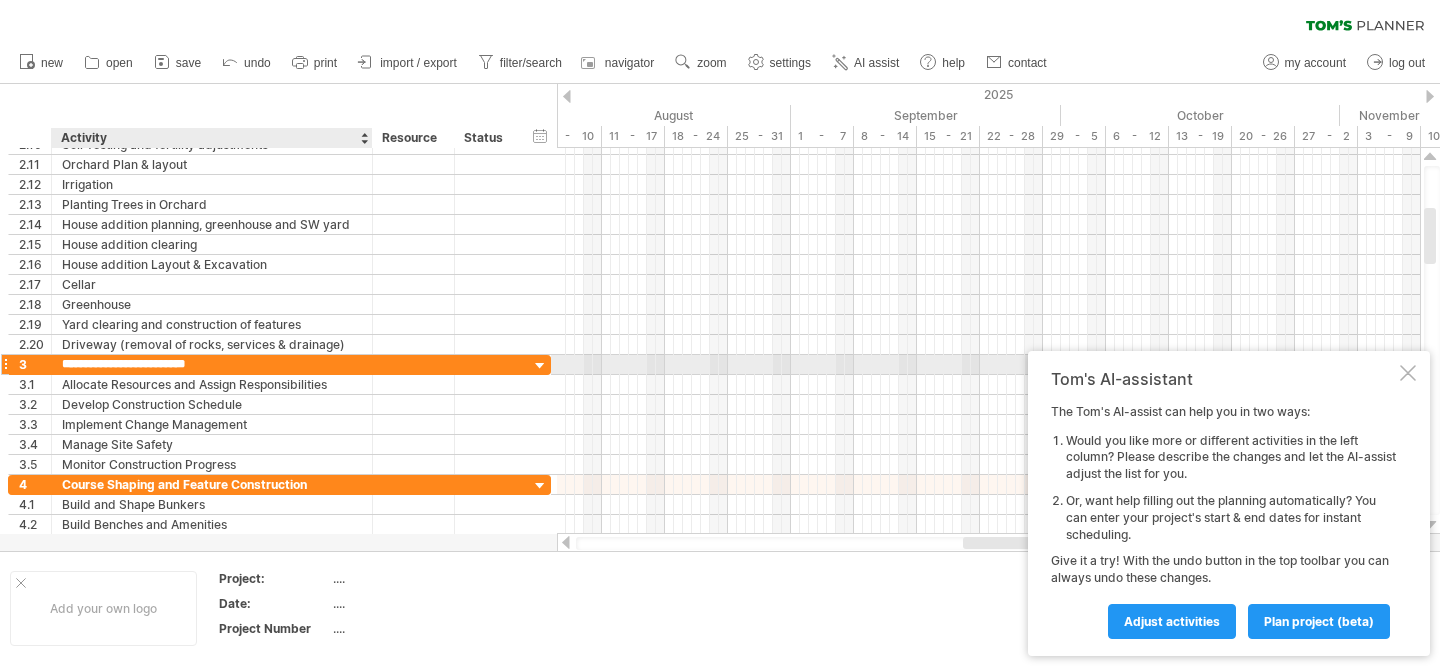 type on "**********" 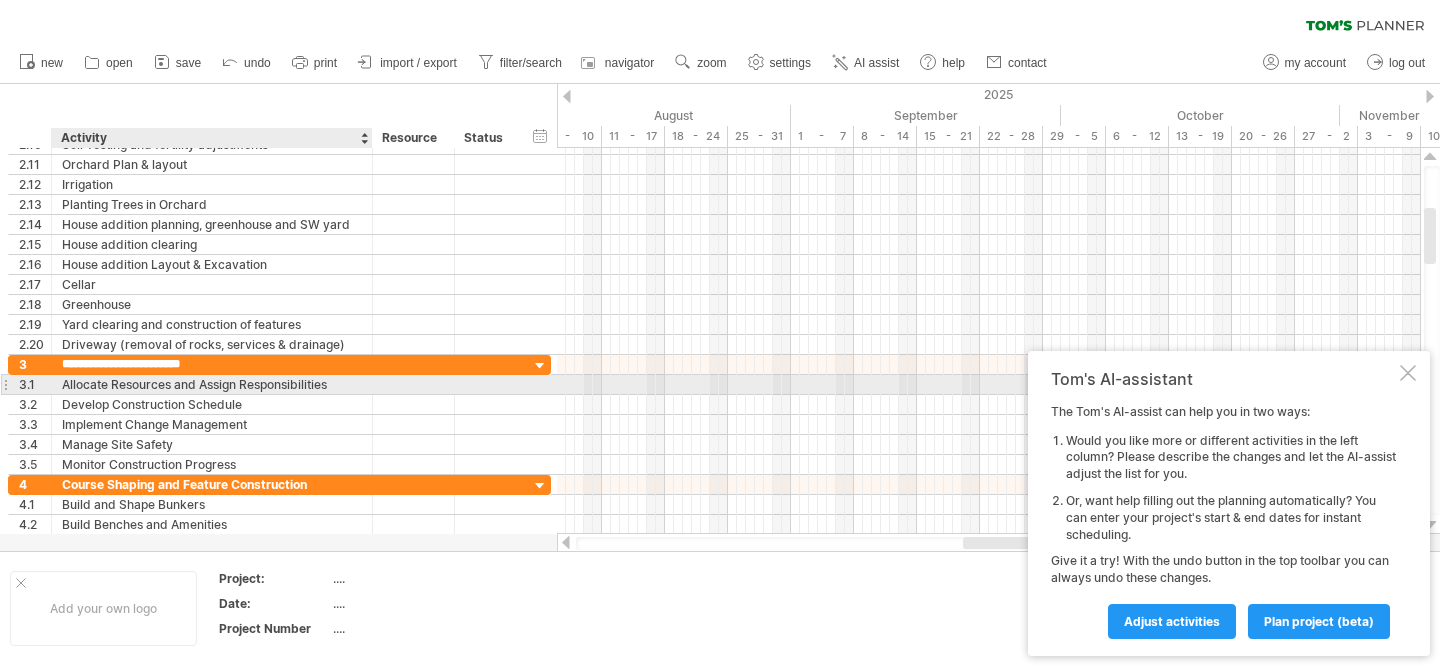 click on "Allocate Resources and Assign Responsibilities" at bounding box center [212, 384] 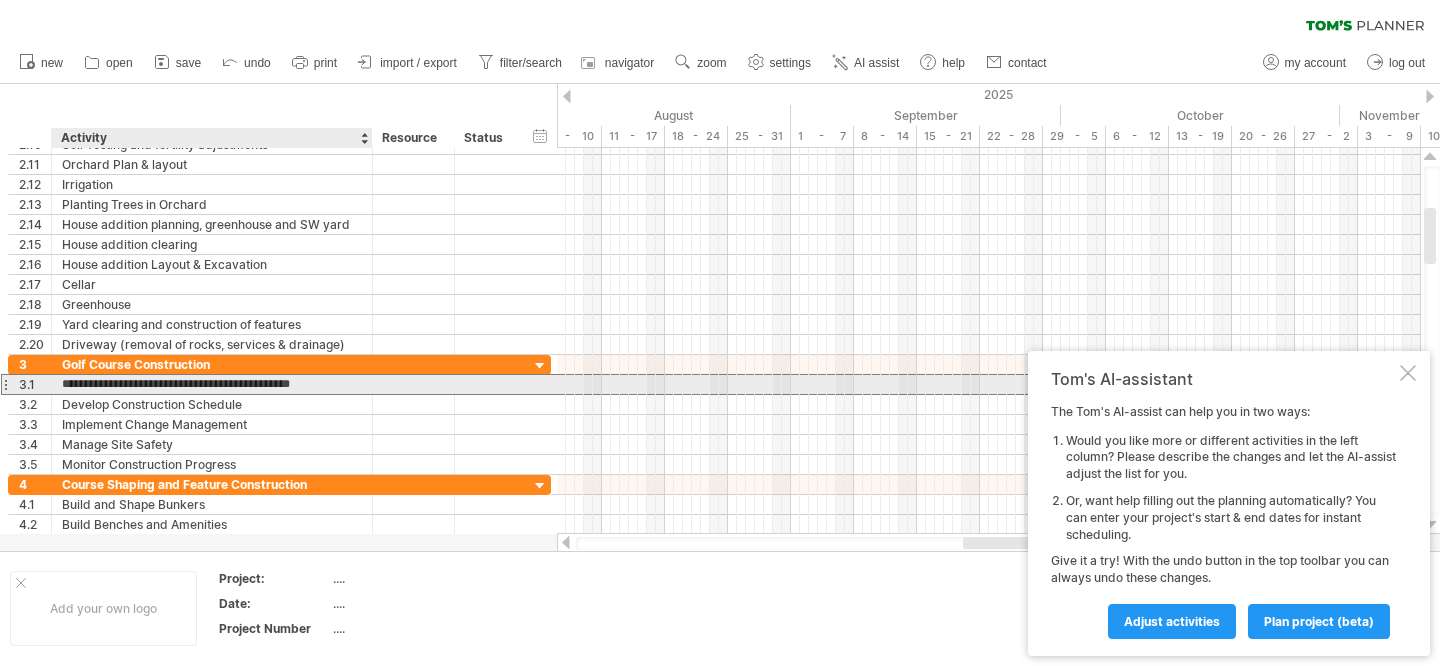 click on "**********" at bounding box center (212, 384) 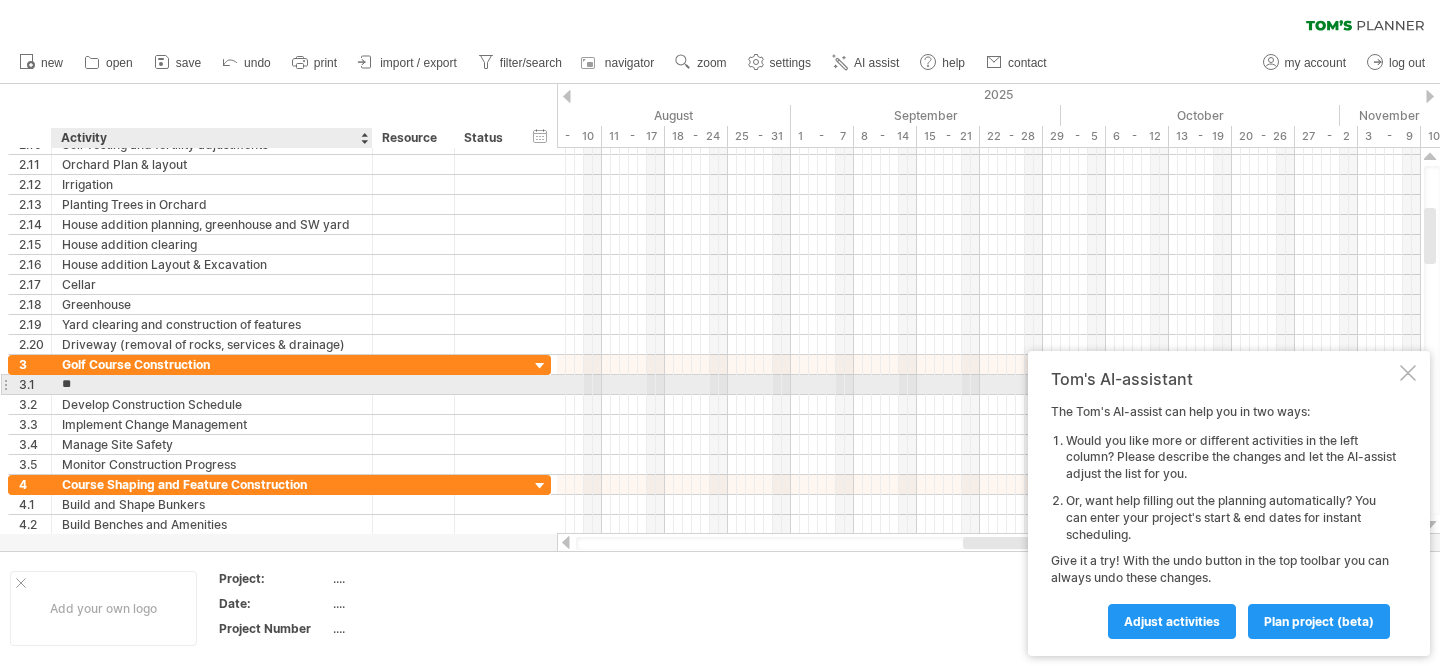 type on "*" 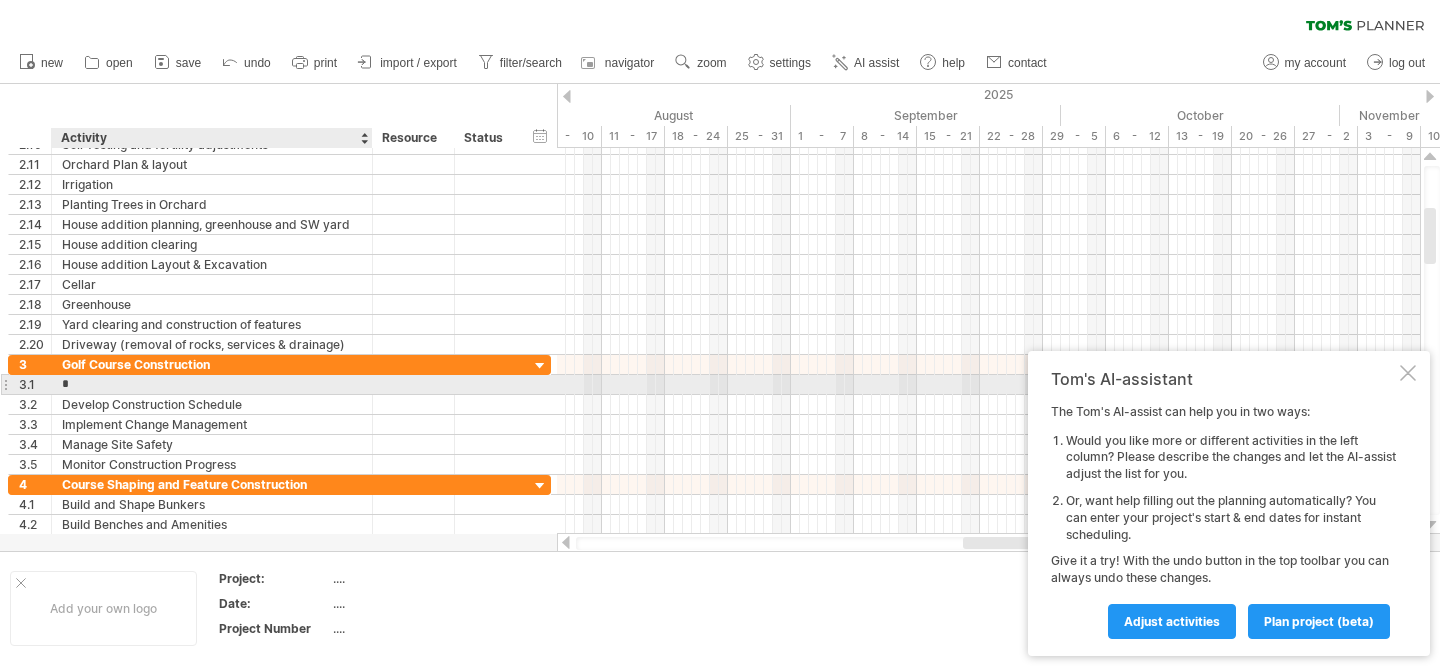 type 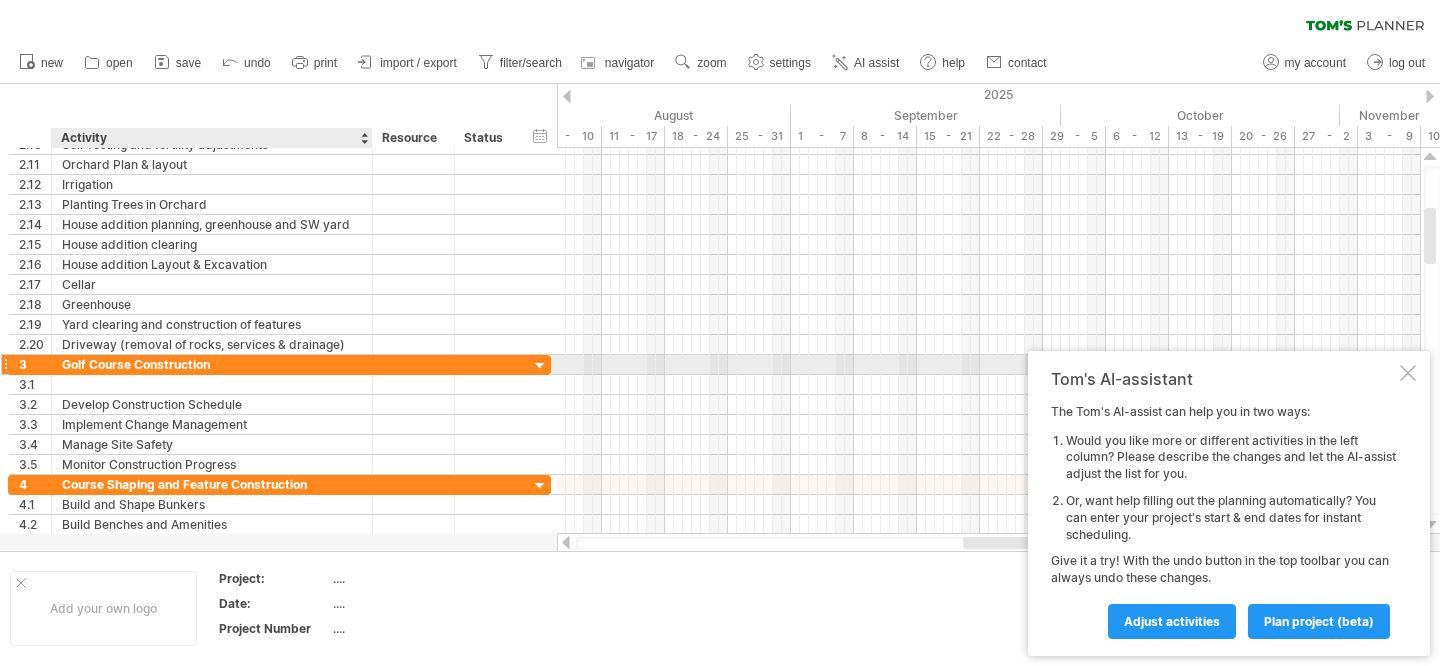 click on "Golf Course Construction" at bounding box center [212, 364] 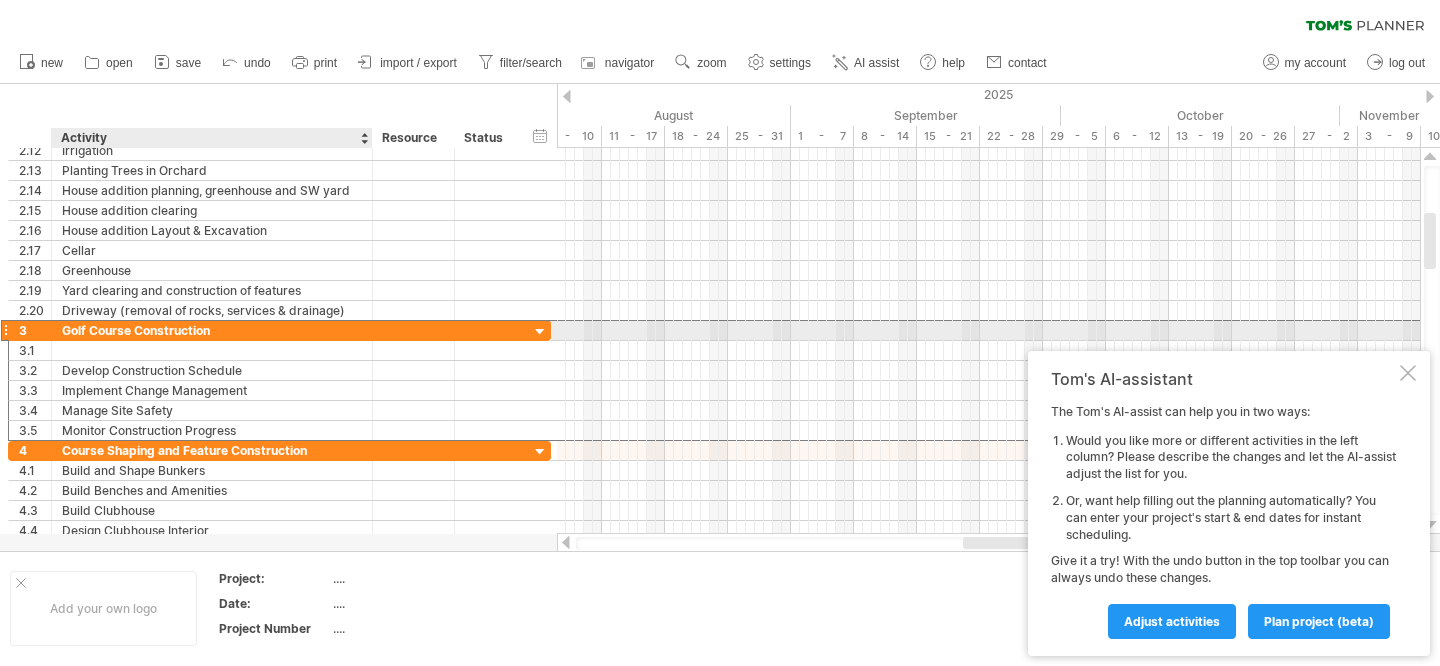 click on "Golf Course Construction" at bounding box center [212, 330] 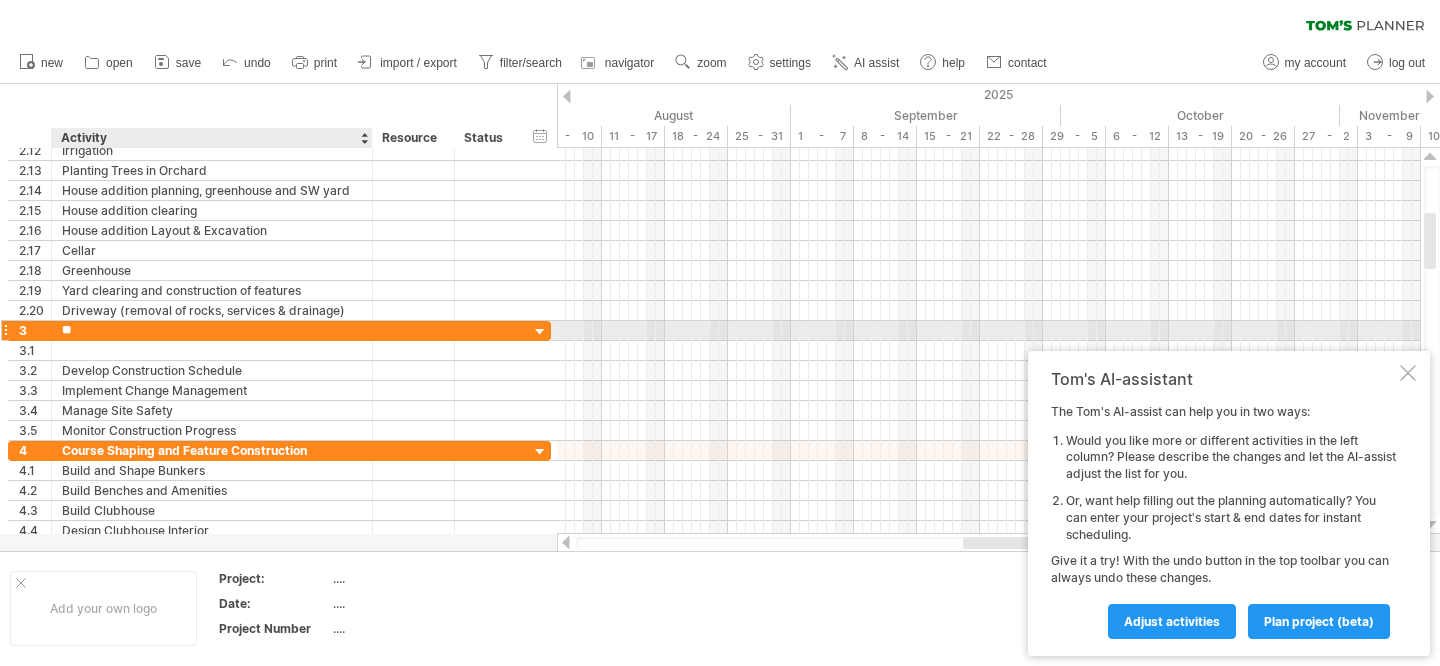type on "*" 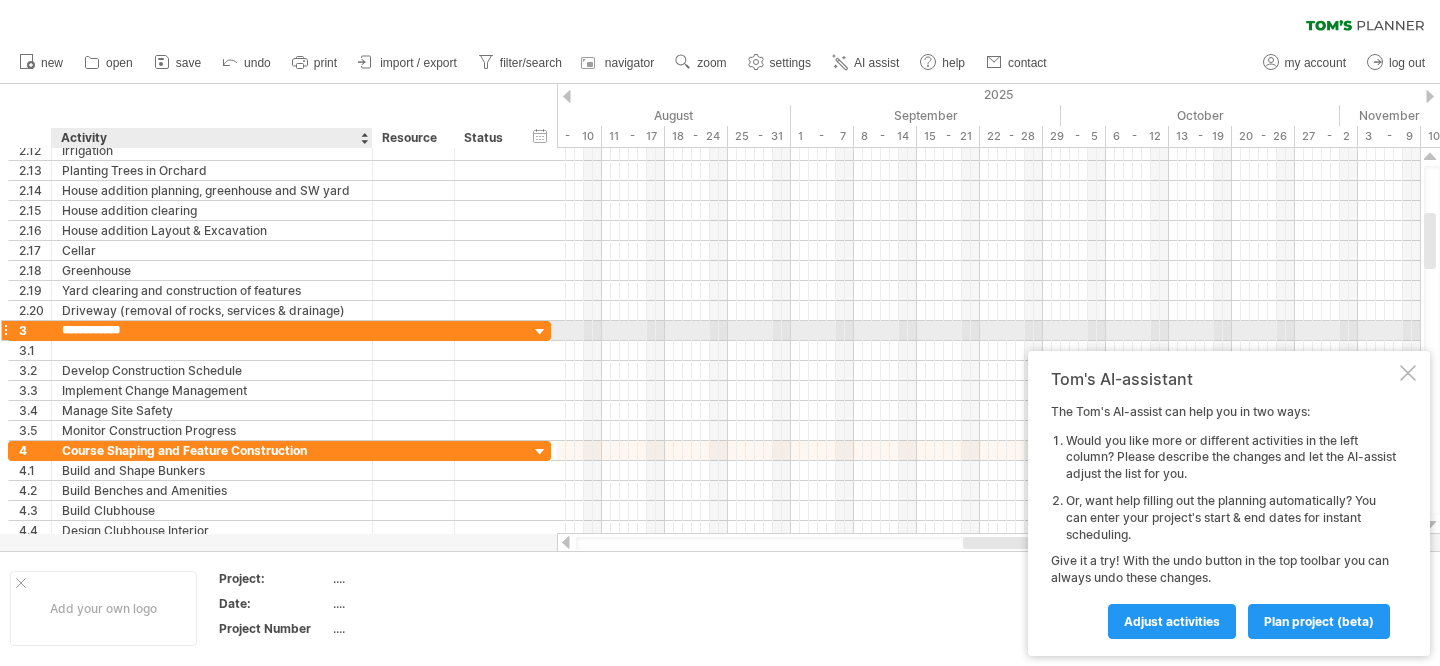click on "**********" at bounding box center (212, 330) 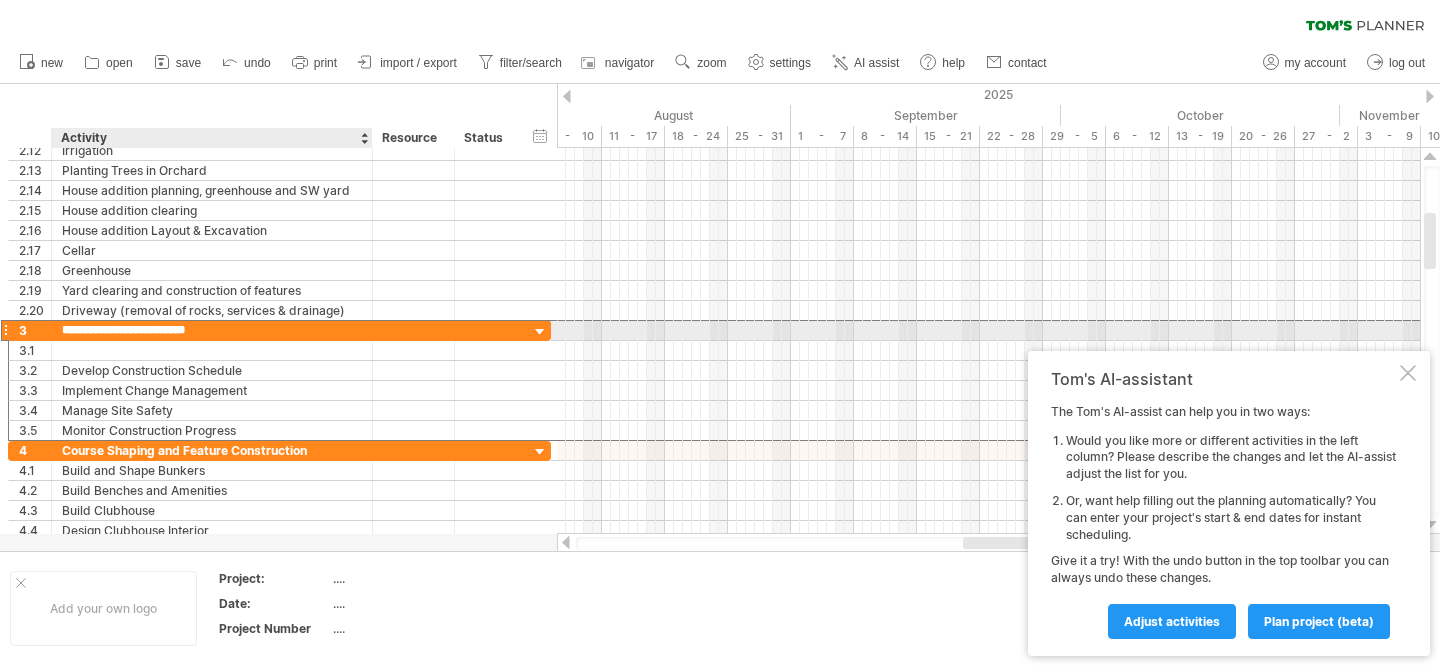 type on "**********" 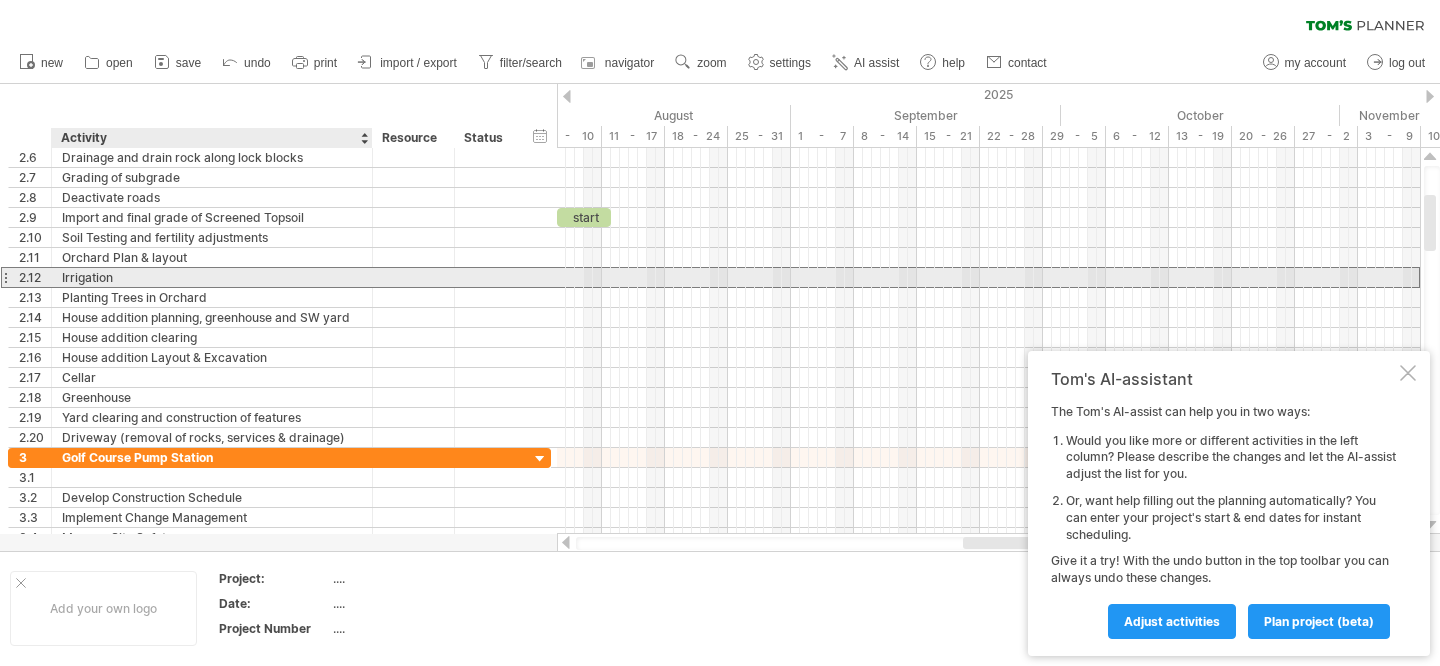 click on "Irrigation" at bounding box center (212, 277) 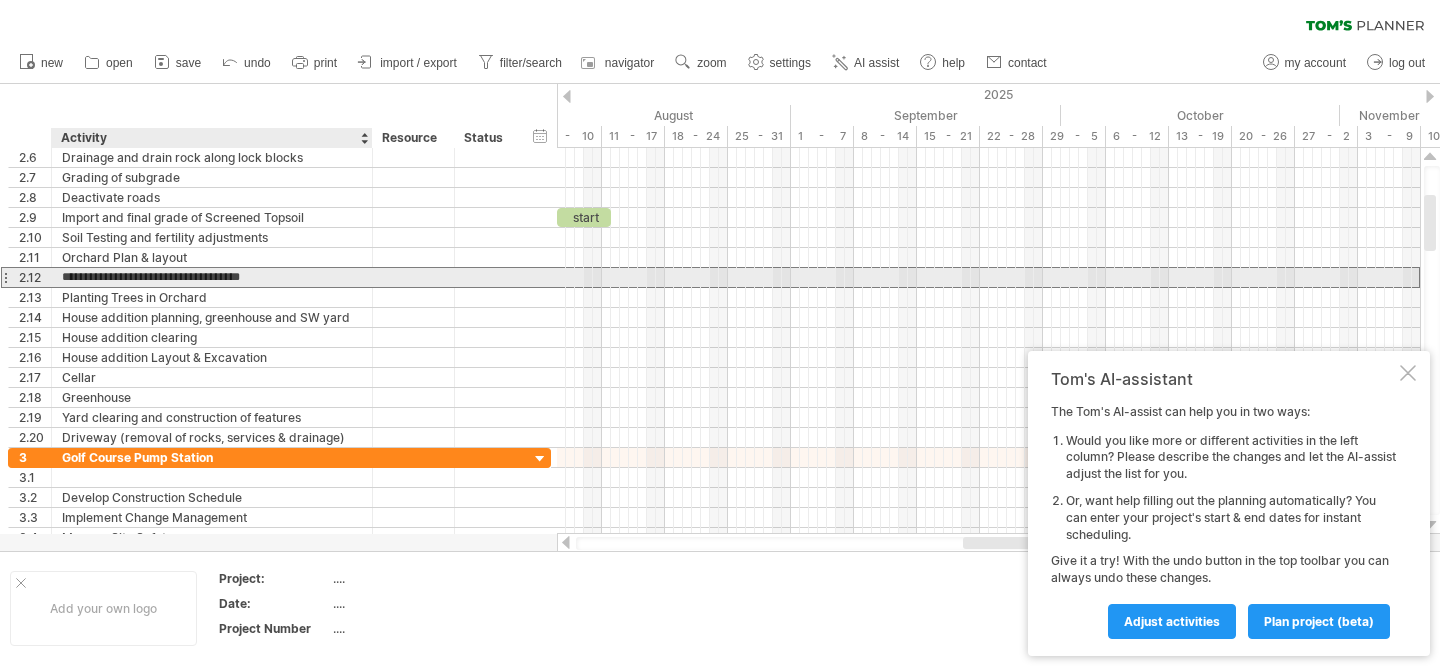 type on "**********" 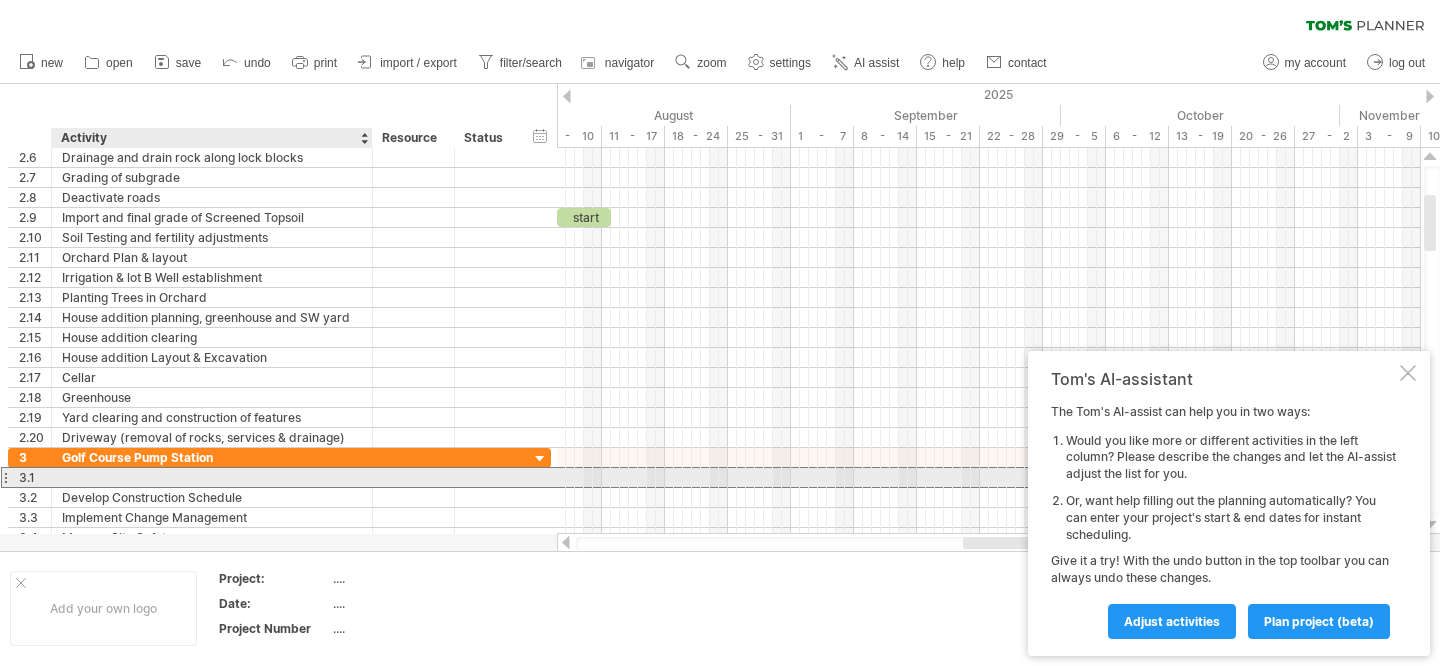 click at bounding box center (212, 477) 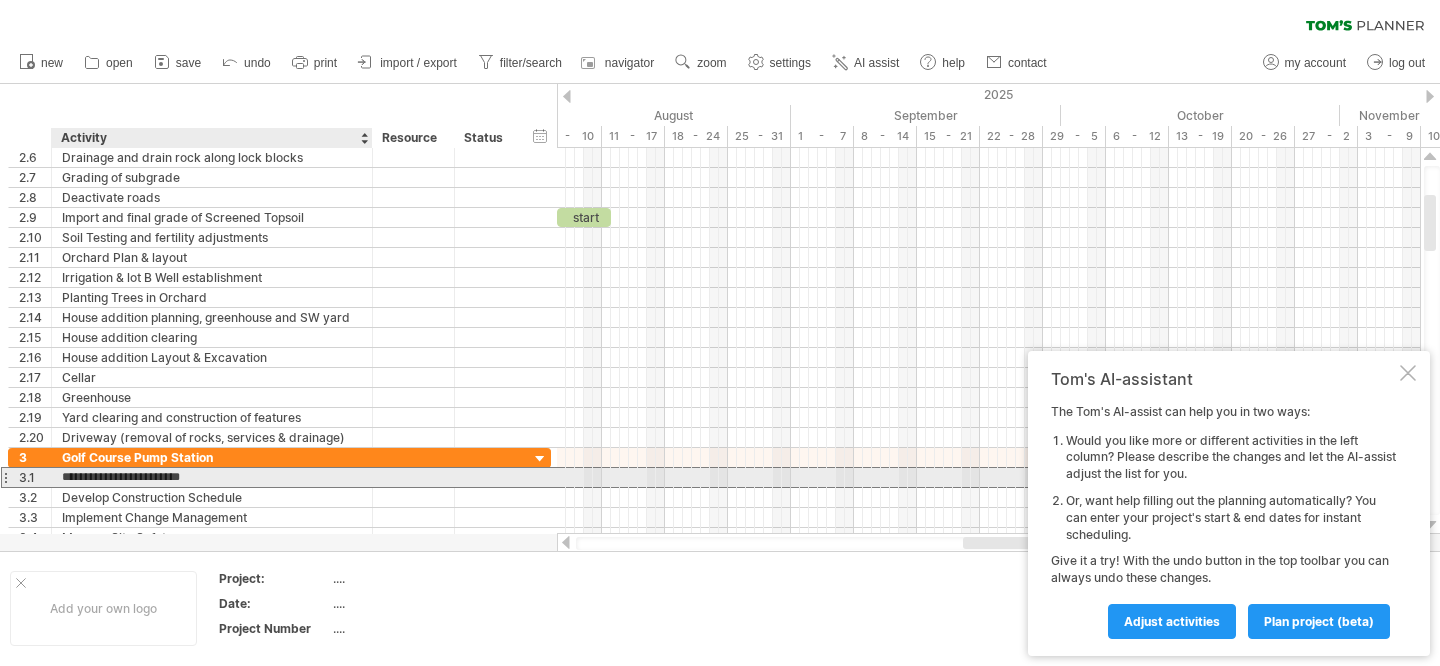 type on "**********" 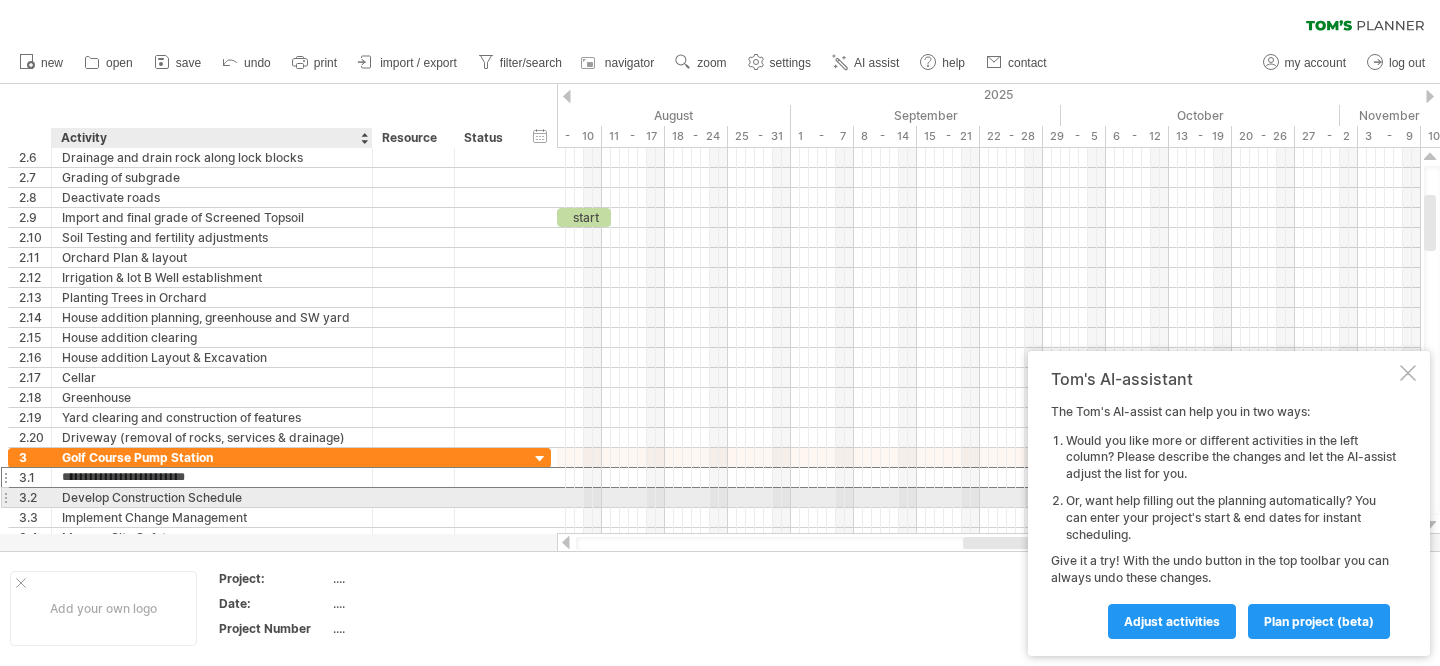 click on "Develop Construction Schedule" at bounding box center (212, 497) 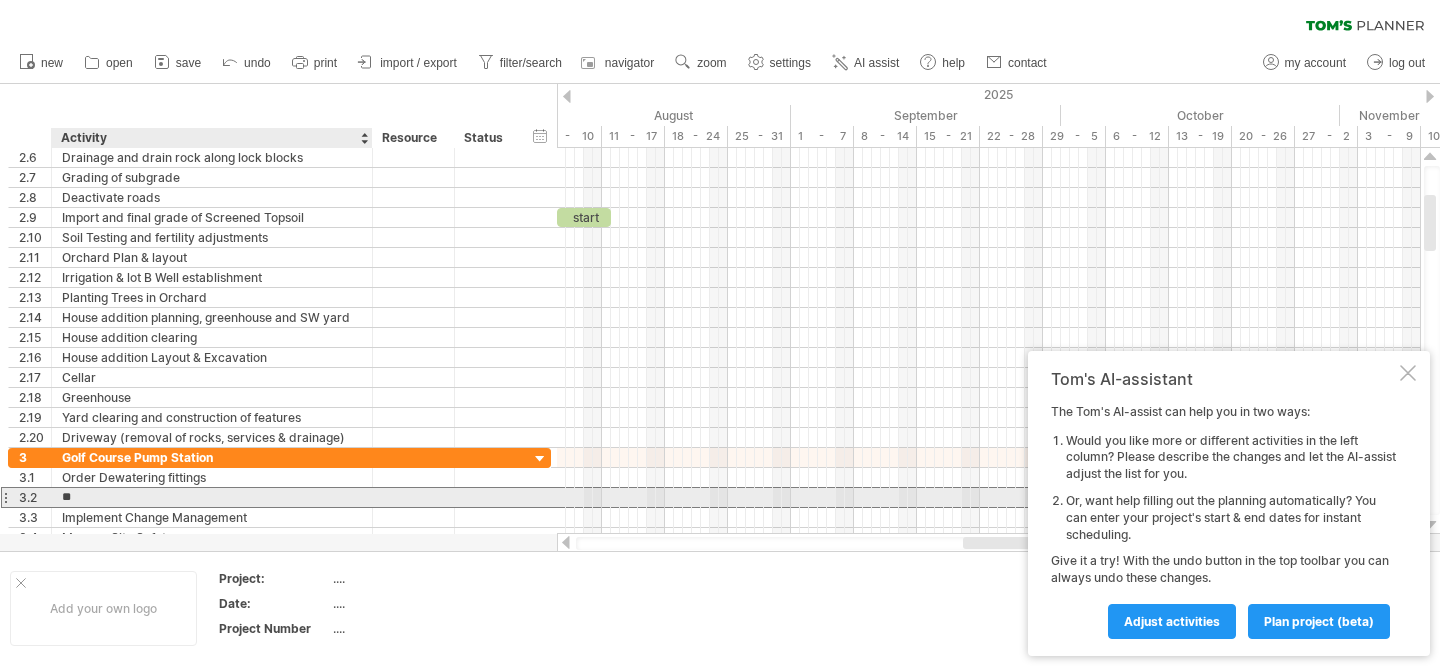 type on "*" 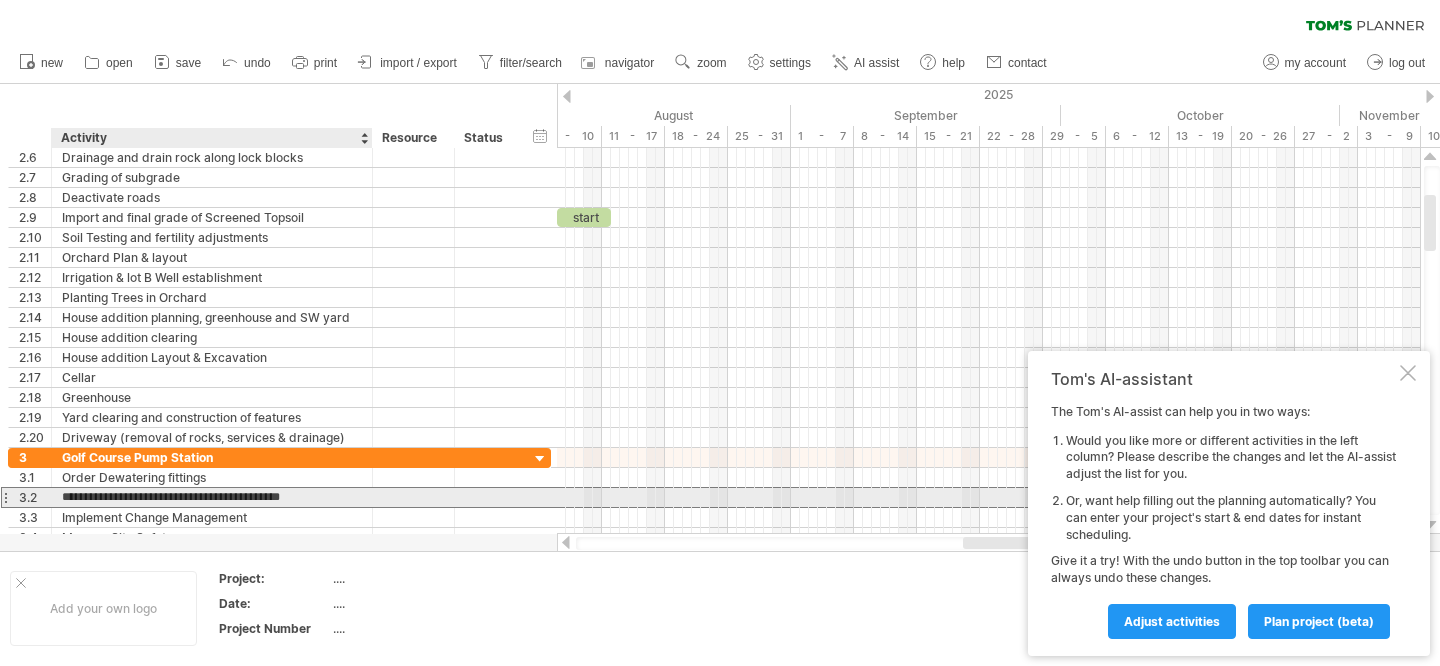 type on "**********" 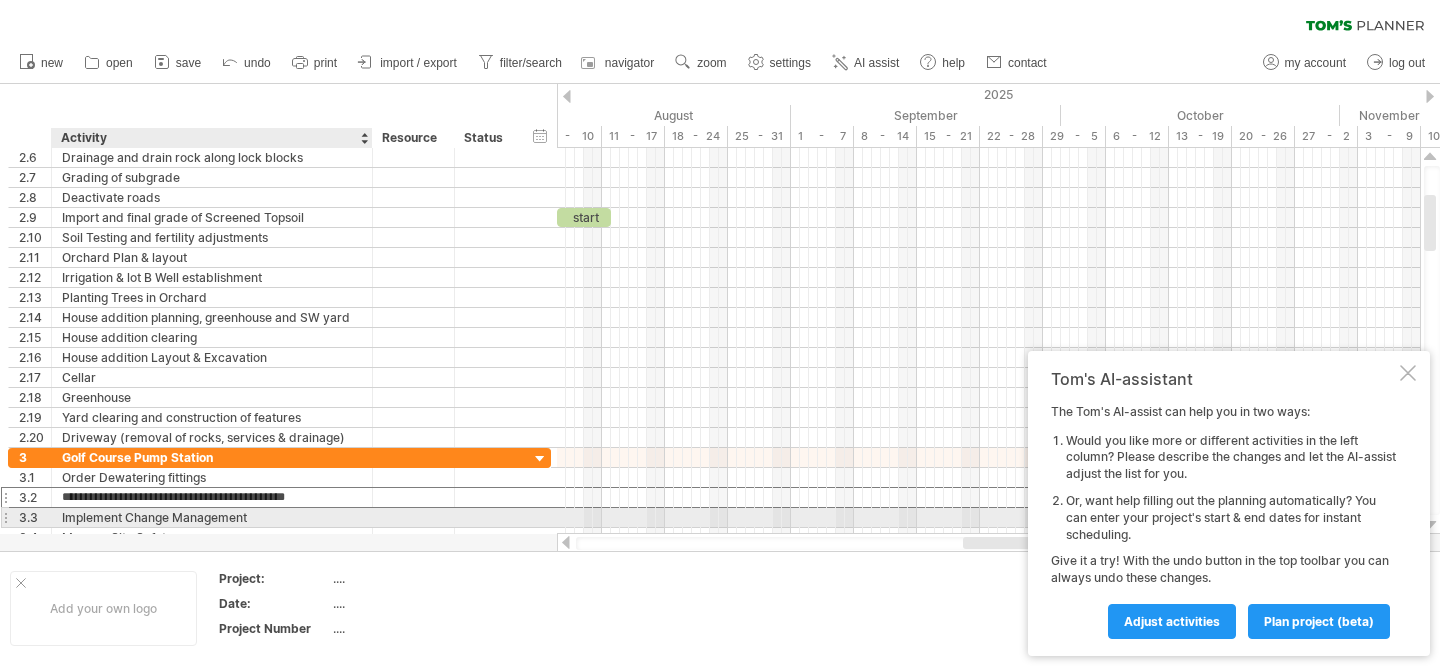 click on "Implement Change Management" at bounding box center (212, 517) 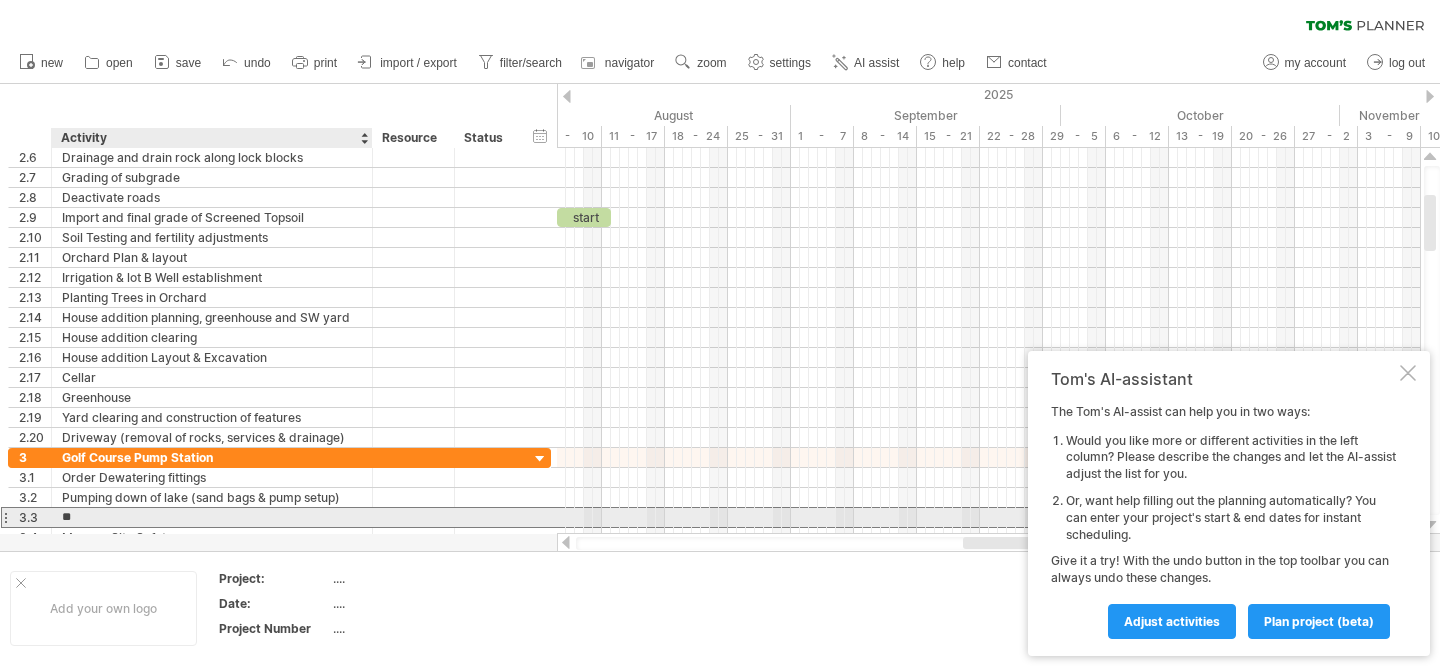 type on "*" 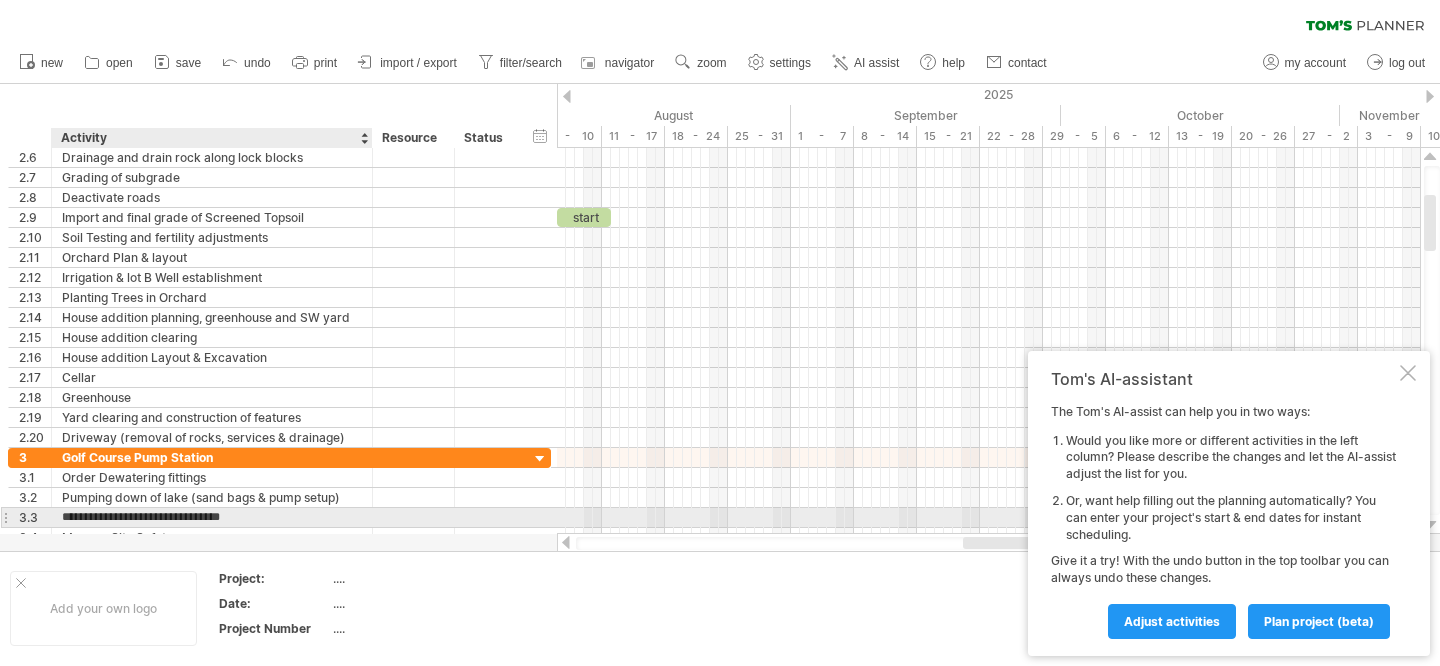 type on "**********" 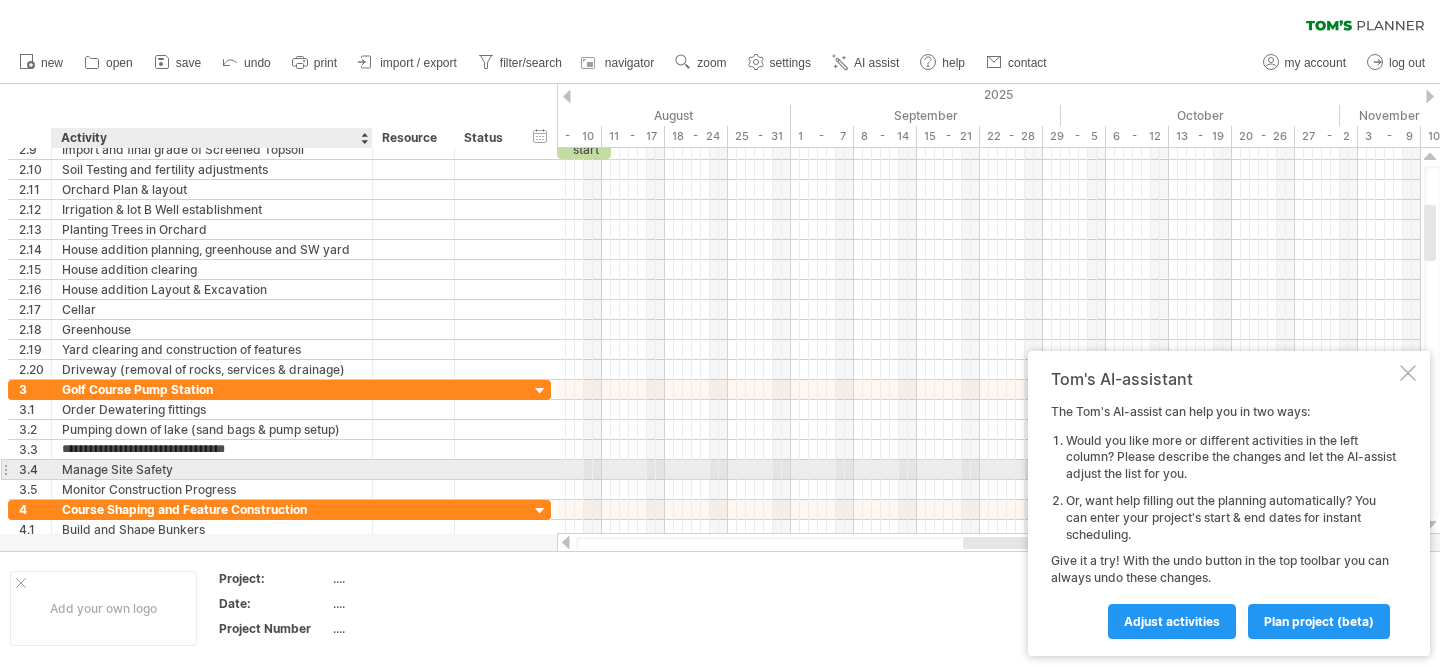 click on "Manage Site Safety" at bounding box center [212, 469] 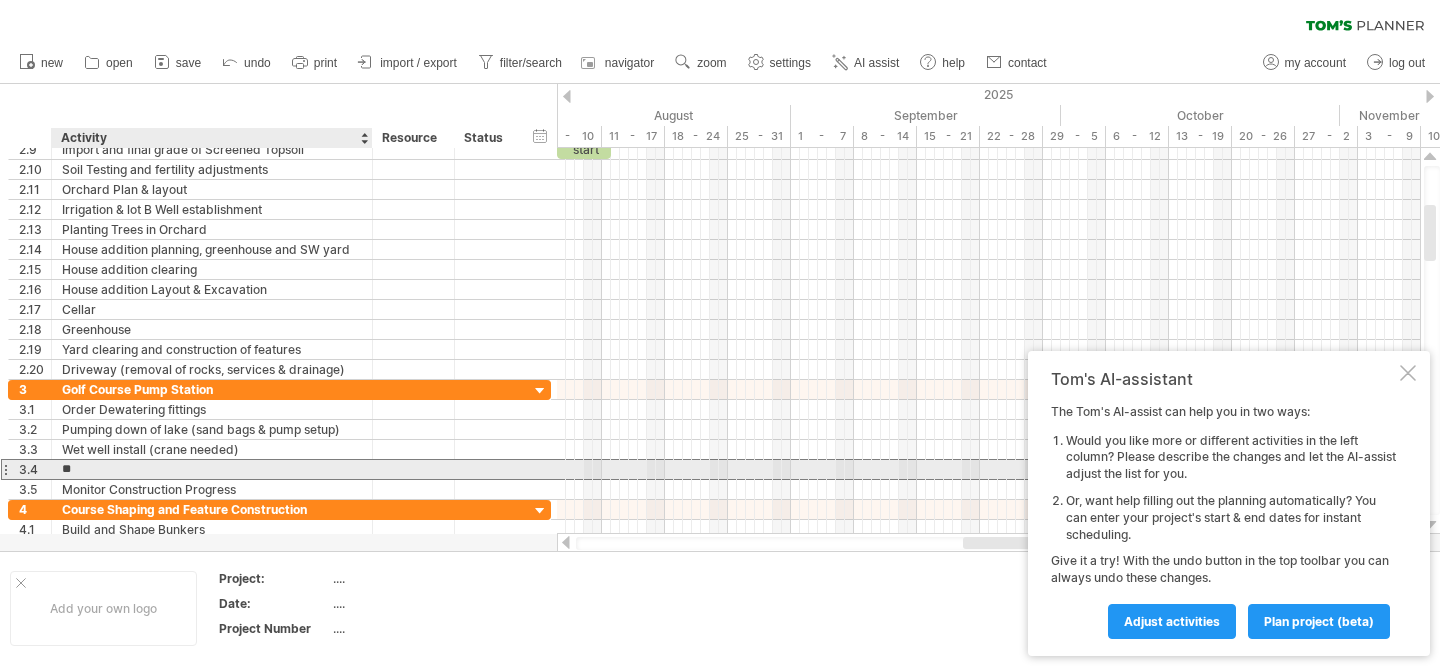 type on "*" 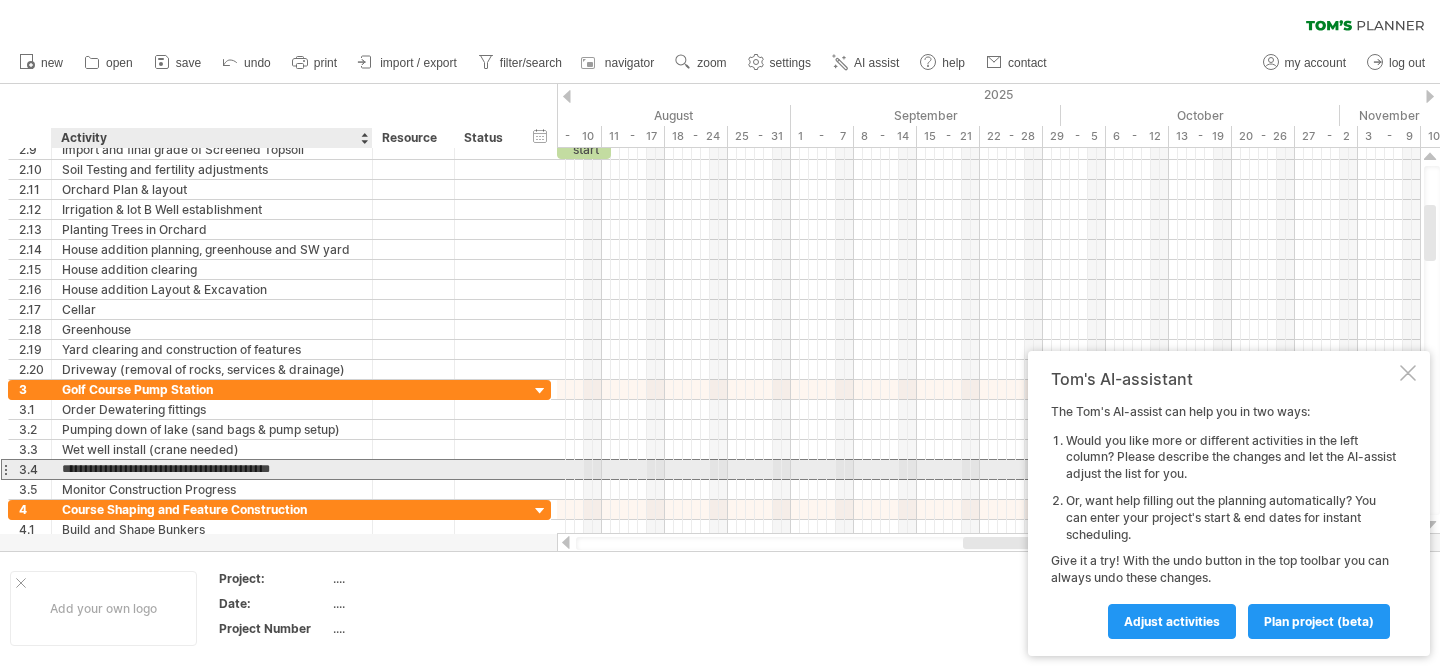type on "**********" 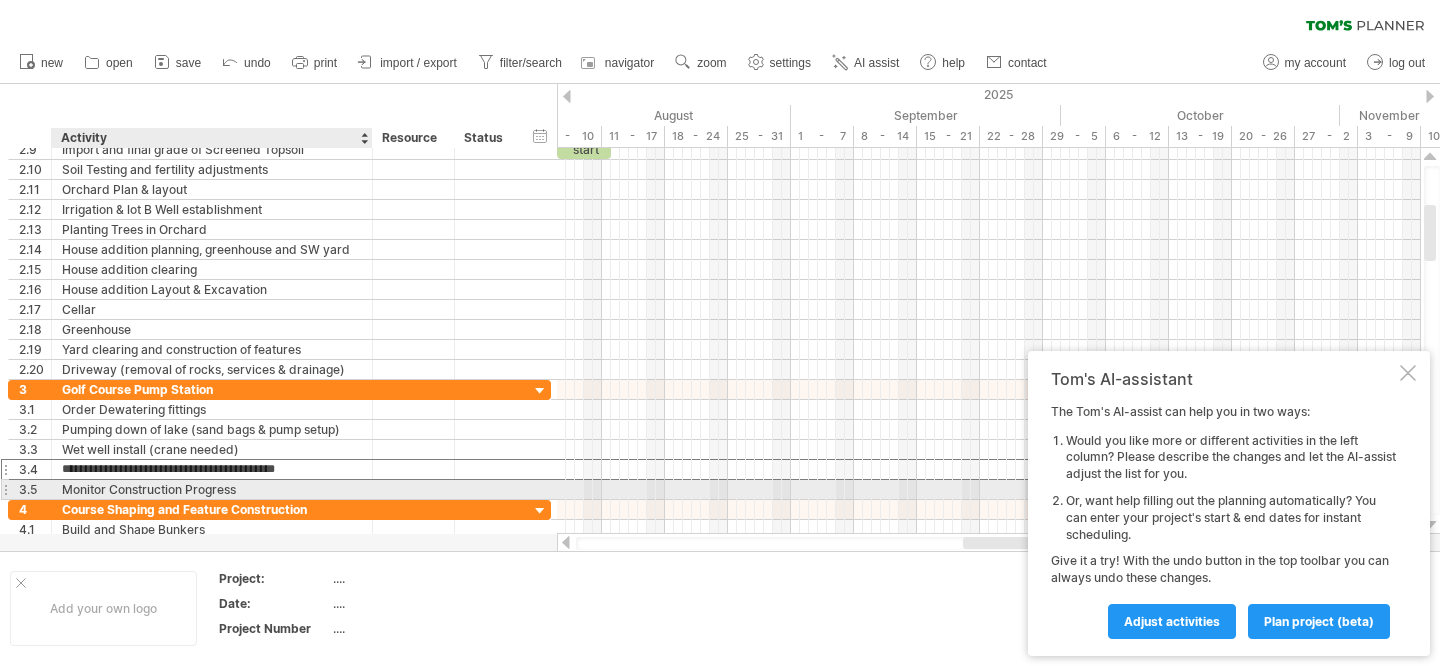 click on "Monitor Construction Progress" at bounding box center (212, 489) 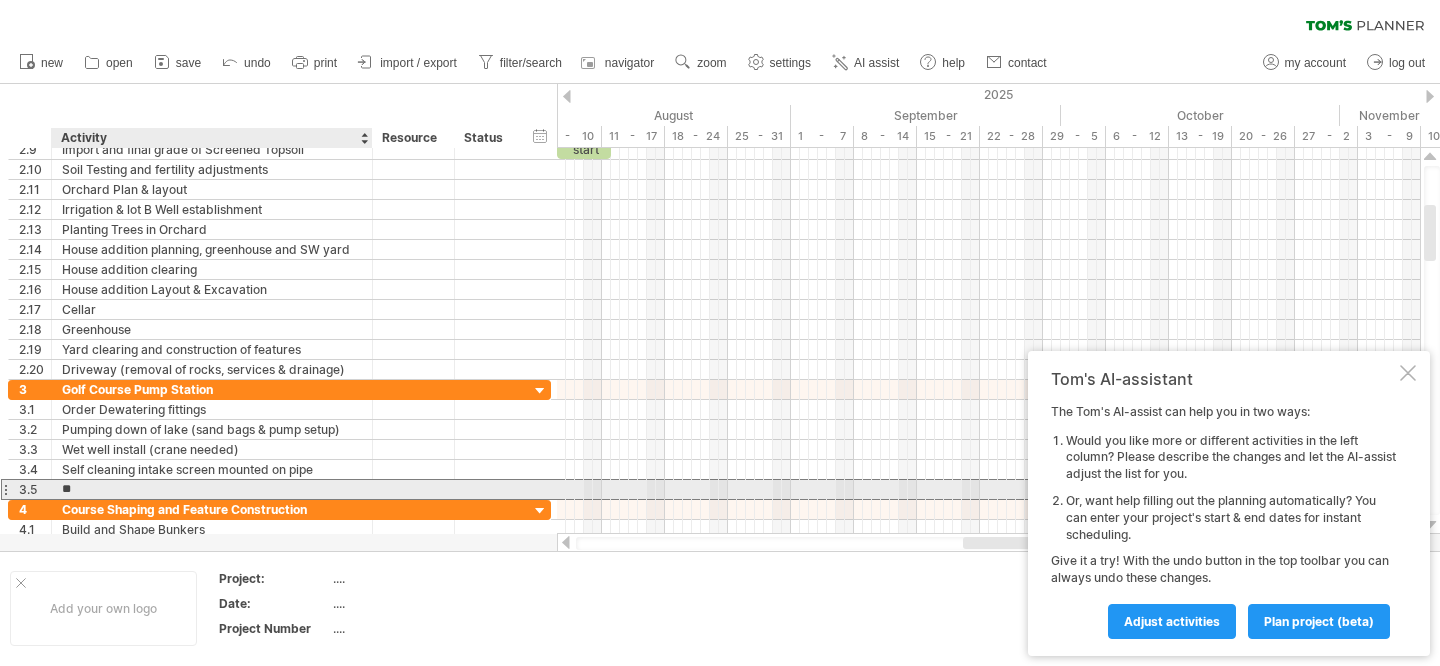 type on "*" 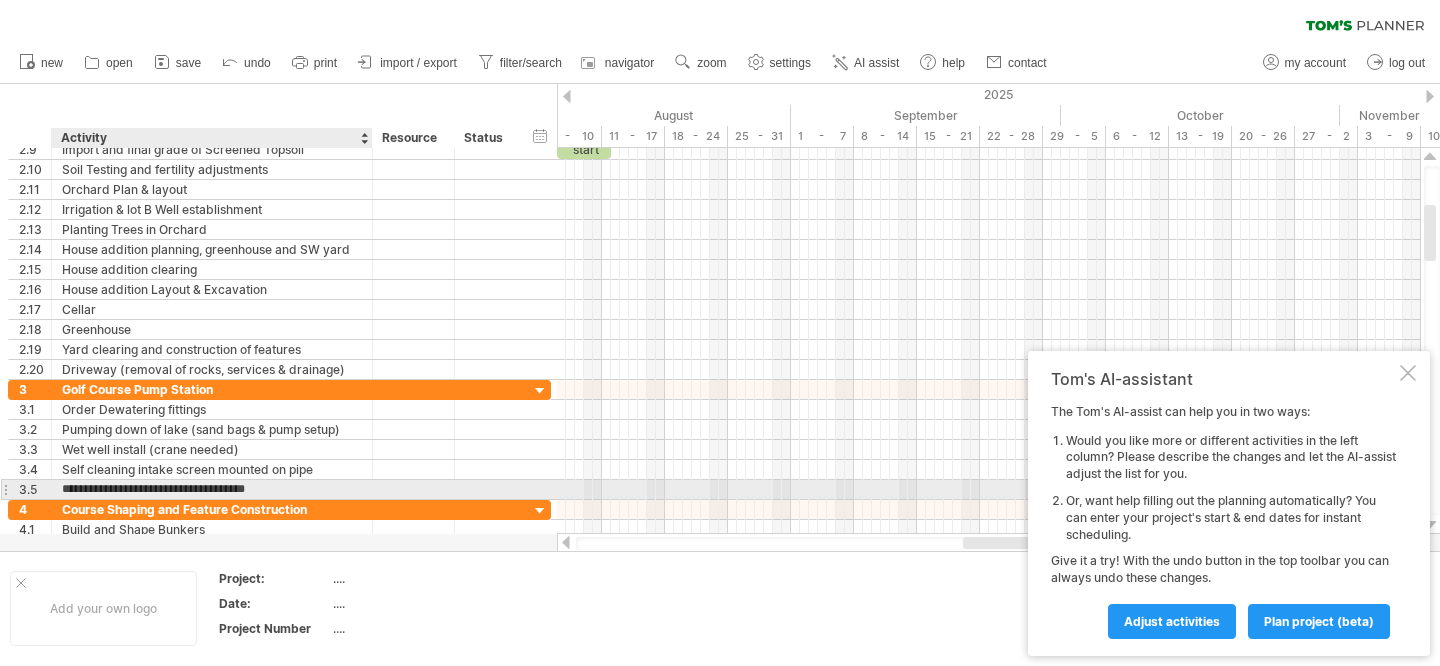 type on "**********" 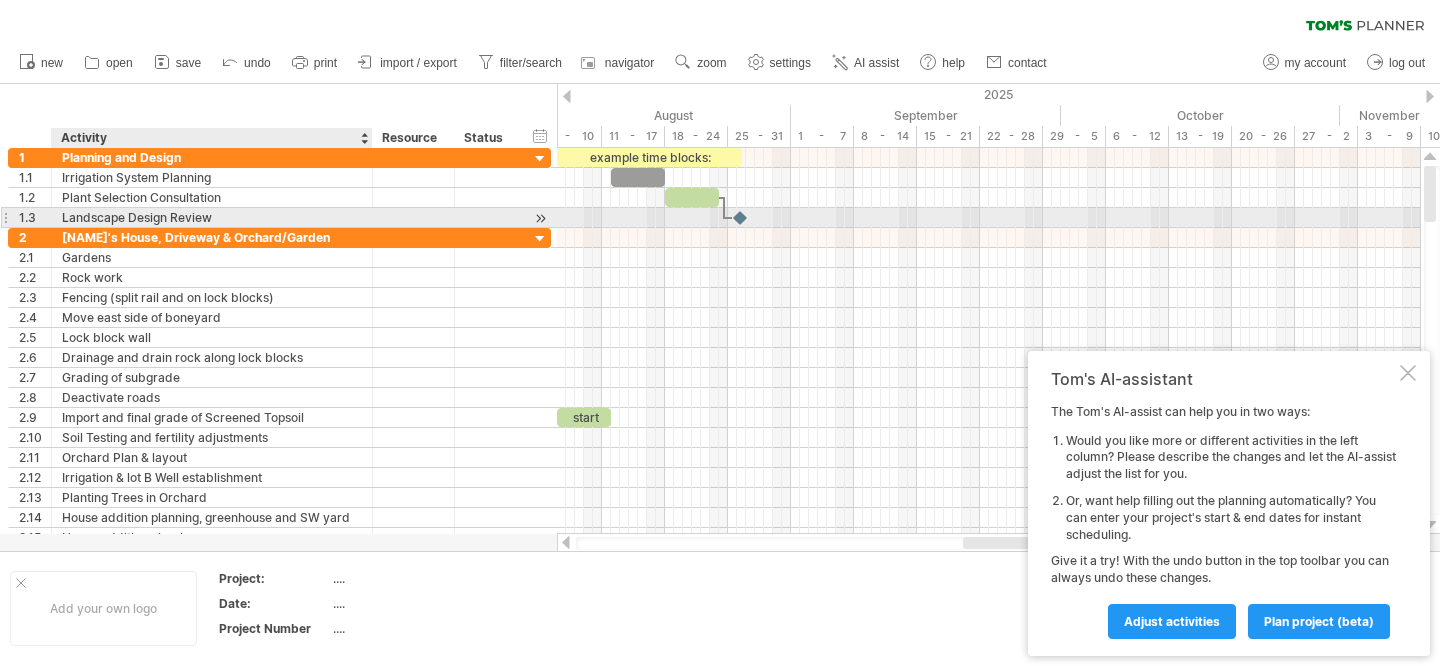click on "Landscape Design Review" at bounding box center (212, 217) 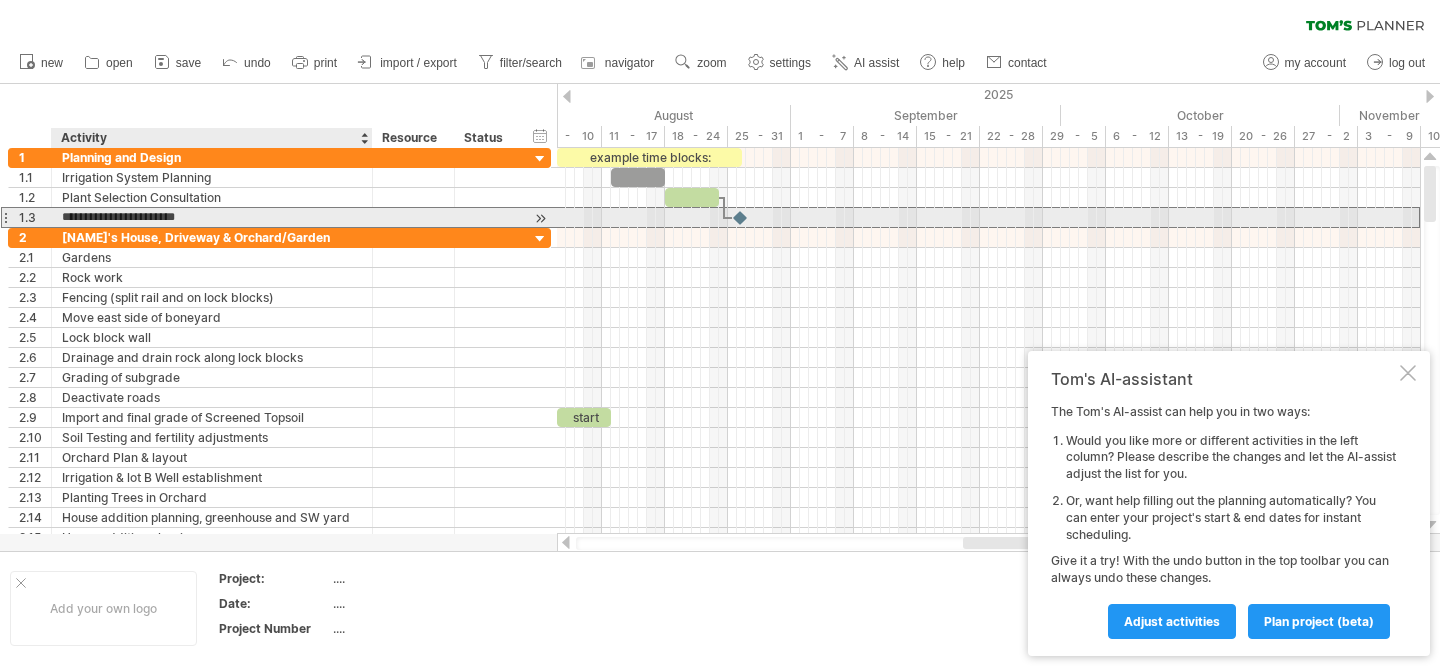 click on "**********" at bounding box center [212, 217] 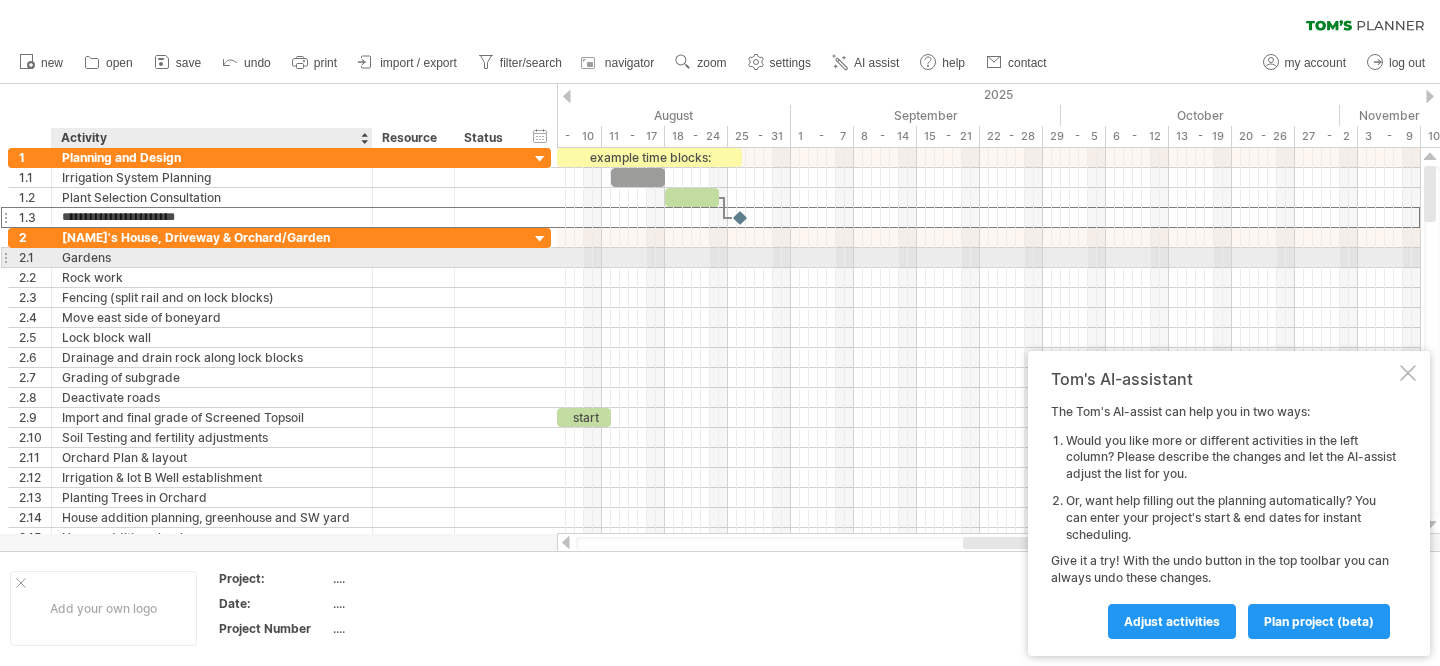 drag, startPoint x: 149, startPoint y: 219, endPoint x: 149, endPoint y: 264, distance: 45 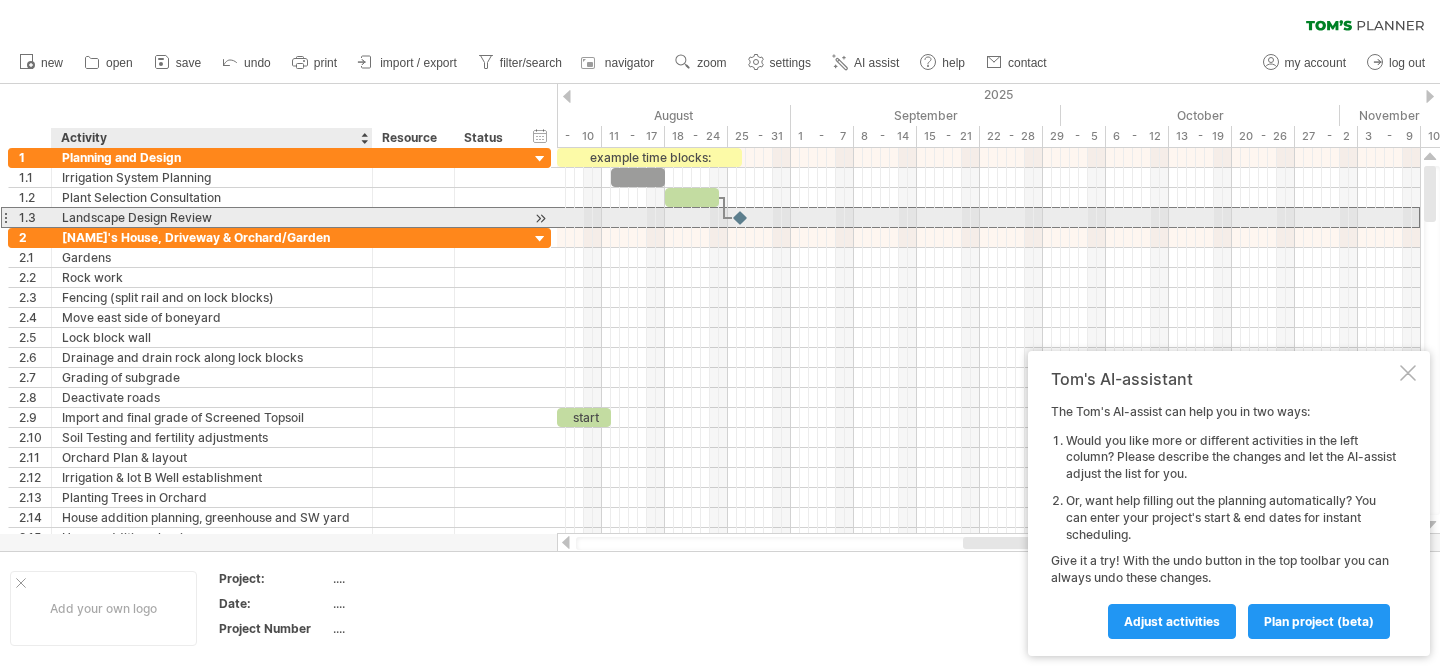 click on "Landscape Design Review" at bounding box center (212, 217) 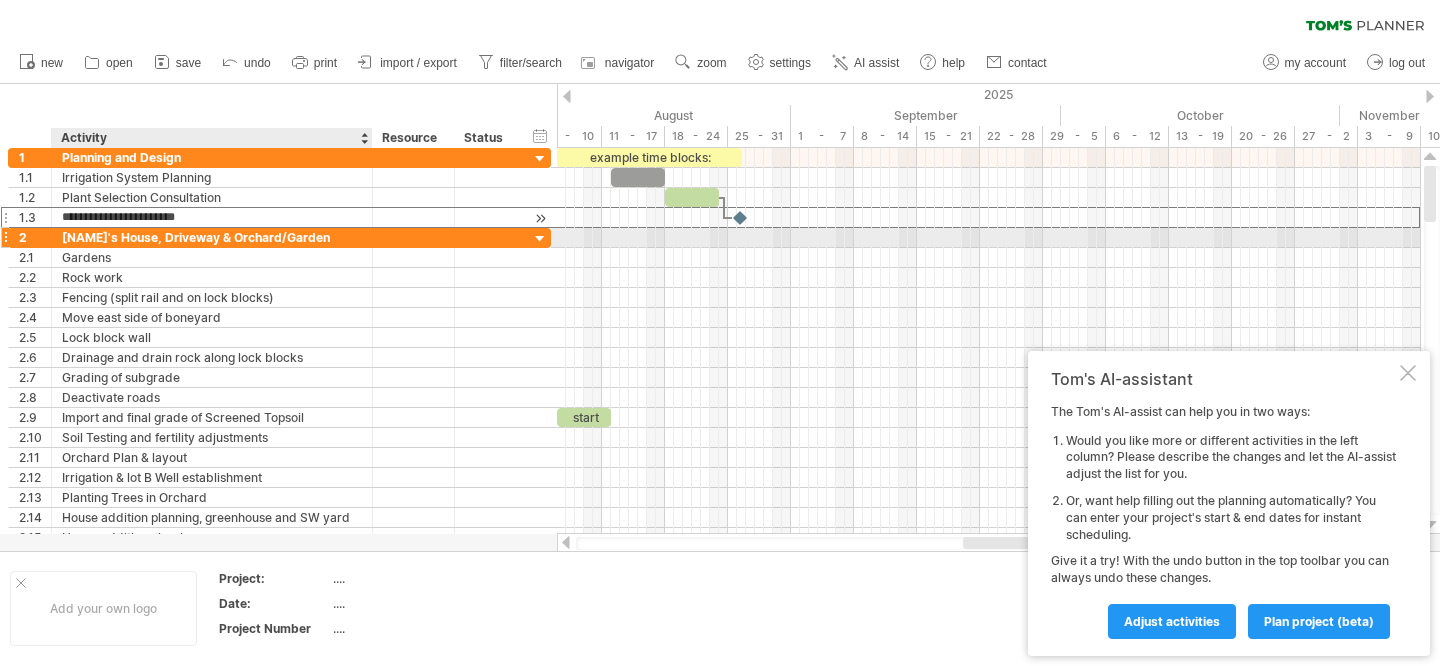 click on "**********" at bounding box center (212, 217) 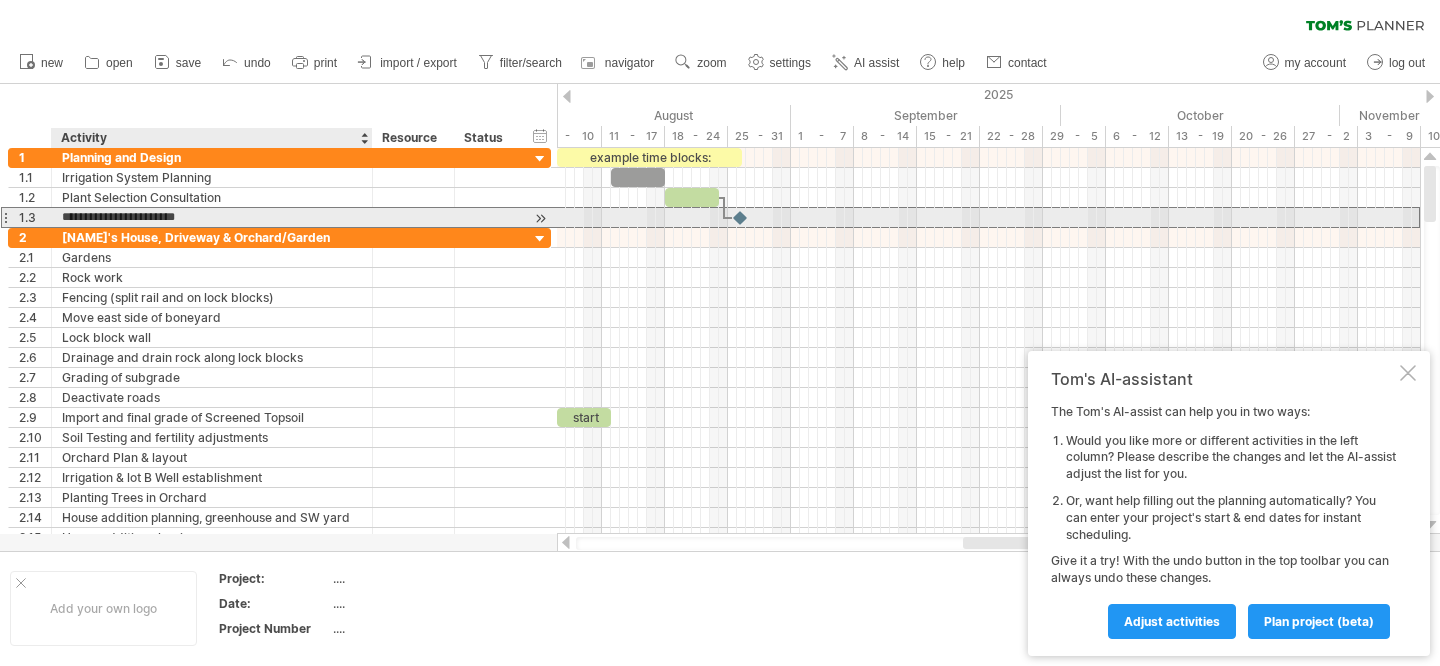click on "**********" at bounding box center (212, 217) 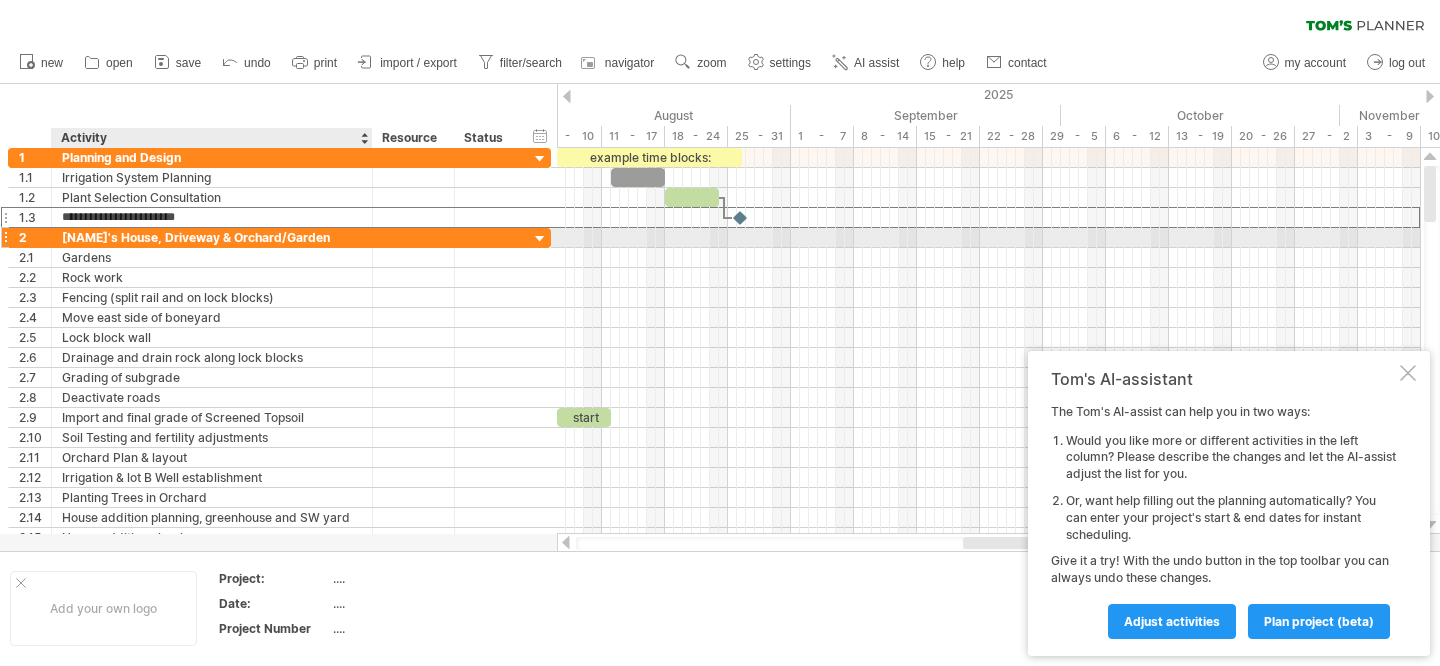drag, startPoint x: 134, startPoint y: 217, endPoint x: 134, endPoint y: 230, distance: 13 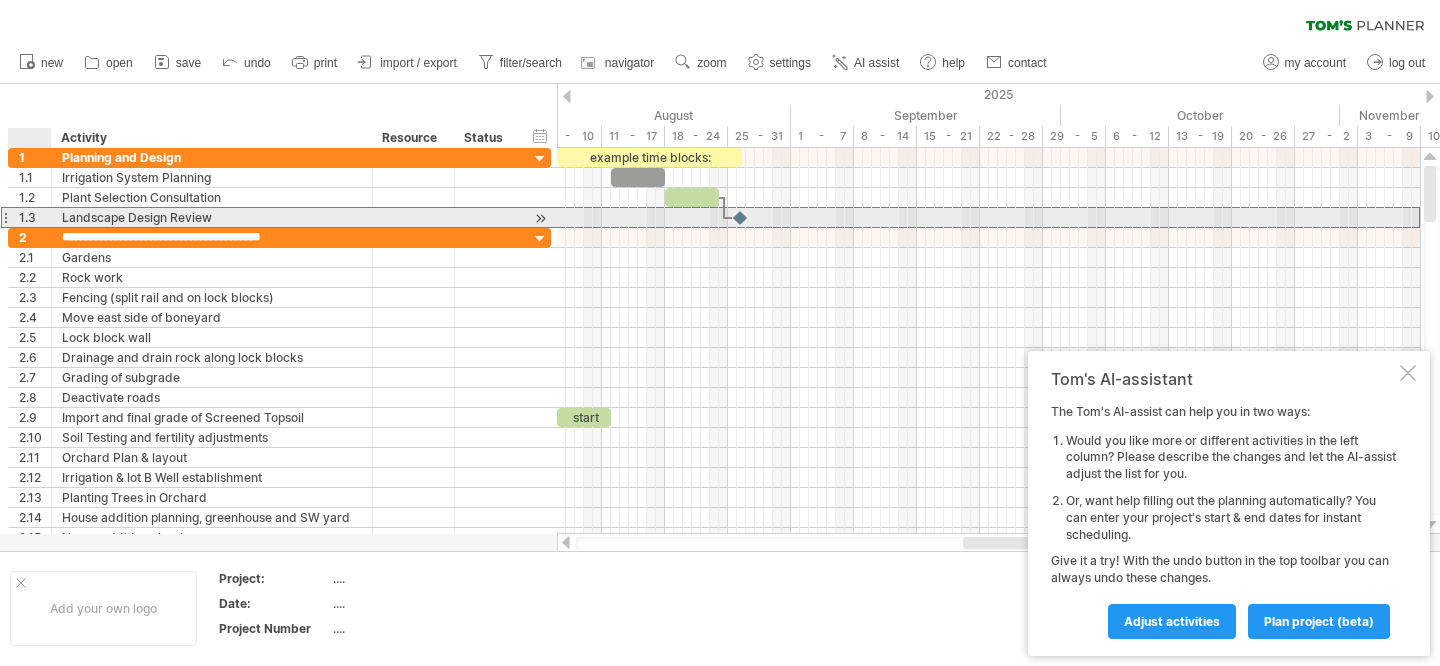 click on "**********" at bounding box center (212, 217) 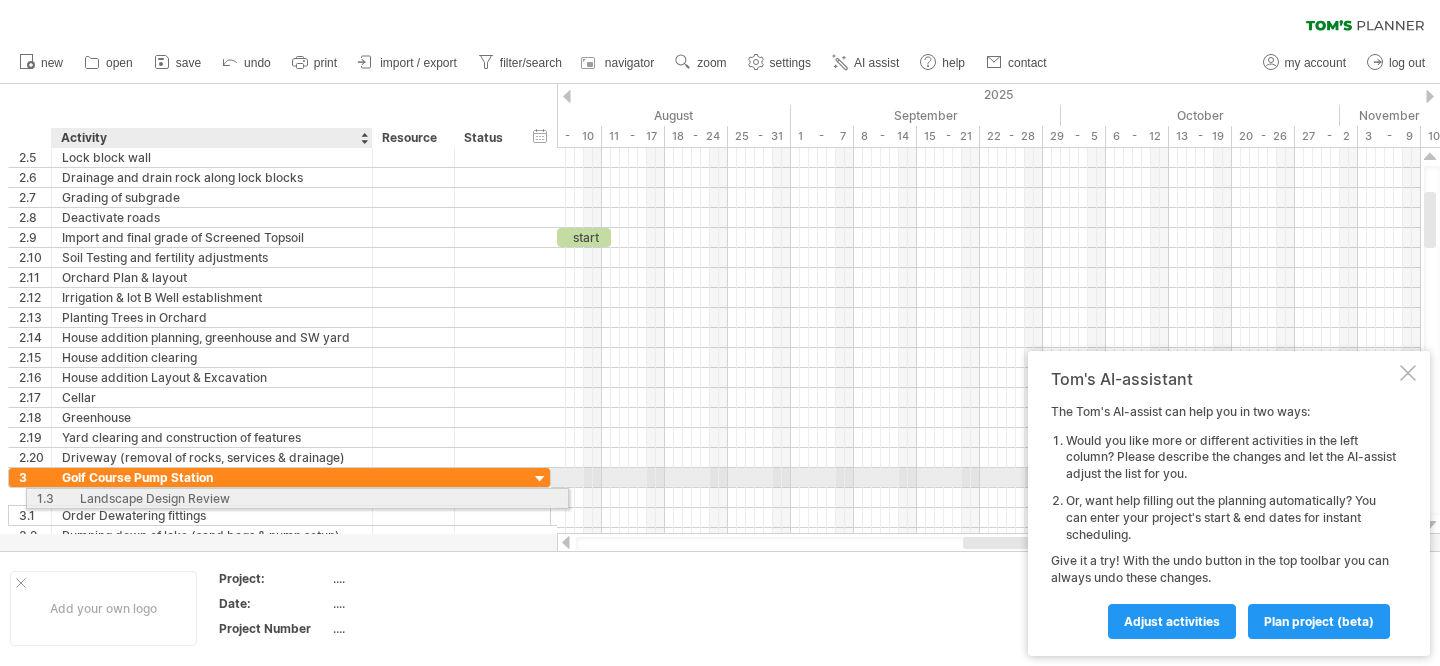 drag, startPoint x: 60, startPoint y: 215, endPoint x: 72, endPoint y: 495, distance: 280.25702 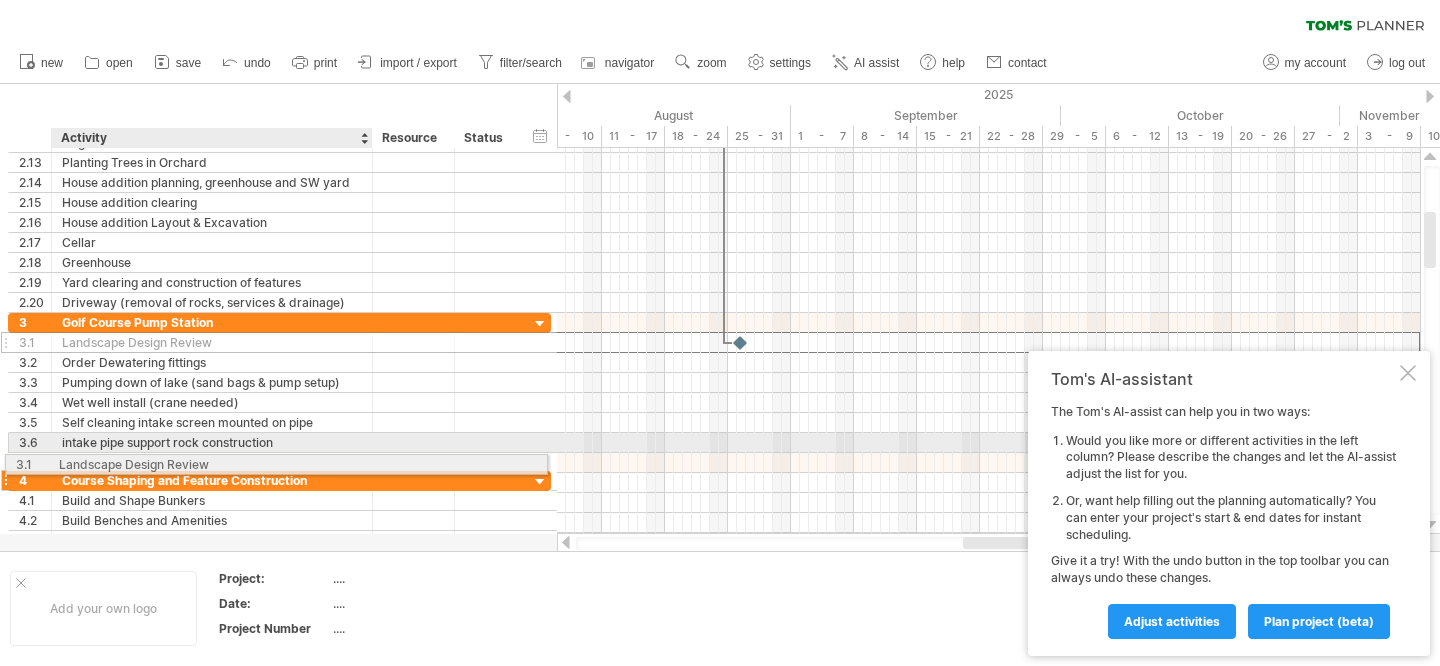drag, startPoint x: 108, startPoint y: 344, endPoint x: 99, endPoint y: 461, distance: 117.34564 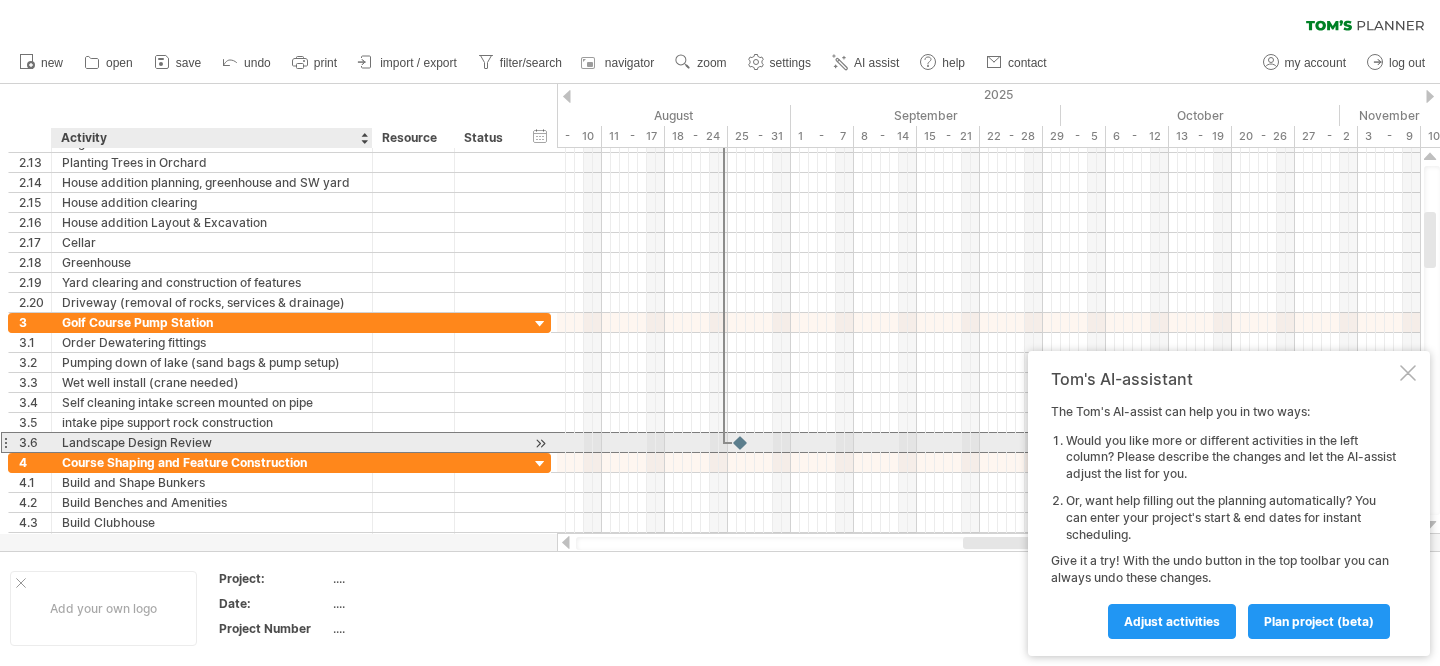 click on "Landscape Design Review" at bounding box center (212, 442) 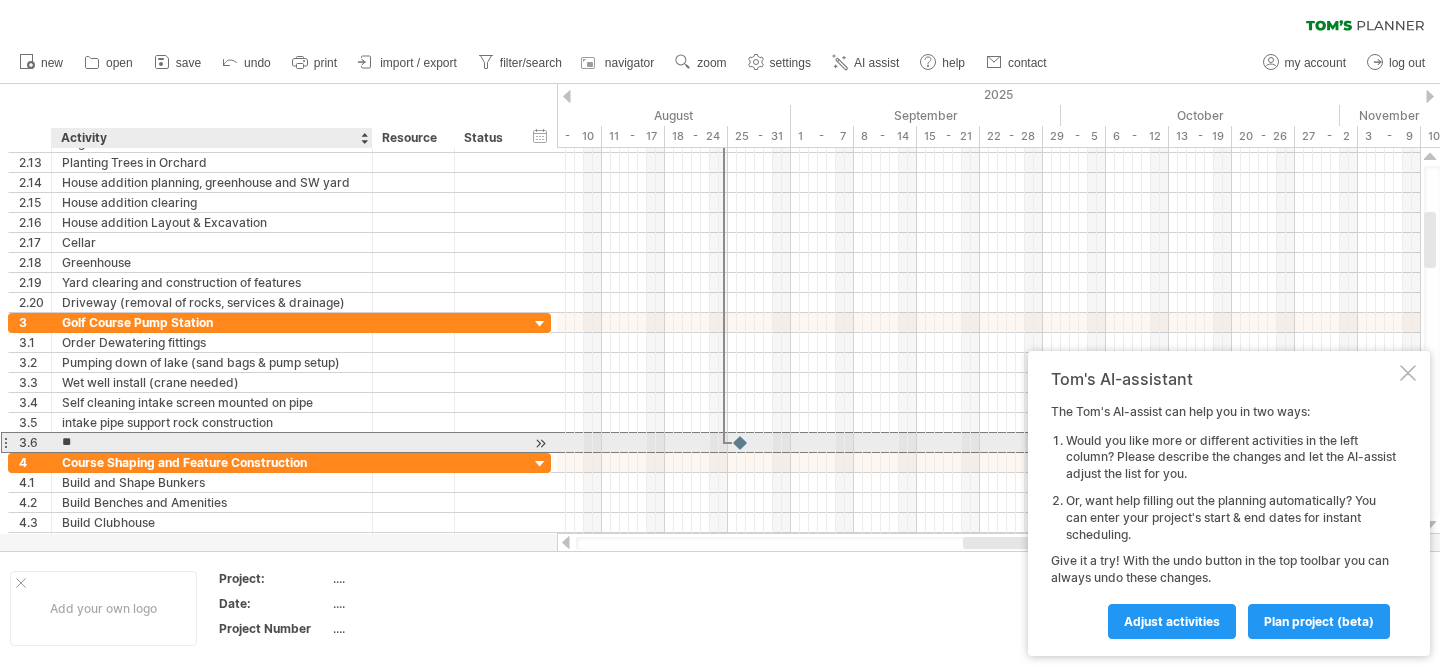 type on "*" 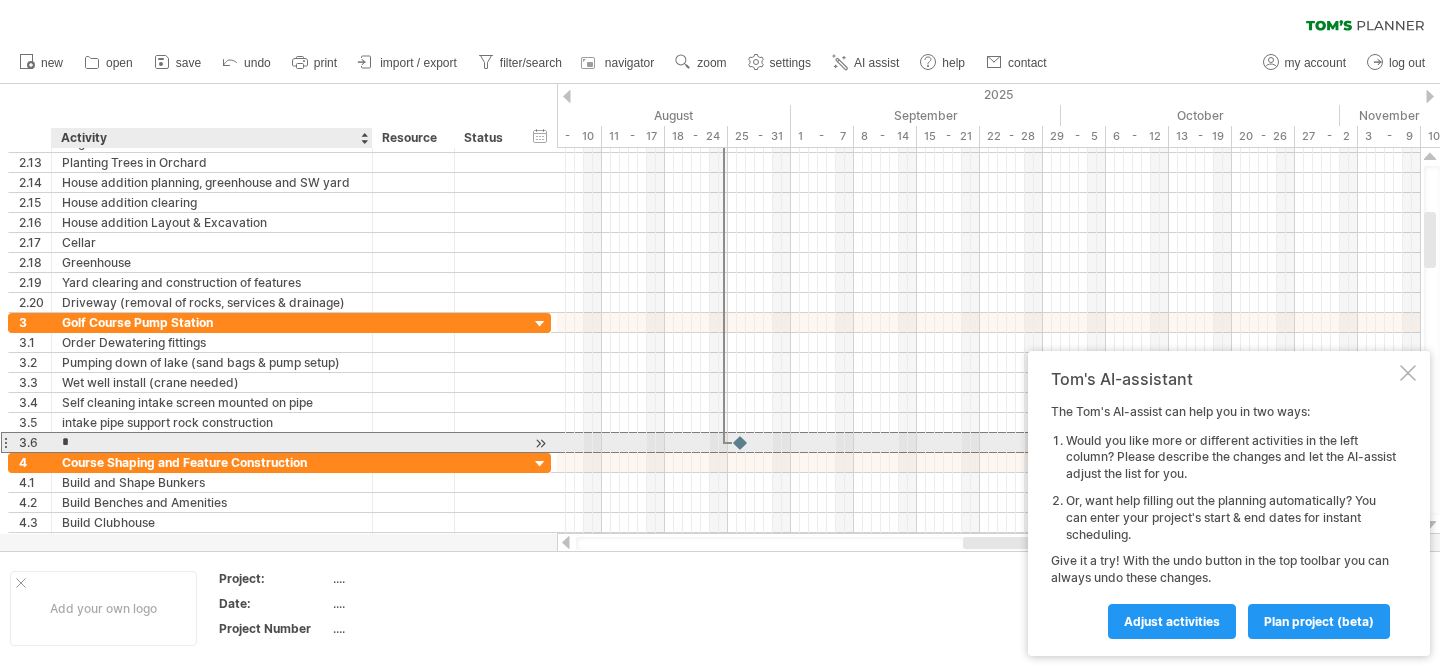 type 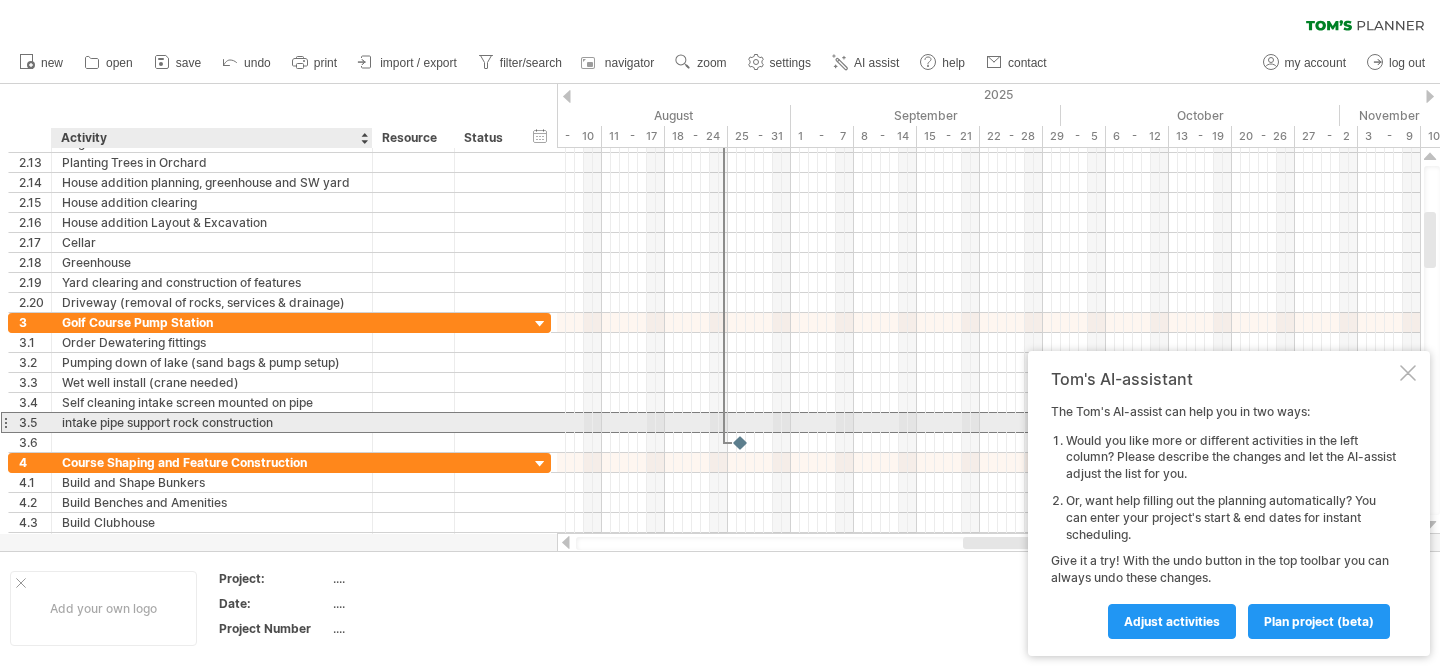 click on "intake pipe support rock construction" at bounding box center [212, 422] 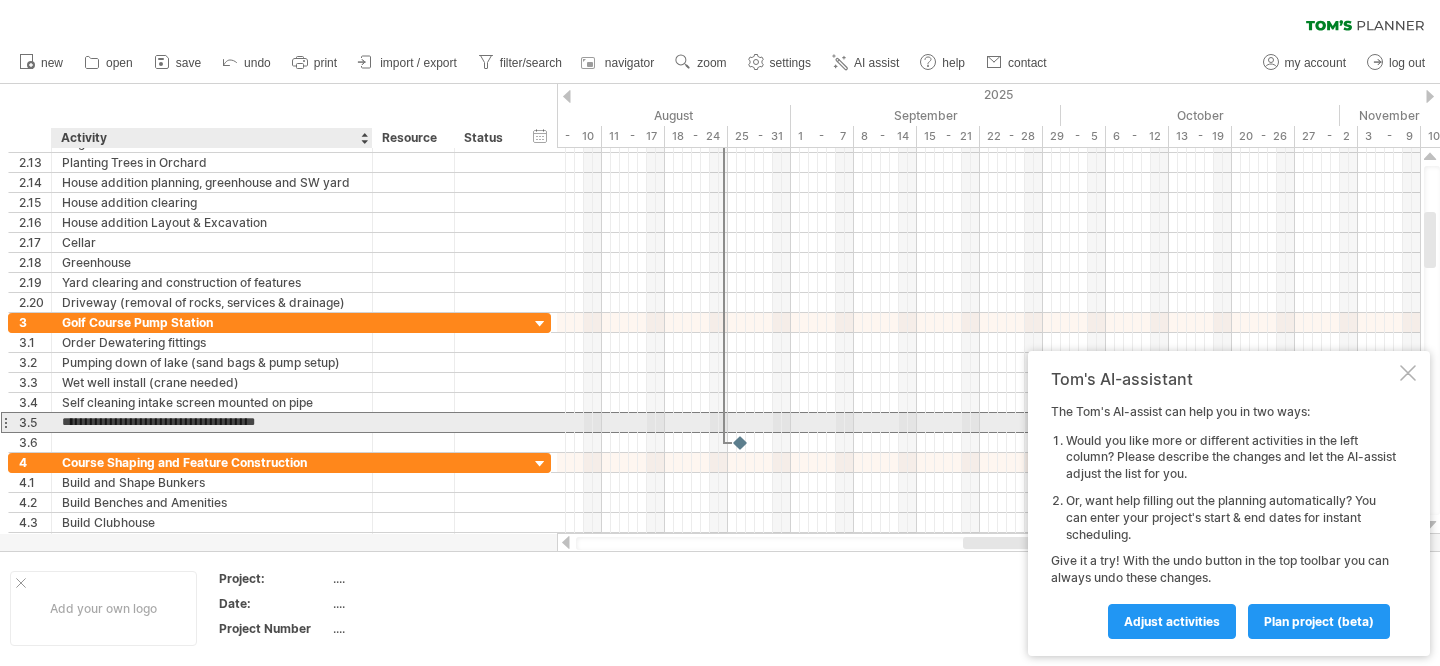 click on "**********" at bounding box center (212, 422) 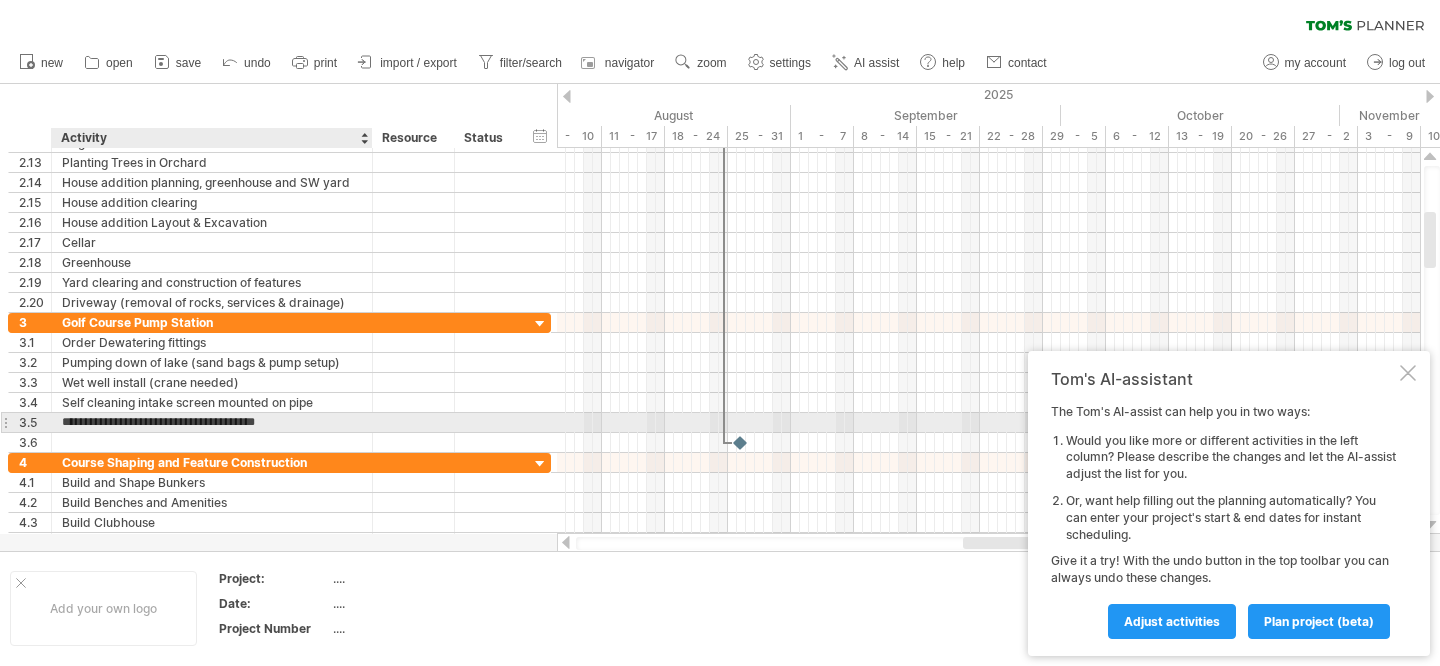 type on "**********" 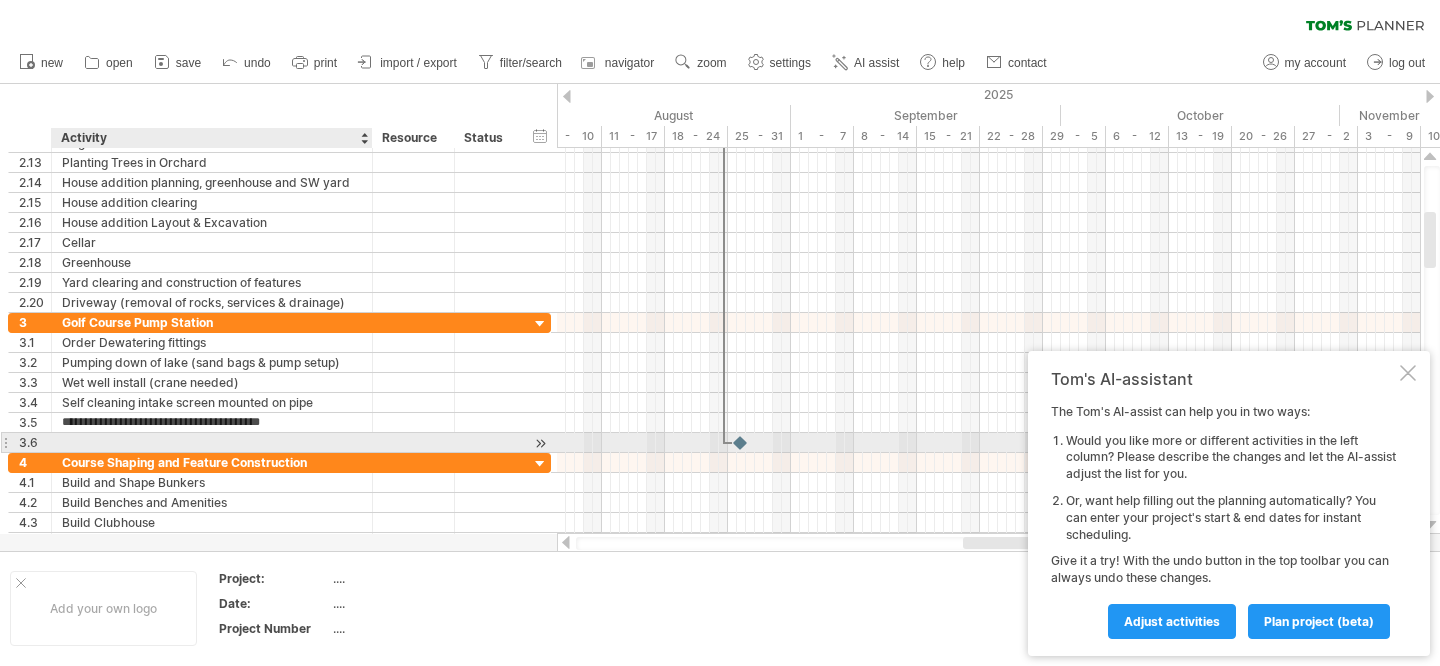 click at bounding box center (212, 442) 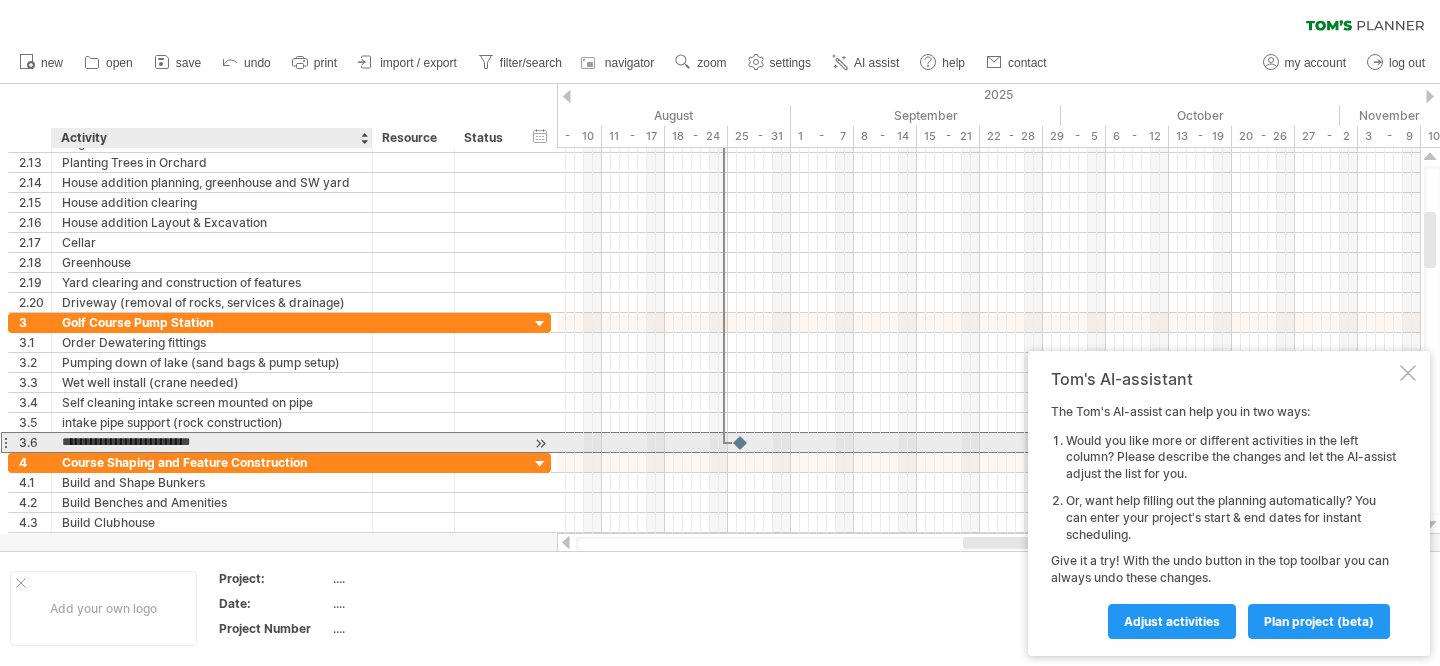 type on "**********" 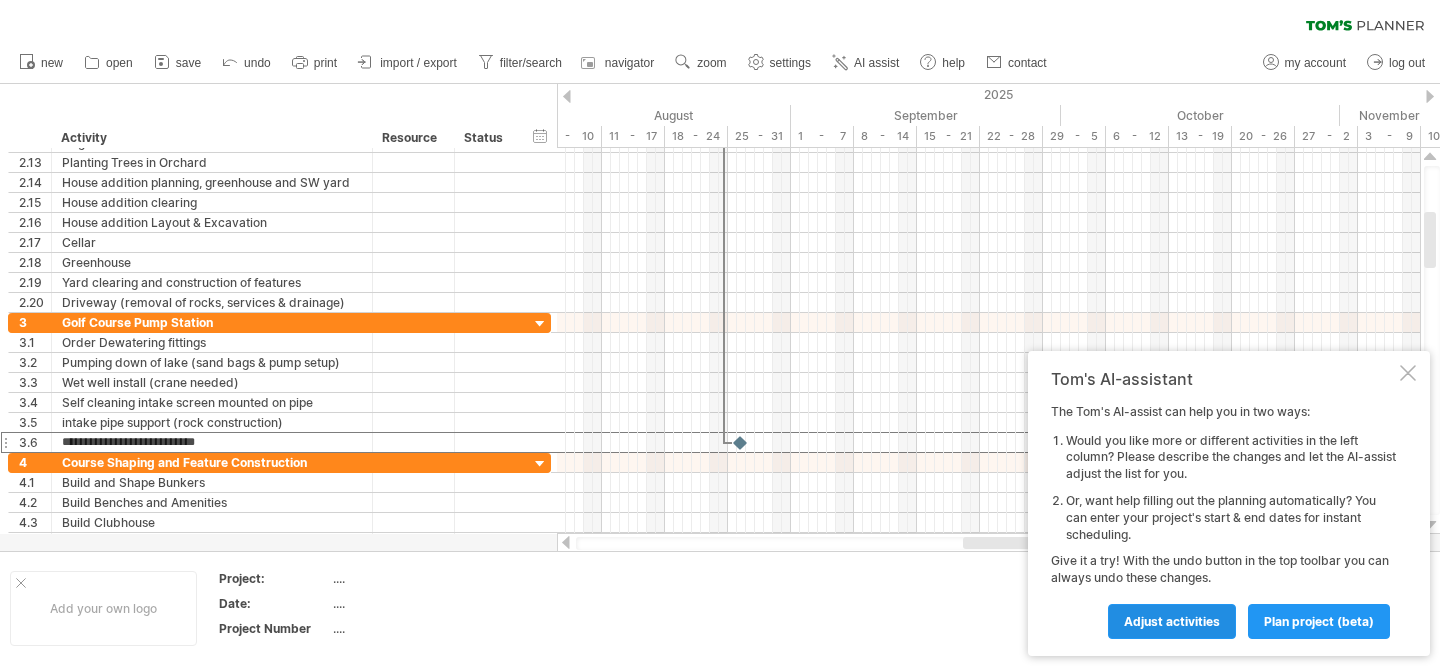 click on "Adjust activities" at bounding box center (1172, 621) 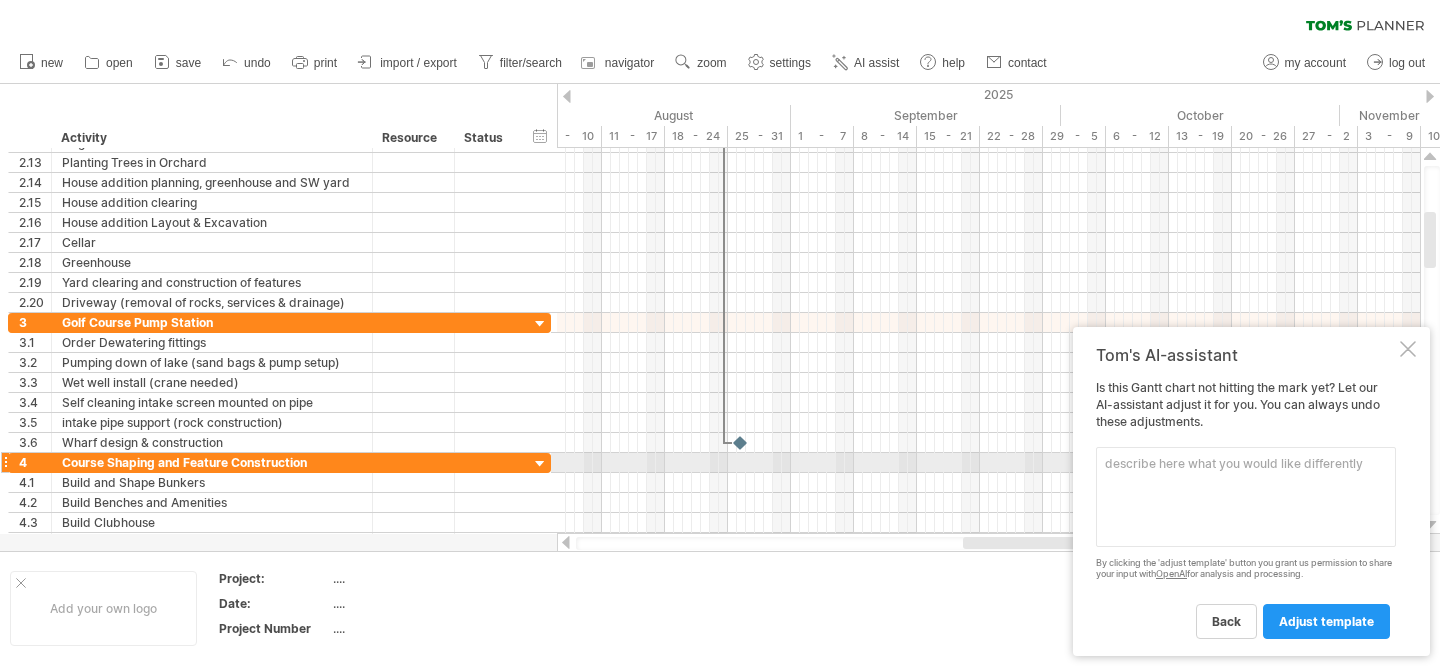 click at bounding box center (1246, 497) 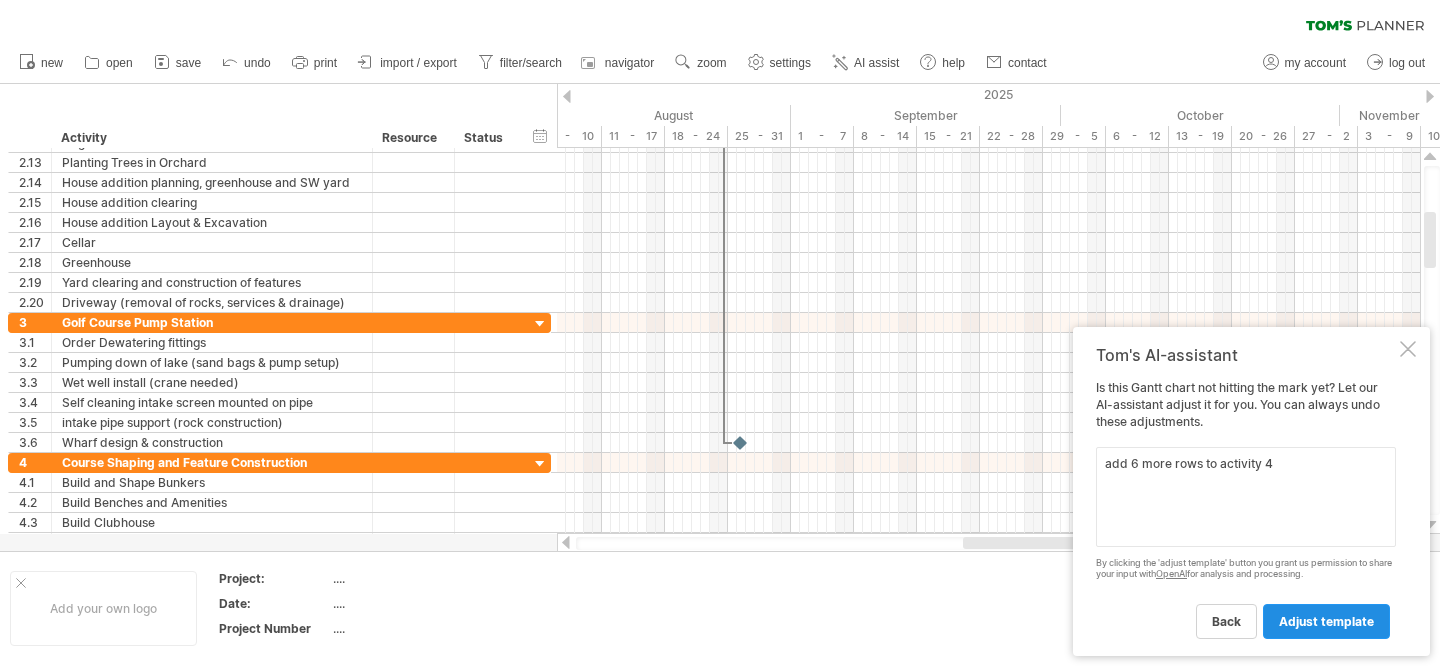 type on "add 6 more rows to activity 4" 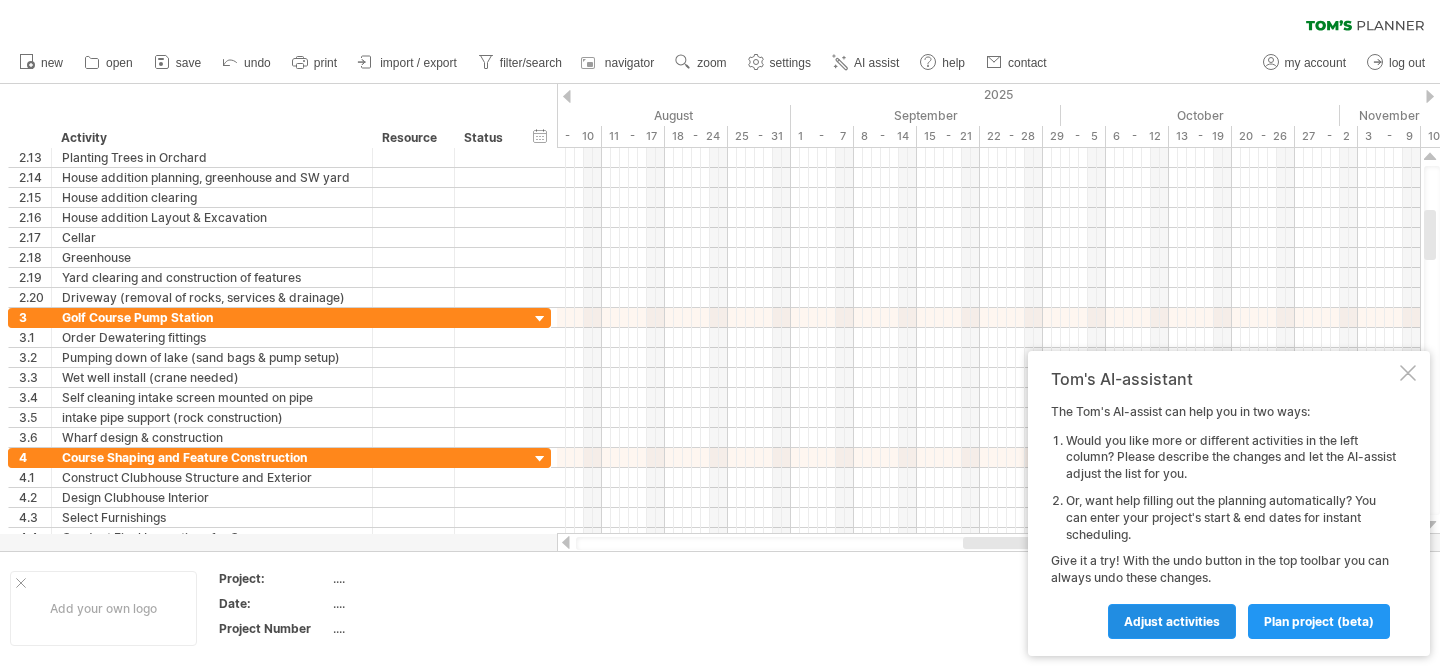 click on "Adjust activities" at bounding box center [1172, 621] 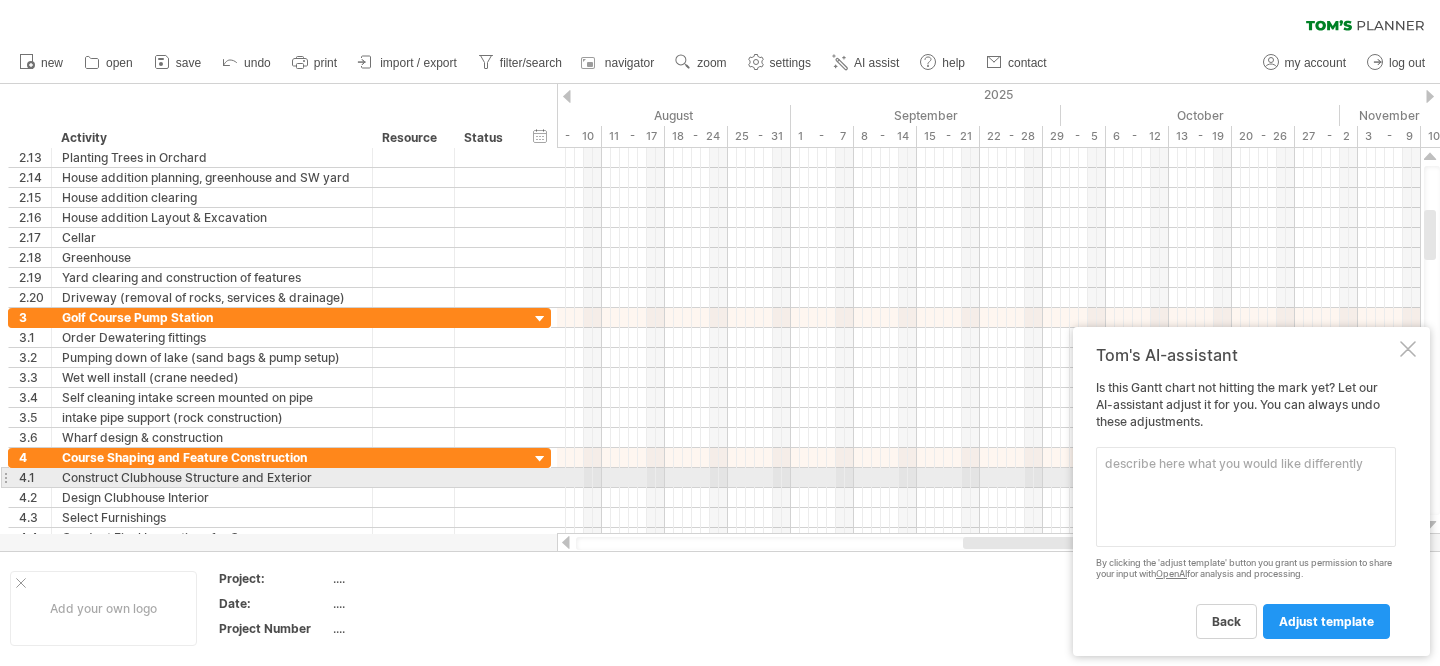 click at bounding box center (1246, 497) 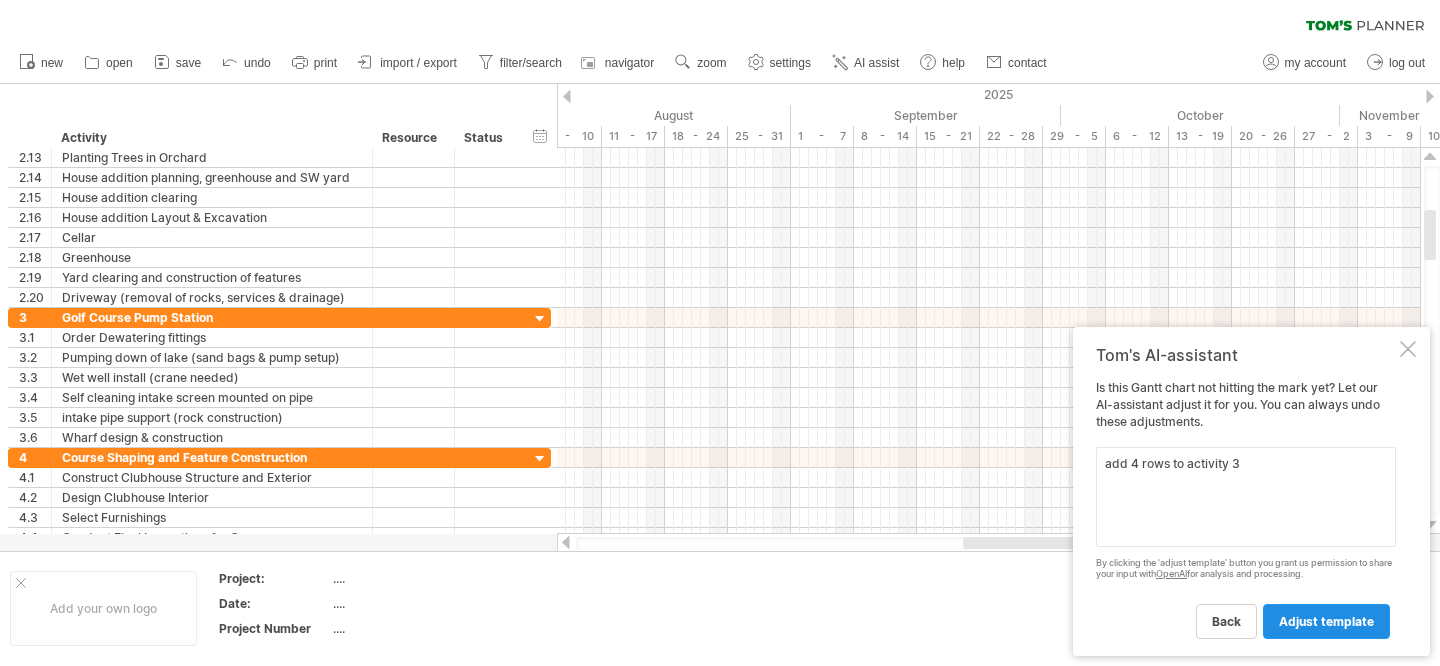 type on "add 4 rows to activity 3" 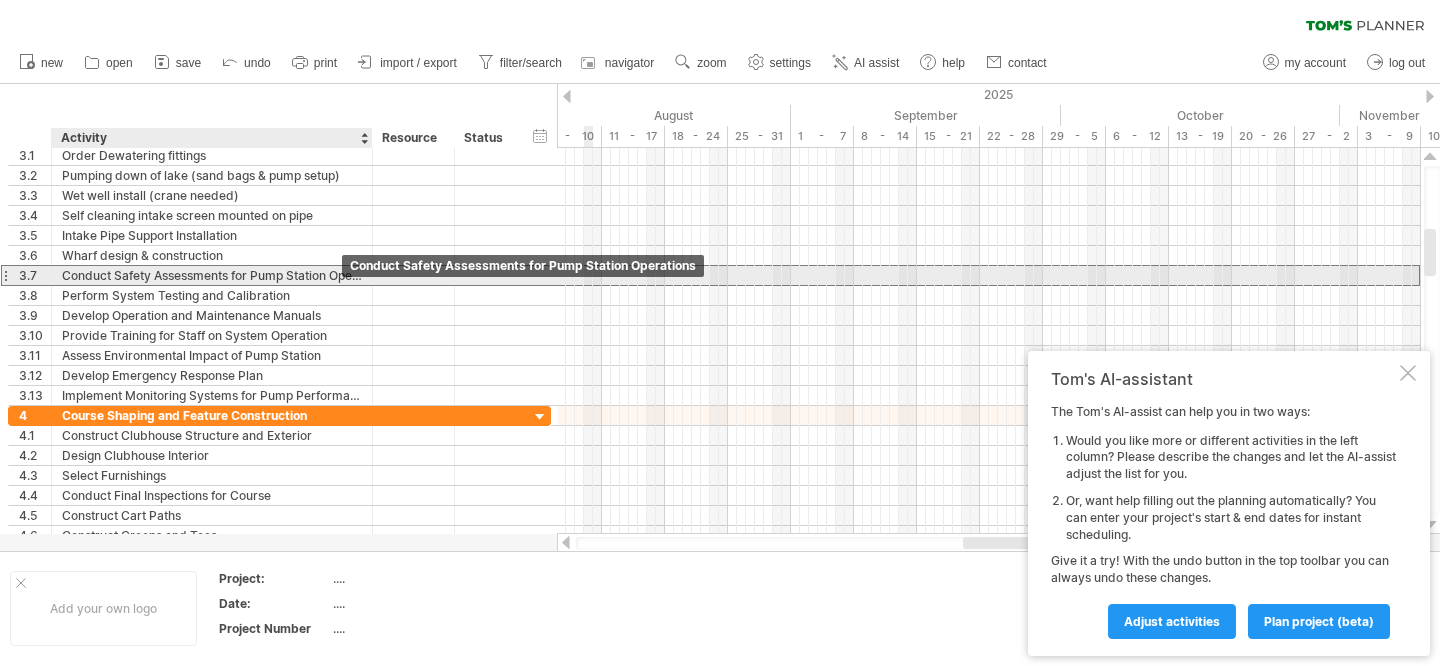 click on "Conduct Safety Assessments for Pump Station Operations" at bounding box center [212, 275] 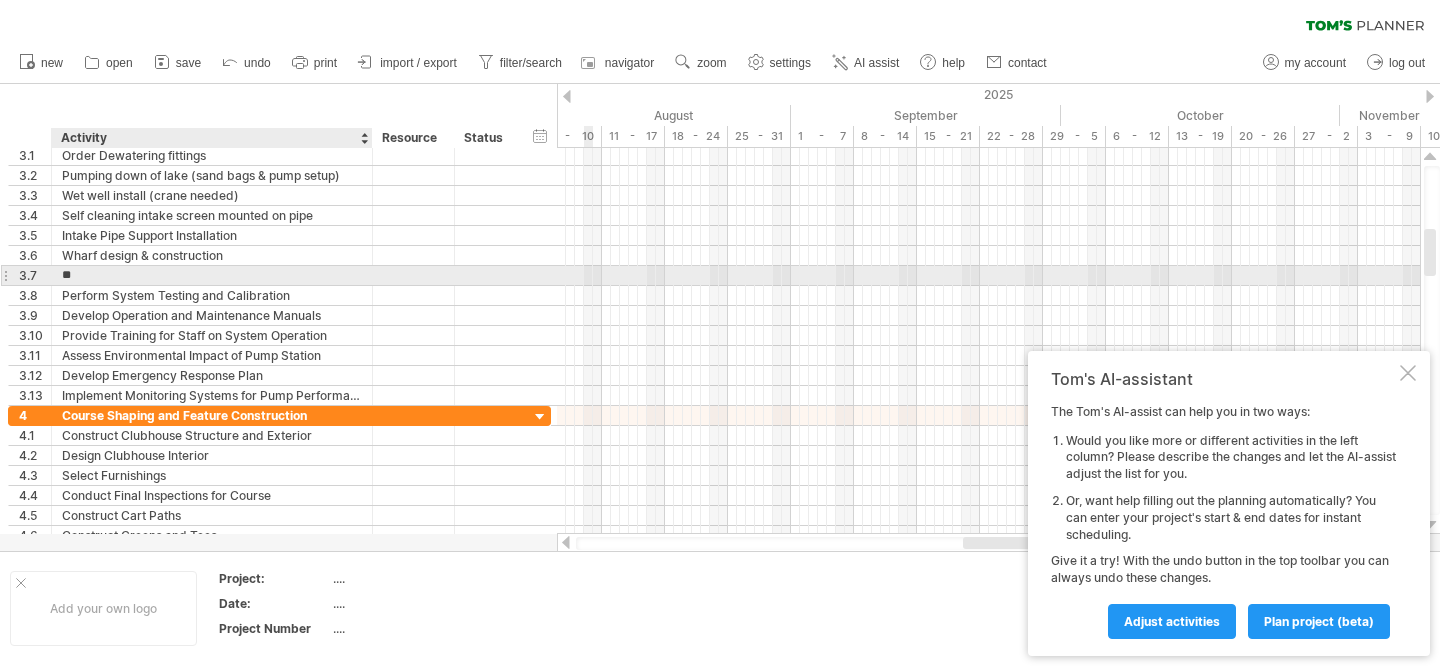 type on "*" 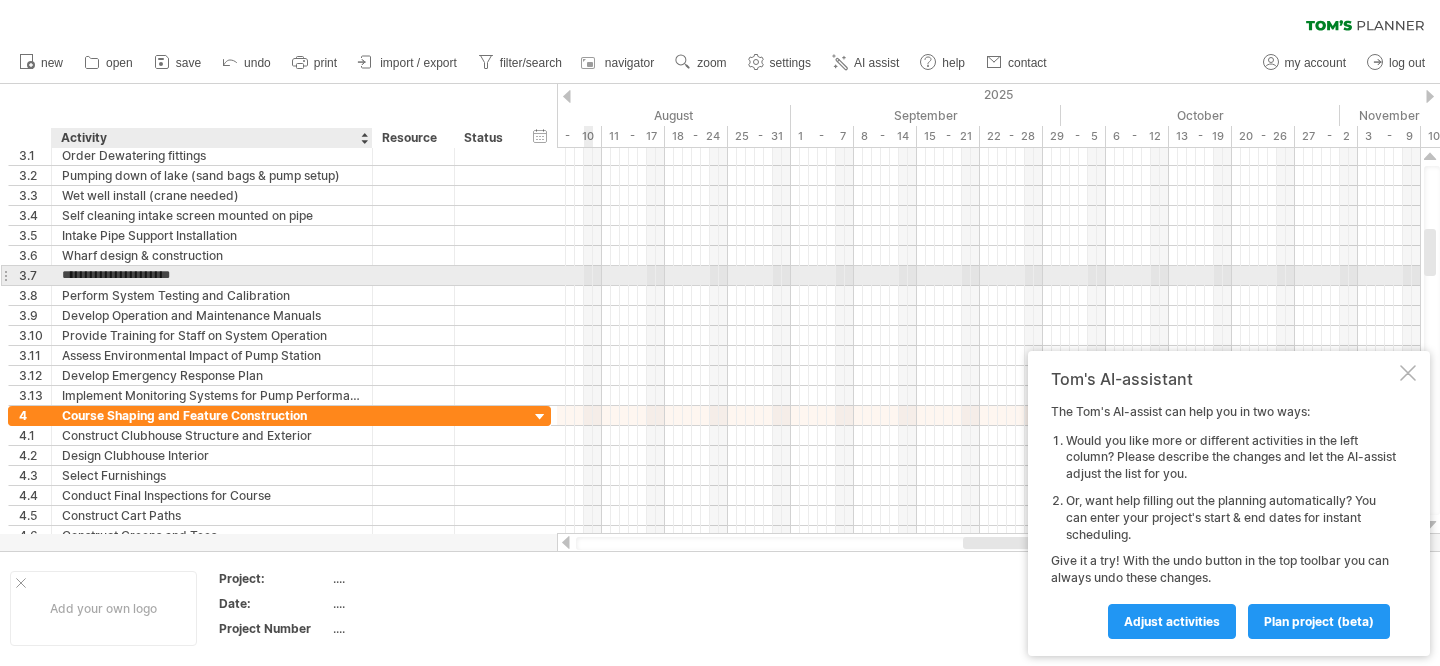 click on "**********" at bounding box center [212, 275] 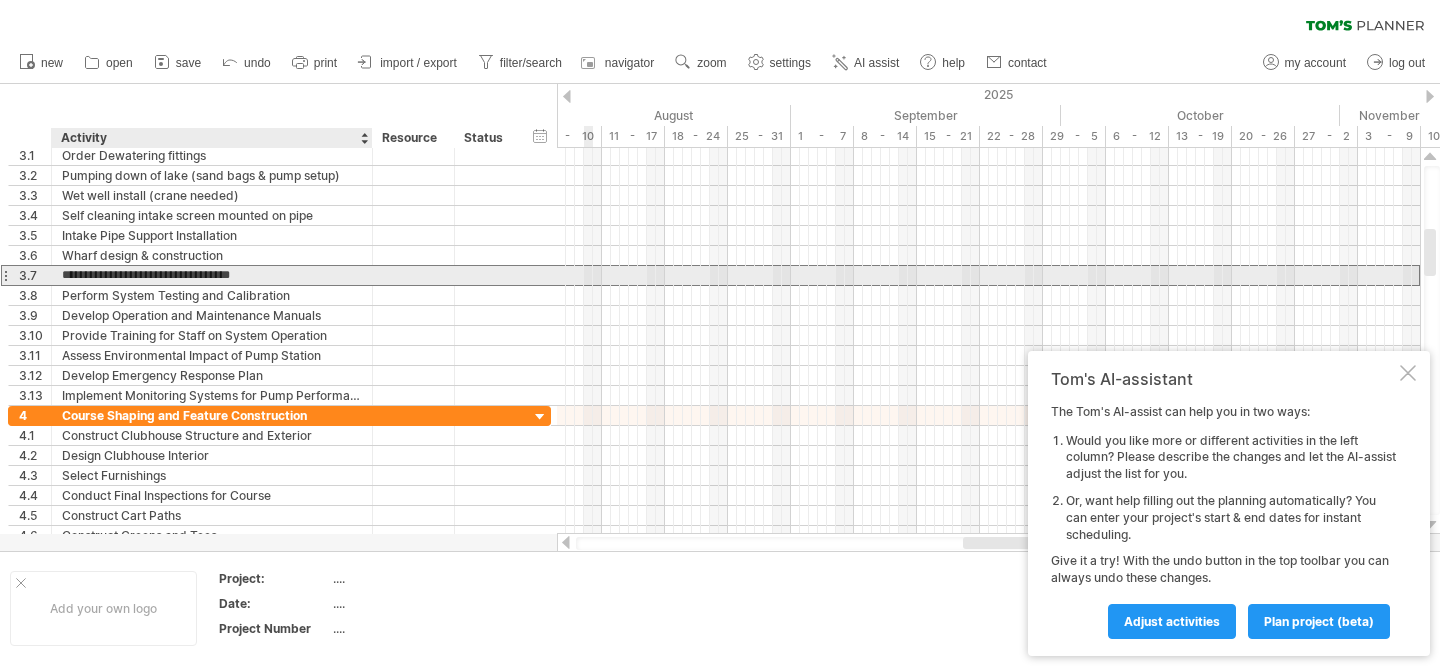 type on "**********" 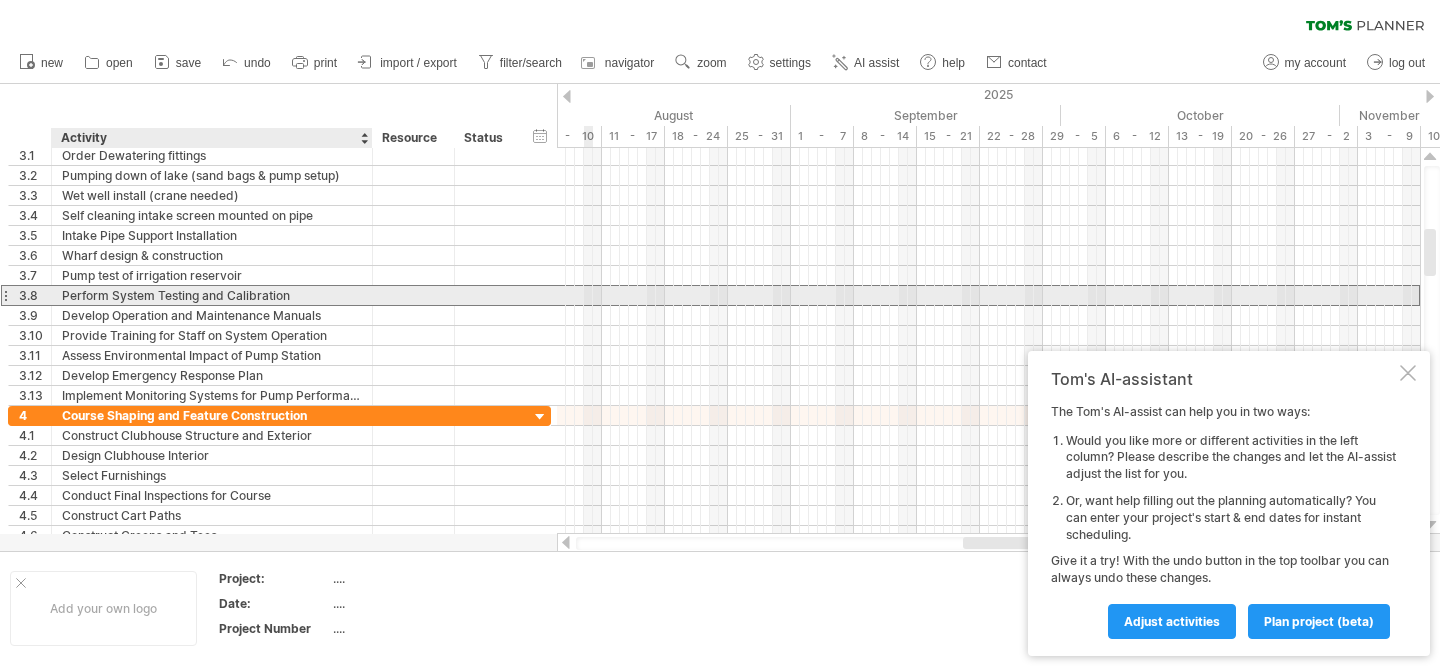 click on "Perform System Testing and Calibration" at bounding box center [212, 295] 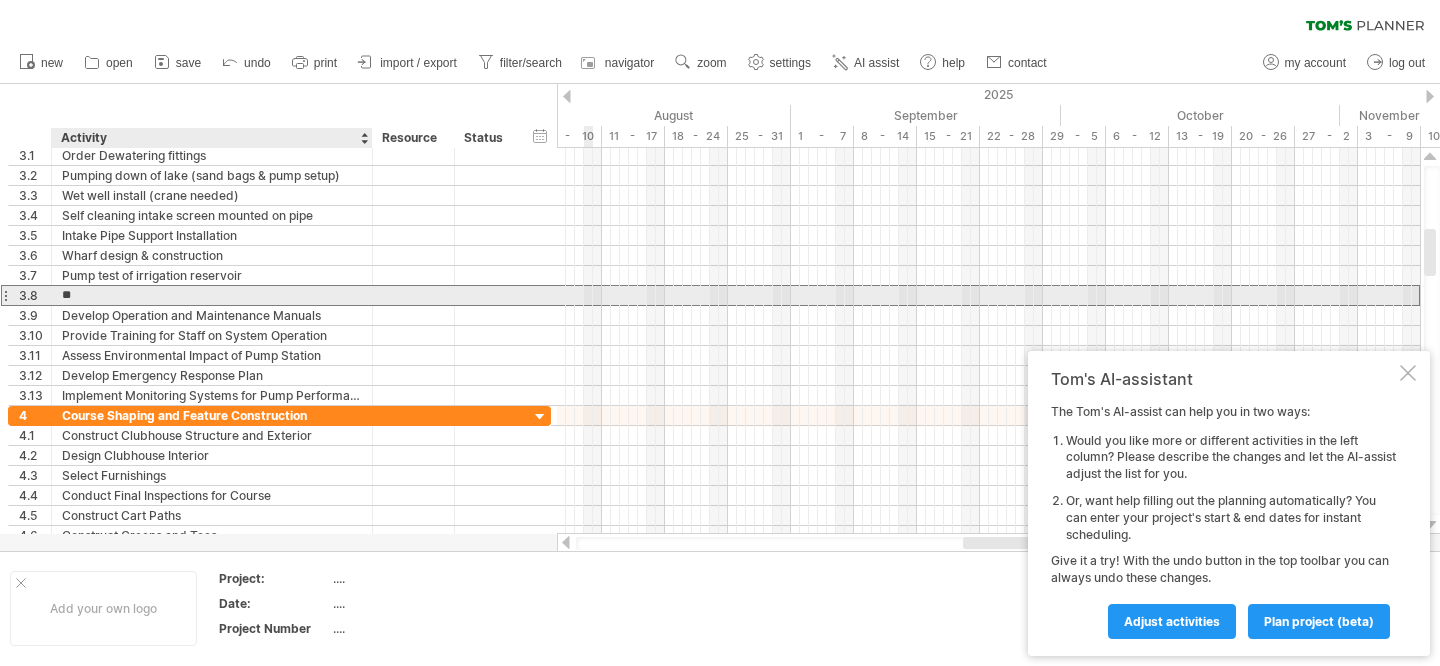 type on "*" 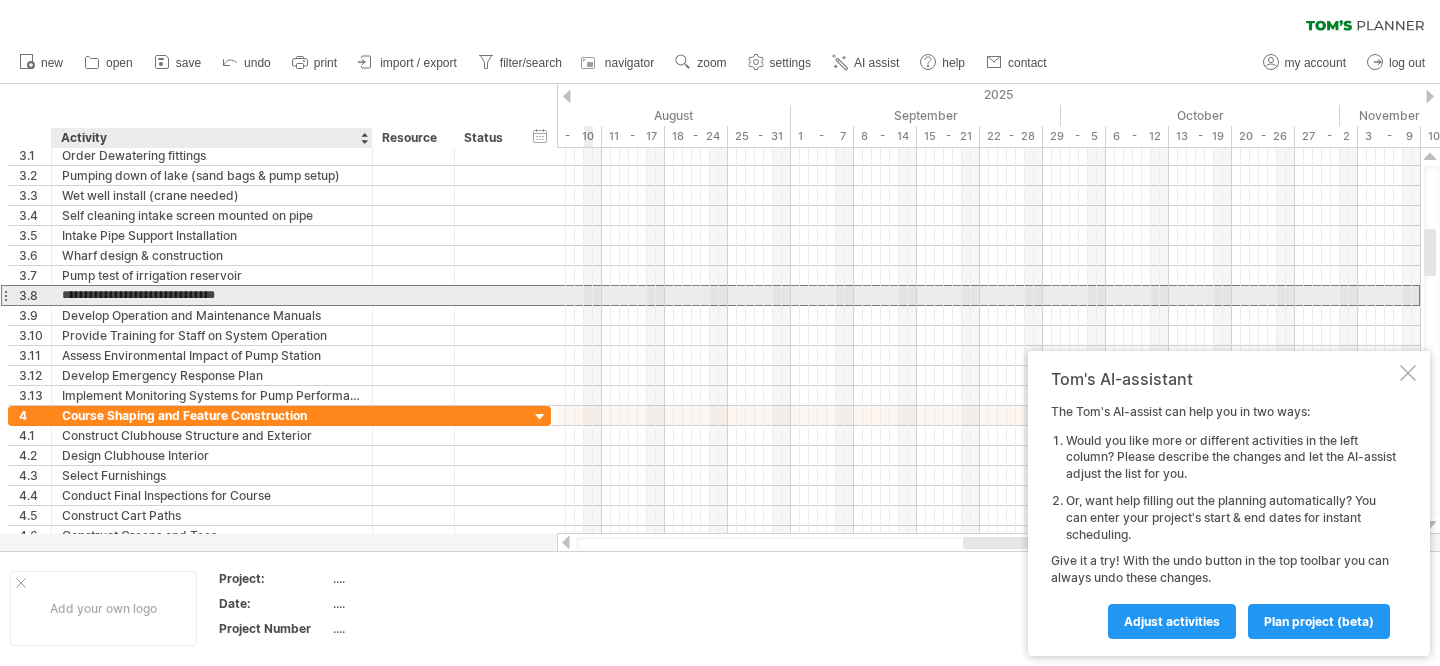 type on "**********" 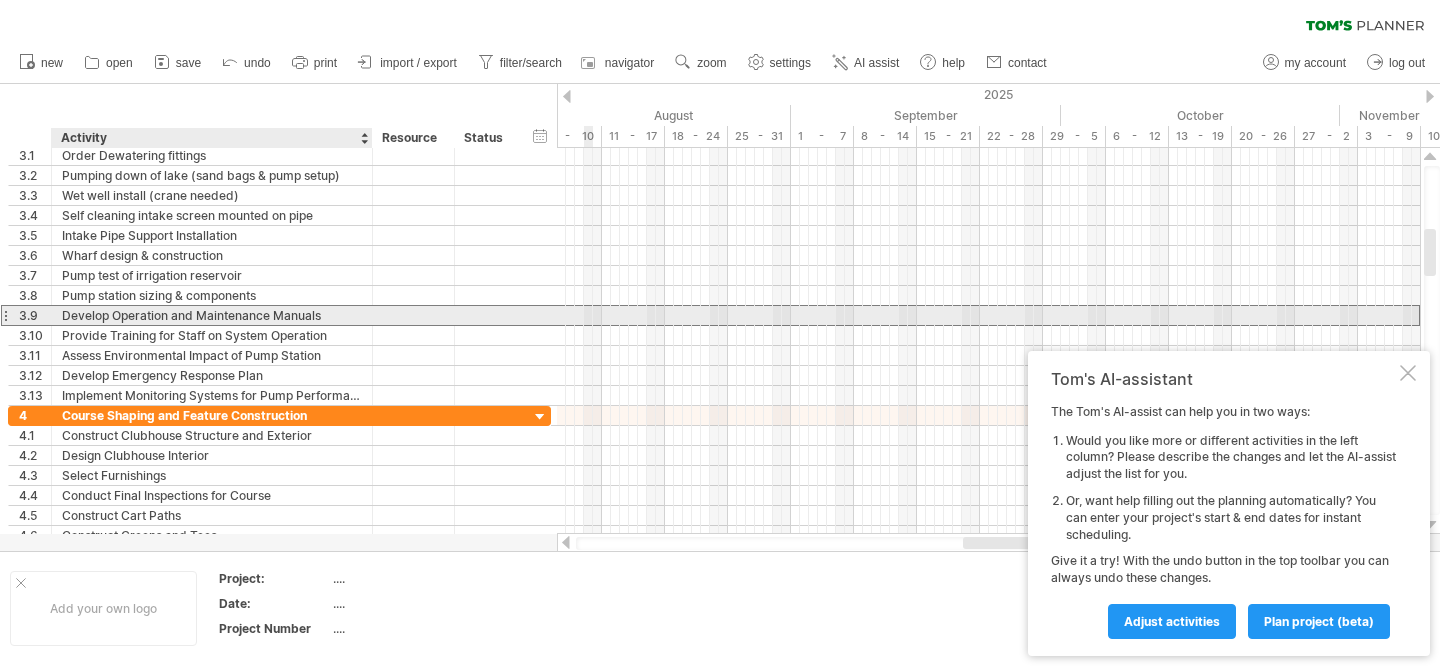 click on "Develop Operation and Maintenance Manuals" at bounding box center [212, 315] 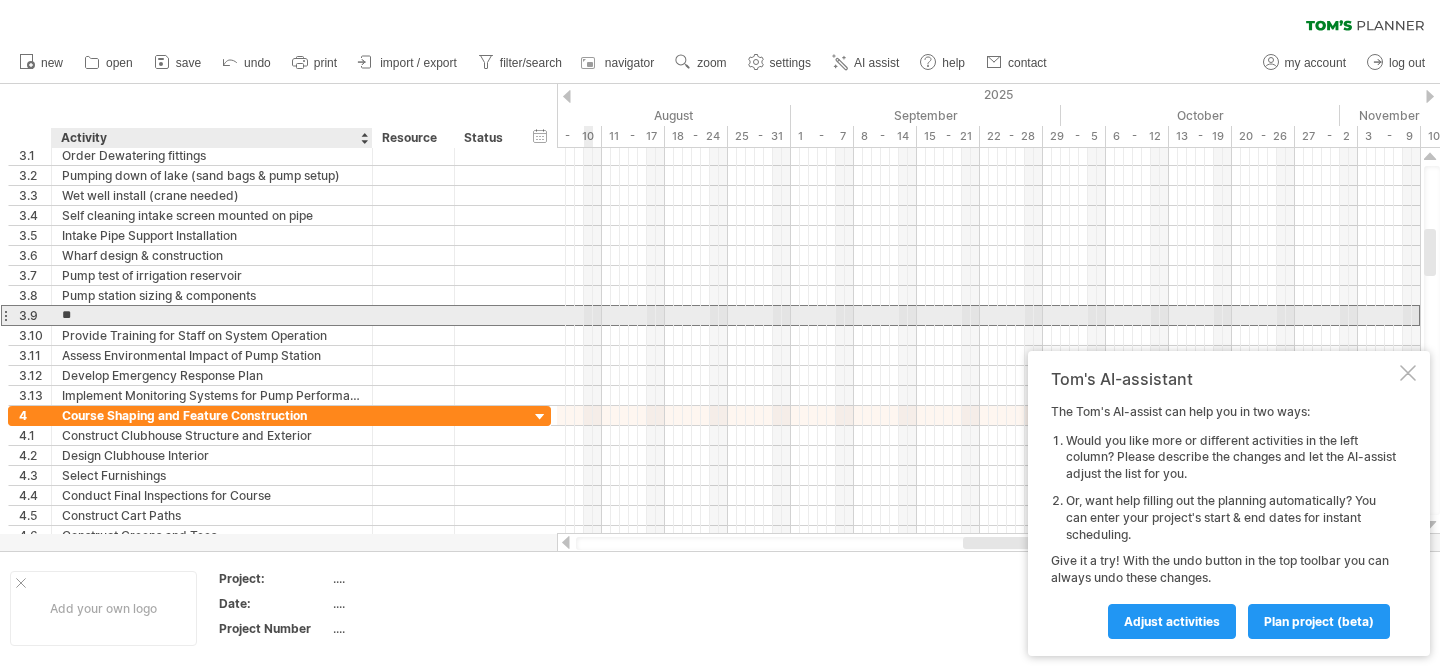 type on "*" 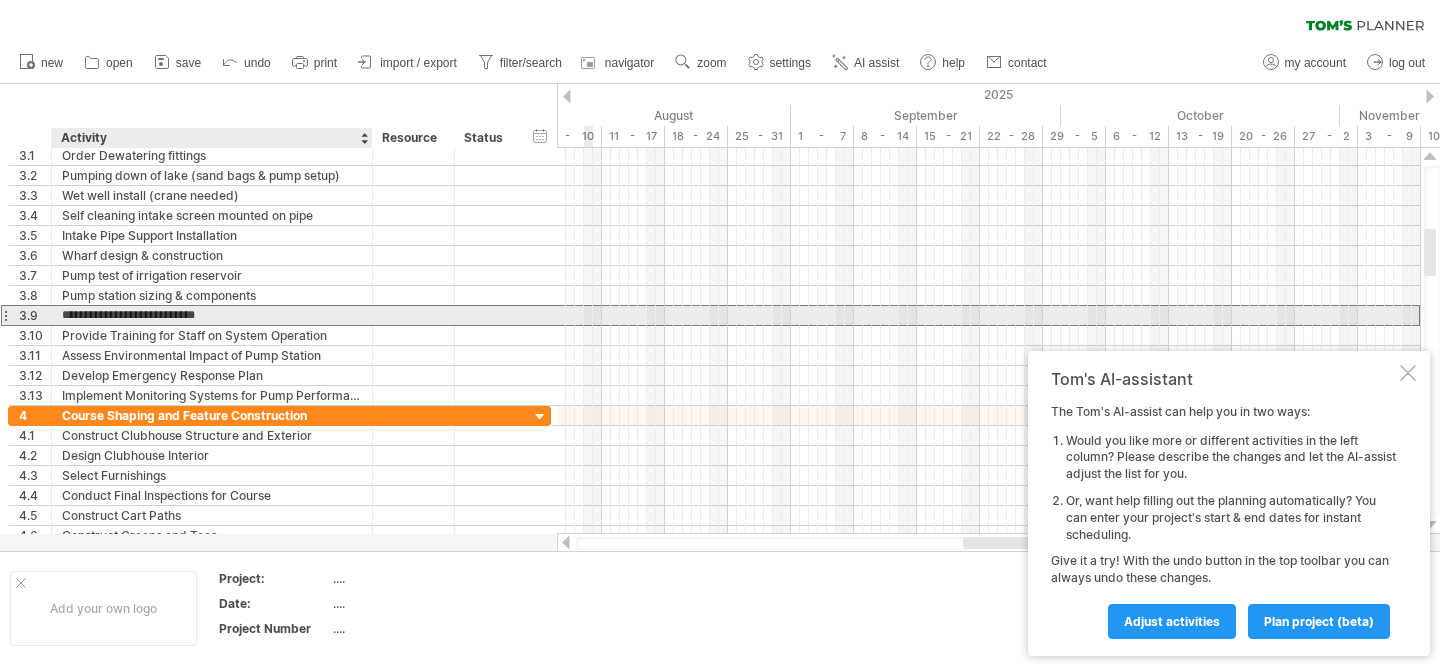 type on "**********" 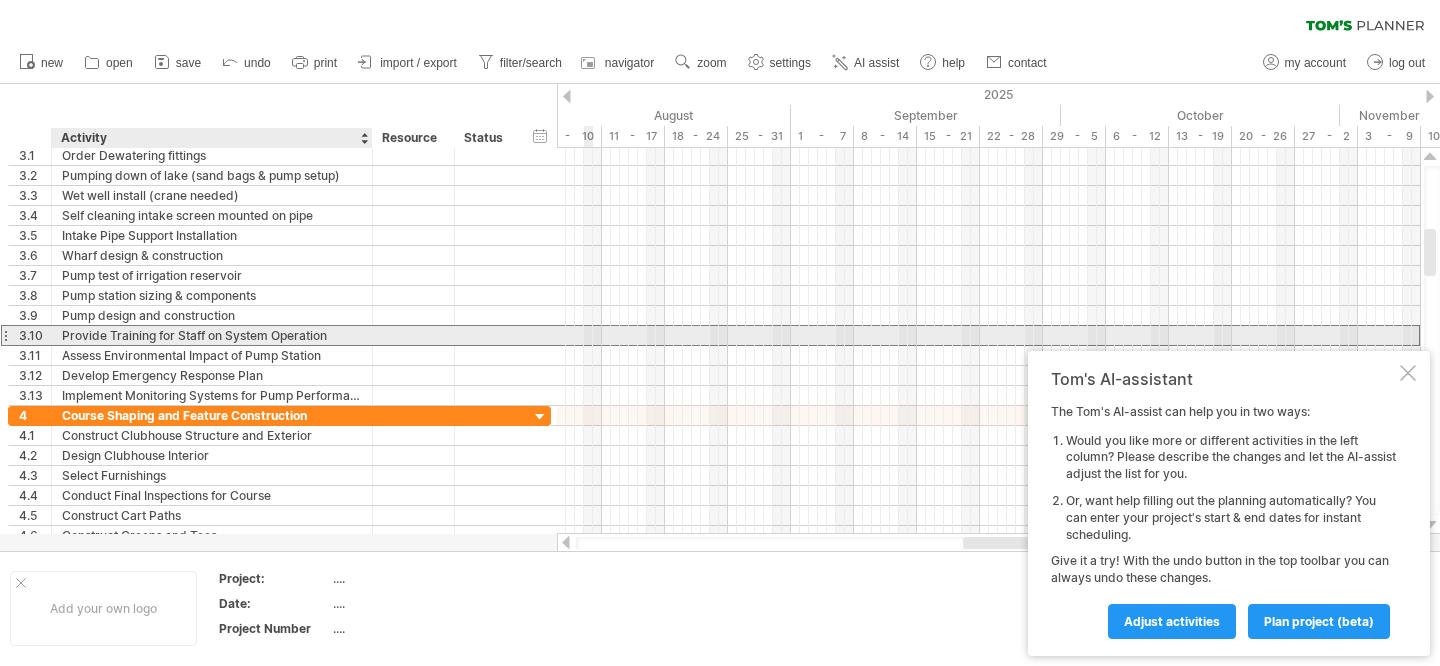 click on "Provide Training for Staff on System Operation" at bounding box center (212, 335) 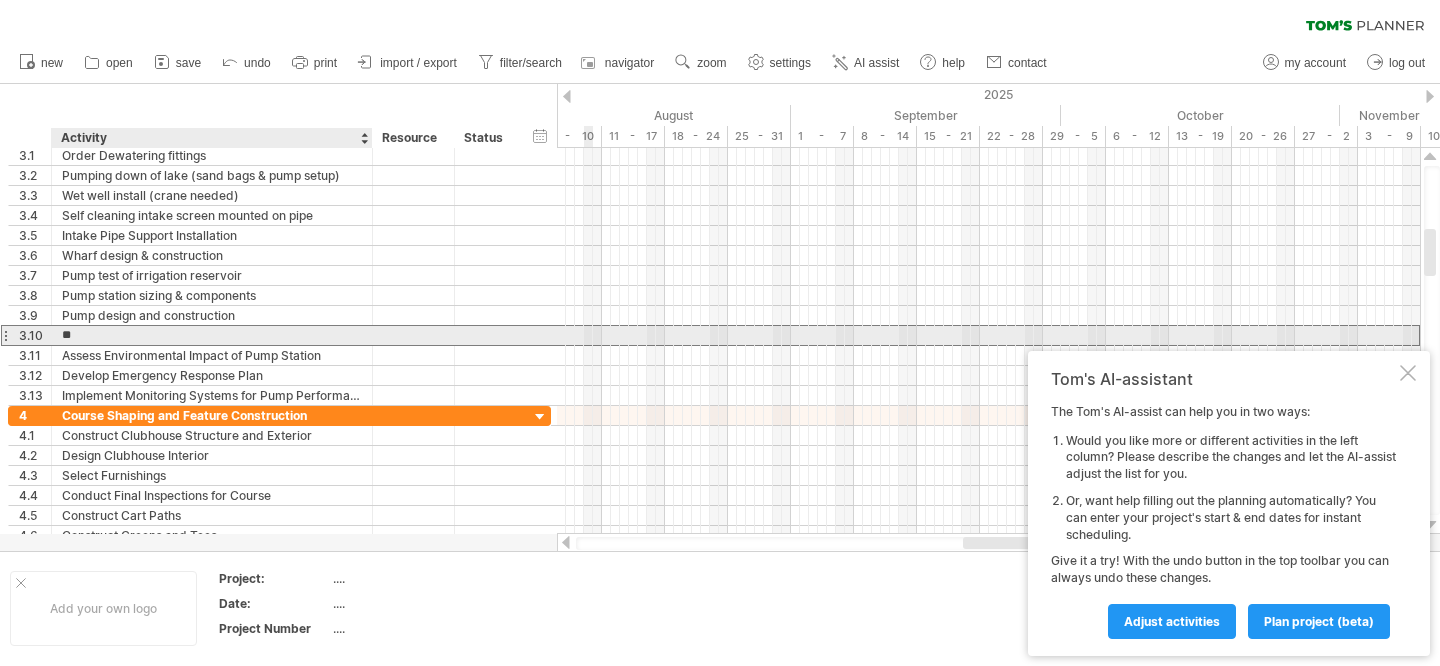 type on "*" 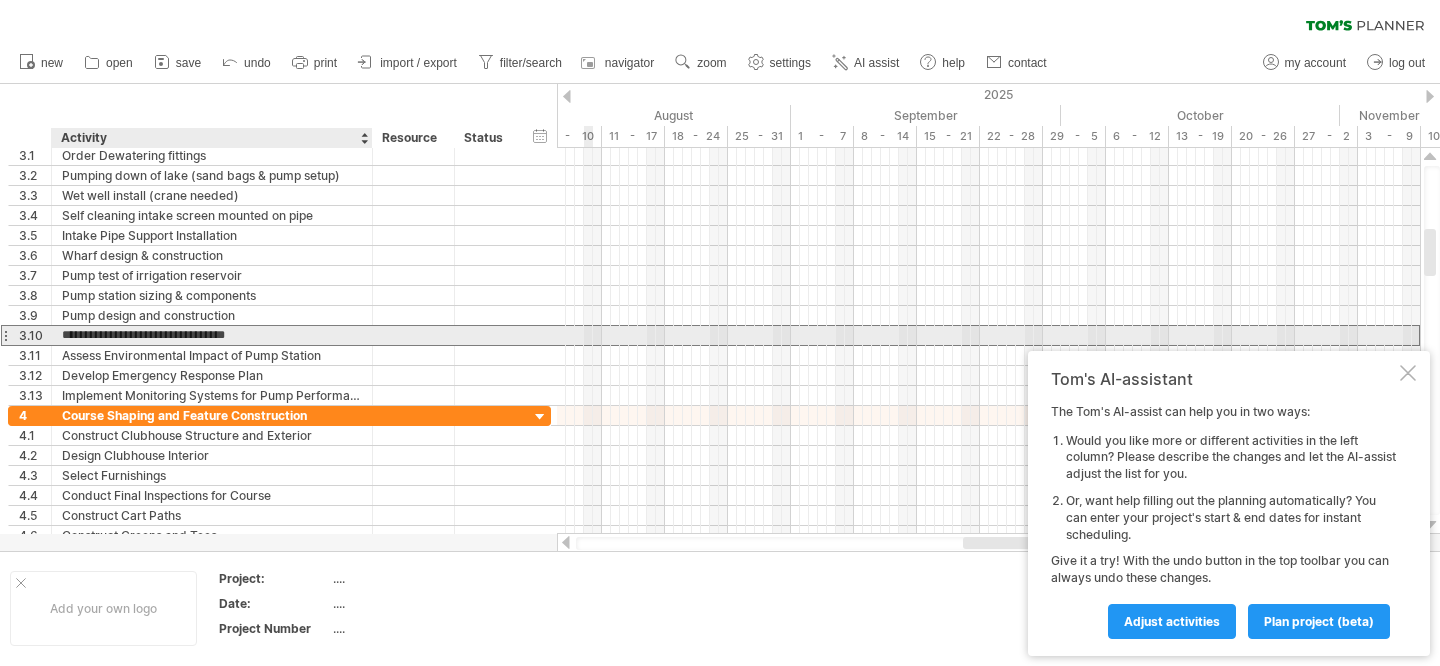 type on "**********" 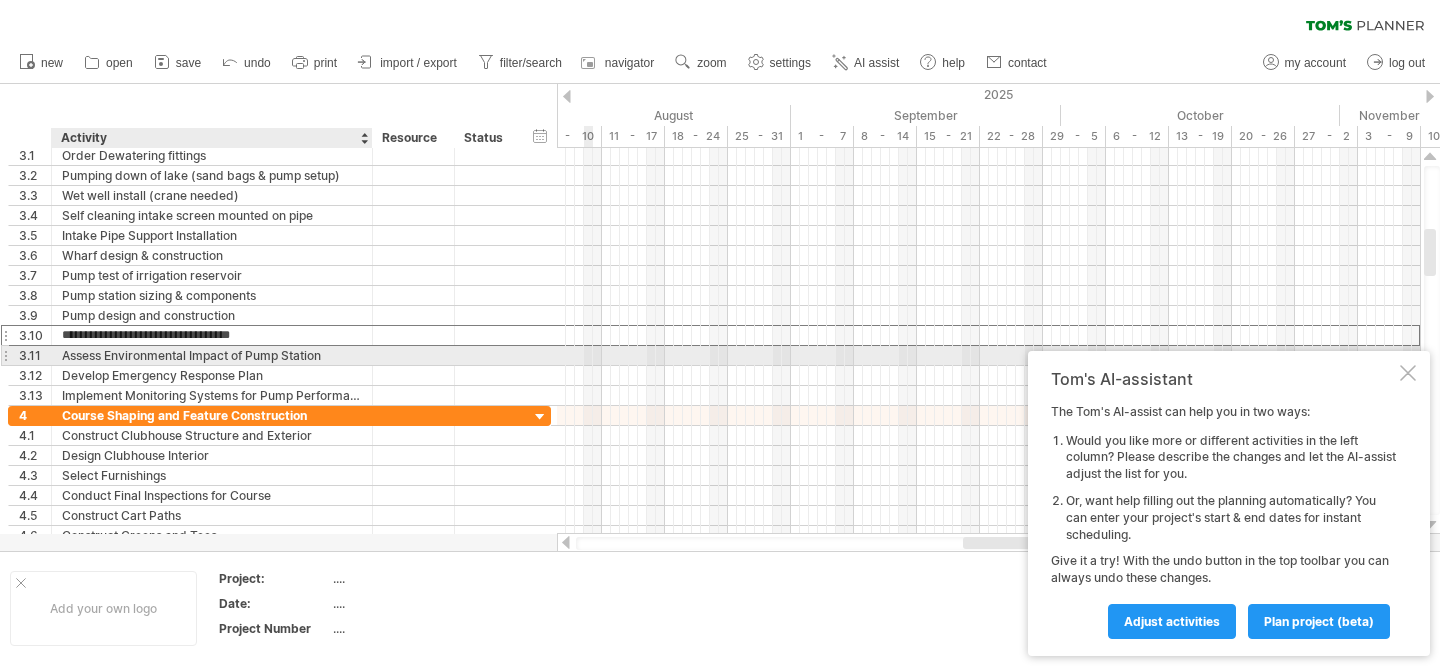 click on "Assess Environmental Impact of Pump Station" at bounding box center (212, 355) 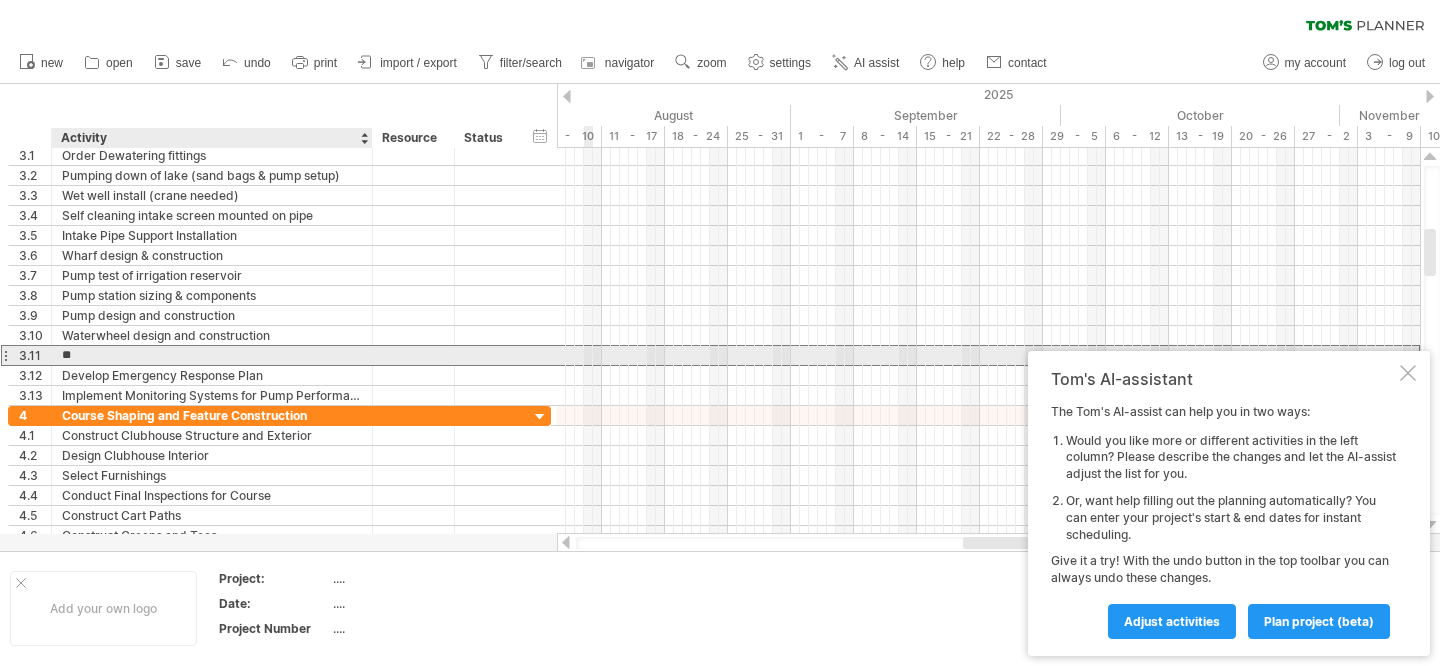 type on "*" 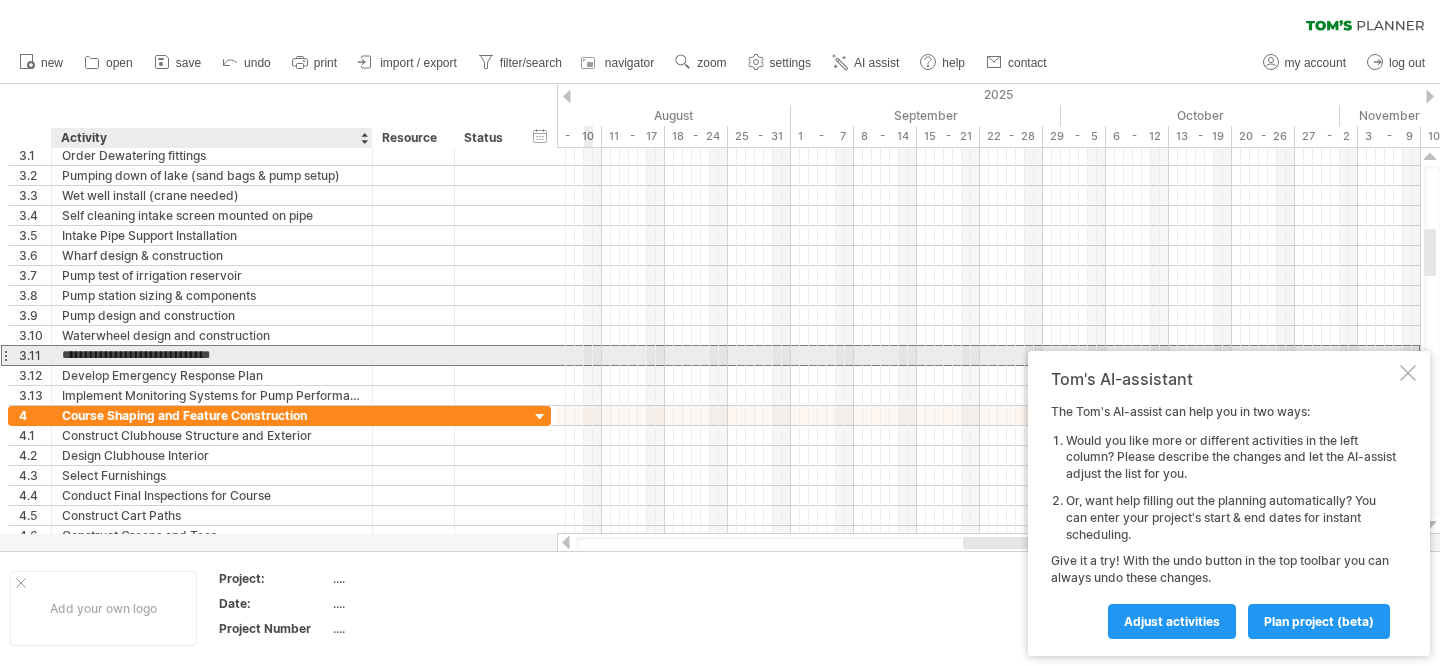 type on "**********" 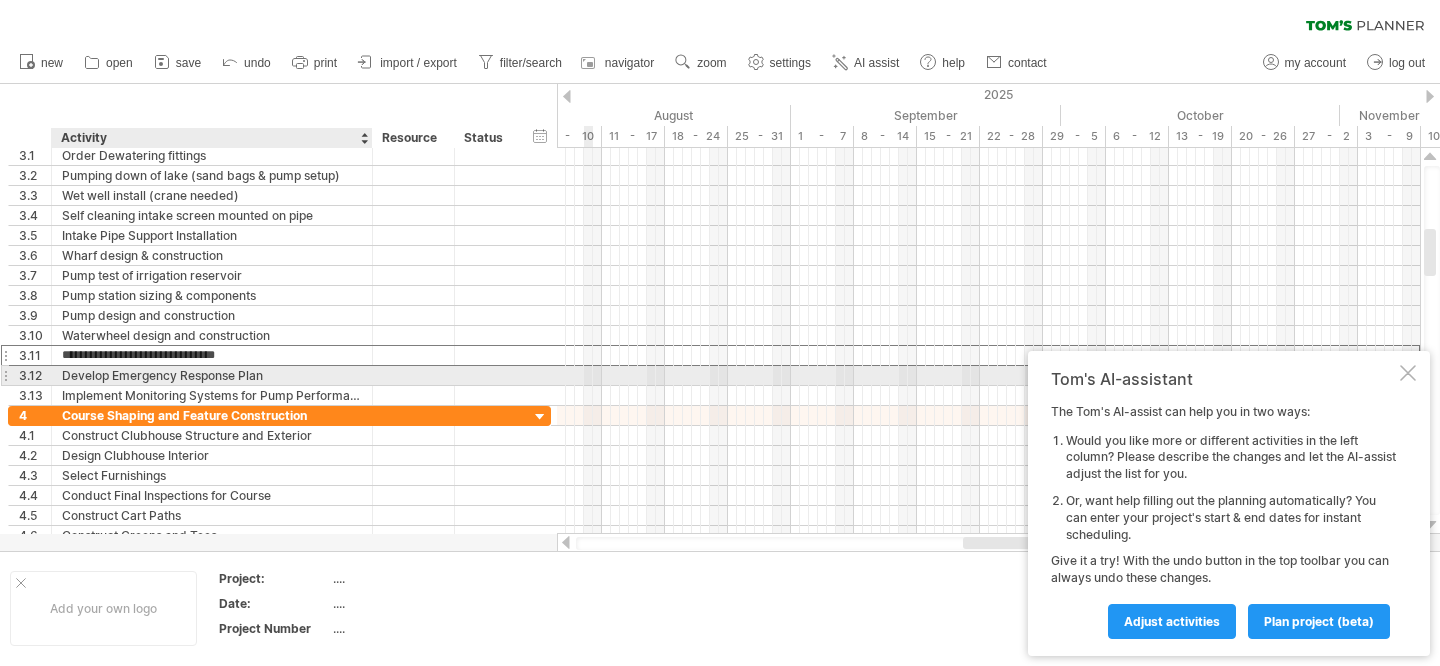 click on "Develop Emergency Response Plan" at bounding box center (212, 375) 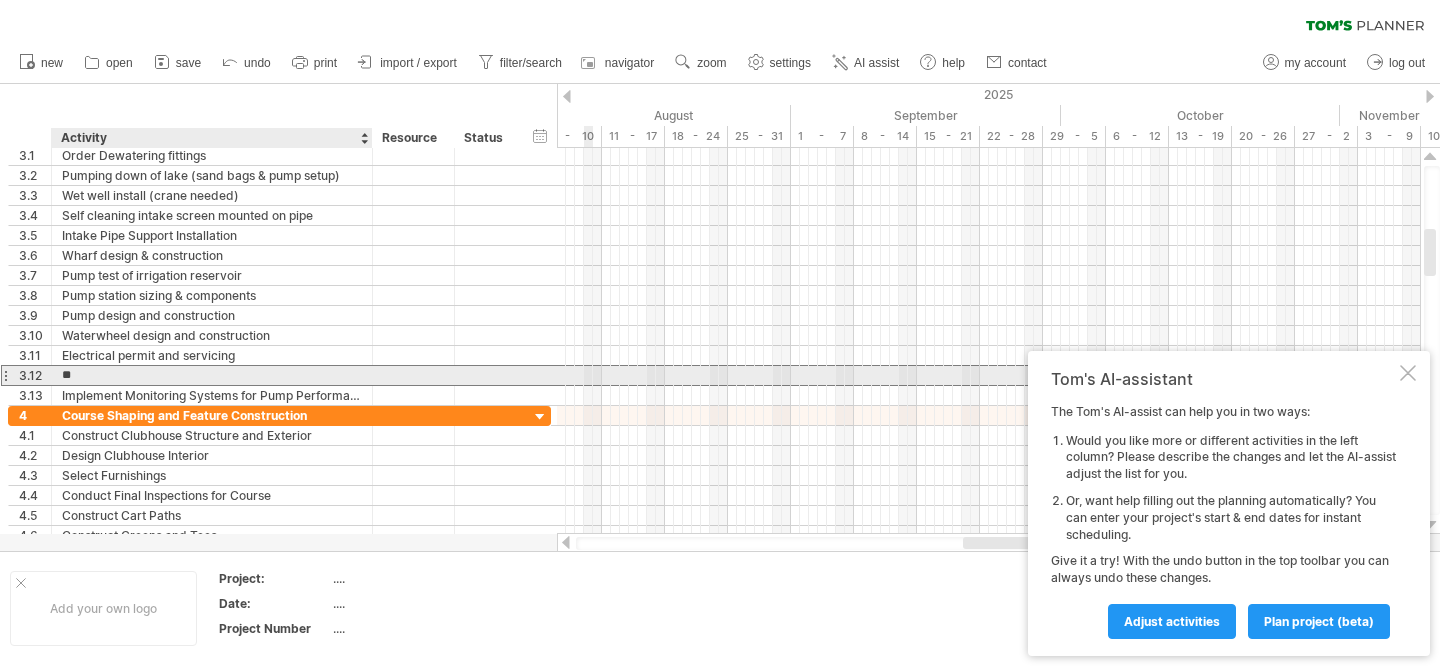 type on "*" 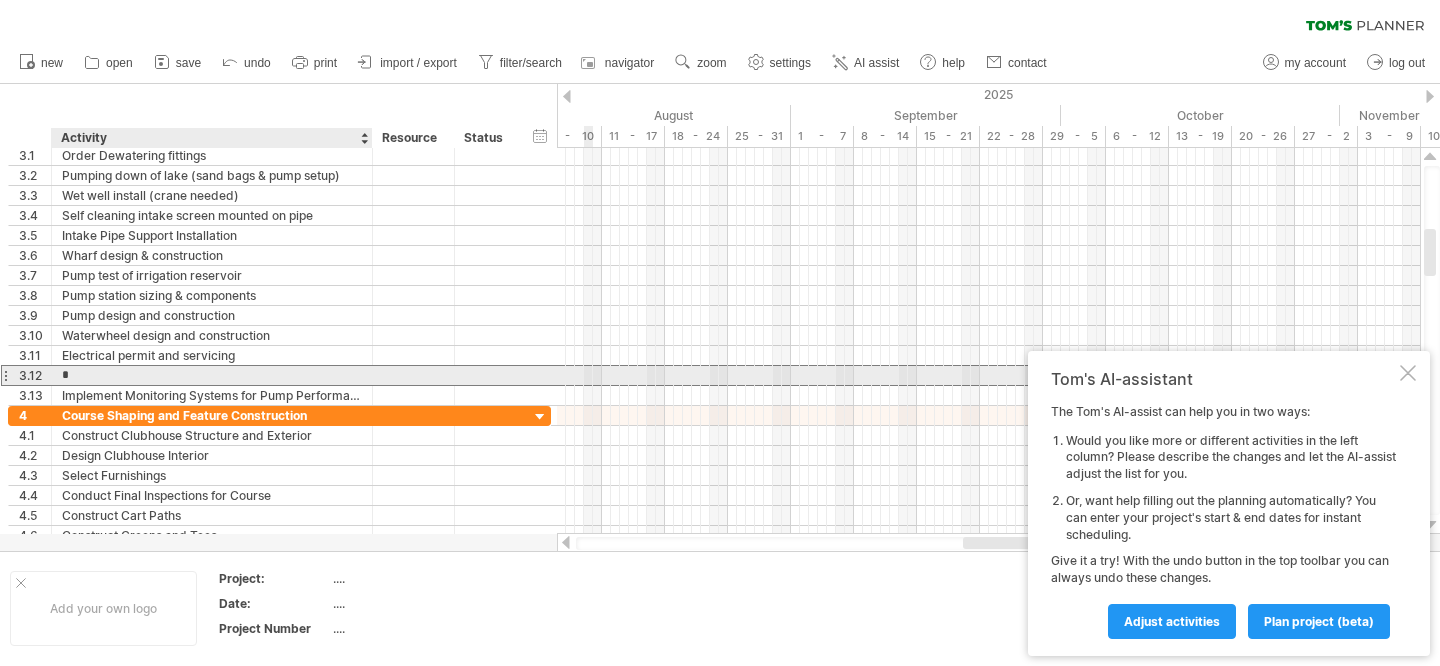 type 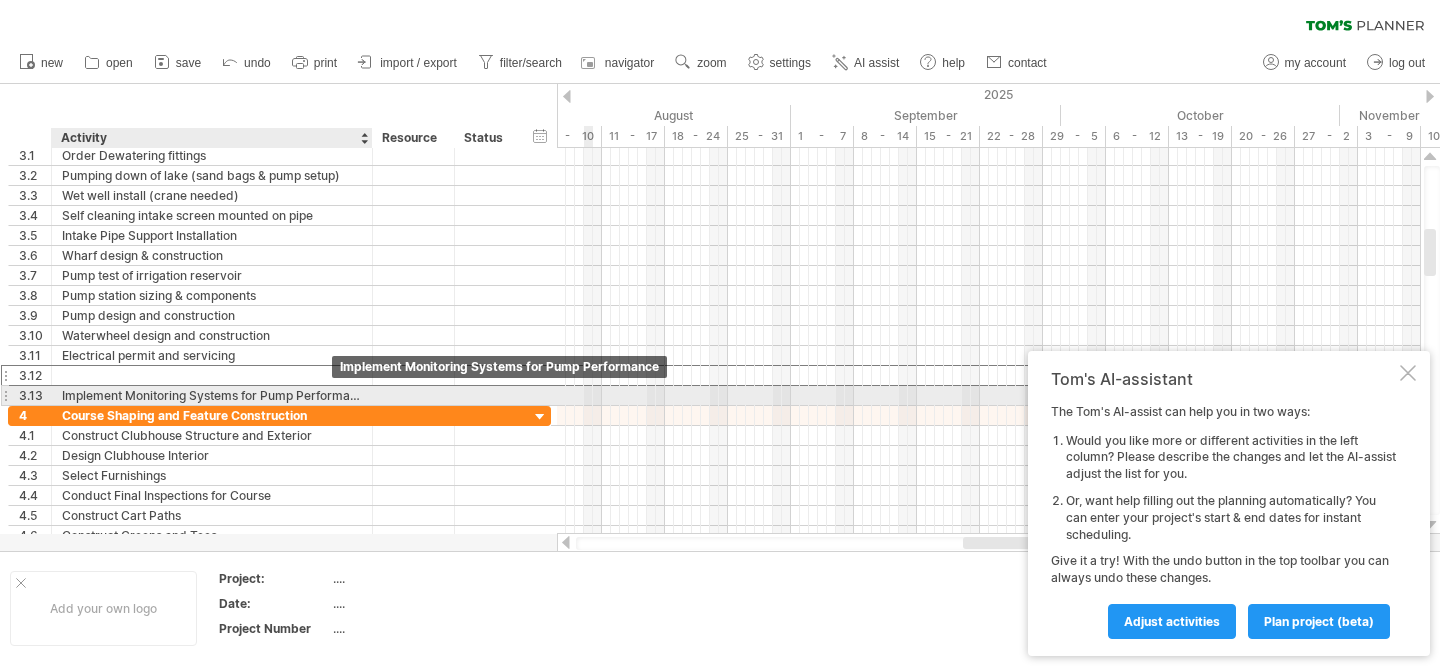 click on "Implement Monitoring Systems for Pump Performance" at bounding box center (212, 395) 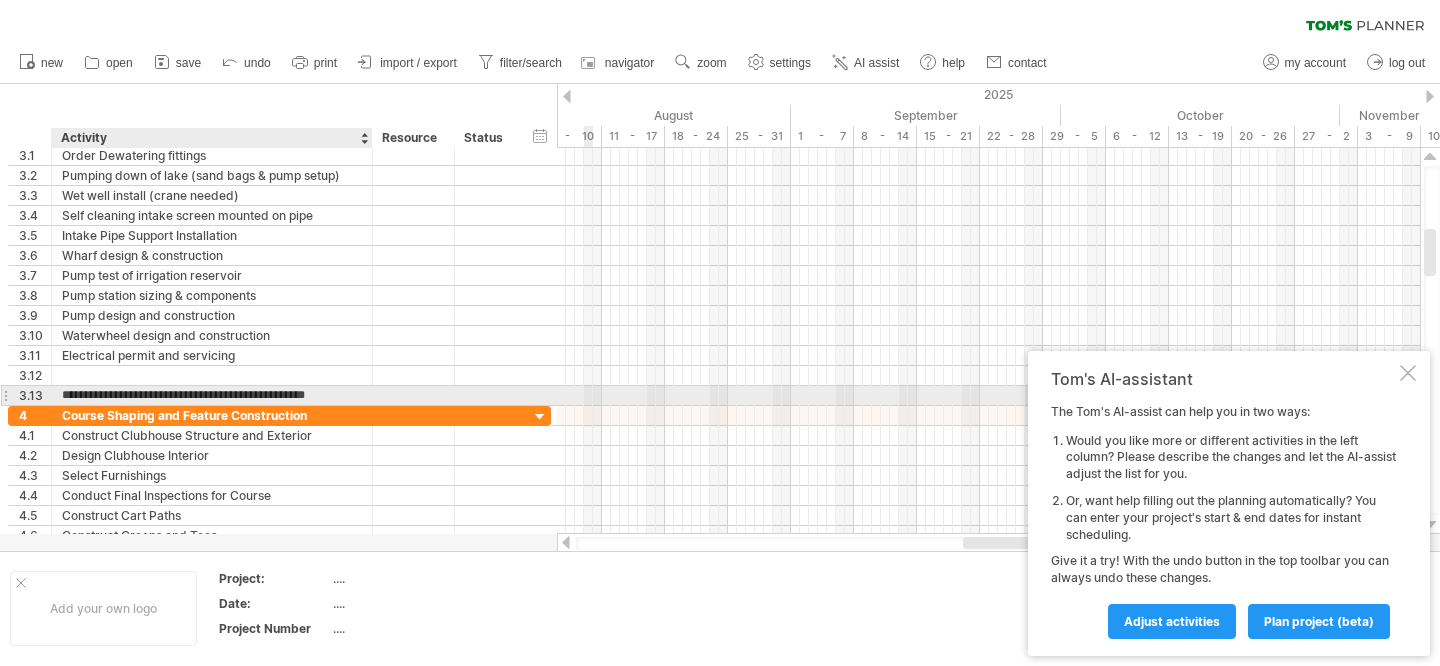 scroll, scrollTop: 0, scrollLeft: 11, axis: horizontal 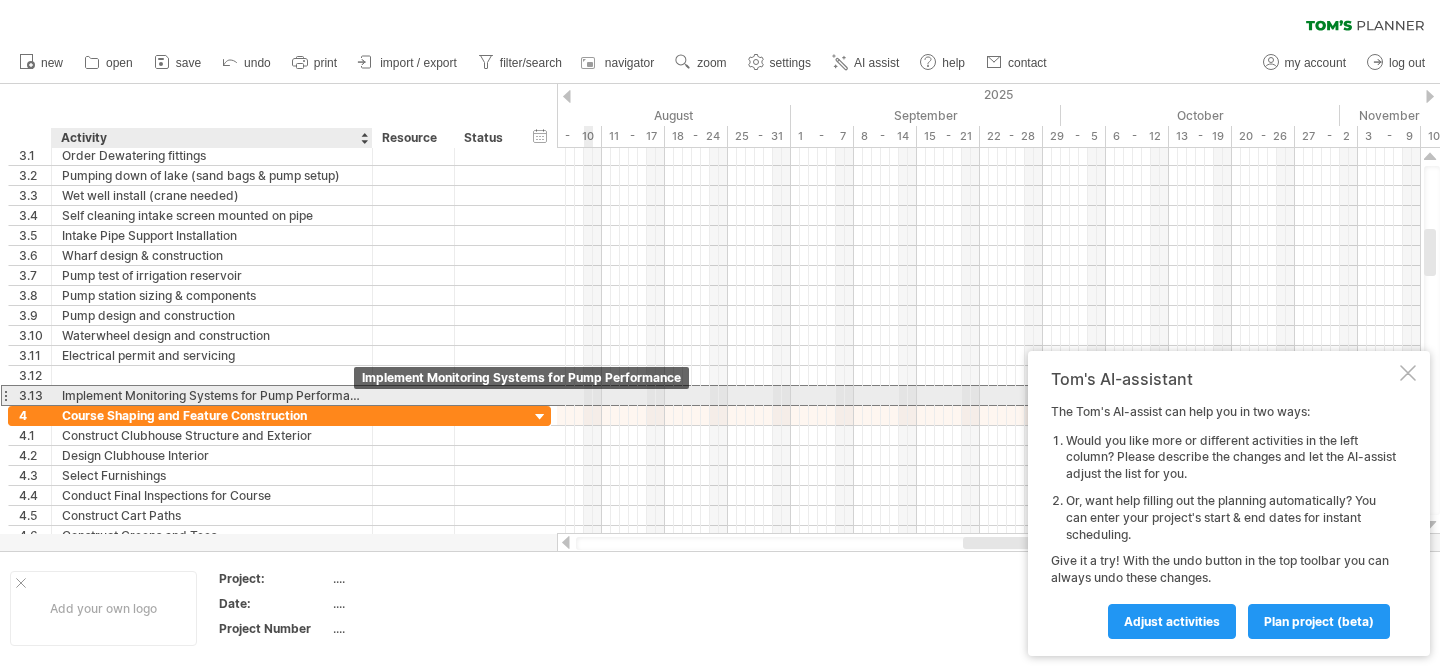click on "Implement Monitoring Systems for Pump Performance" at bounding box center (212, 395) 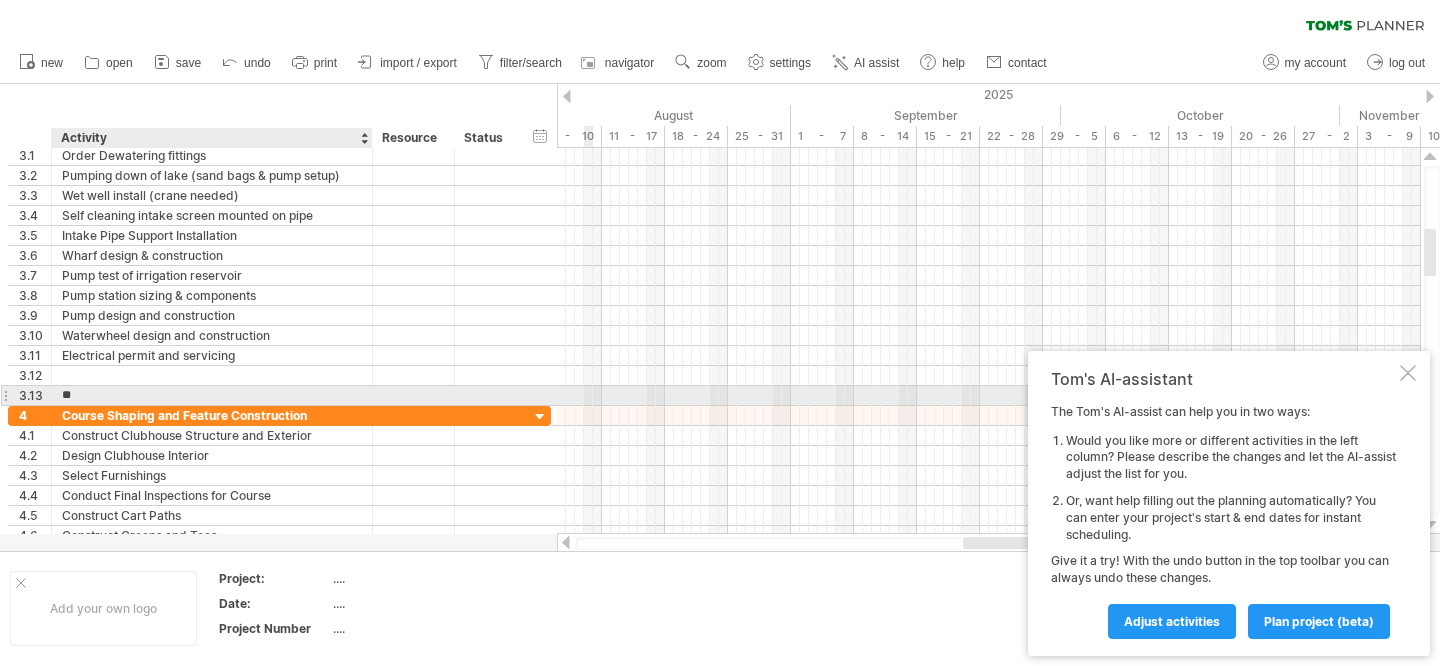 type on "*" 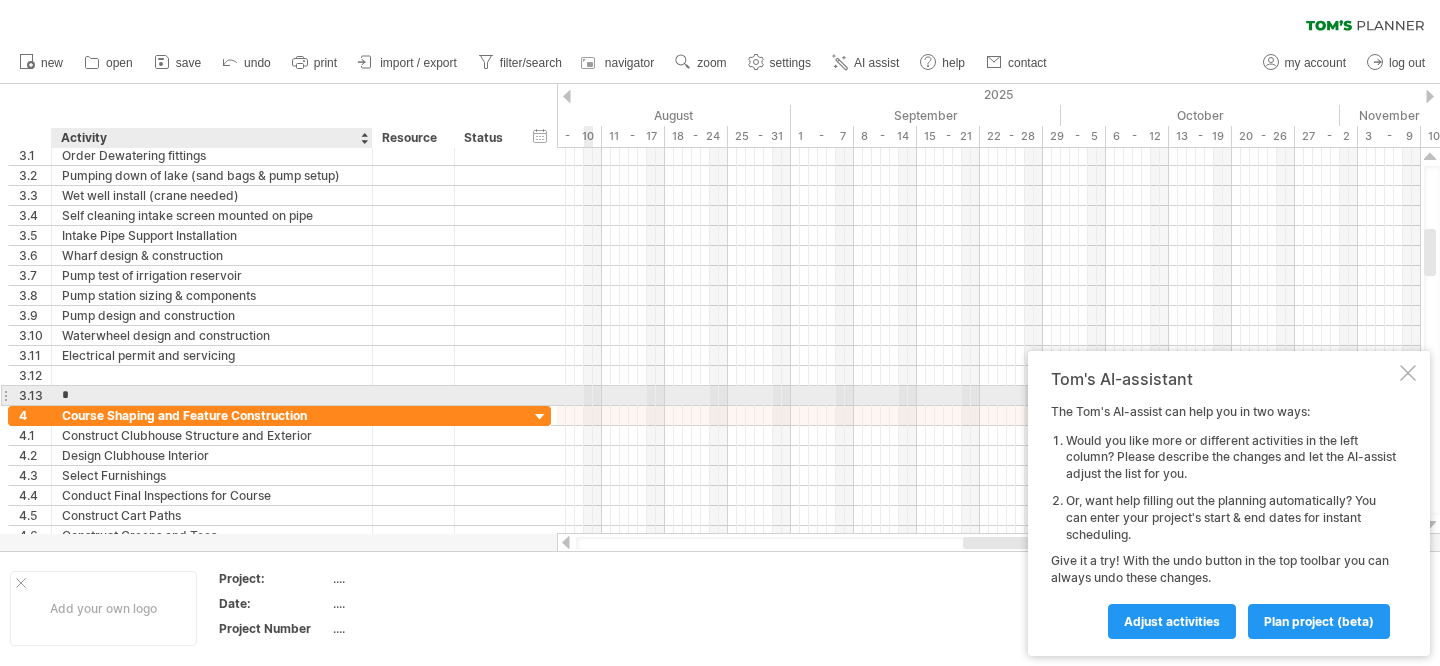 type 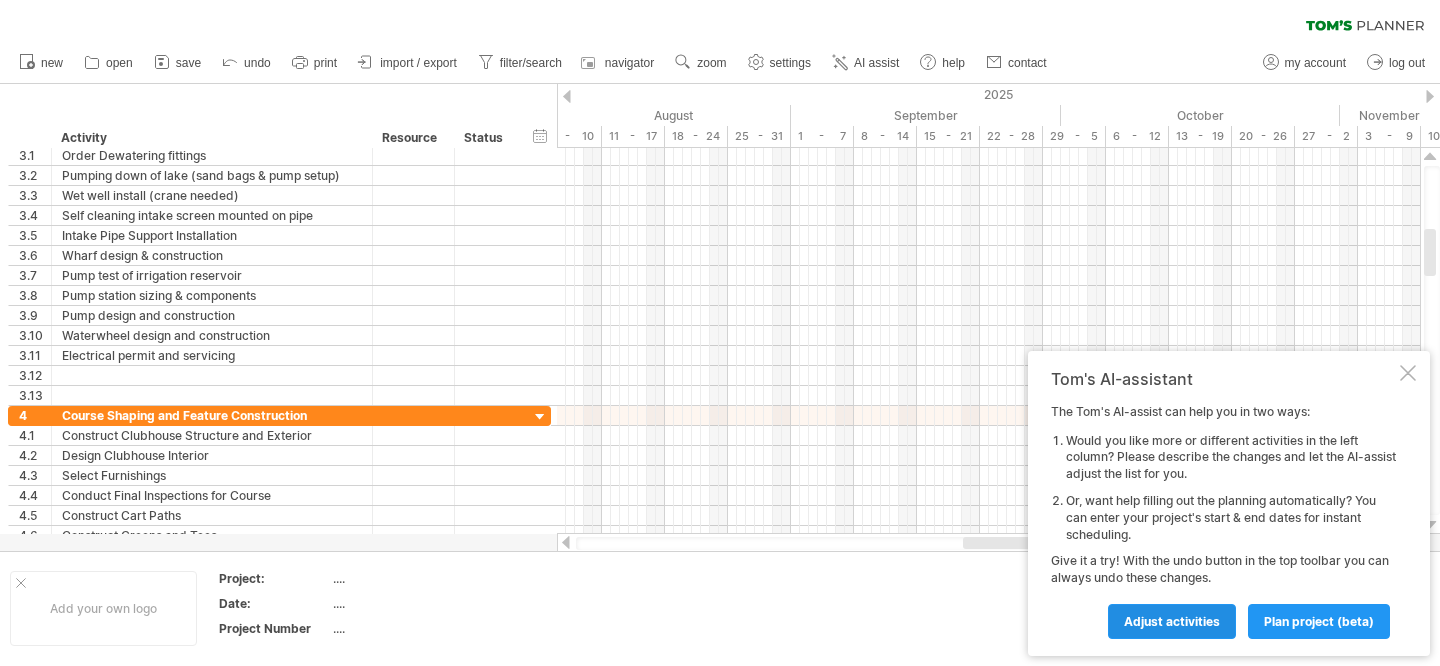 click on "Adjust activities" at bounding box center [1172, 621] 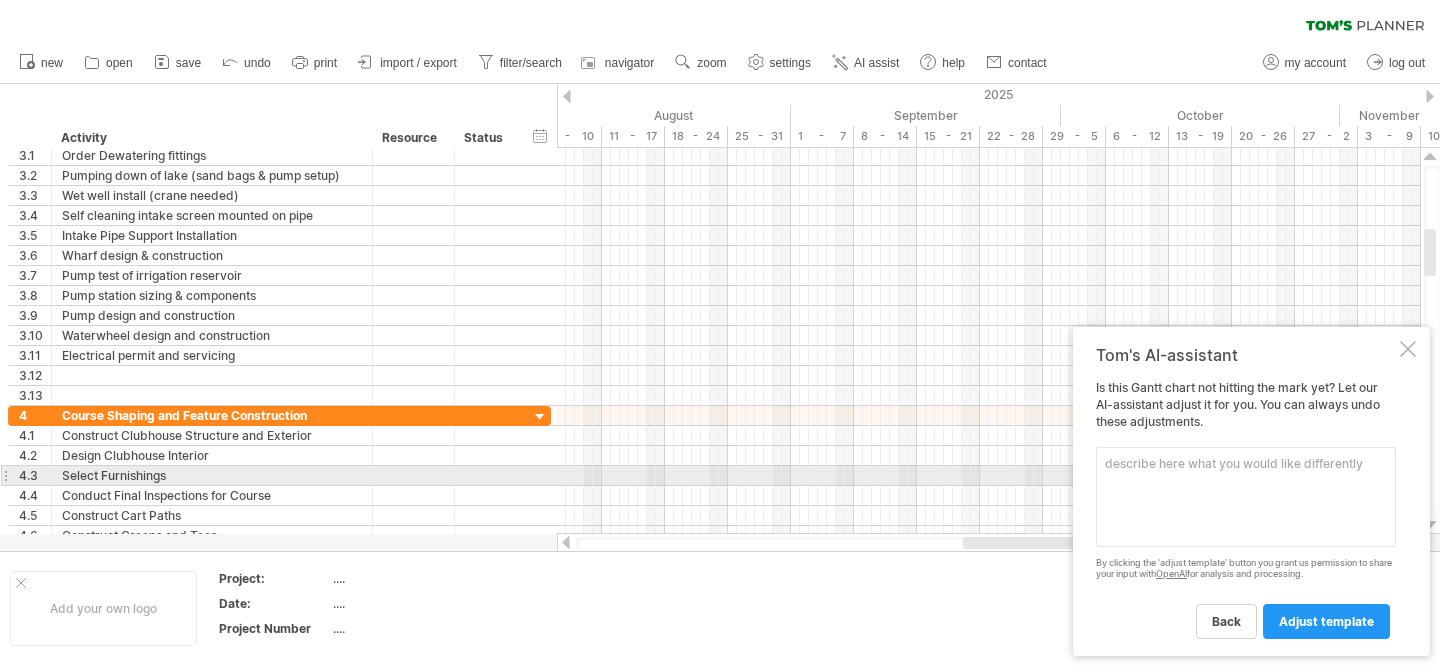 click at bounding box center [1246, 497] 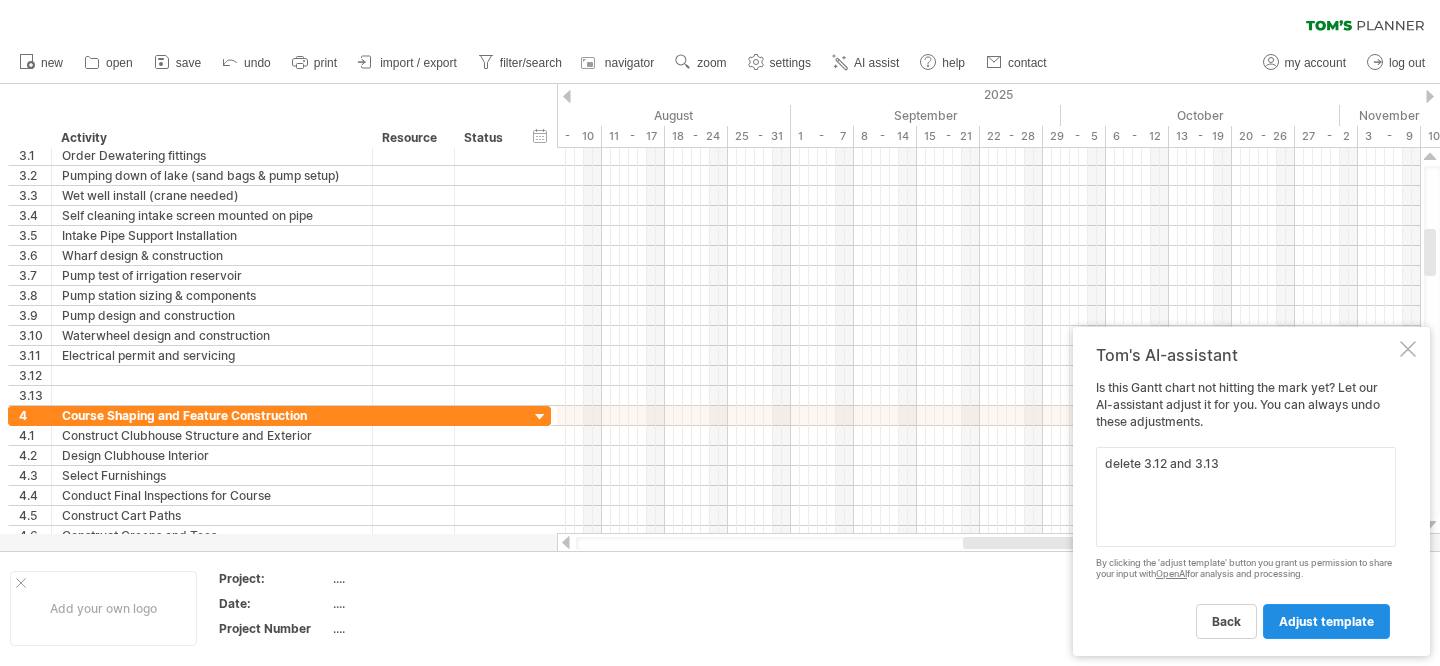 type on "delete 3.12 and 3.13" 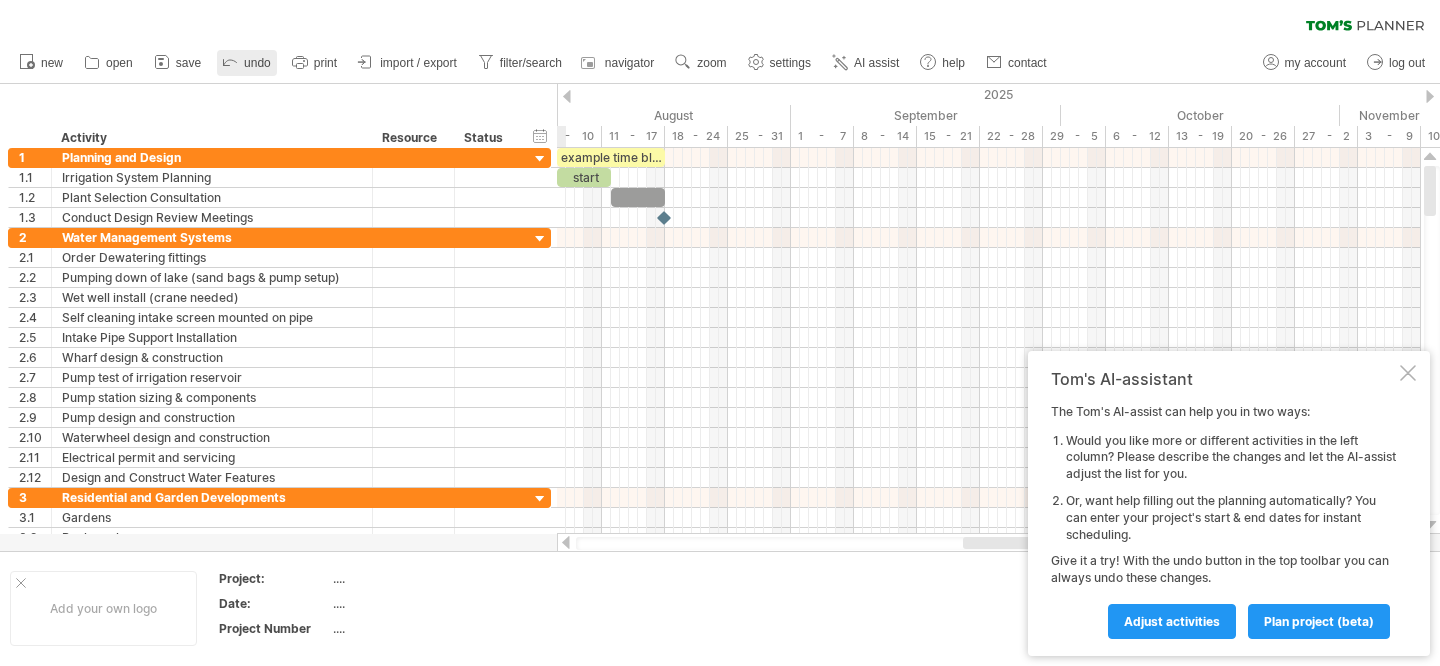 click on "undo" at bounding box center (257, 63) 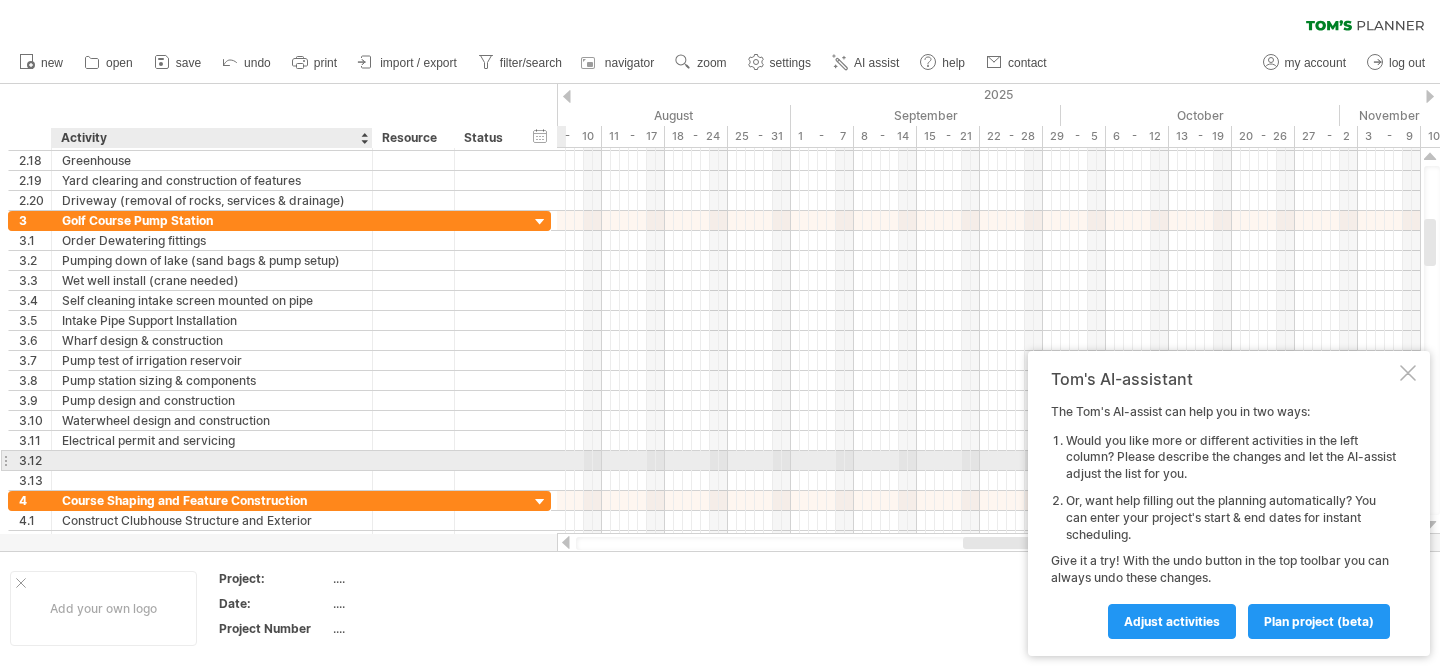 click at bounding box center (212, 460) 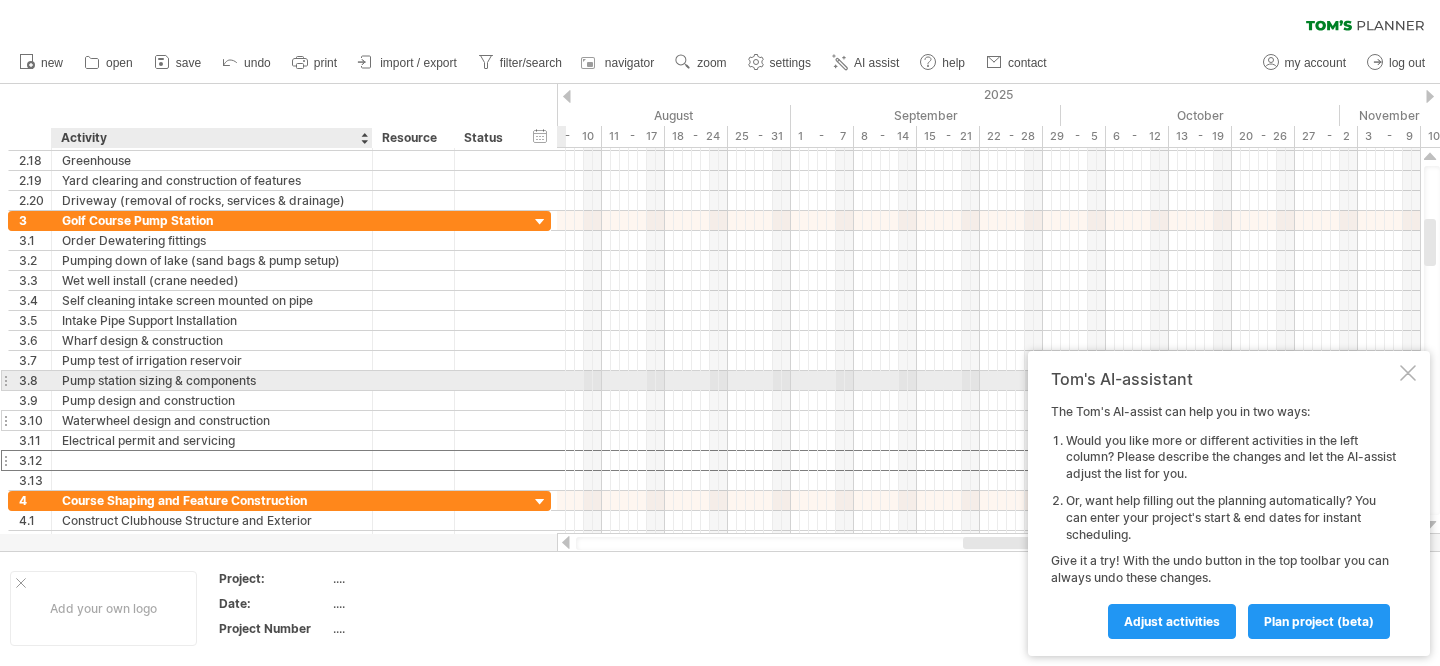 drag, startPoint x: 70, startPoint y: 459, endPoint x: 75, endPoint y: 416, distance: 43.289722 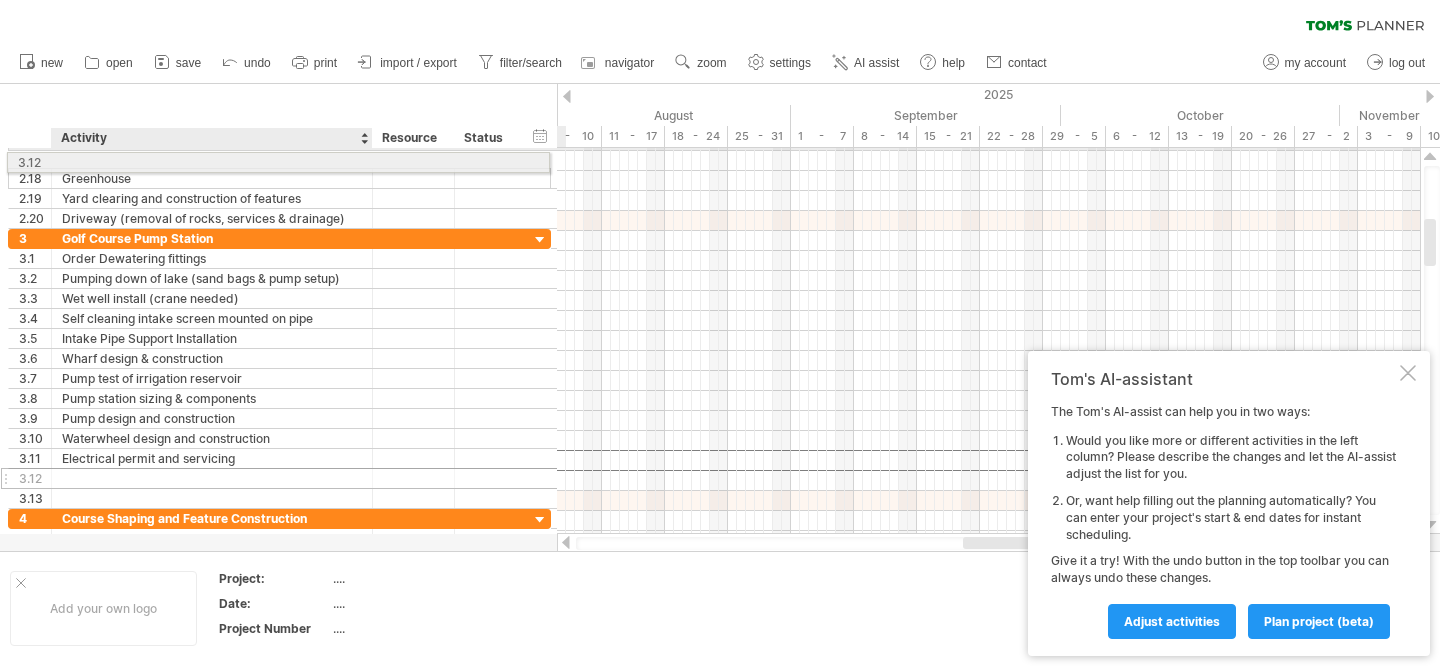drag, startPoint x: 74, startPoint y: 460, endPoint x: 67, endPoint y: 159, distance: 301.0814 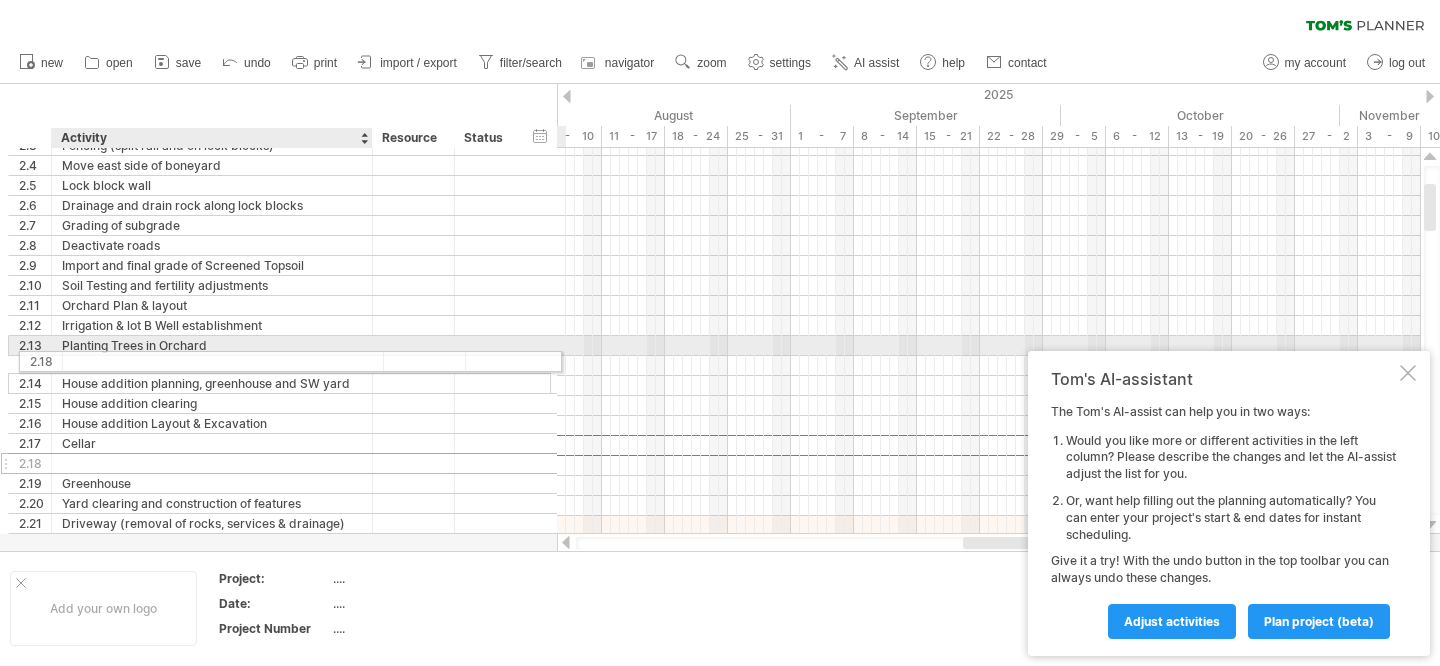 drag, startPoint x: 81, startPoint y: 441, endPoint x: 86, endPoint y: 358, distance: 83.15047 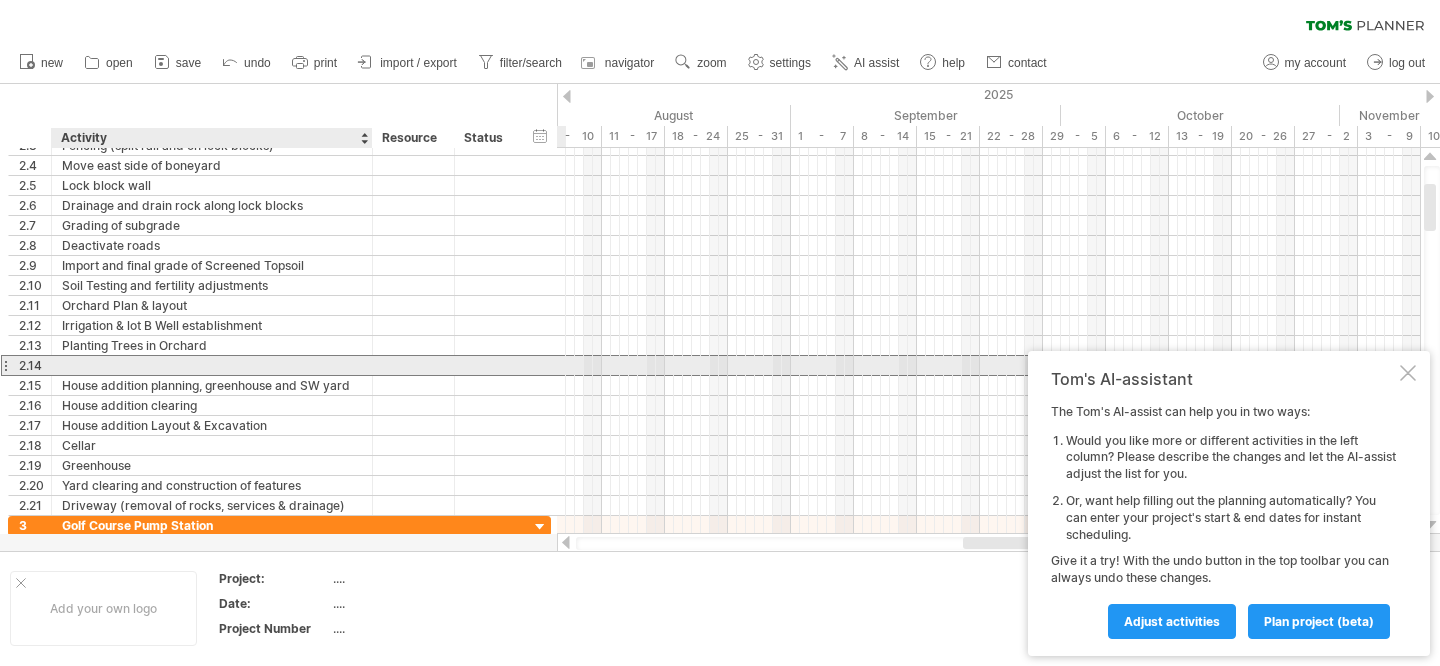 click at bounding box center [212, 365] 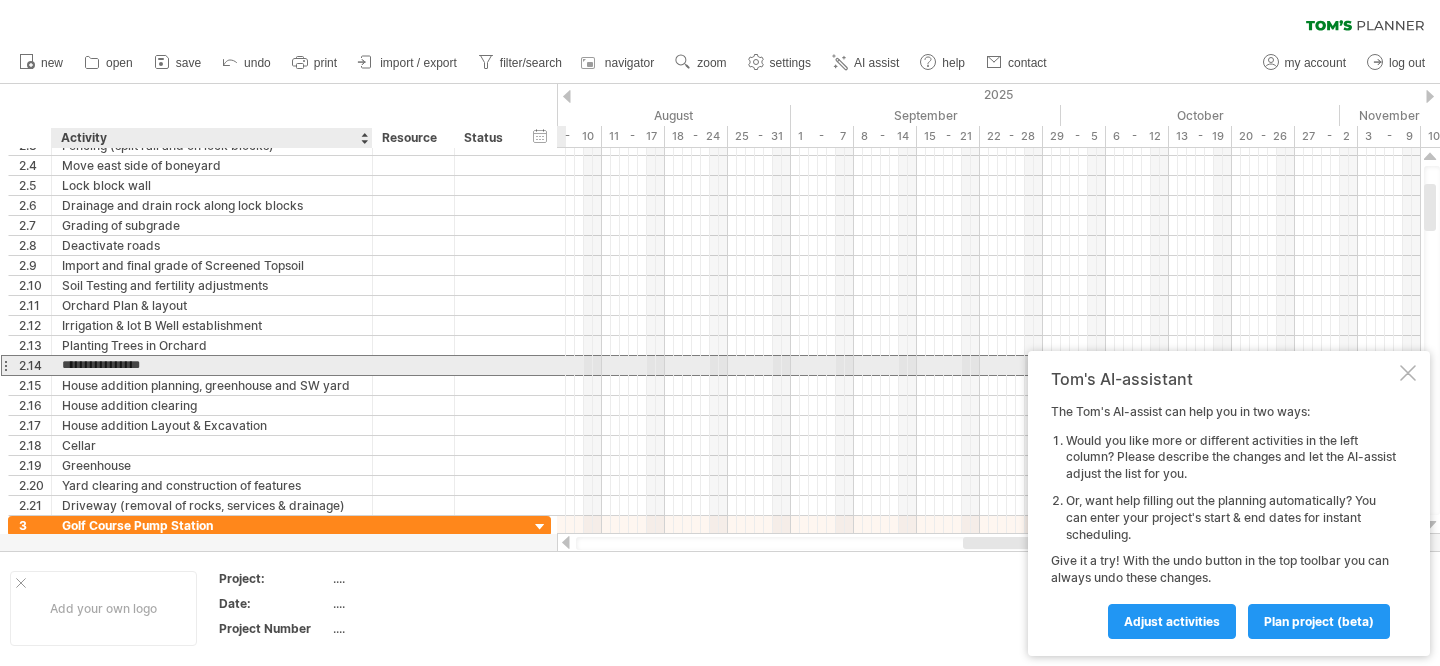 click on "**********" at bounding box center [212, 365] 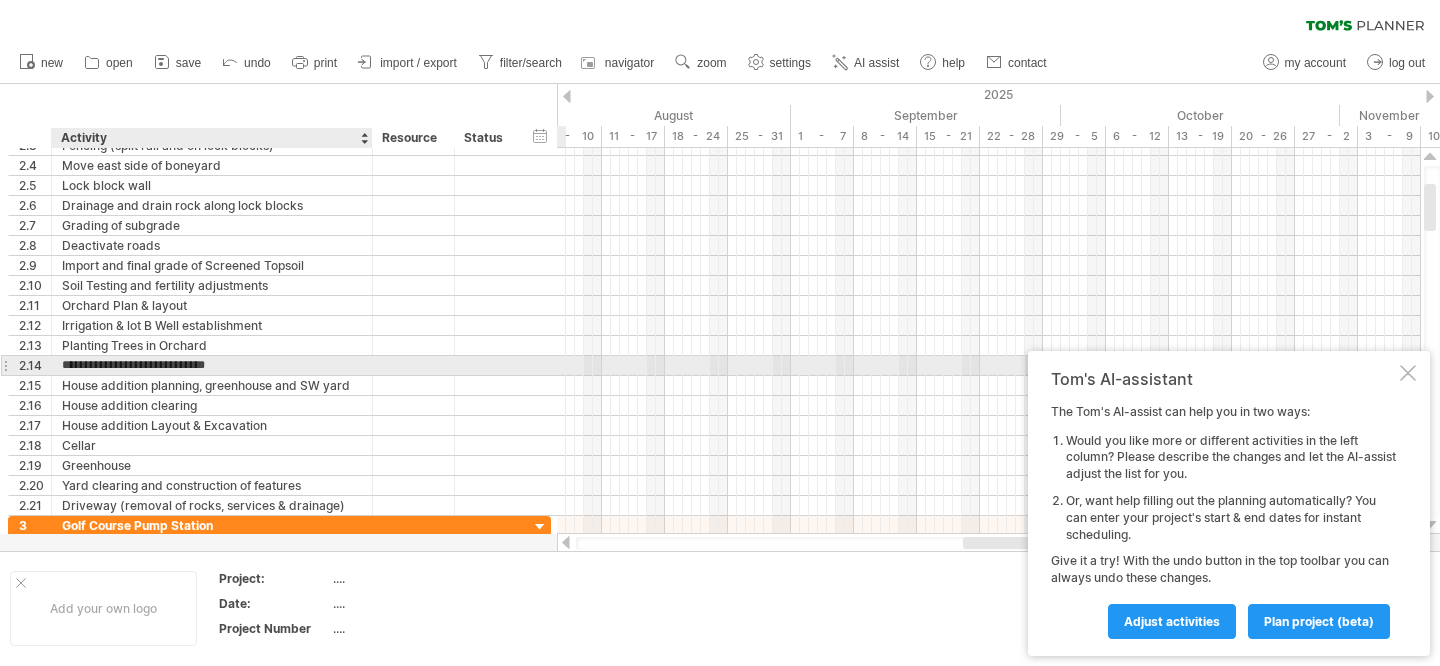 type on "**********" 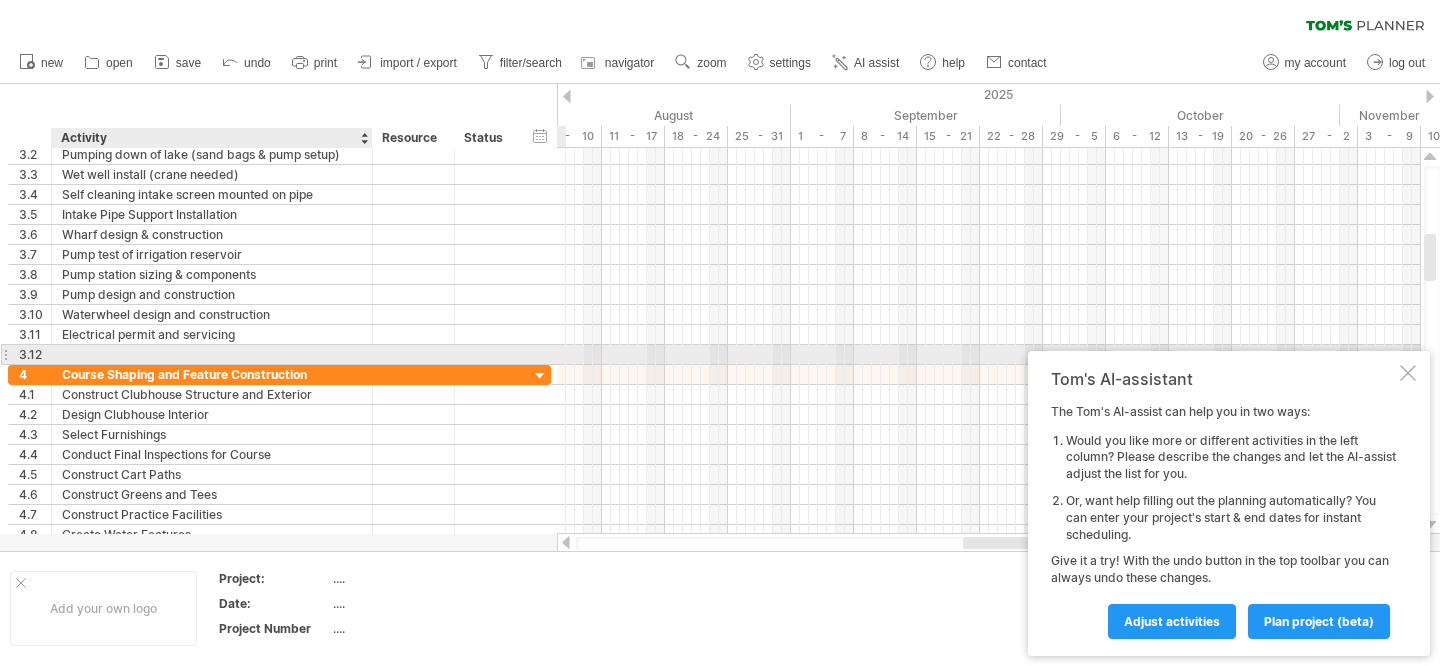 click at bounding box center [212, 354] 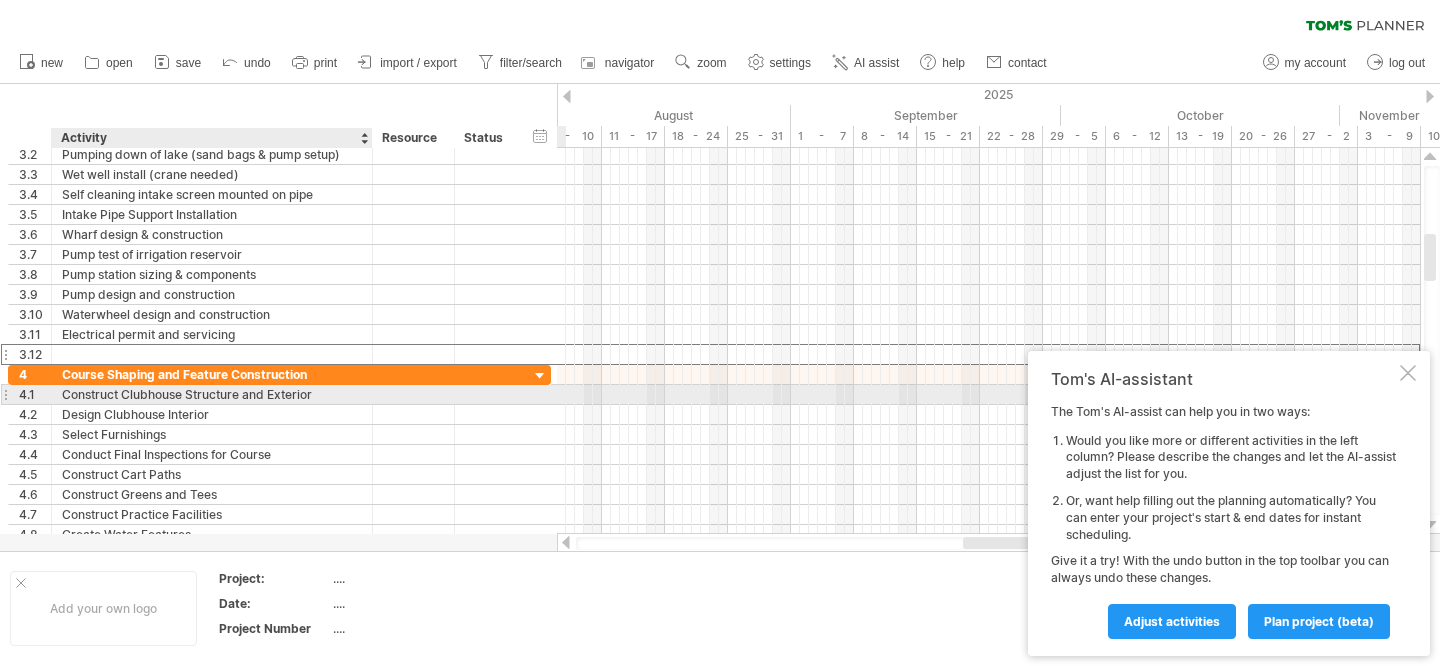 drag, startPoint x: 161, startPoint y: 349, endPoint x: 163, endPoint y: 390, distance: 41.04875 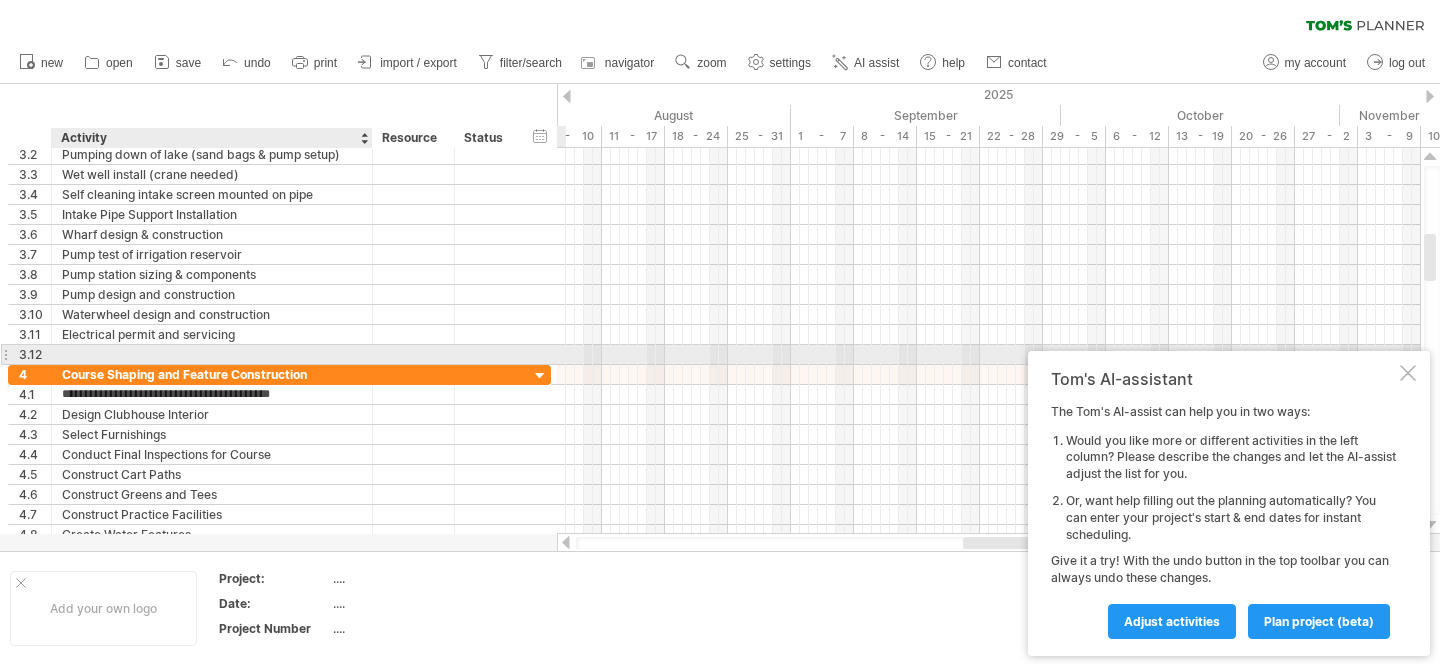 click at bounding box center (212, 354) 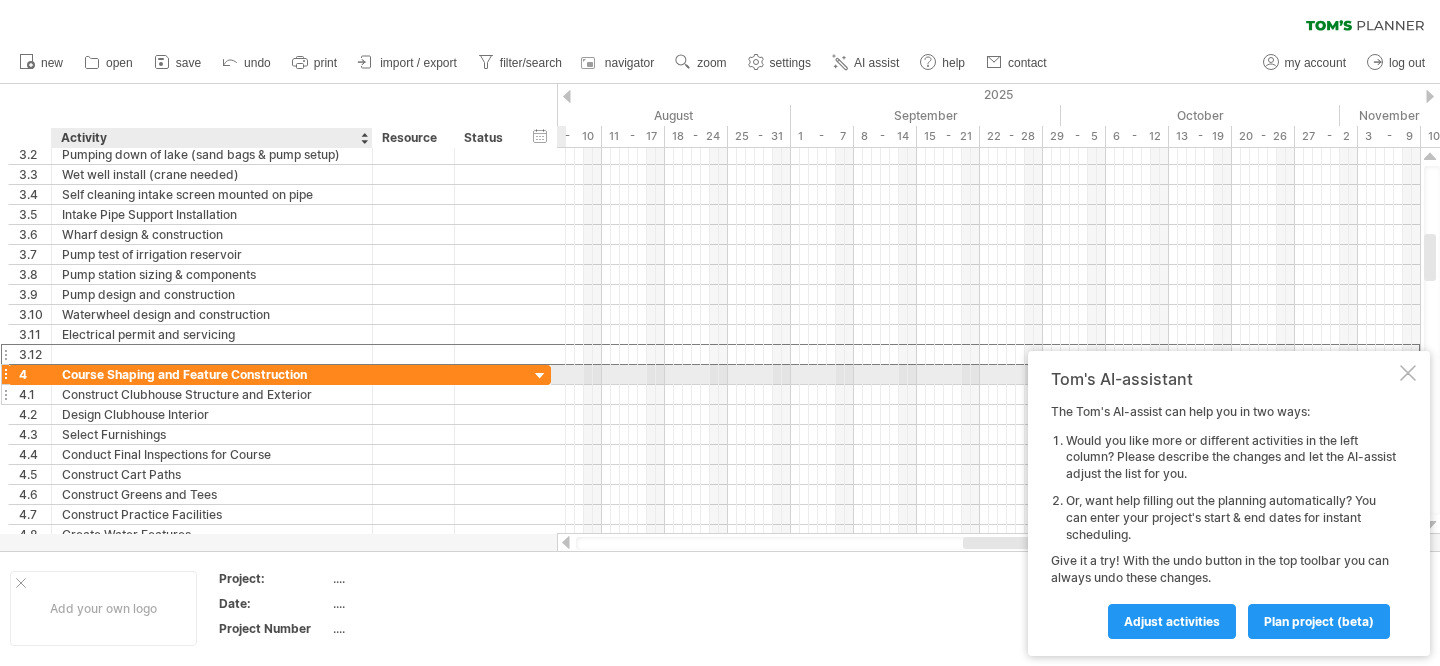 drag, startPoint x: 153, startPoint y: 357, endPoint x: 153, endPoint y: 385, distance: 28 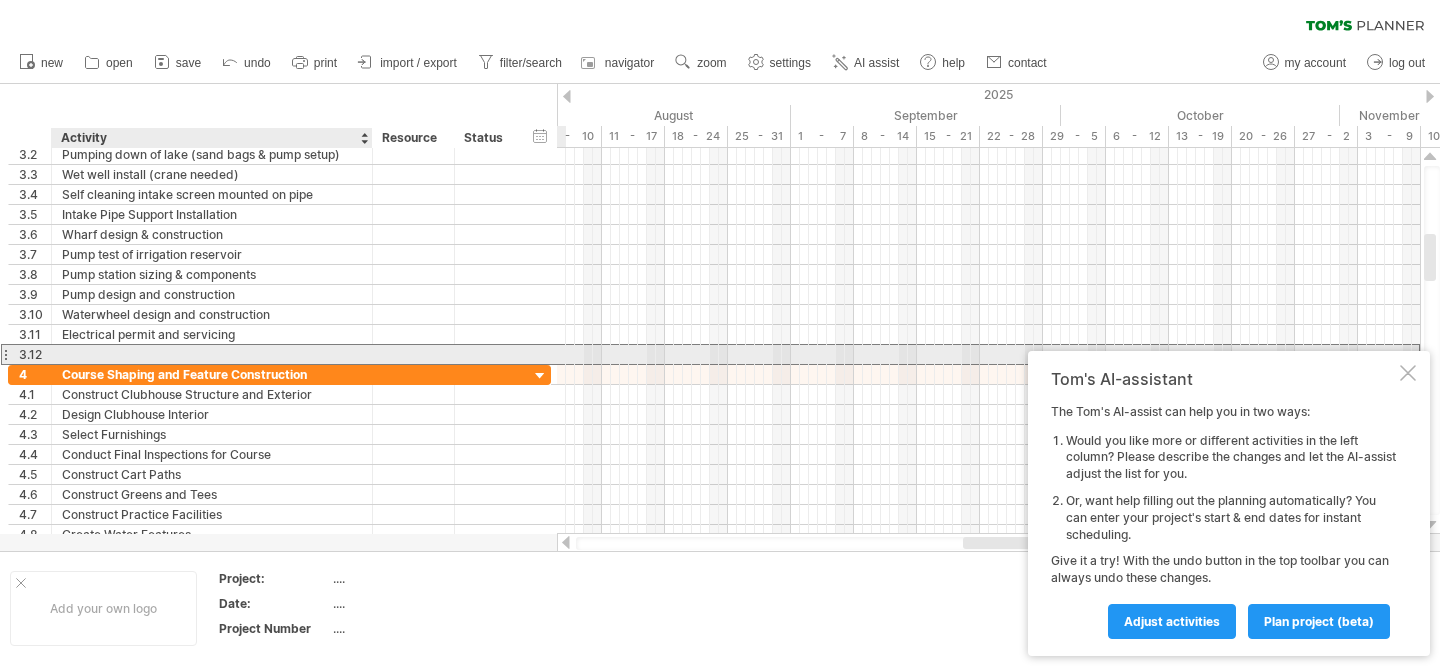 click at bounding box center (212, 354) 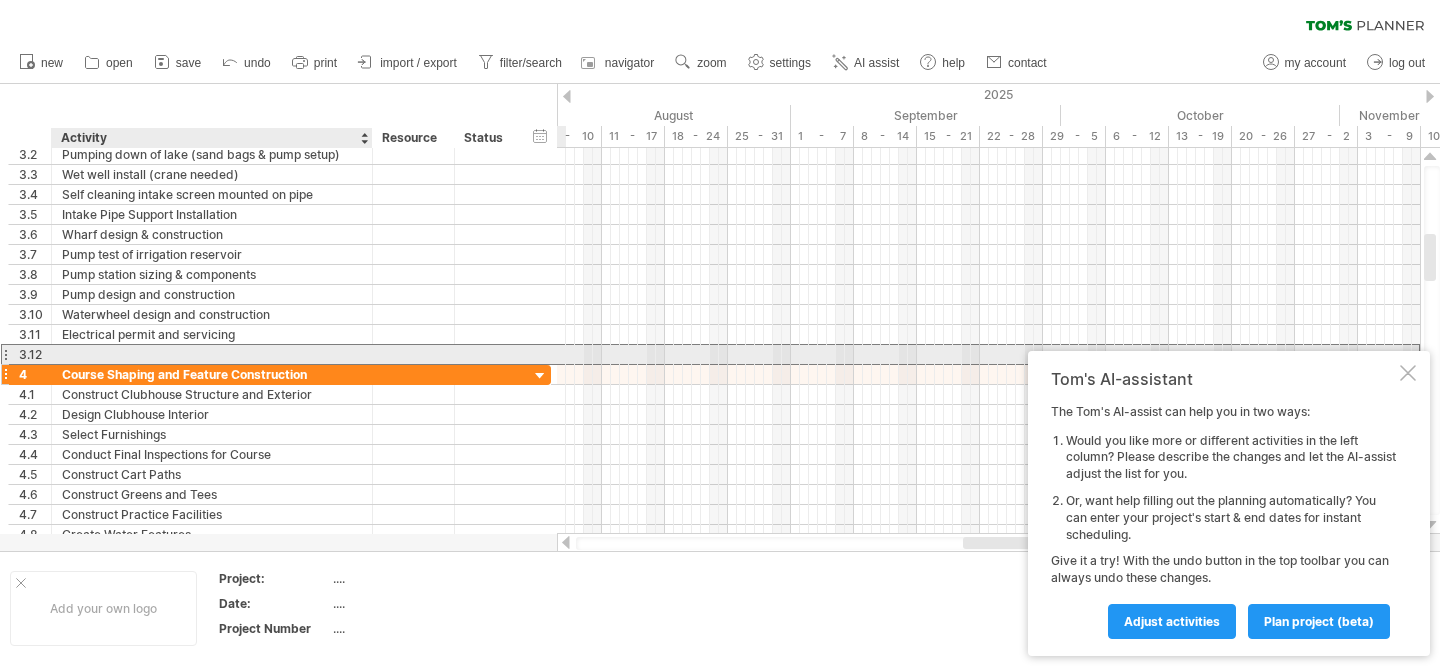 drag, startPoint x: 156, startPoint y: 347, endPoint x: 158, endPoint y: 364, distance: 17.117243 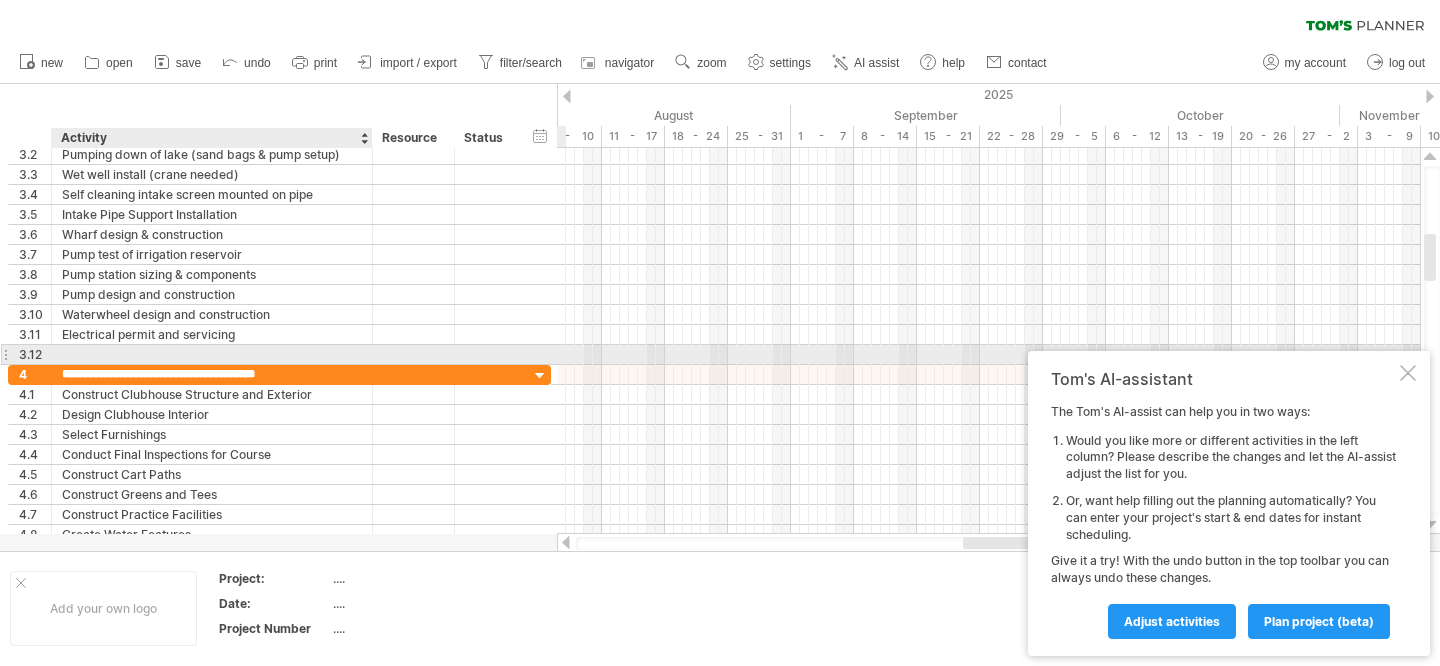 click at bounding box center [212, 354] 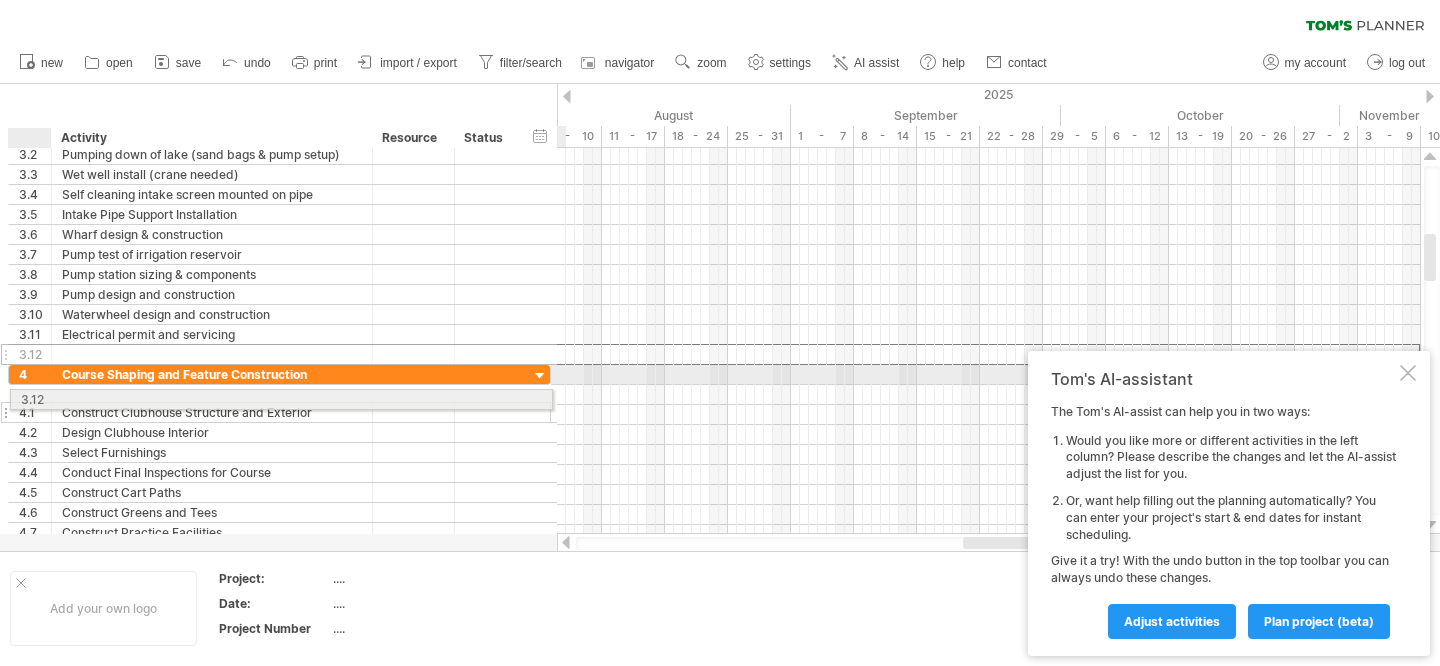 drag, startPoint x: 61, startPoint y: 351, endPoint x: 57, endPoint y: 396, distance: 45.17743 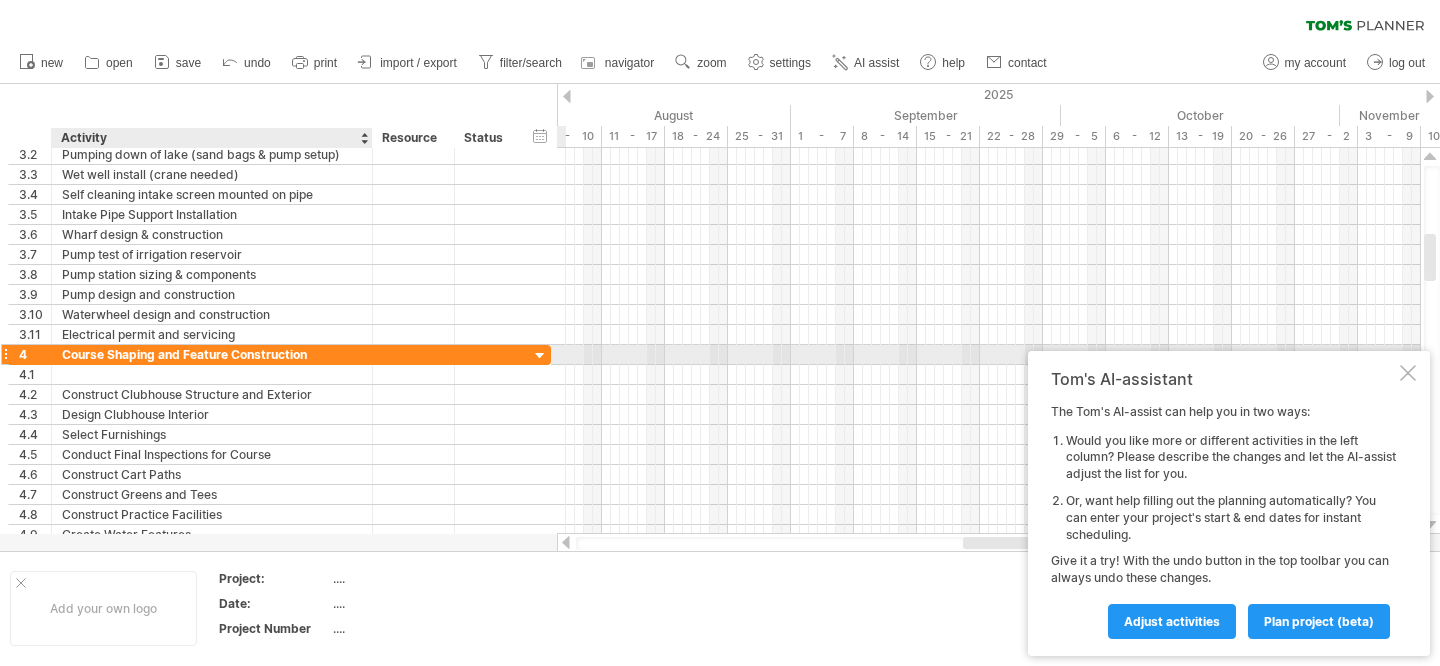 click on "Course Shaping and Feature Construction" at bounding box center [212, 354] 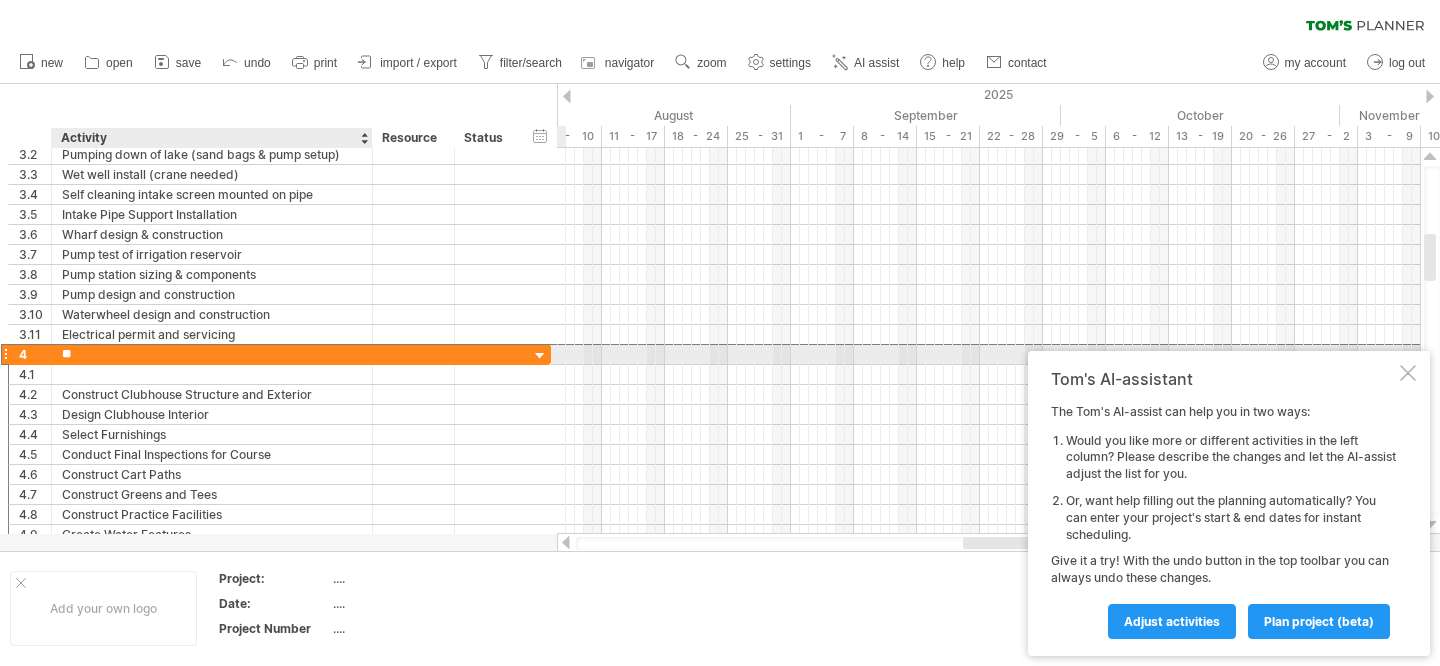 type on "*" 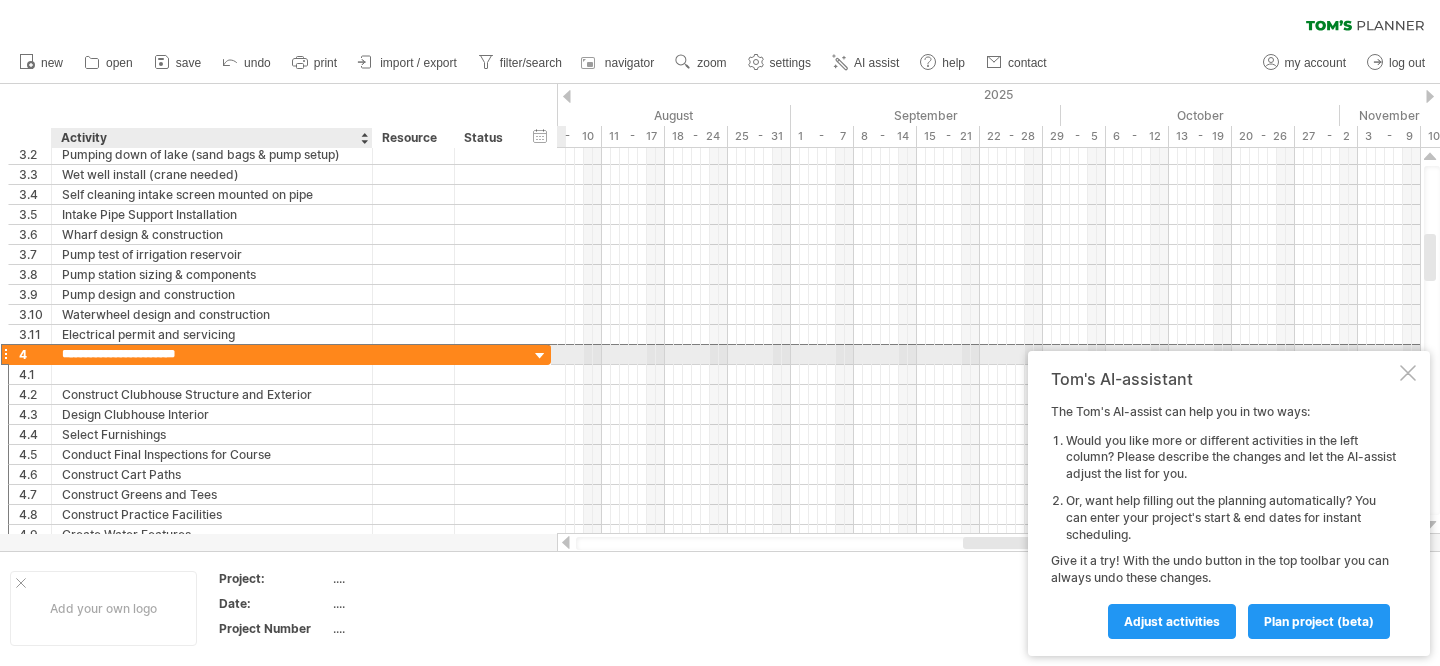 type on "**********" 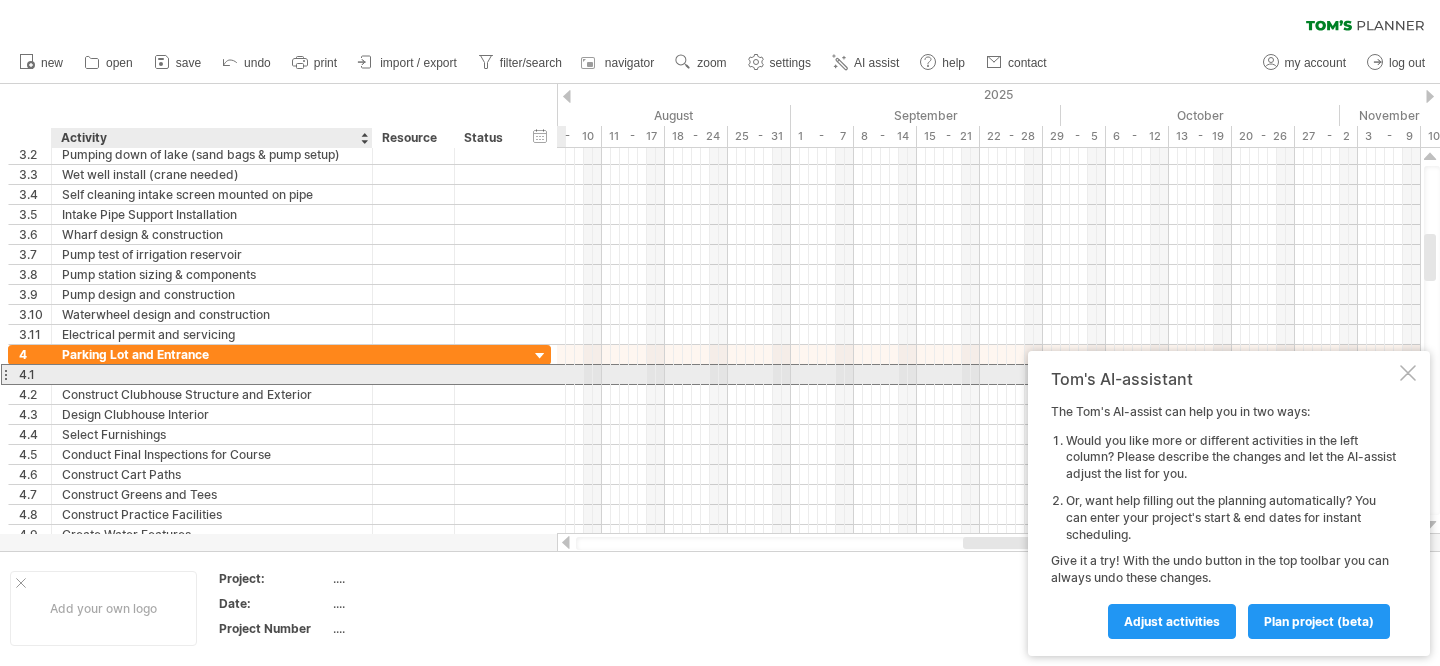click at bounding box center [212, 374] 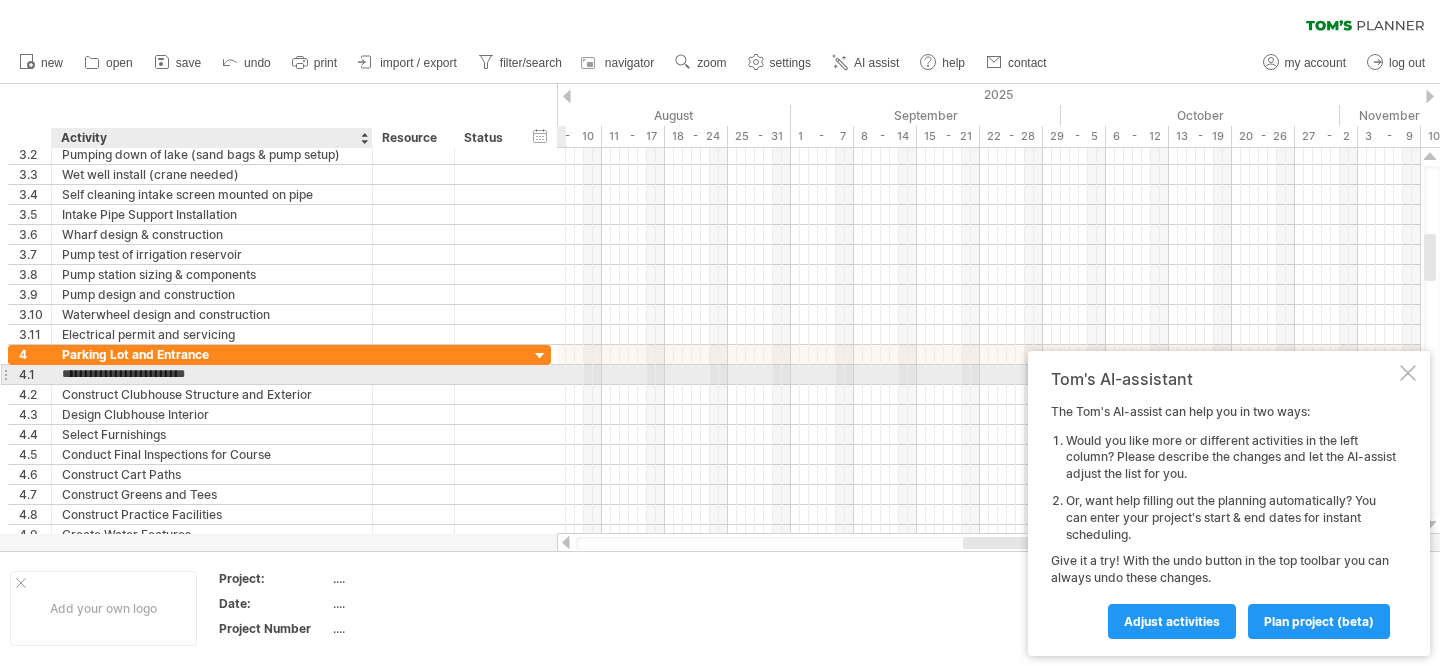 type on "**********" 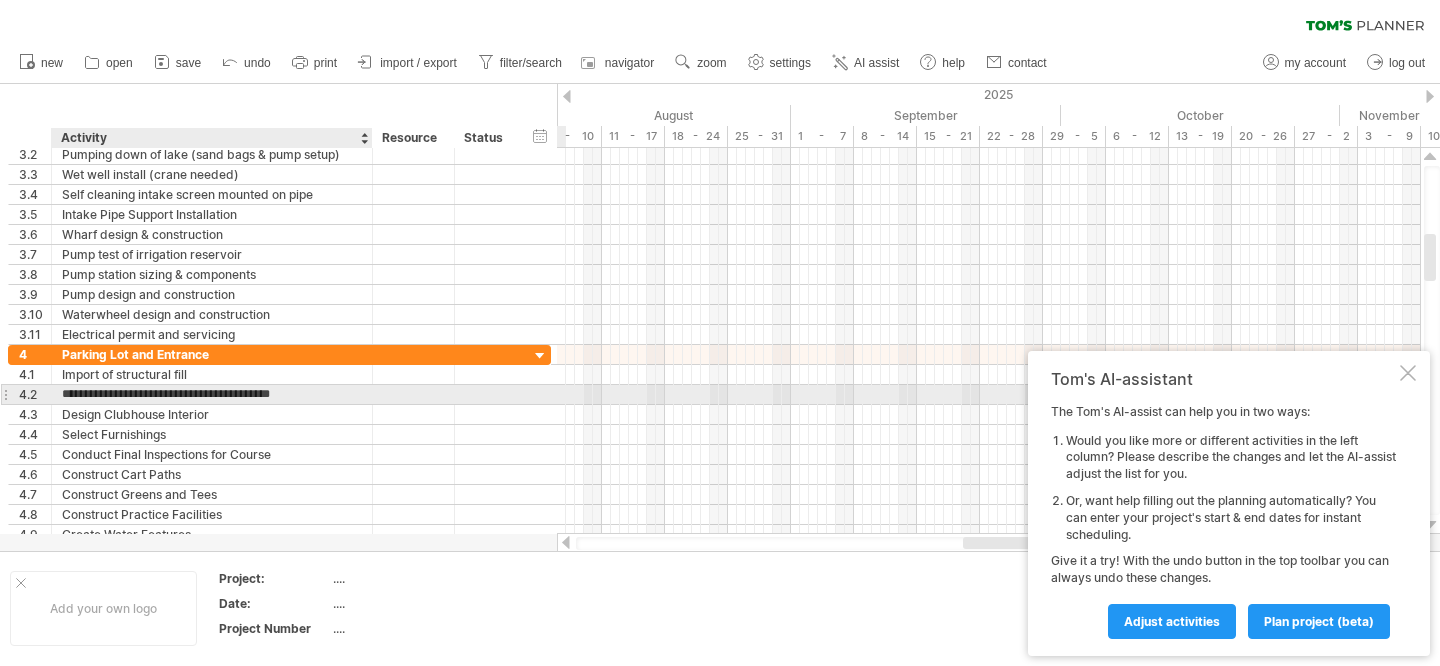 click on "**********" at bounding box center (212, 394) 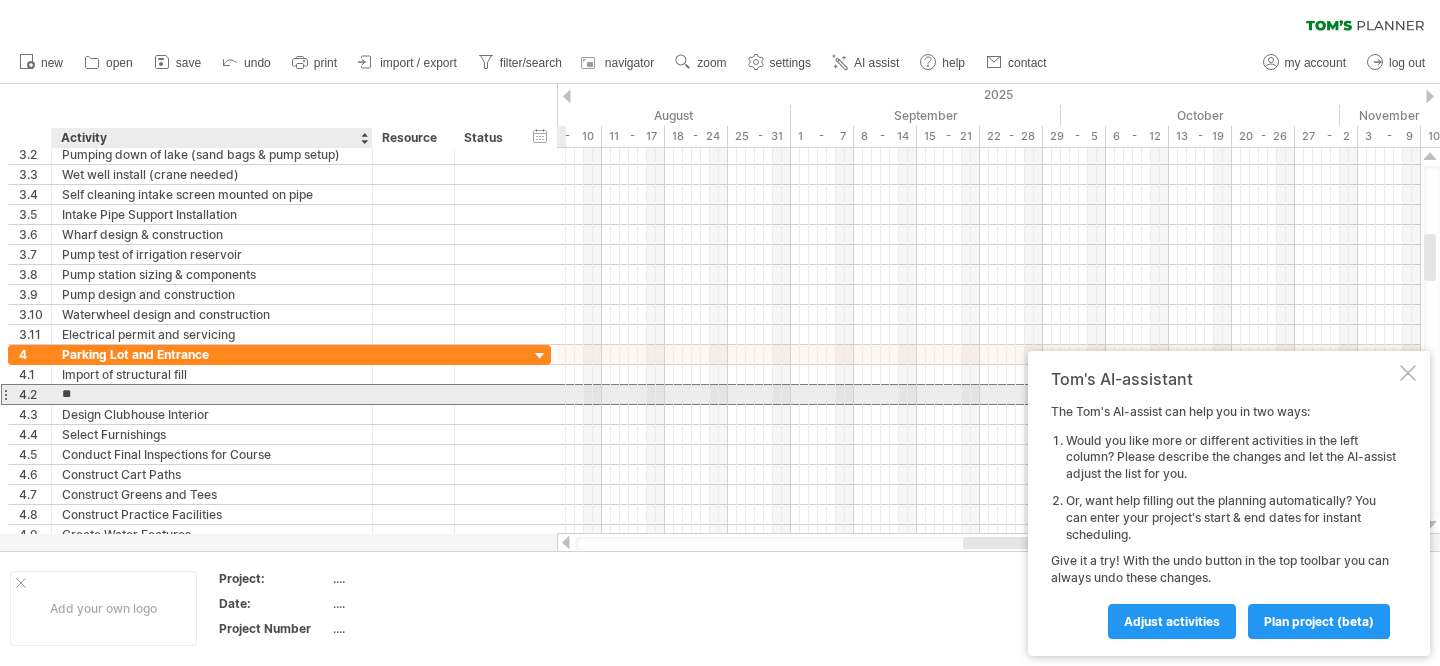 type on "*" 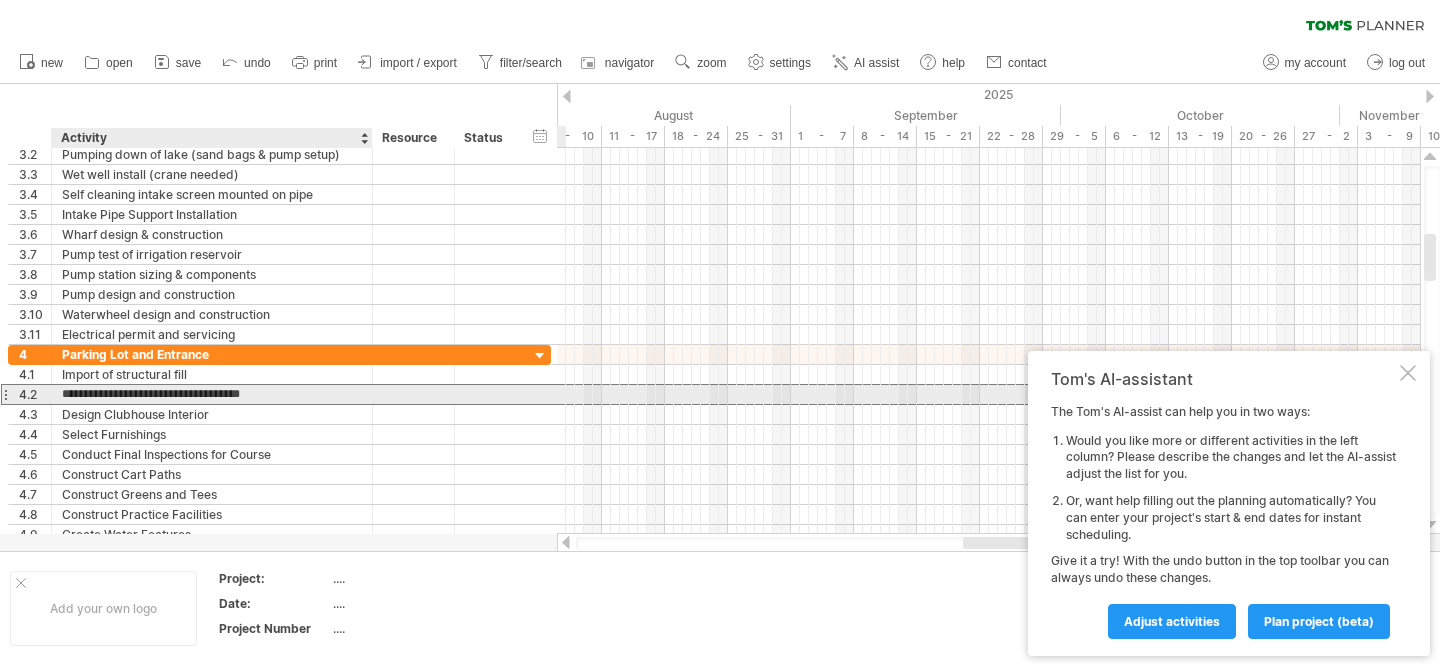 type on "**********" 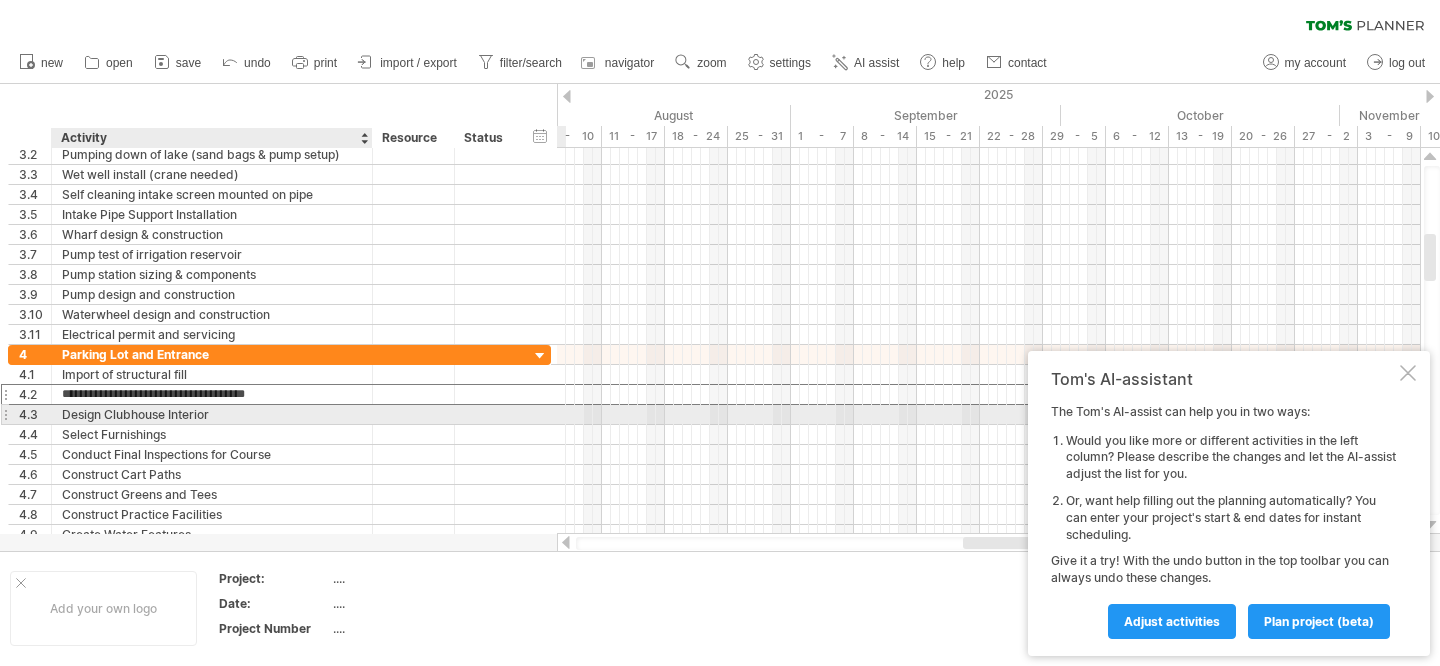 click on "Design Clubhouse Interior" at bounding box center [212, 414] 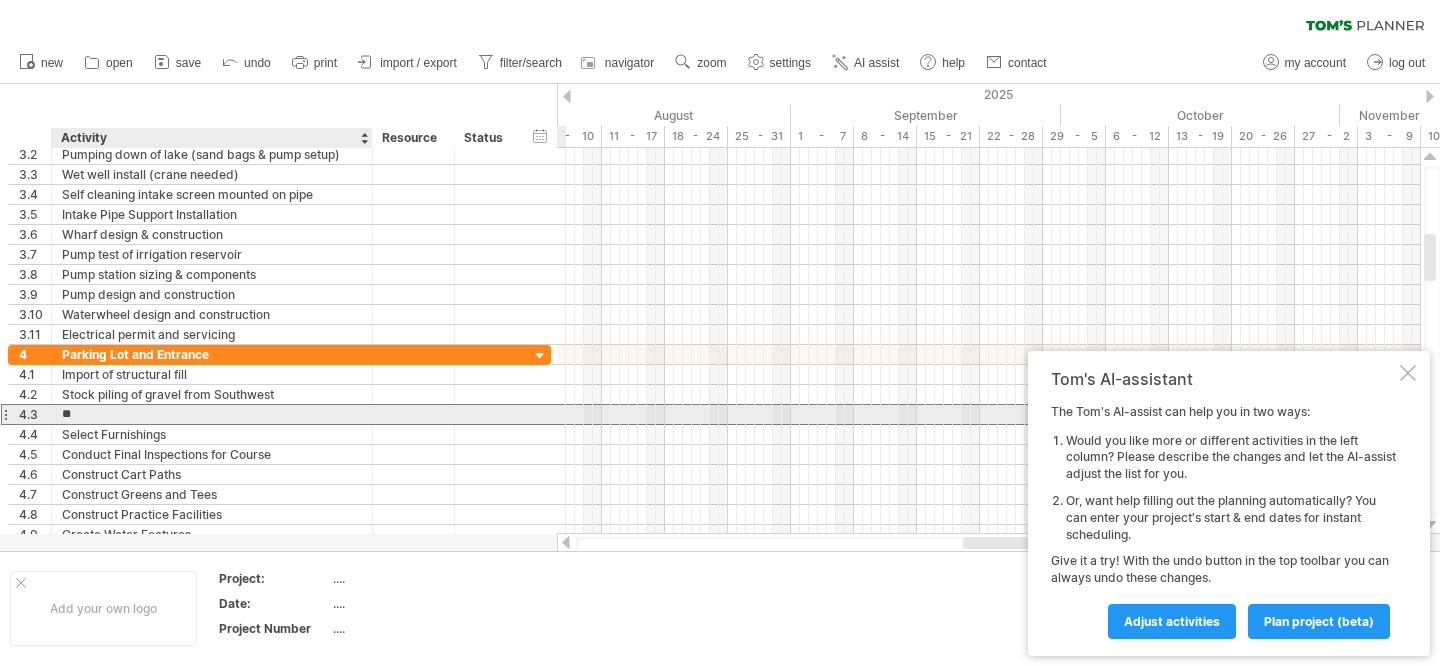 type on "*" 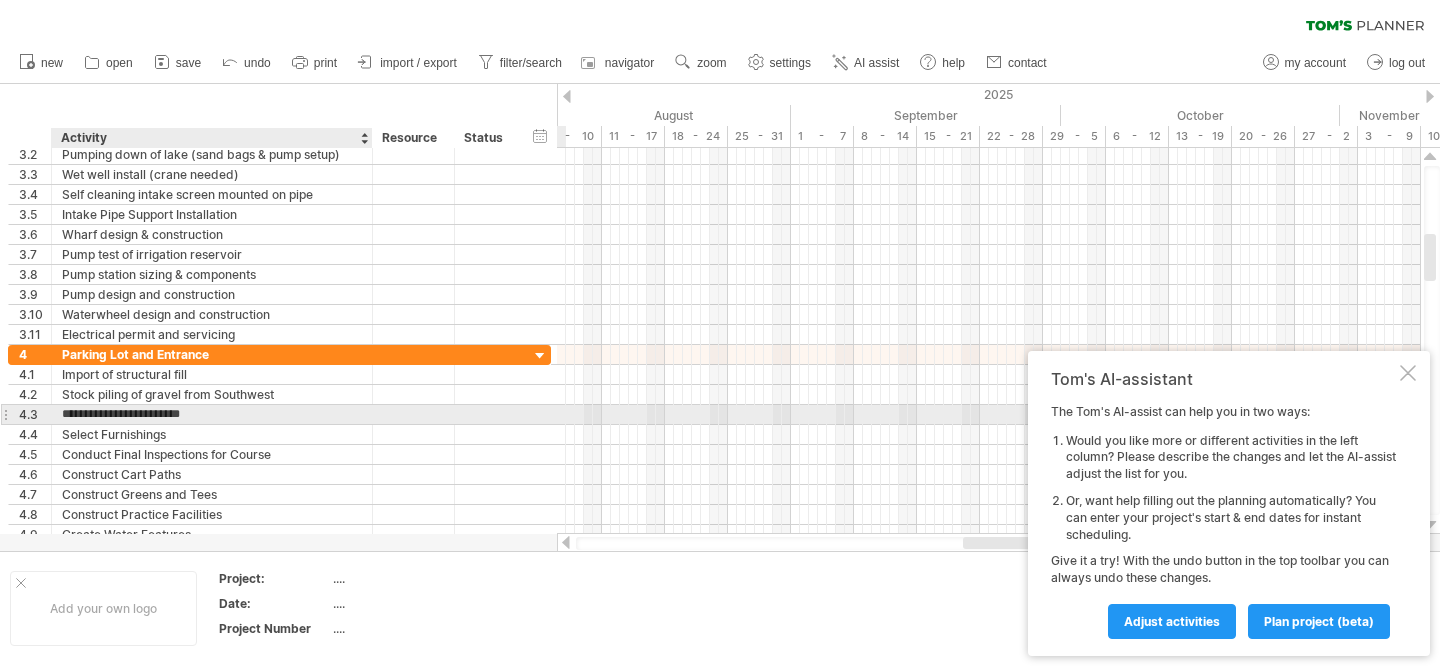 type on "**********" 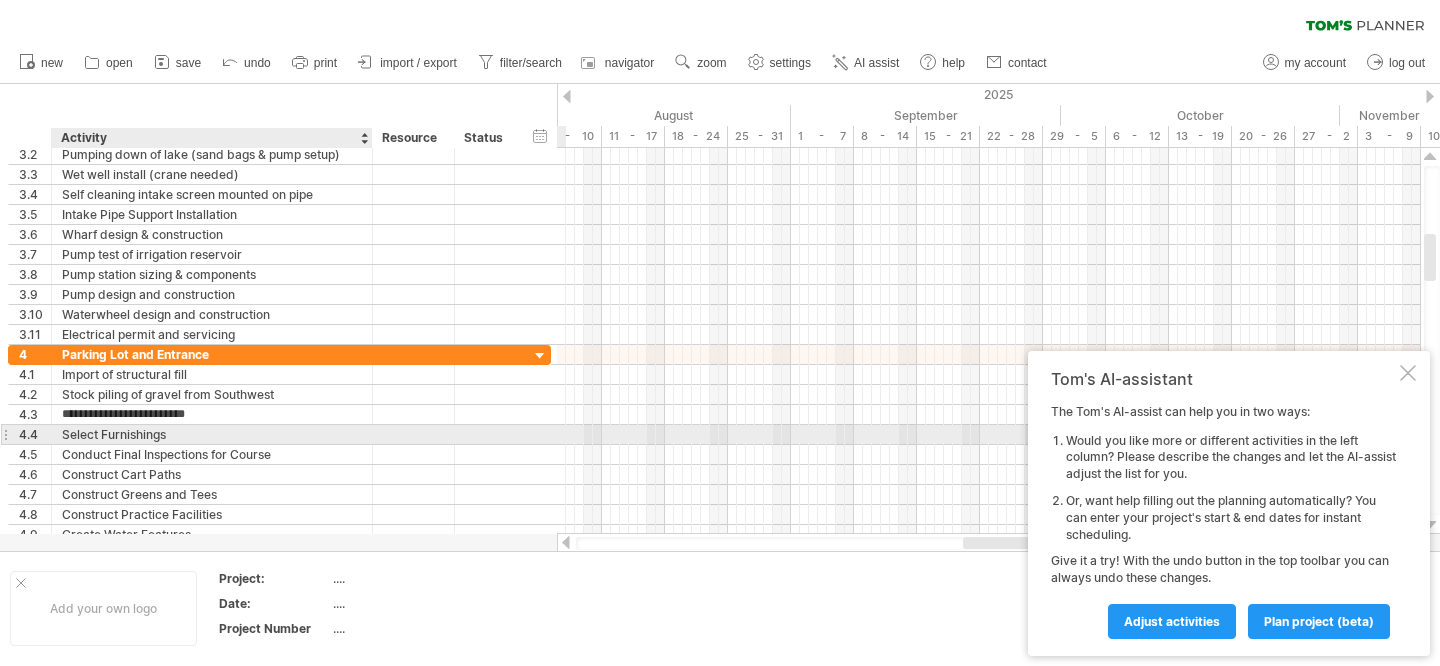 click on "Select Furnishings" at bounding box center (212, 434) 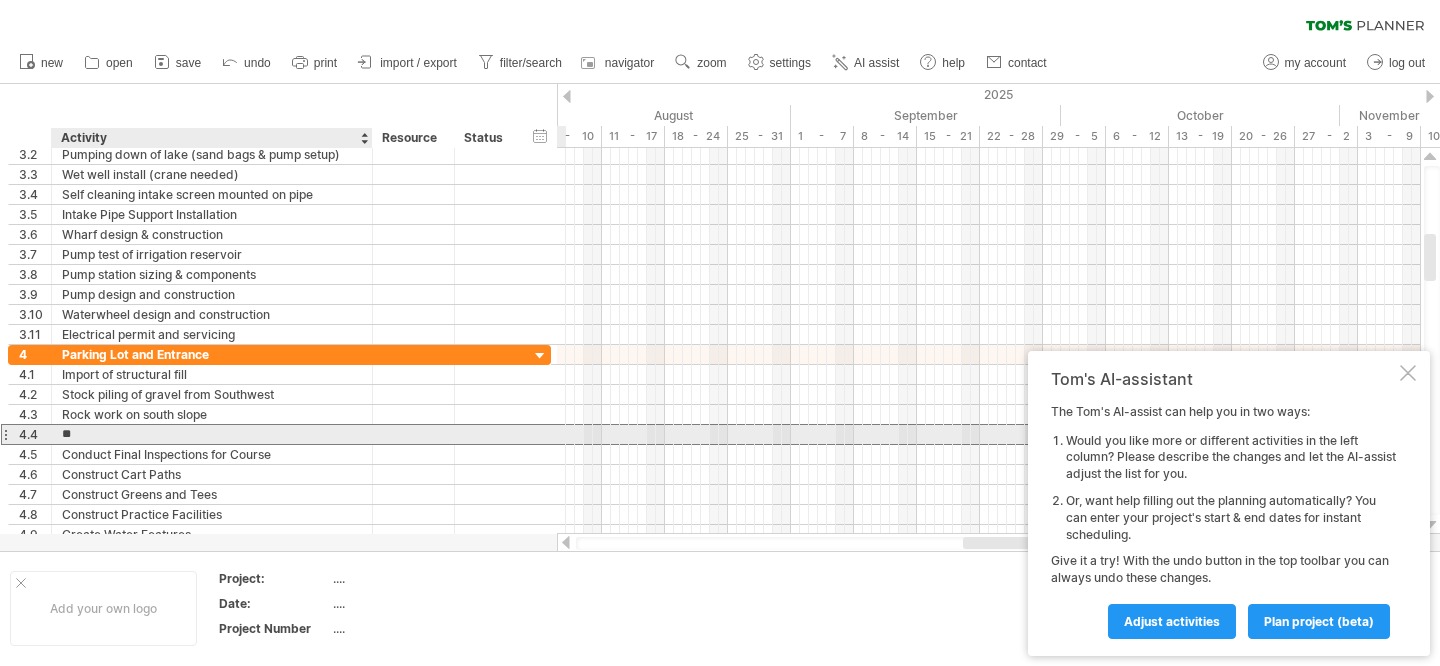 type on "*" 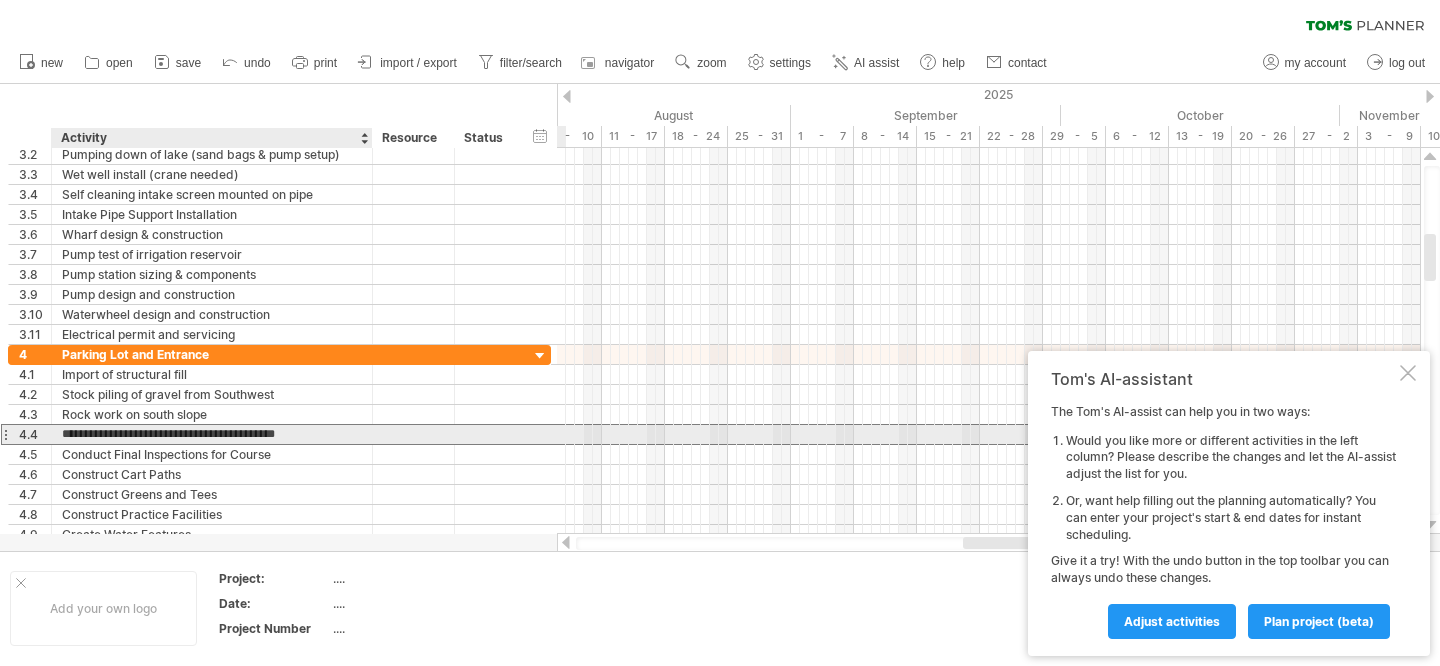 type on "**********" 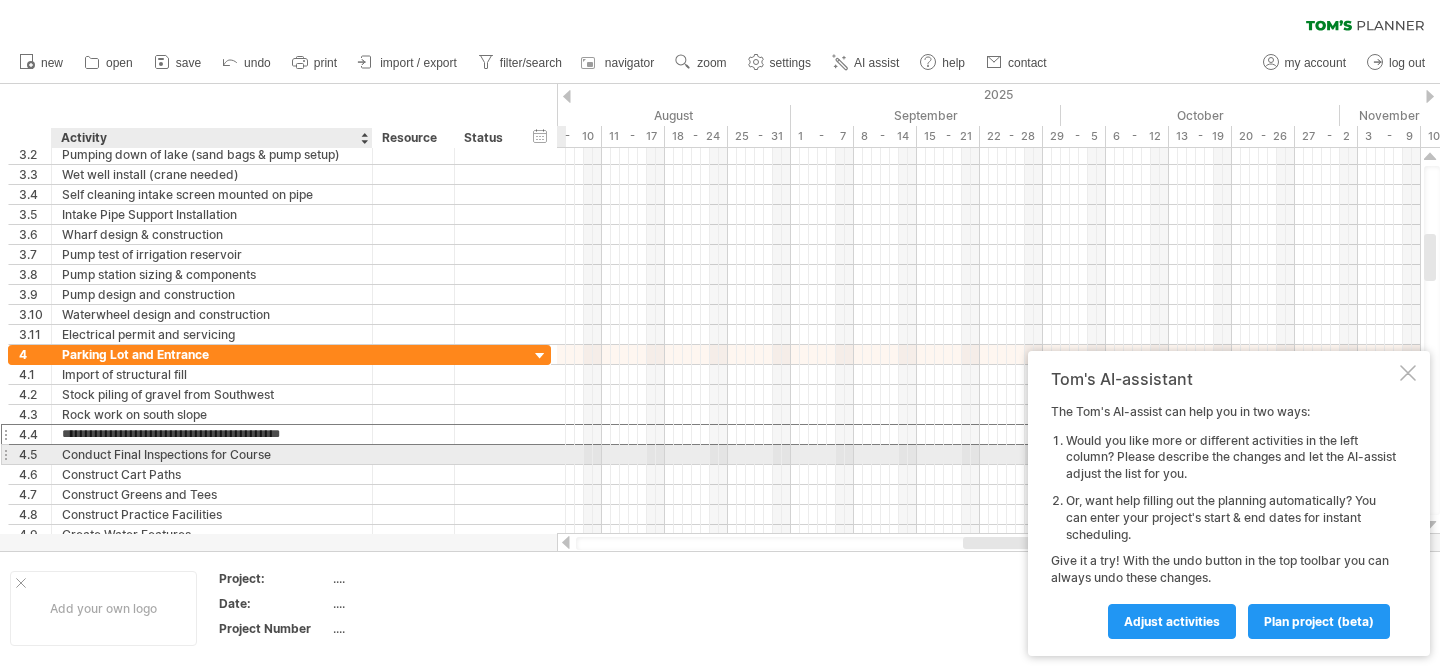 click on "Conduct Final Inspections for Course" at bounding box center (212, 454) 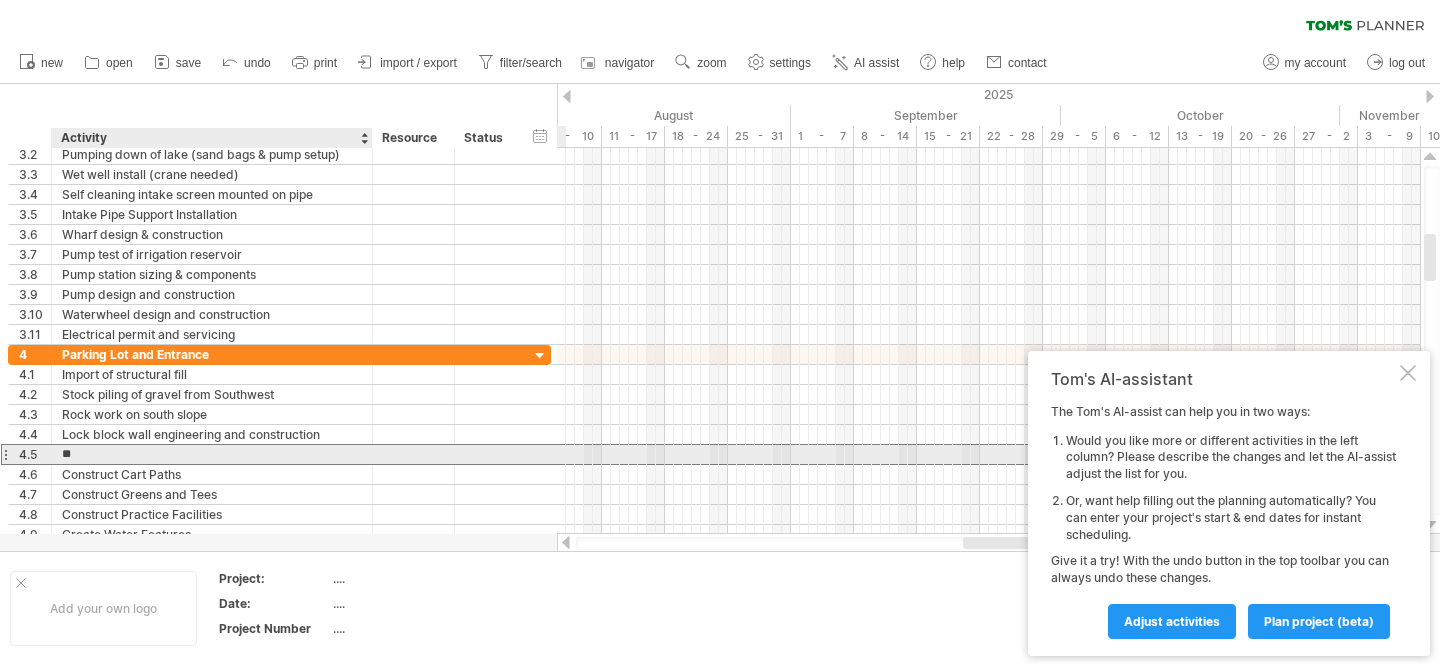 type on "*" 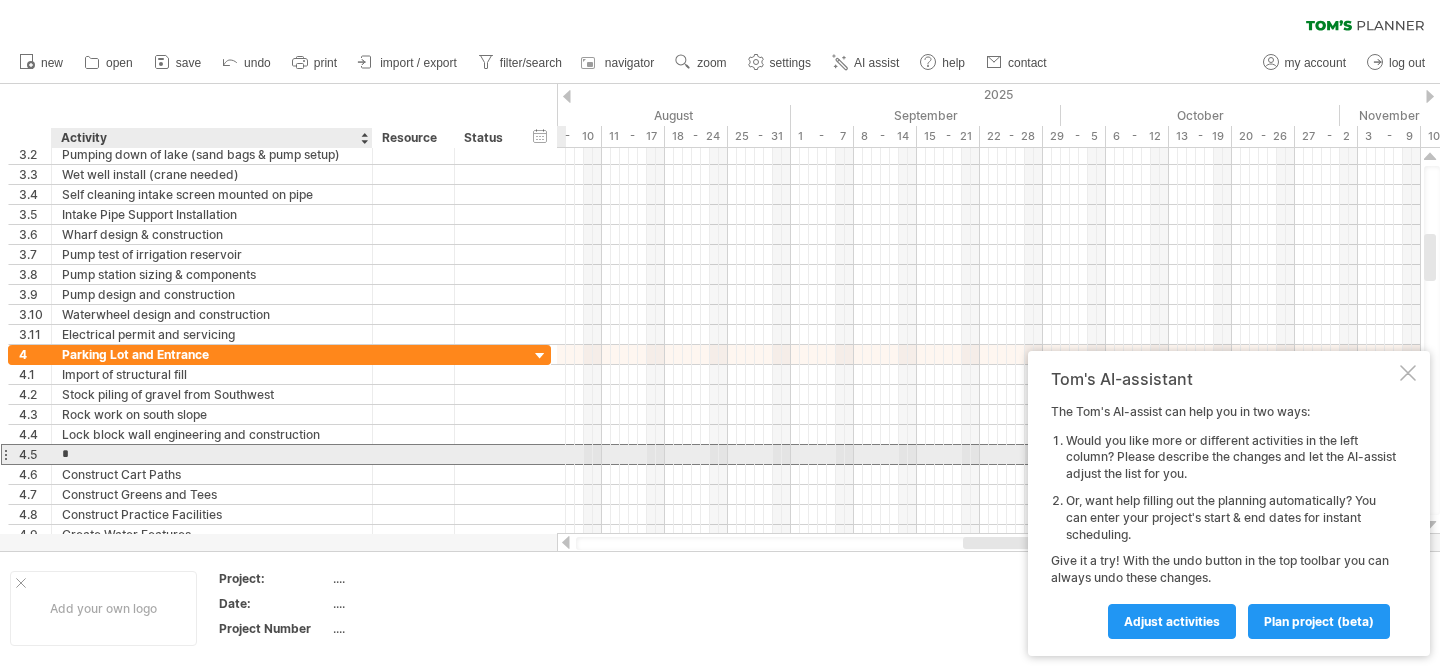 type 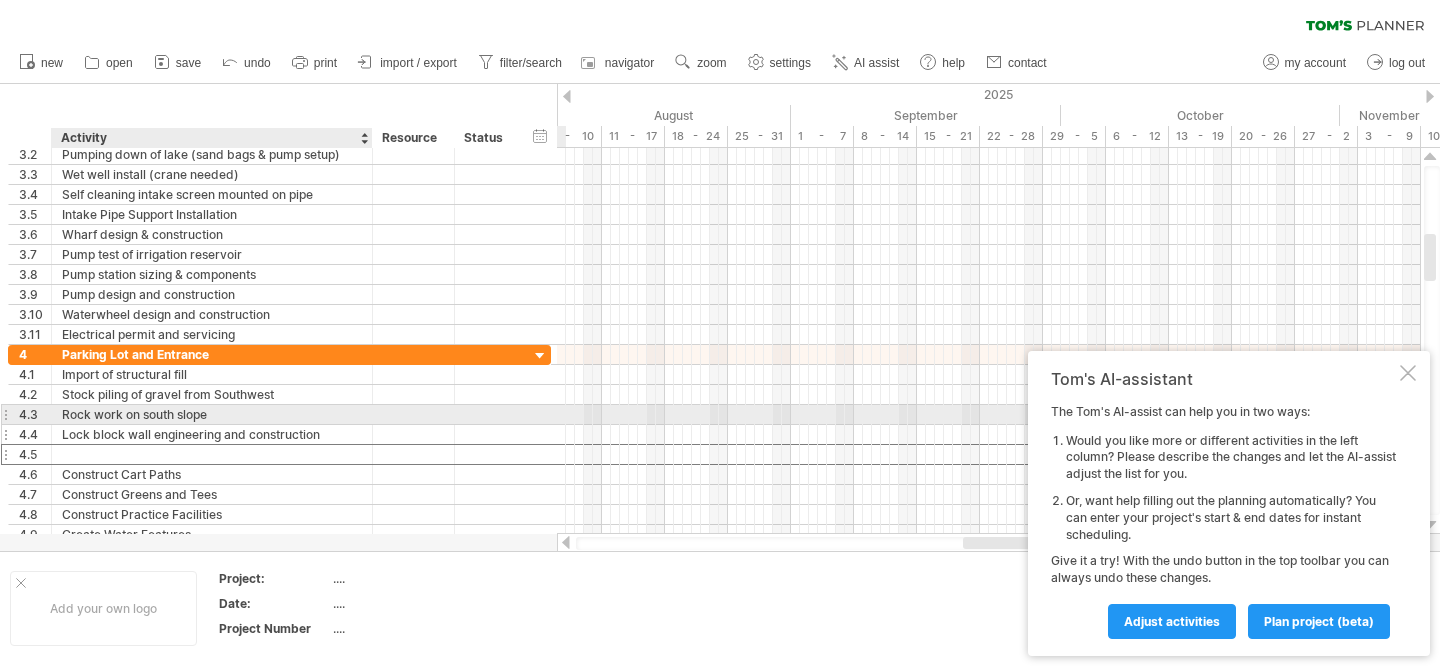 drag, startPoint x: 186, startPoint y: 450, endPoint x: 182, endPoint y: 427, distance: 23.345236 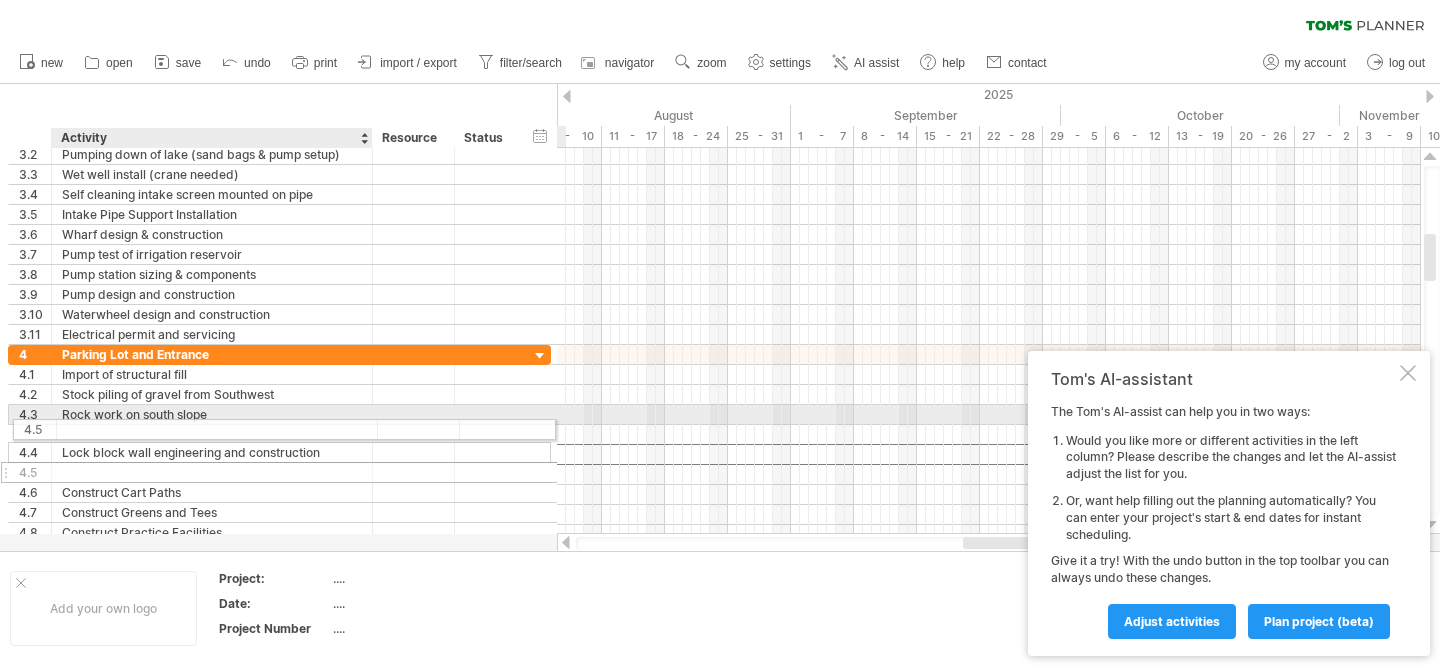 drag, startPoint x: 172, startPoint y: 452, endPoint x: 171, endPoint y: 427, distance: 25.019993 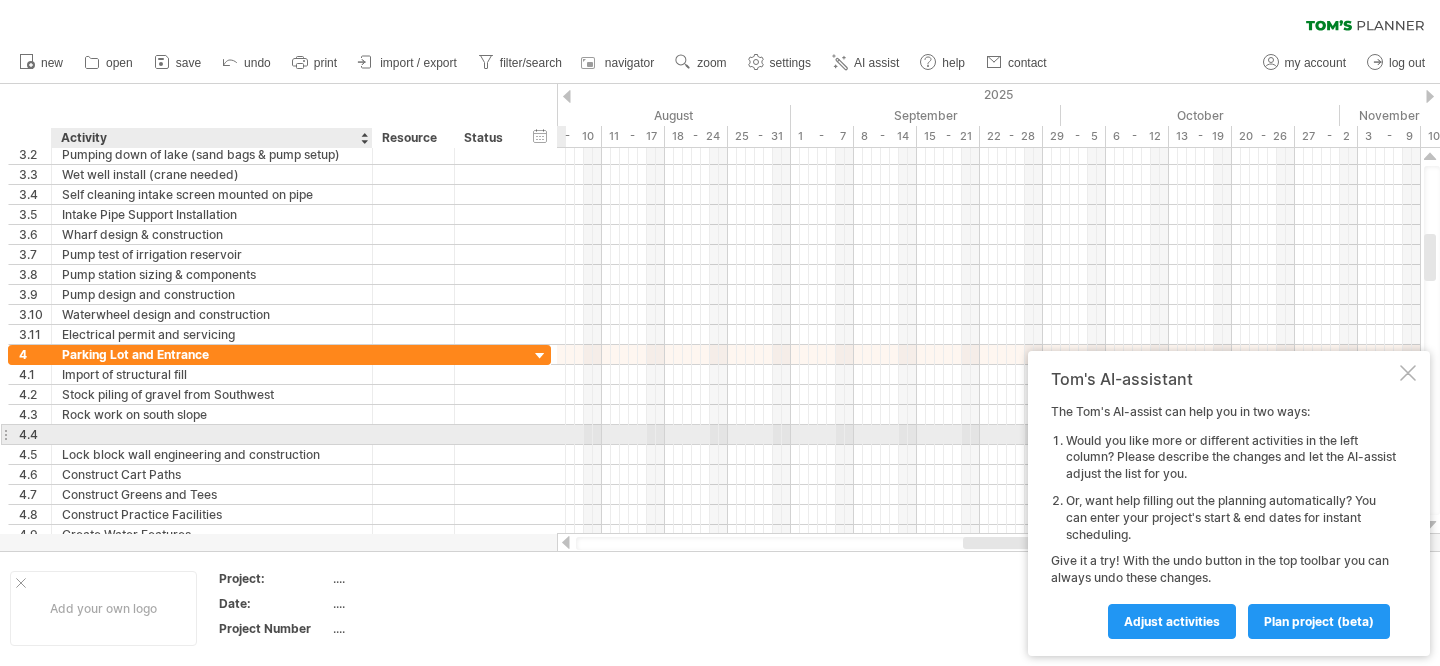 click at bounding box center (212, 434) 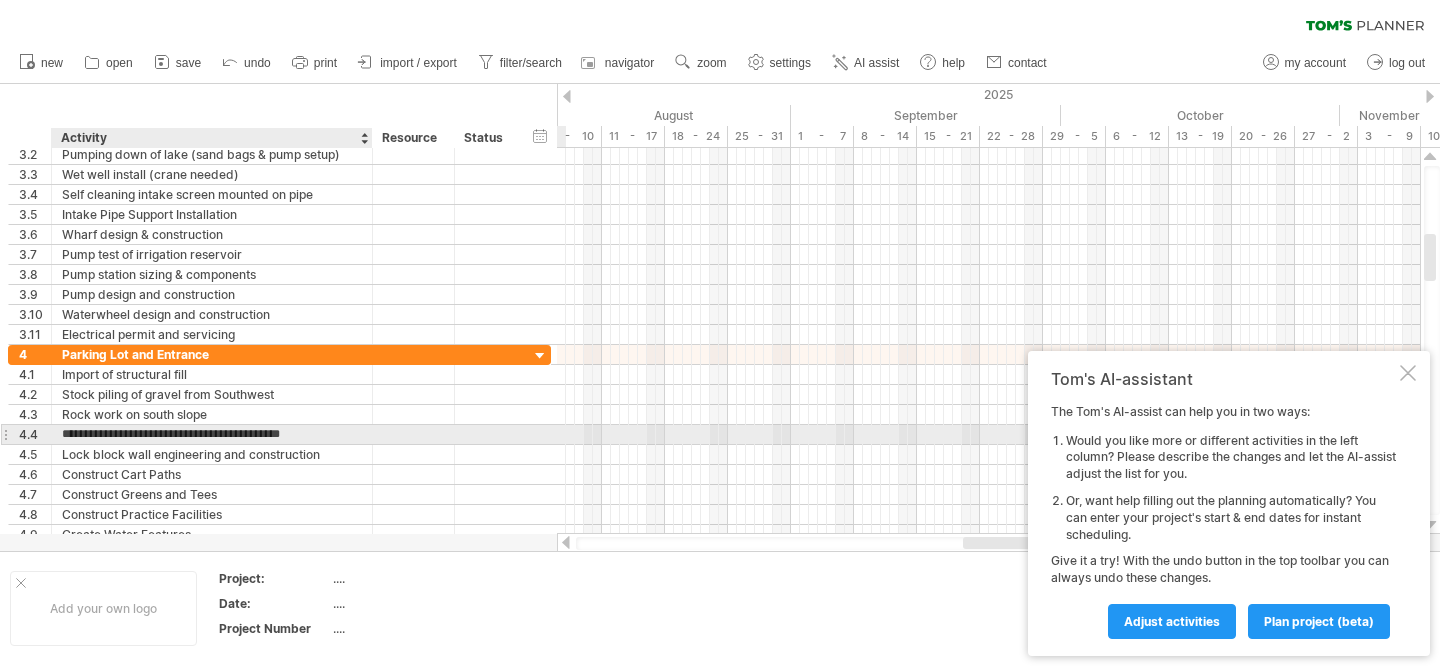 type on "**********" 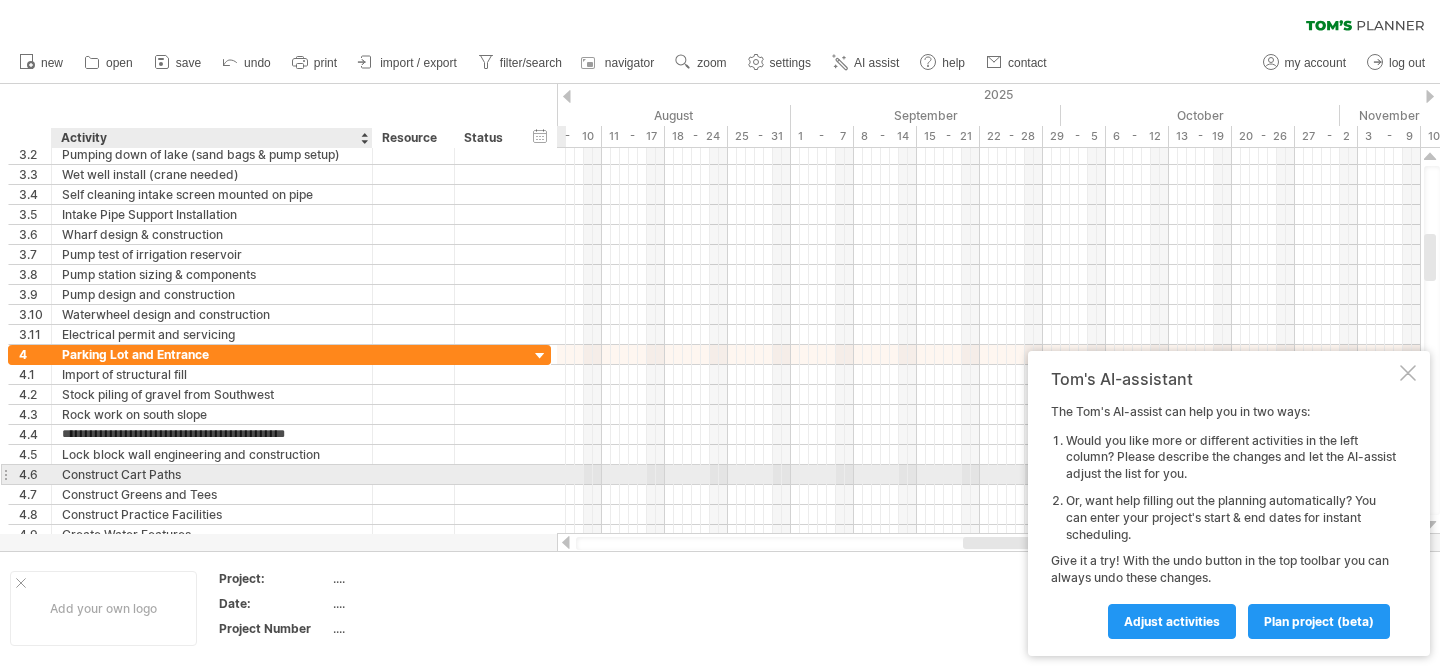 click on "Construct Cart Paths" at bounding box center [212, 474] 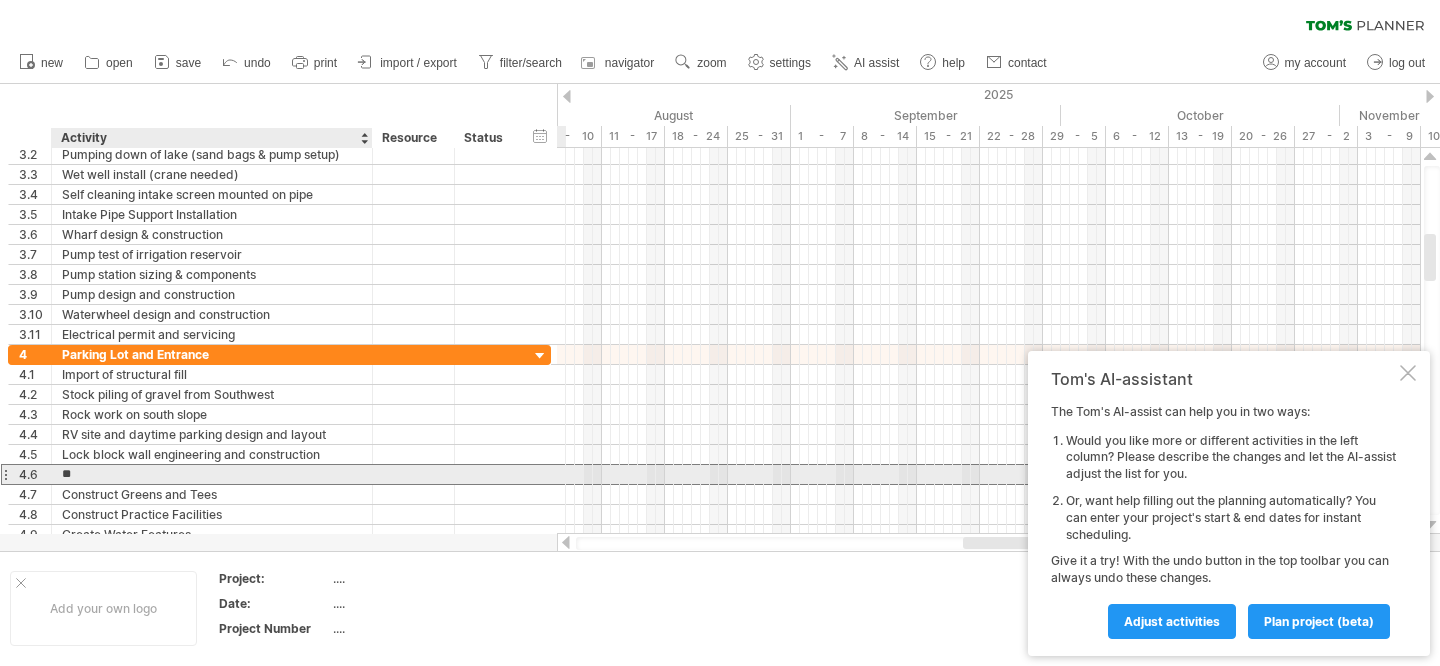 type on "*" 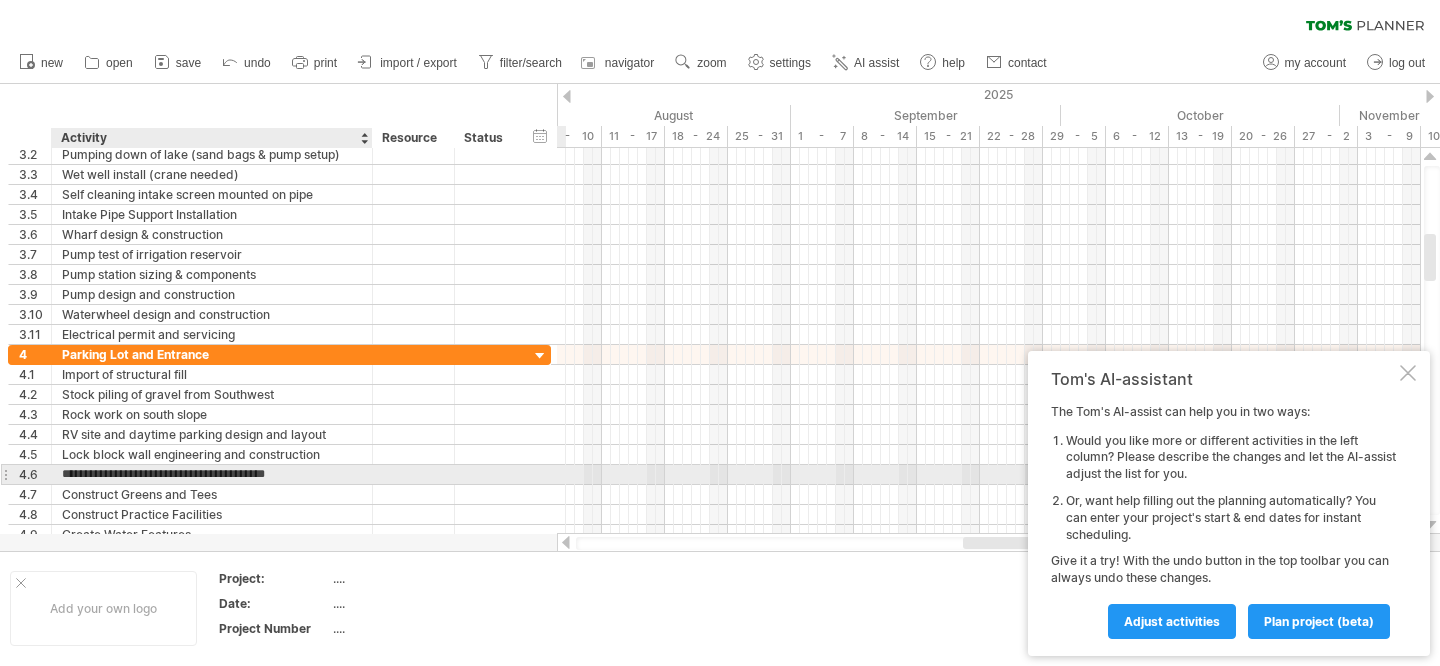 type on "**********" 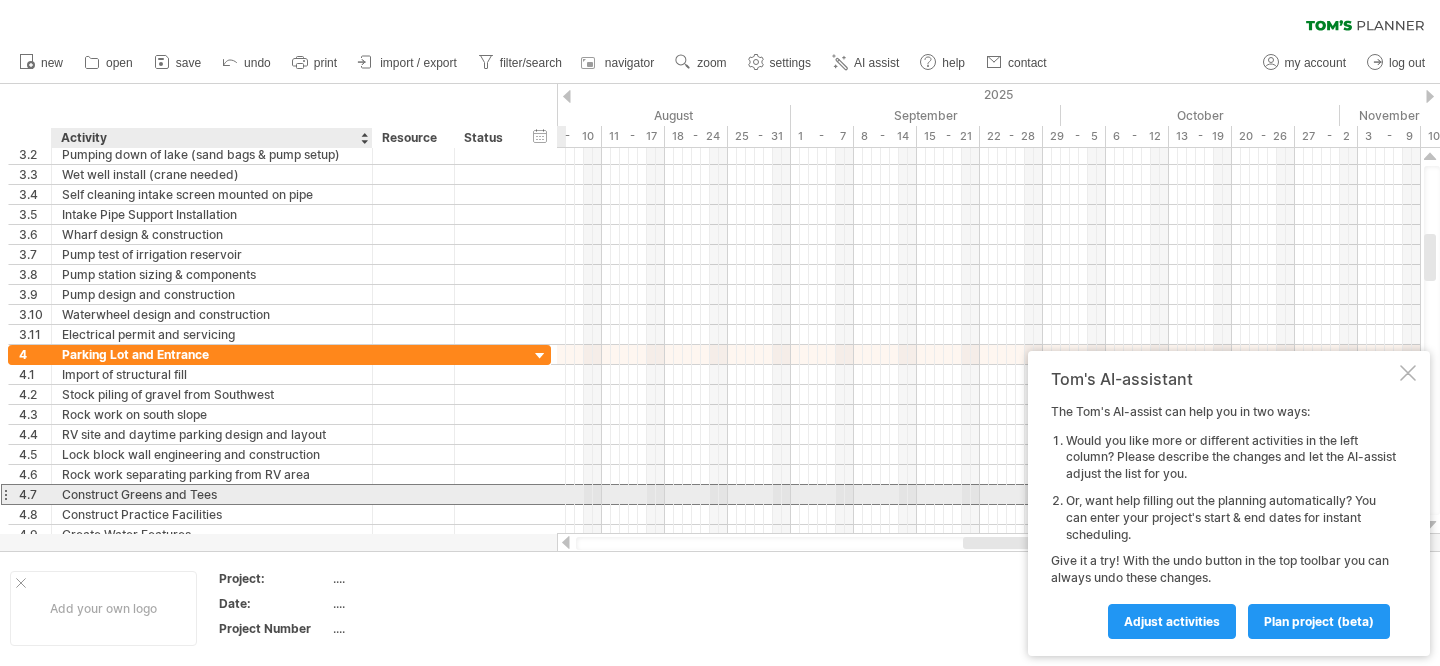 click on "Construct Greens and Tees" at bounding box center (212, 494) 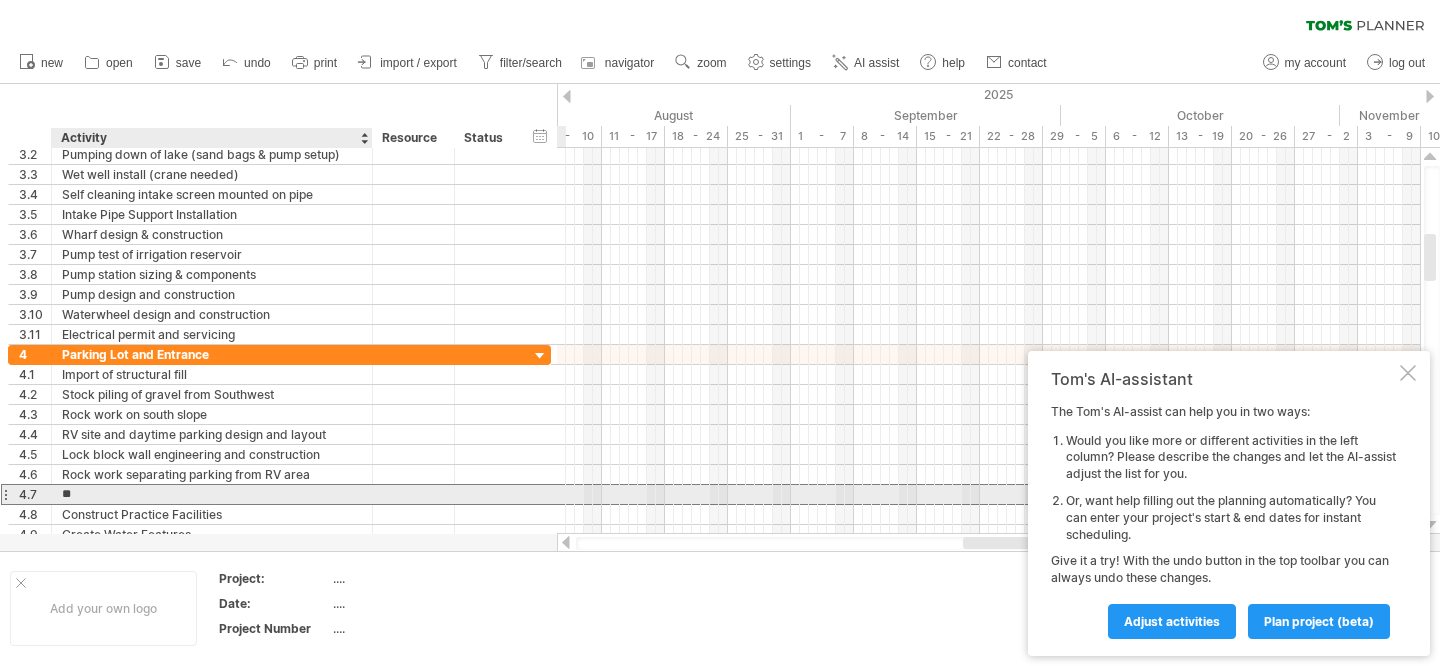 type on "*" 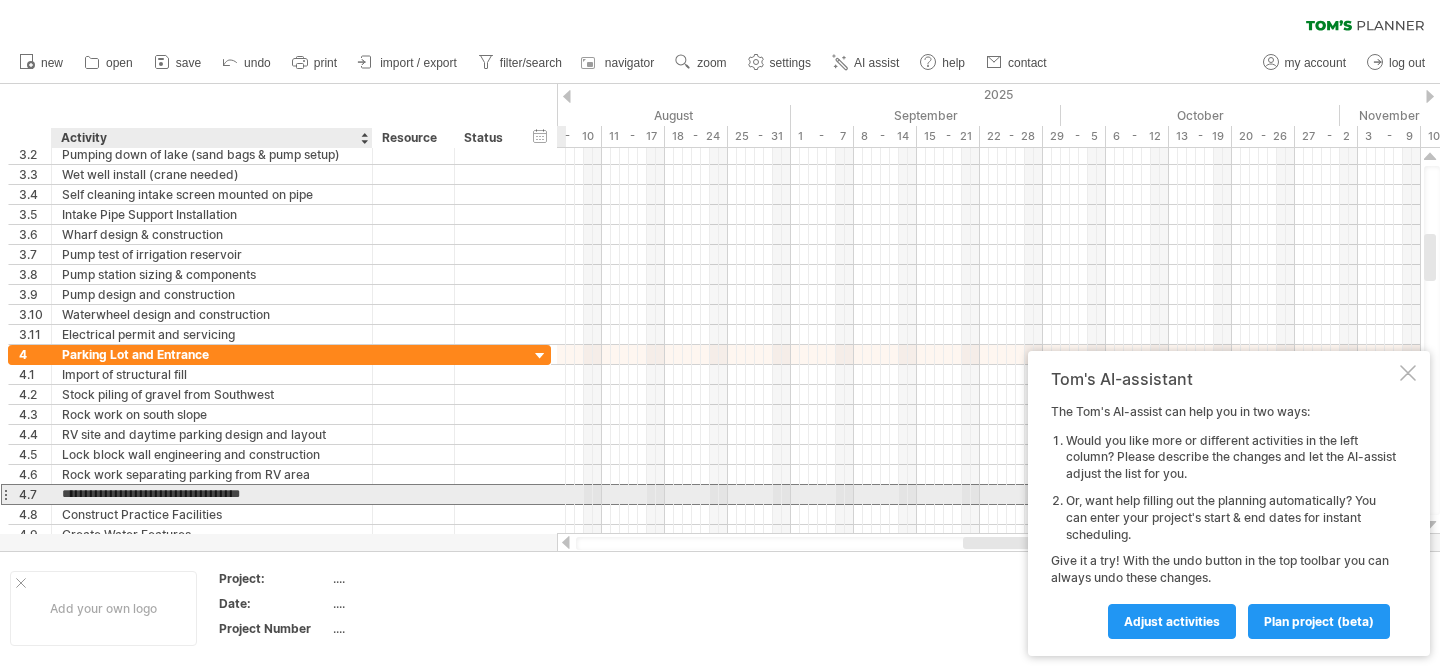 type on "**********" 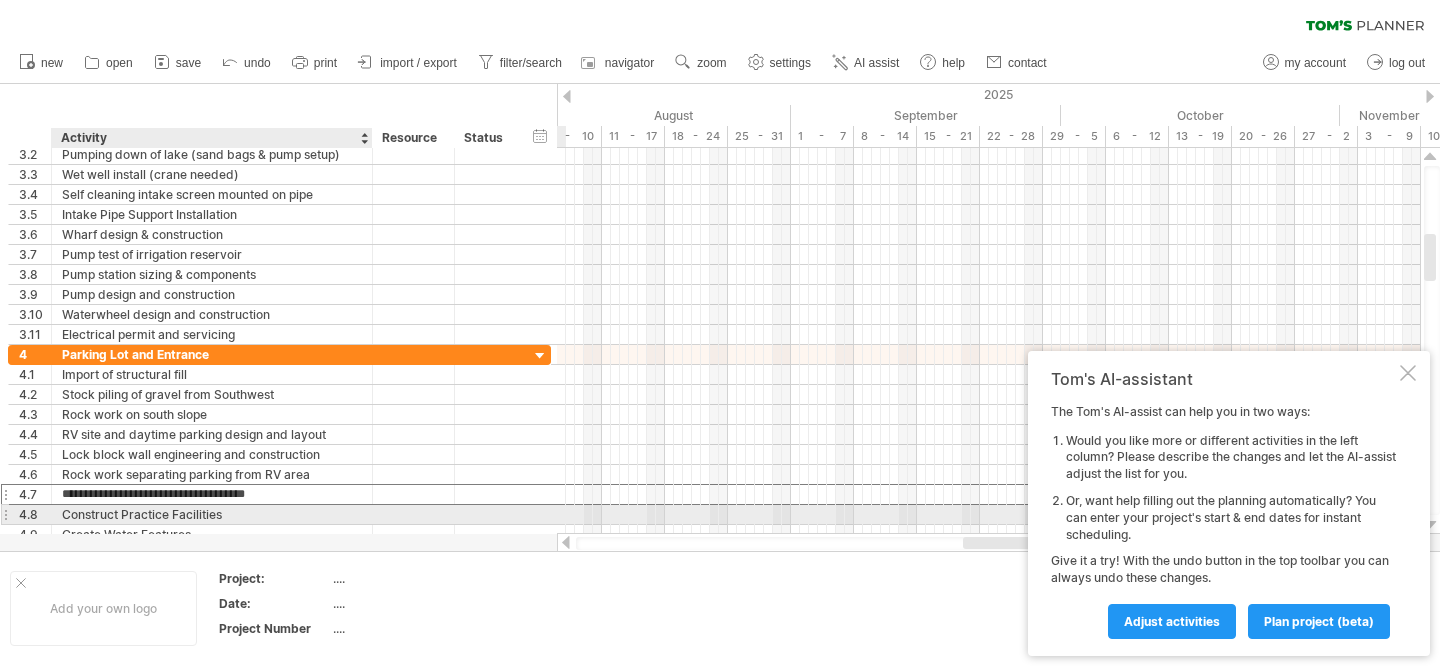 click on "Construct Practice Facilities" at bounding box center [212, 514] 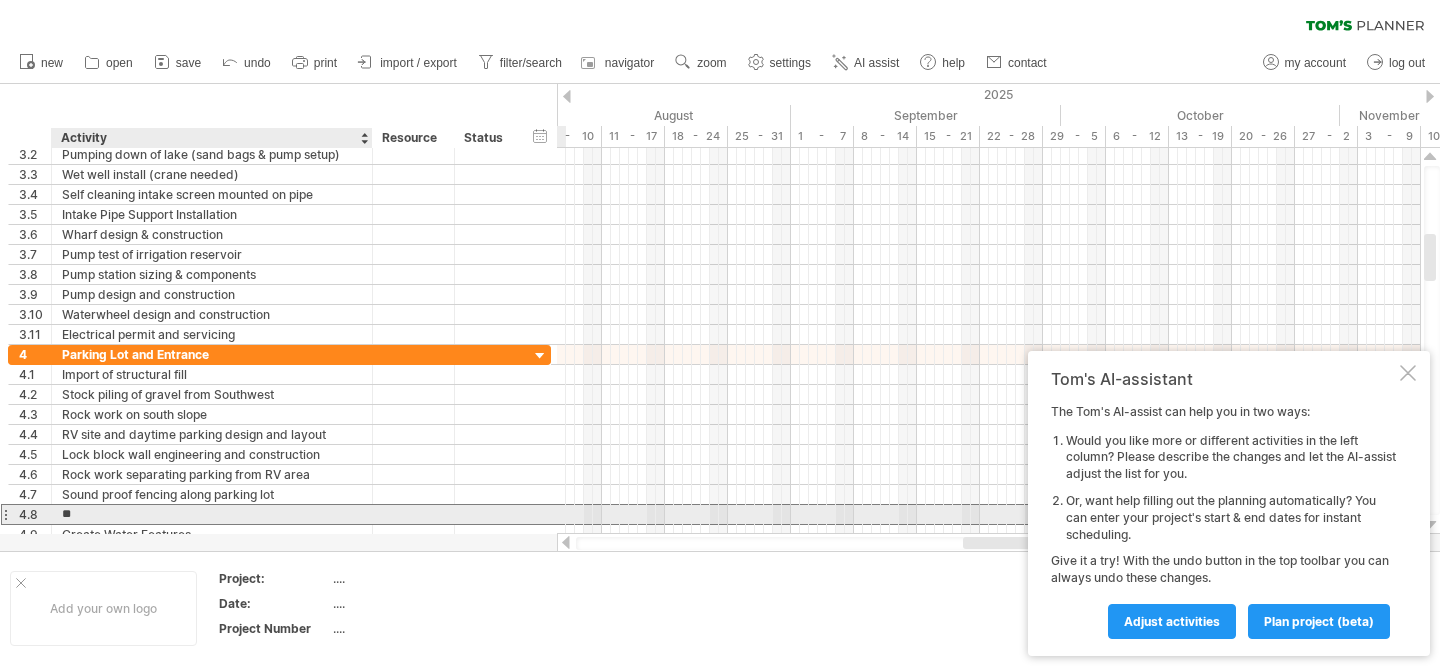 type on "*" 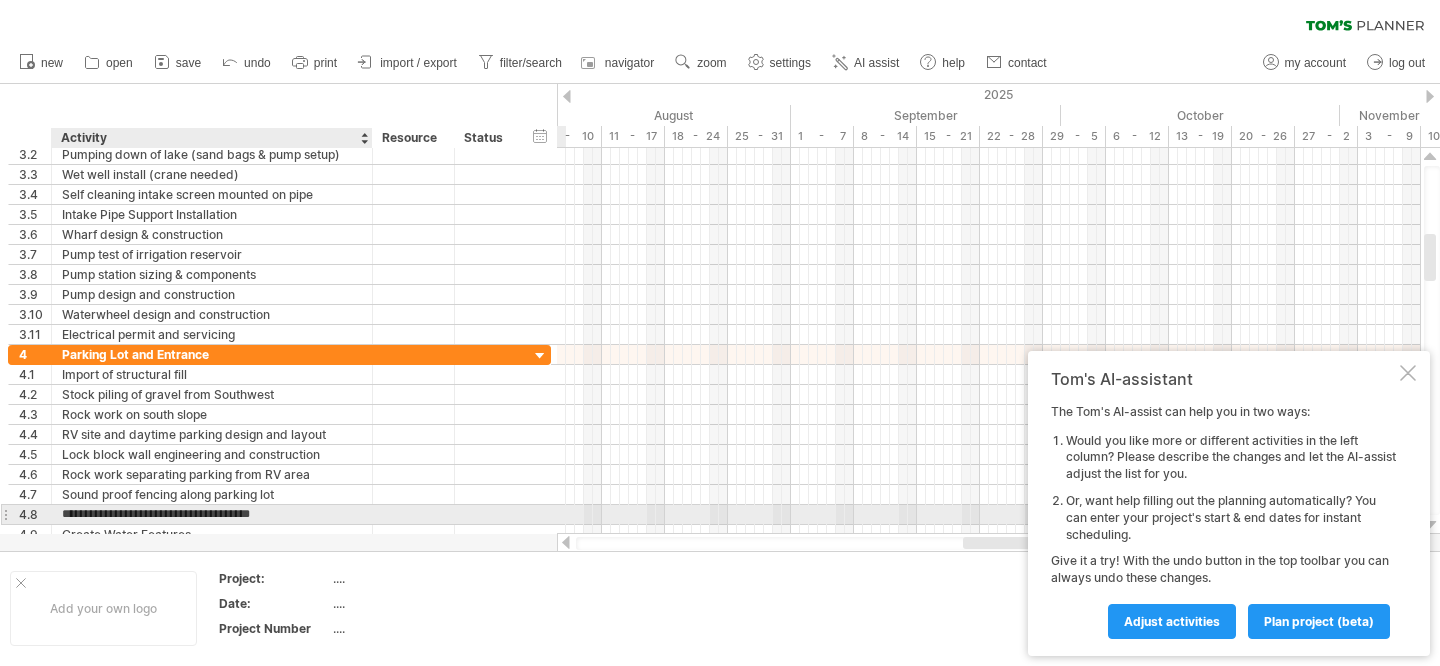 type on "**********" 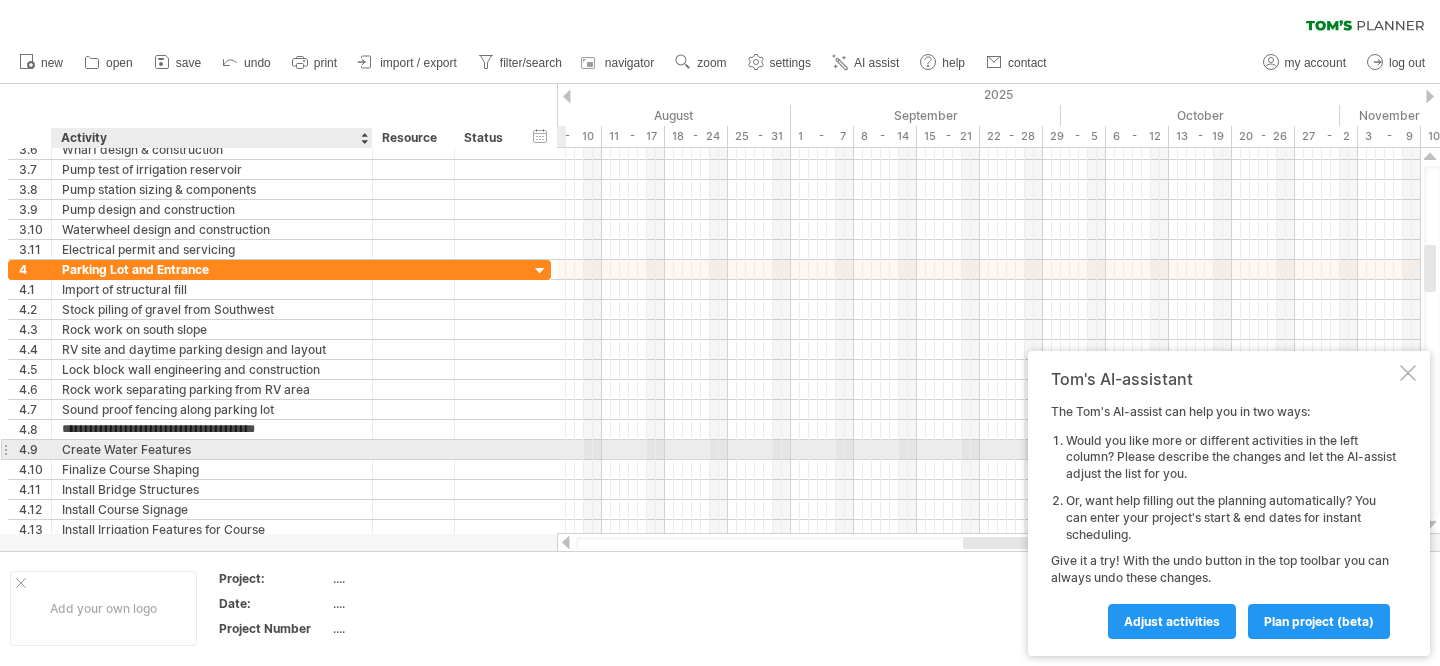click on "Create Water Features" at bounding box center (212, 449) 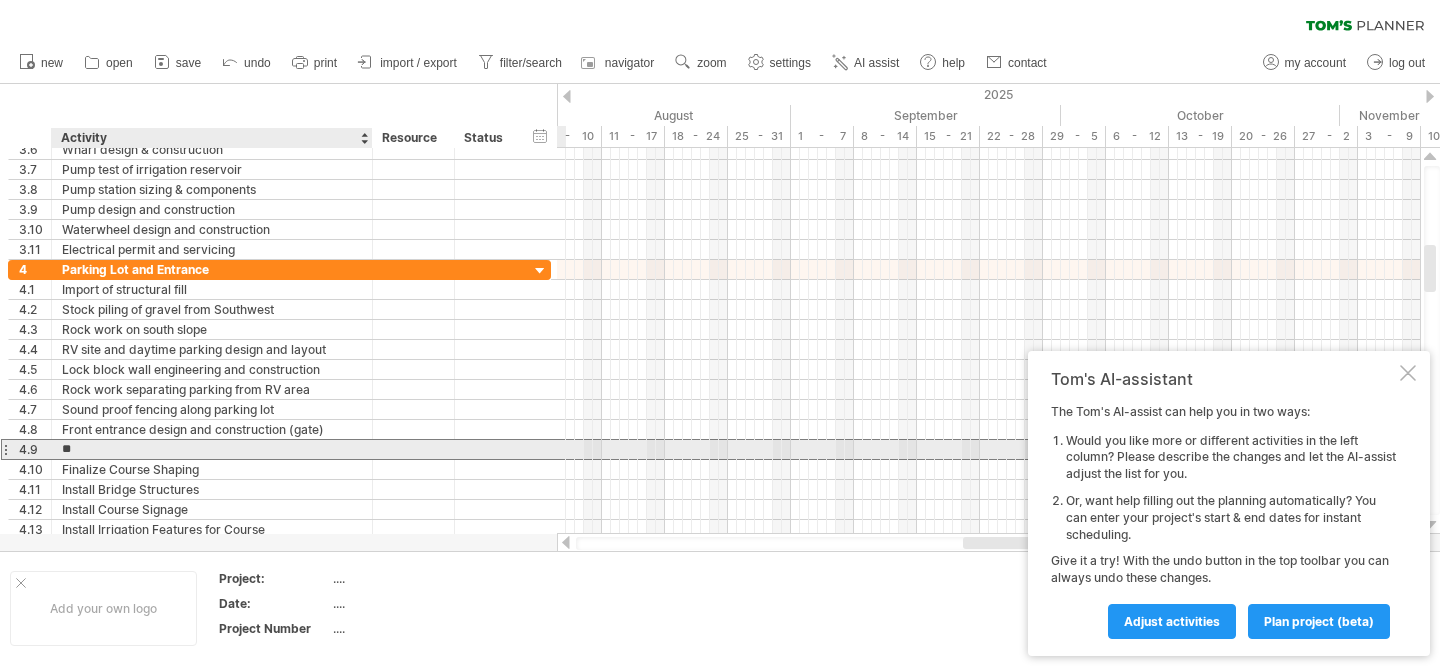 type on "*" 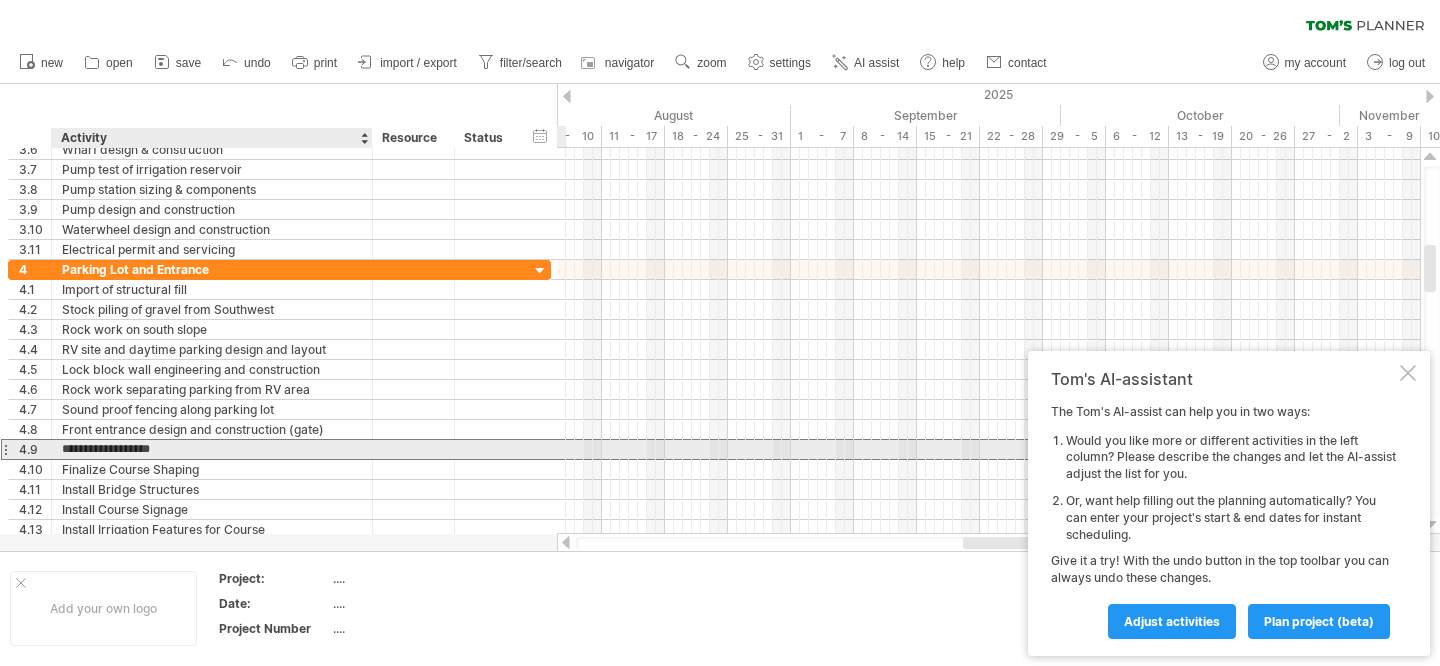 type on "**********" 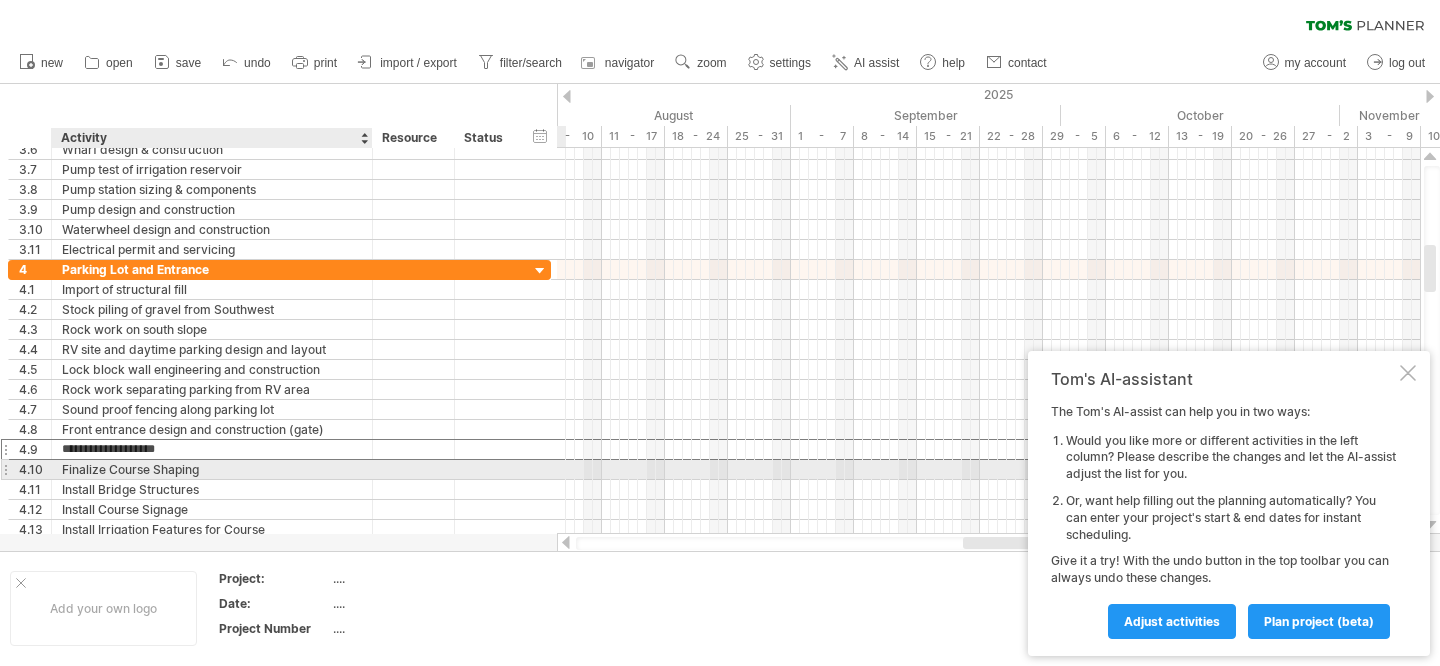 click on "Finalize Course Shaping" at bounding box center [212, 469] 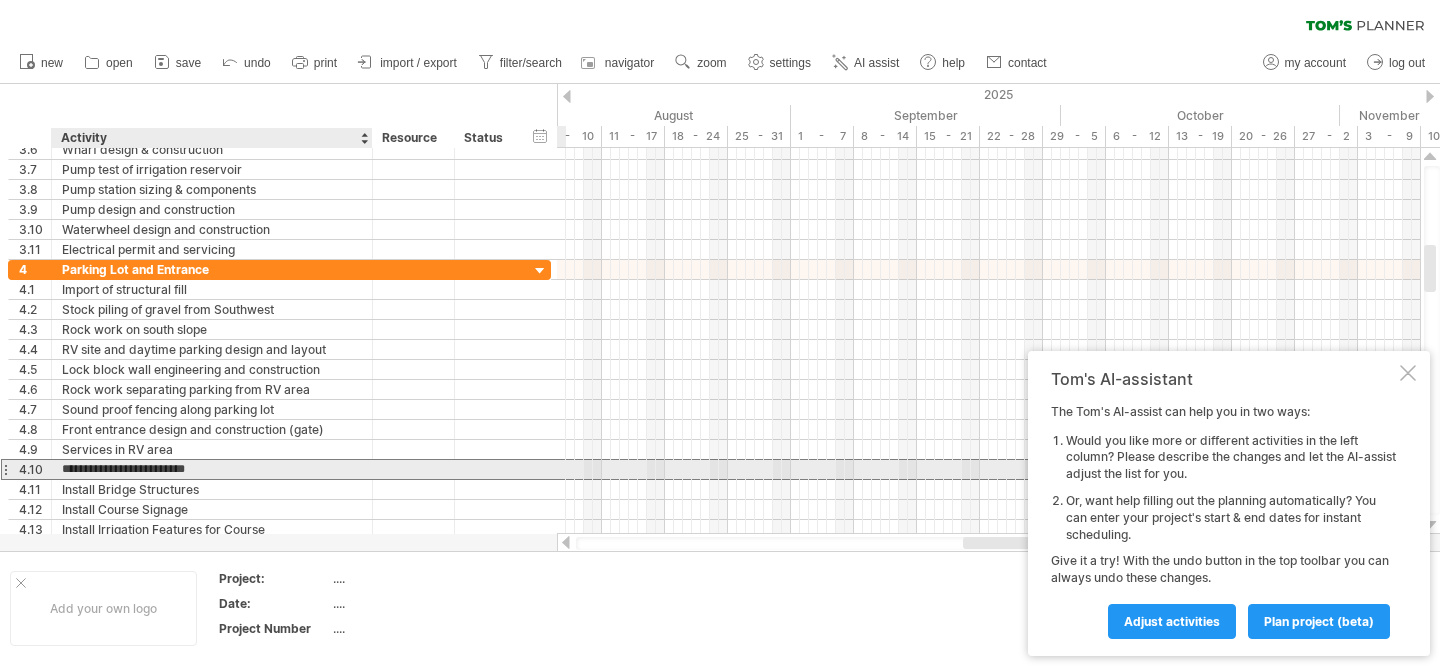 type on "**********" 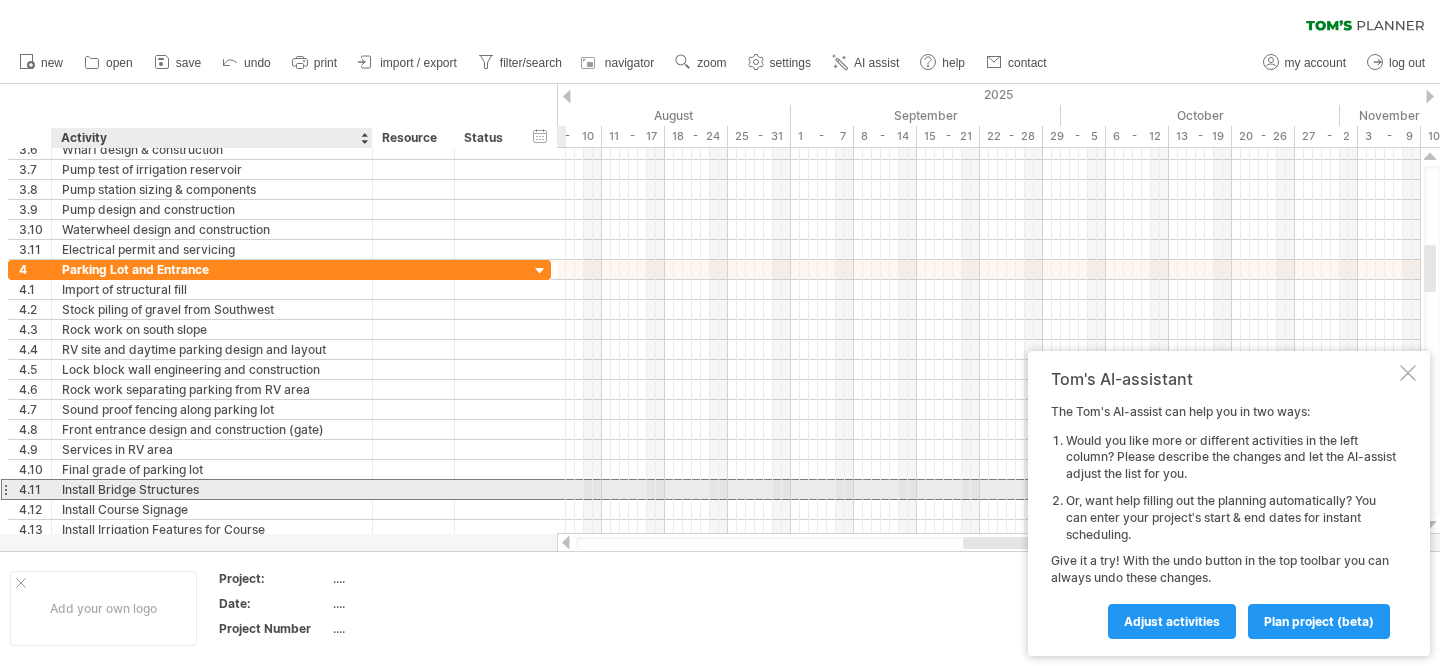 click on "Install Bridge Structures" at bounding box center [212, 489] 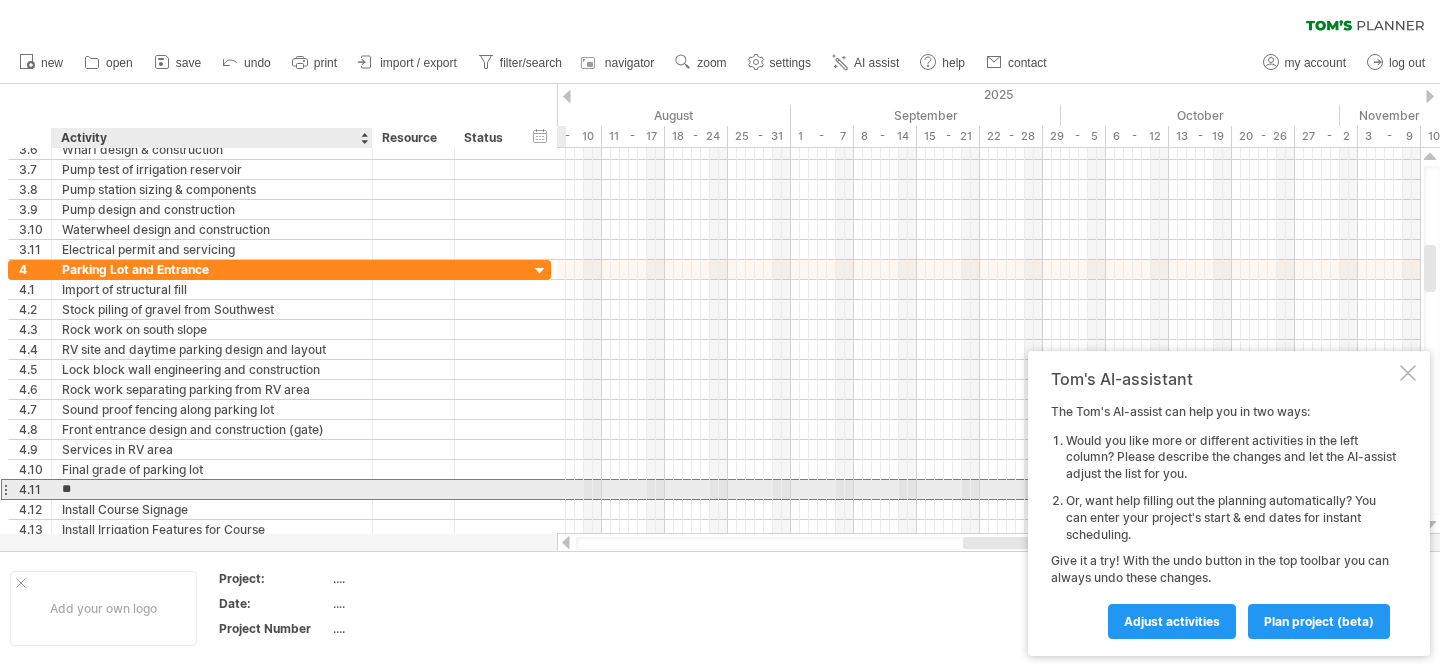 type on "*" 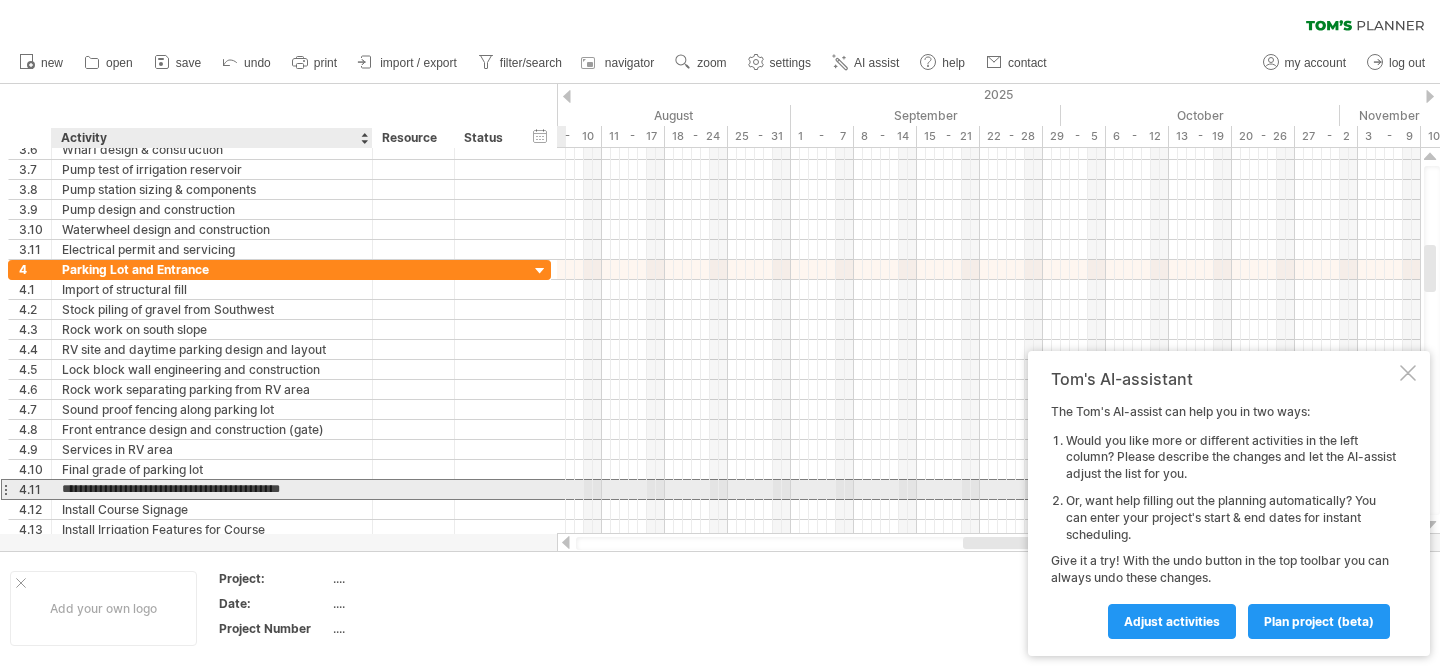 type on "**********" 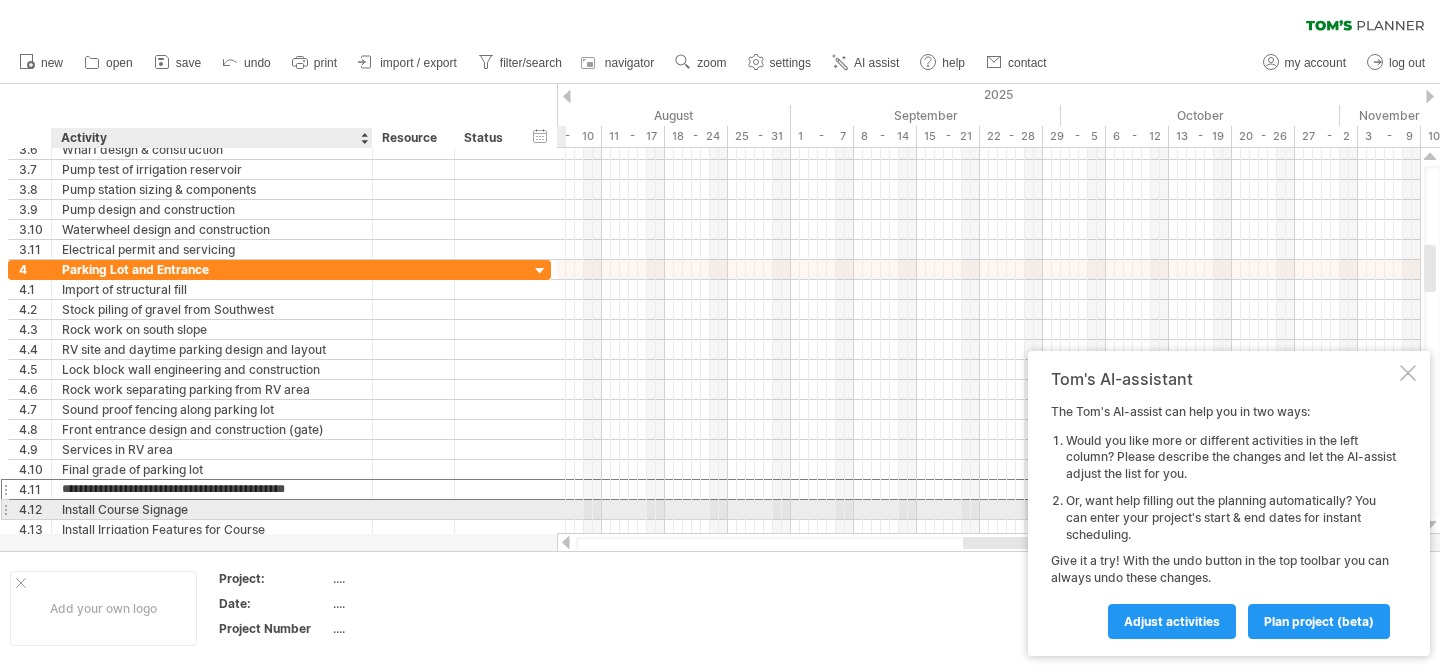 click on "Install Course Signage" at bounding box center (212, 509) 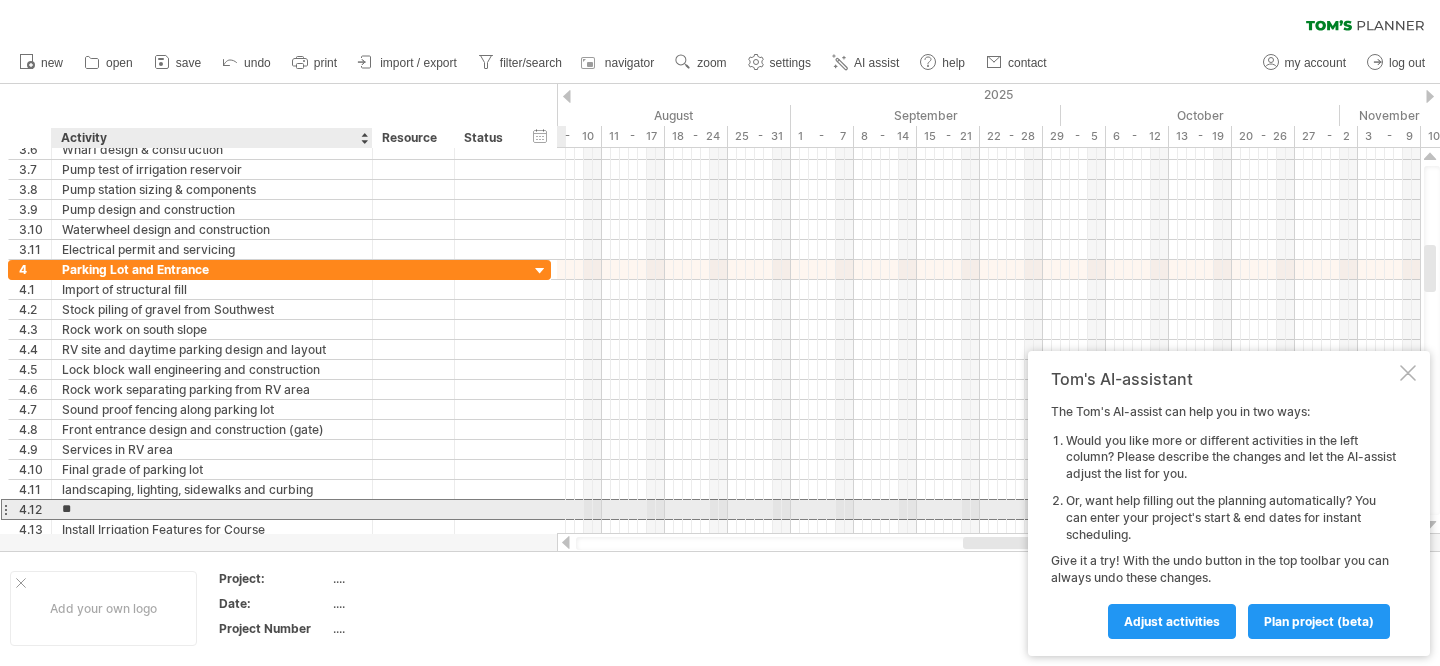 type on "*" 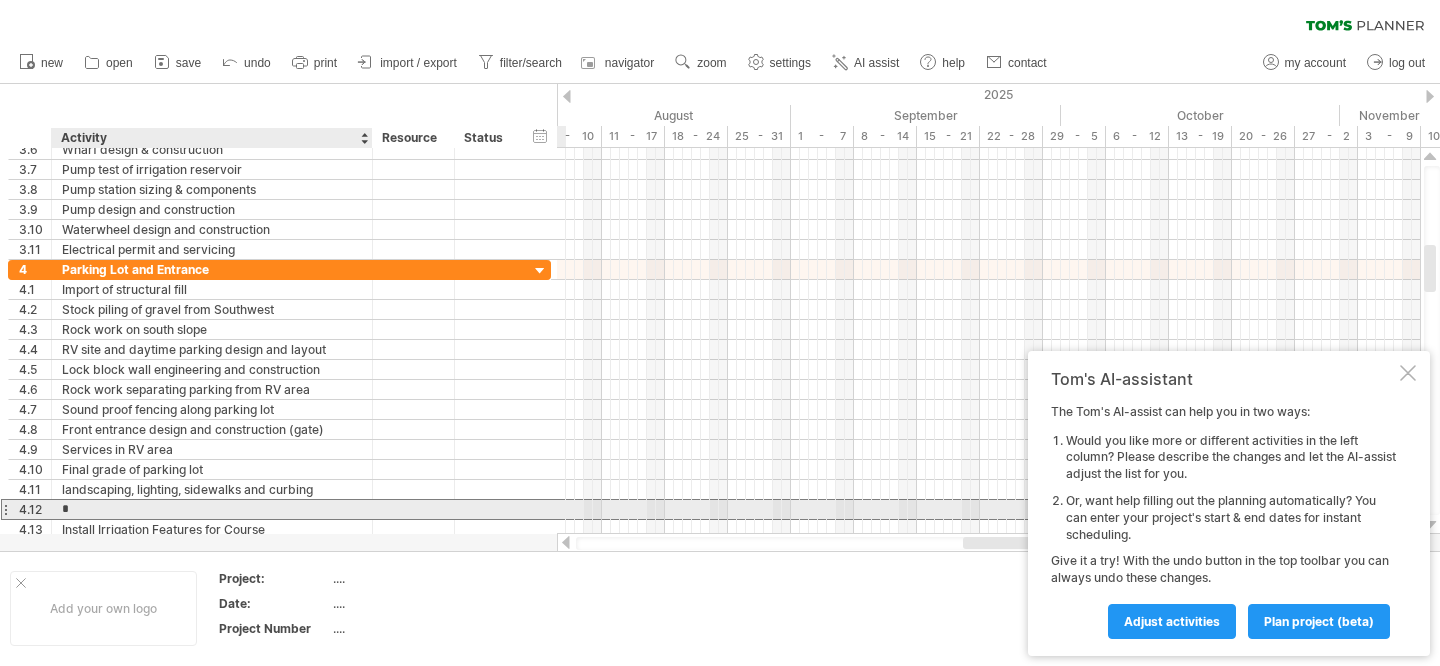 type 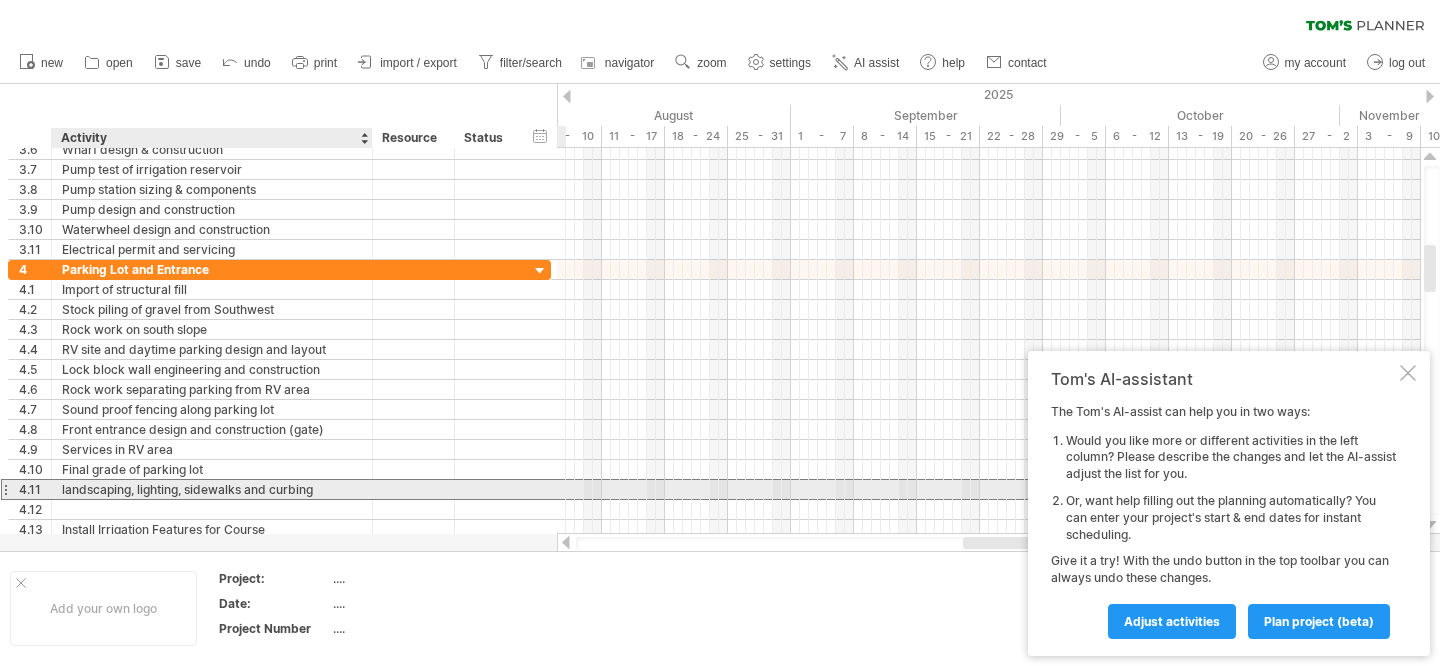 click on "landscaping, lighting, sidewalks and curbing" at bounding box center [212, 489] 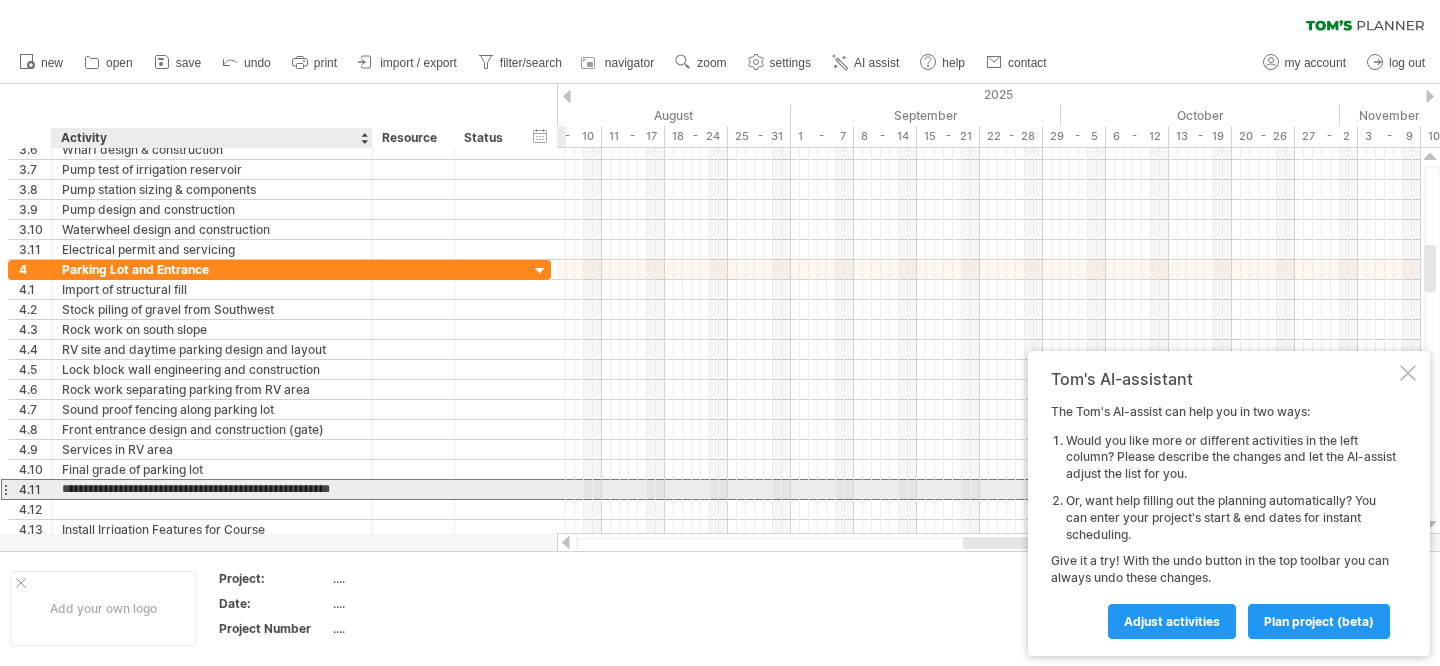 click on "**********" at bounding box center [212, 489] 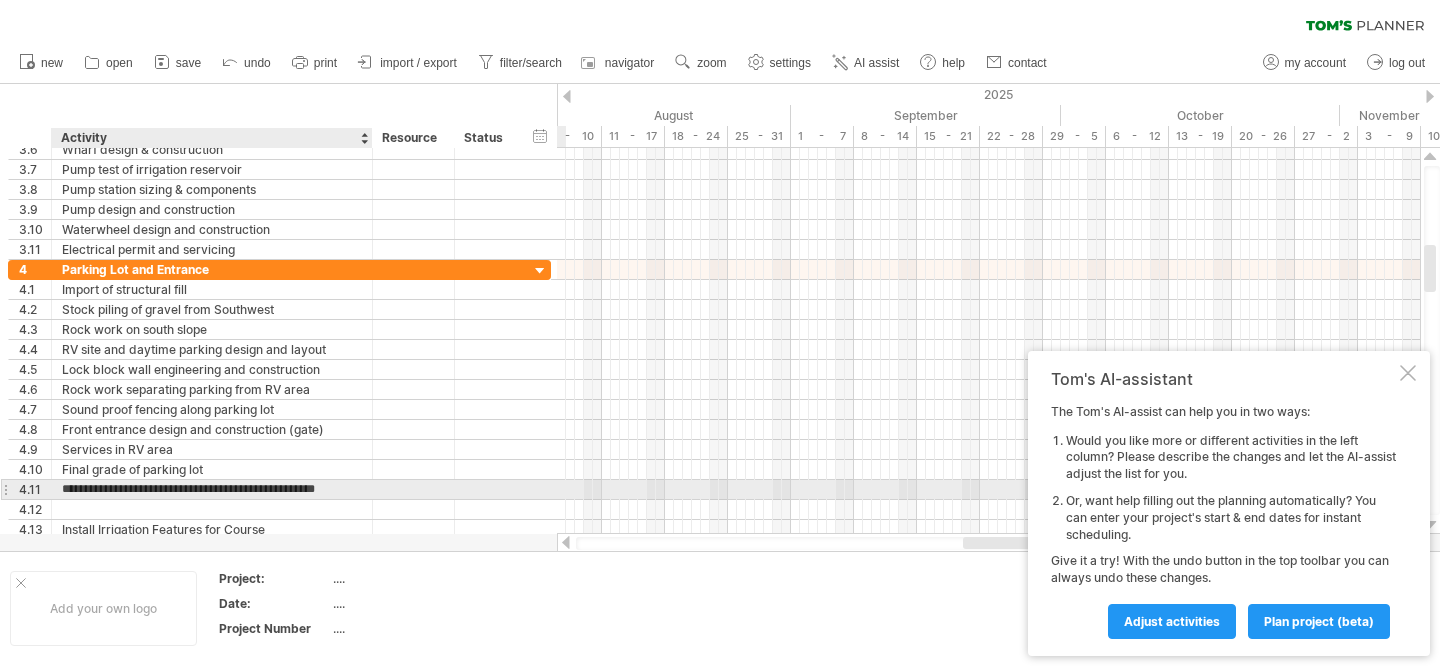 type on "**********" 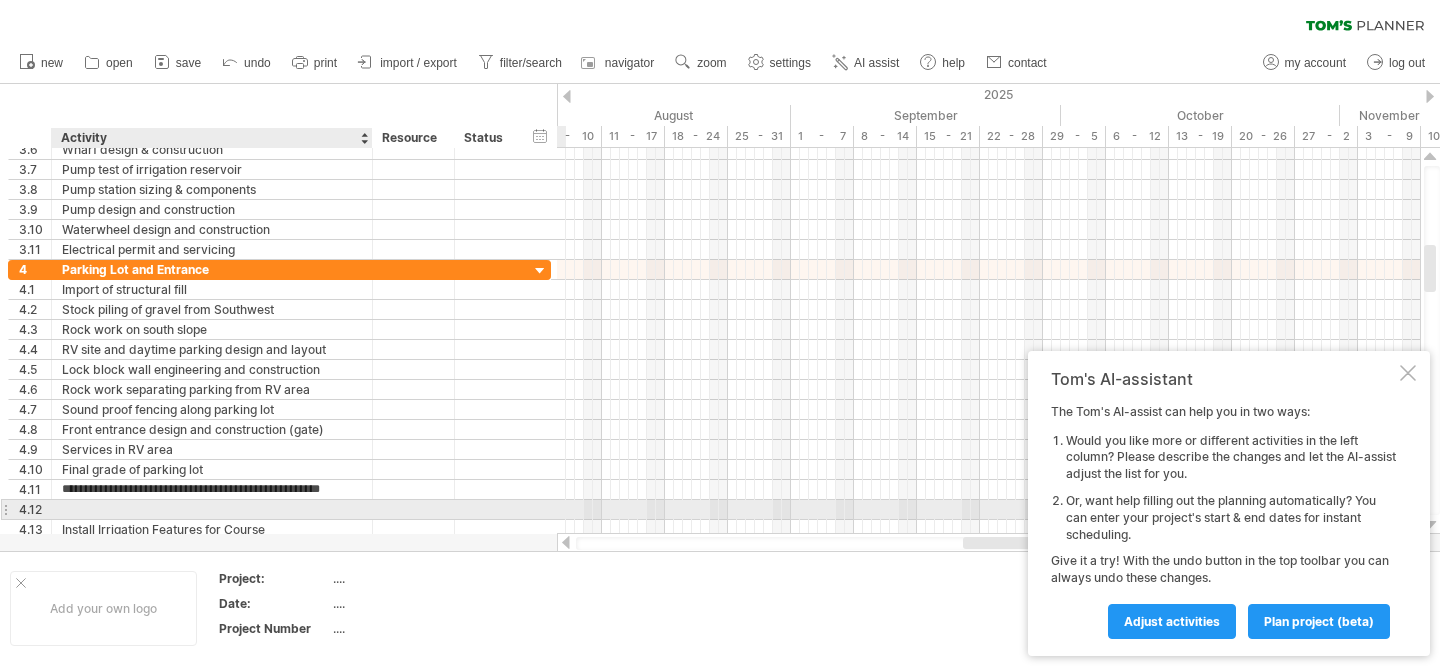 click at bounding box center (212, 509) 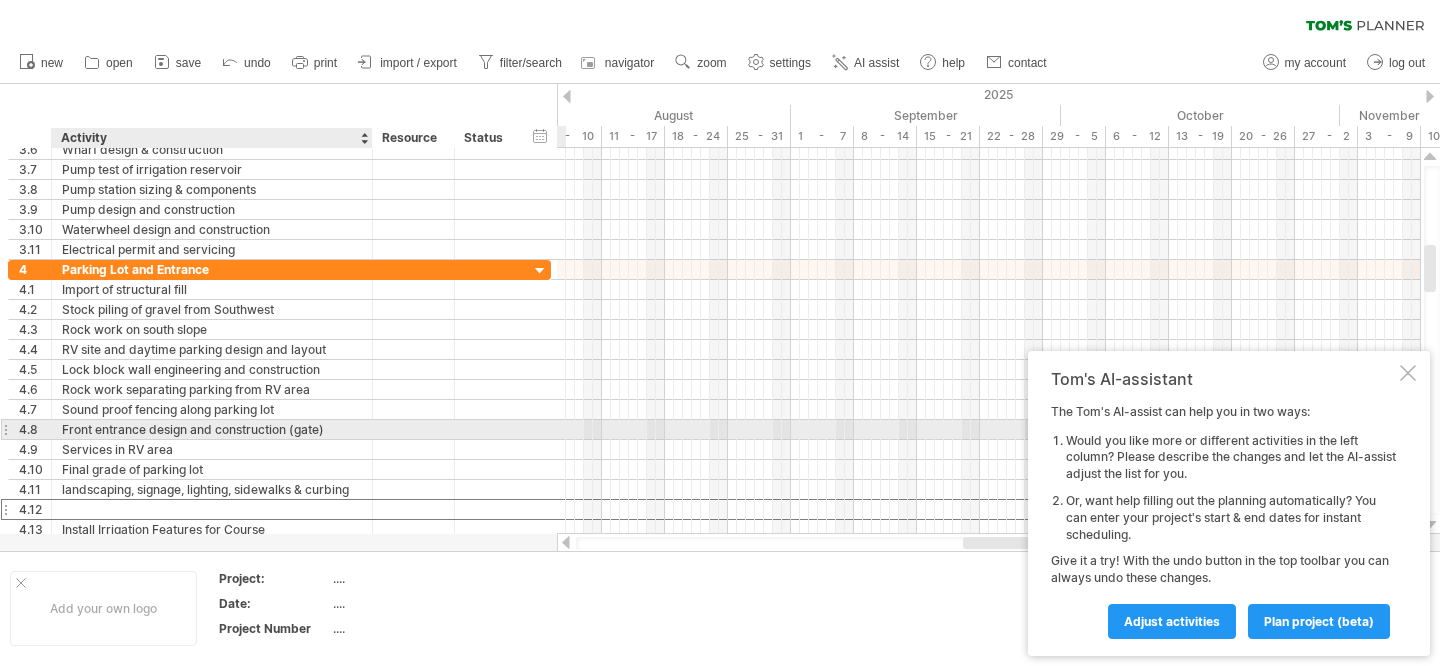 click on "Front entrance design and construction (gate)" at bounding box center (212, 429) 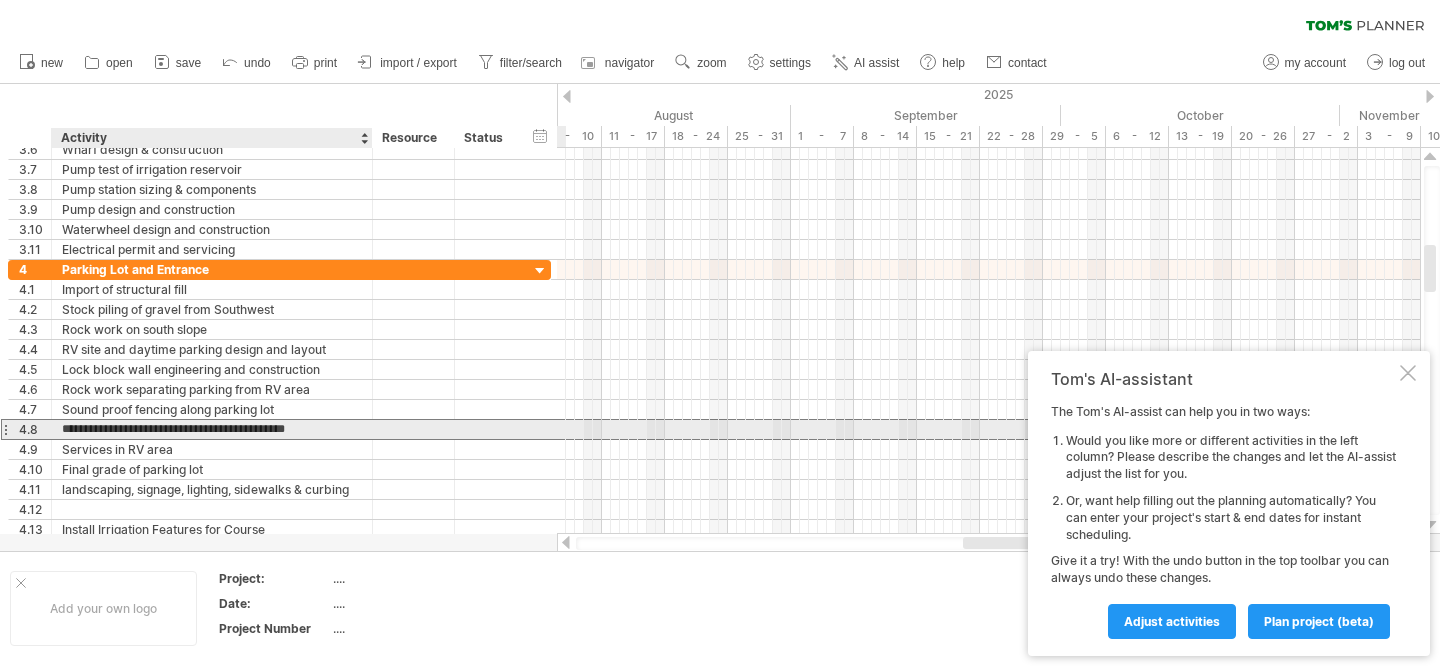 type on "**********" 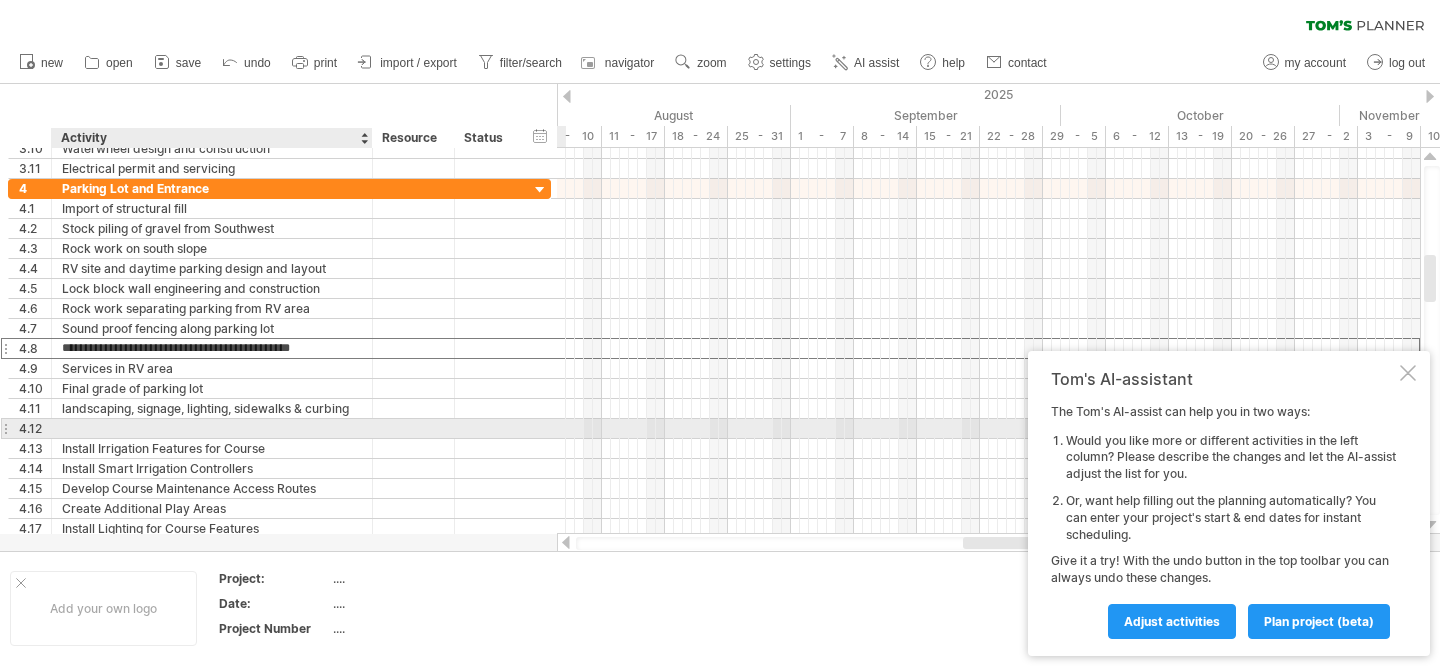 click at bounding box center (212, 428) 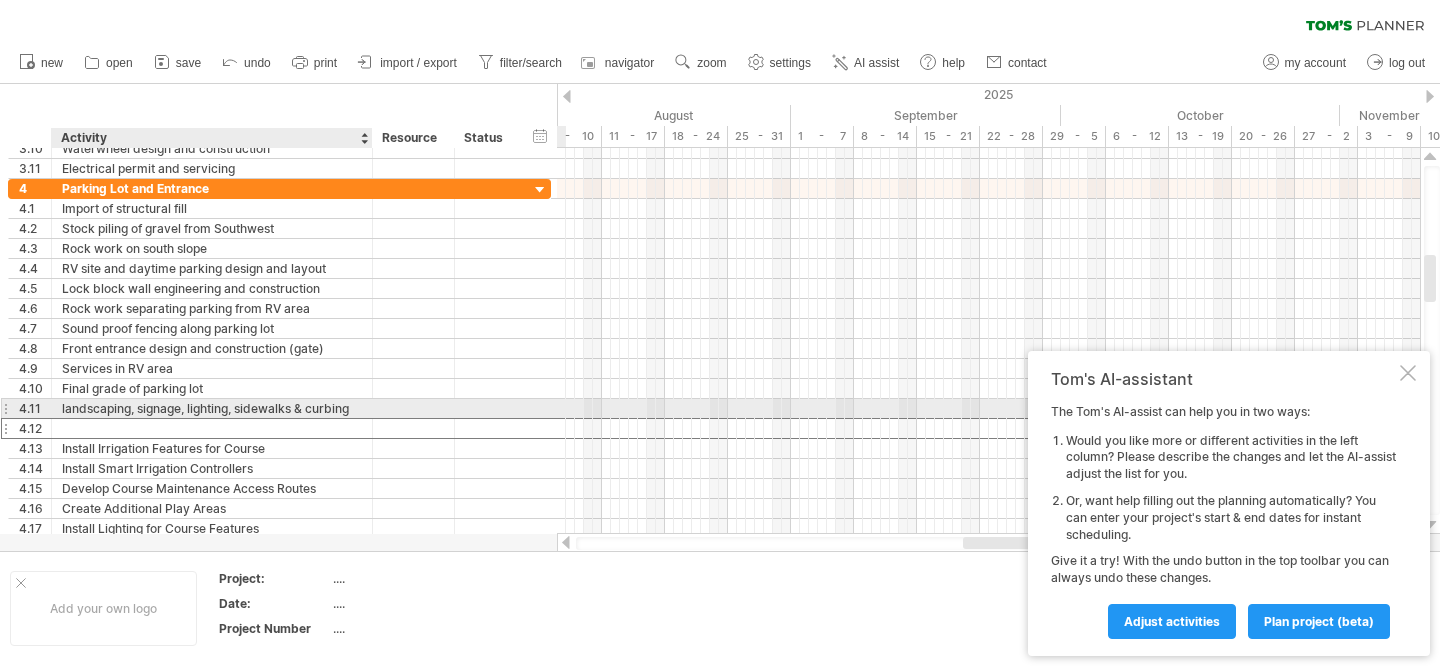 drag, startPoint x: 101, startPoint y: 425, endPoint x: 101, endPoint y: 409, distance: 16 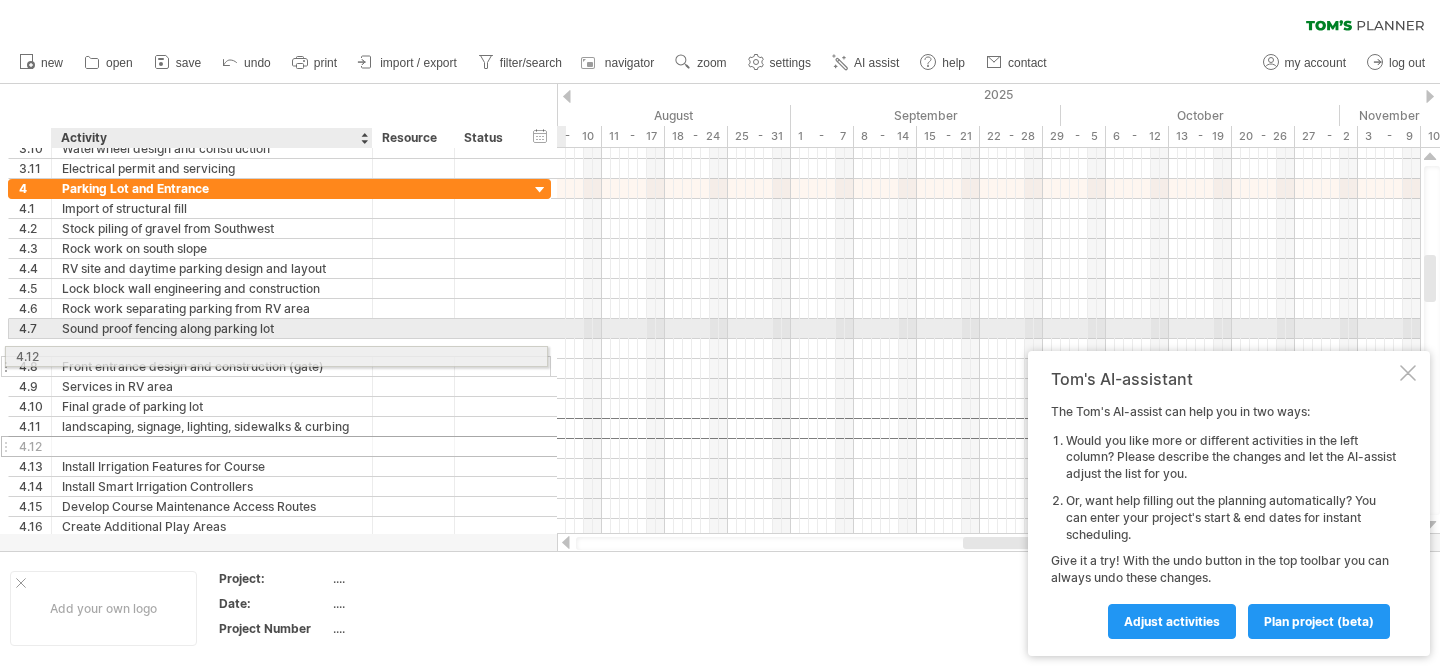 drag, startPoint x: 103, startPoint y: 430, endPoint x: 94, endPoint y: 353, distance: 77.52419 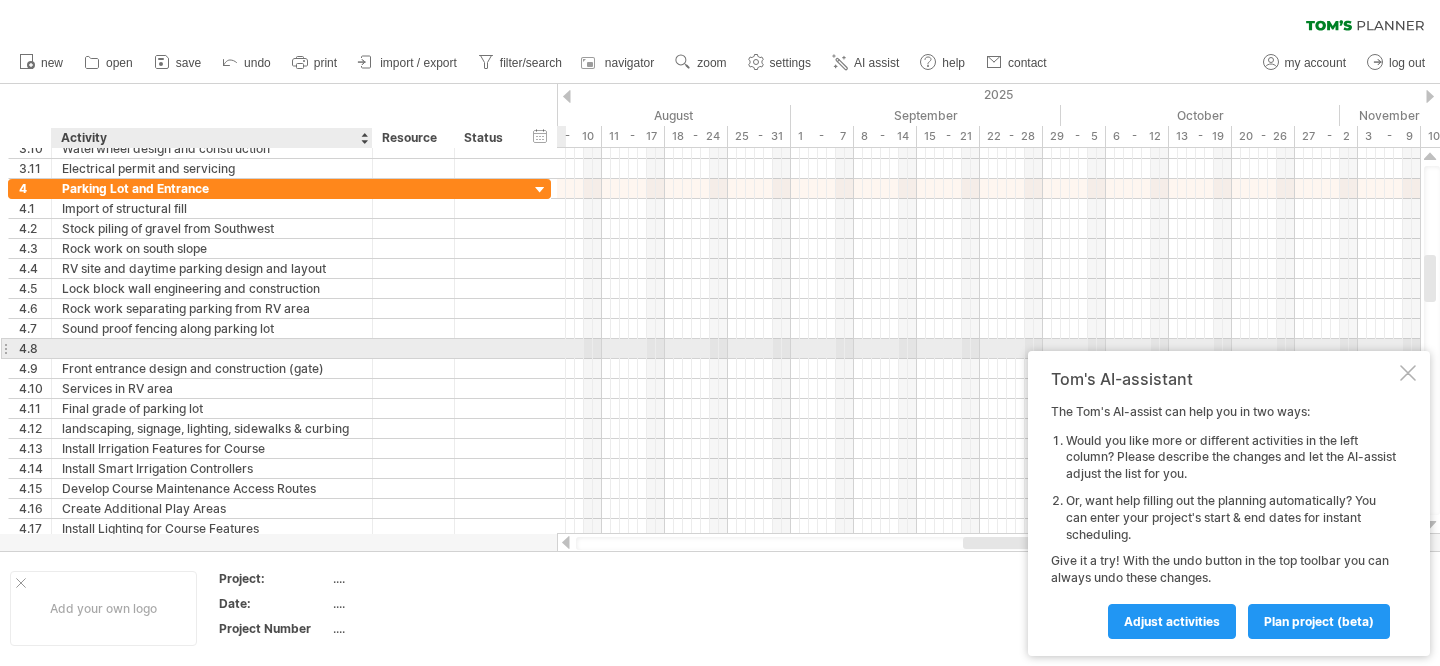 click at bounding box center (212, 348) 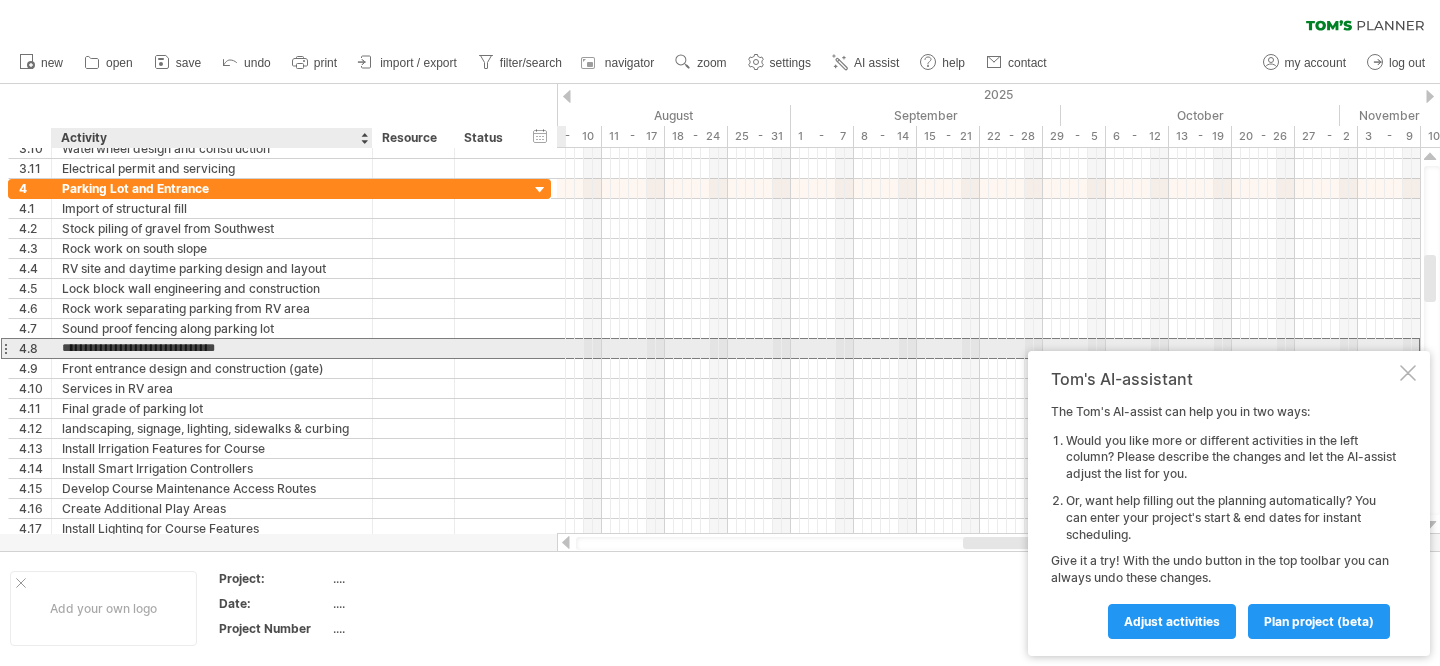 type on "**********" 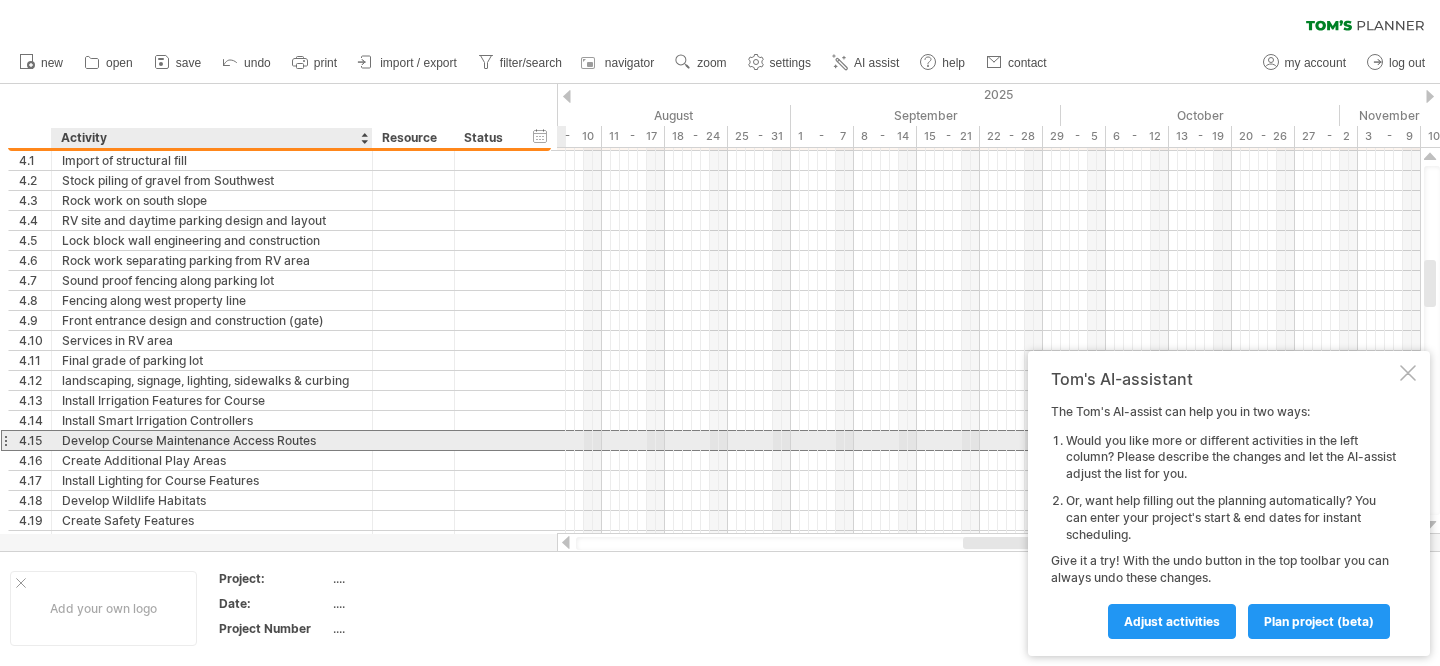 click on "Develop Course Maintenance Access Routes" at bounding box center [212, 440] 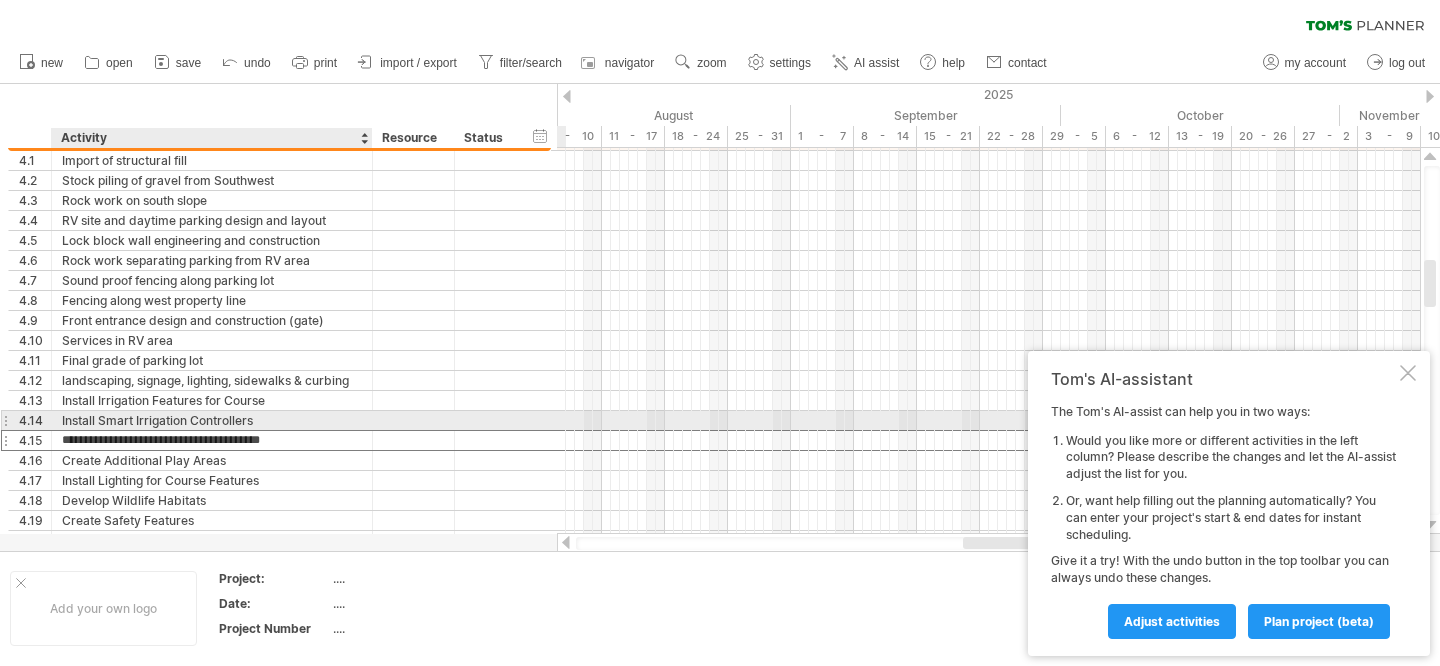 drag, startPoint x: 114, startPoint y: 441, endPoint x: 114, endPoint y: 429, distance: 12 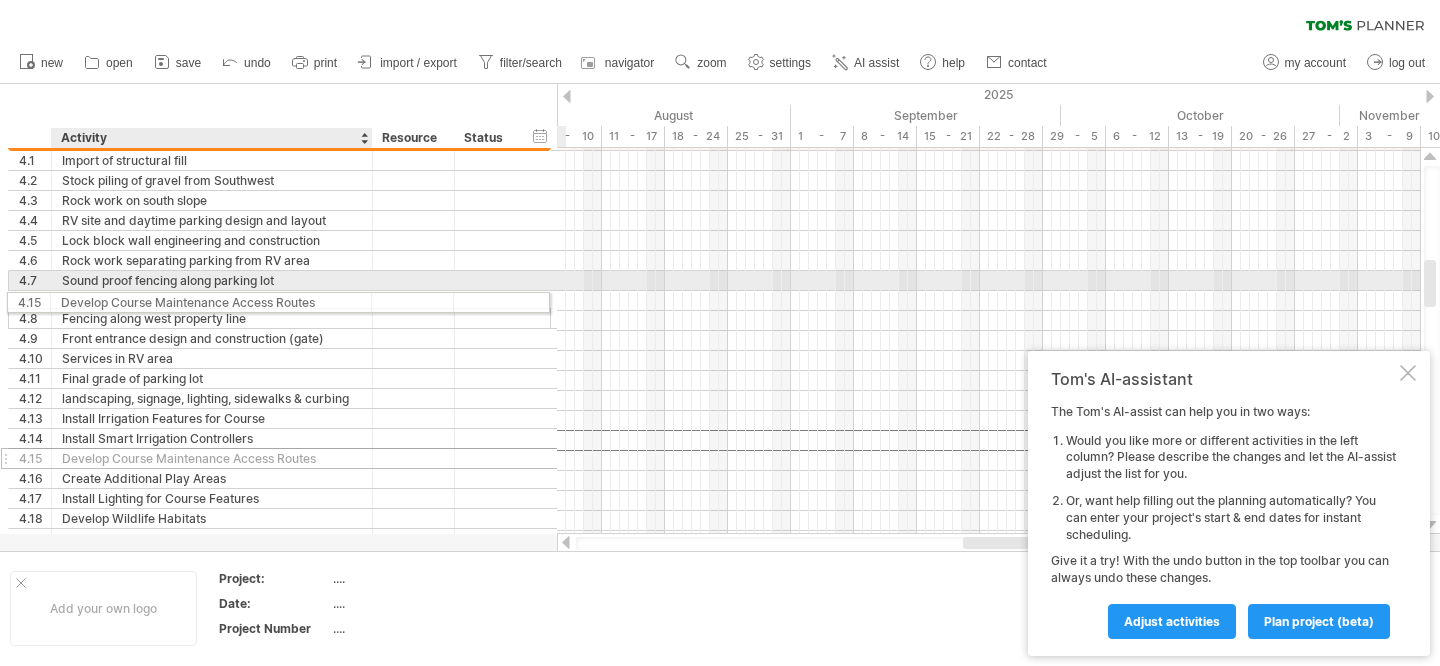 drag, startPoint x: 122, startPoint y: 443, endPoint x: 113, endPoint y: 299, distance: 144.28098 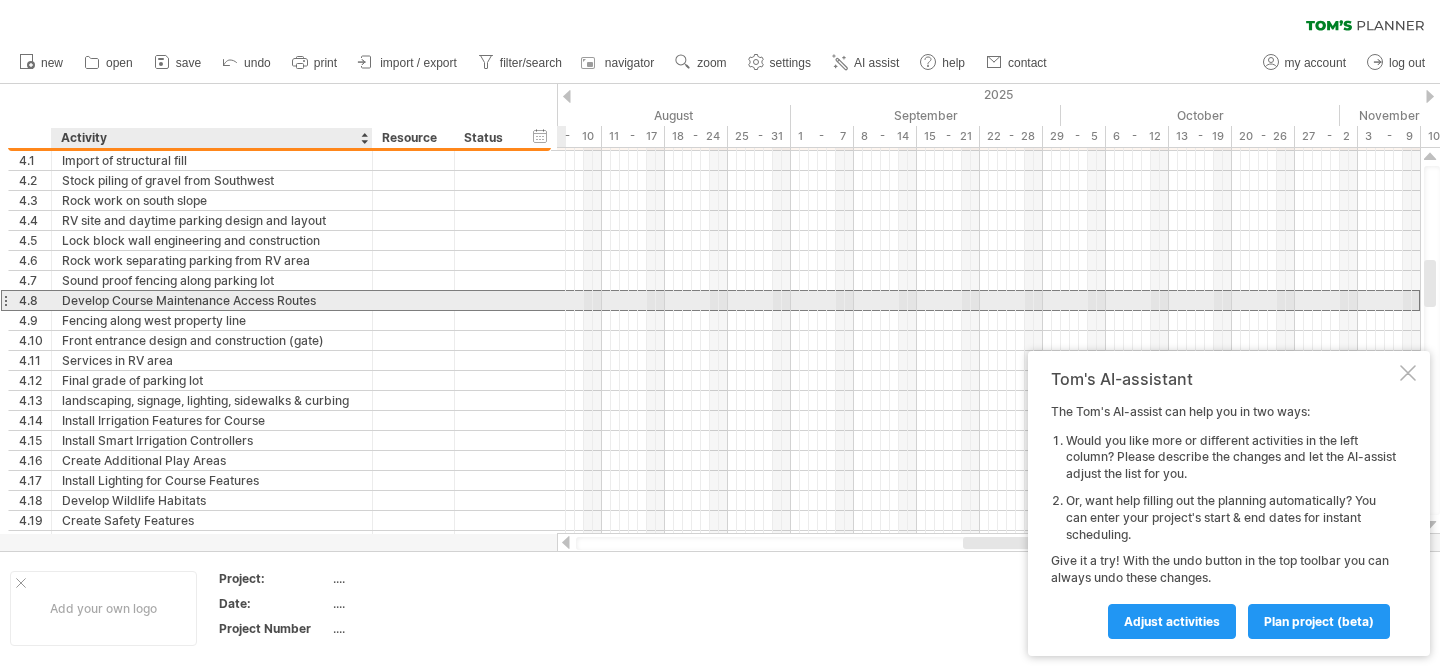 click on "Develop Course Maintenance Access Routes" at bounding box center (212, 300) 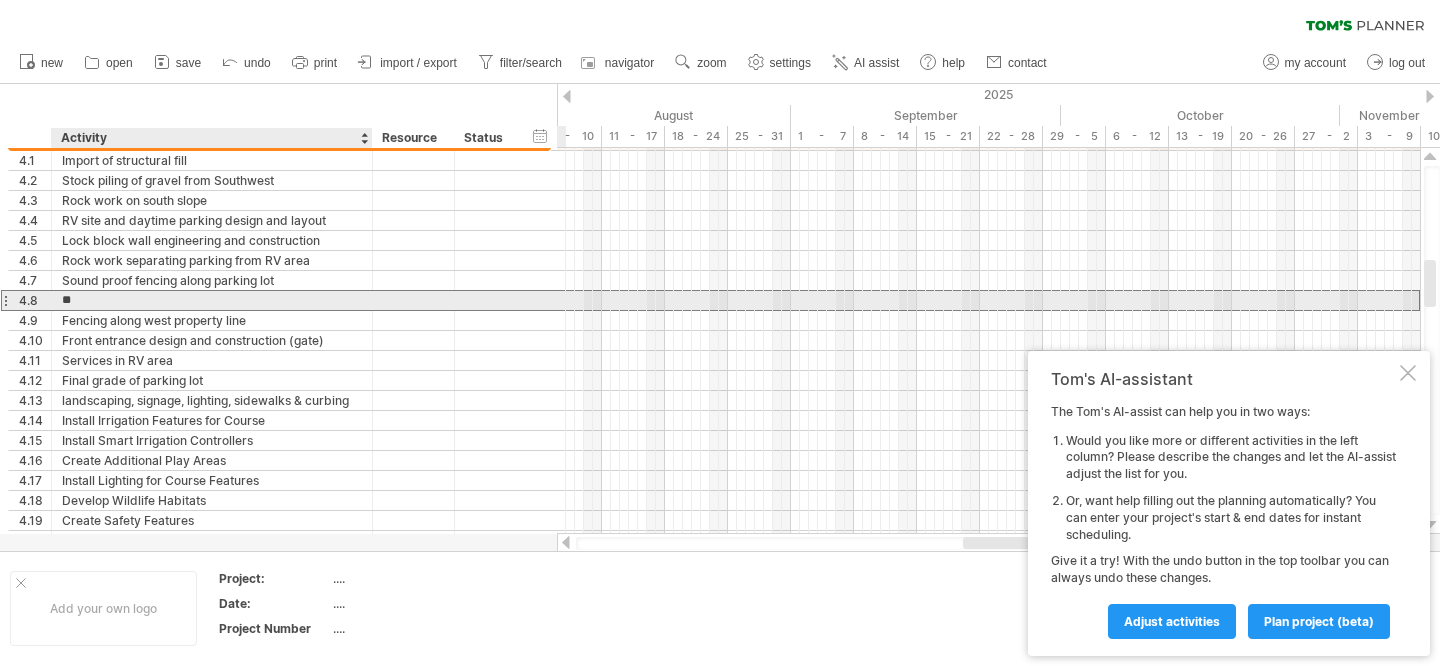 type on "*" 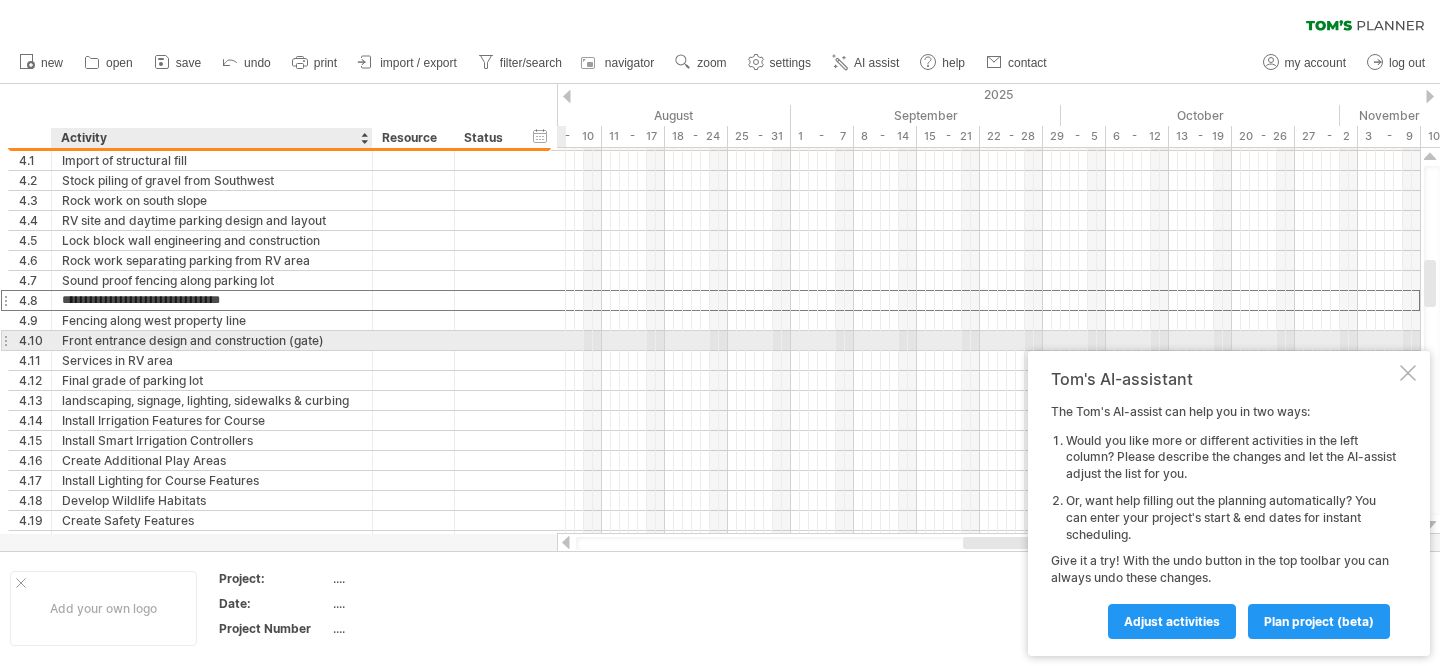 type on "**********" 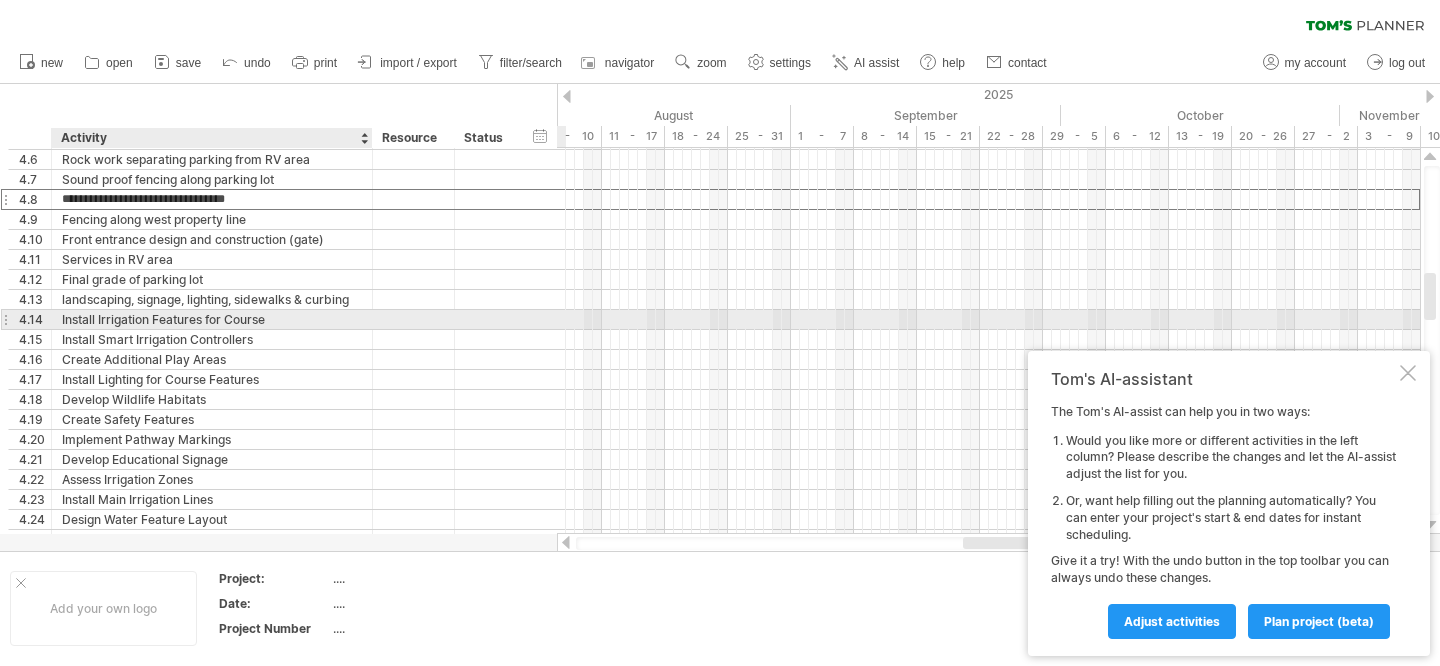 click on "Install Irrigation Features for Course" at bounding box center [212, 319] 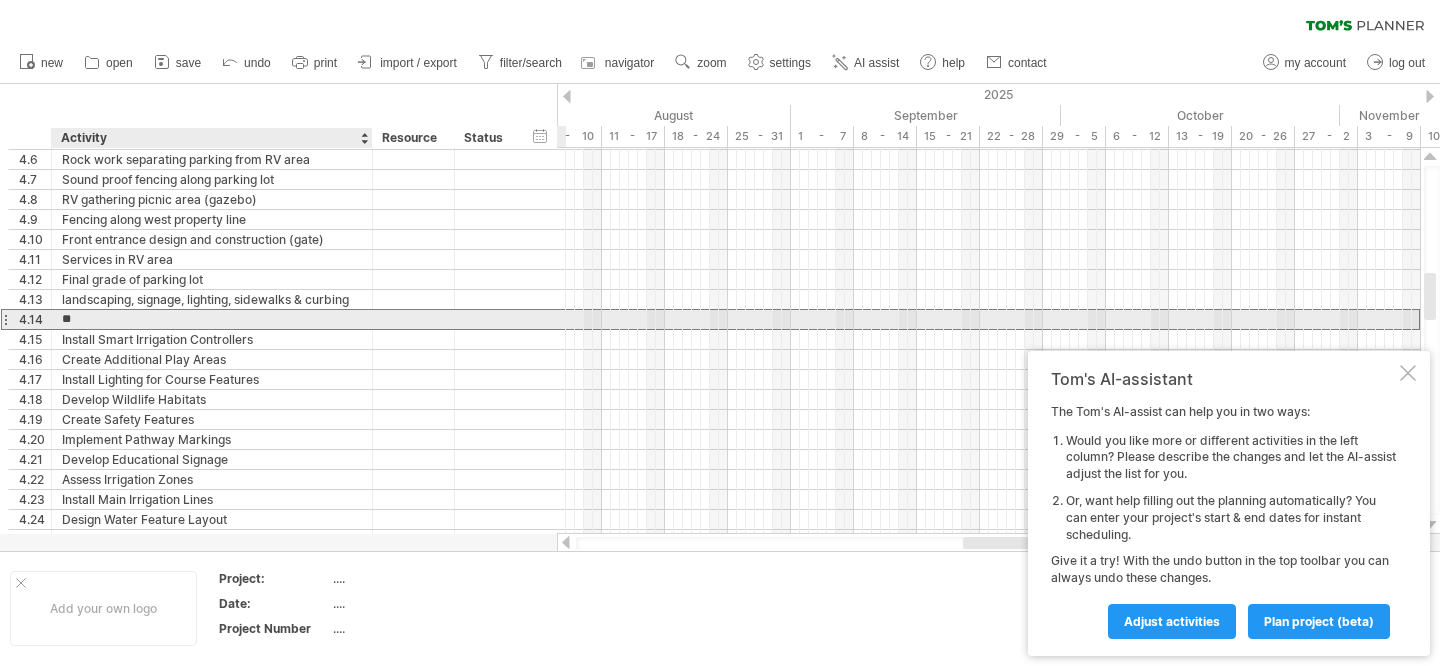 type on "*" 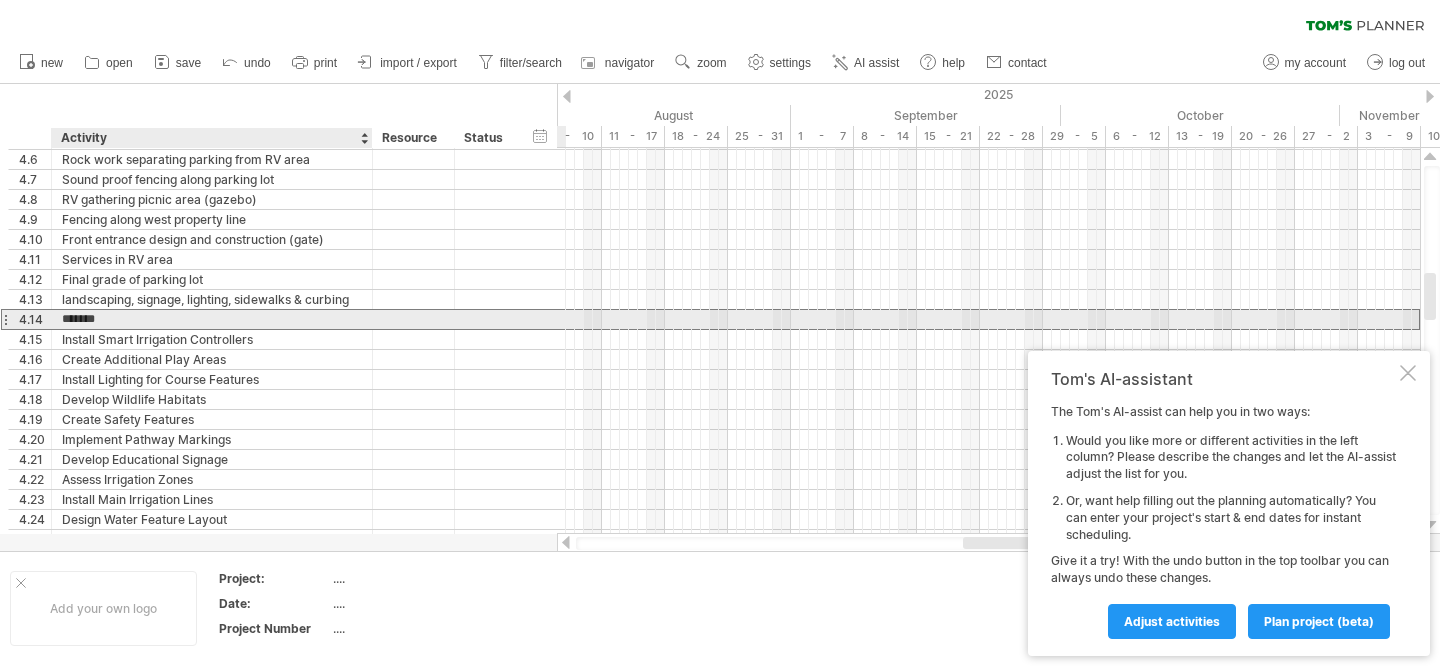 type on "******" 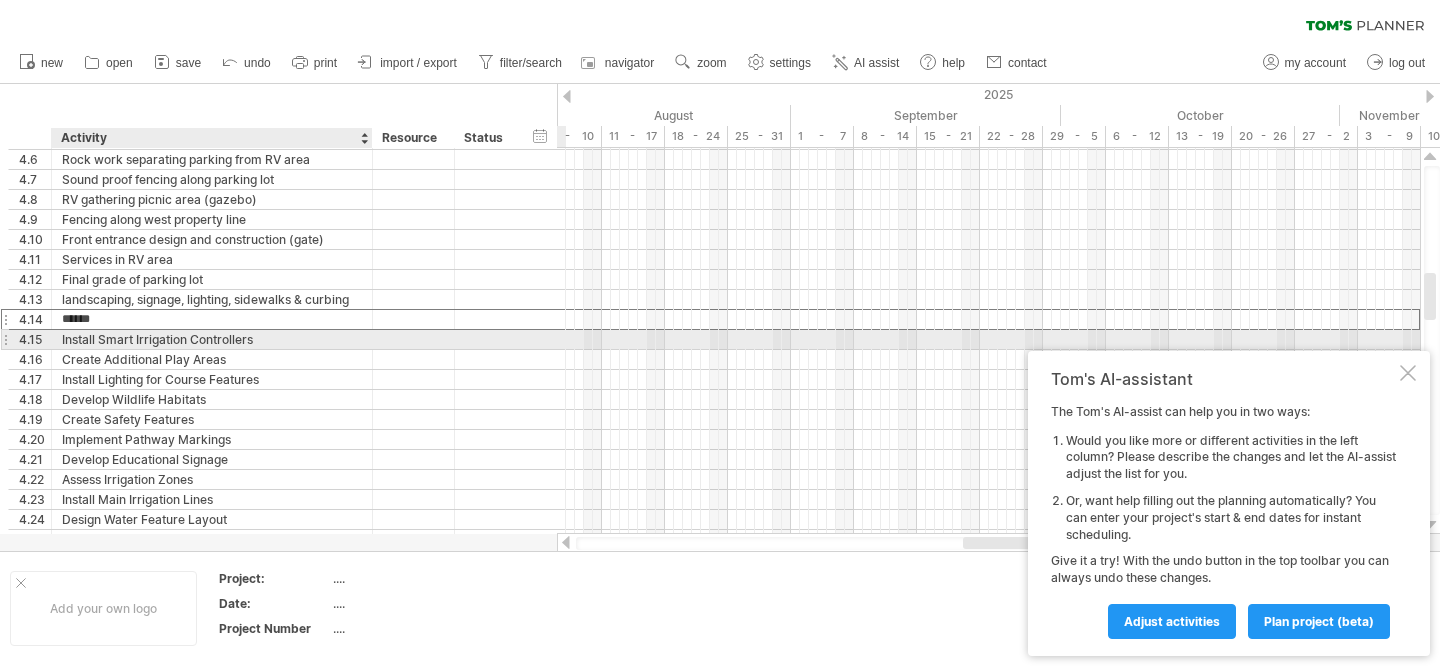 click on "Install Smart Irrigation Controllers" at bounding box center [212, 339] 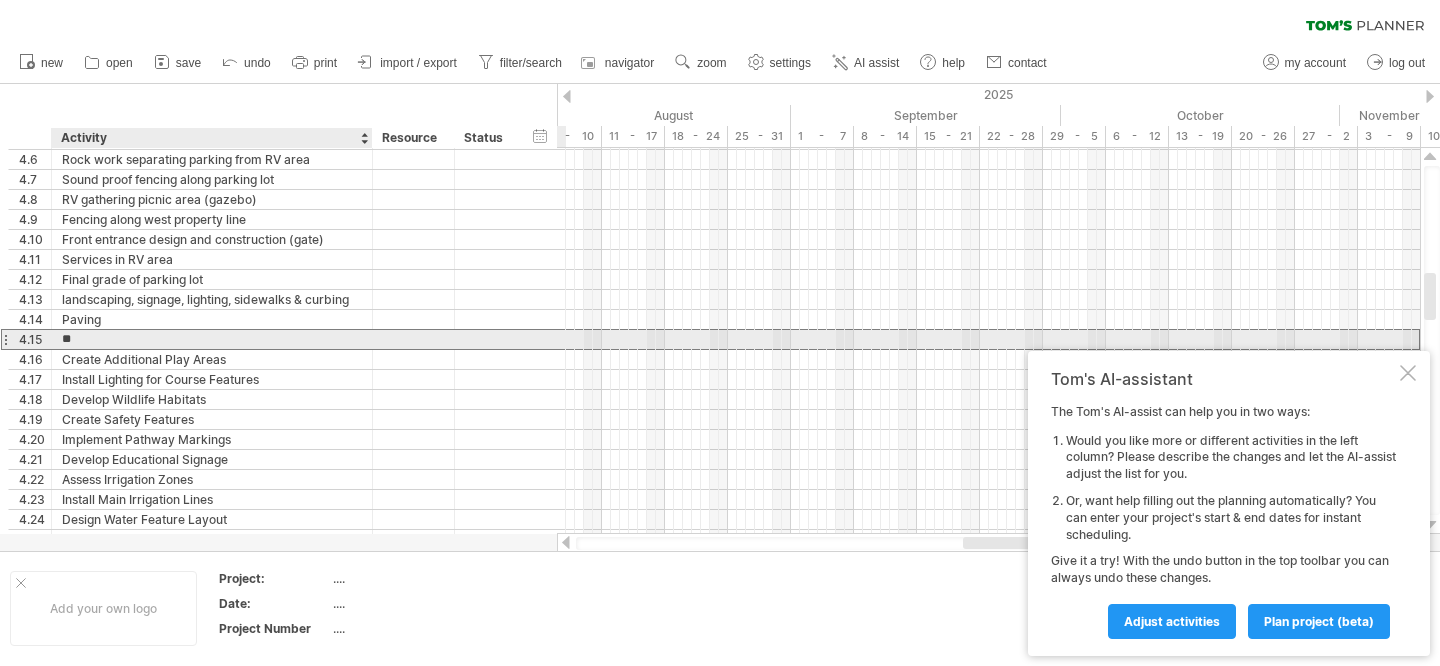 type on "*" 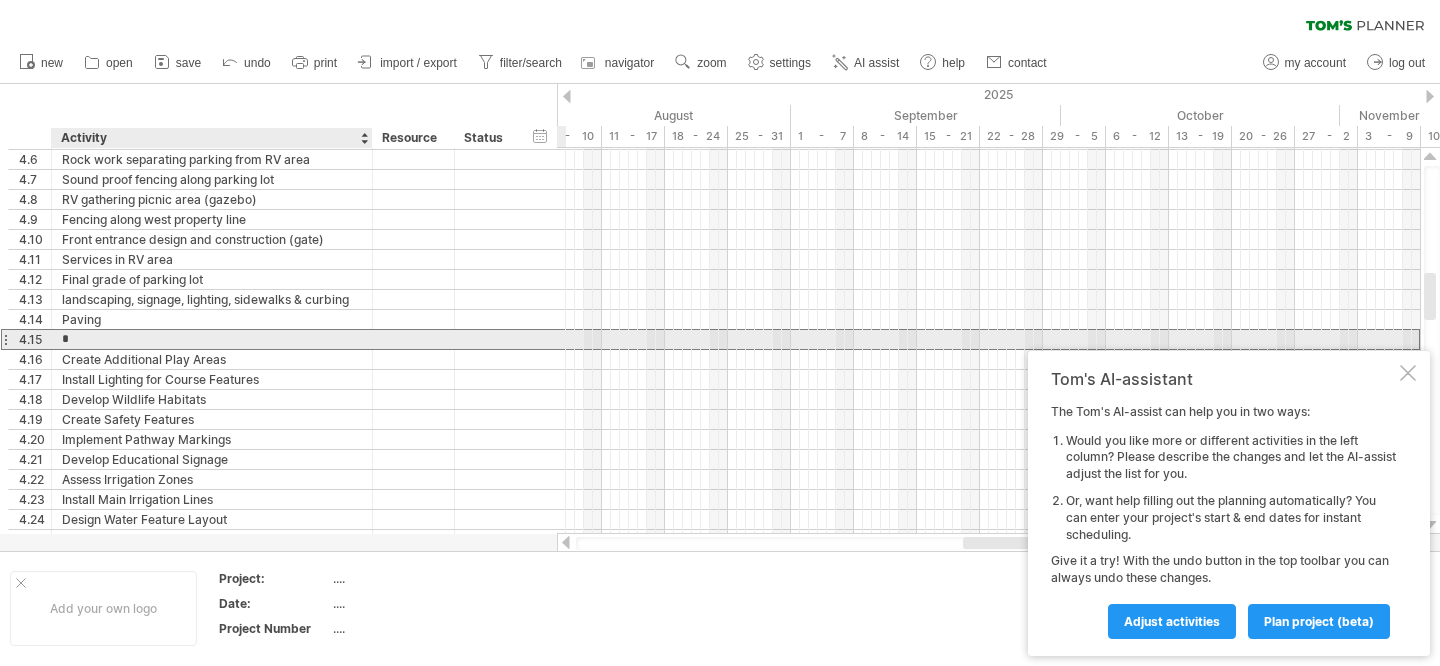 type 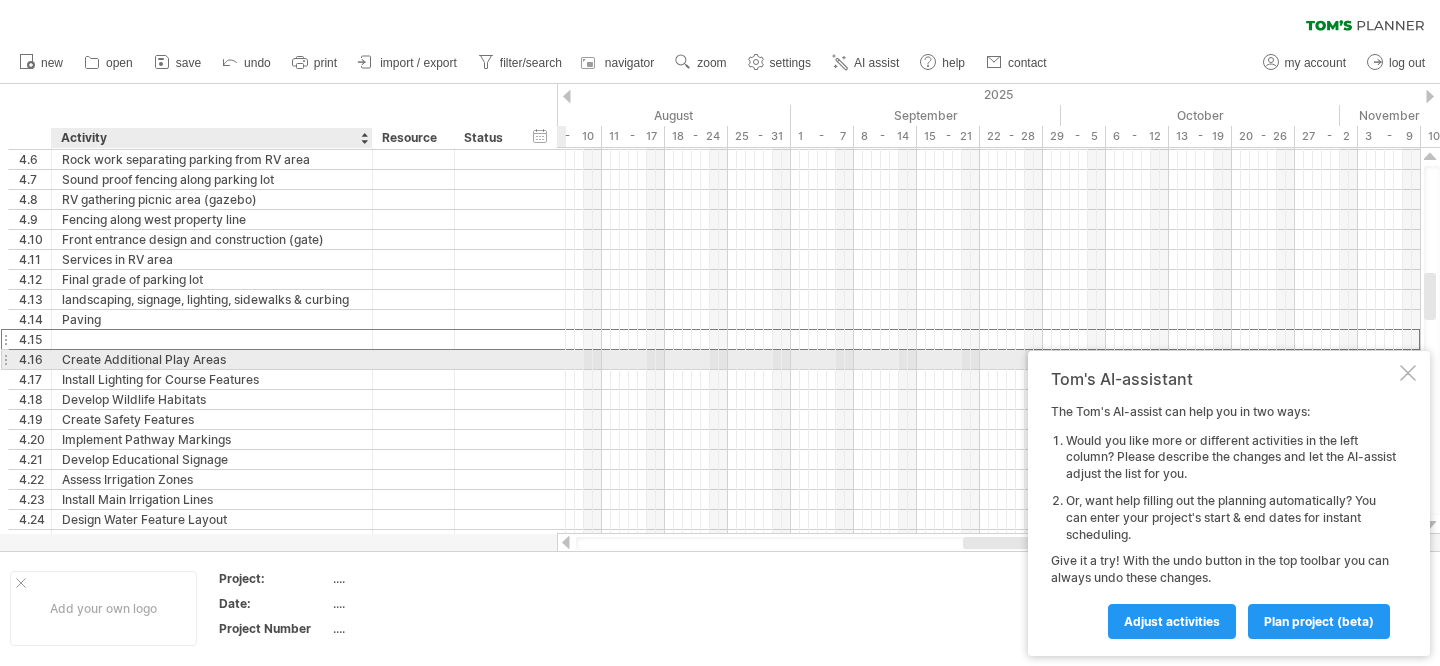 click on "Create Additional Play Areas" at bounding box center (212, 359) 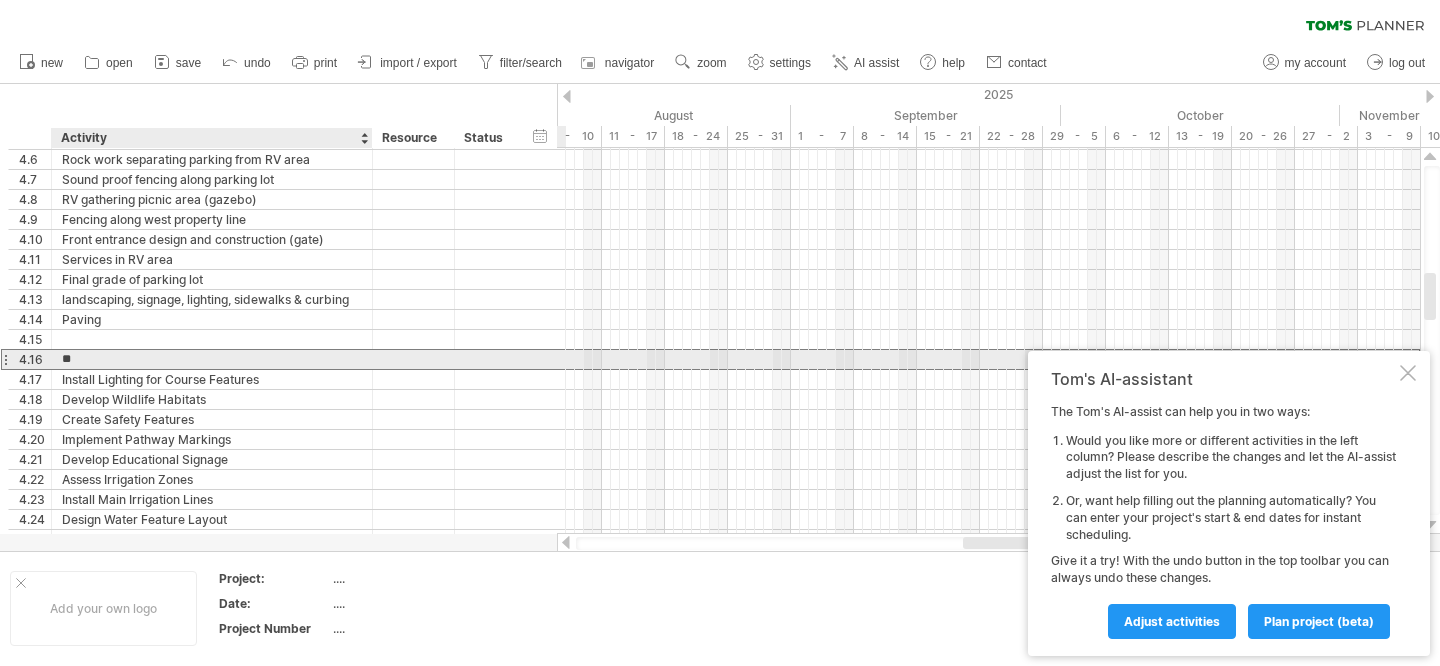 type on "*" 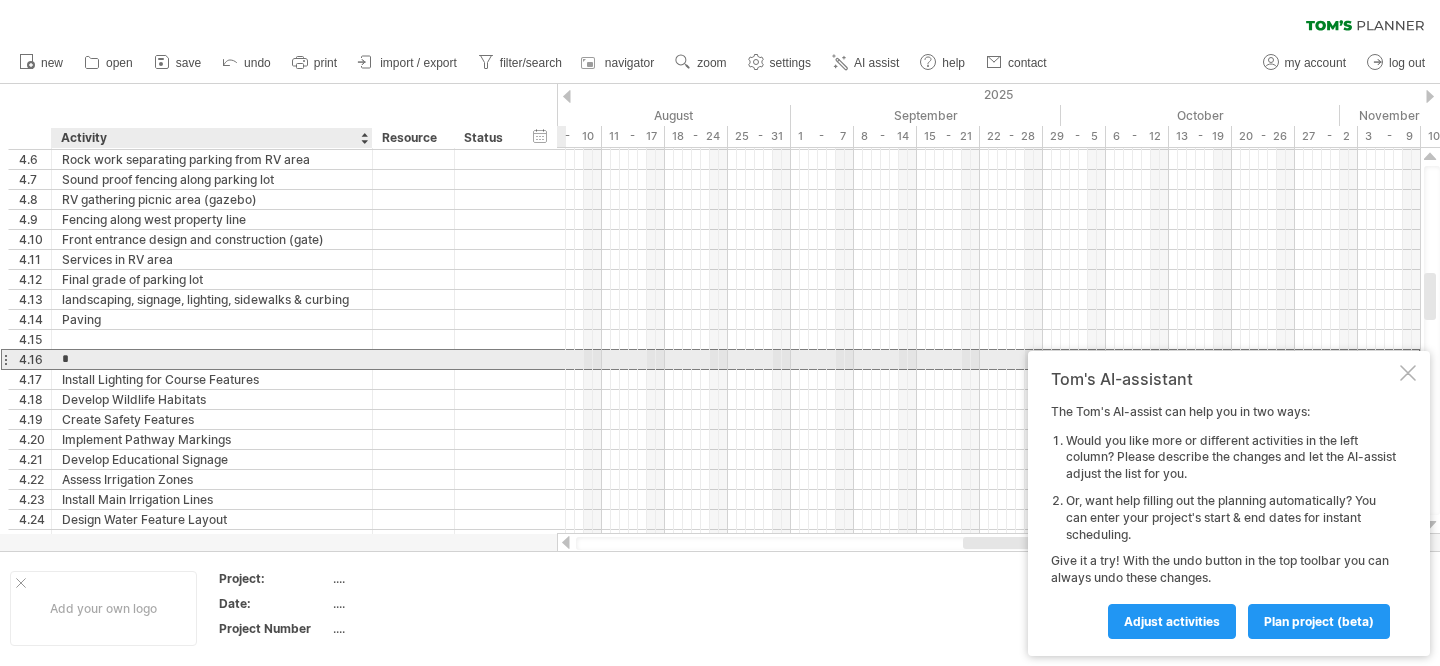 type 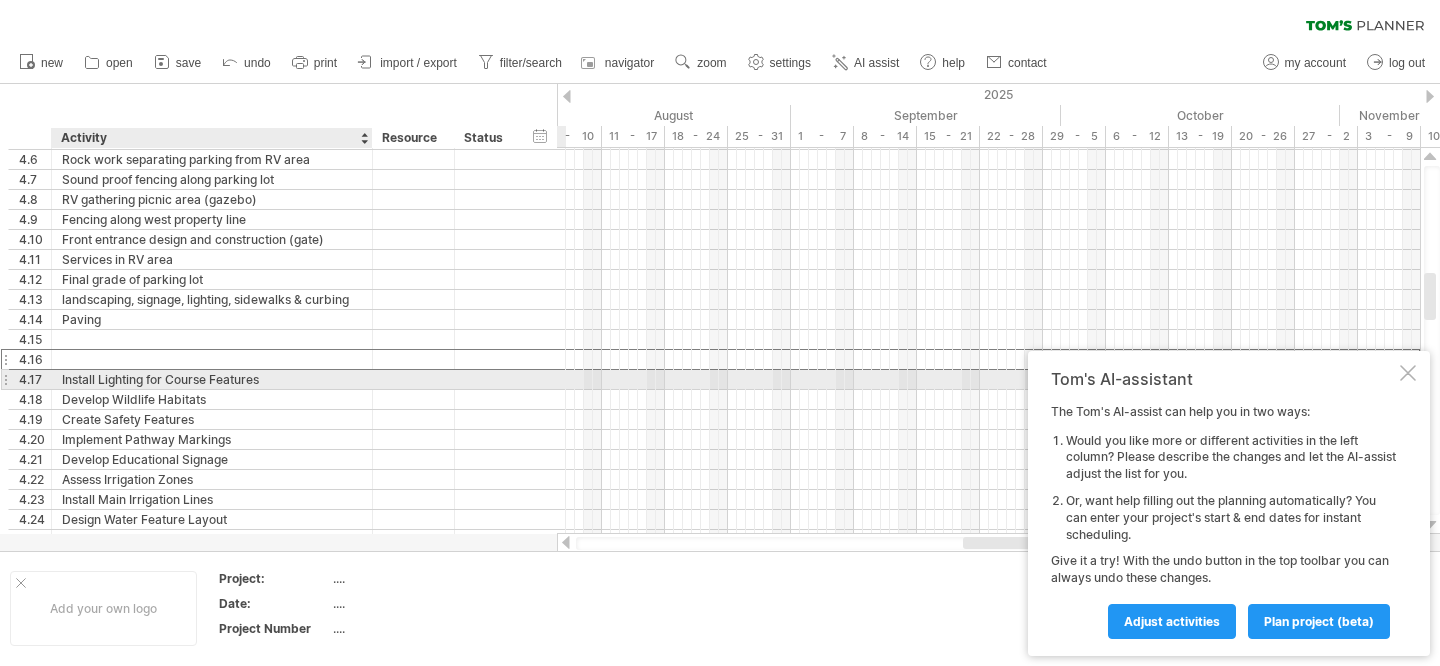 click on "Install Lighting for Course Features" at bounding box center (212, 379) 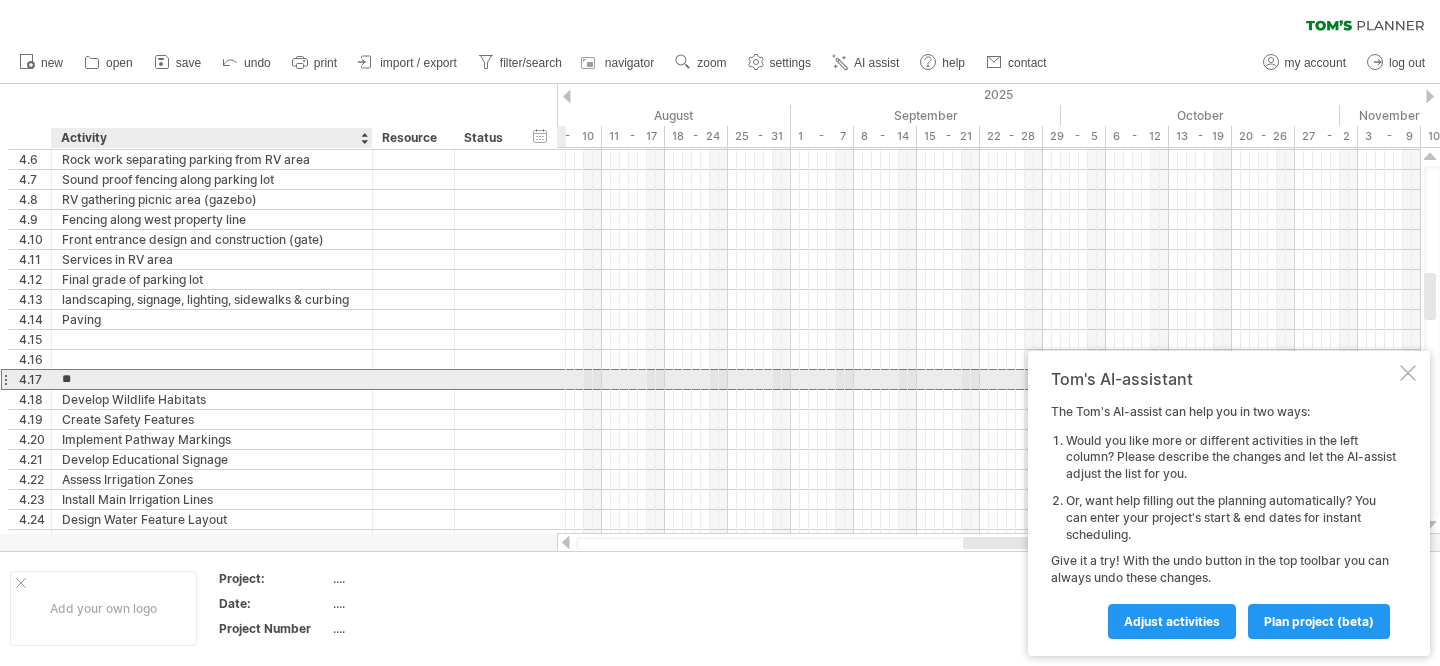 type on "*" 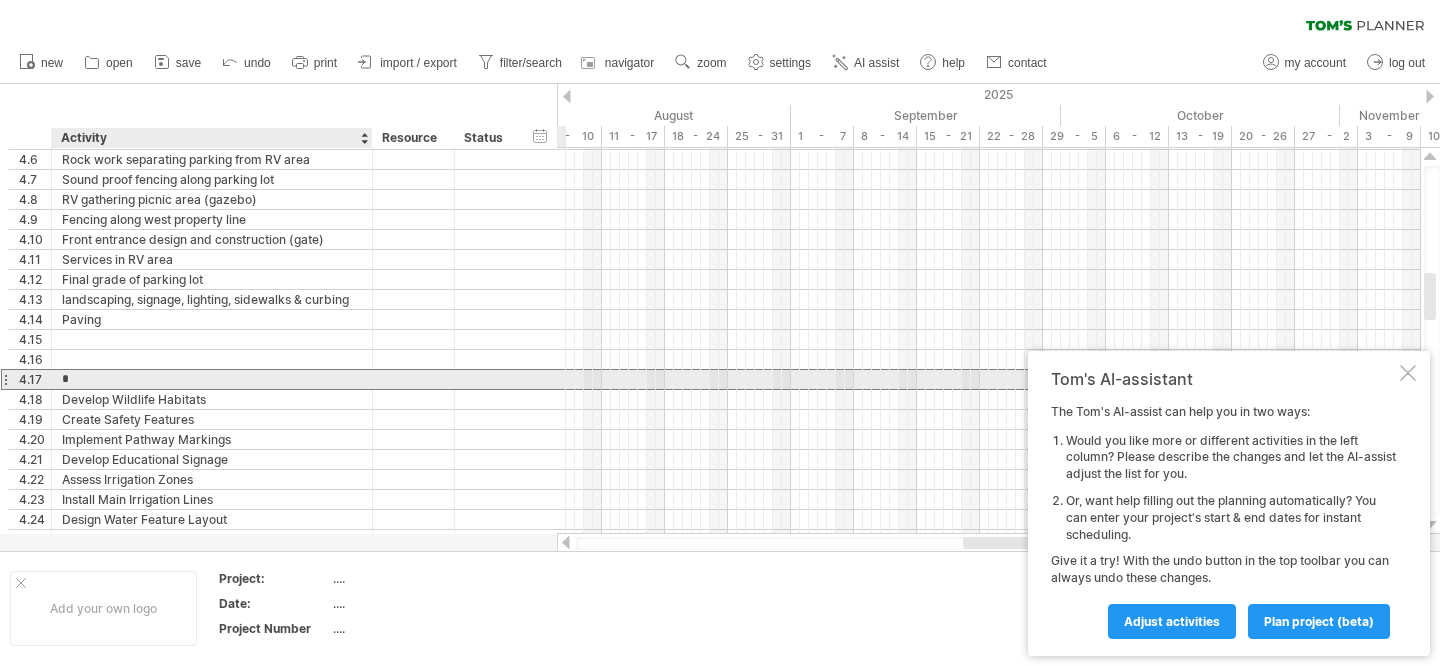 type 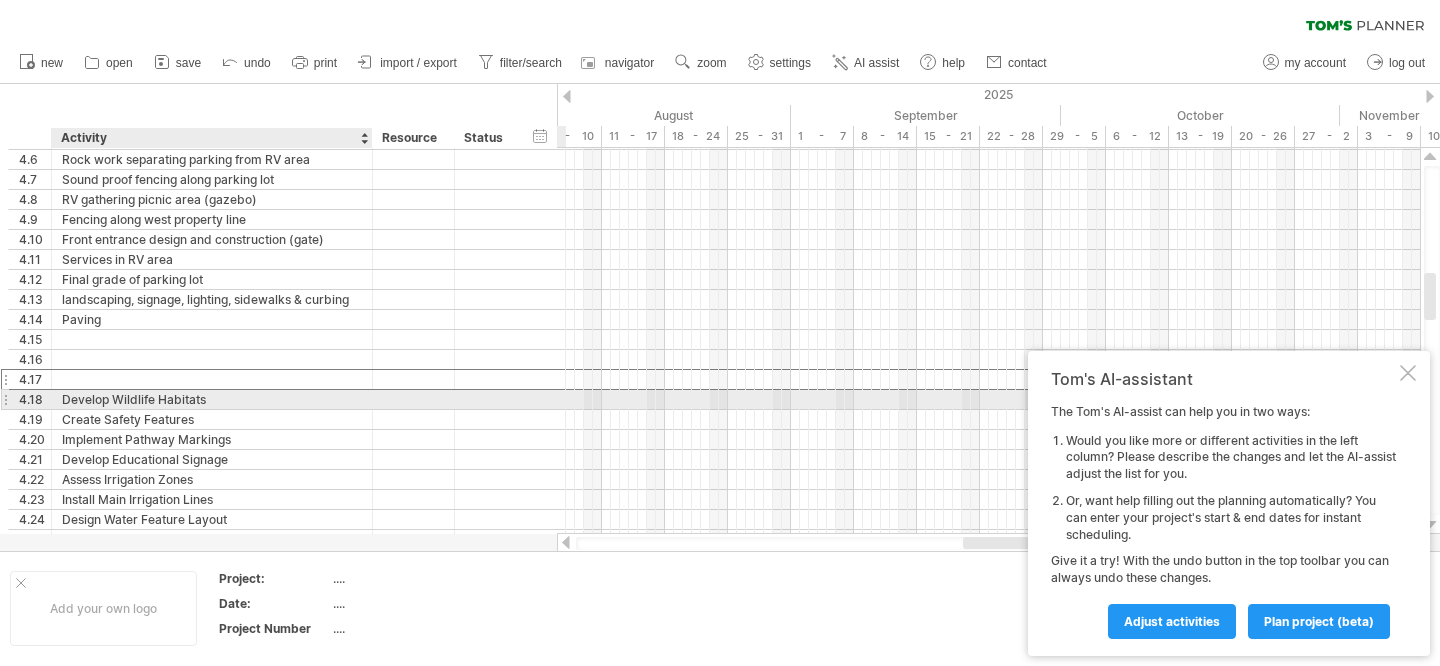 click on "Develop Wildlife Habitats" at bounding box center [212, 399] 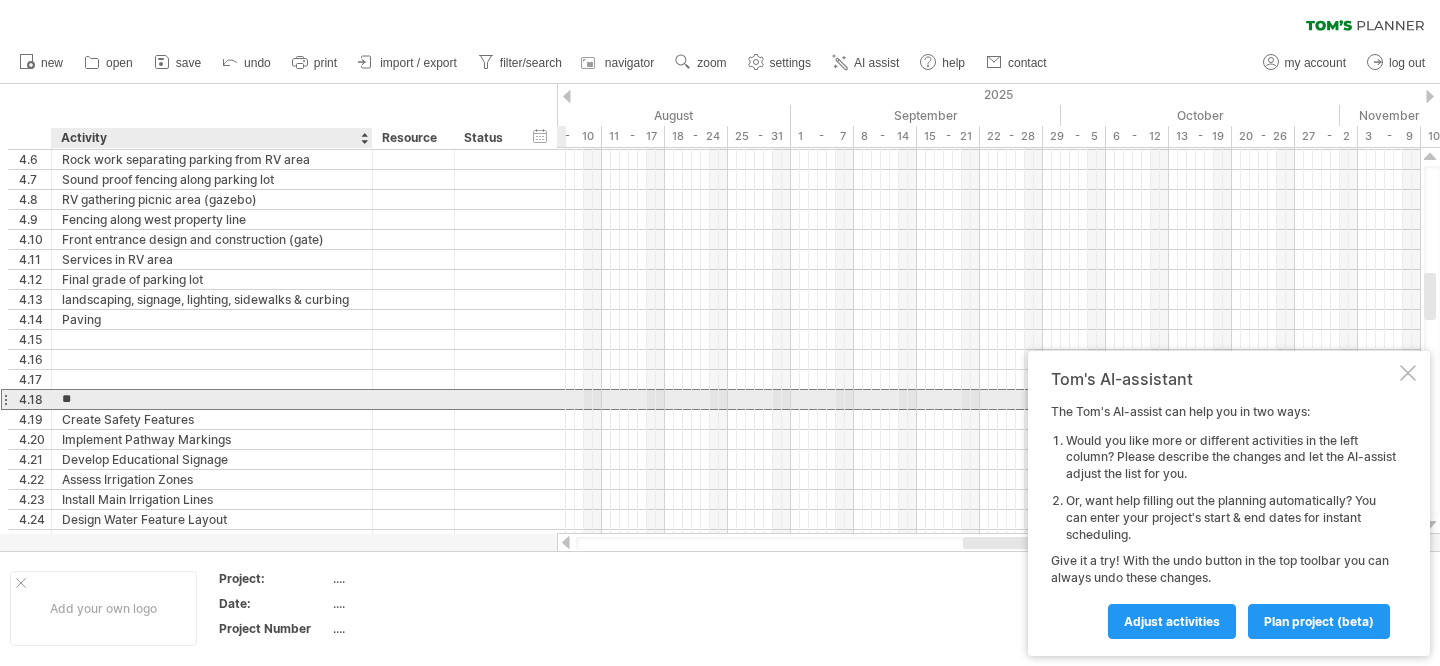type on "*" 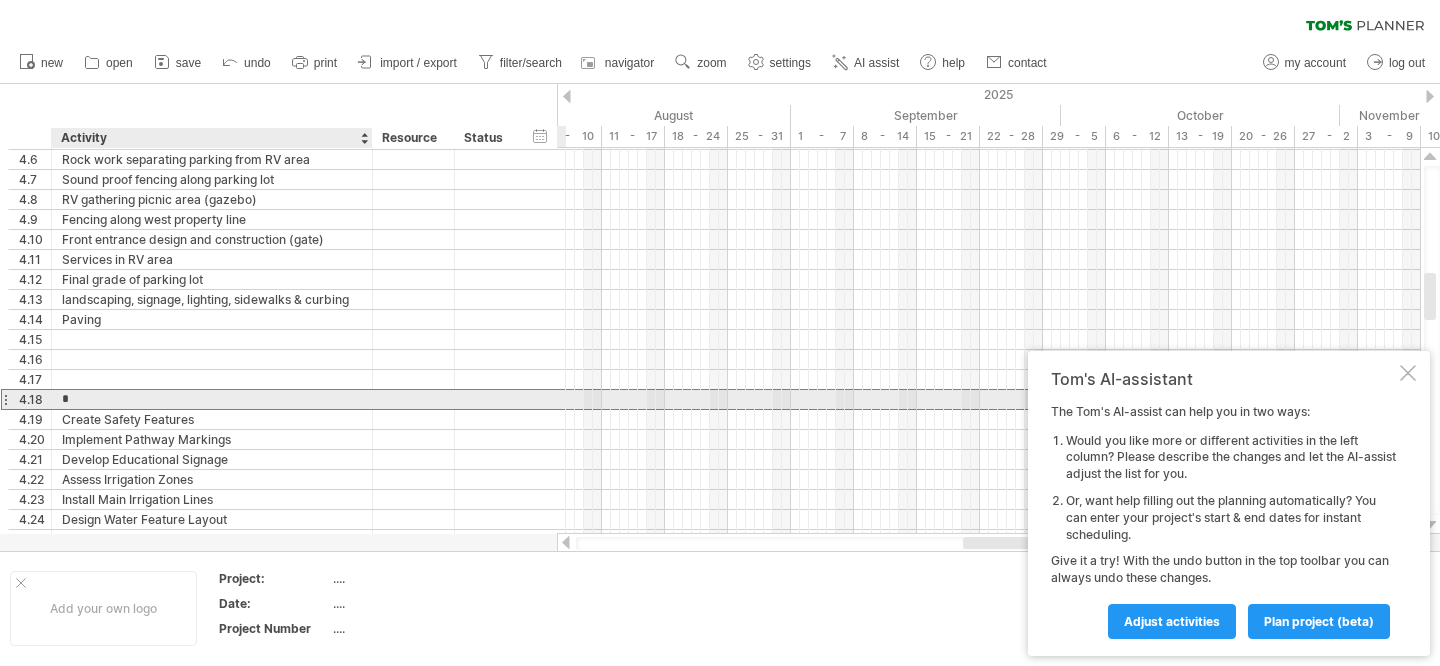 type 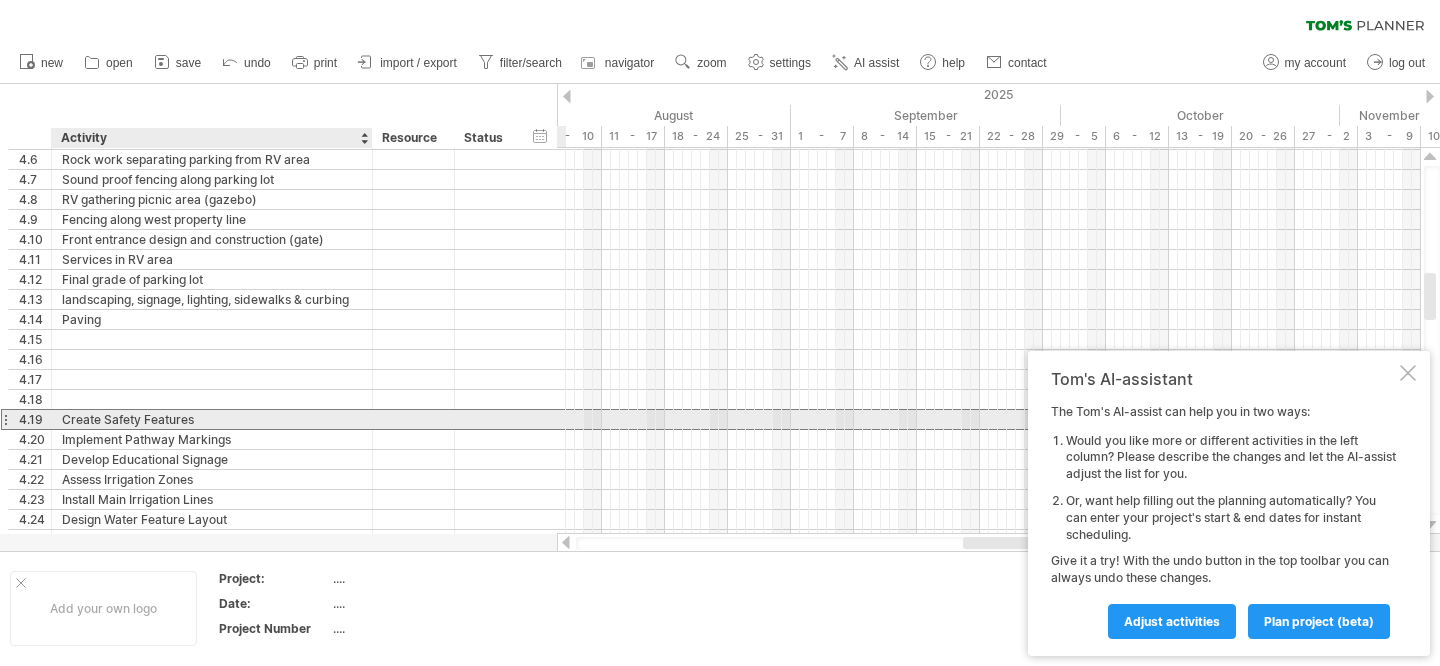 click on "Create Safety Features" at bounding box center (212, 419) 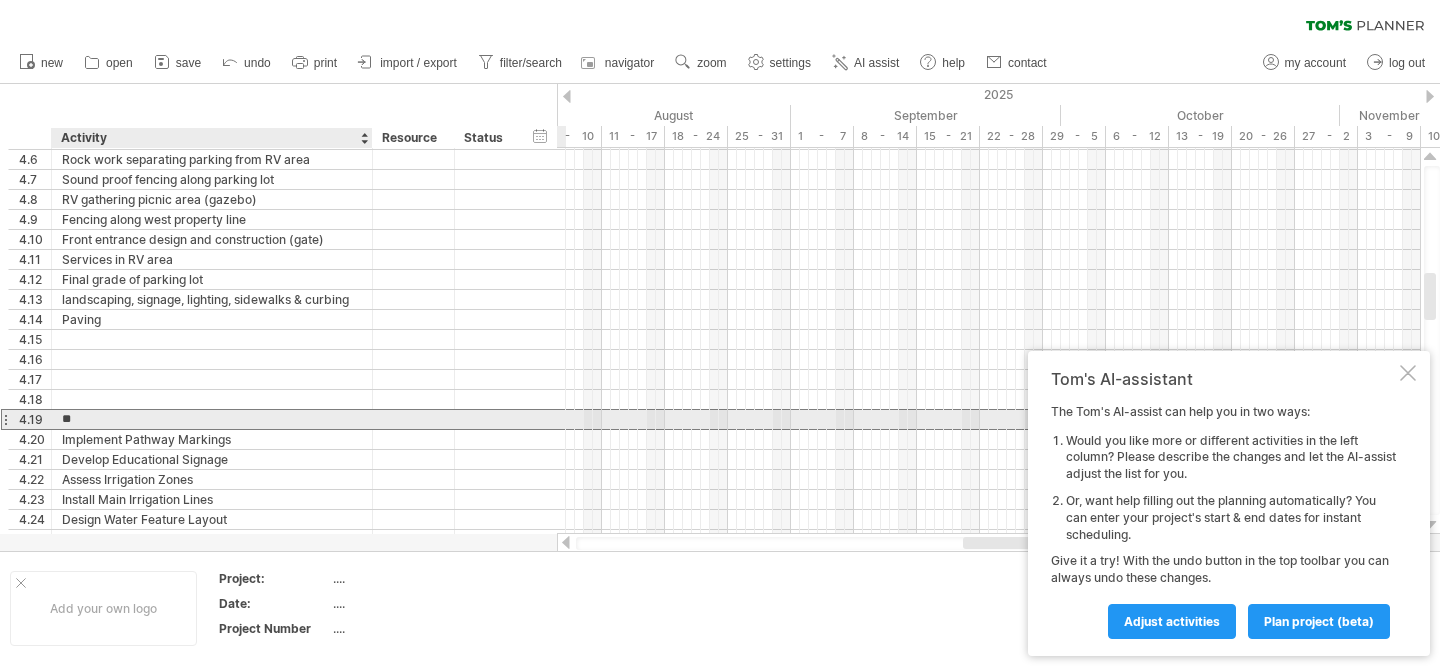 type on "*" 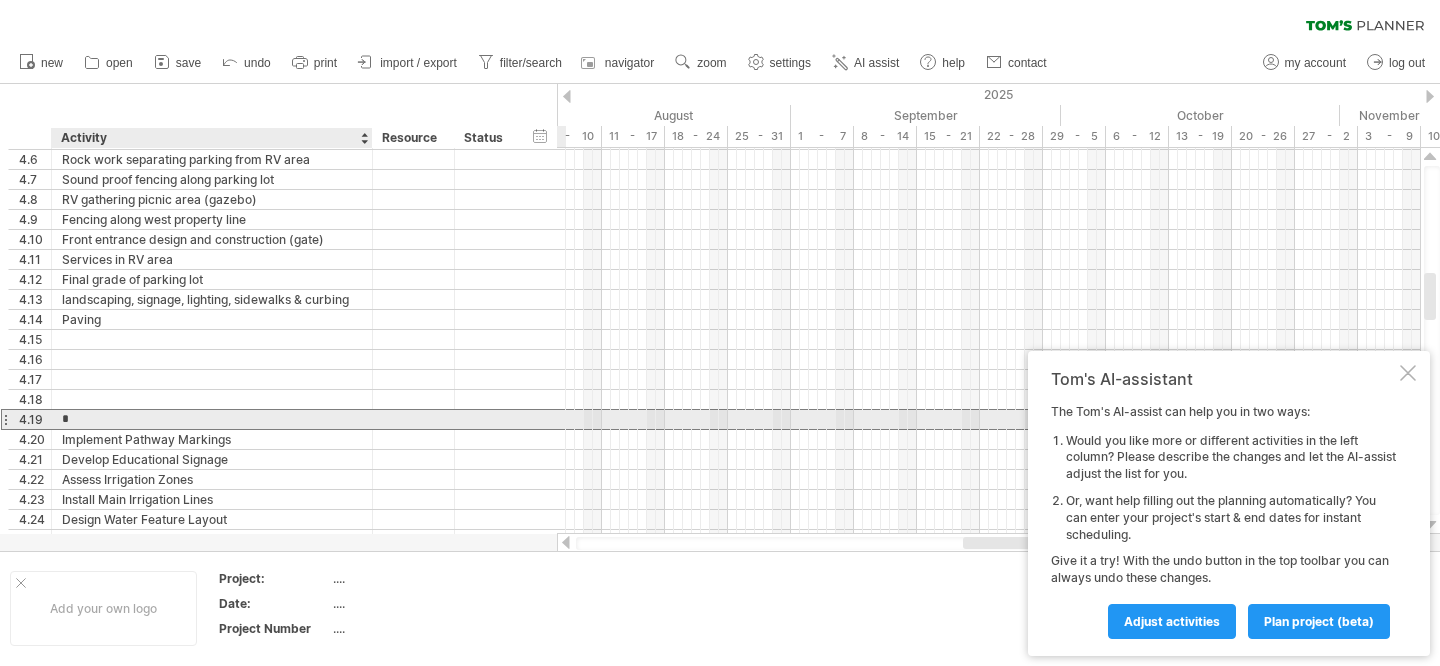 type 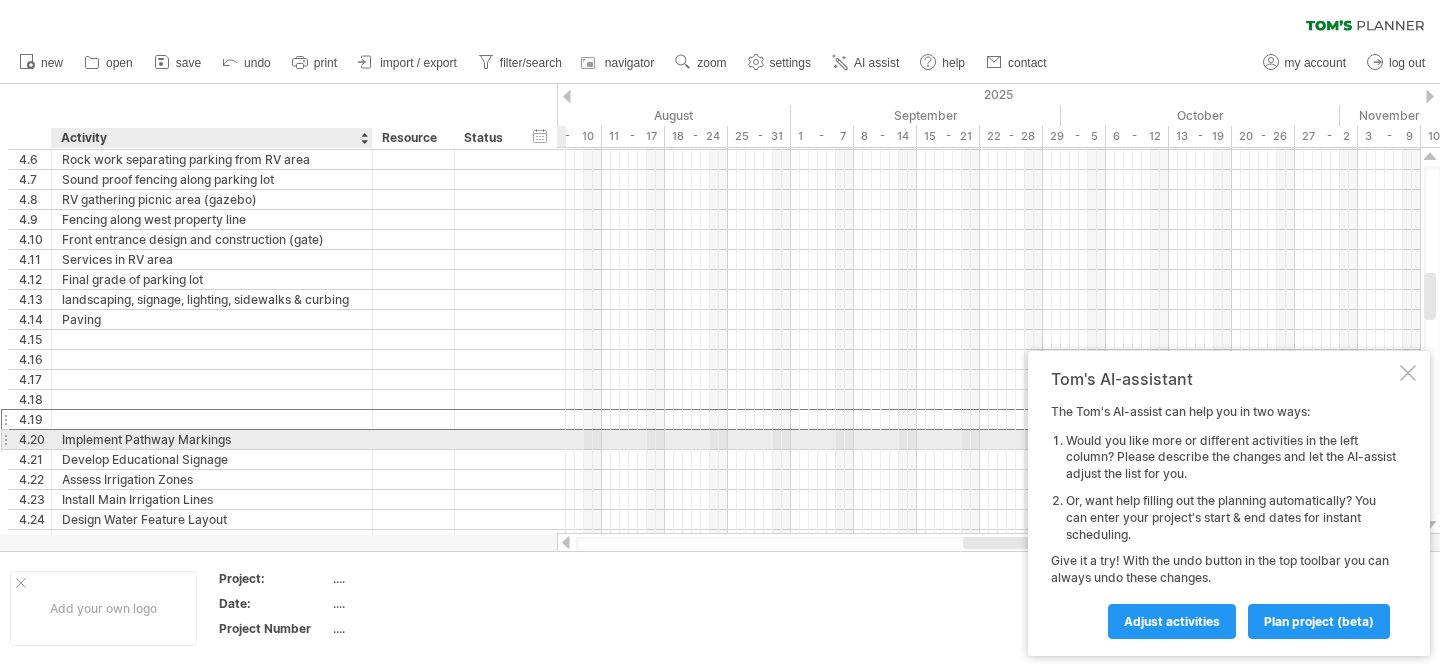click on "Implement Pathway Markings" at bounding box center [212, 439] 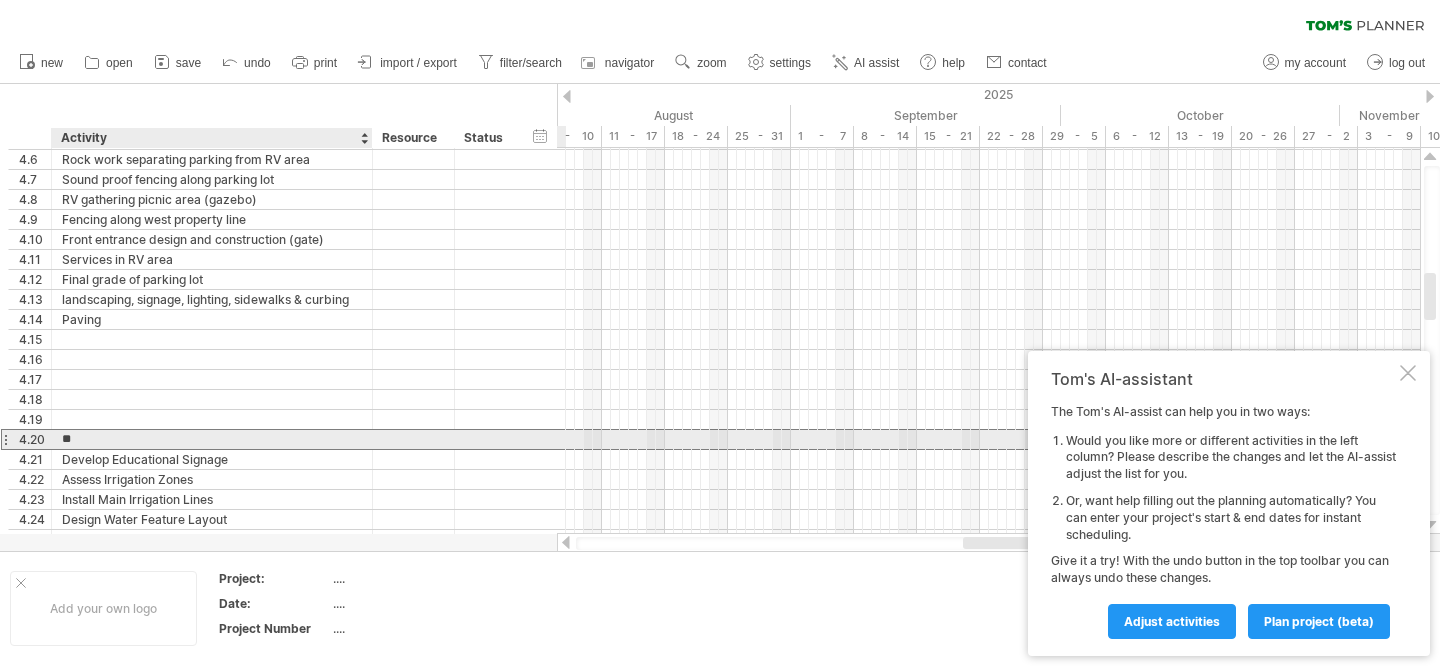 type on "*" 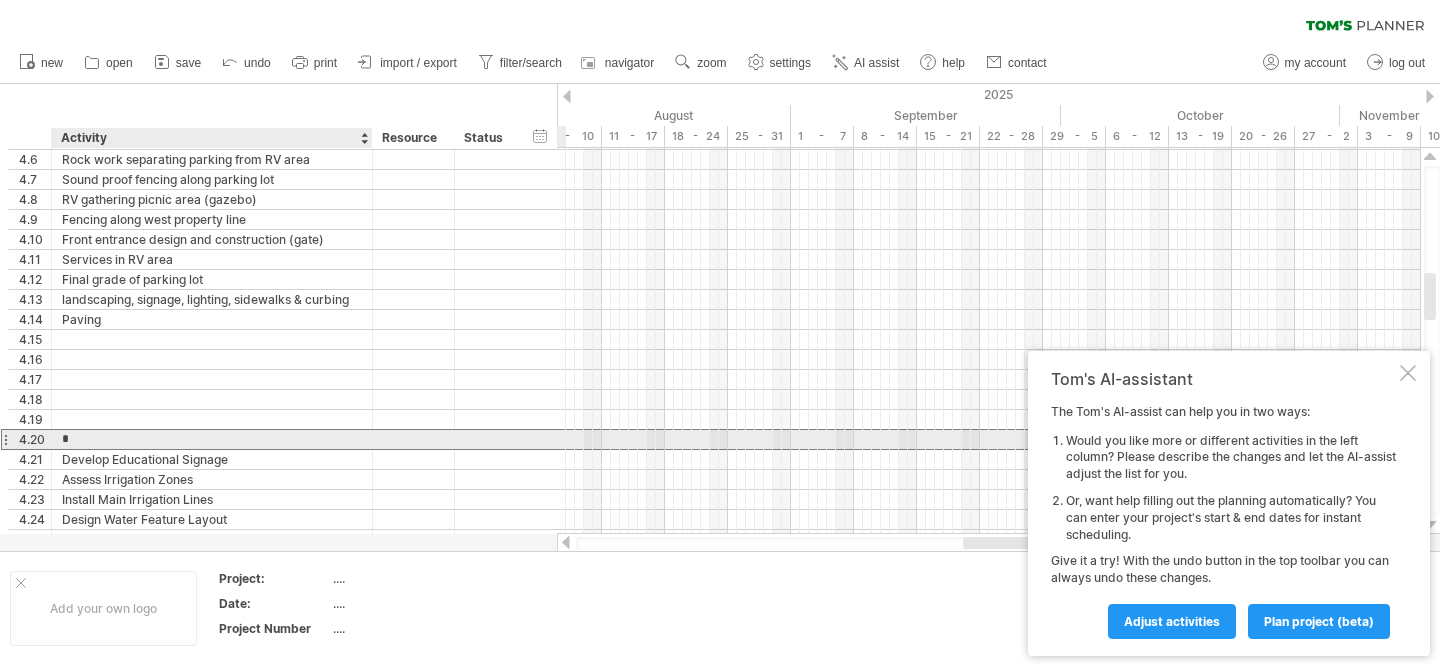 type 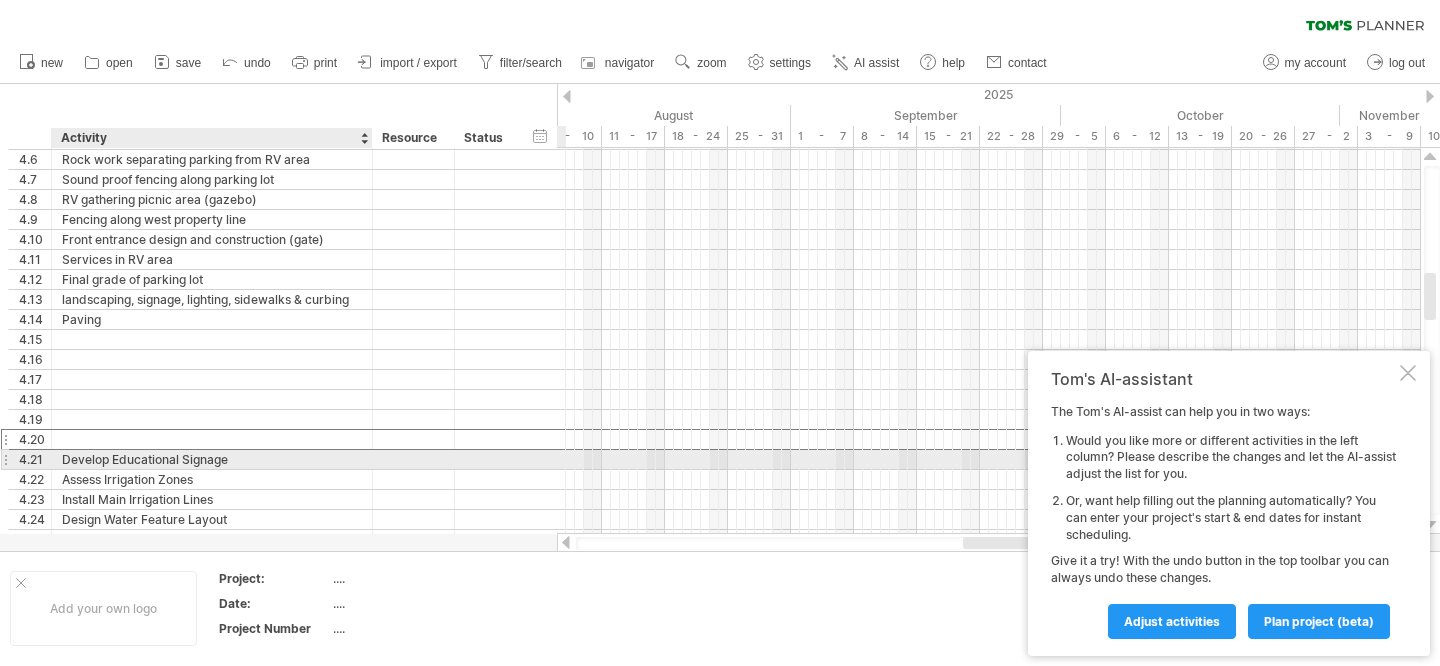 click on "Develop Educational Signage" at bounding box center (212, 459) 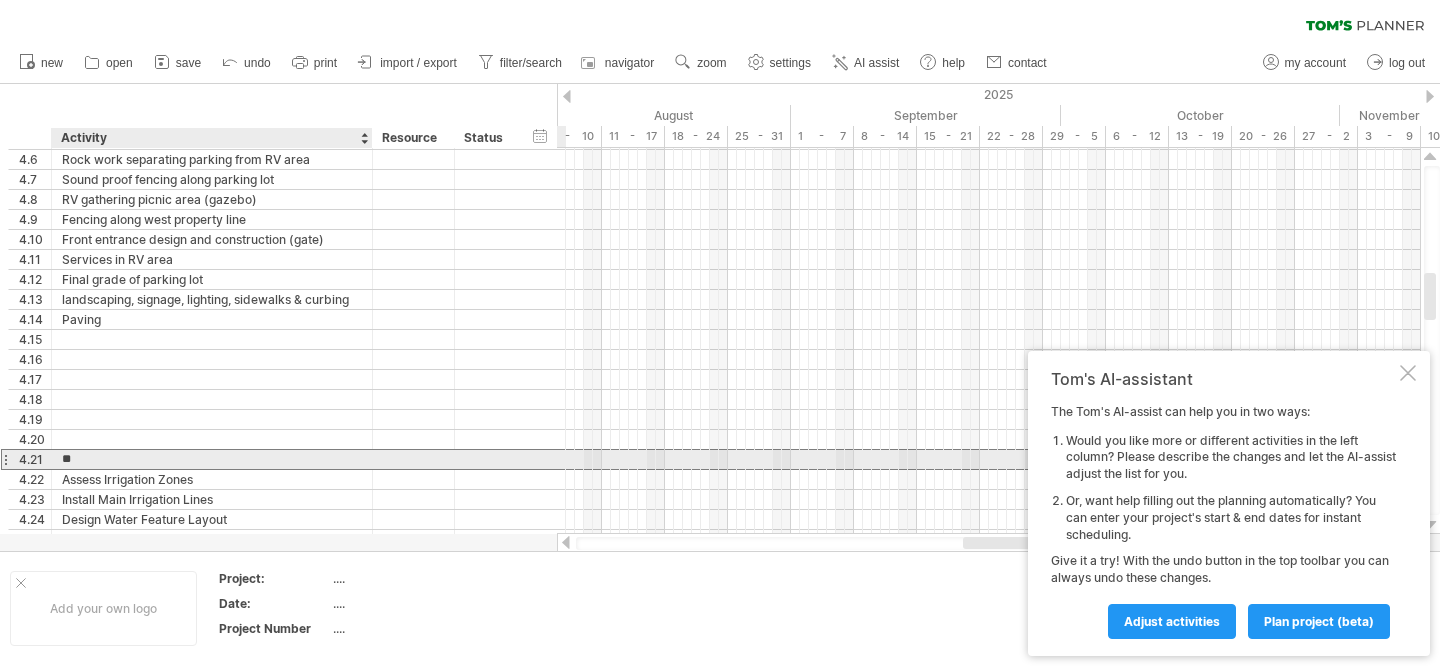 type on "*" 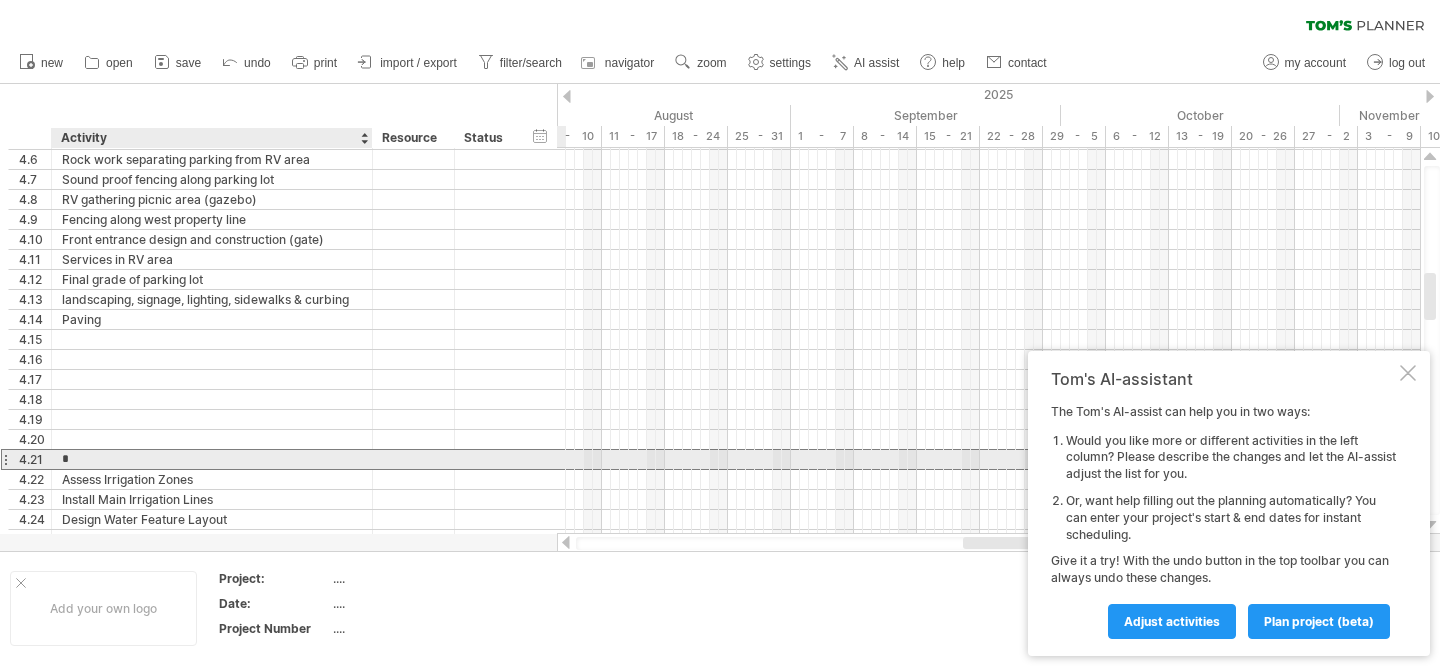 type 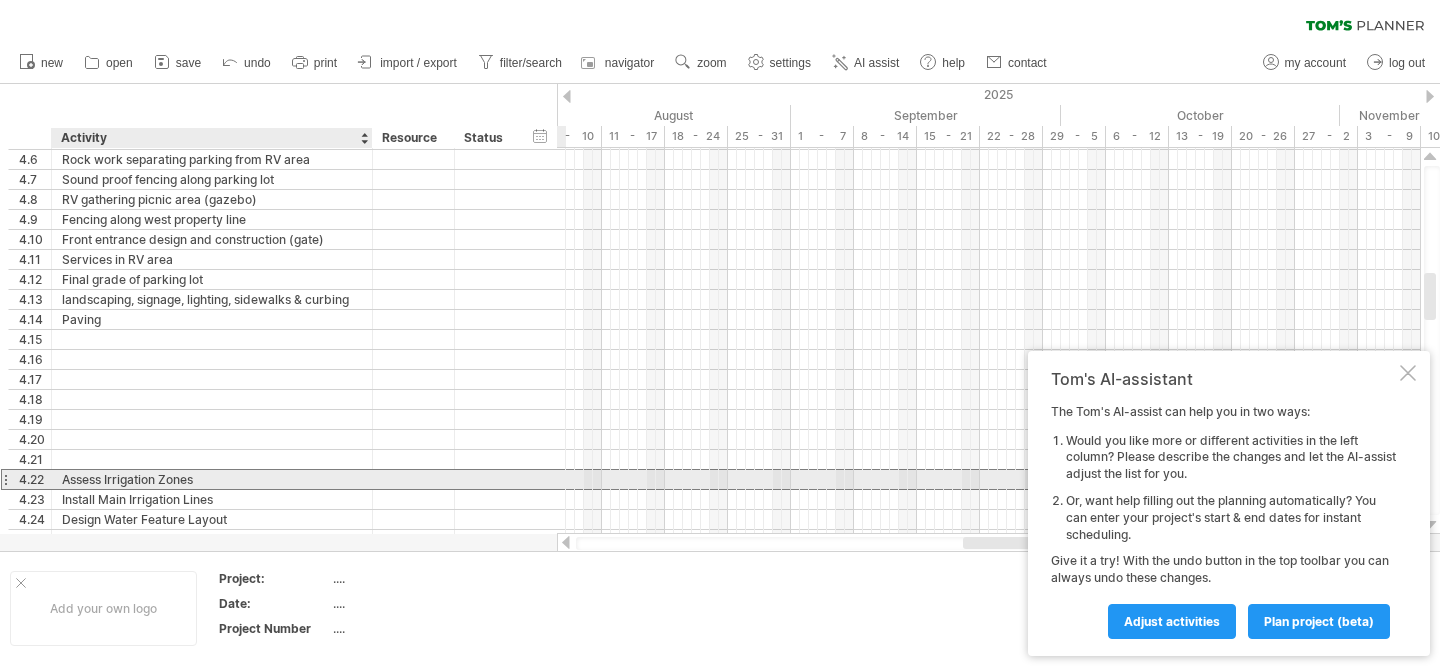 click on "Assess Irrigation Zones" at bounding box center [212, 479] 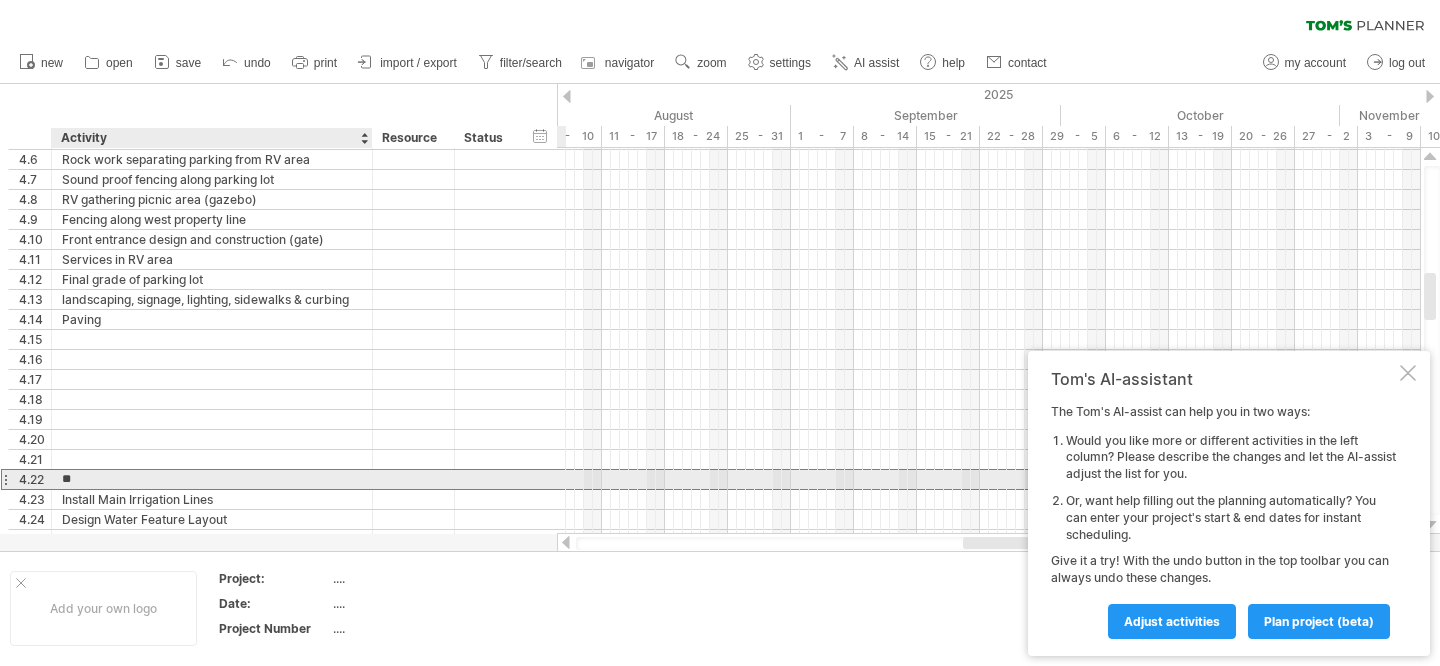 type on "*" 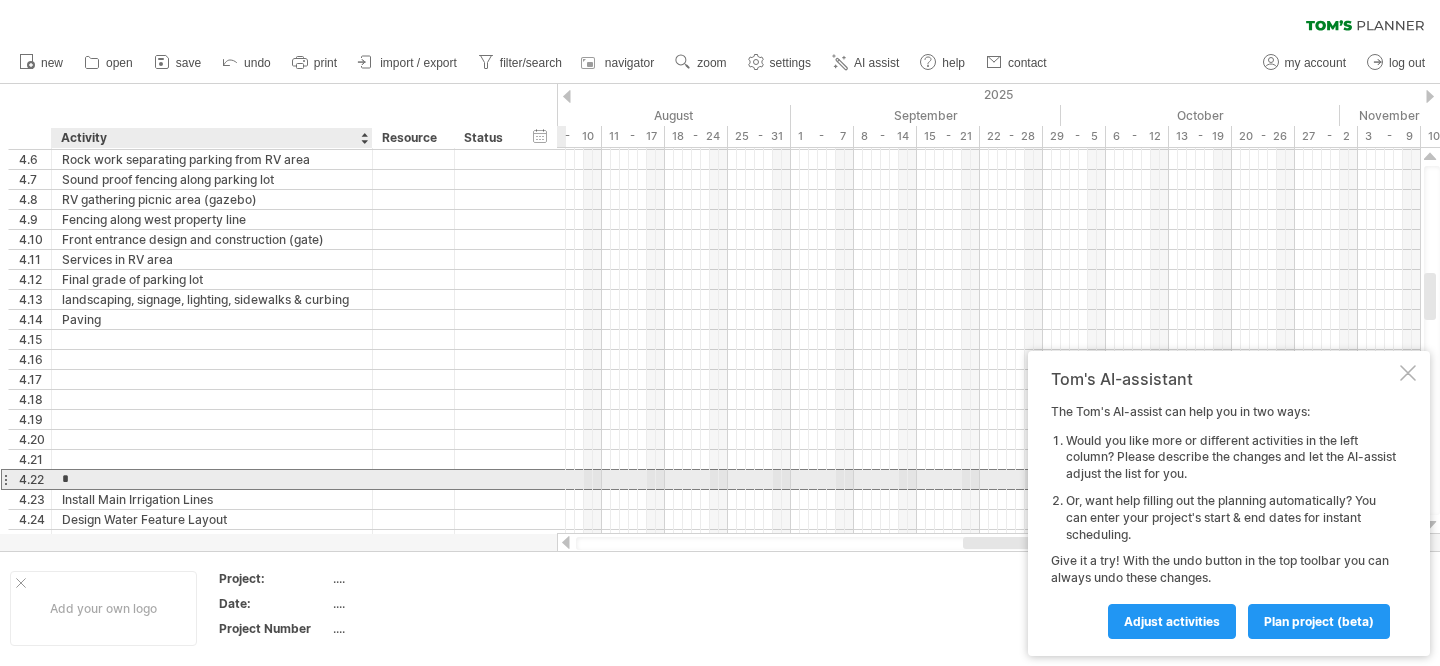 type 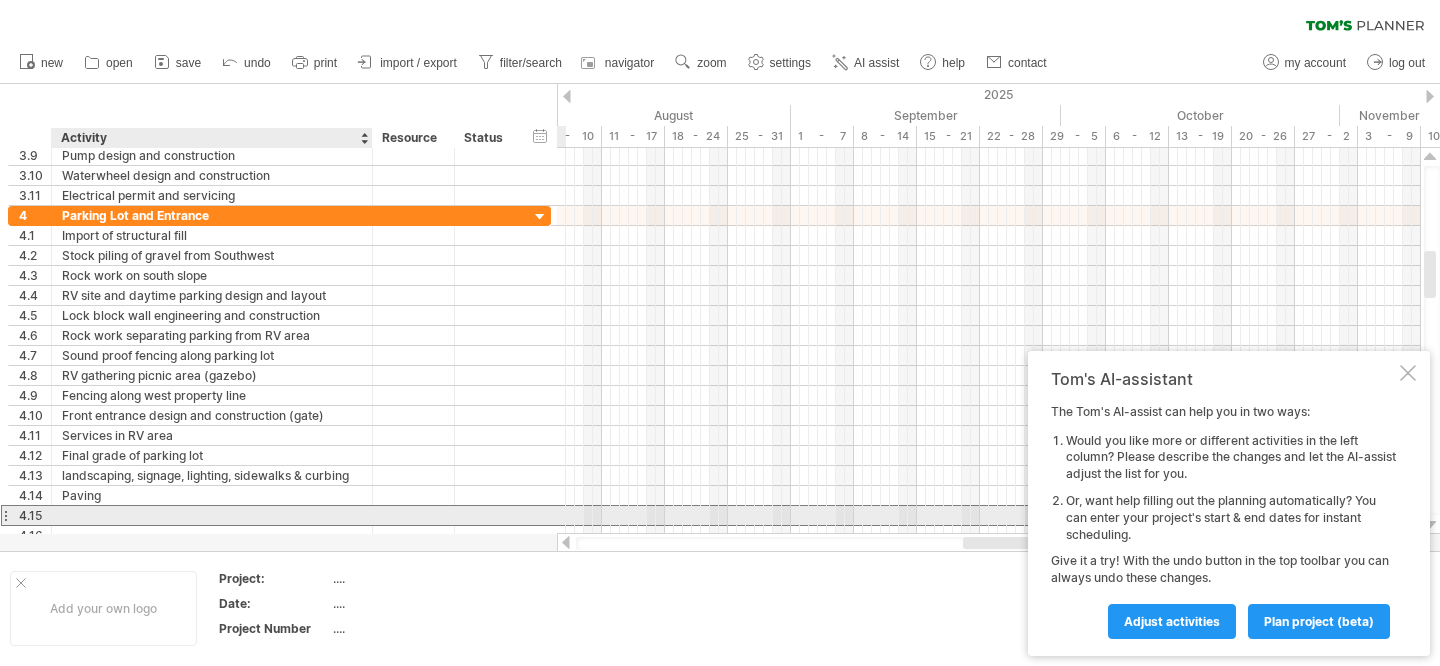 click at bounding box center (212, 515) 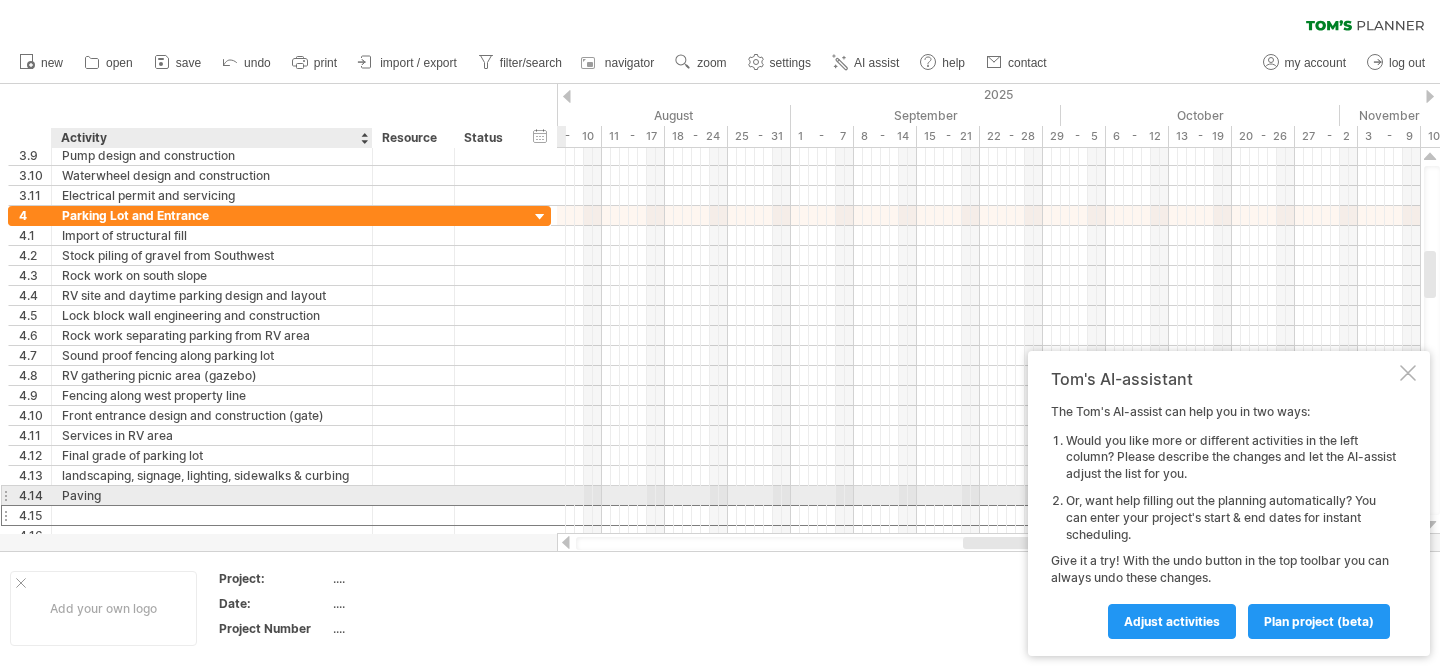 click on "**********" at bounding box center [279, 376] 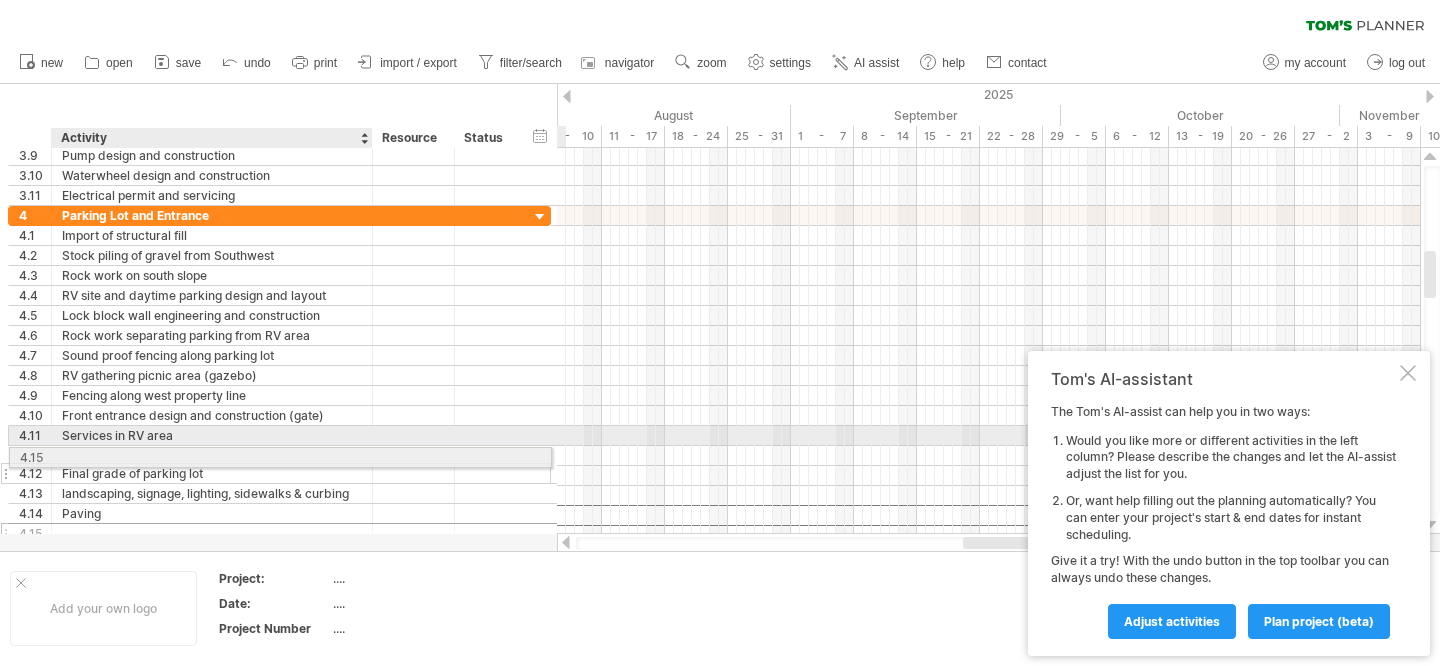 drag, startPoint x: 133, startPoint y: 518, endPoint x: 128, endPoint y: 454, distance: 64.195015 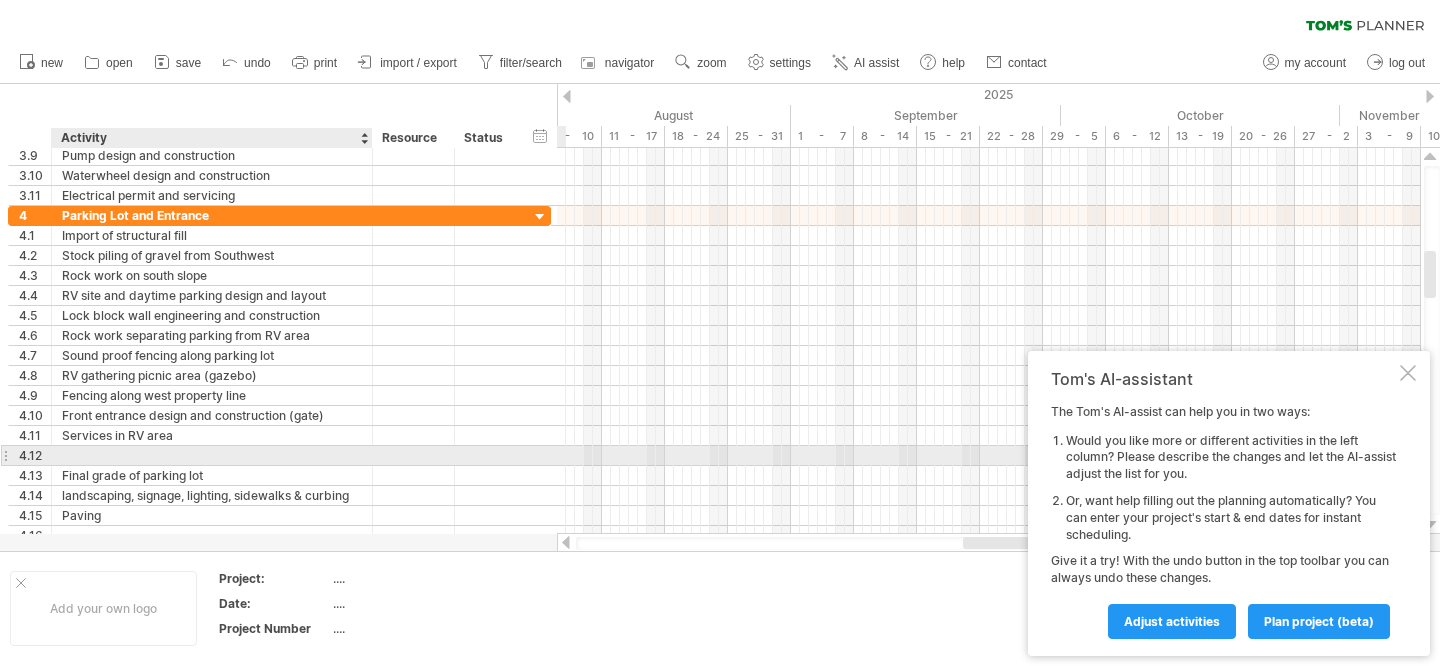 click at bounding box center (212, 455) 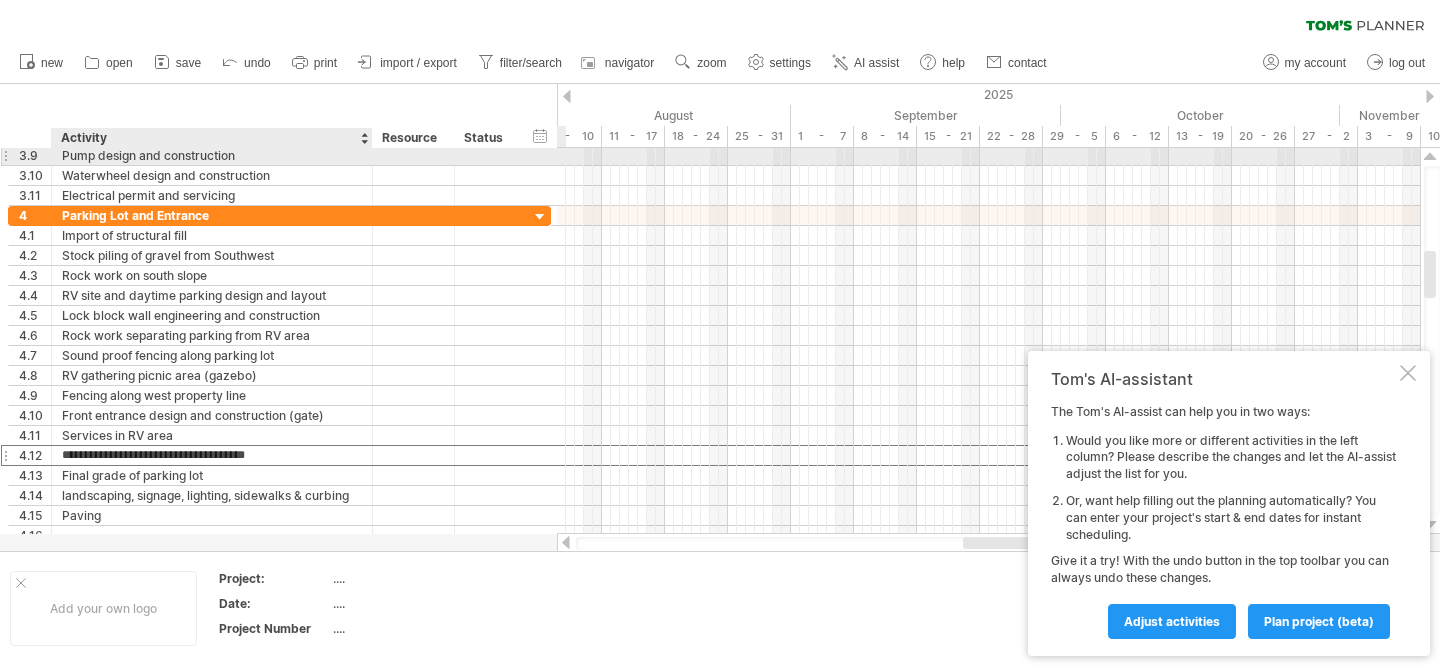 type on "**********" 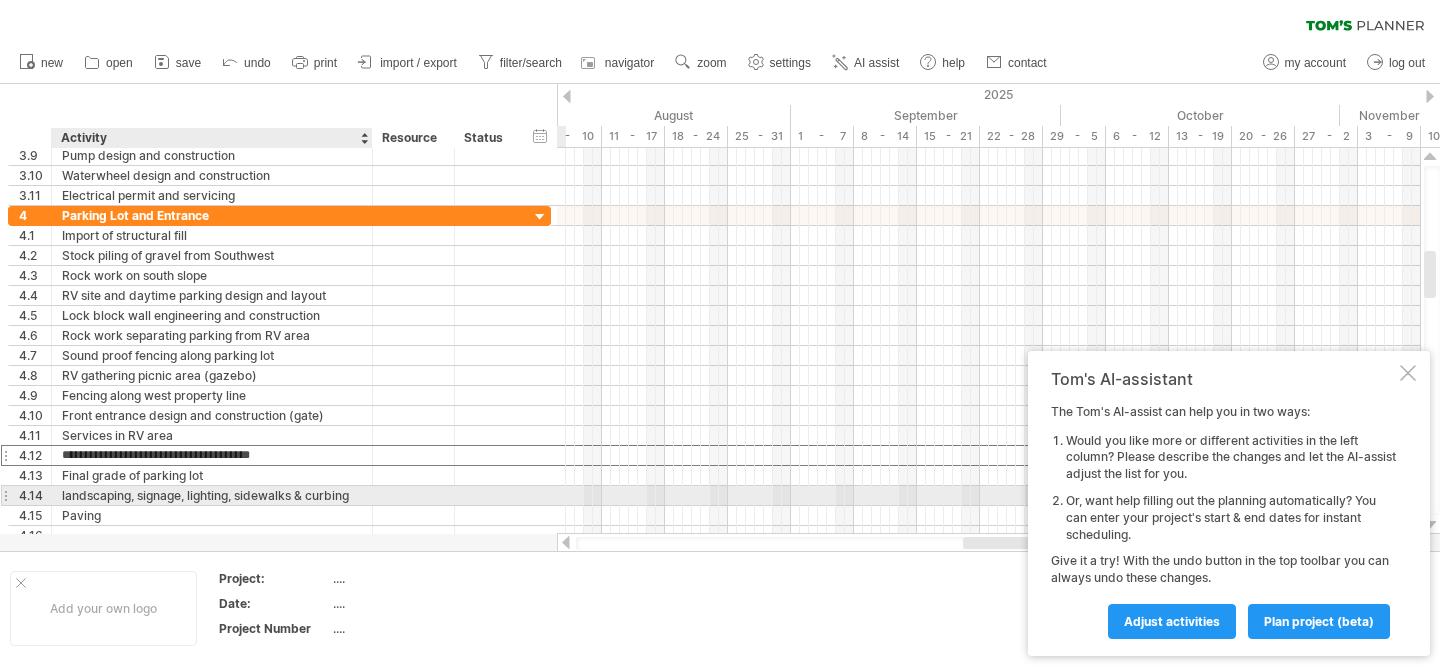 click on "landscaping, signage, lighting, sidewalks & curbing" at bounding box center (212, 495) 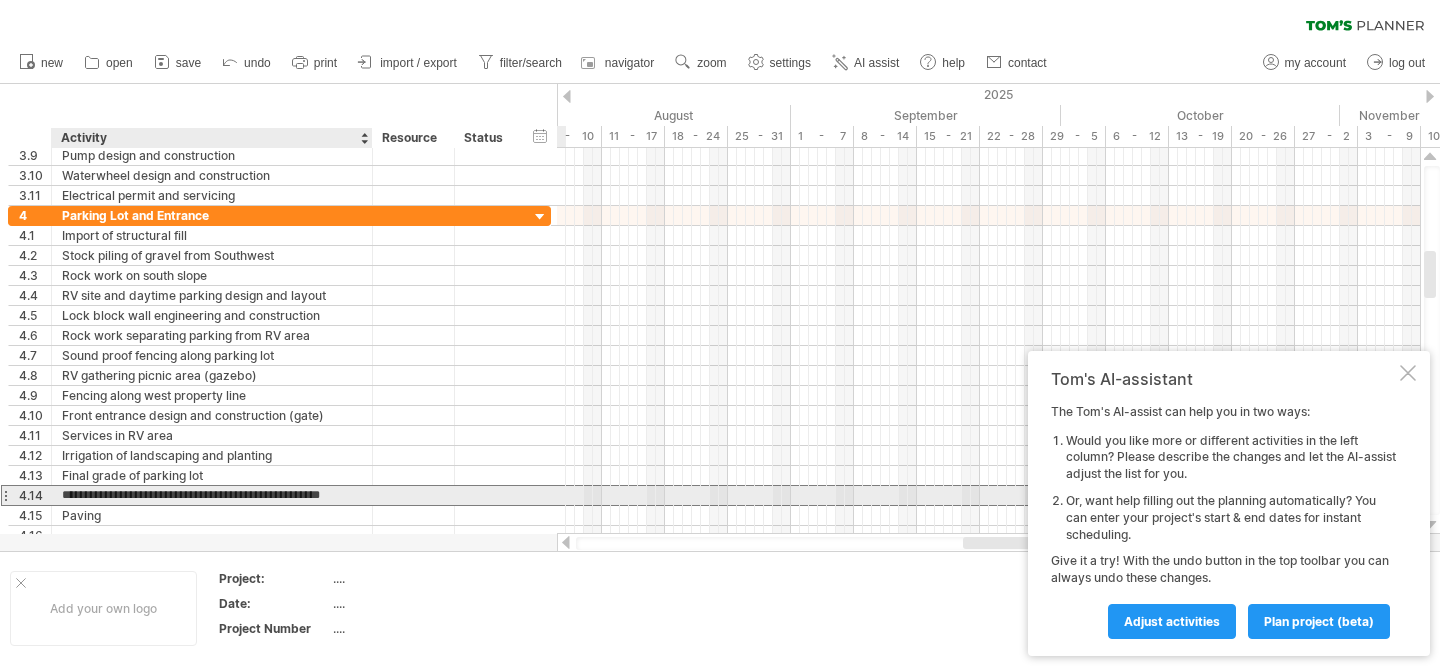 click on "**********" at bounding box center [212, 495] 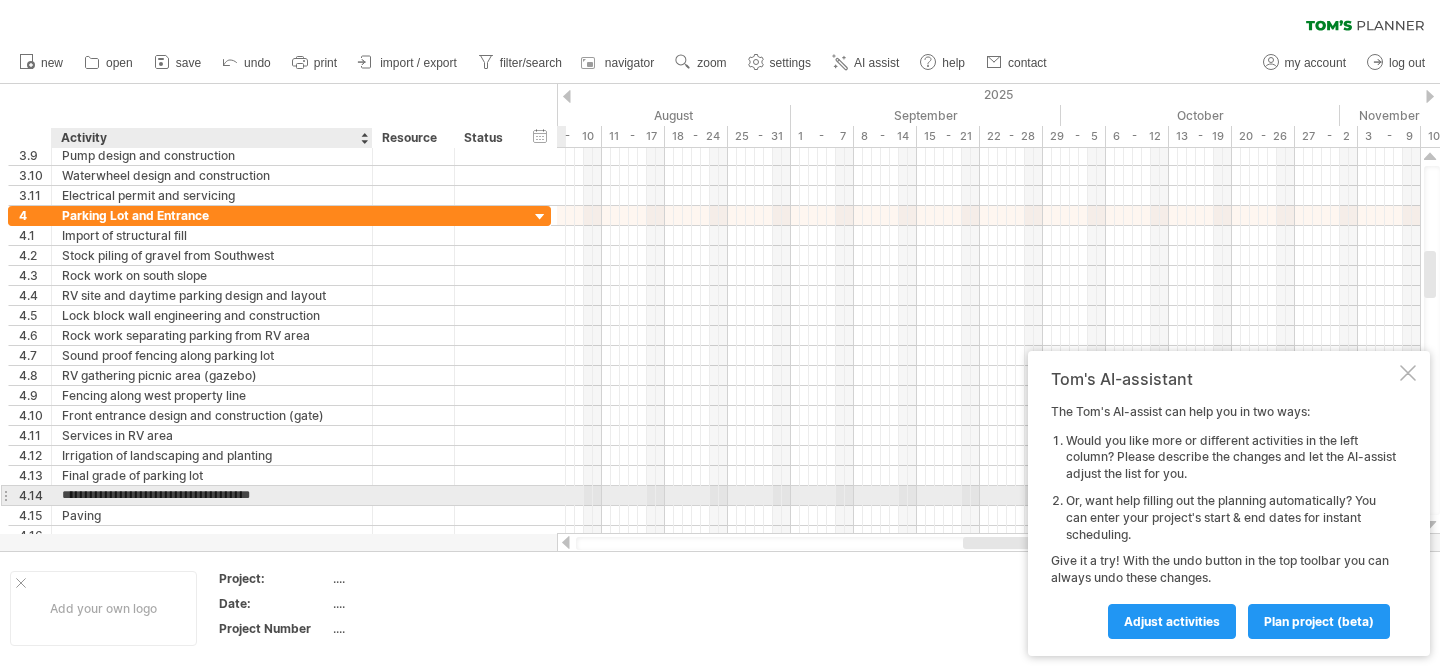 type on "**********" 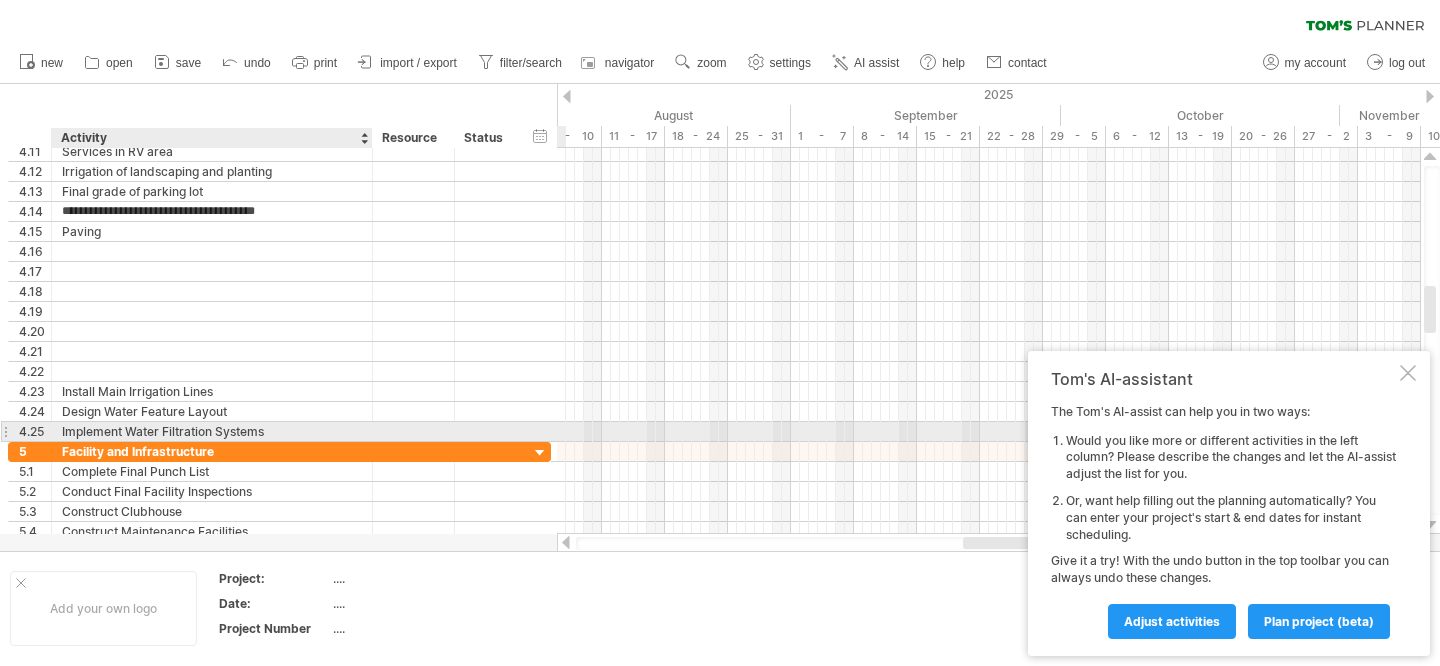 click on "Implement Water Filtration Systems" at bounding box center [212, 431] 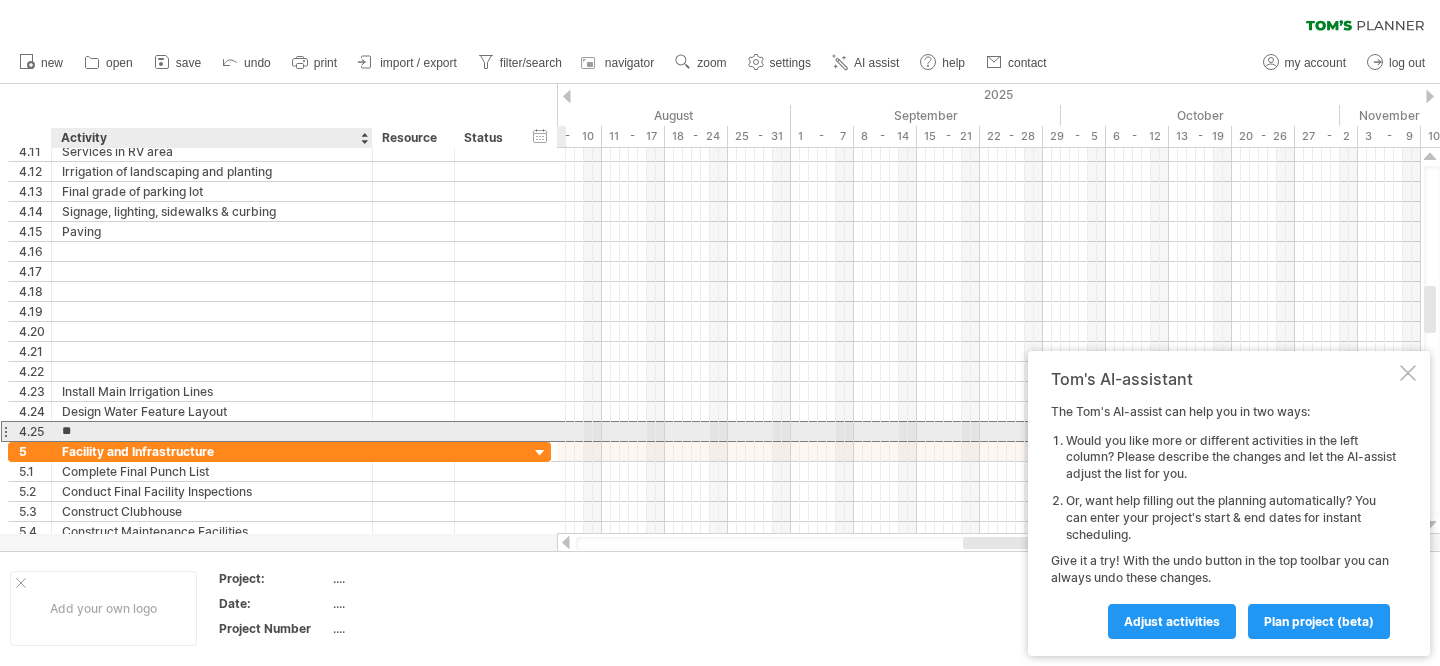 type on "*" 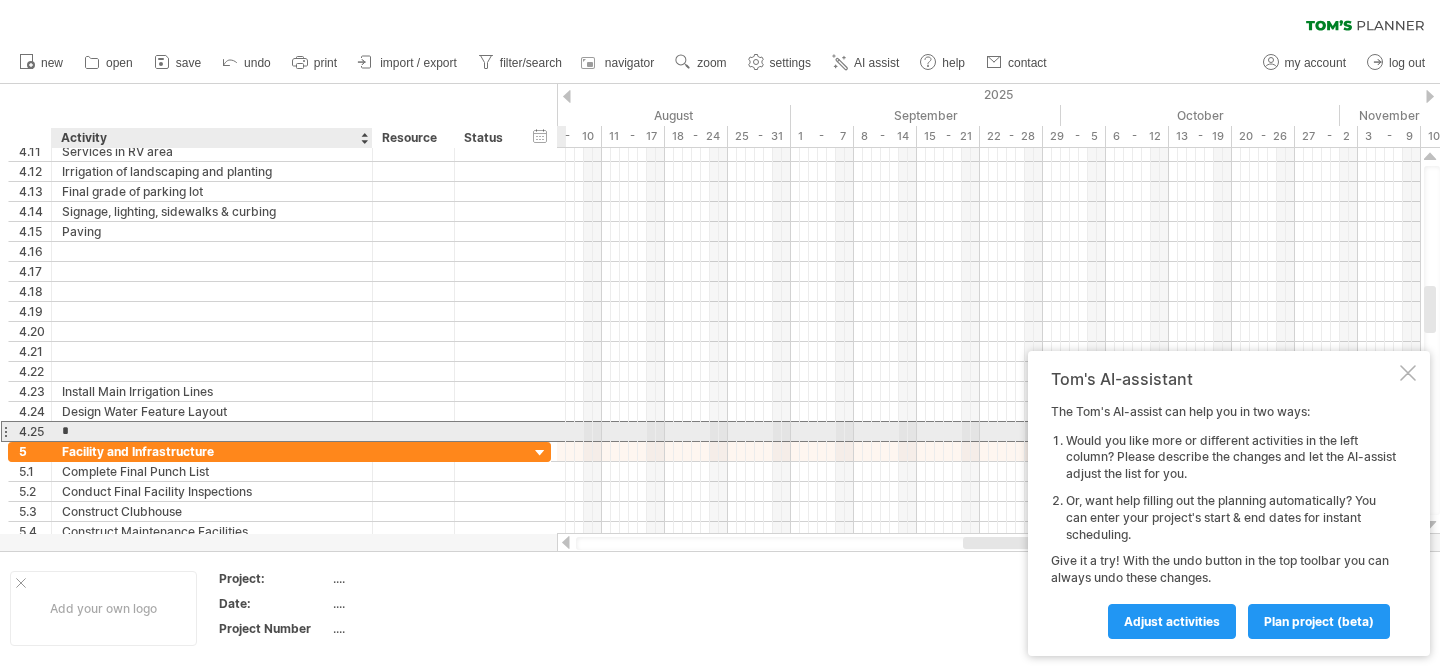 type 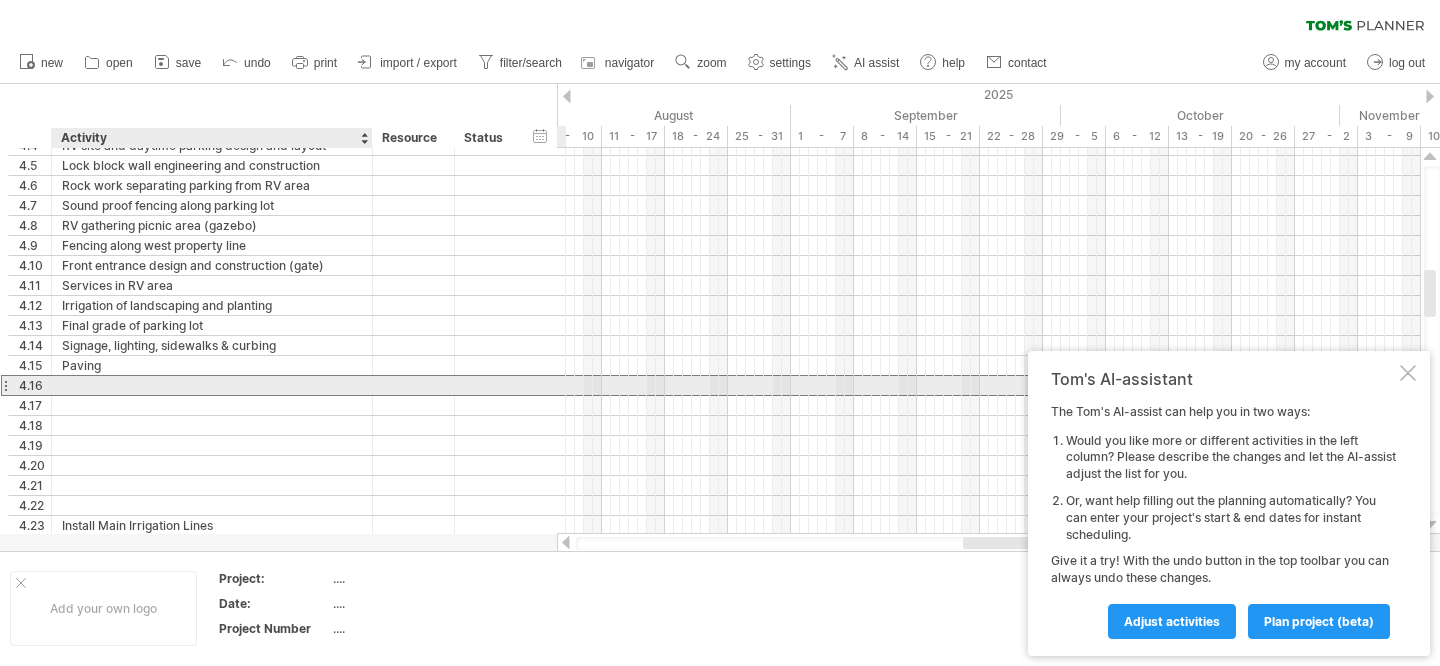 click at bounding box center [212, 385] 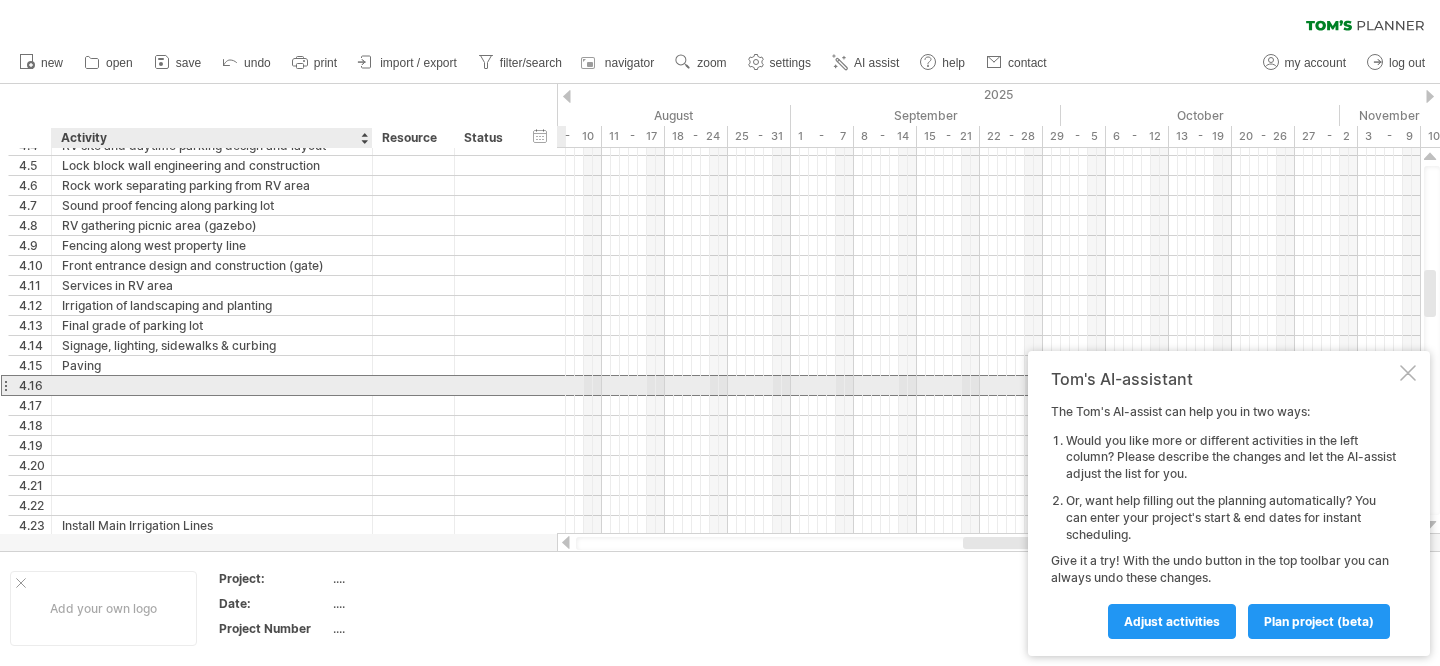 drag, startPoint x: 118, startPoint y: 383, endPoint x: 113, endPoint y: 393, distance: 11.18034 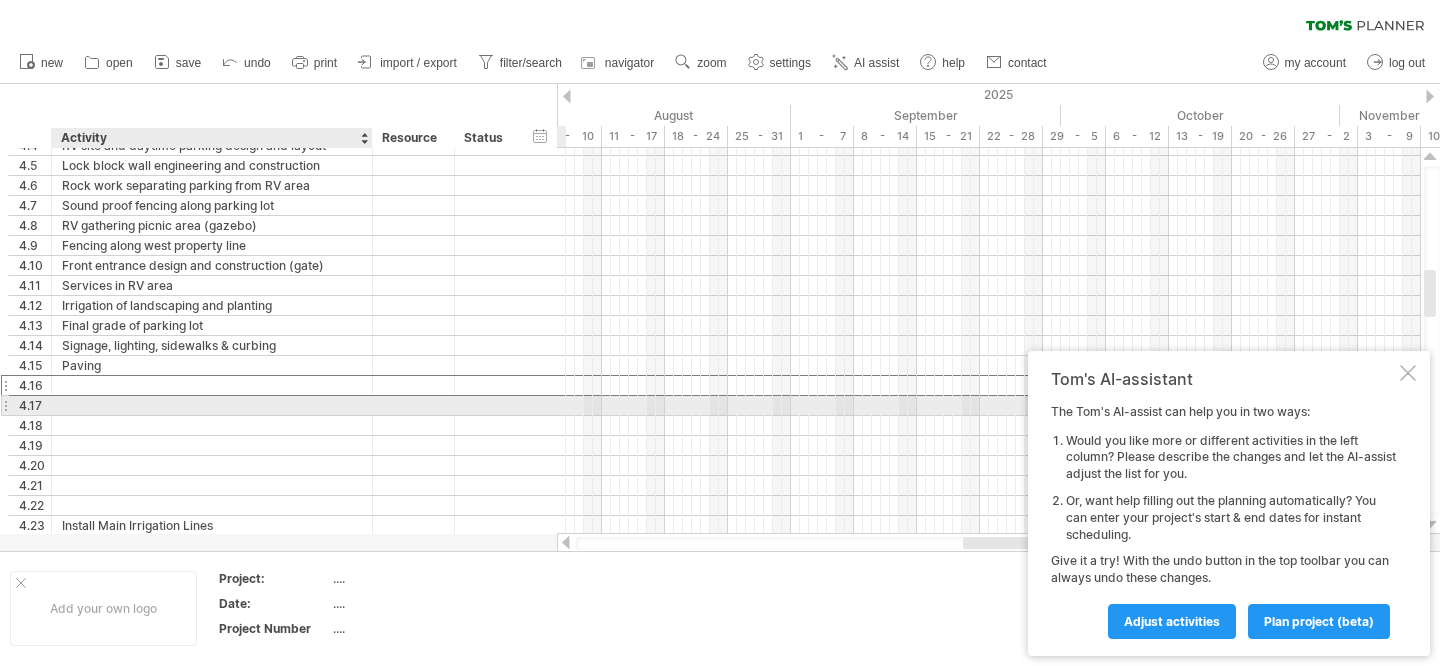 drag, startPoint x: 115, startPoint y: 383, endPoint x: 107, endPoint y: 403, distance: 21.540659 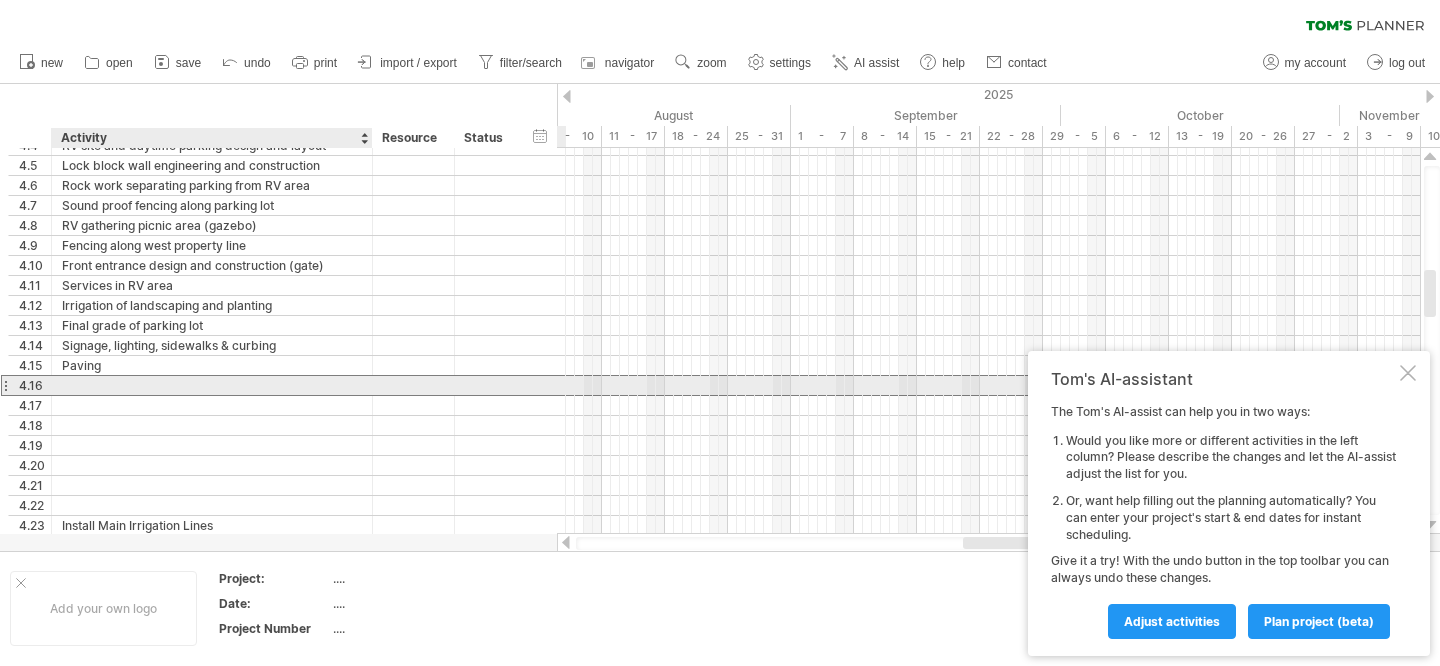 click at bounding box center (212, 385) 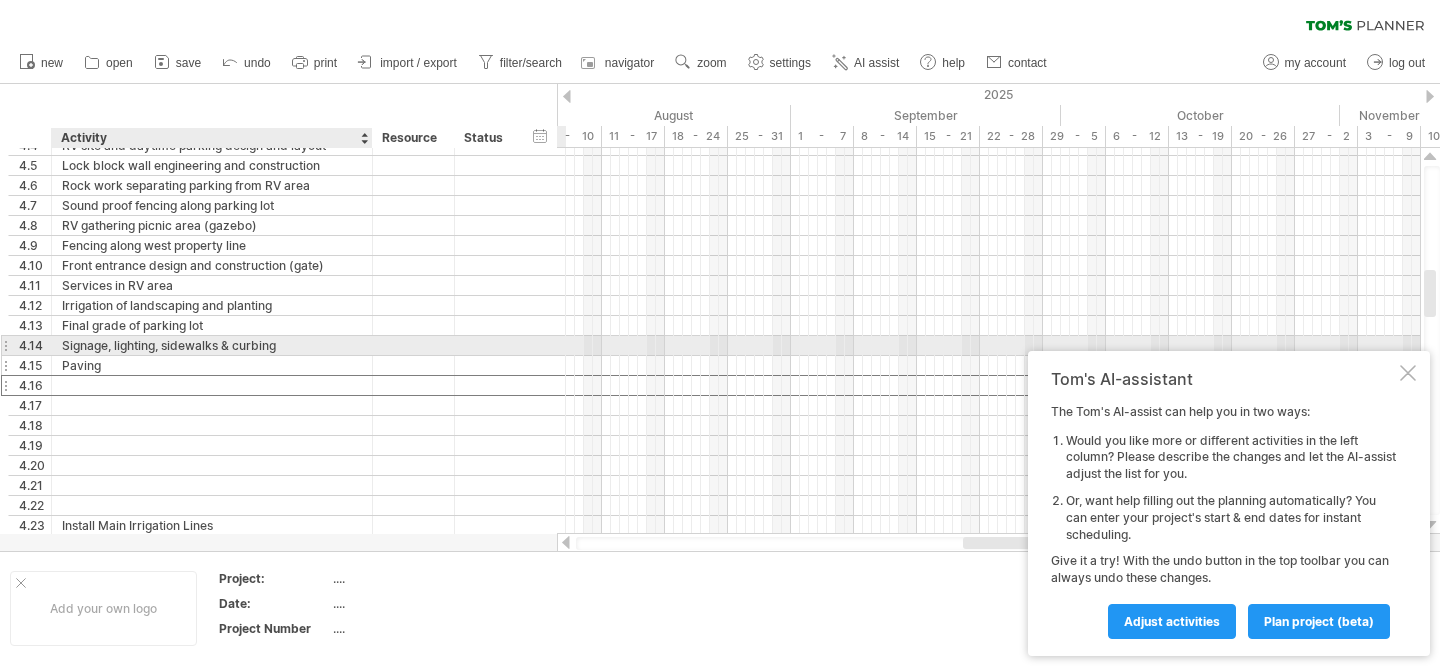 drag, startPoint x: 107, startPoint y: 379, endPoint x: 101, endPoint y: 364, distance: 16.155495 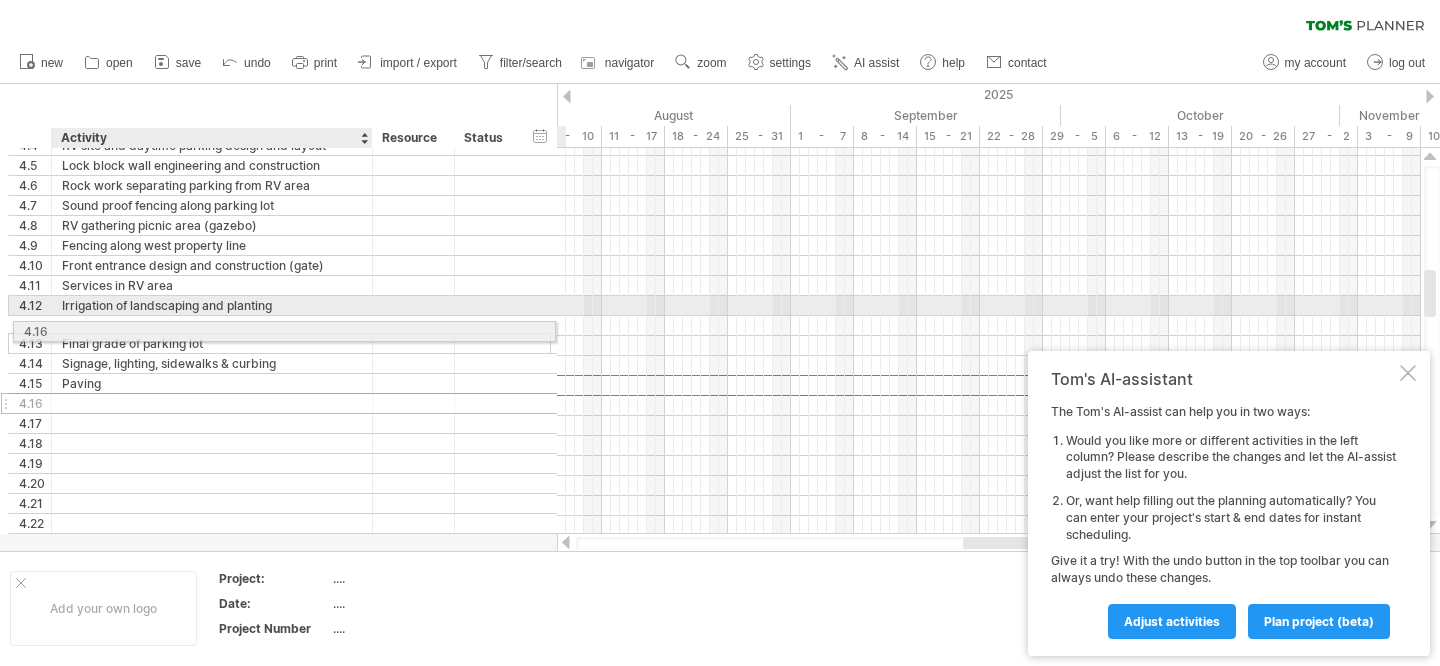 drag, startPoint x: 90, startPoint y: 385, endPoint x: 89, endPoint y: 329, distance: 56.008926 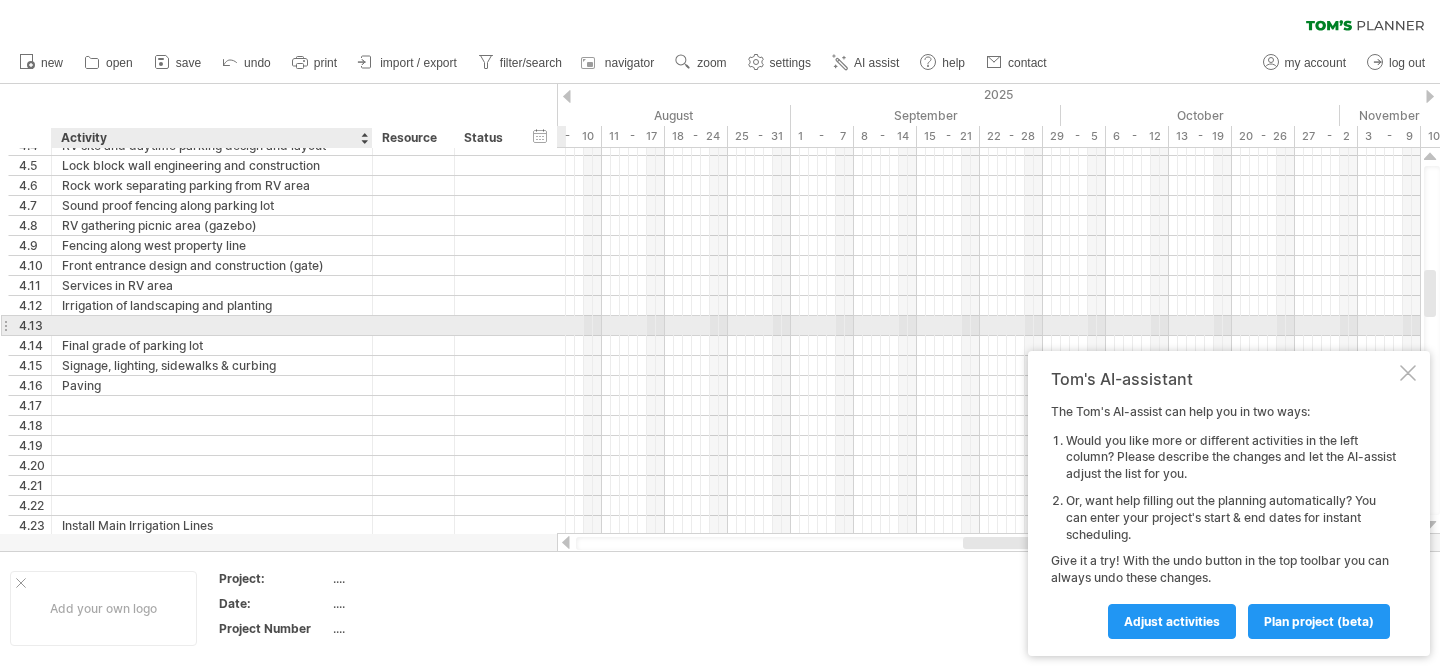 click at bounding box center [212, 325] 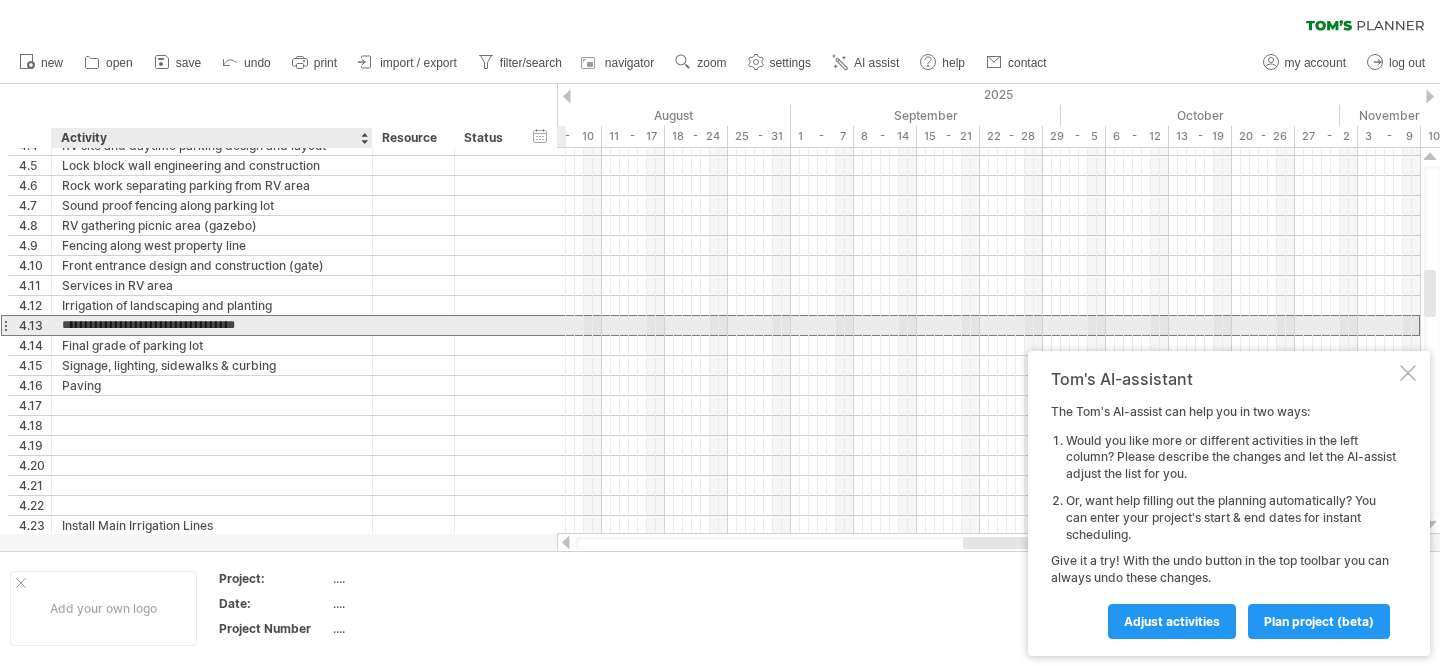 type on "*" 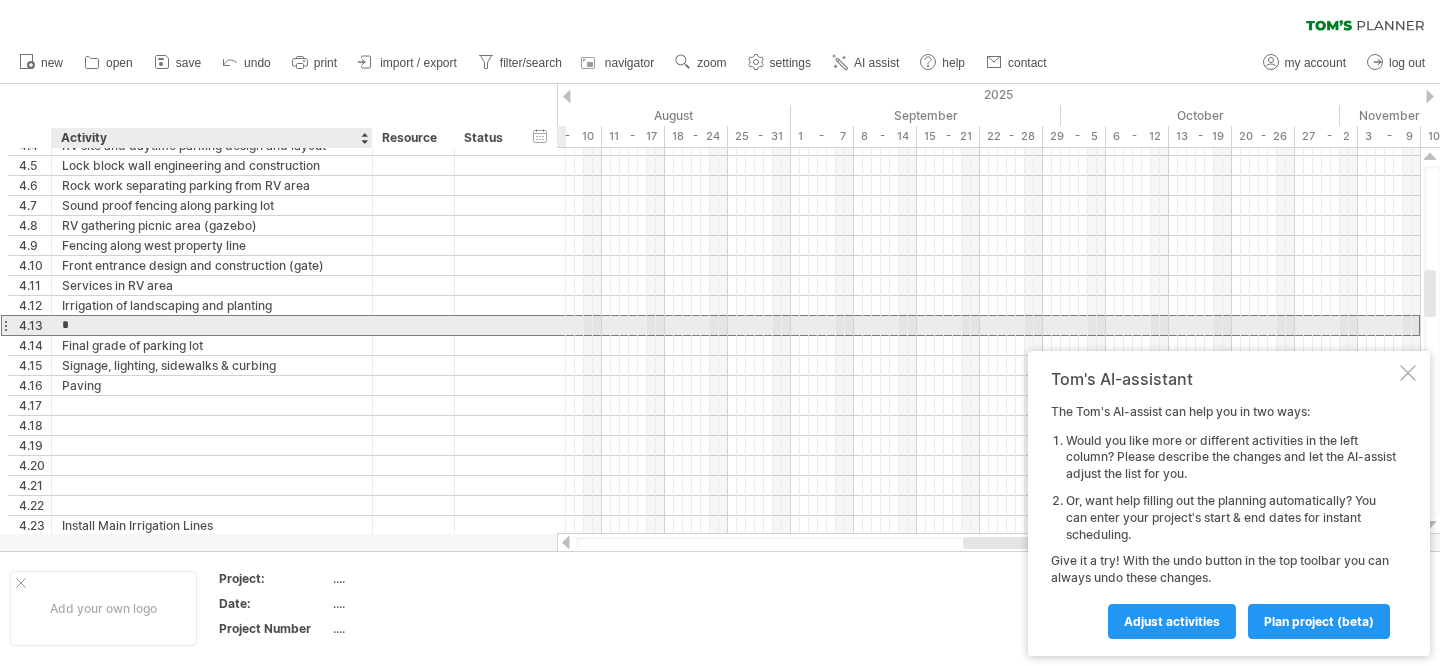 type 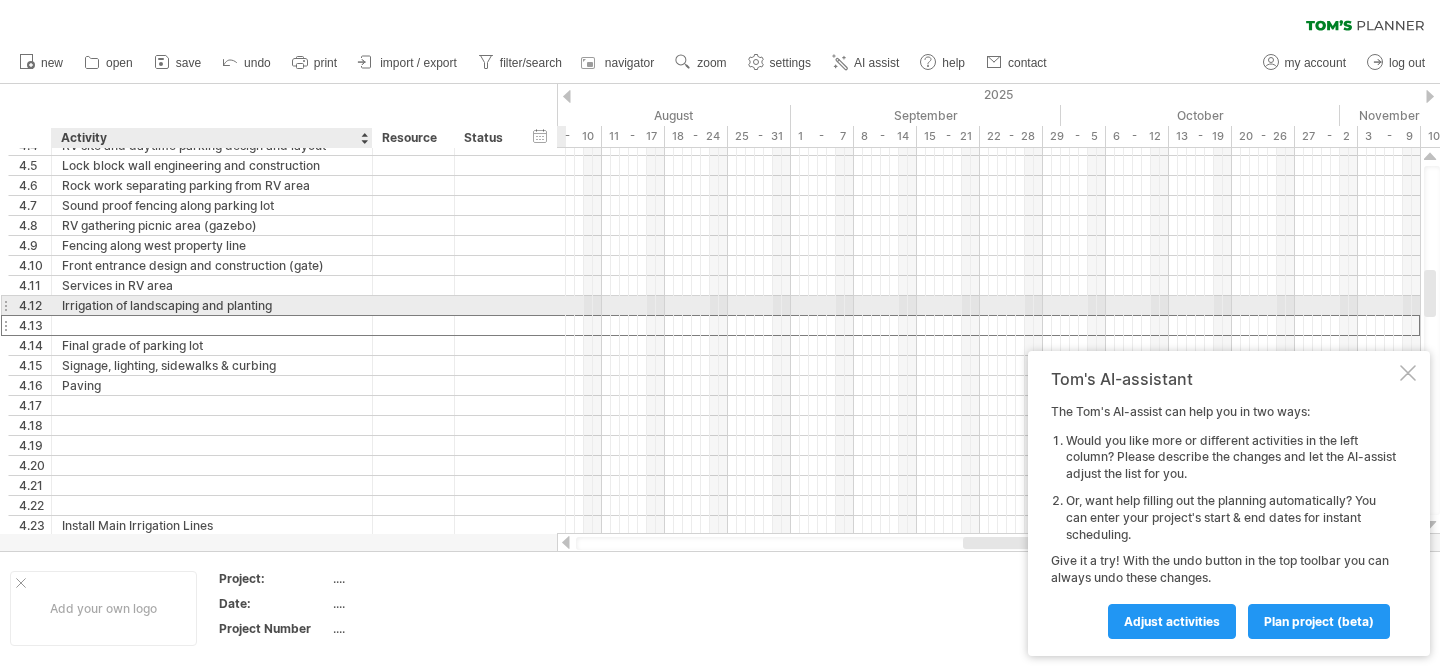 drag, startPoint x: 94, startPoint y: 325, endPoint x: 95, endPoint y: 313, distance: 12.0415945 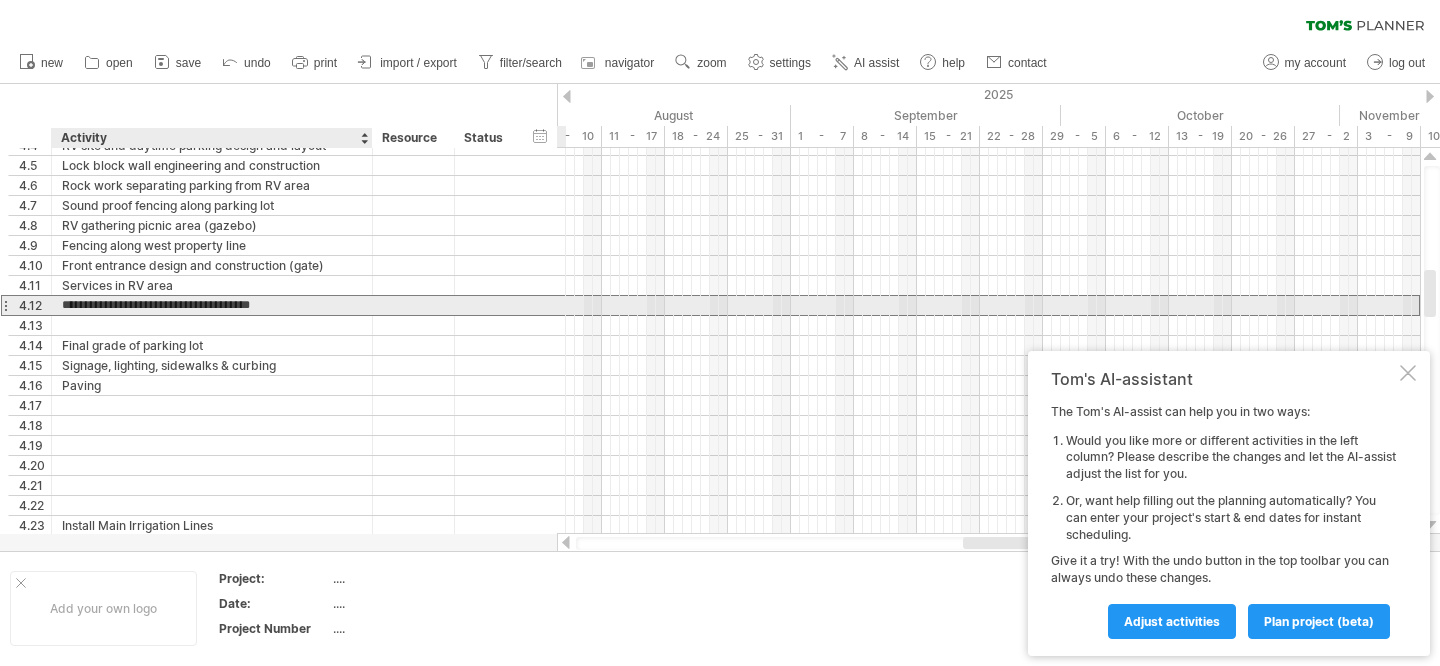click on "**********" at bounding box center (212, 305) 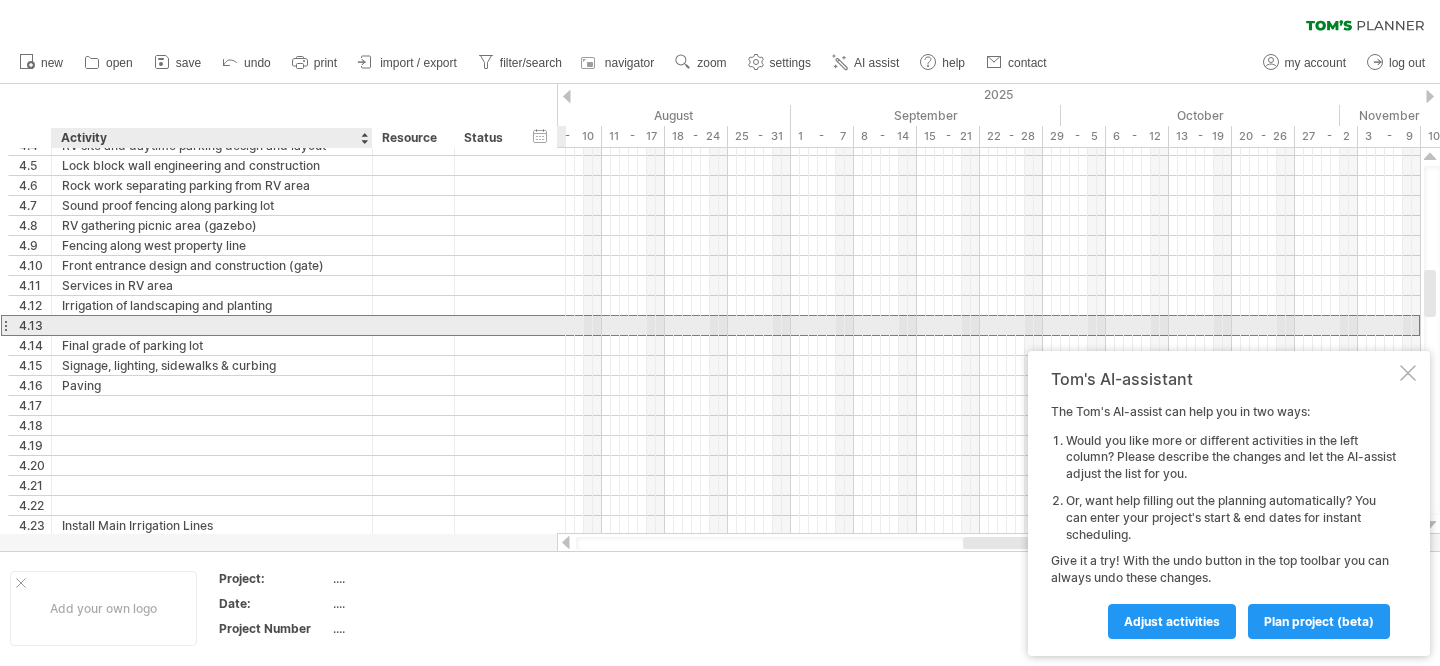 click at bounding box center [212, 325] 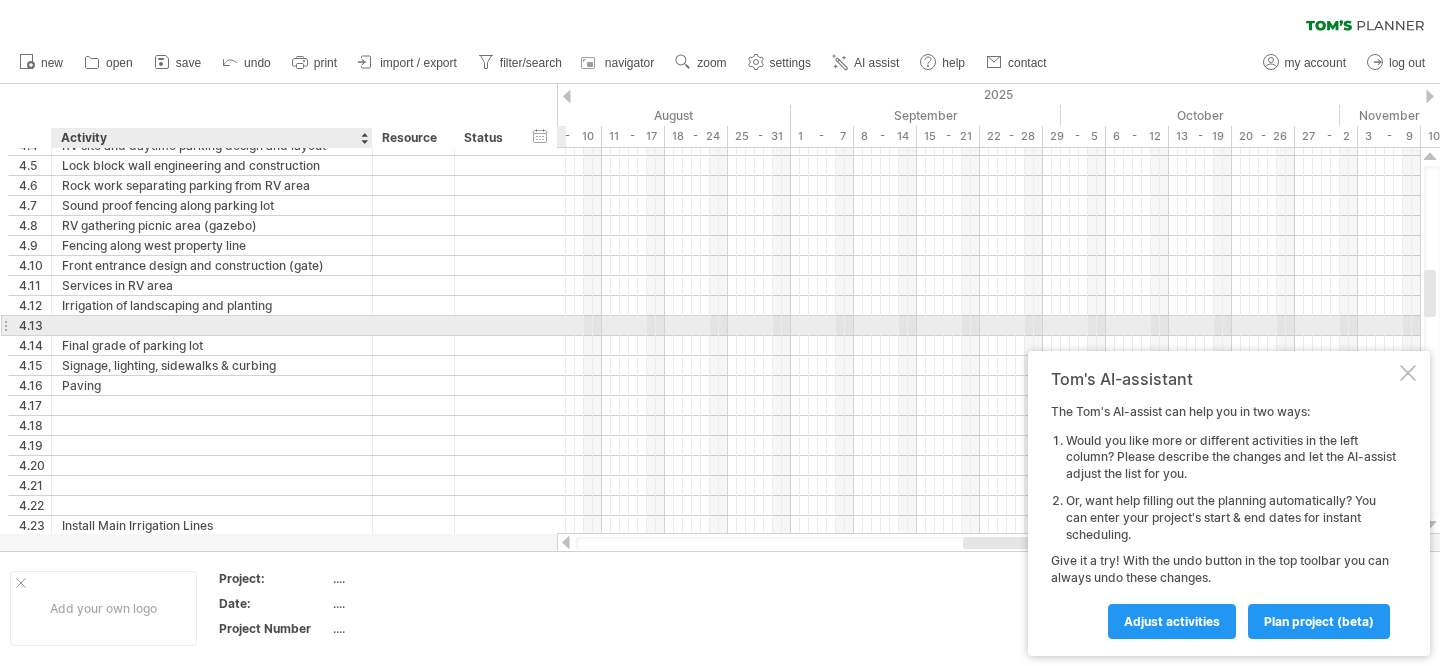 click at bounding box center [212, 325] 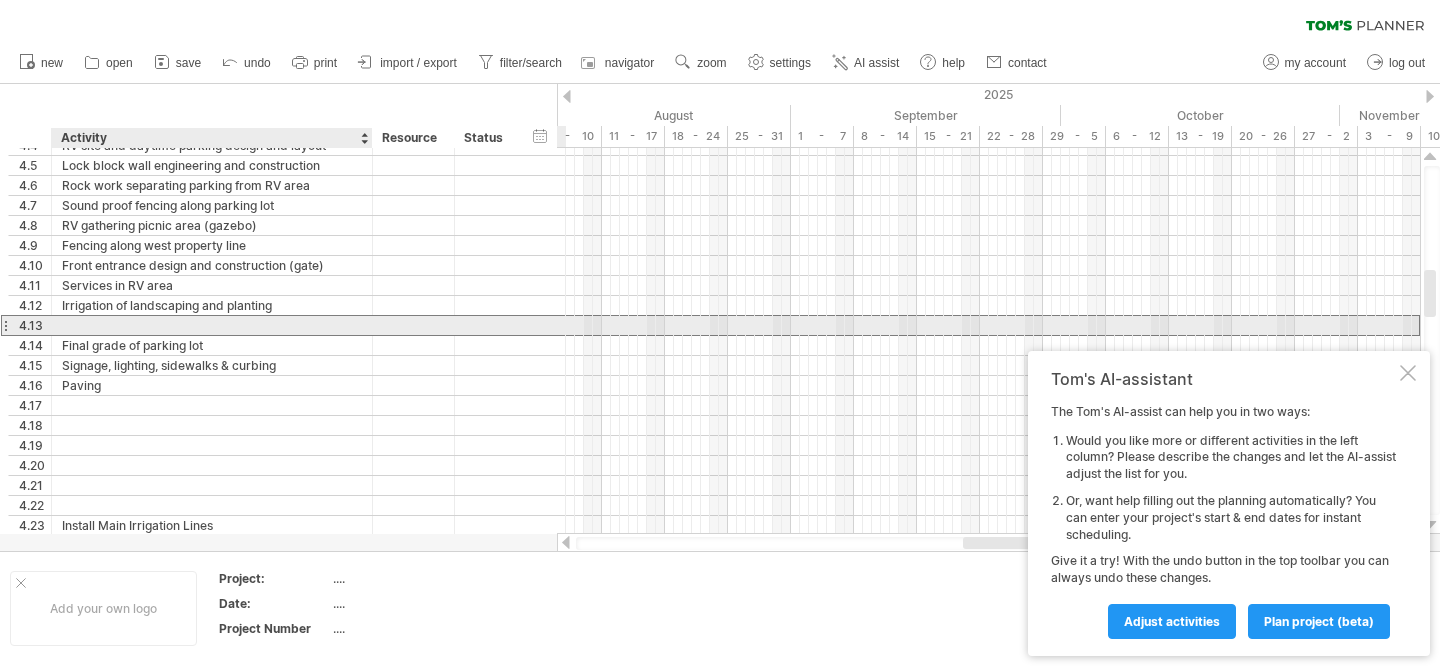 click at bounding box center (212, 325) 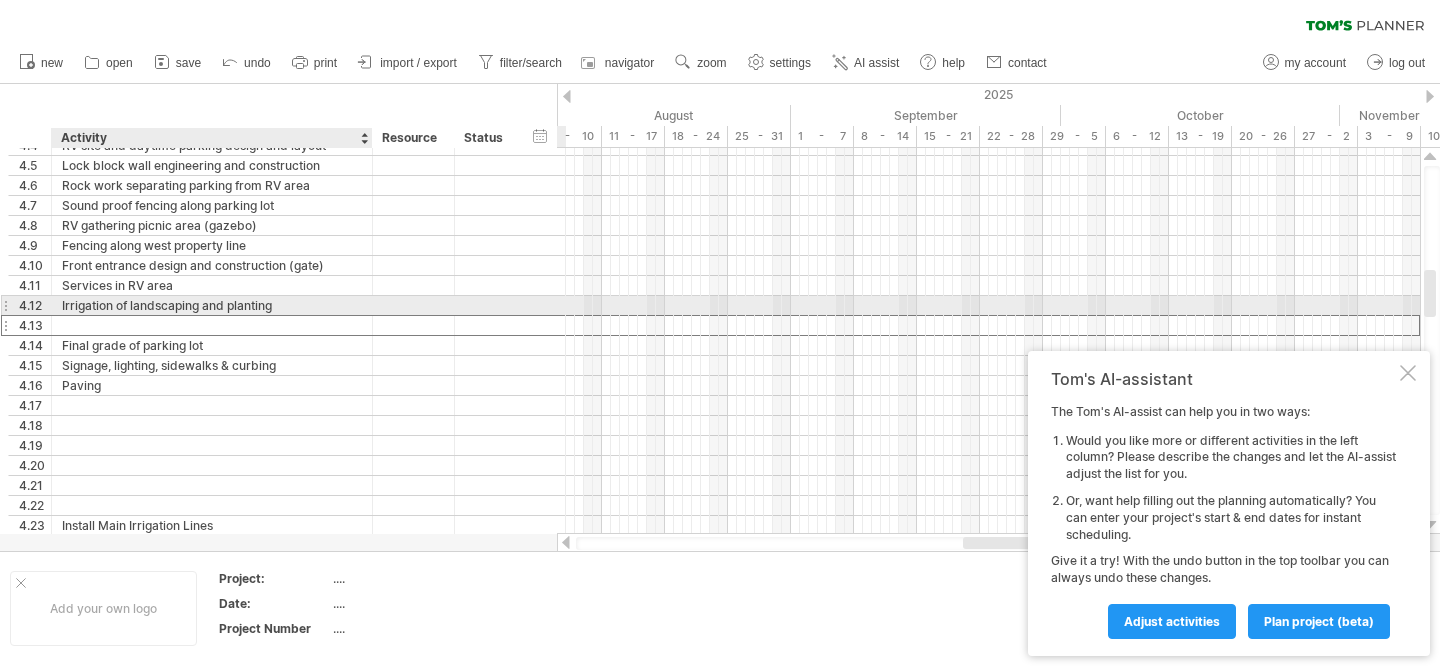 drag, startPoint x: 90, startPoint y: 324, endPoint x: 90, endPoint y: 307, distance: 17 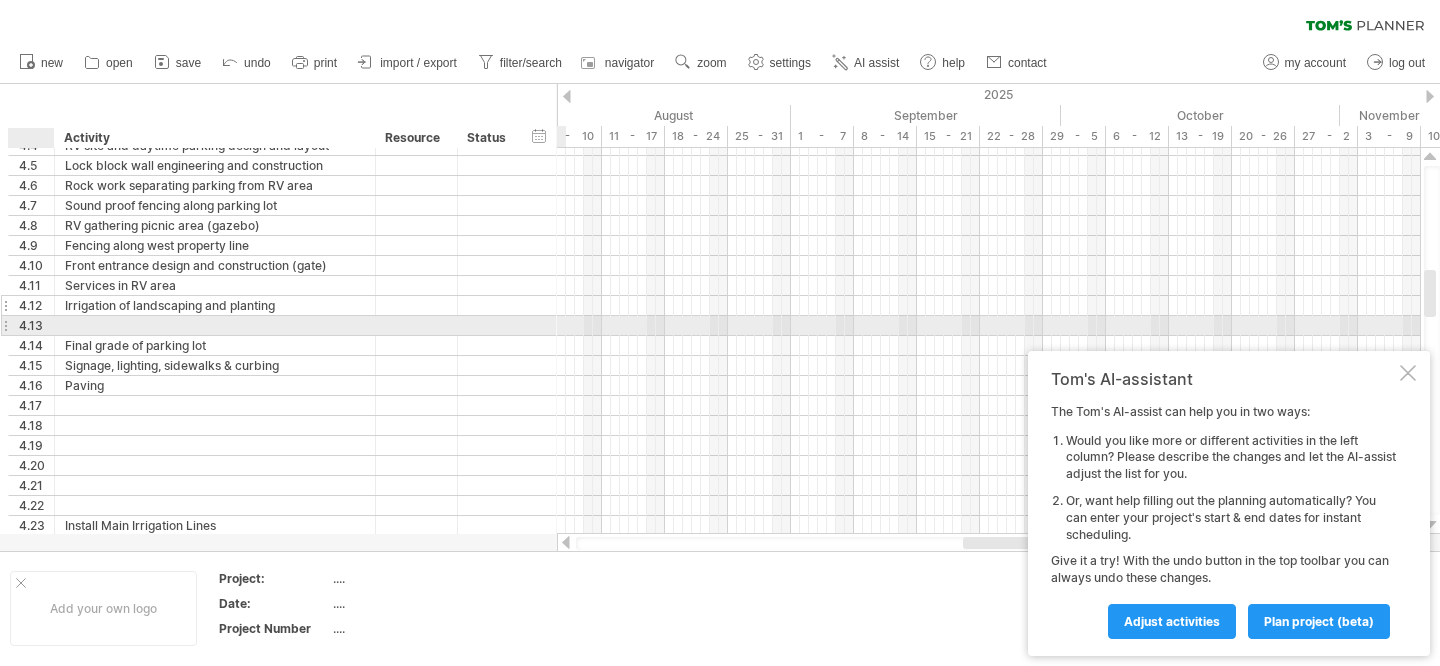 drag, startPoint x: 48, startPoint y: 323, endPoint x: 50, endPoint y: 307, distance: 16.124516 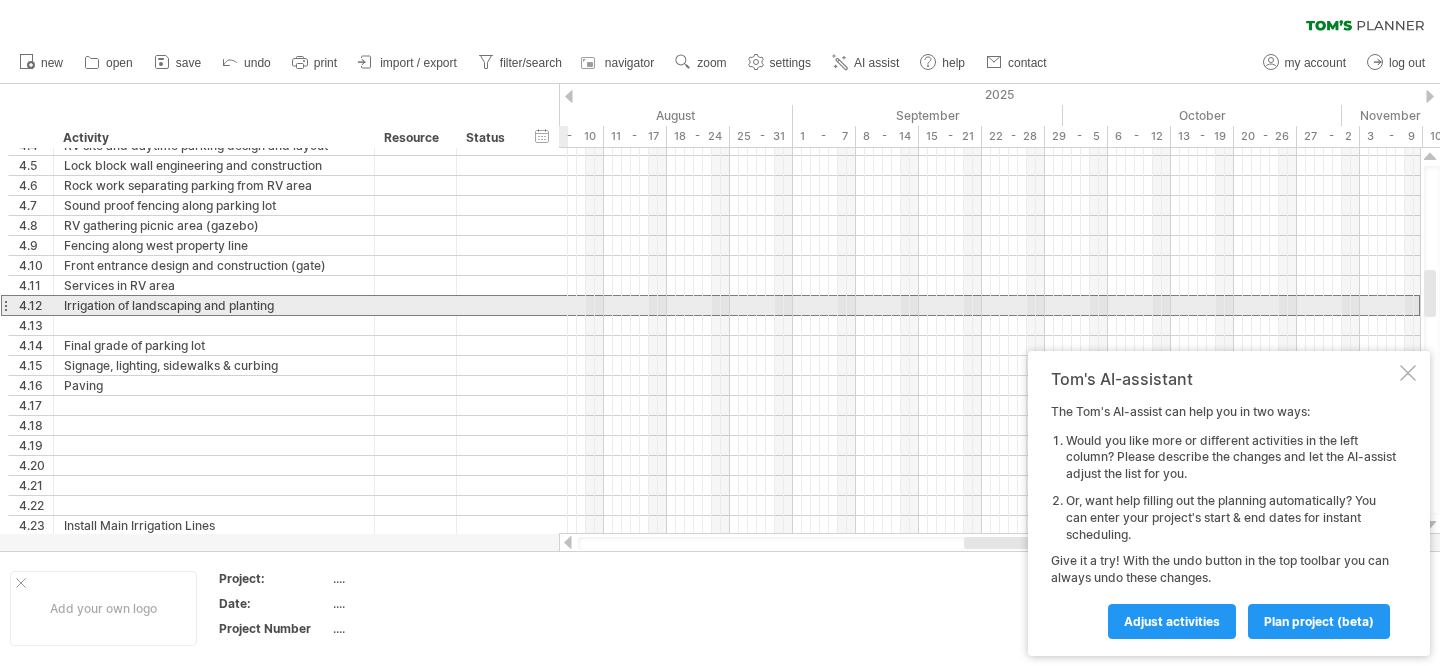 click on "4.12" at bounding box center (36, 305) 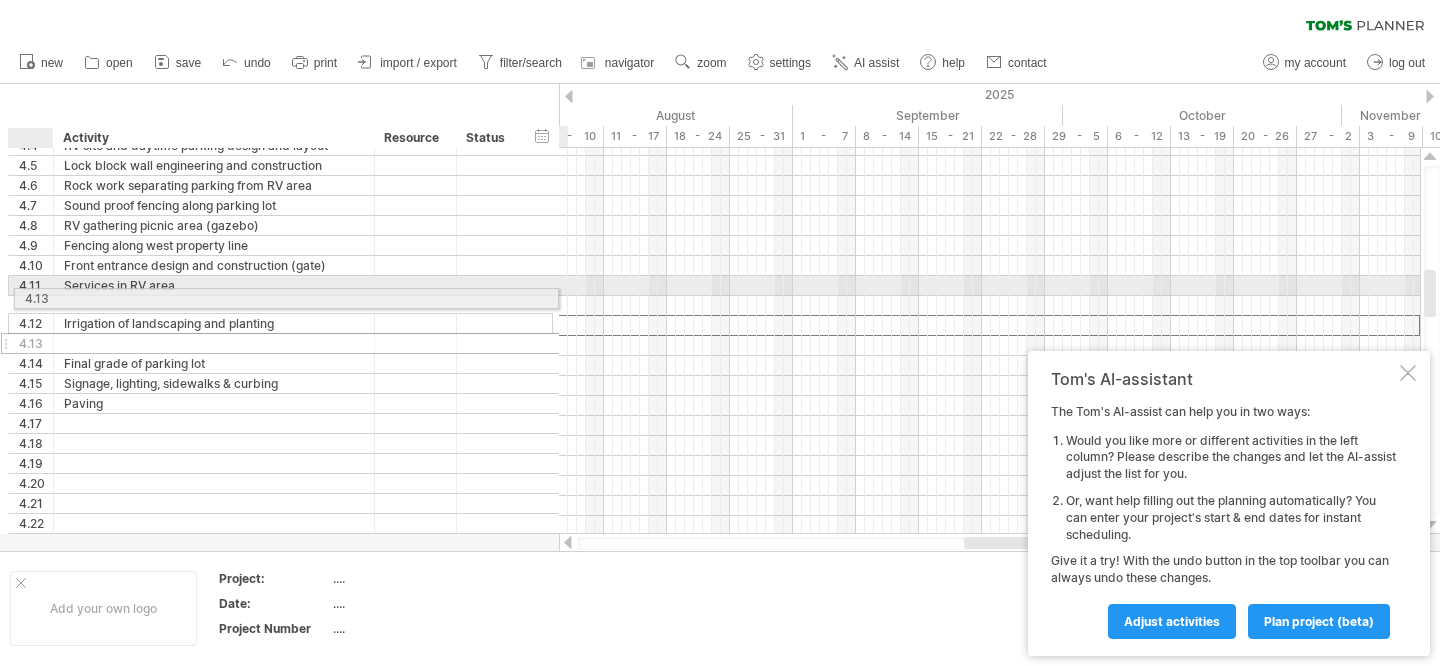 drag, startPoint x: 62, startPoint y: 326, endPoint x: 63, endPoint y: 295, distance: 31.016125 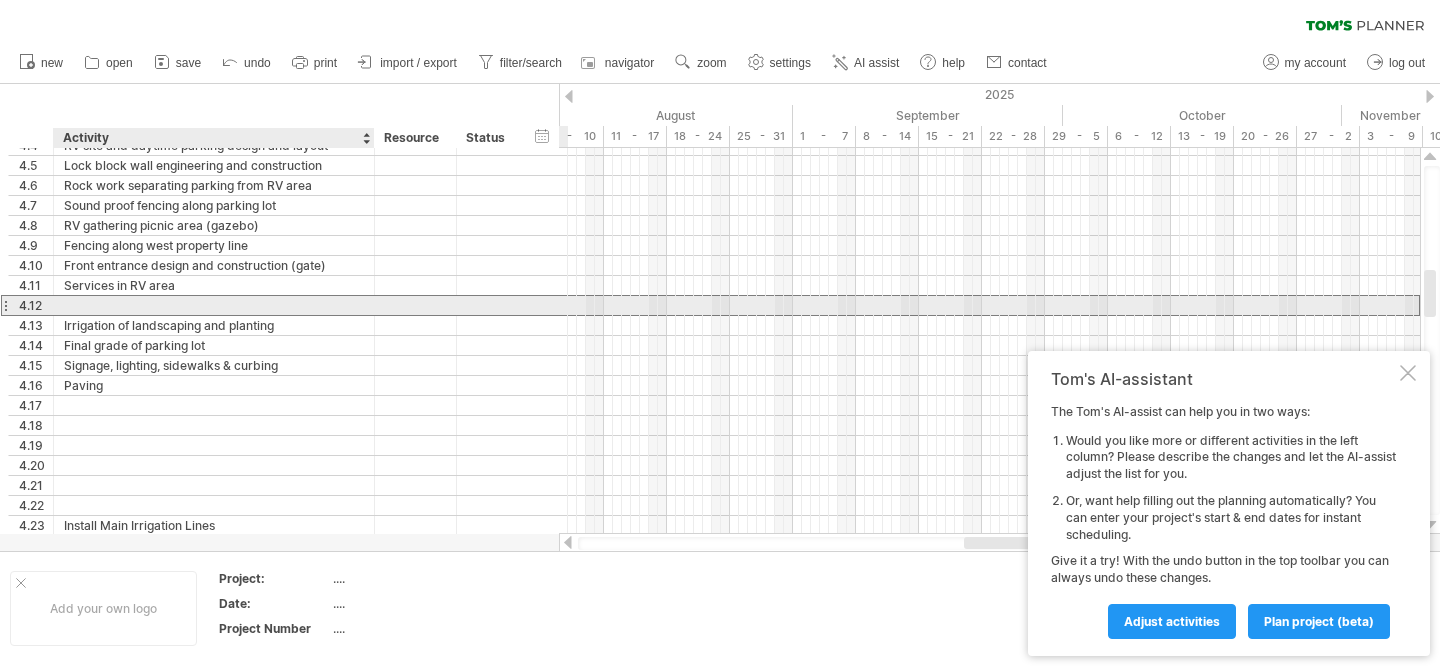 click at bounding box center [214, 305] 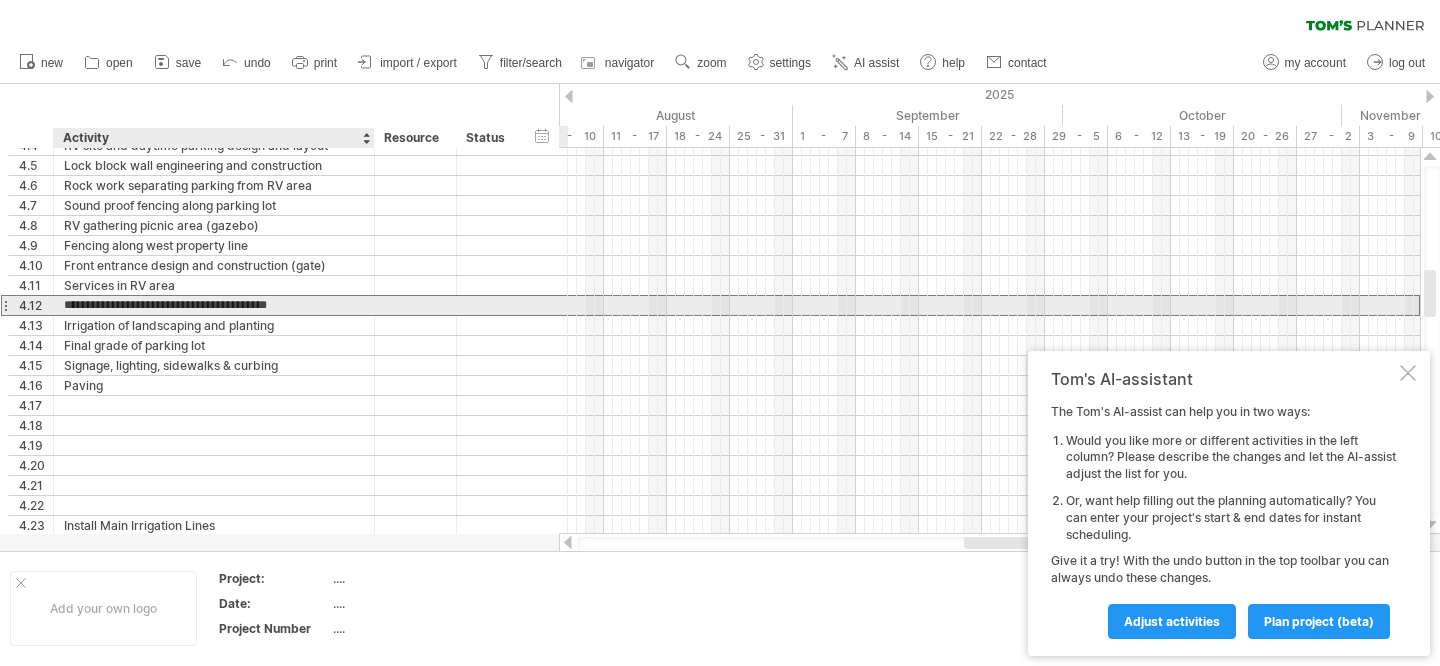 type on "********" 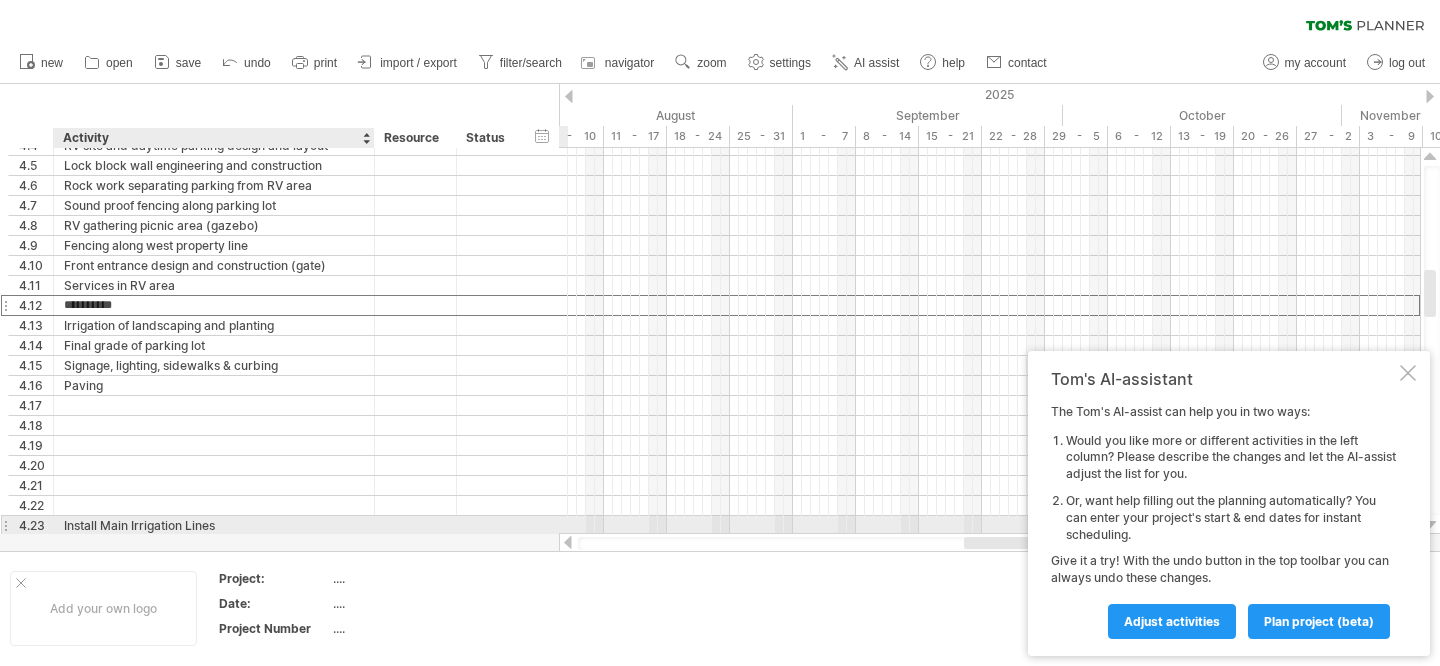 click on "Install Main Irrigation Lines" at bounding box center (214, 525) 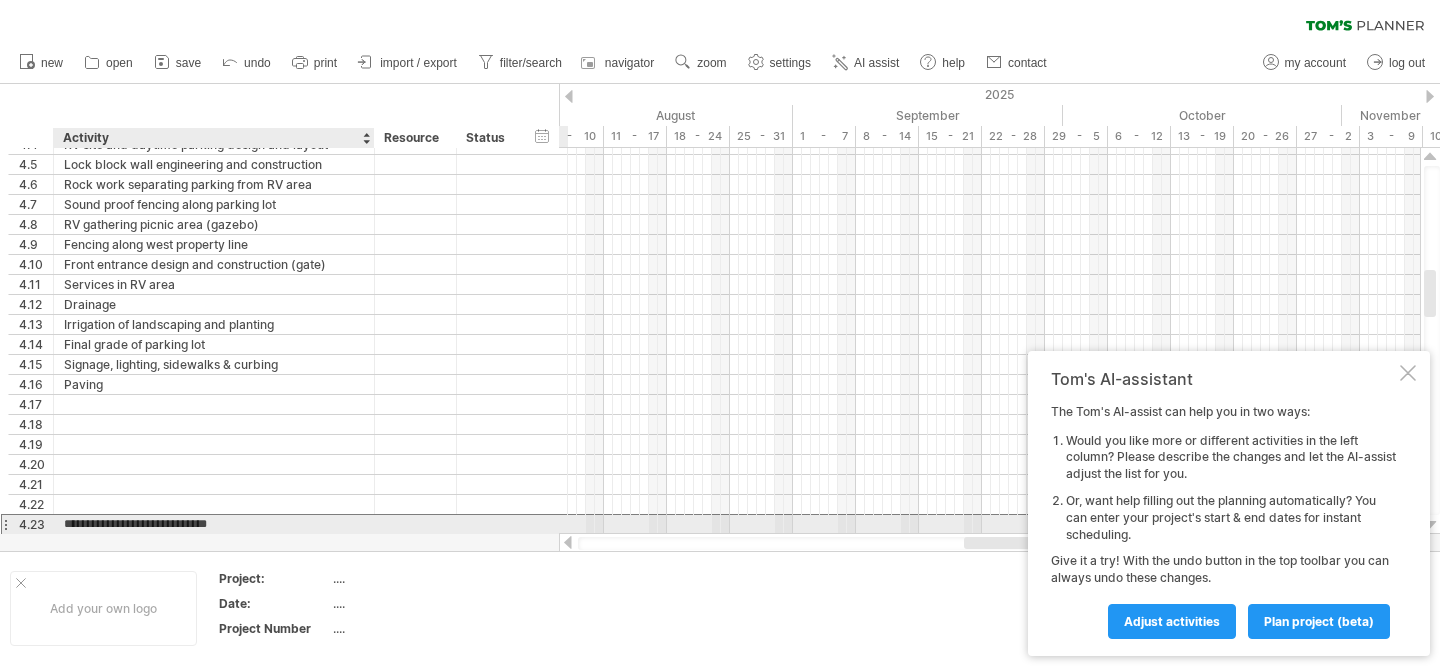 scroll, scrollTop: 0, scrollLeft: 0, axis: both 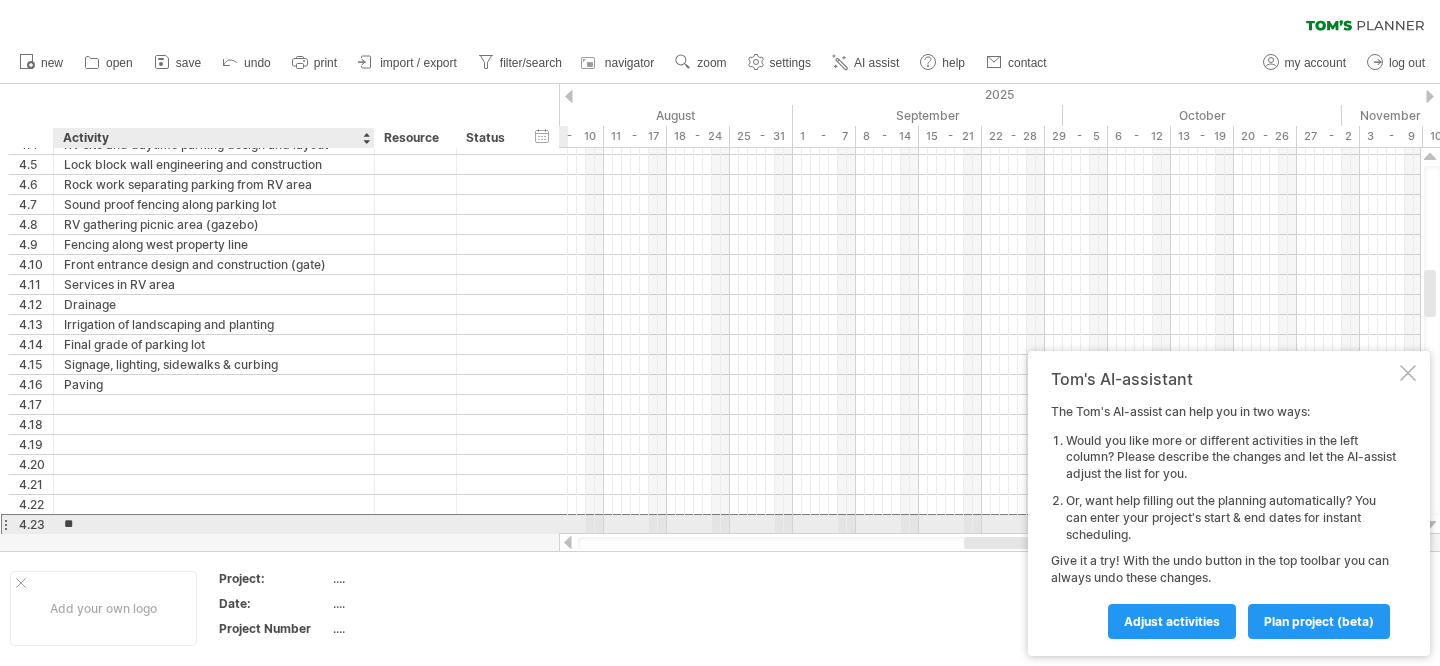type on "*" 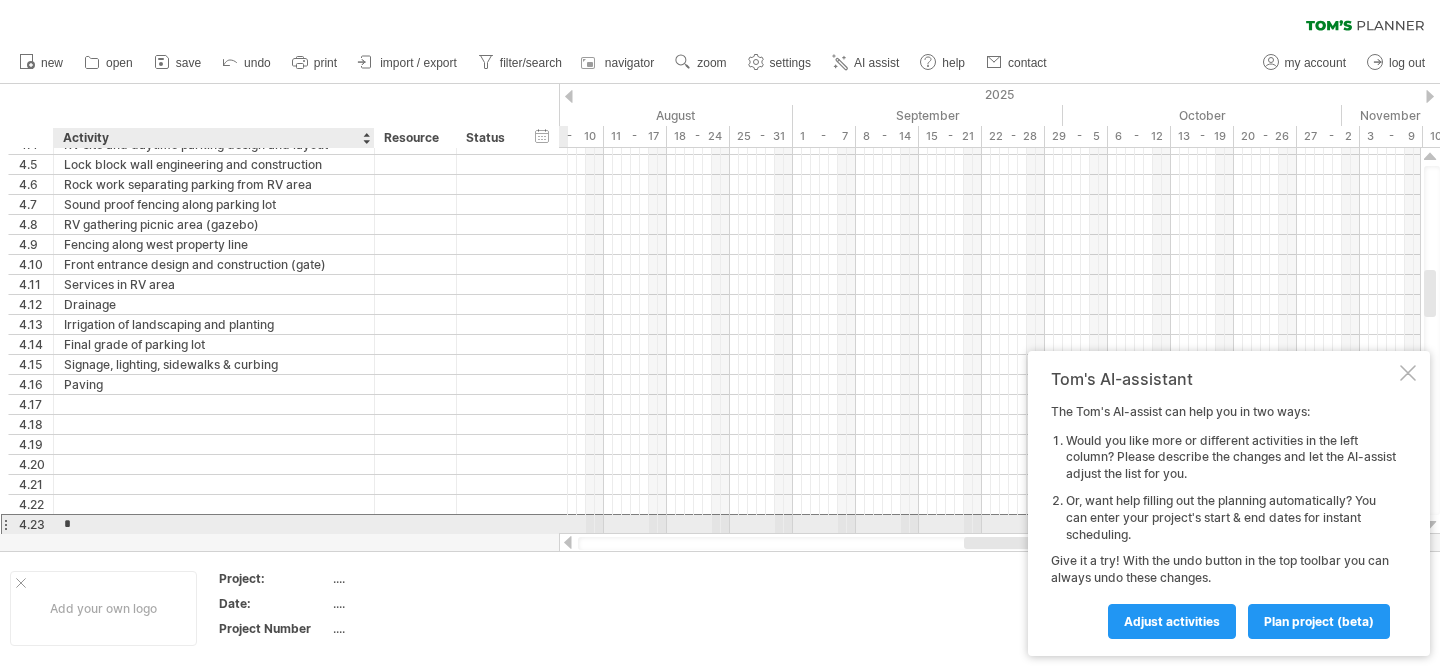 type 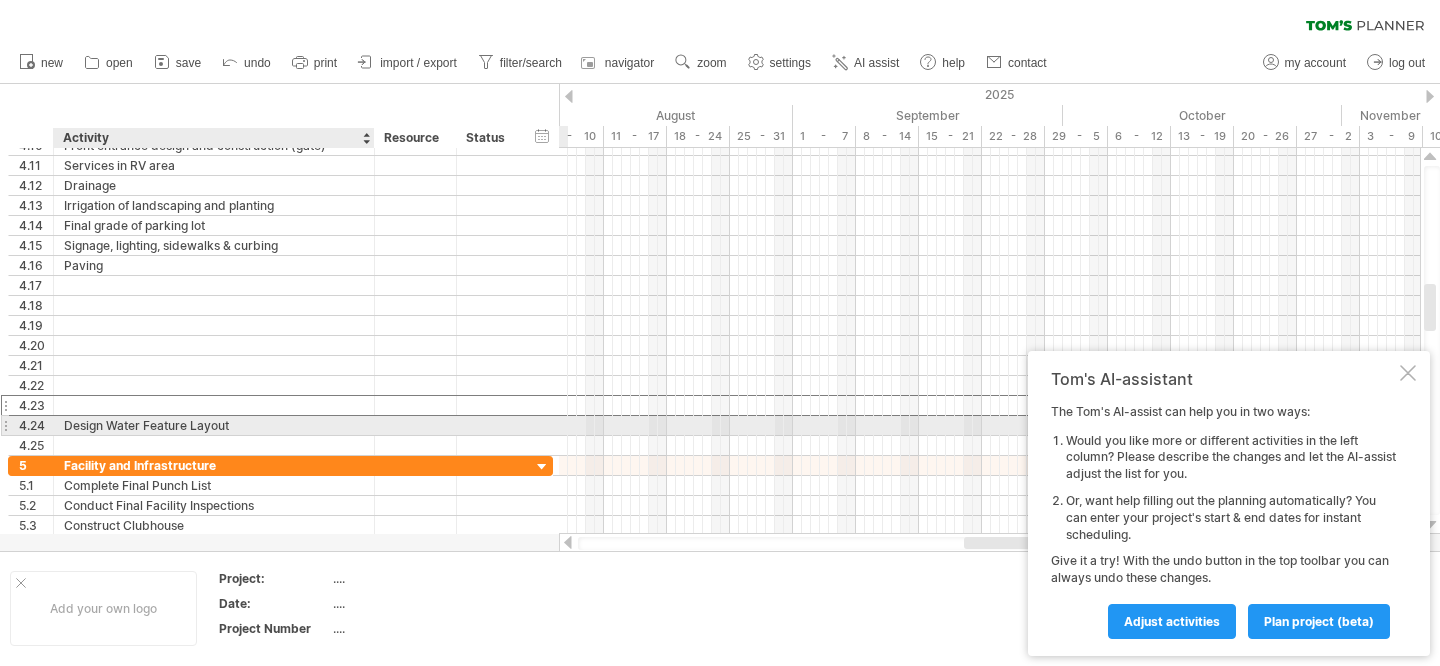 click on "Design Water Feature Layout" at bounding box center [214, 425] 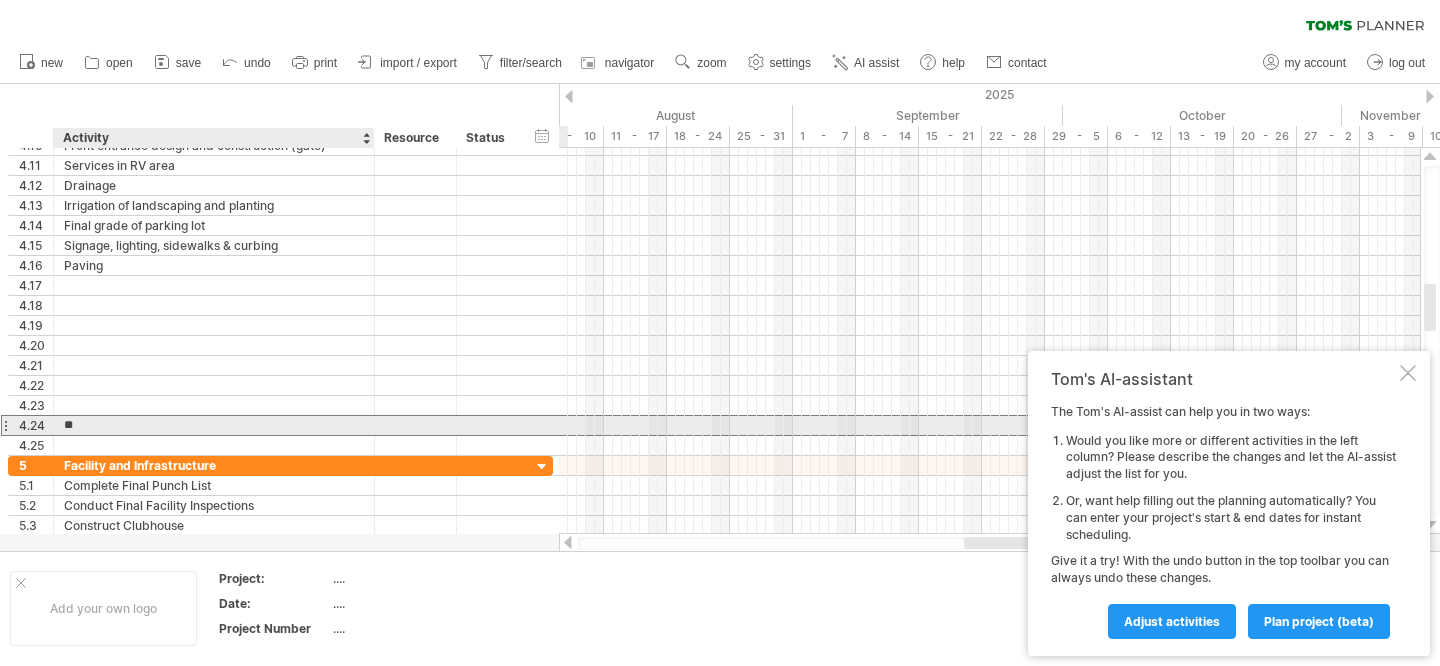 type on "*" 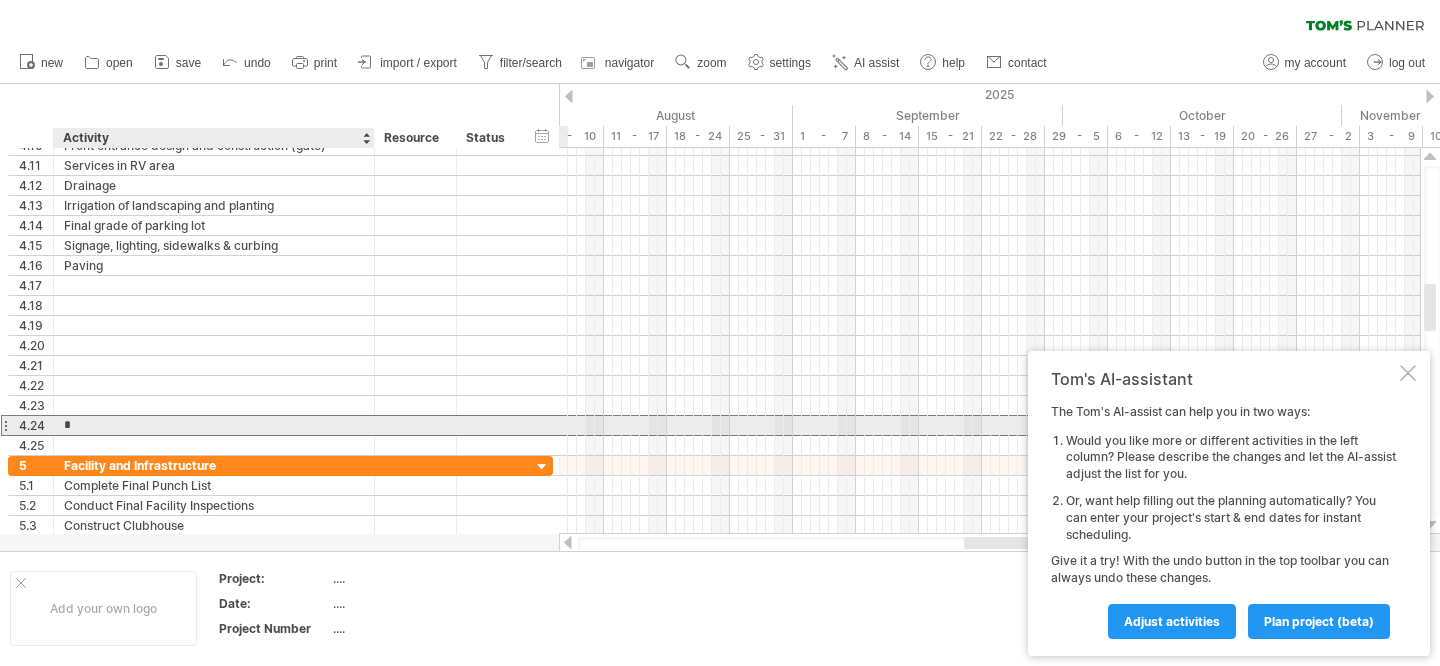 type 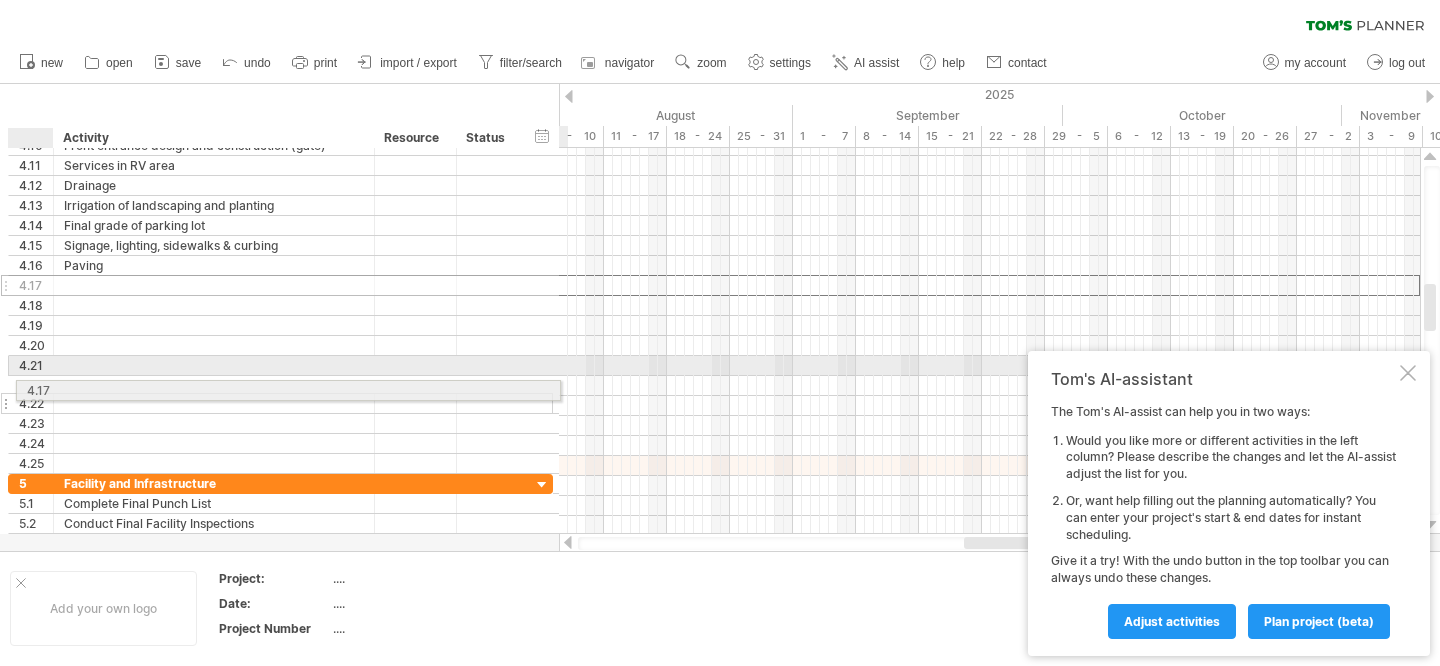 drag, startPoint x: 23, startPoint y: 286, endPoint x: 25, endPoint y: 387, distance: 101.0198 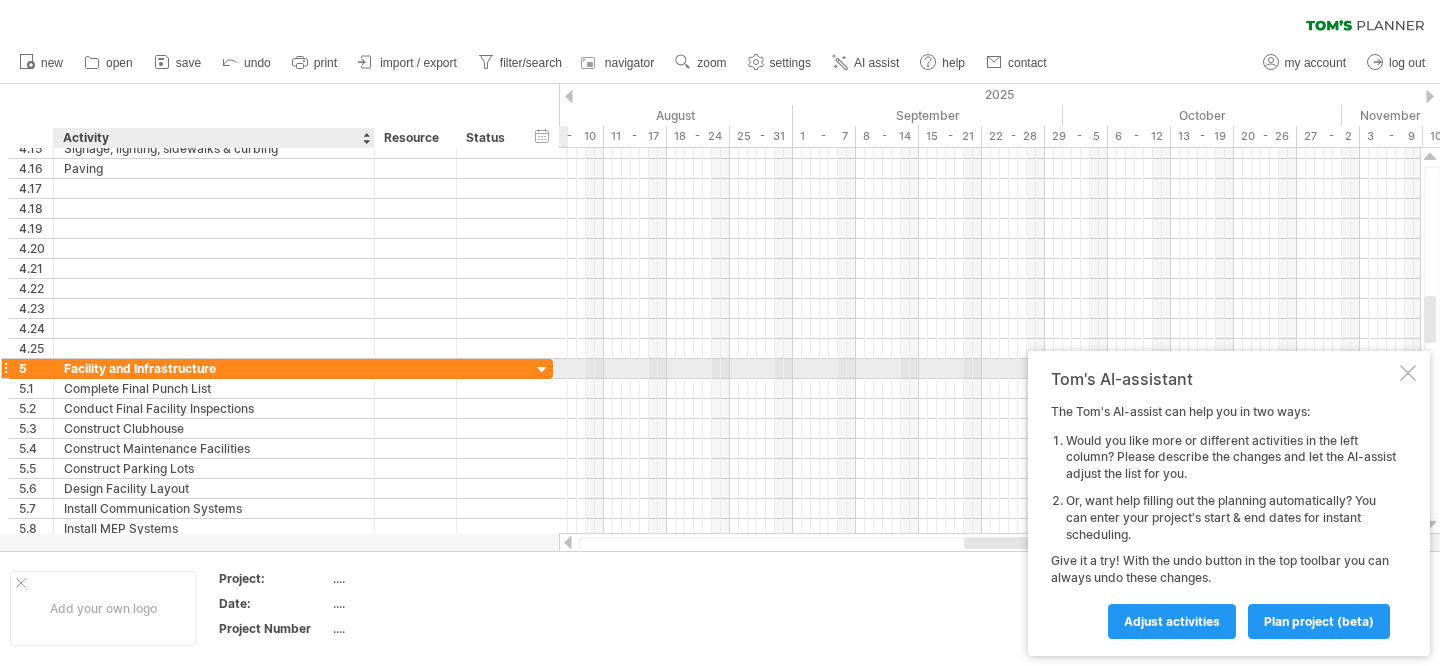 click on "Facility and Infrastructure" at bounding box center (214, 368) 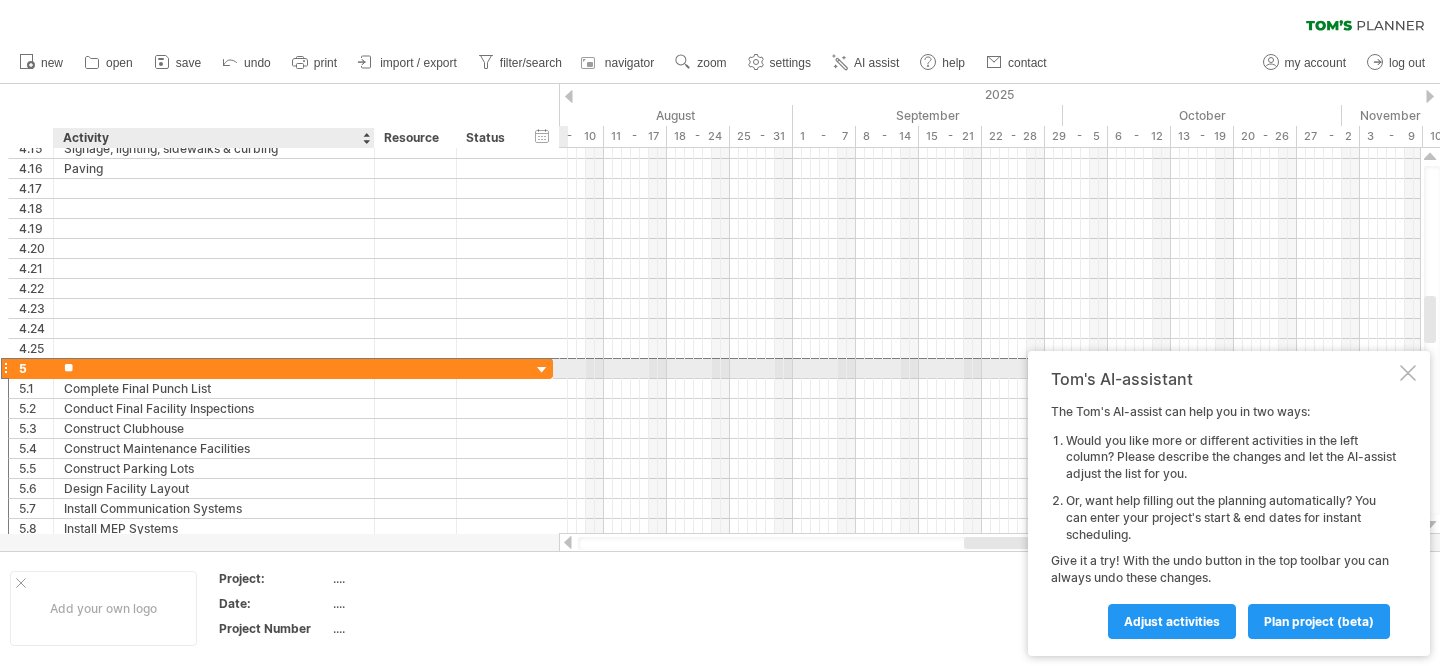 type on "*" 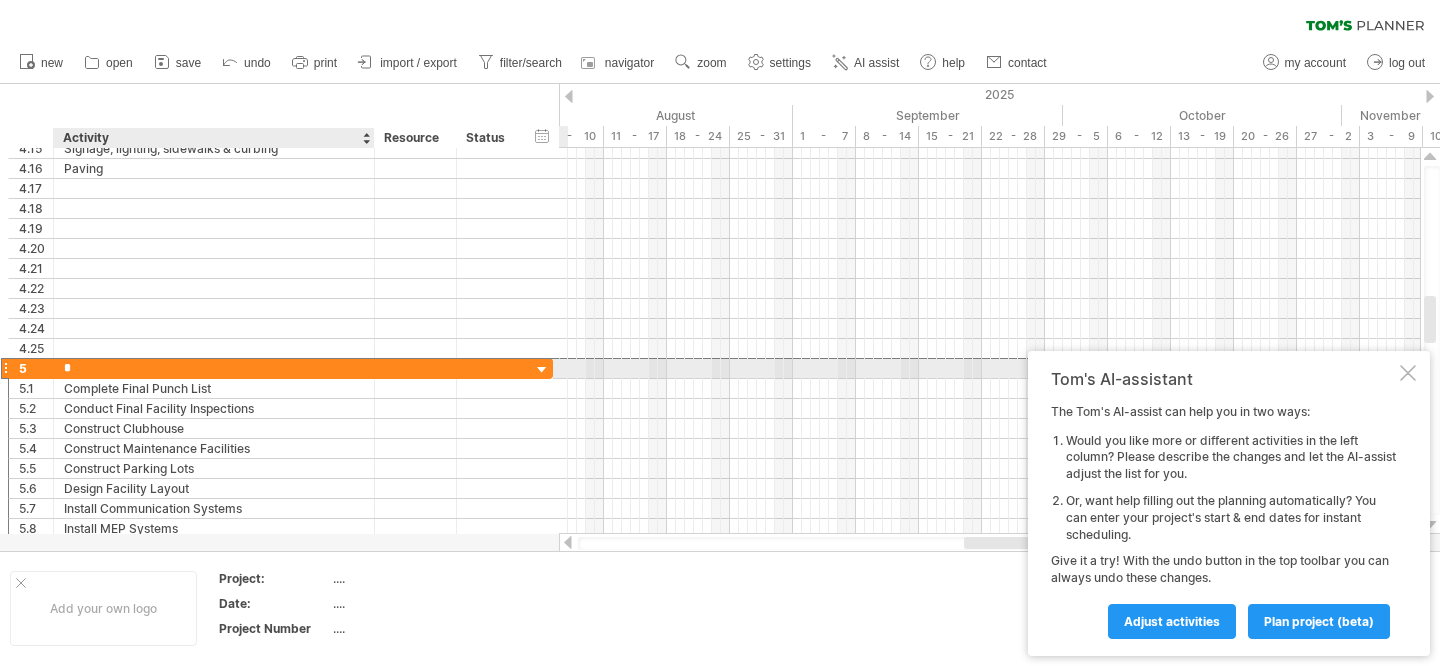 type 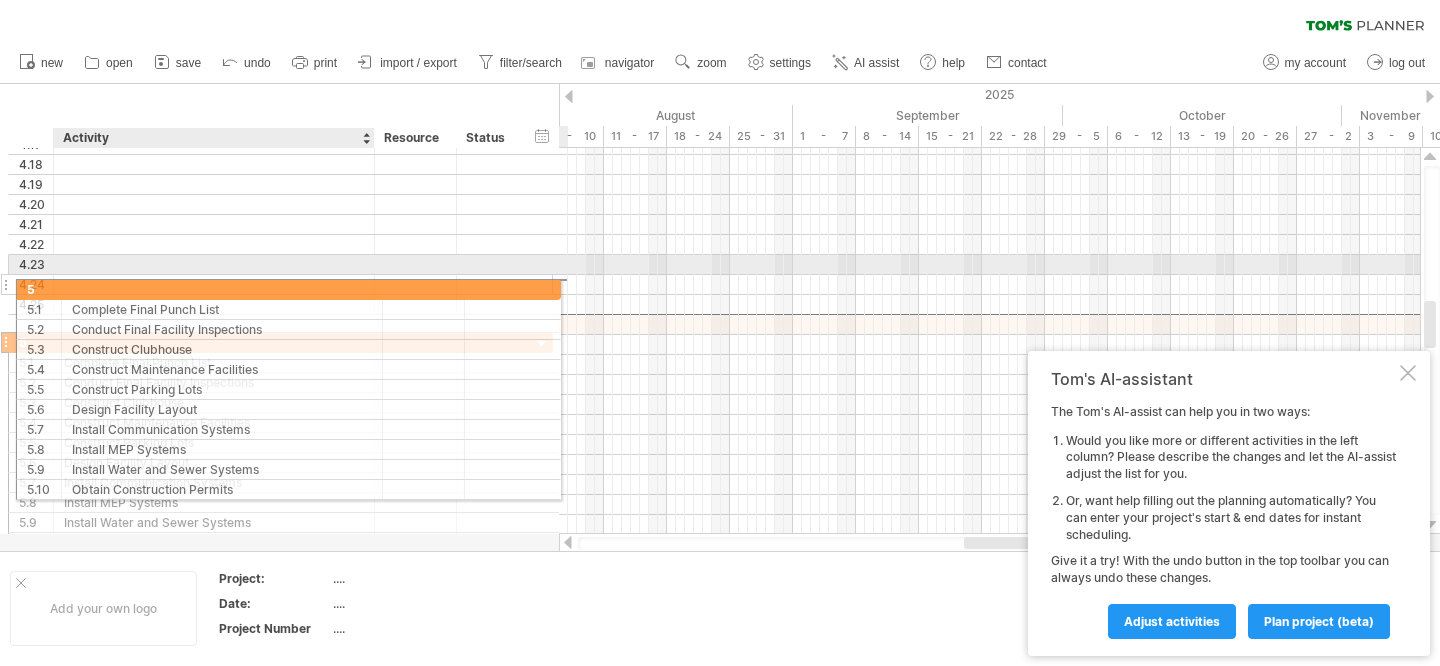 drag, startPoint x: 66, startPoint y: 324, endPoint x: 68, endPoint y: 286, distance: 38.052597 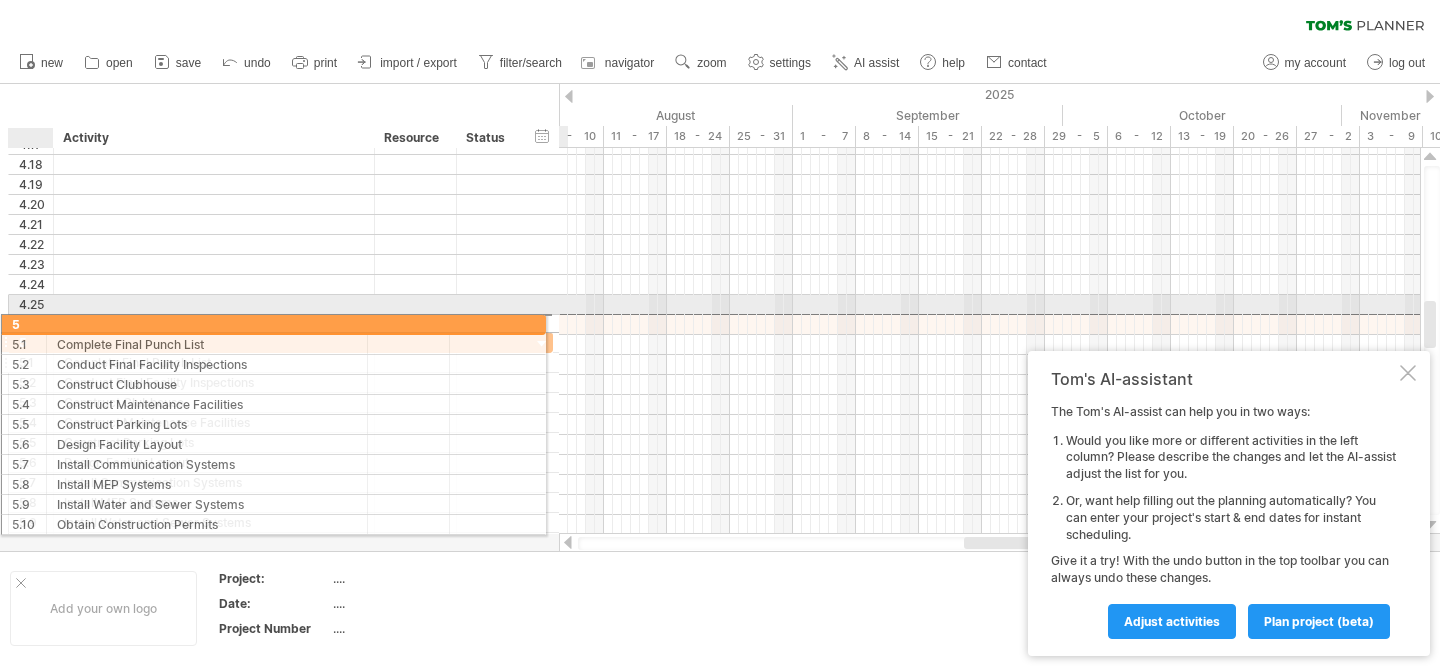 drag, startPoint x: 68, startPoint y: 325, endPoint x: 55, endPoint y: 345, distance: 23.853722 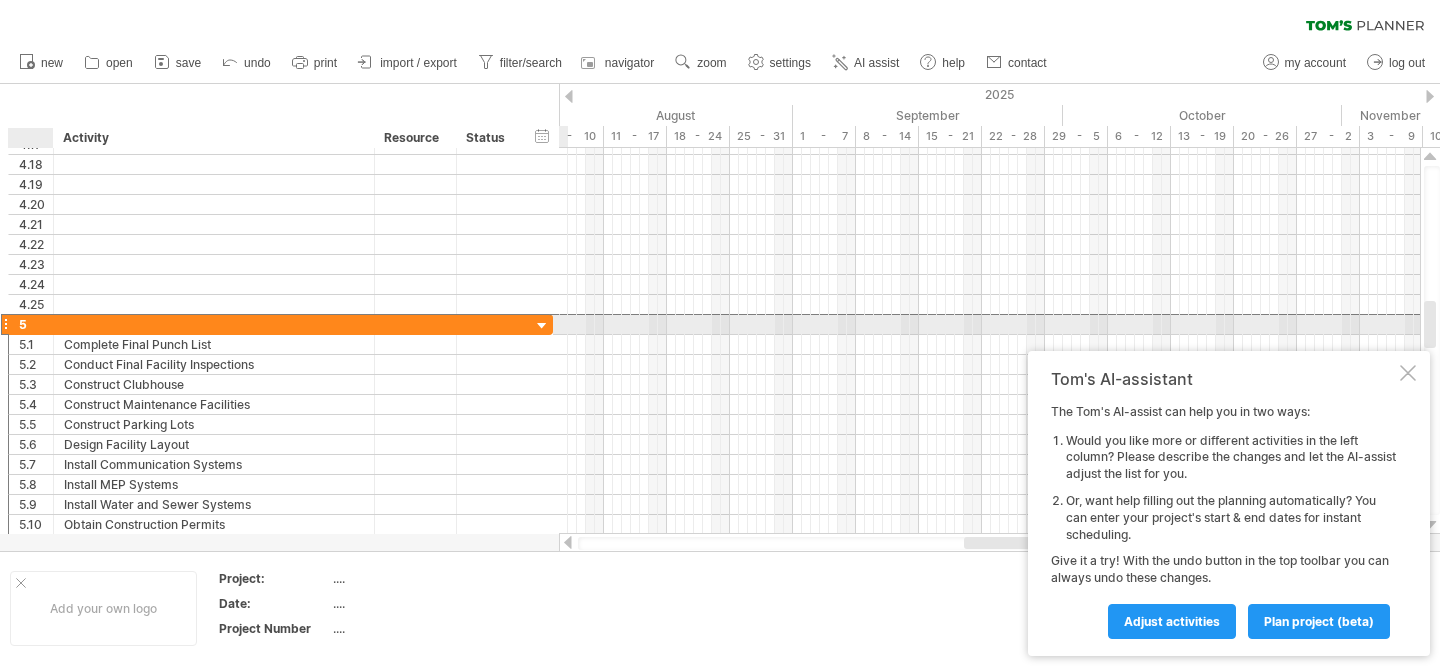 click at bounding box center (214, 324) 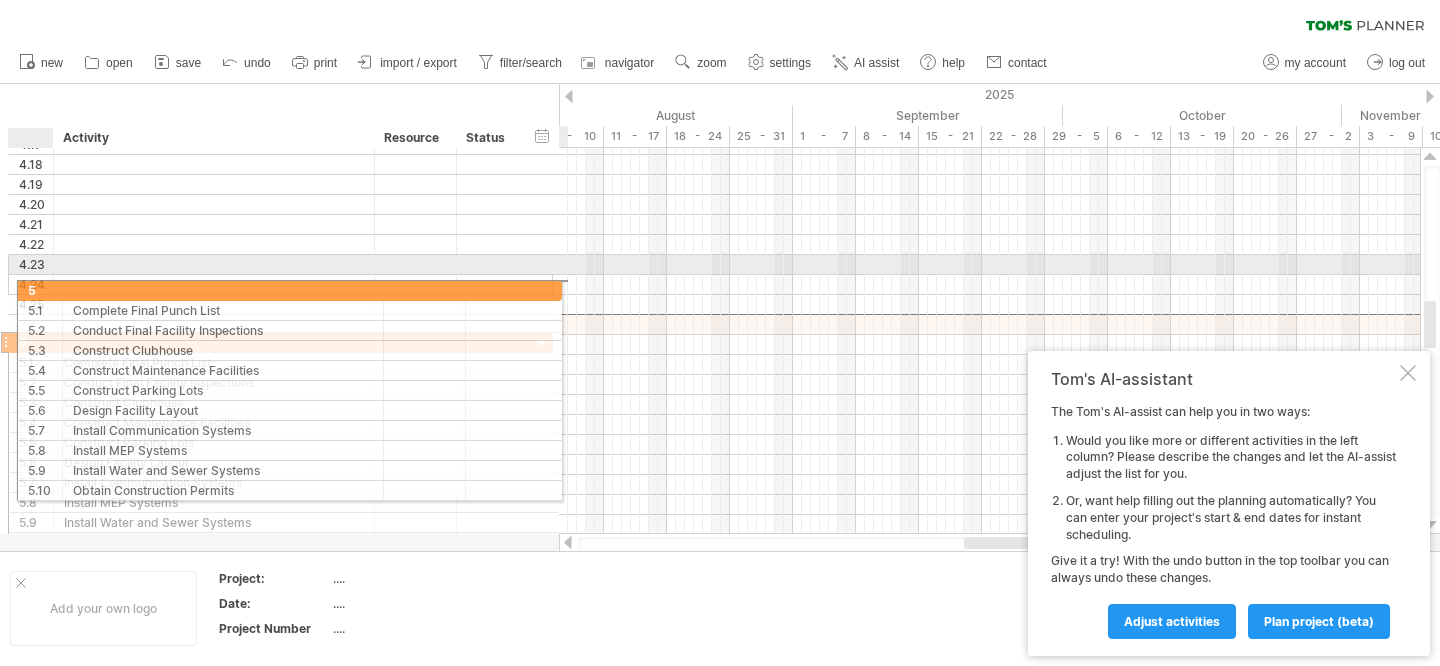 drag, startPoint x: 60, startPoint y: 320, endPoint x: 53, endPoint y: 333, distance: 14.764823 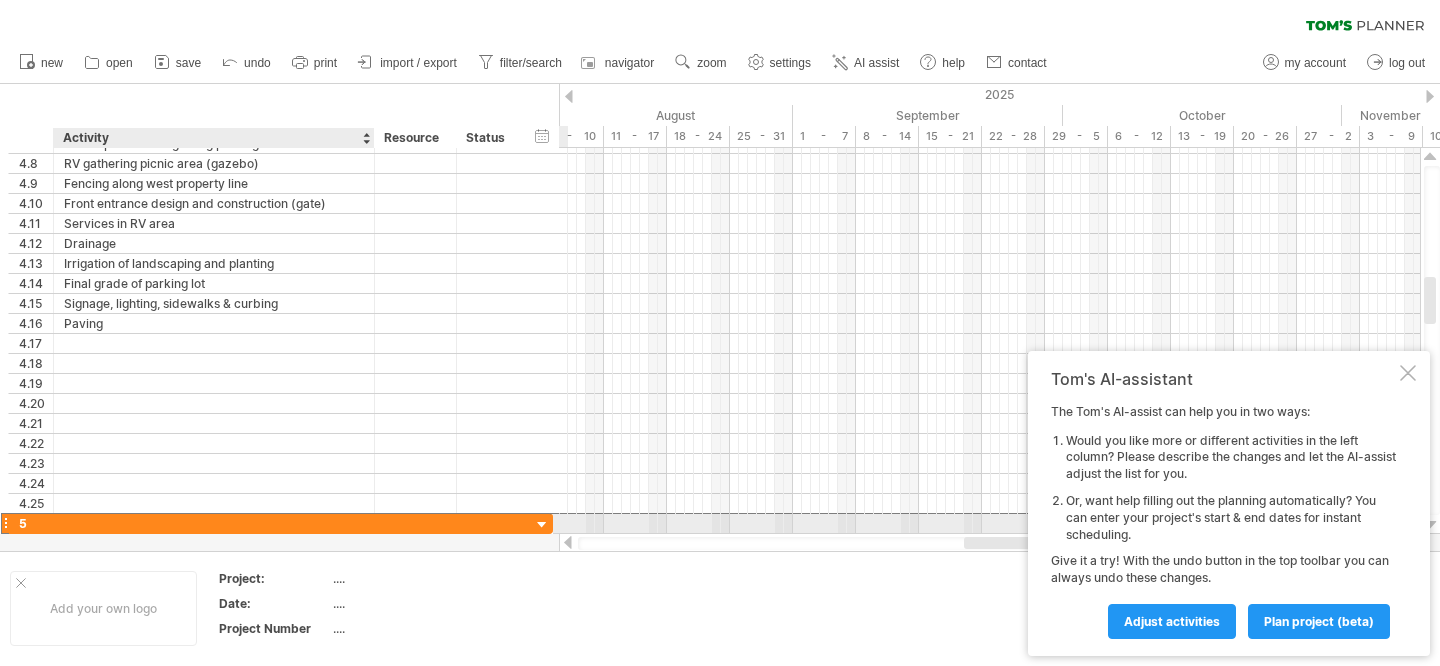 click at bounding box center (214, 523) 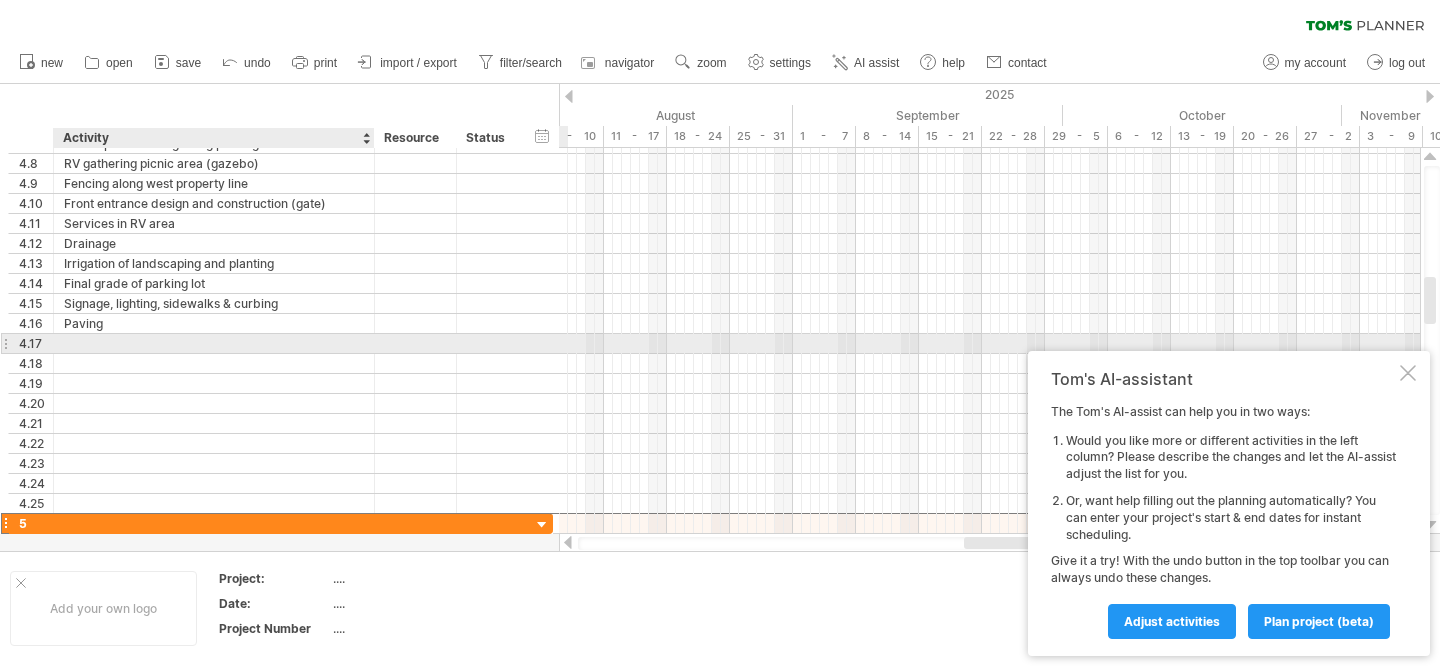 drag, startPoint x: 83, startPoint y: 526, endPoint x: 76, endPoint y: 346, distance: 180.13606 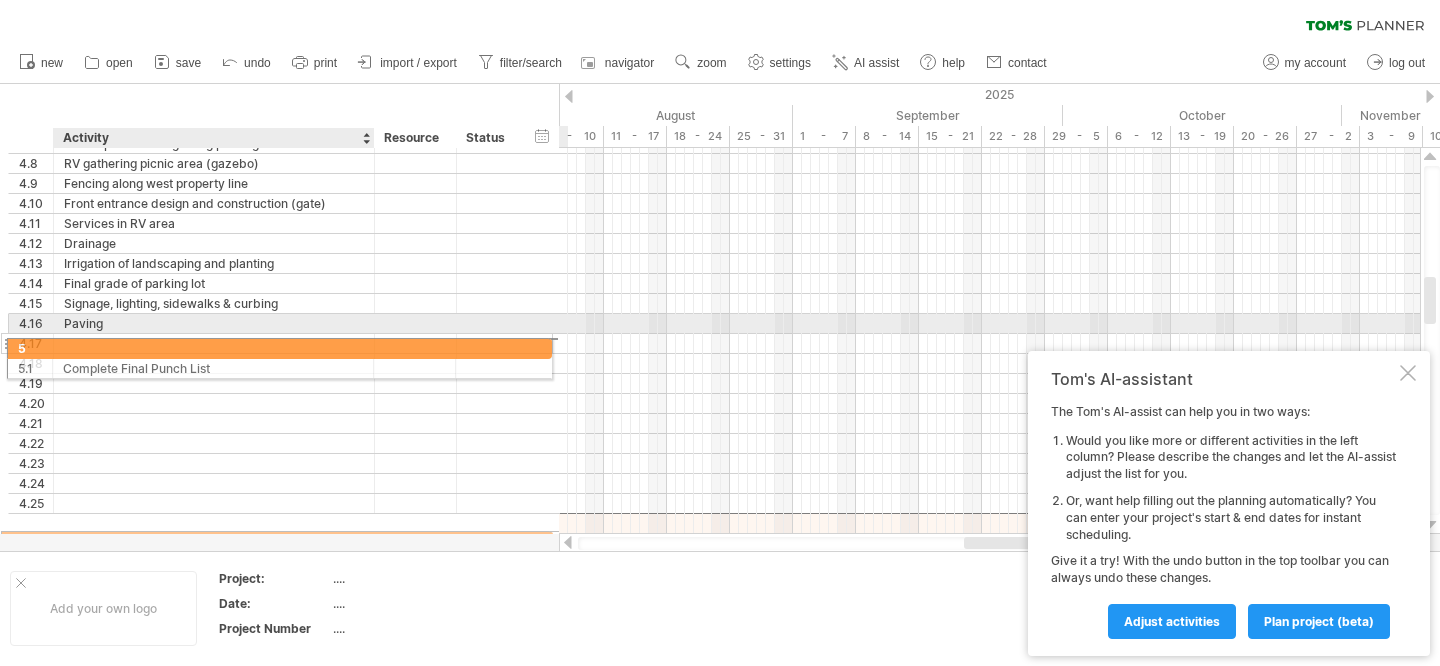 drag, startPoint x: 77, startPoint y: 523, endPoint x: 70, endPoint y: 345, distance: 178.13759 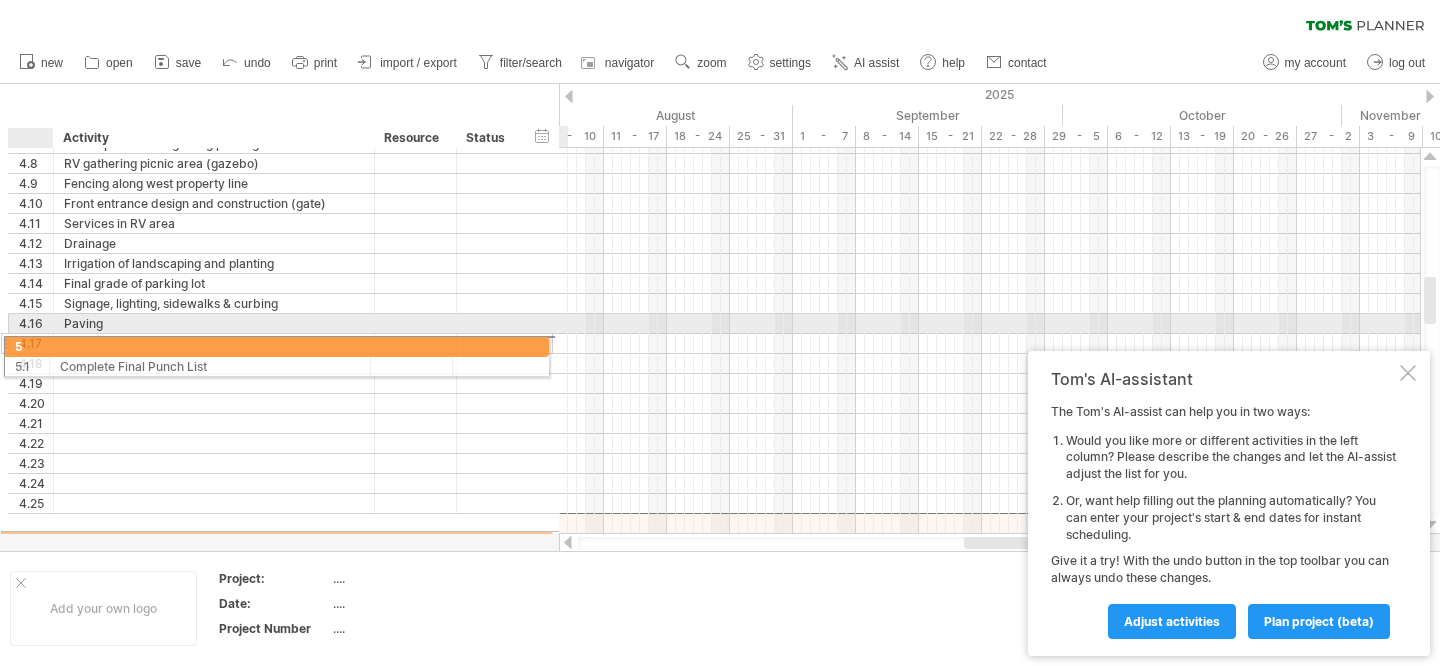 drag, startPoint x: 66, startPoint y: 524, endPoint x: 56, endPoint y: 343, distance: 181.27603 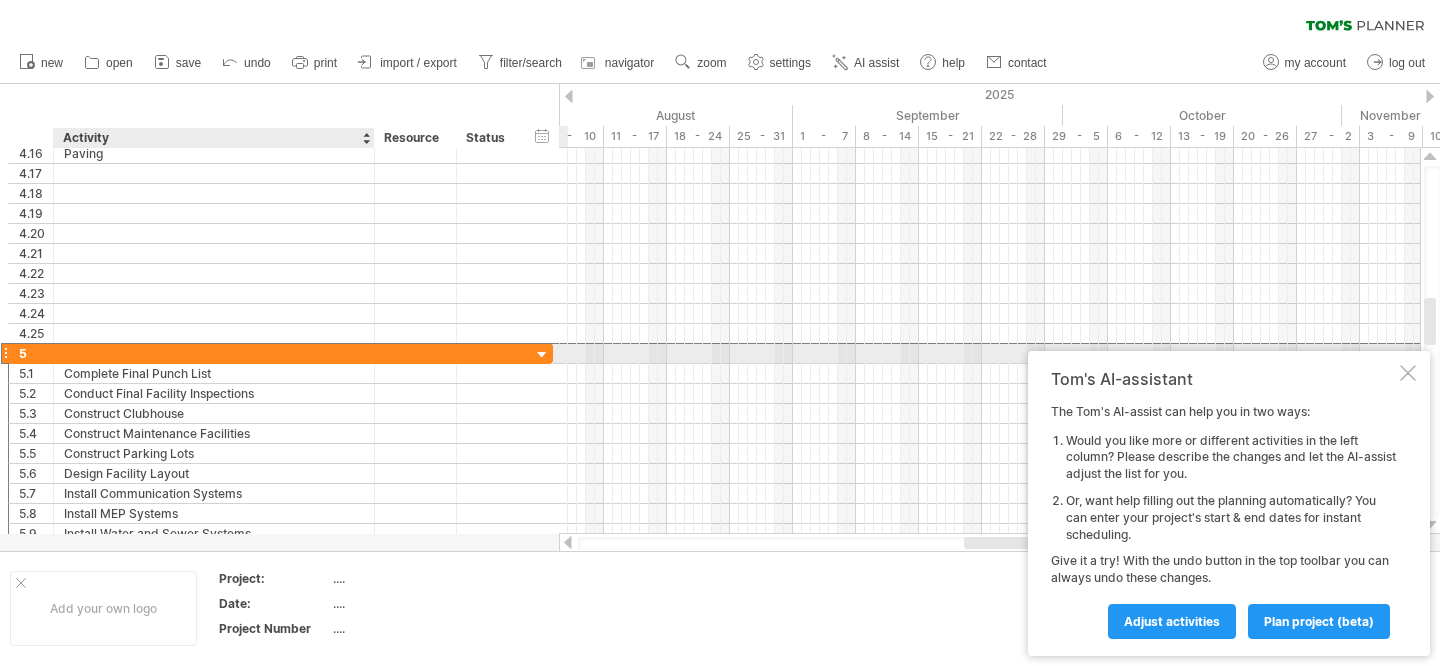 click at bounding box center [214, 353] 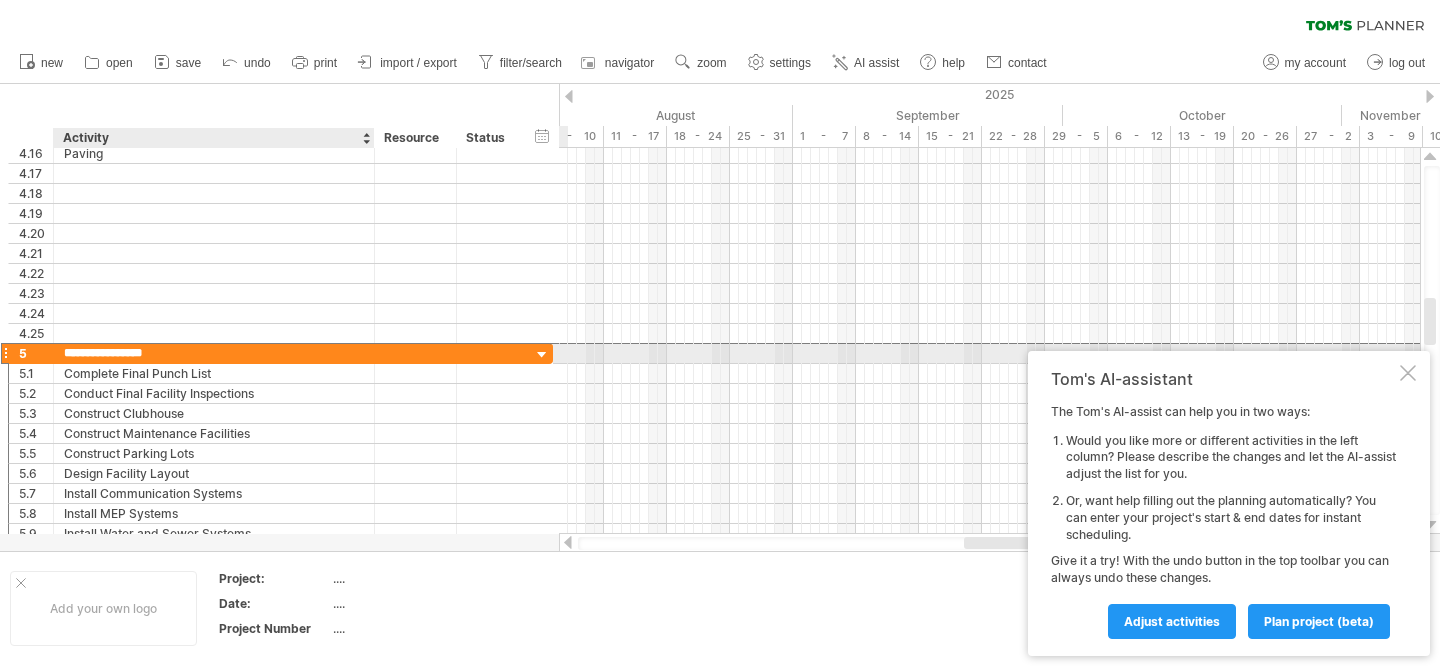 type on "**********" 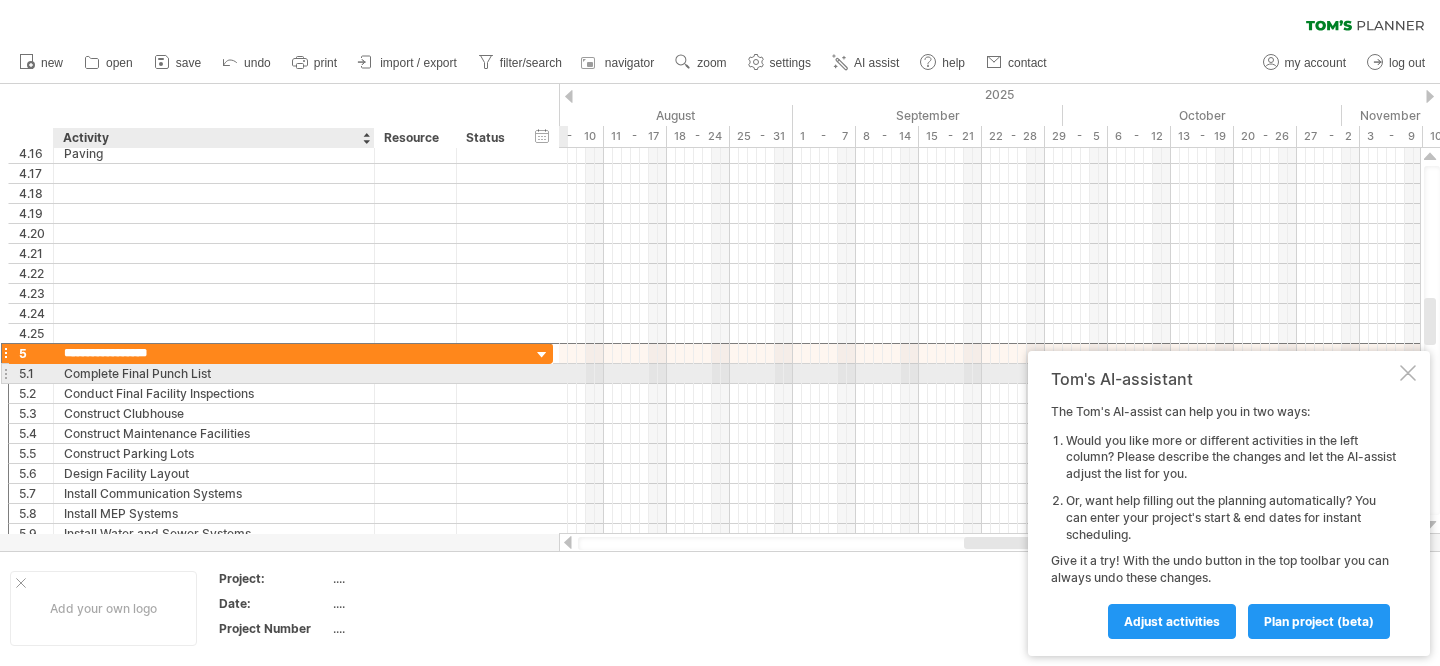 click on "Complete Final Punch List" at bounding box center (214, 373) 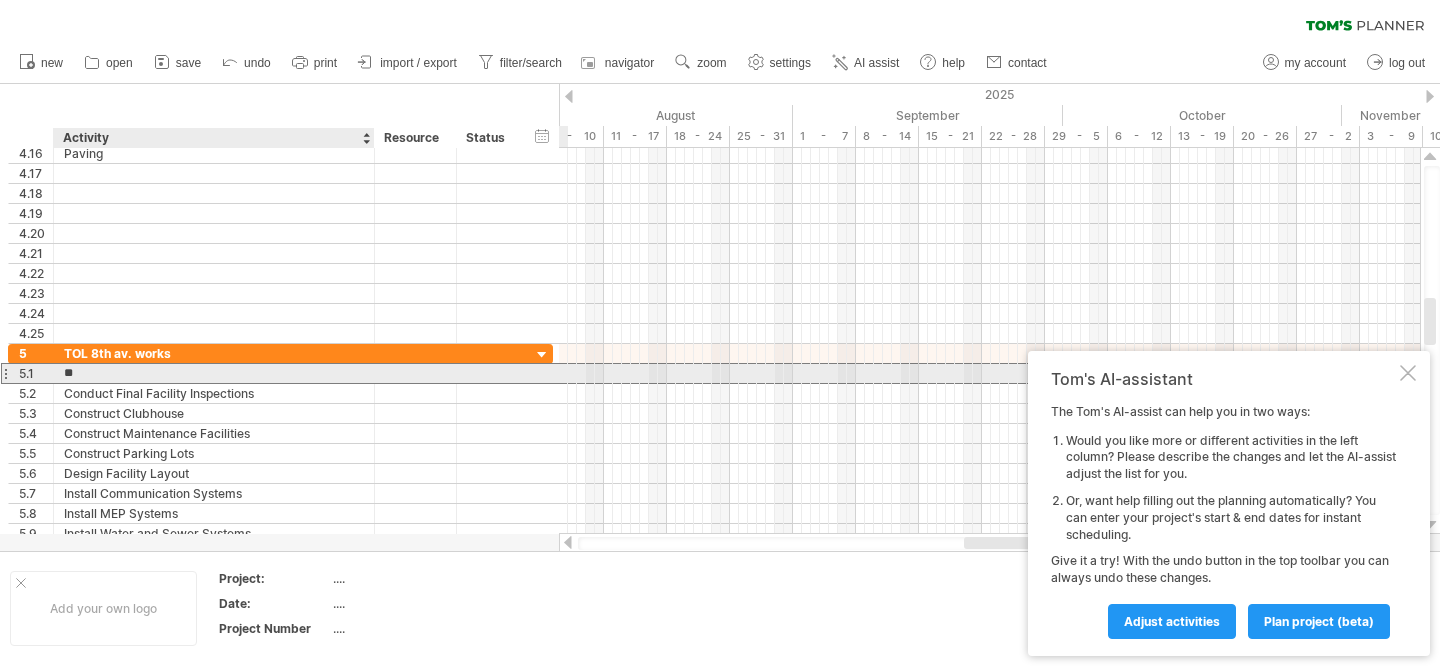 type on "*" 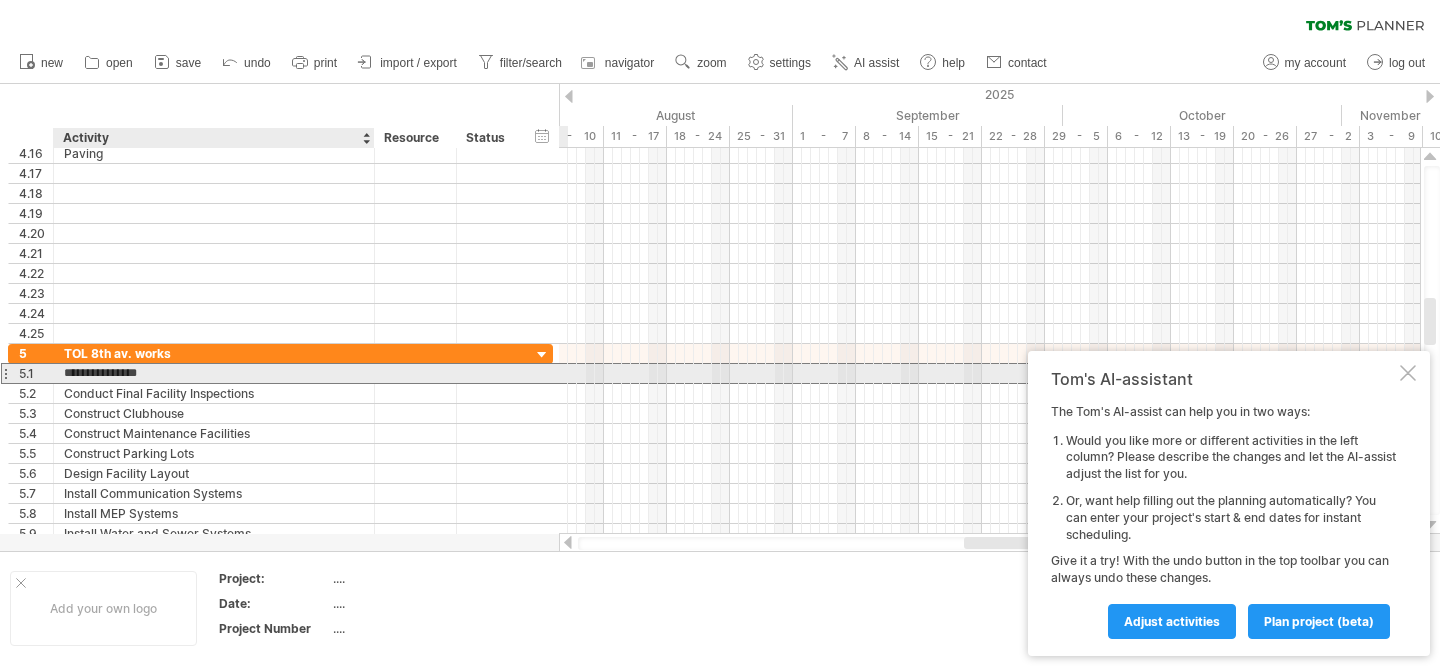type on "**********" 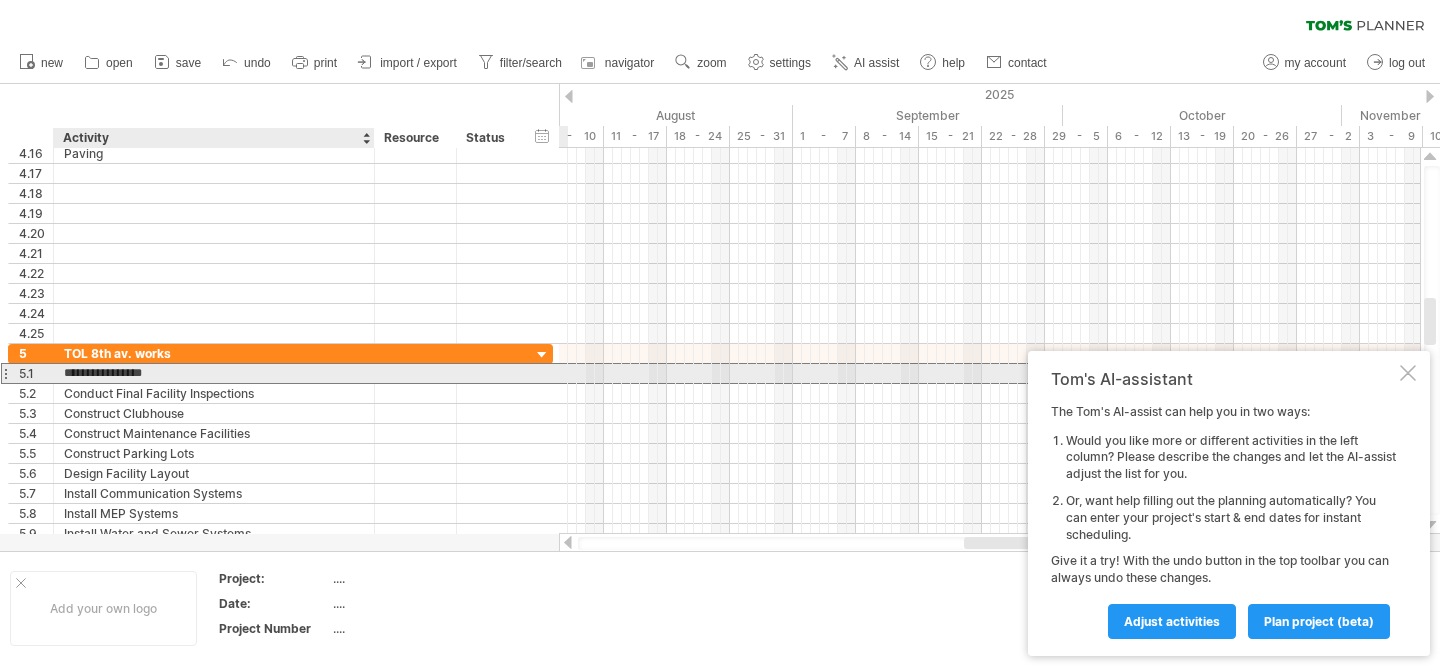 scroll, scrollTop: 0, scrollLeft: 0, axis: both 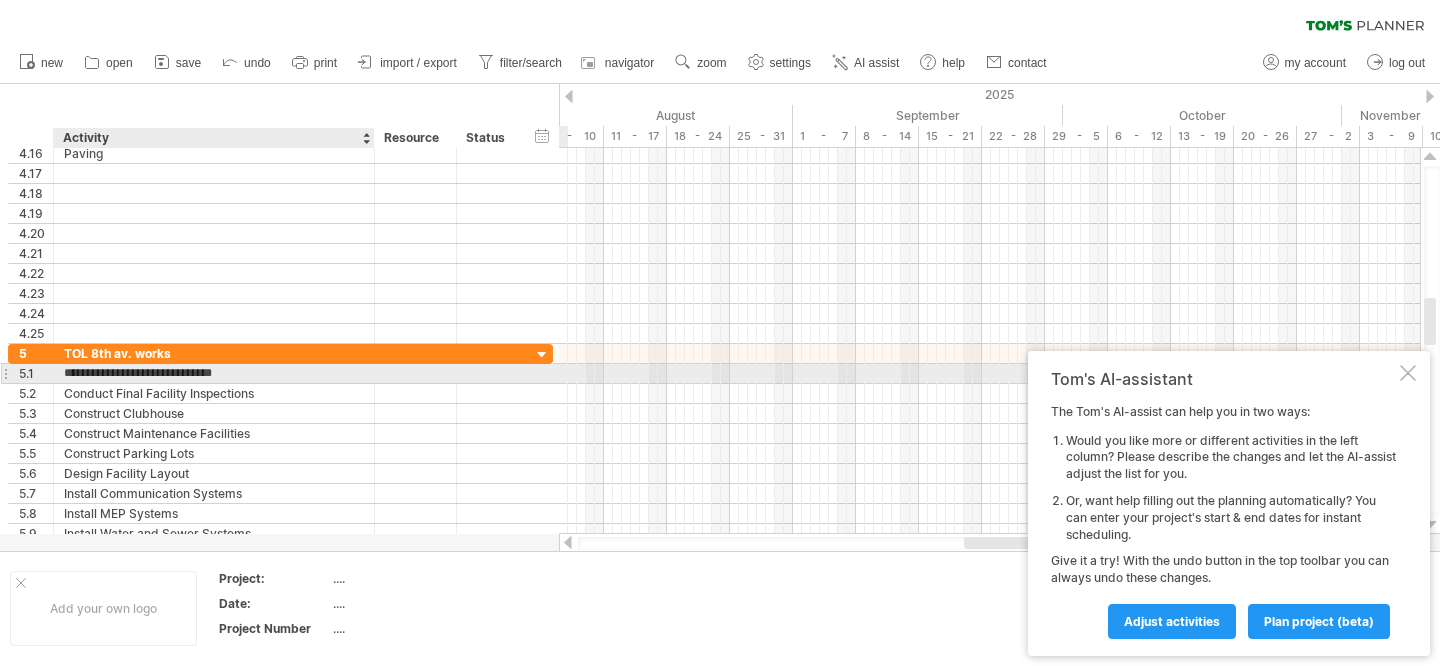 type on "**********" 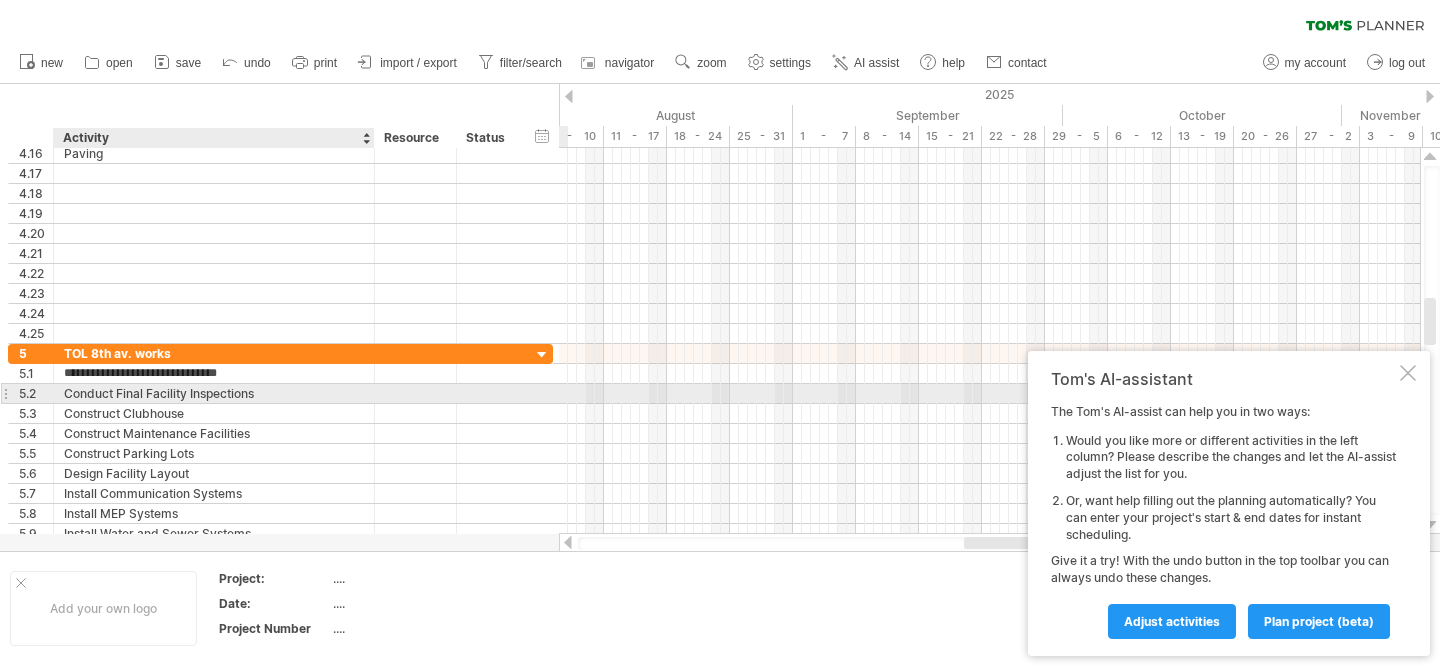 click on "Conduct Final Facility Inspections" at bounding box center [214, 393] 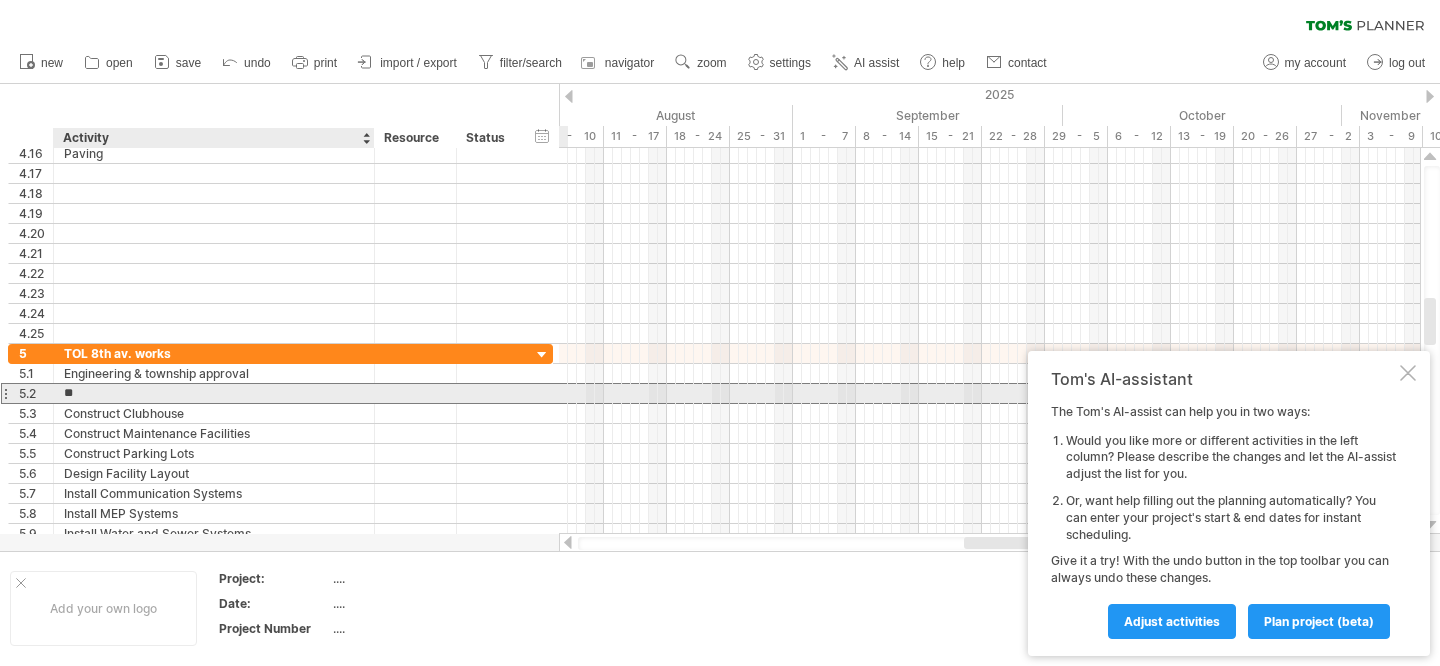 type on "*" 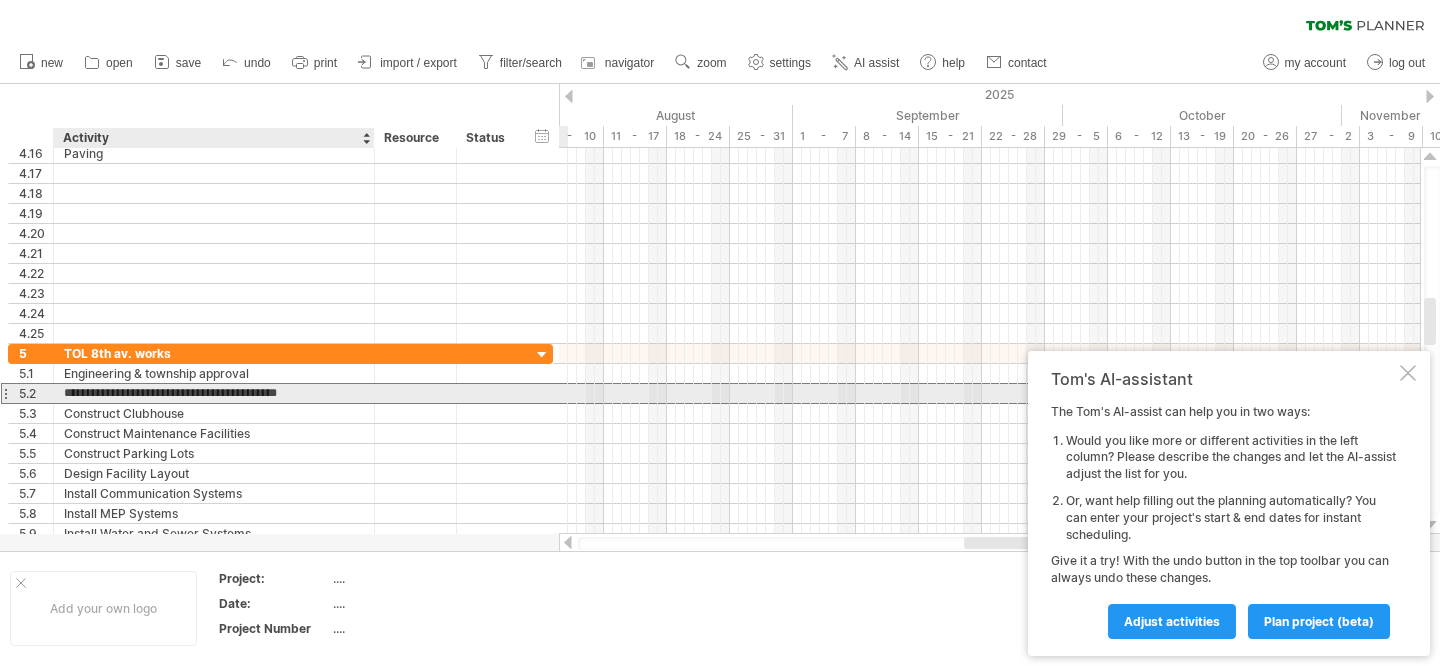 type on "**********" 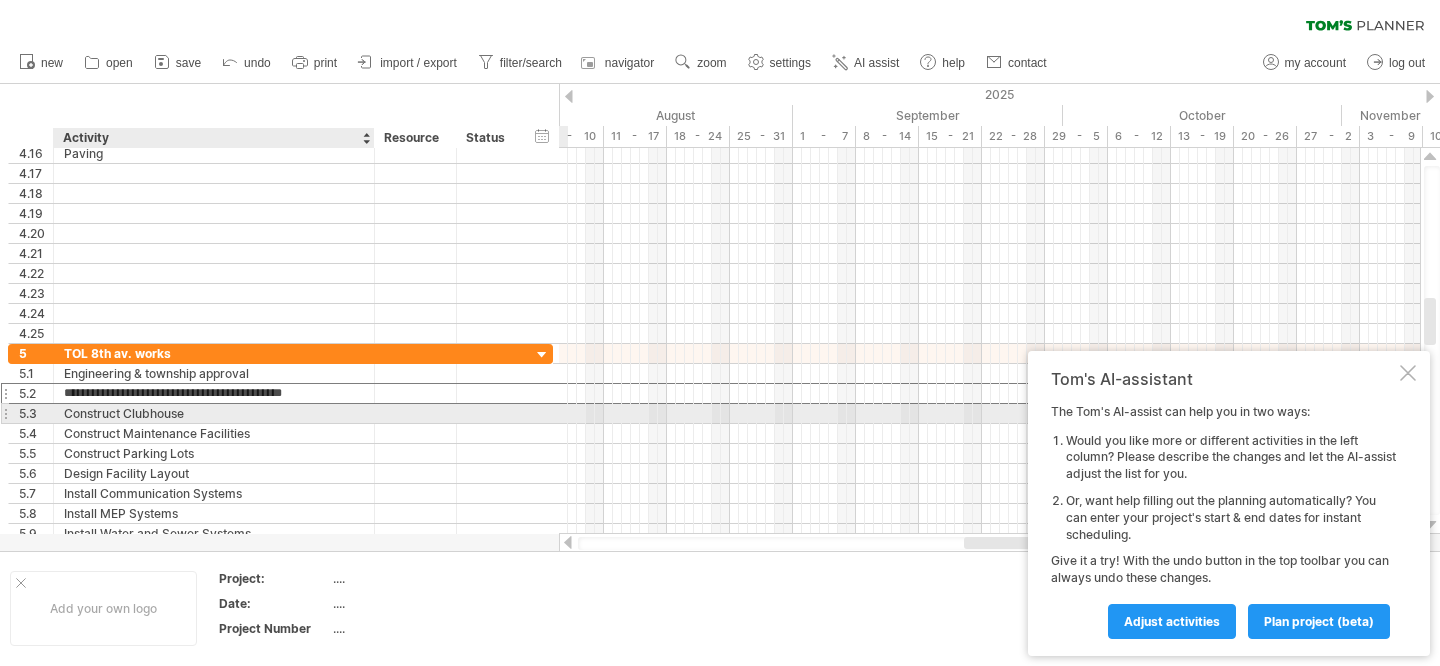 click on "Construct Clubhouse" at bounding box center (214, 413) 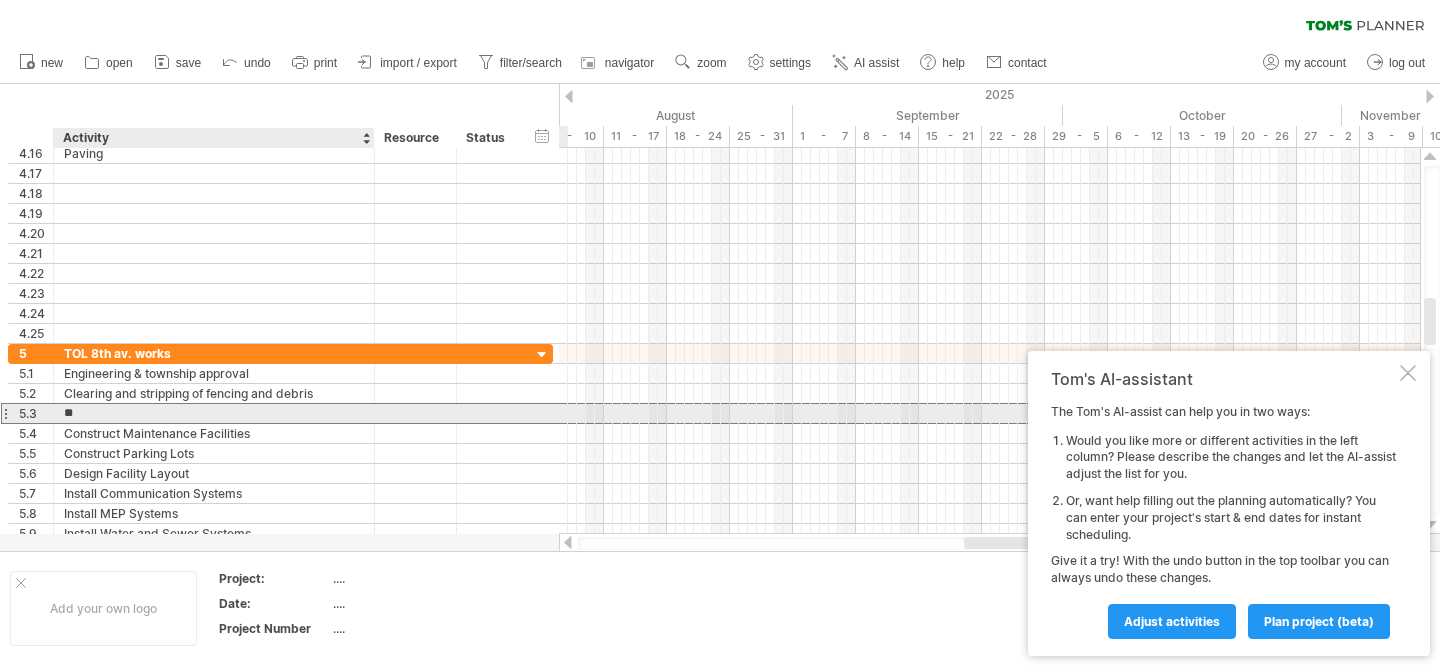 type on "*" 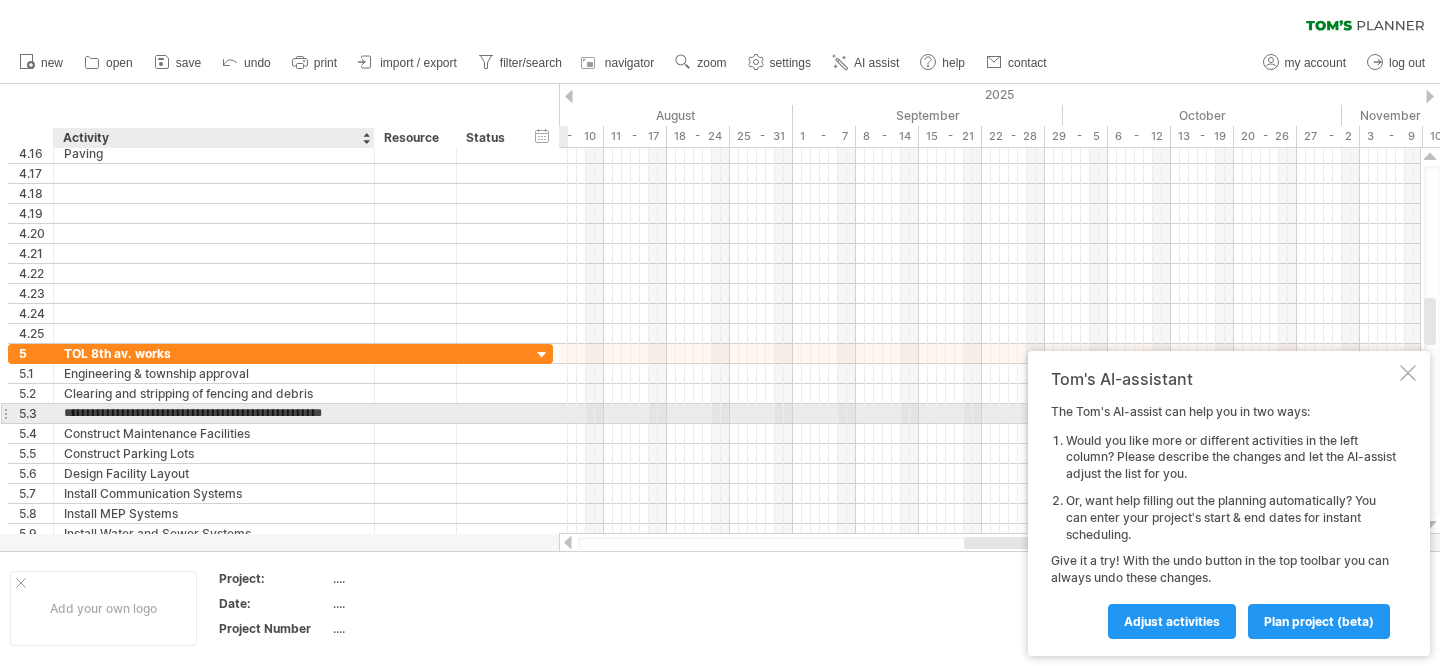 type on "**********" 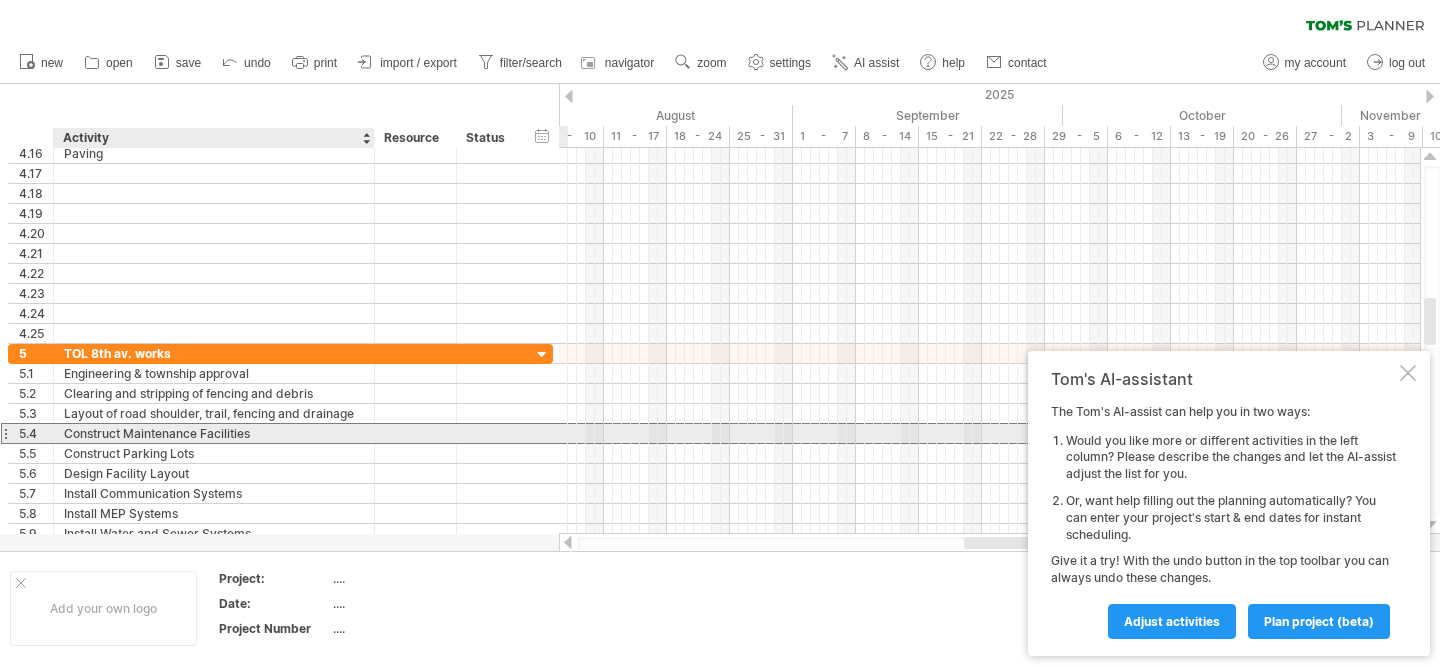click on "Construct Maintenance Facilities" at bounding box center (214, 433) 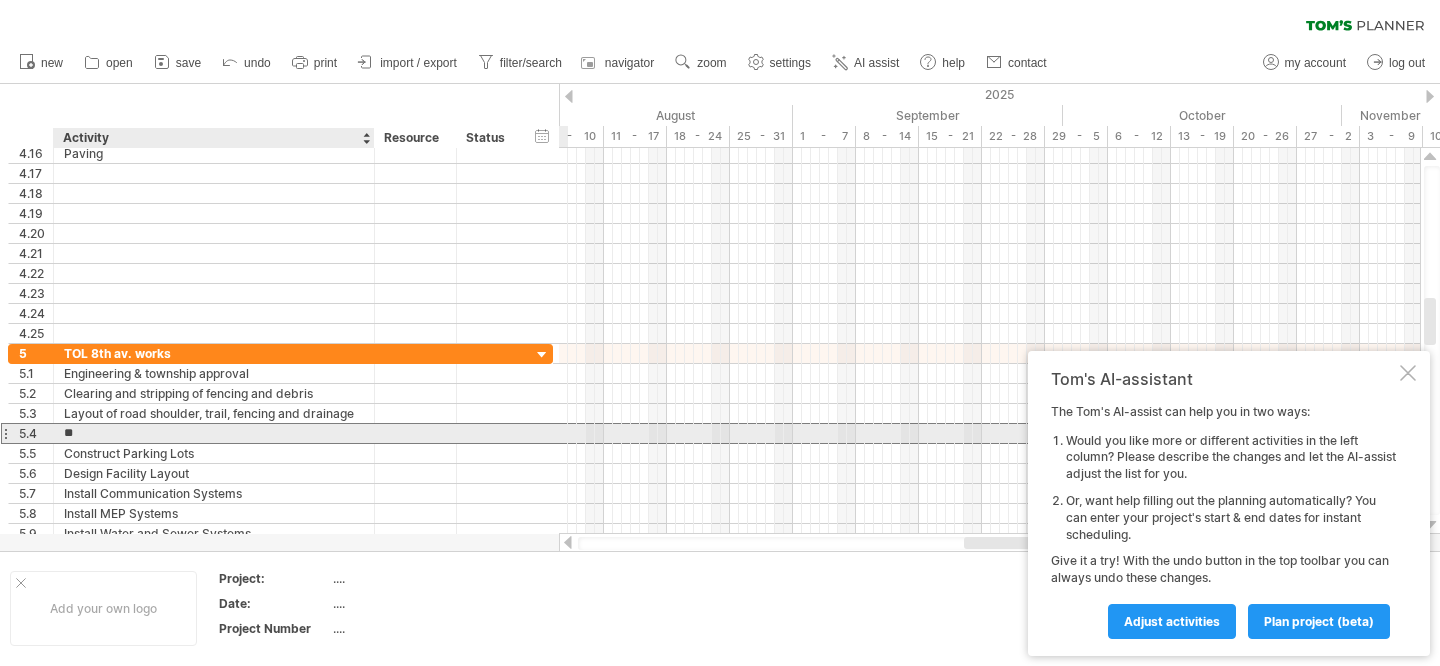 type on "*" 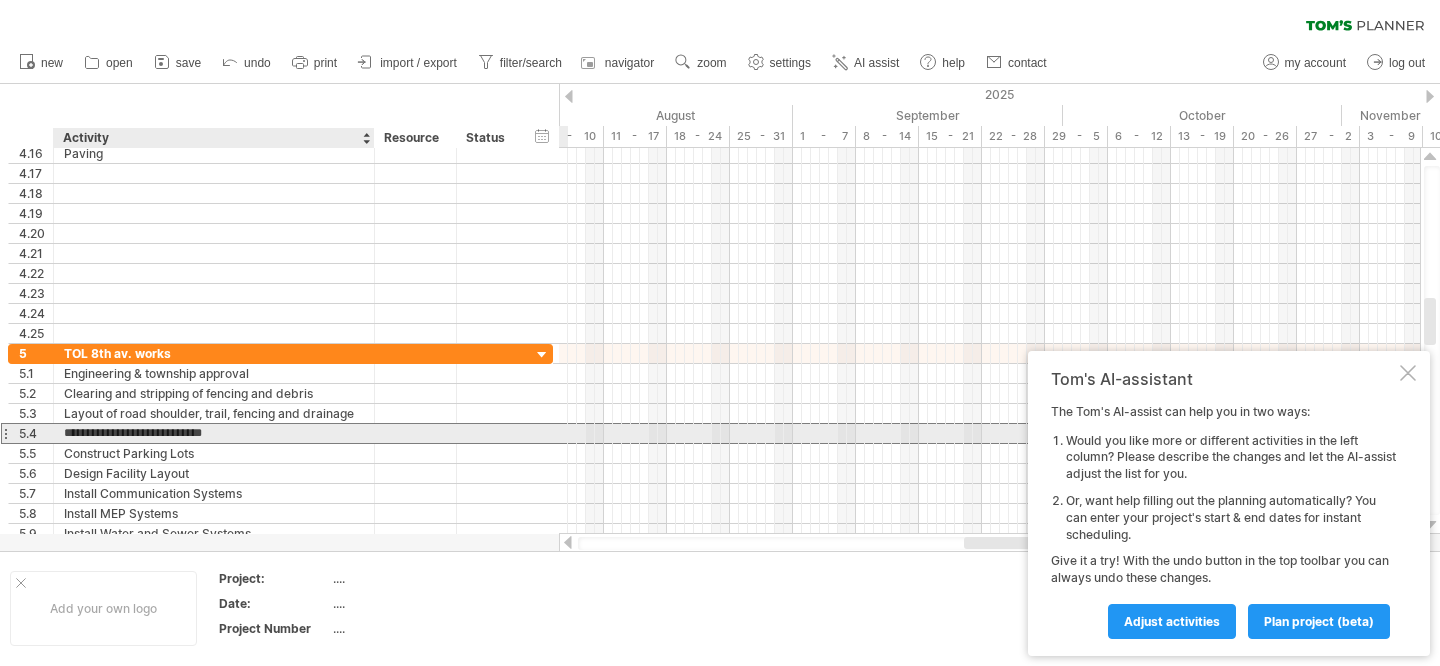 type on "**********" 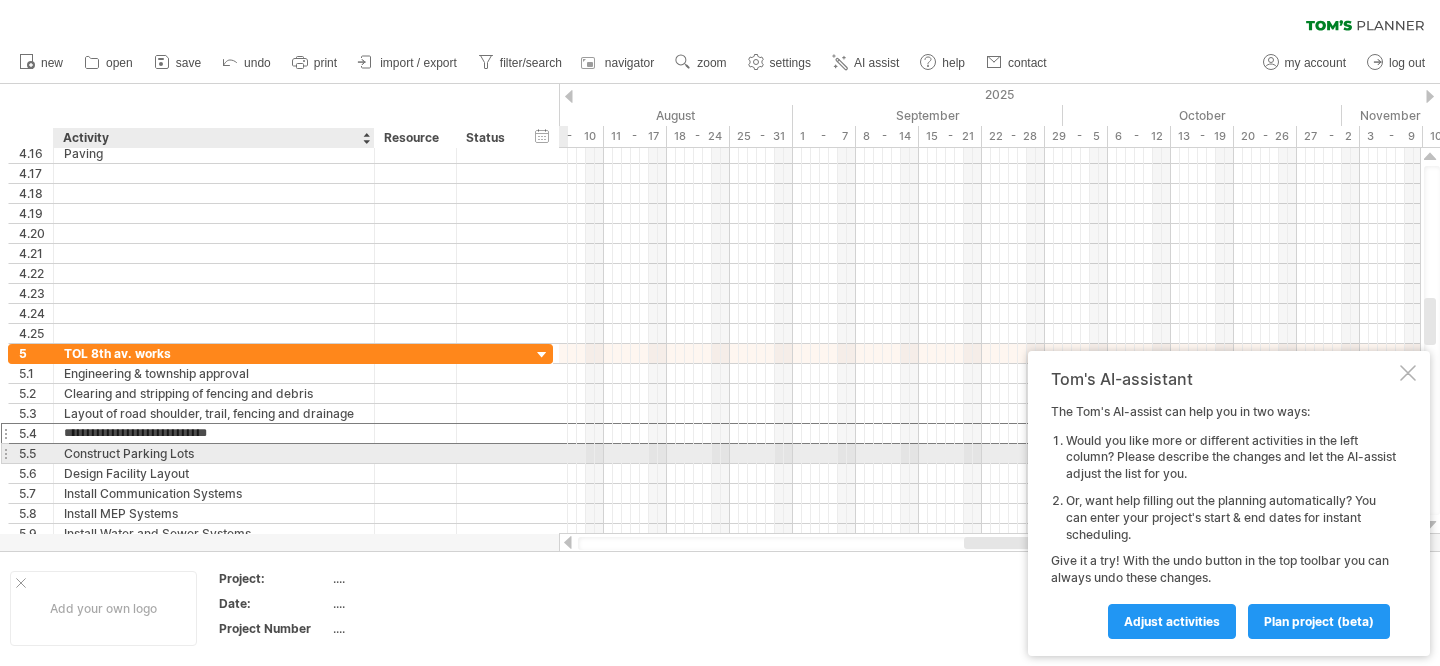click on "Construct Parking Lots" at bounding box center [214, 453] 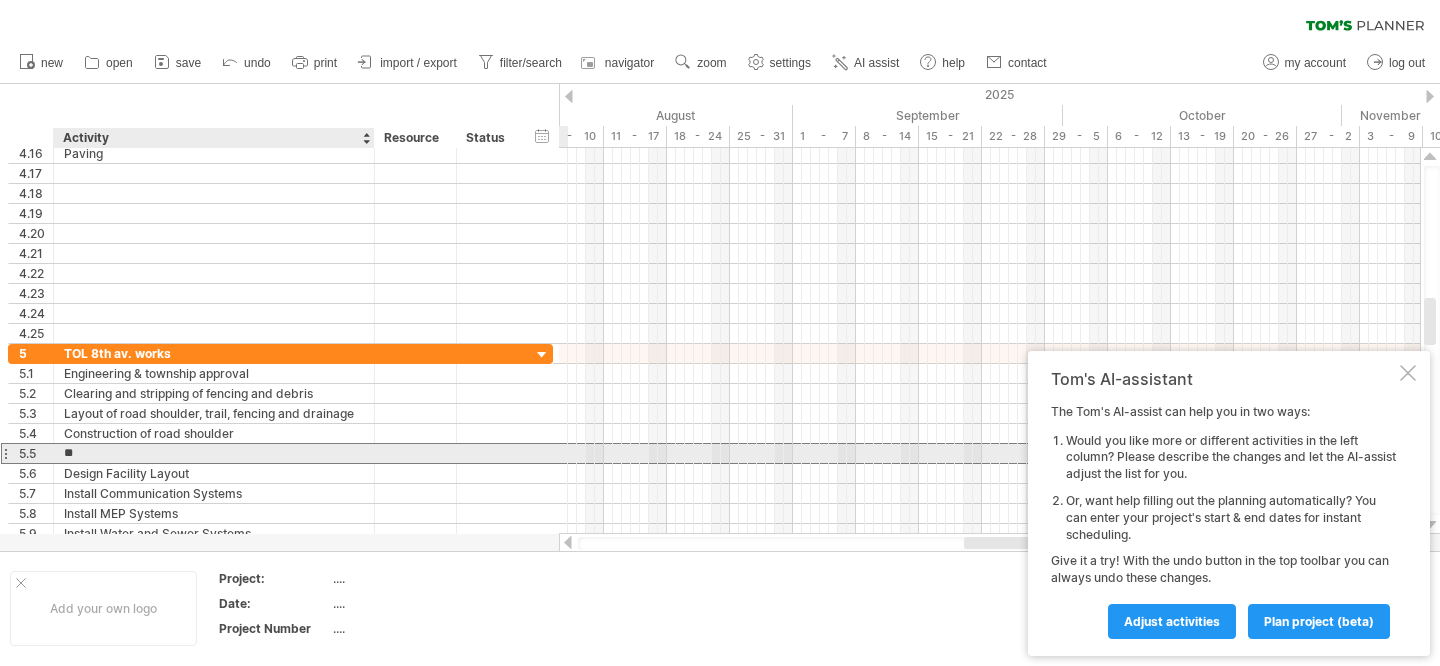 type on "*" 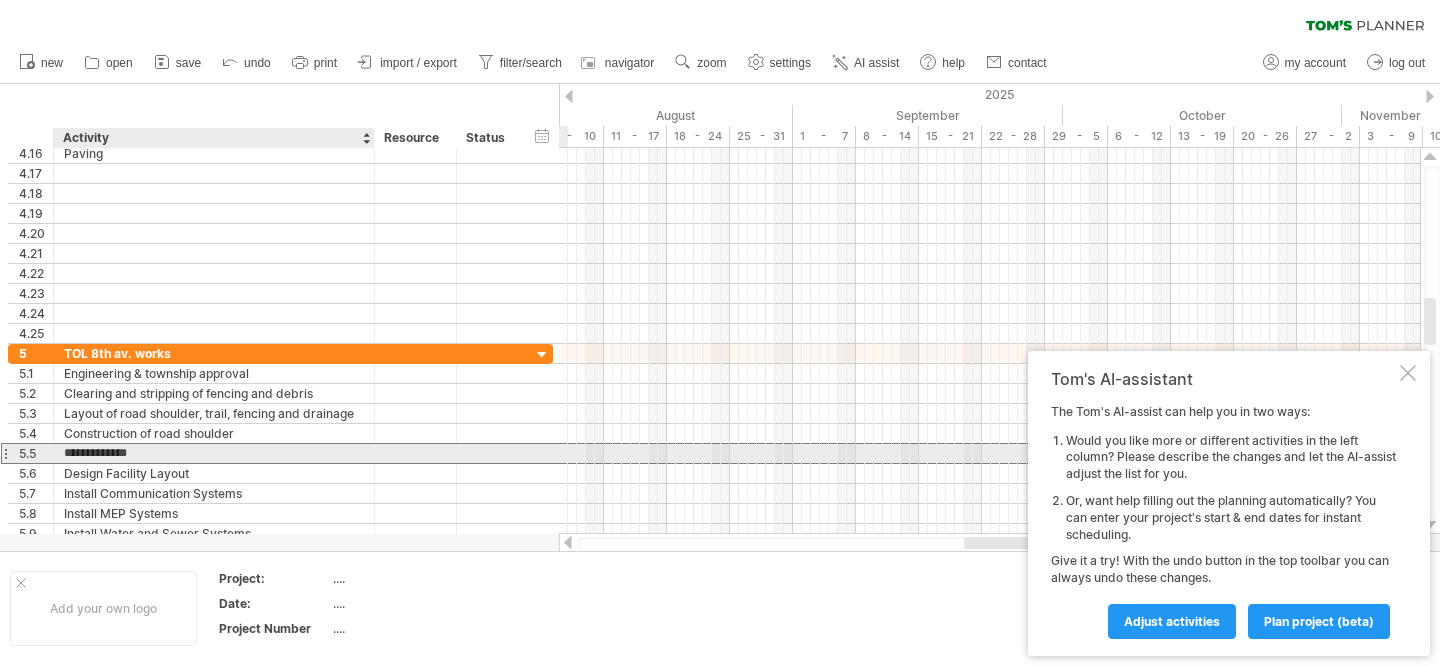 type on "**********" 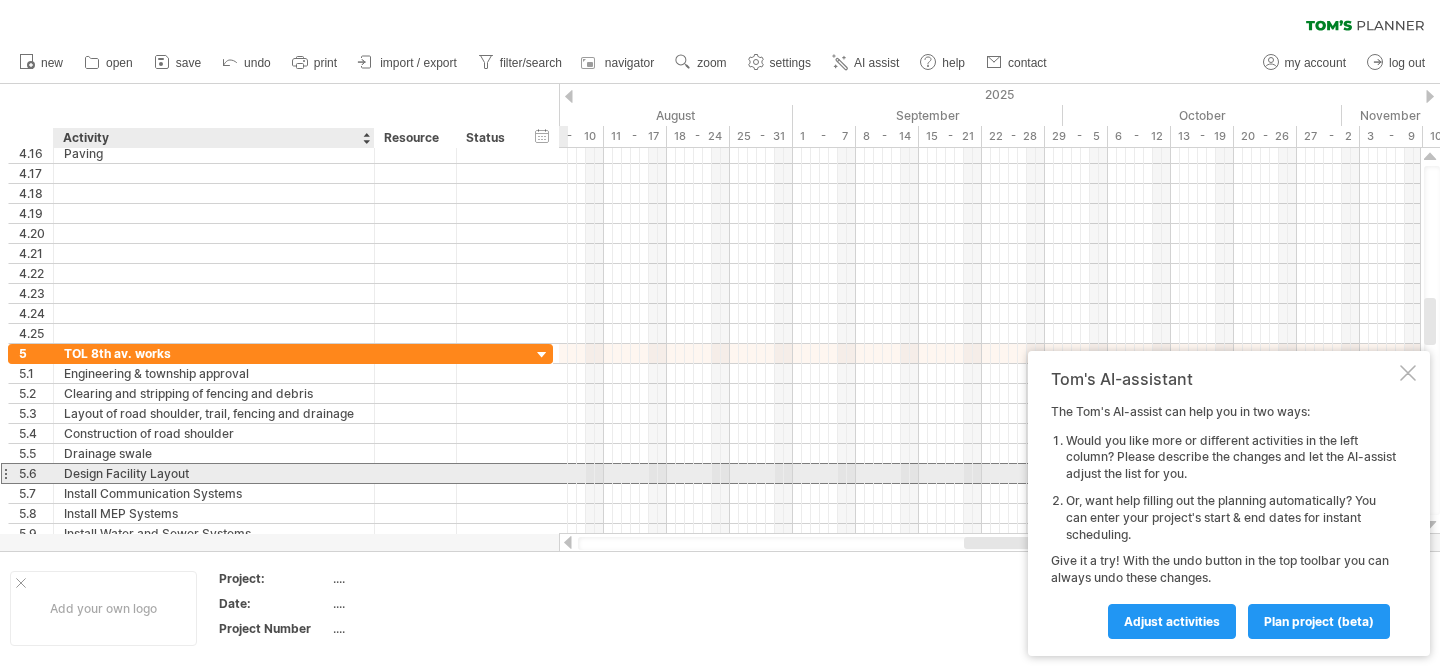 click on "Design Facility Layout" at bounding box center [214, 473] 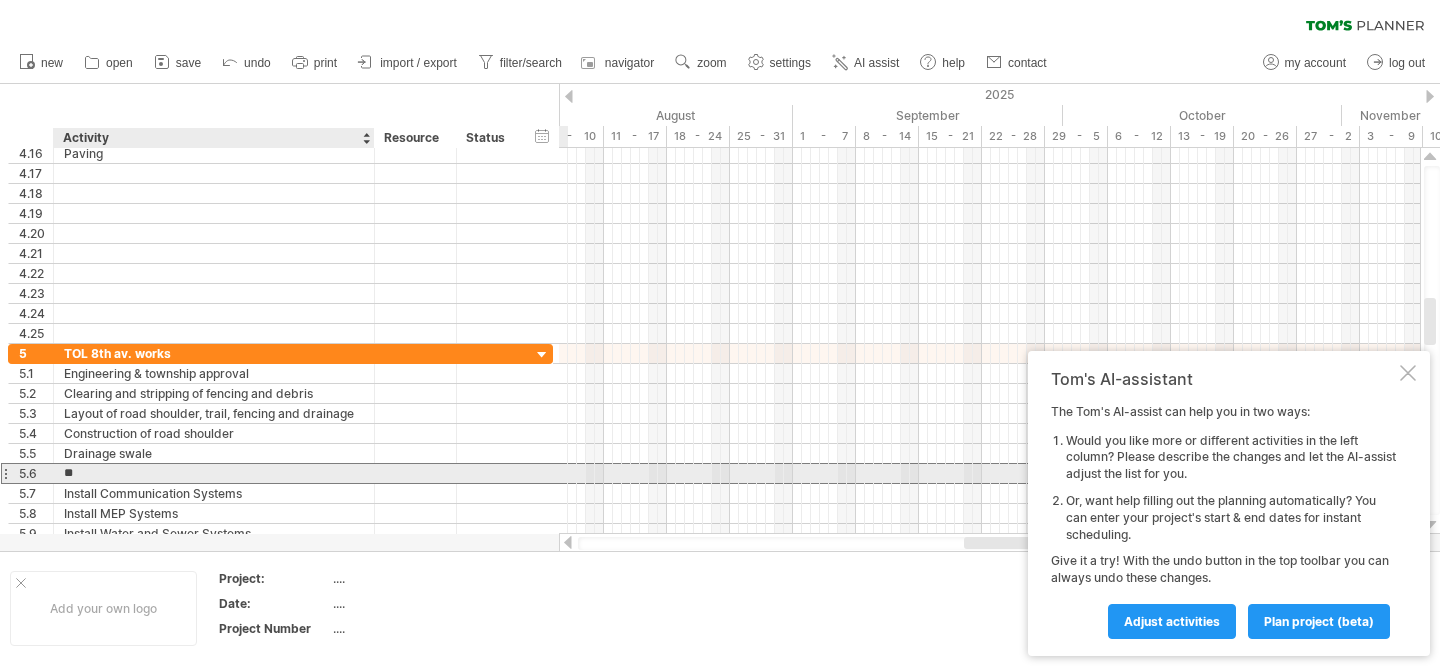 type on "*" 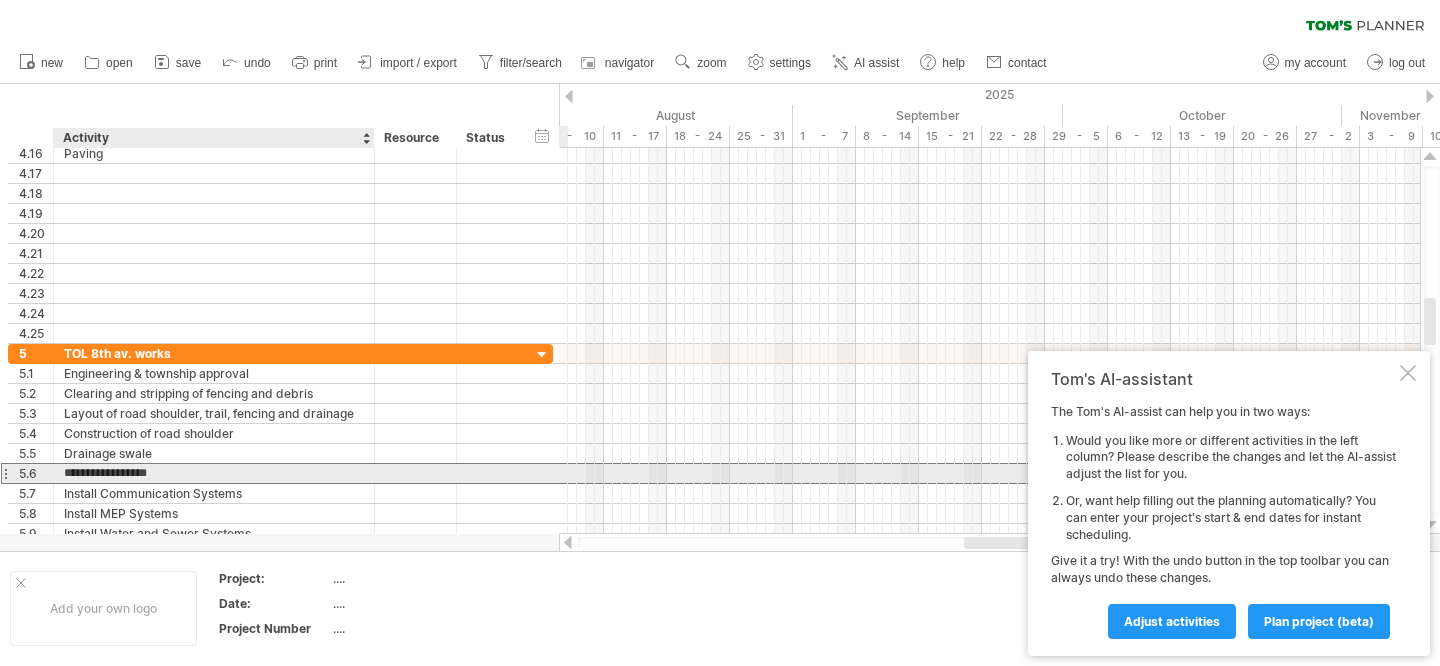 type on "**********" 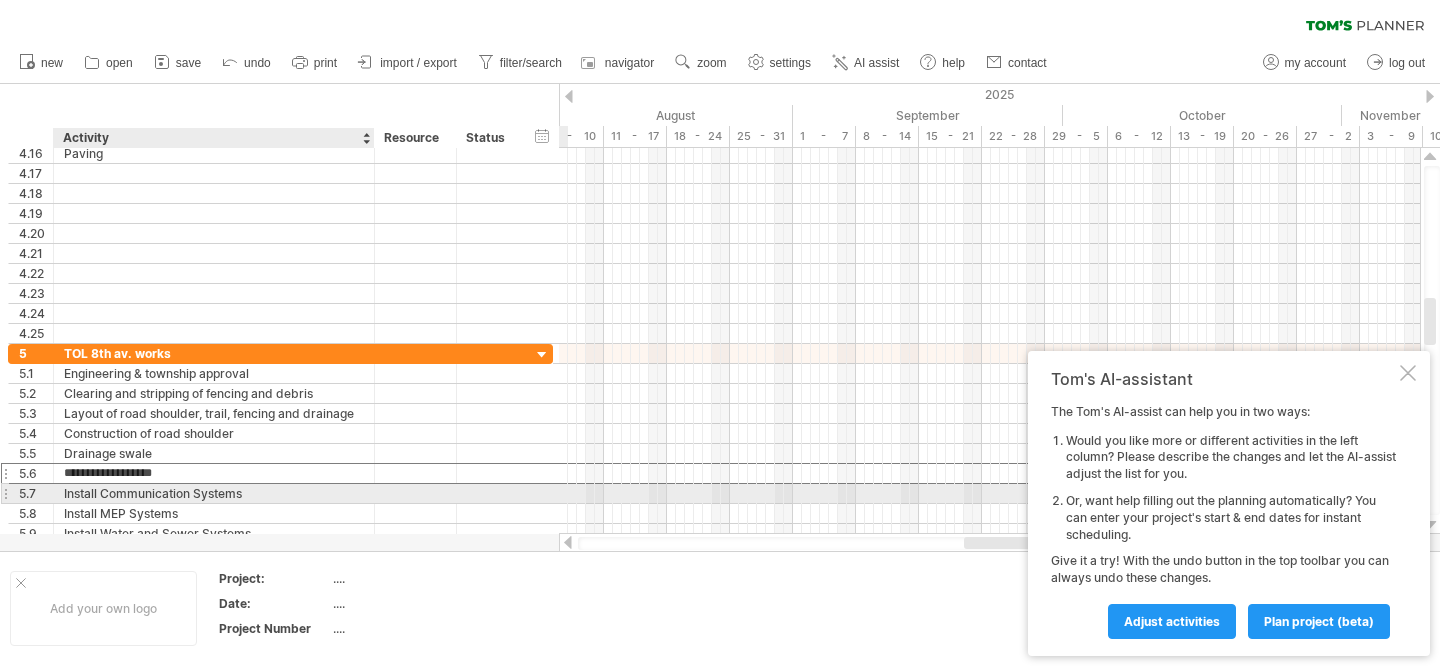 click on "Install Communication Systems" at bounding box center [214, 493] 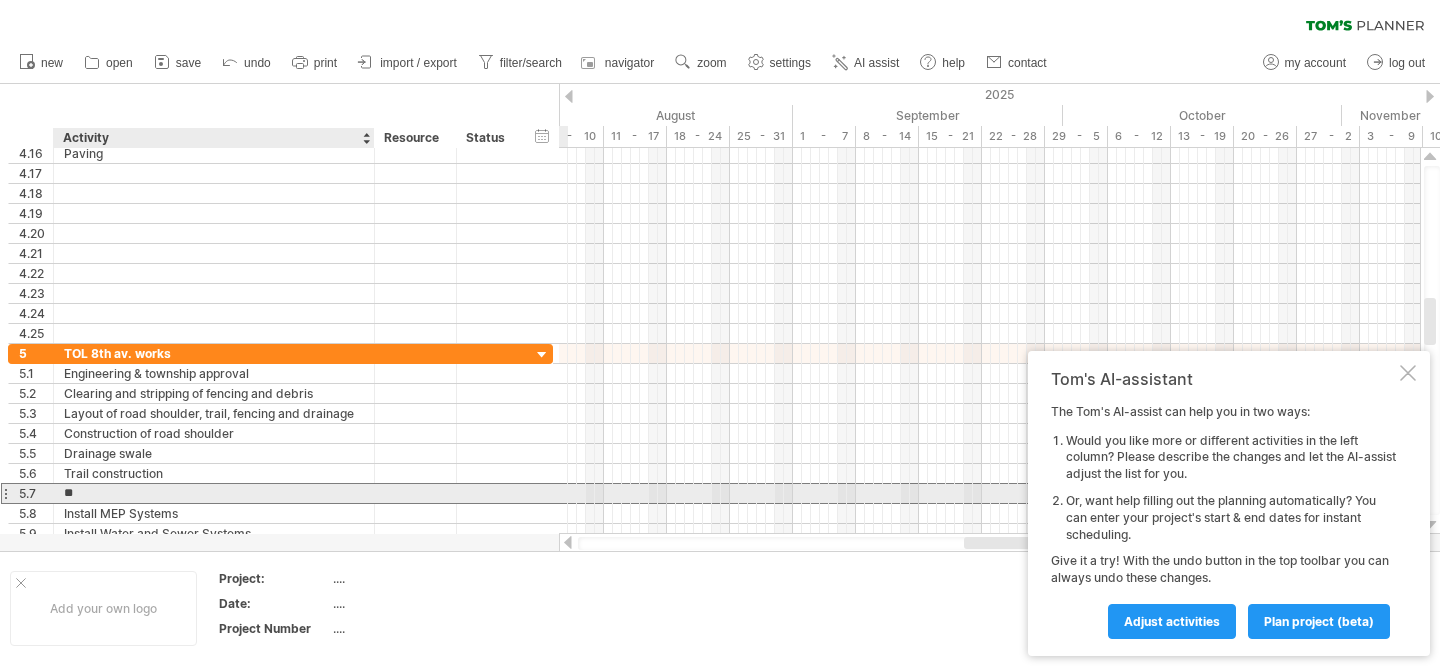 type on "*" 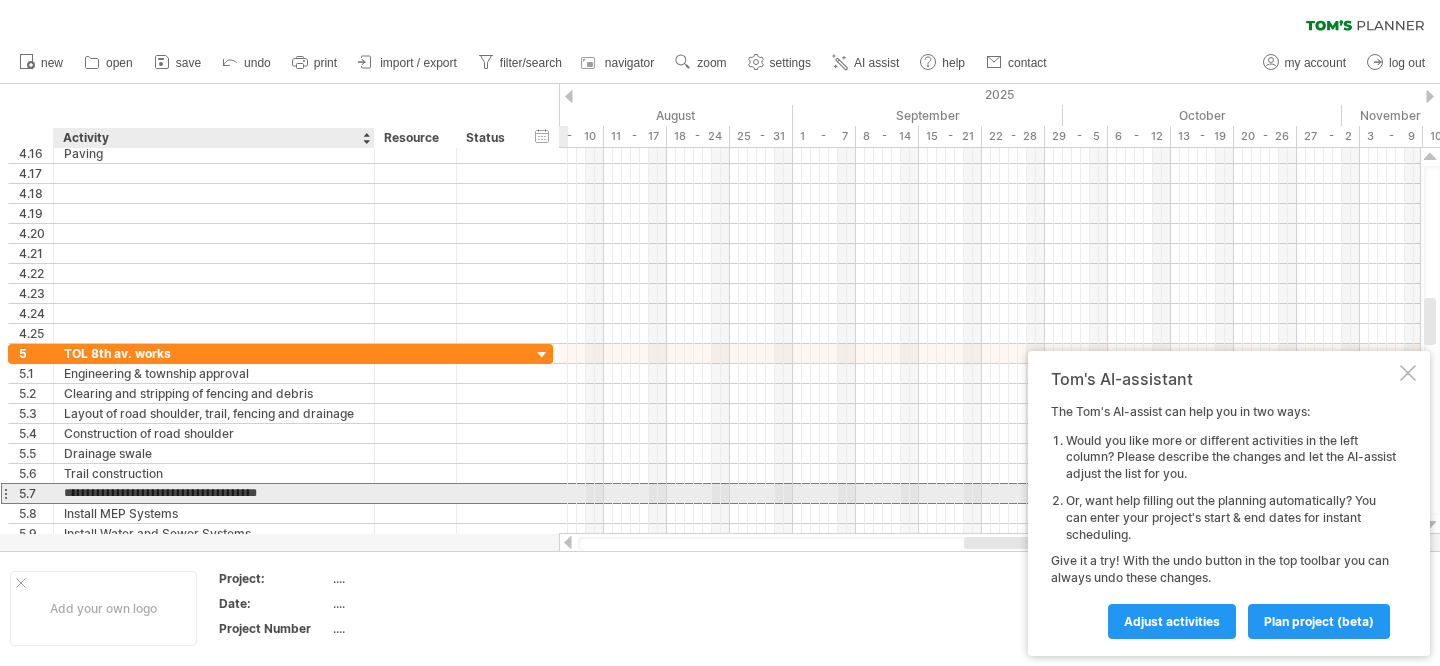 type on "*******" 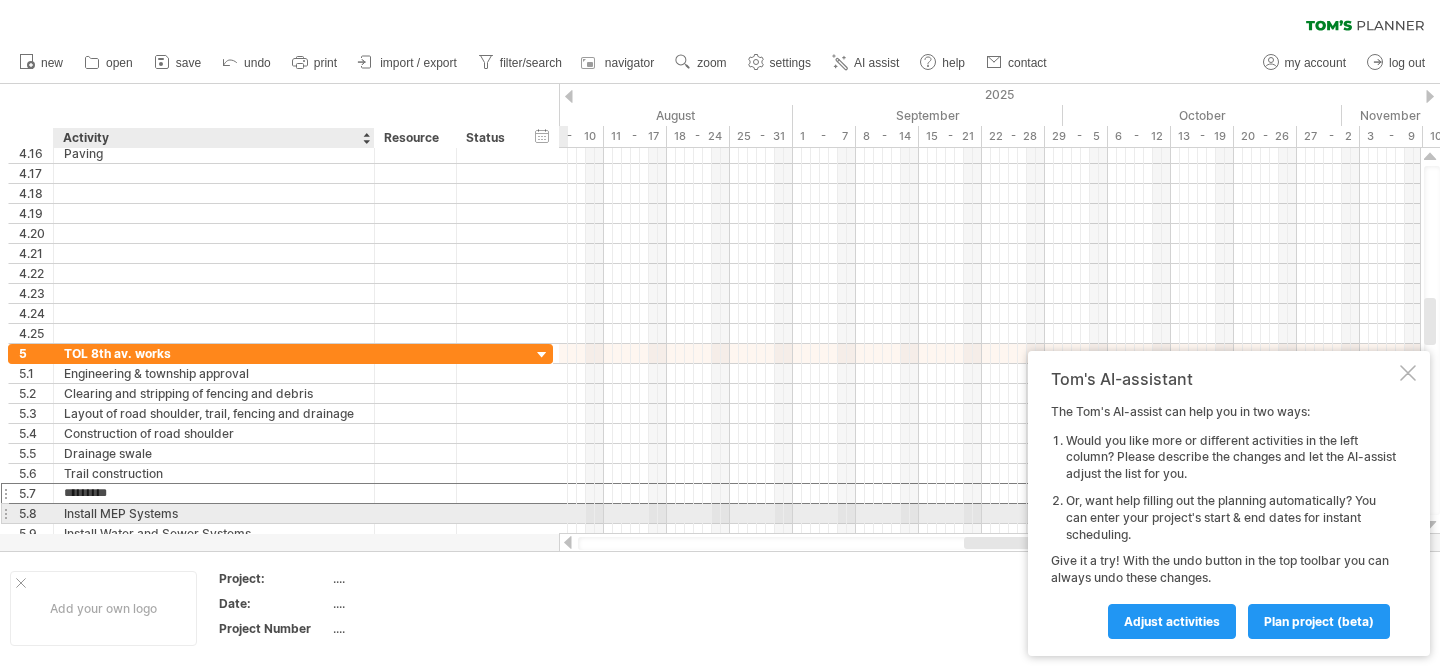 click on "Install MEP Systems" at bounding box center (214, 513) 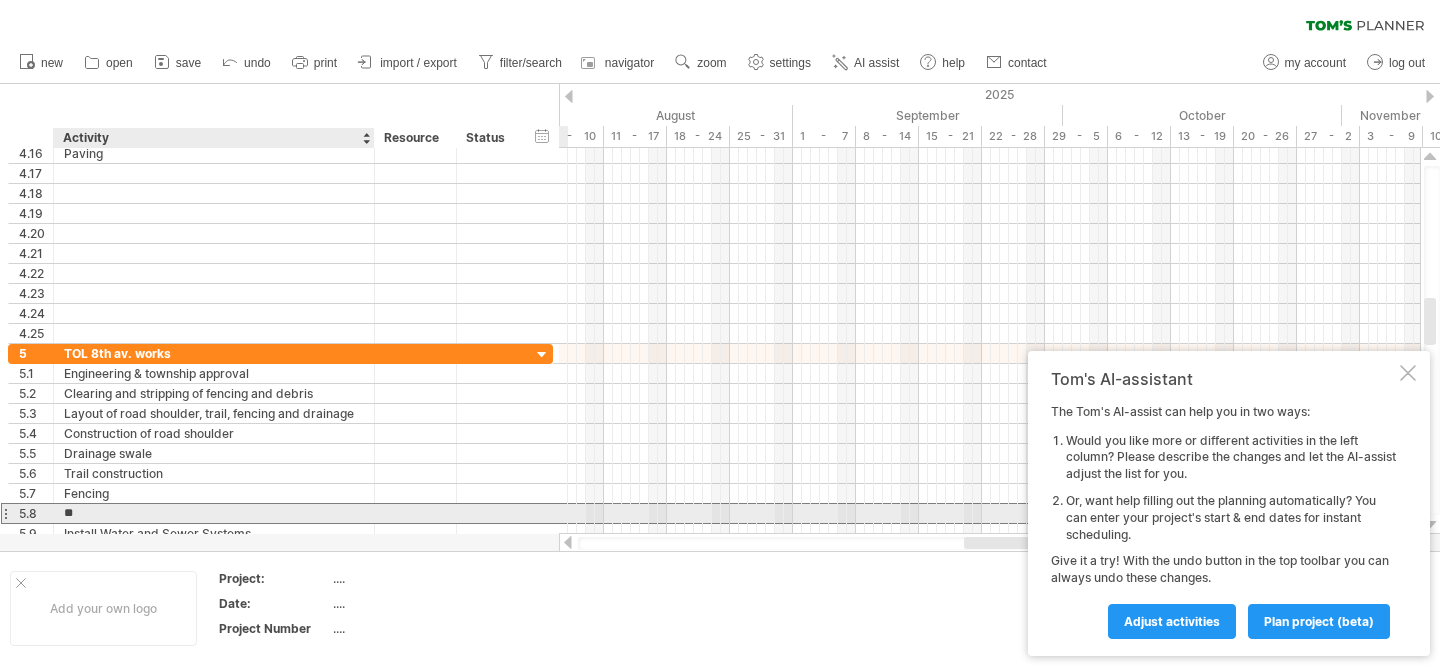 type on "*" 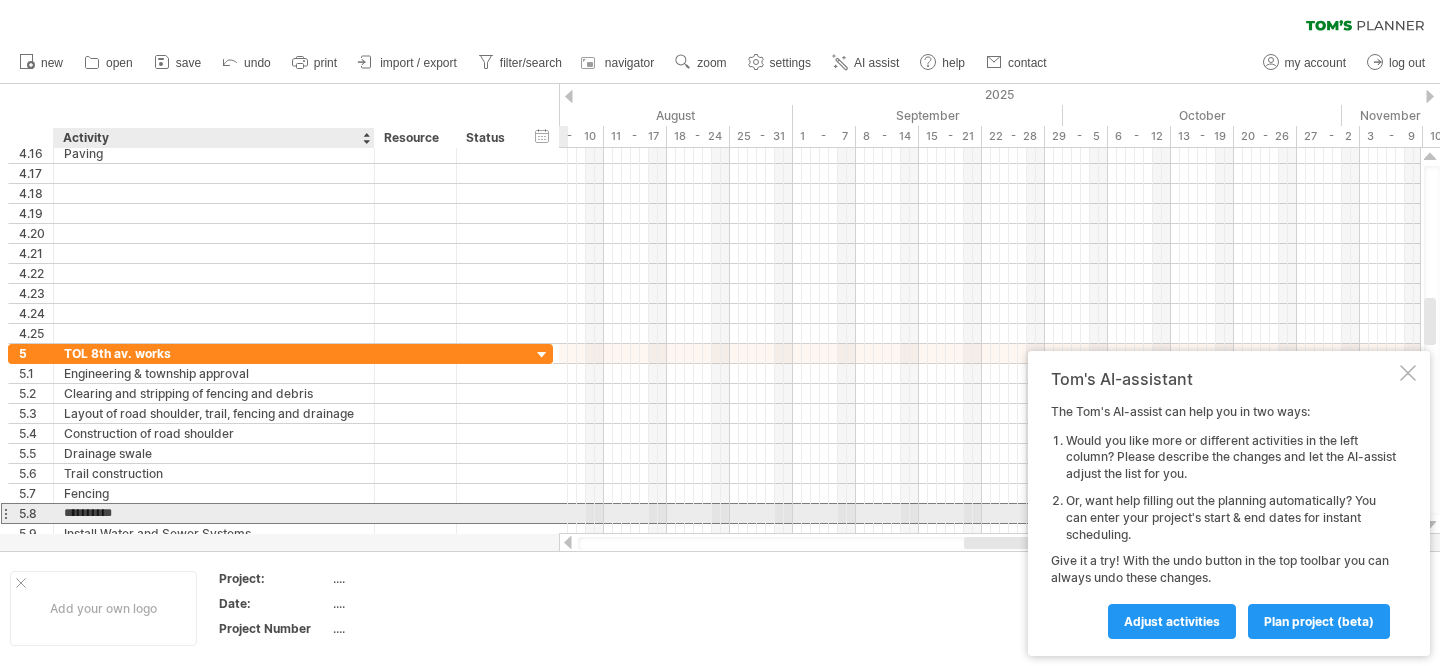 type on "**********" 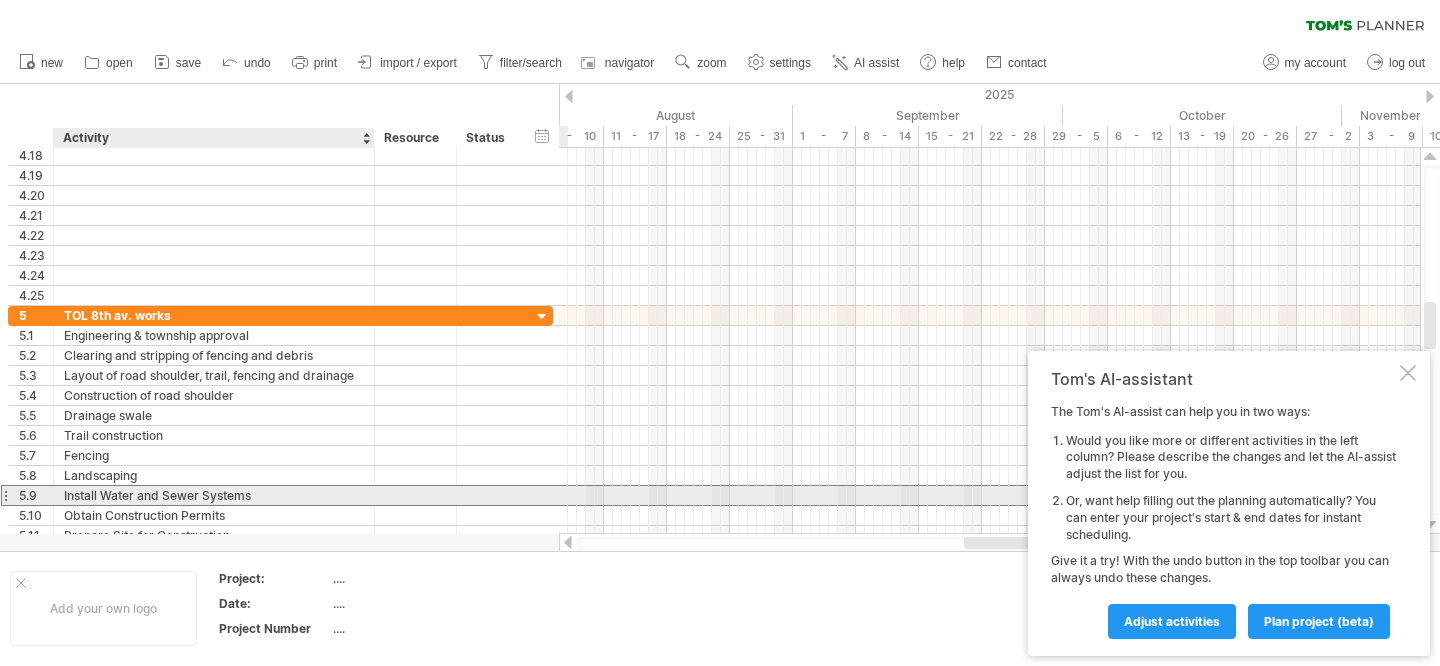 click on "Install Water and Sewer Systems" at bounding box center [214, 495] 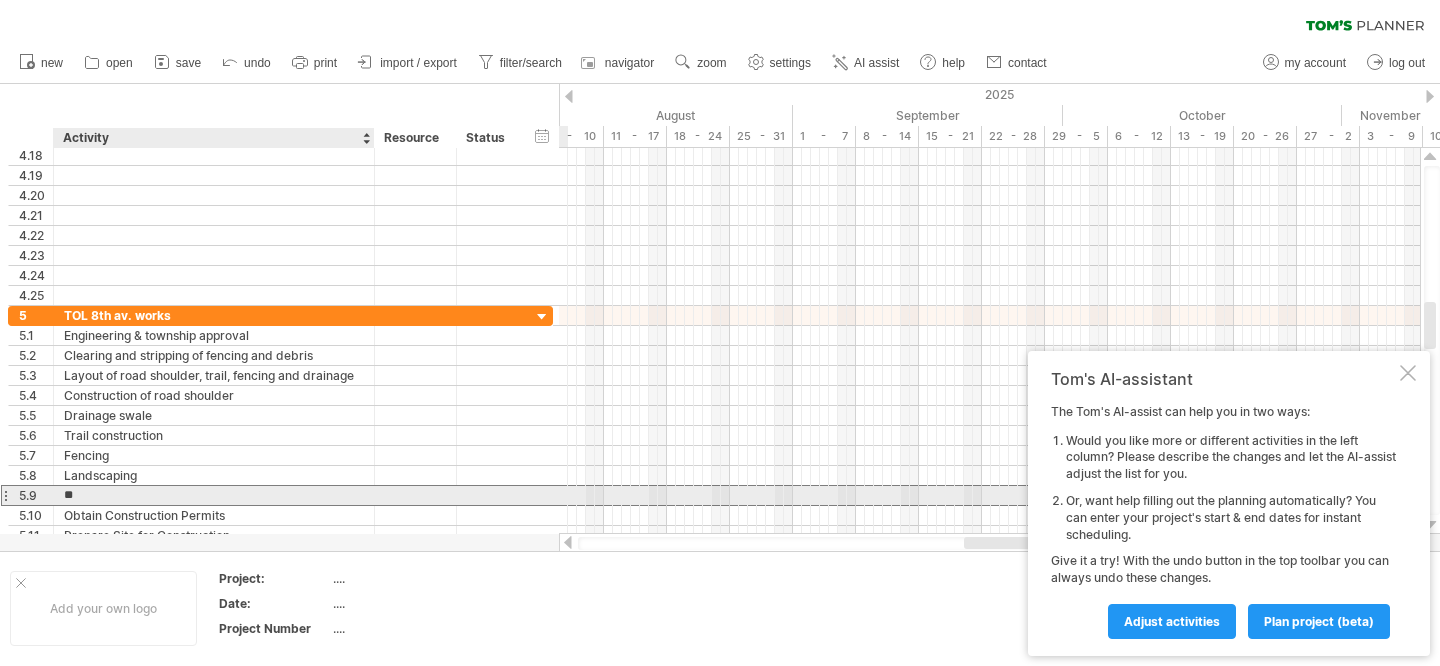 type on "*" 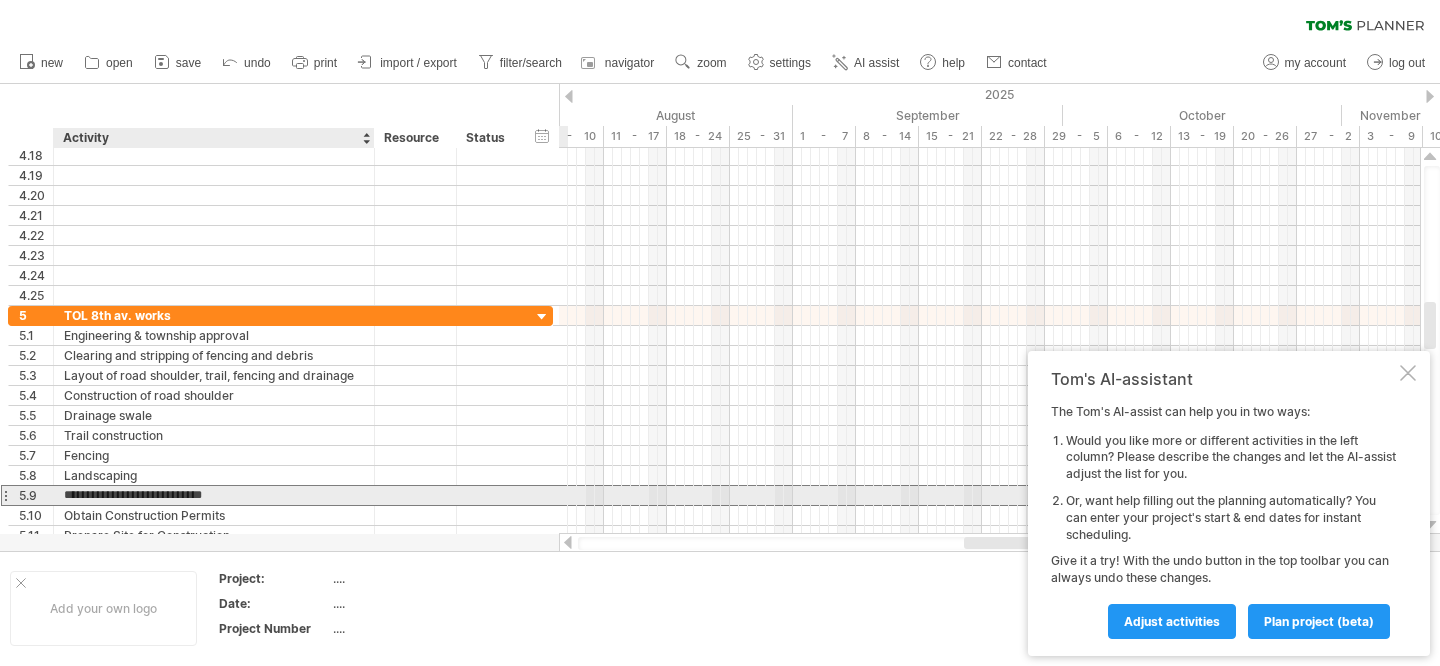 type on "**********" 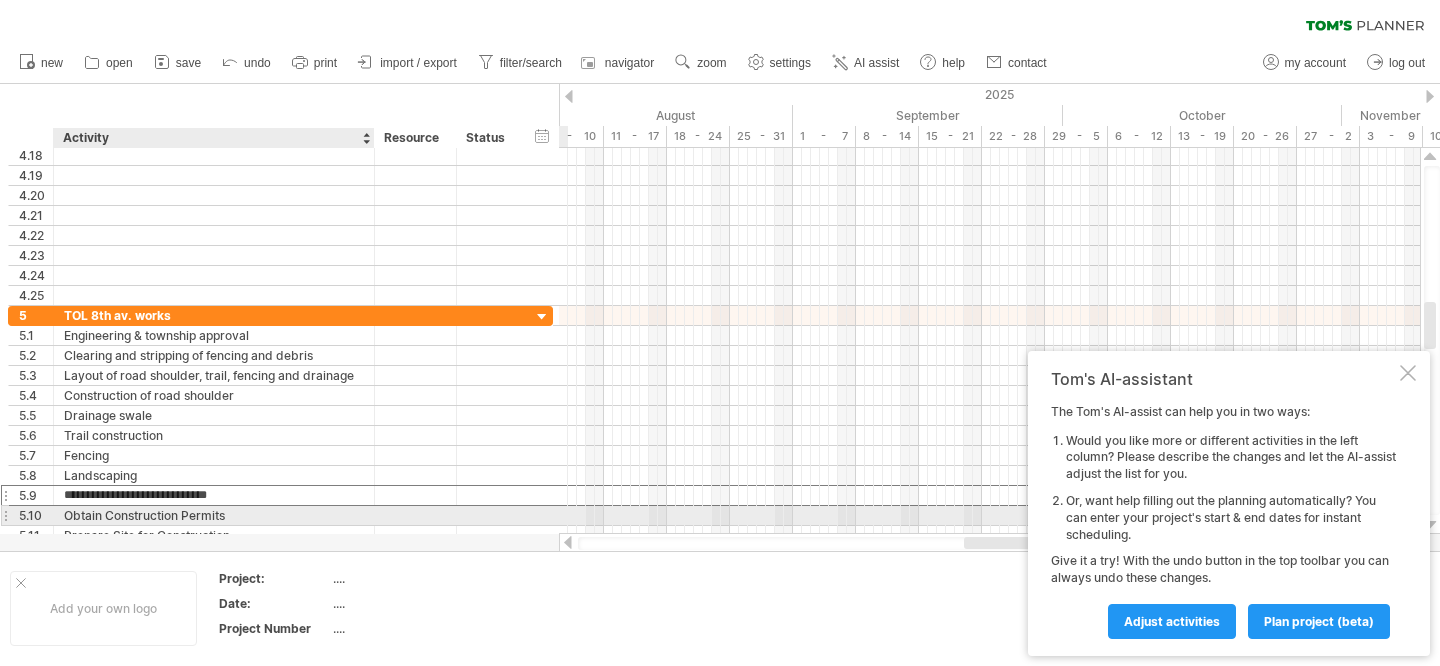 click on "Obtain Construction Permits" at bounding box center [214, 515] 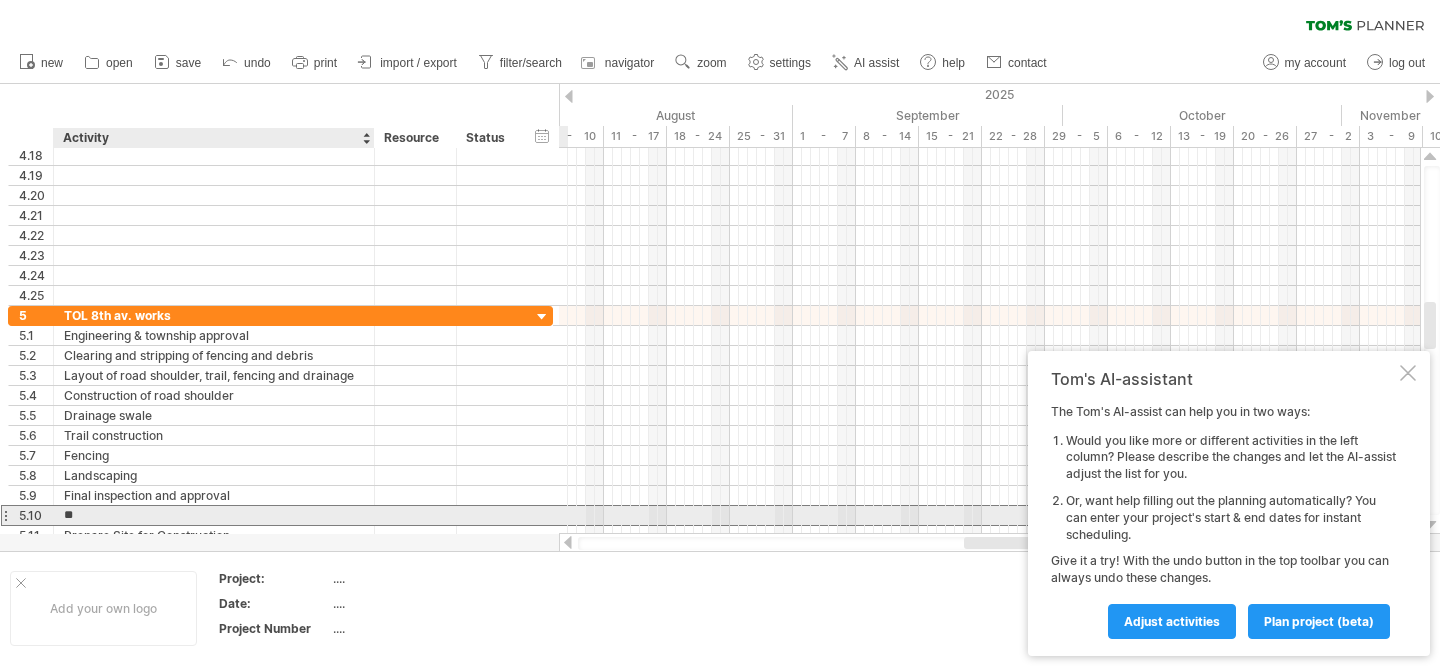 type on "*" 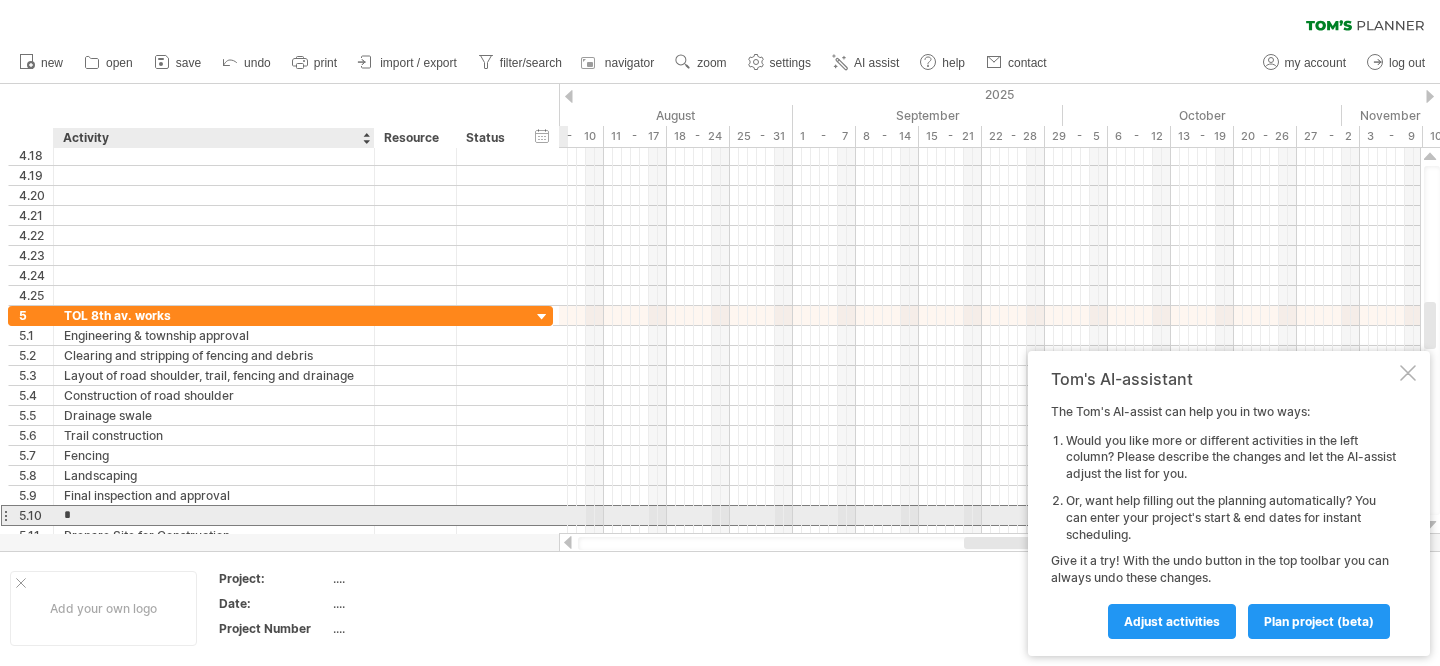 type 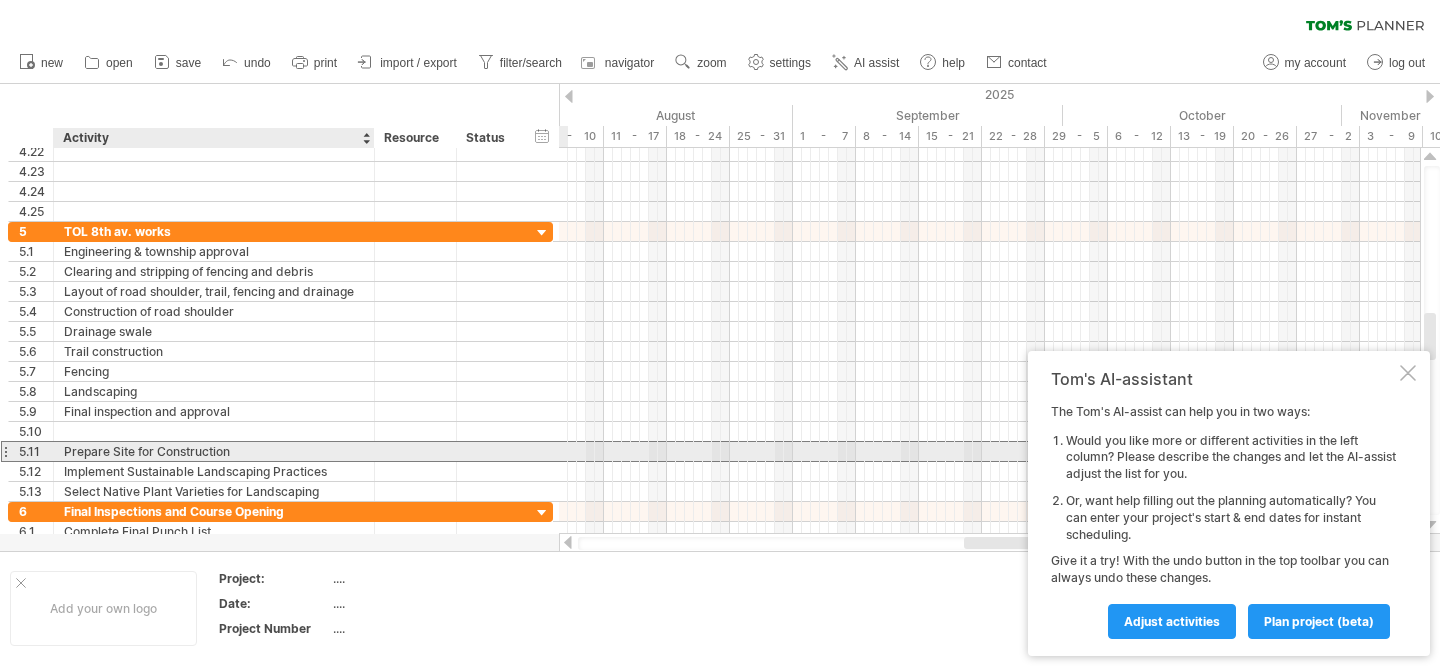 click on "Prepare Site for Construction" at bounding box center [214, 451] 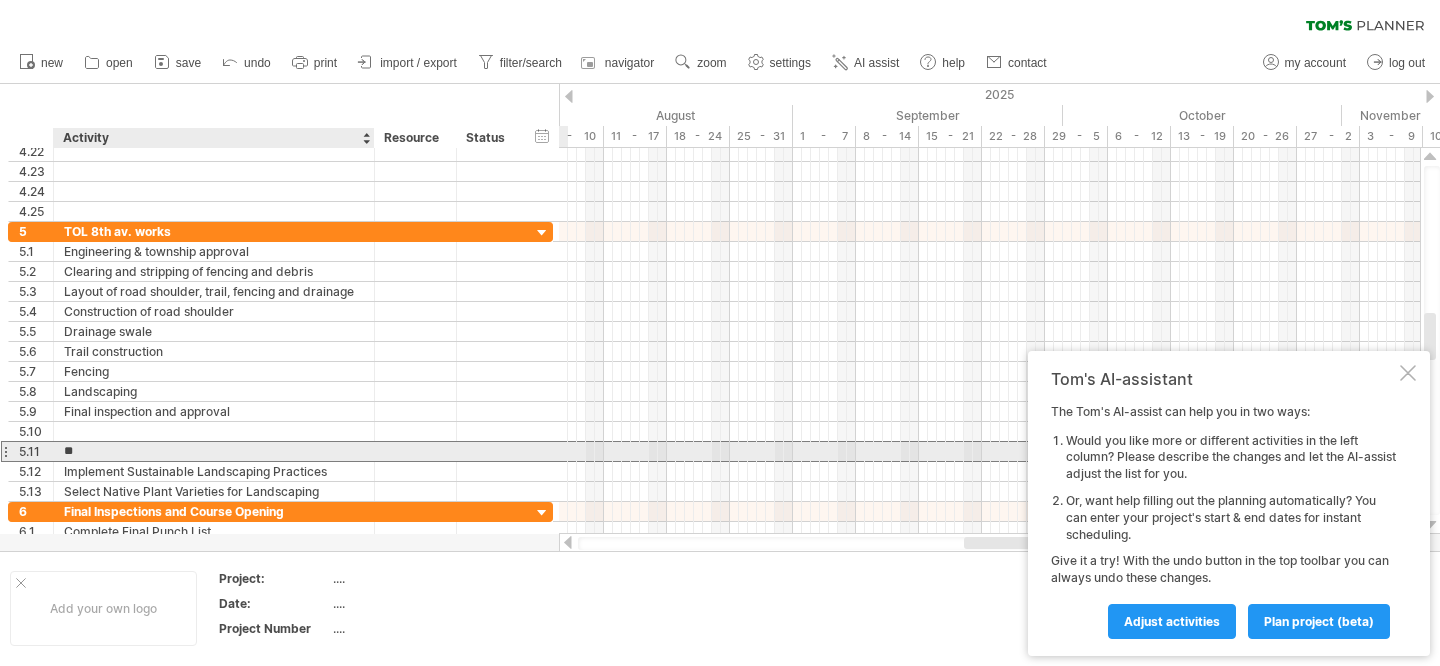 type on "*" 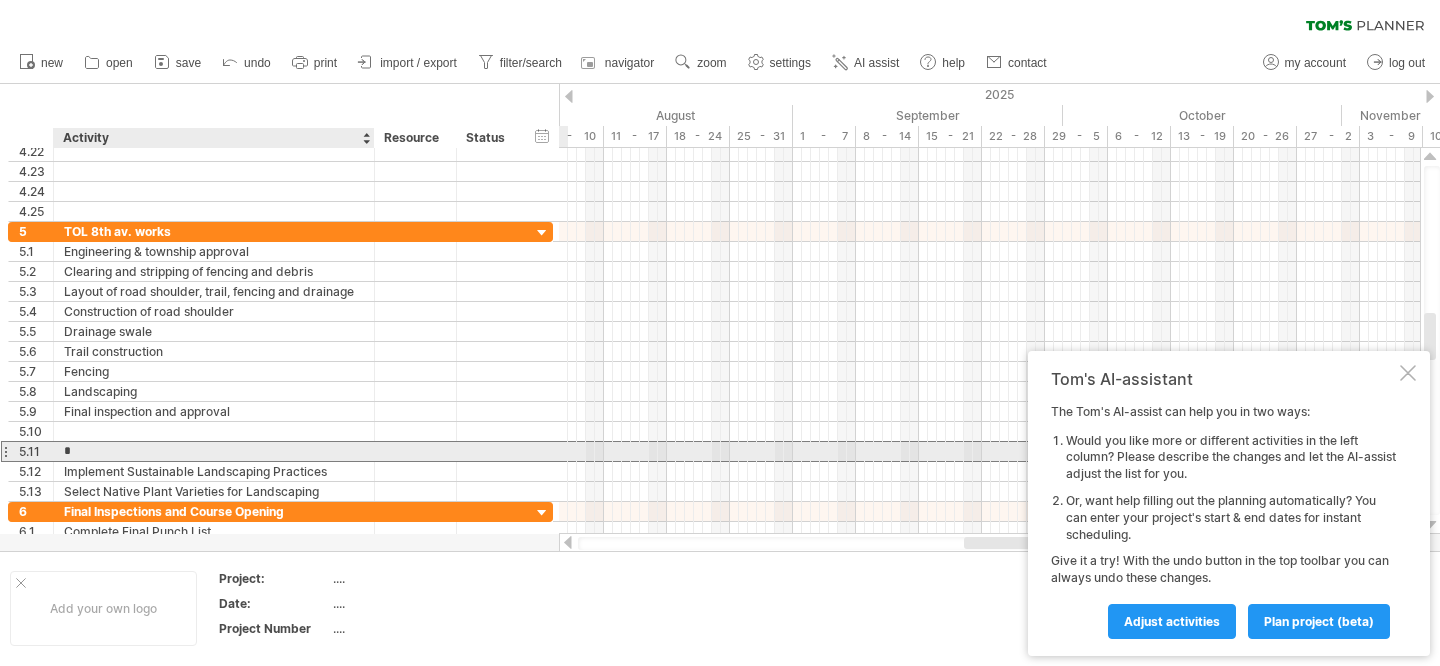 type 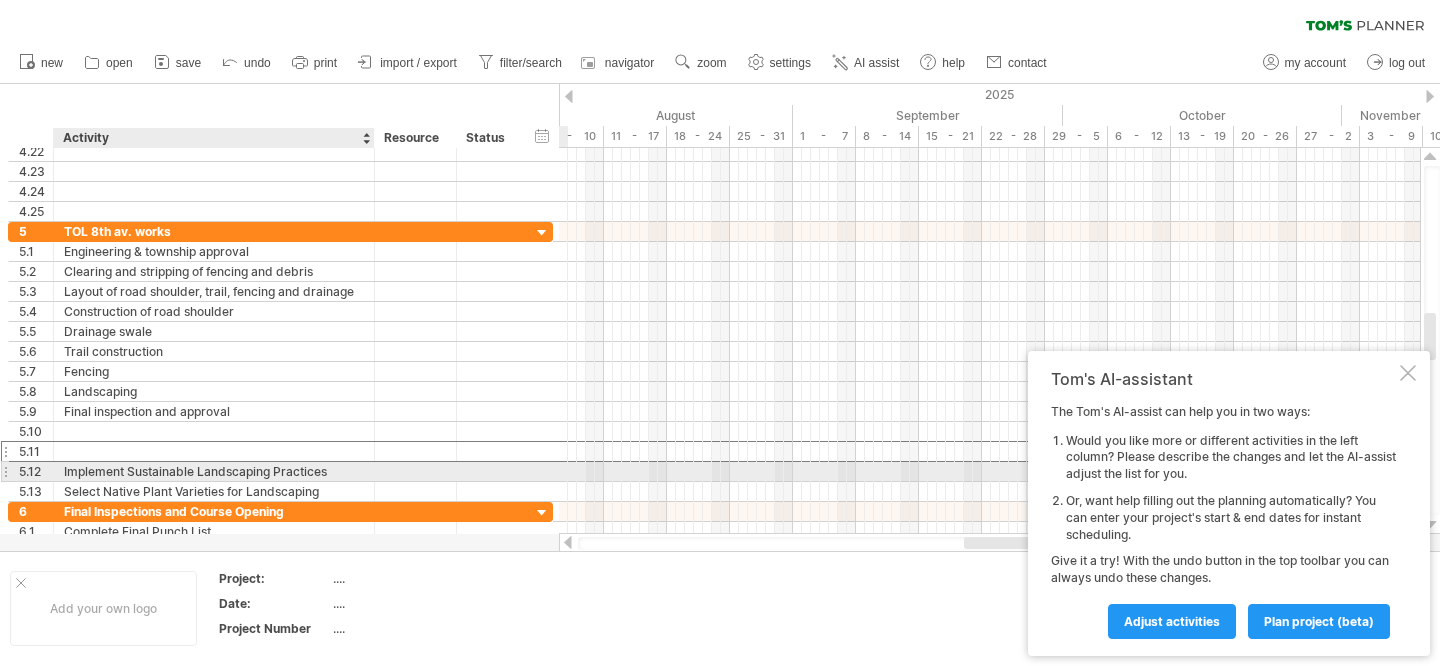 click on "Implement Sustainable Landscaping Practices" at bounding box center (214, 471) 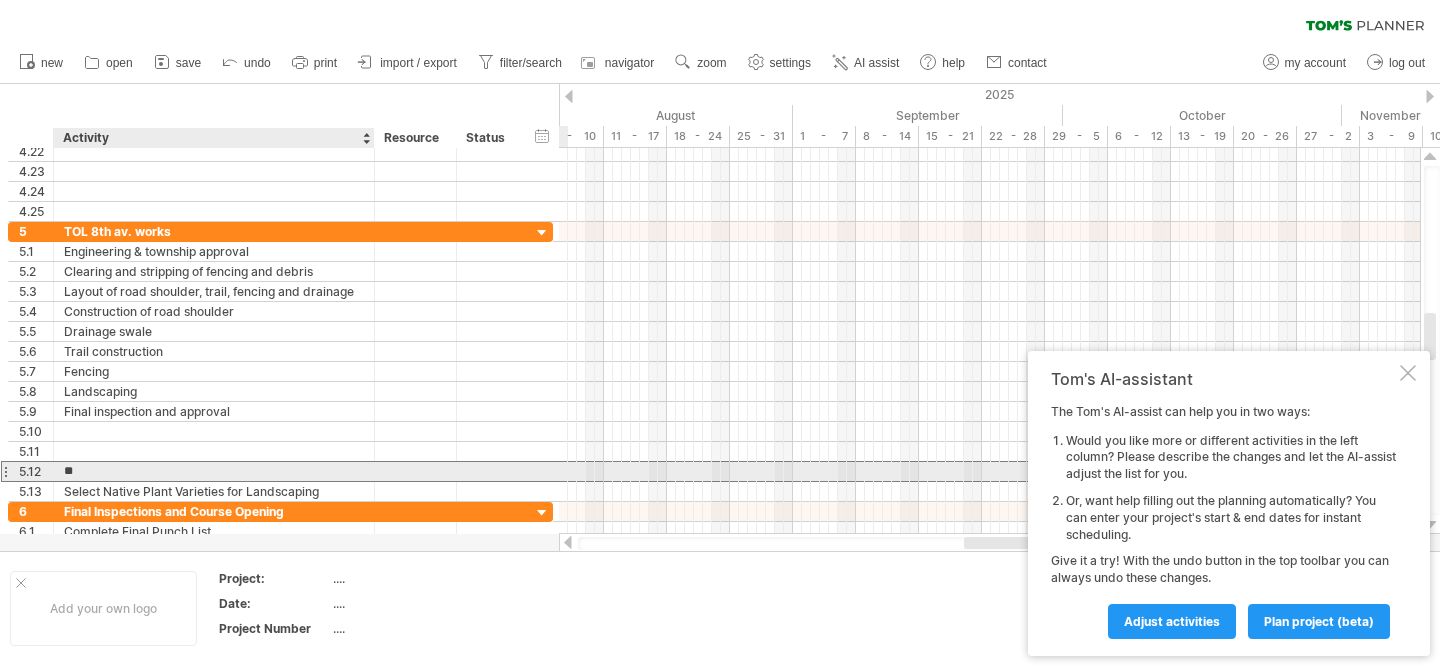 type on "*" 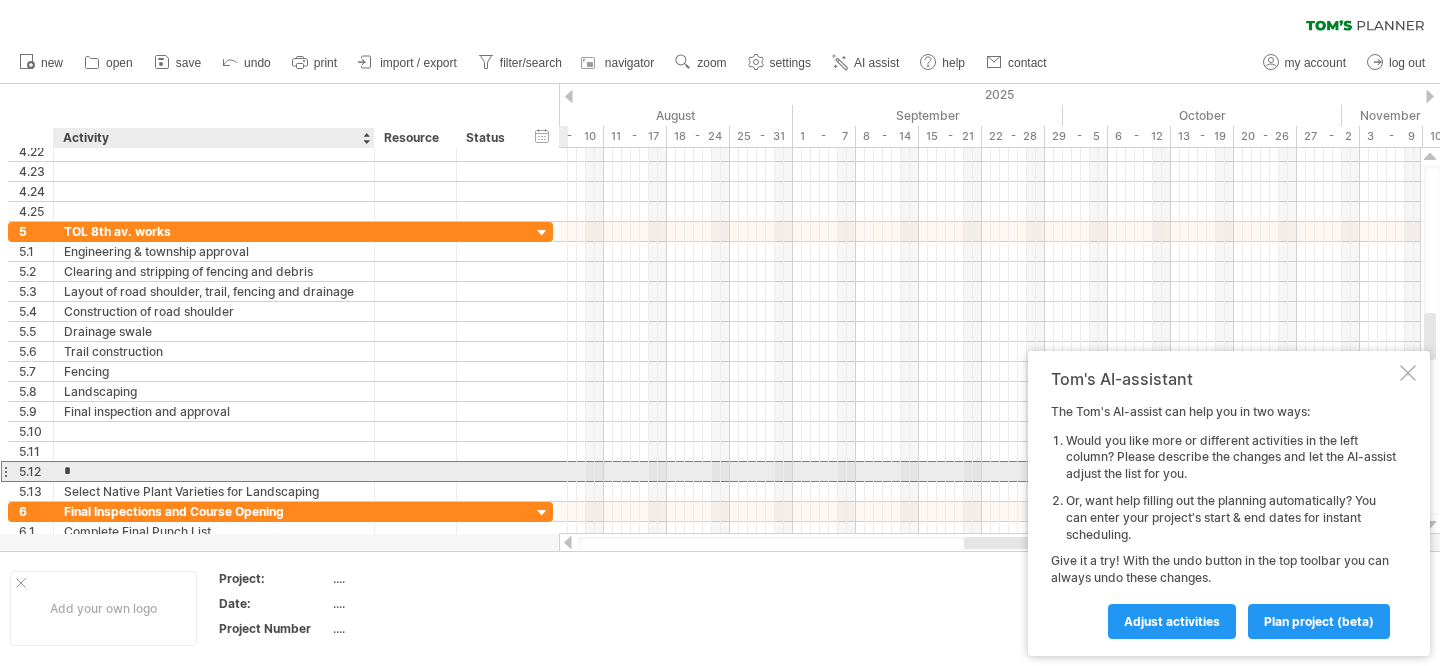 type 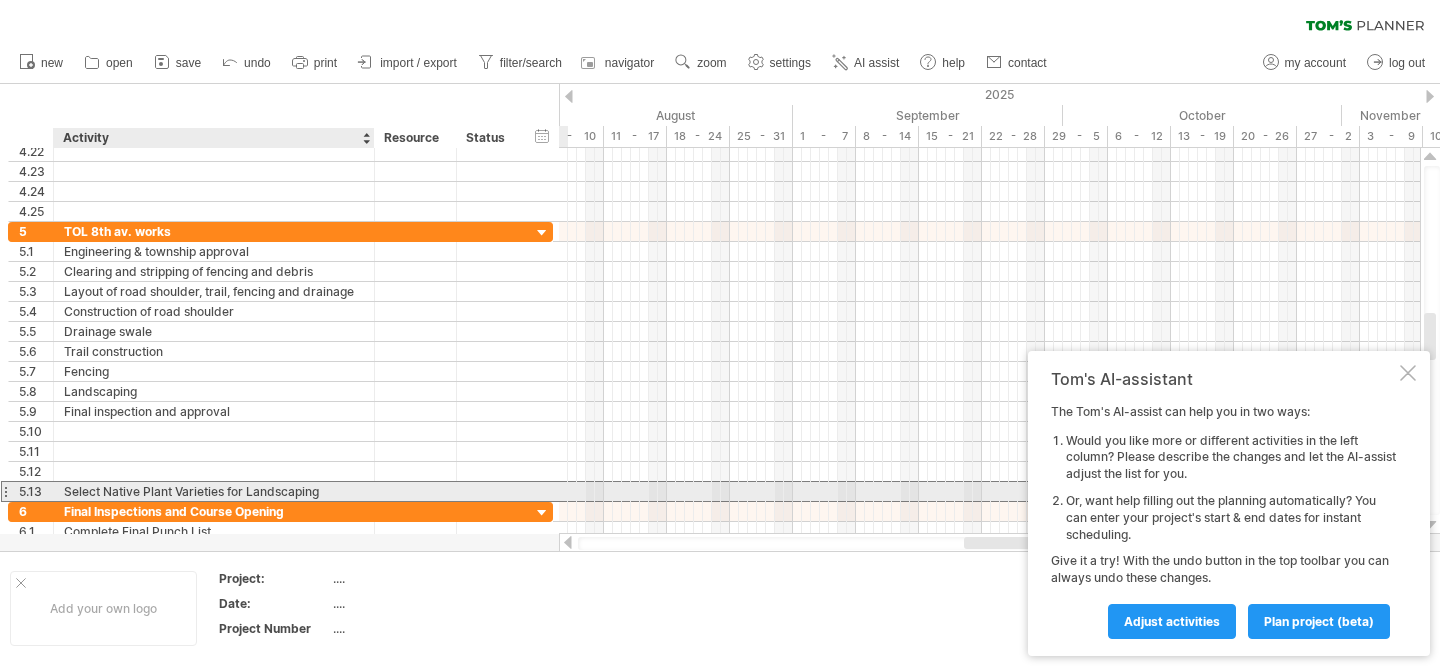 click on "Select Native Plant Varieties for Landscaping" at bounding box center [214, 491] 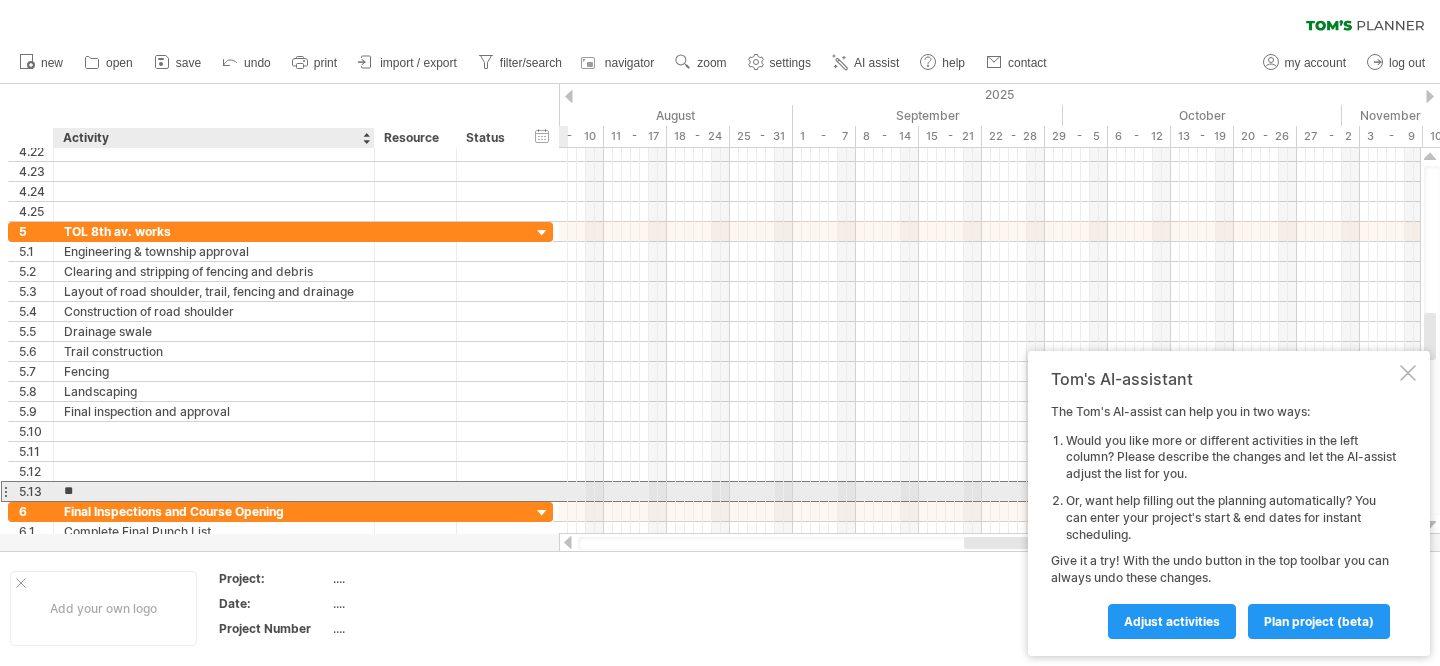 type on "*" 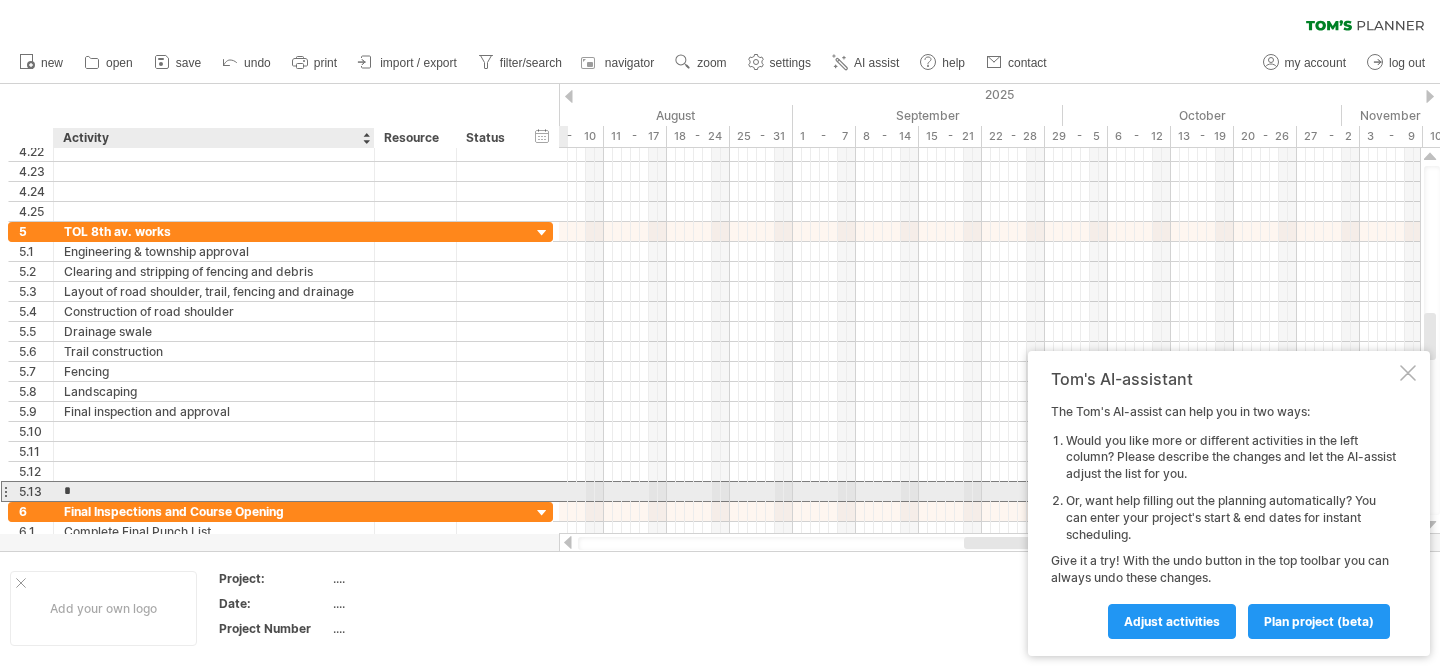 type 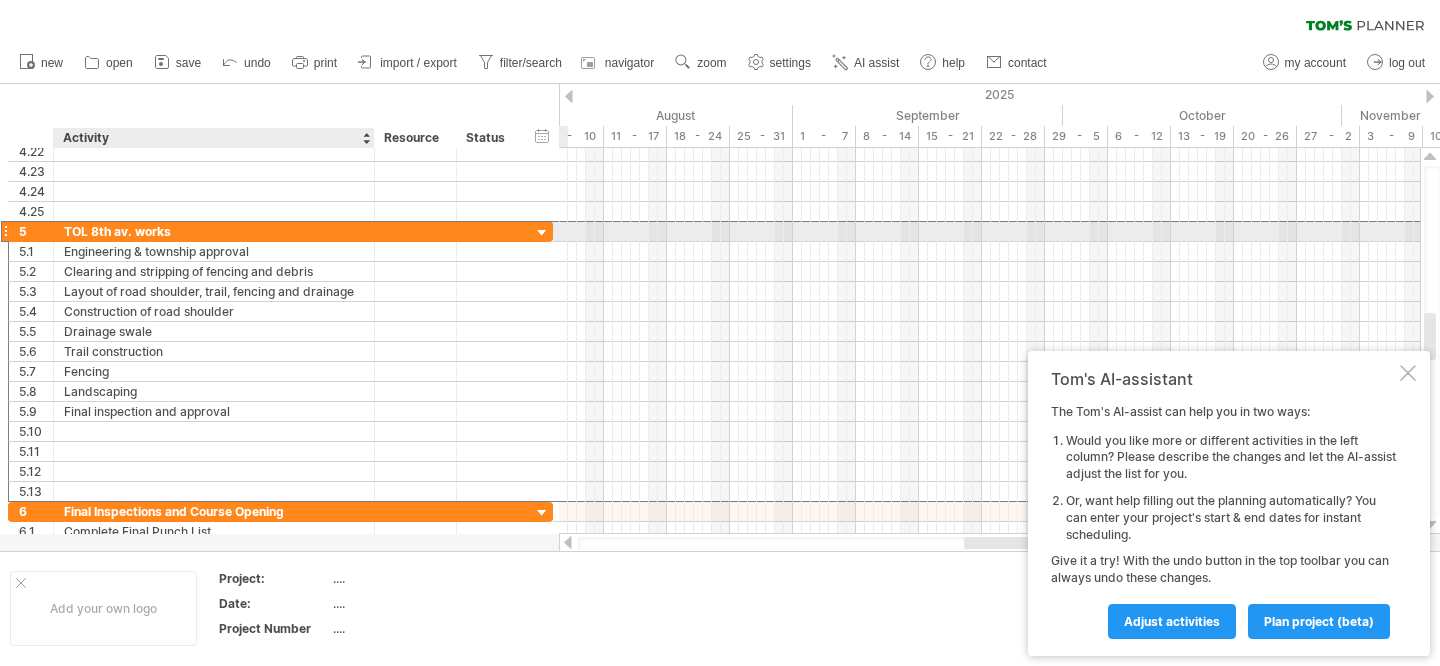 click on "TOL 8th av. works" at bounding box center [214, 231] 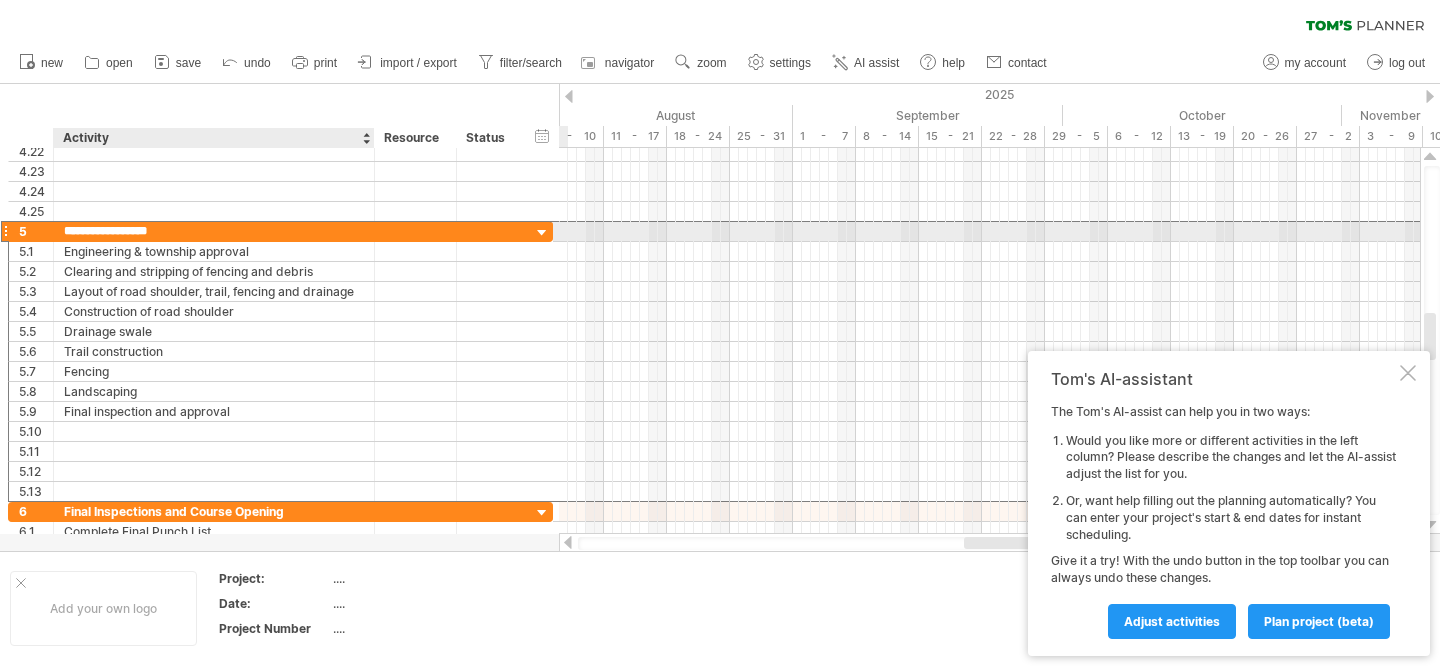 type on "**********" 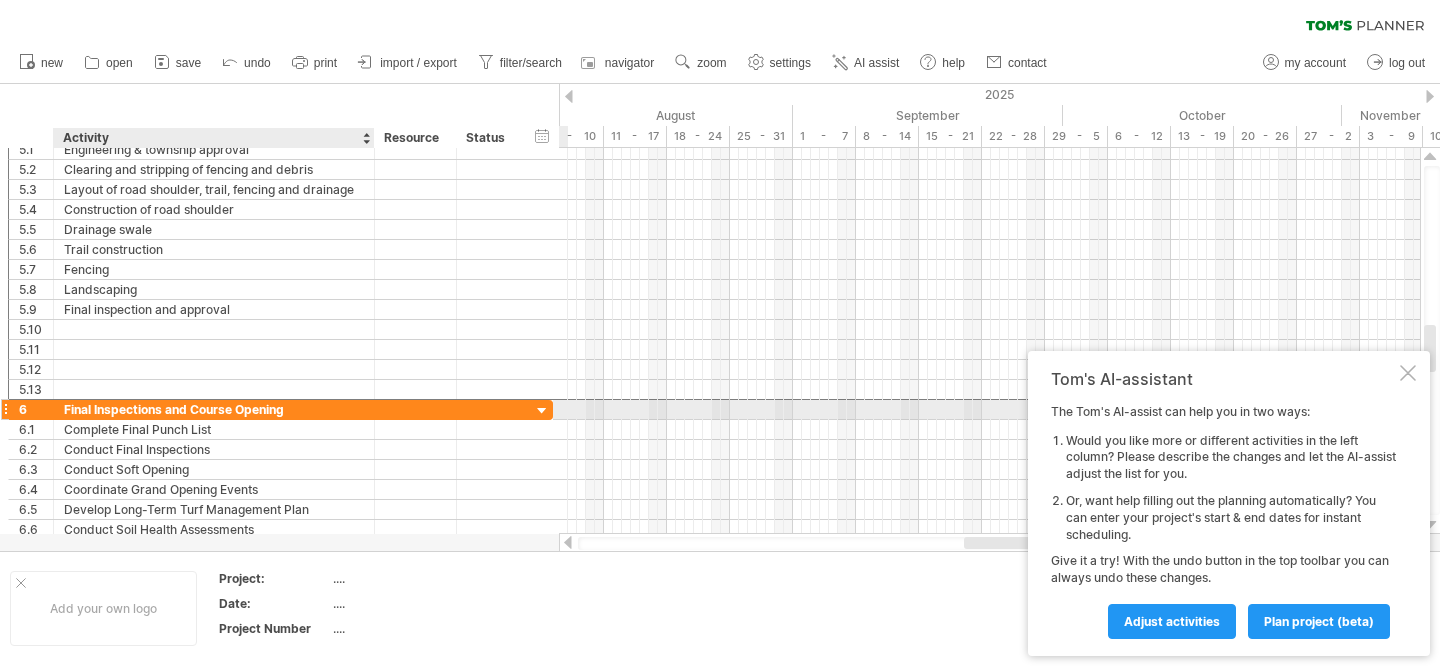 click on "Final Inspections and Course Opening" at bounding box center [214, 409] 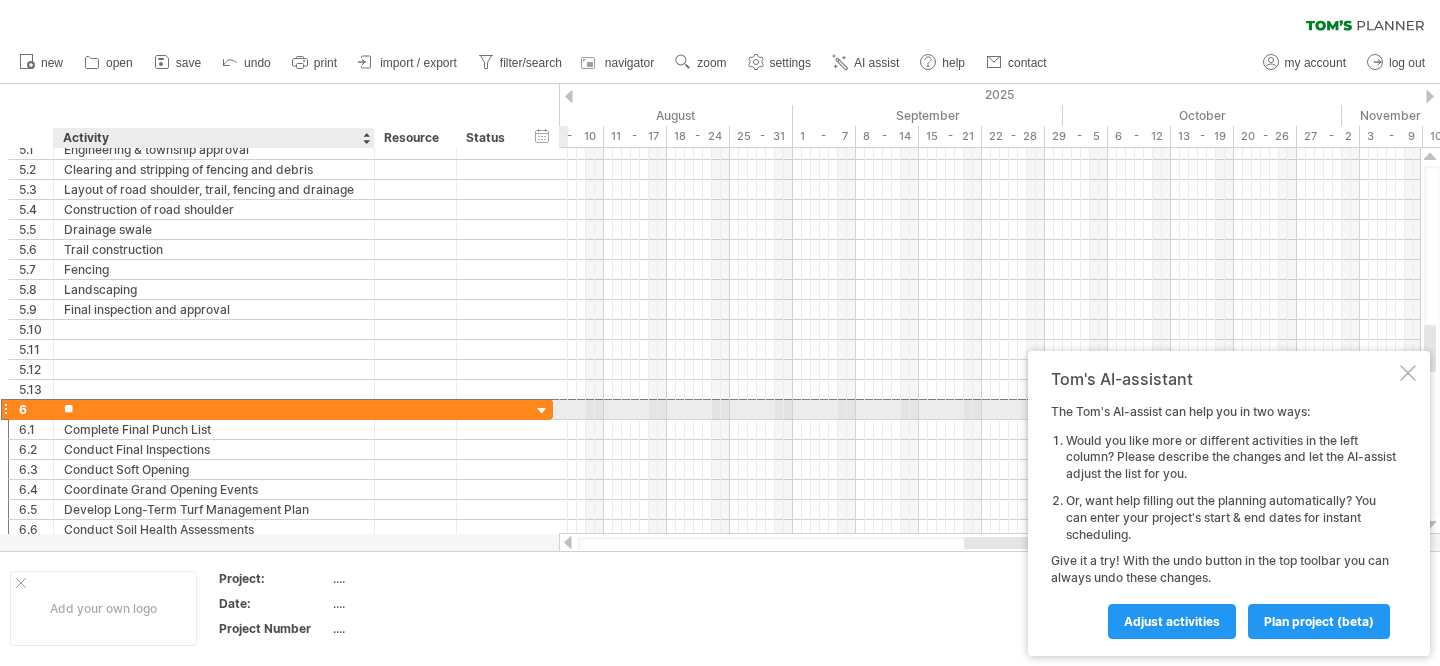 type on "*" 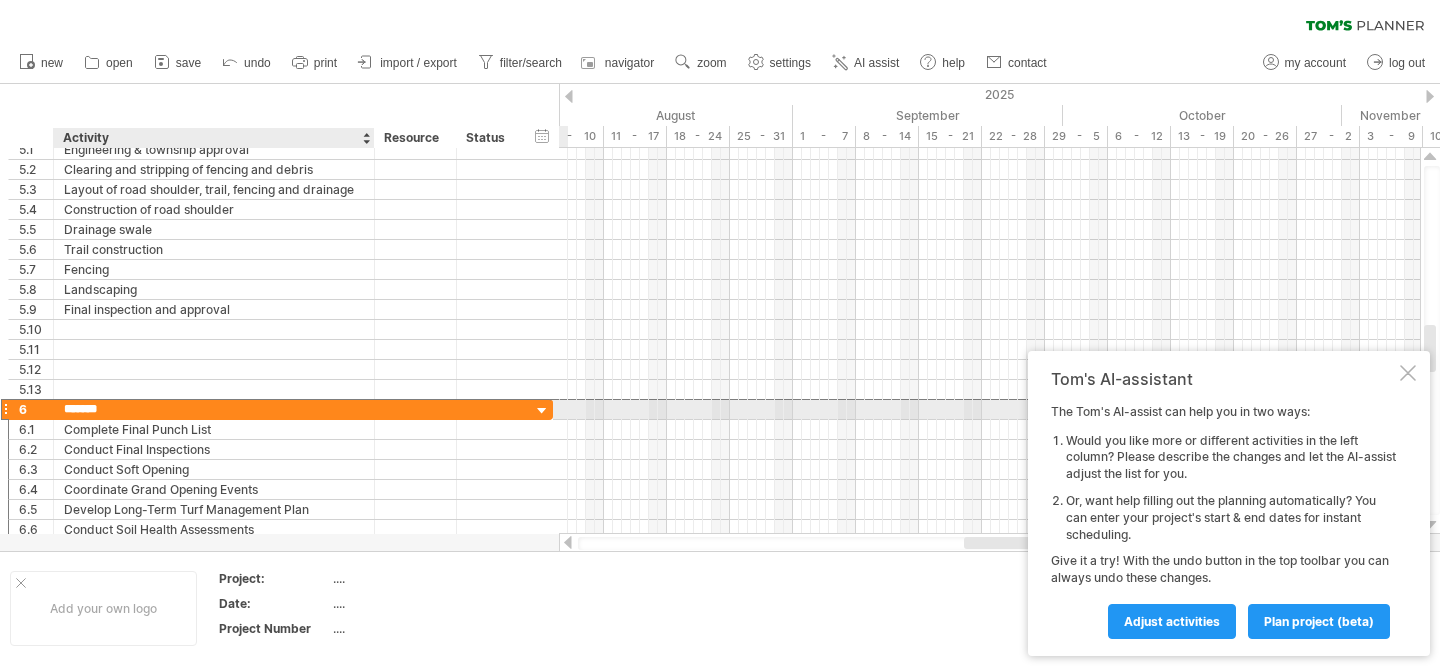 type on "******" 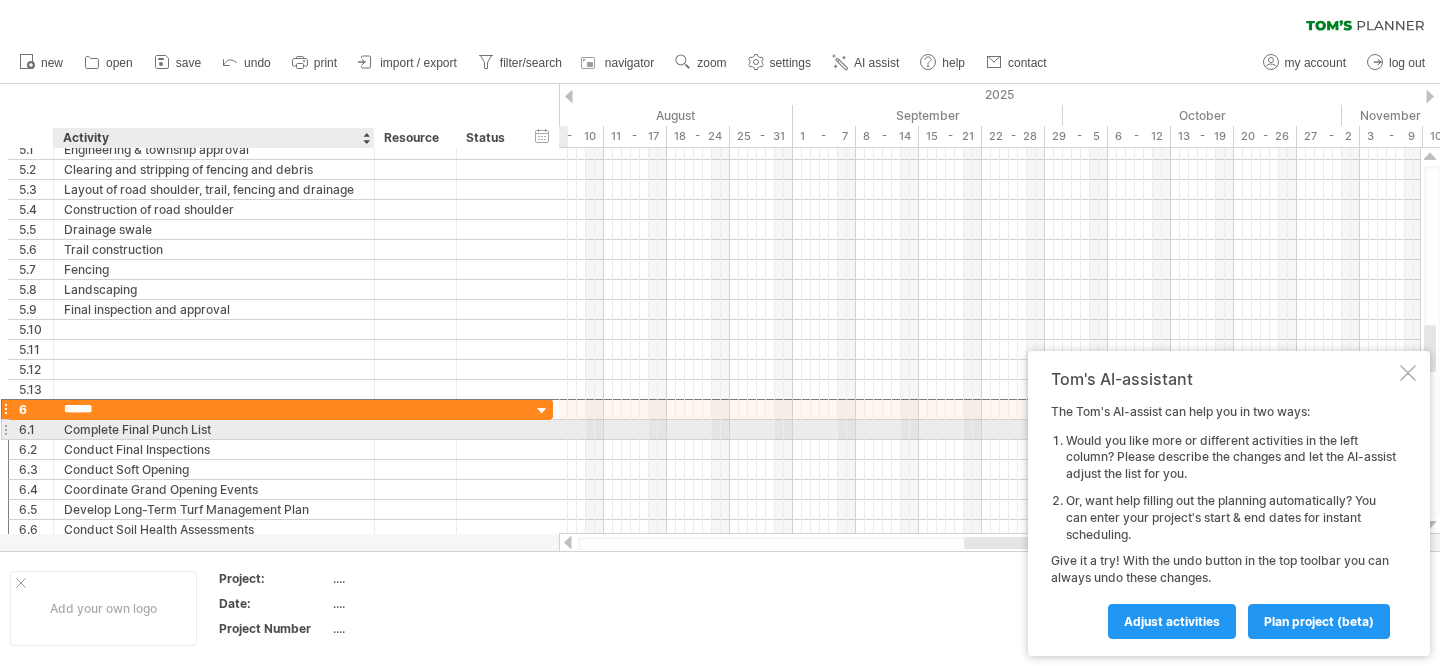 click on "Complete Final Punch List" at bounding box center [214, 429] 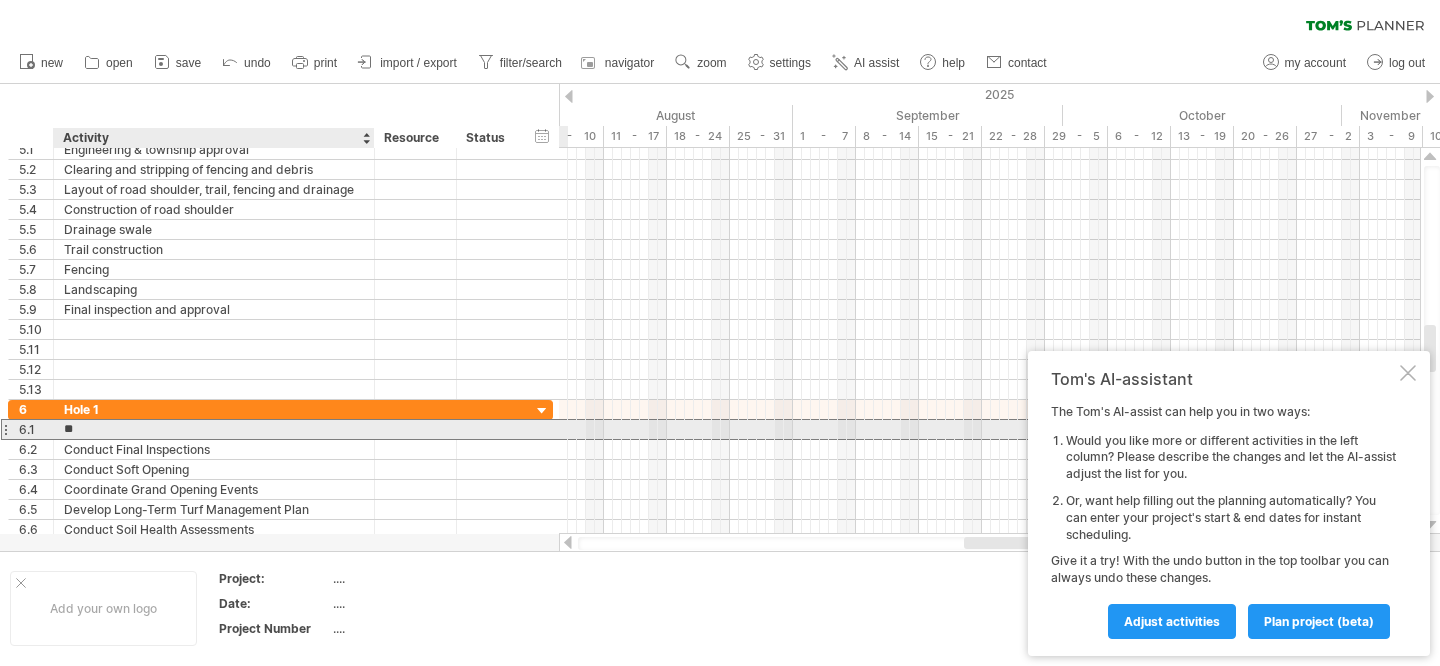 type on "*" 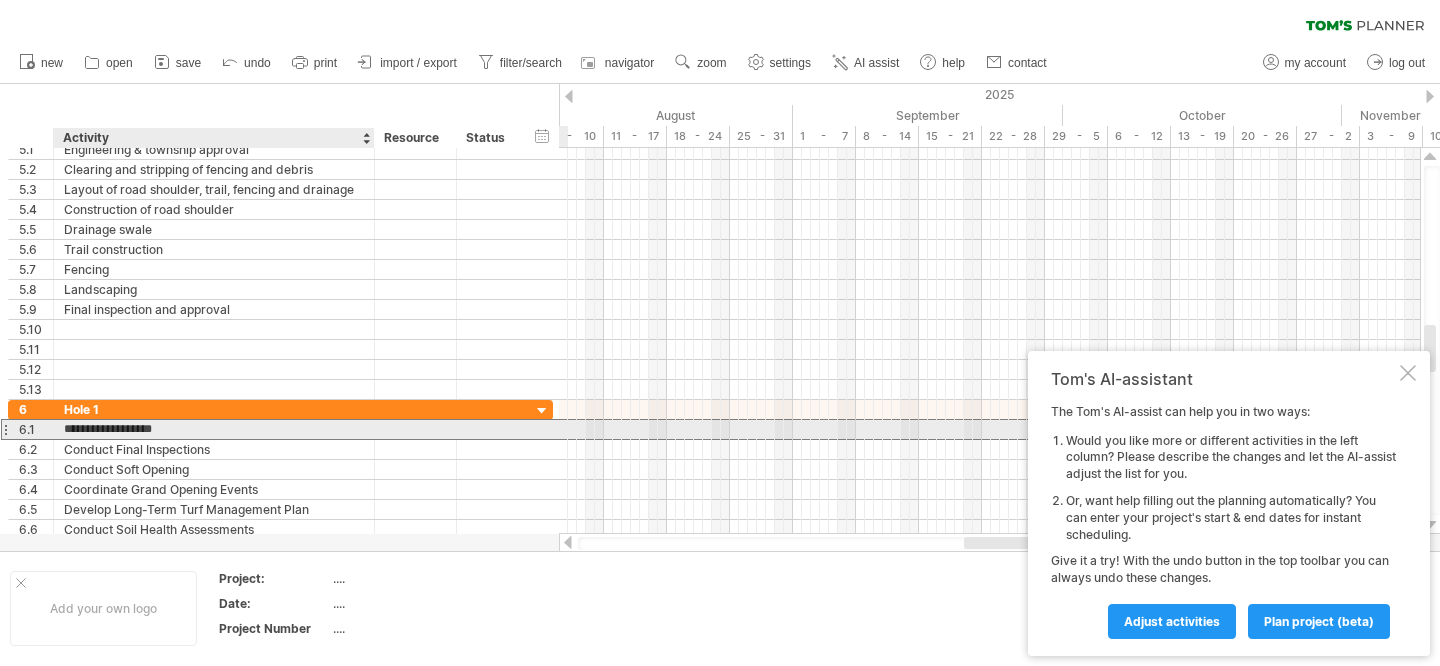 type on "**********" 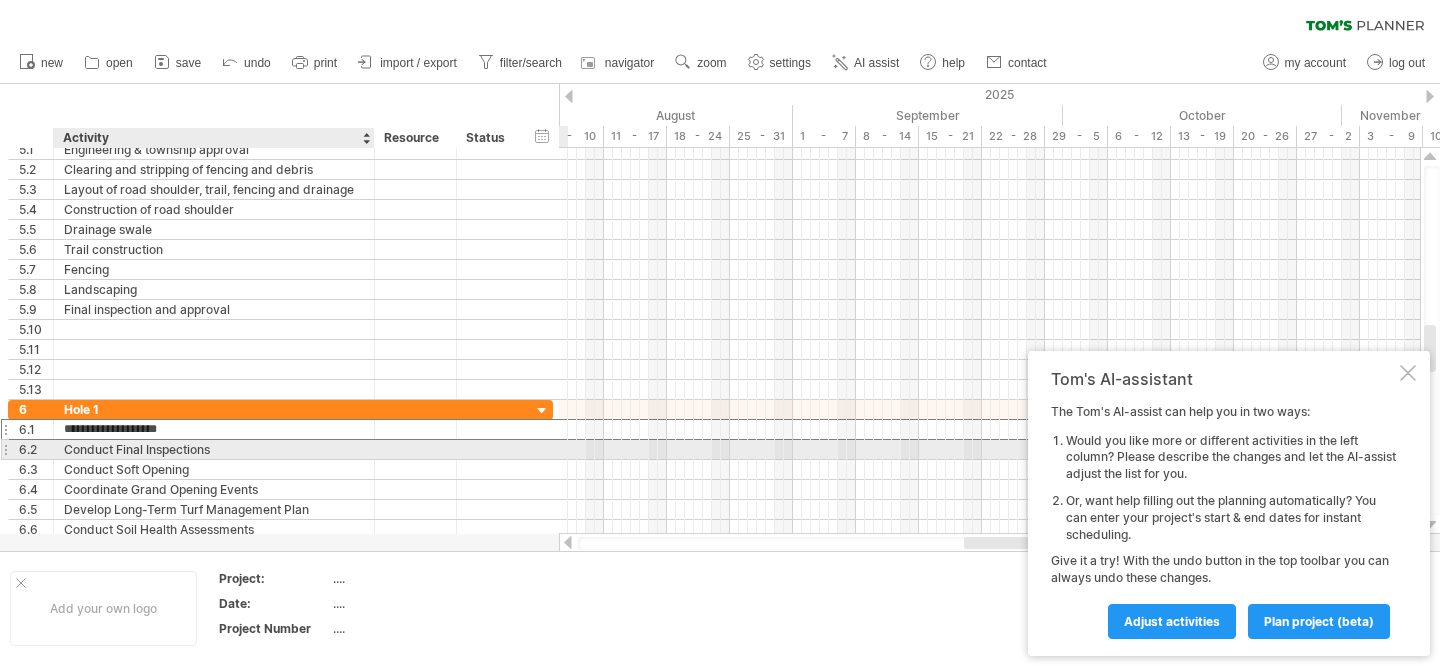 click on "Conduct Final Inspections" at bounding box center [214, 449] 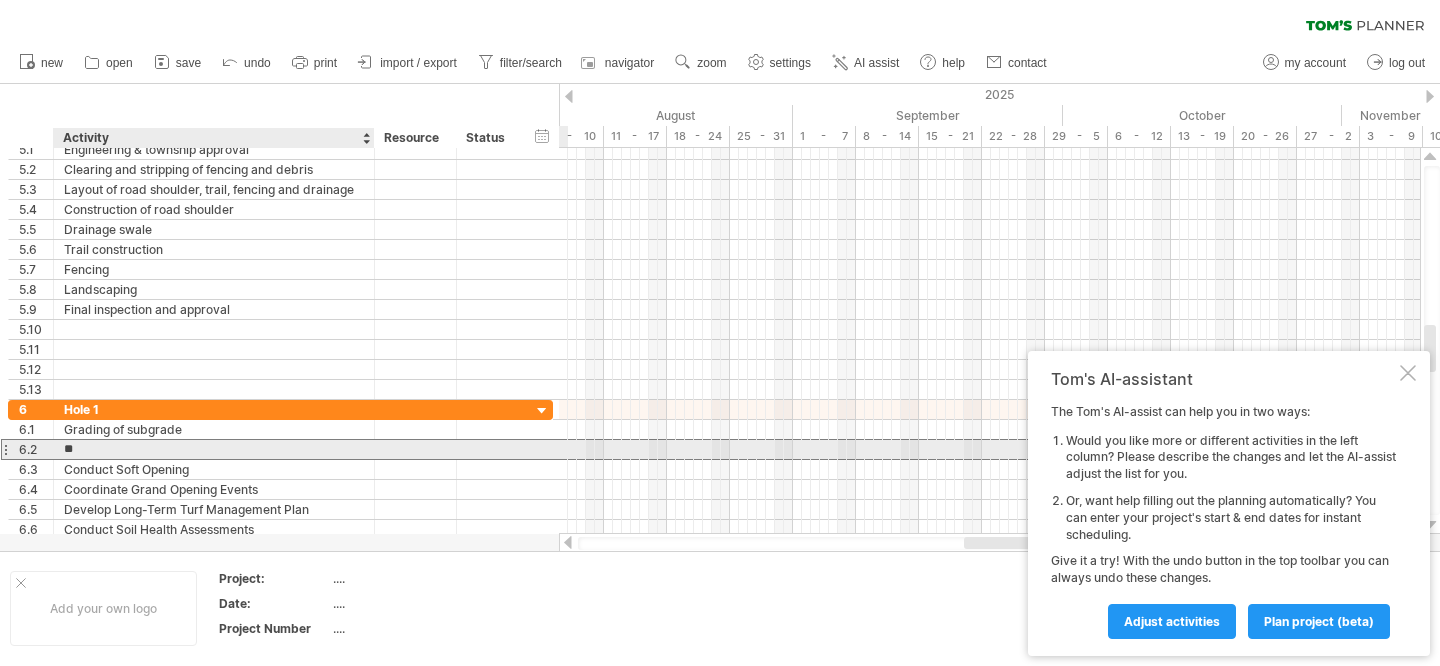 type on "*" 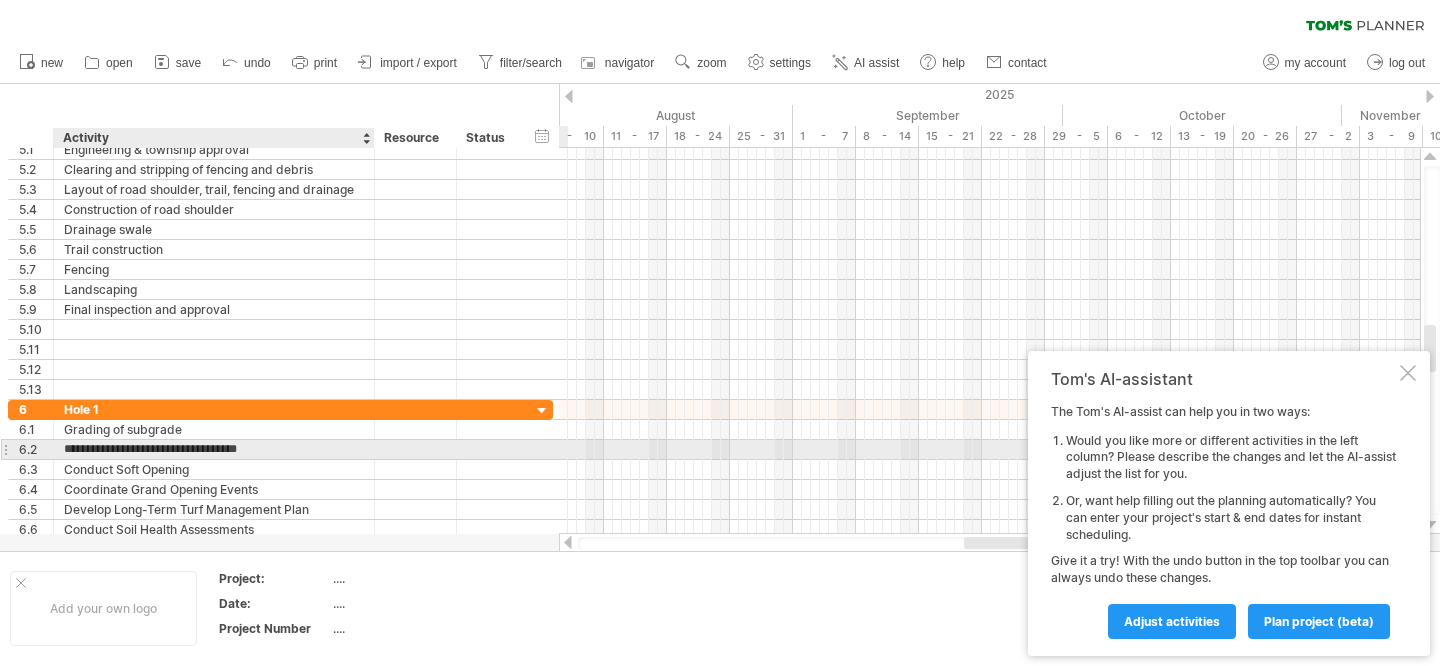 type on "**********" 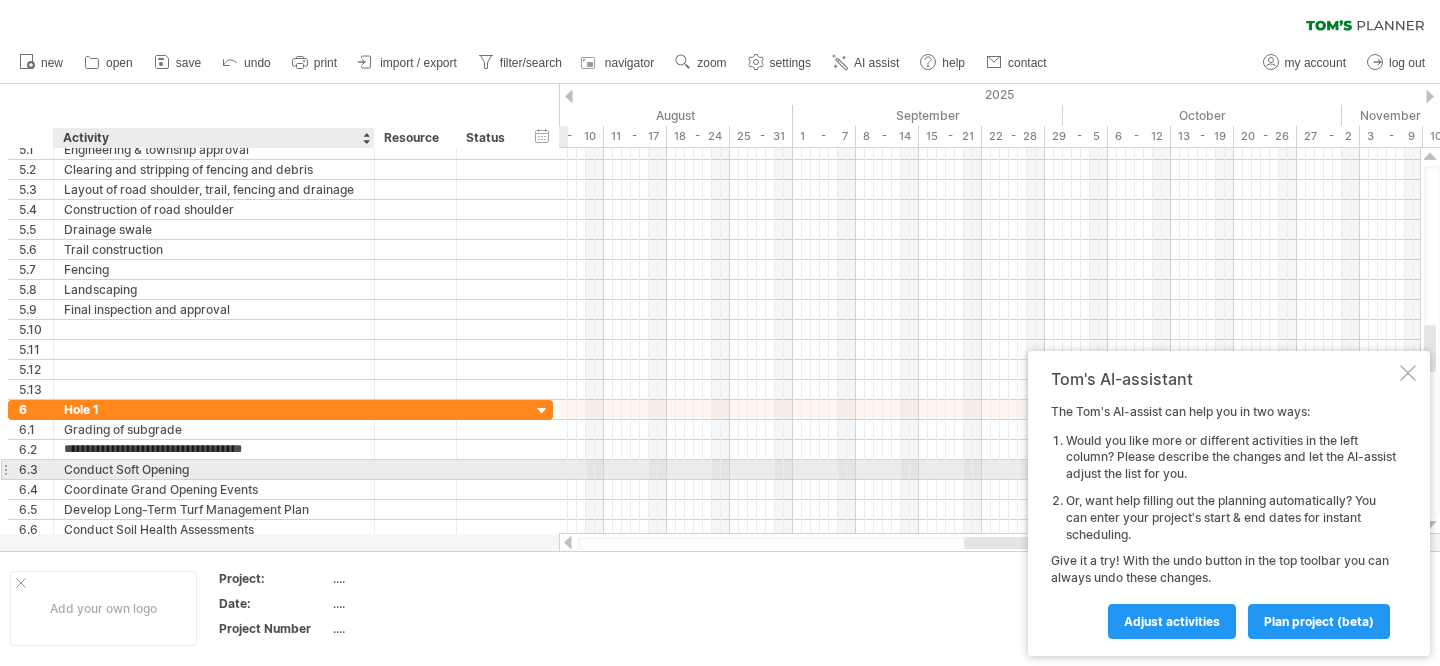 click on "Conduct Soft Opening" at bounding box center [214, 469] 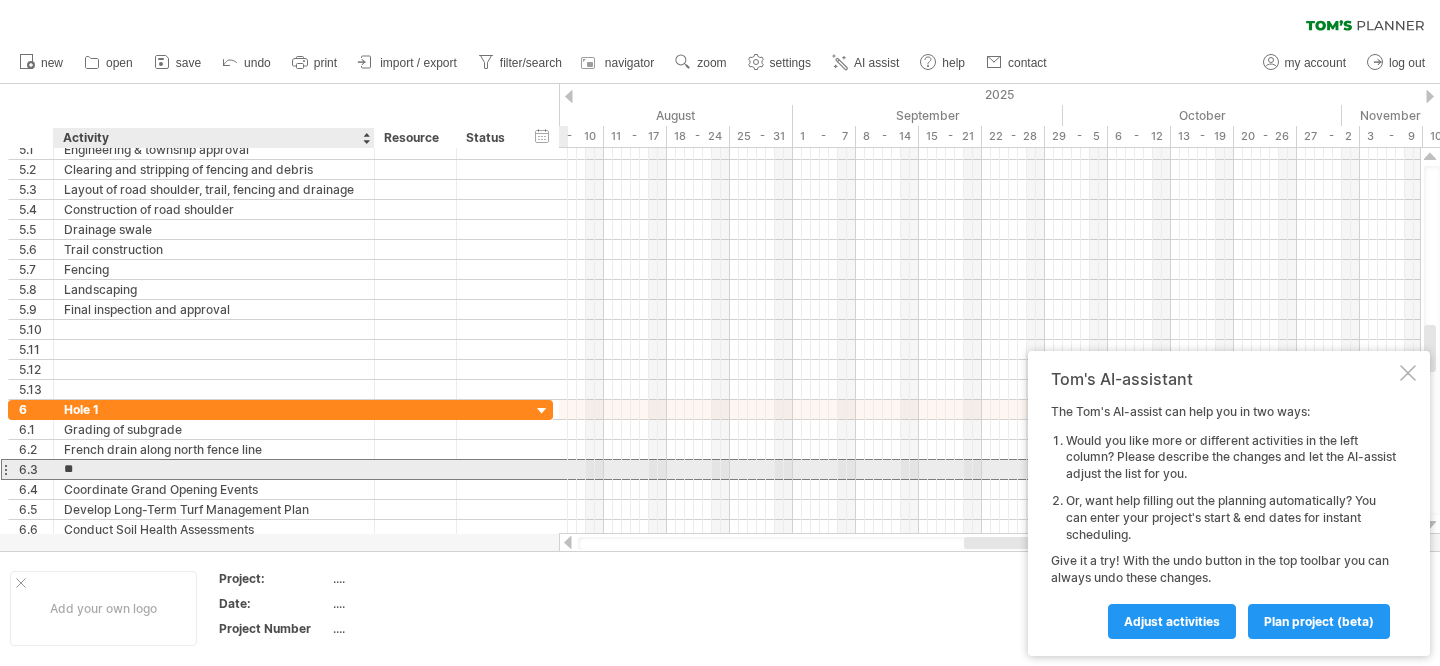 type on "*" 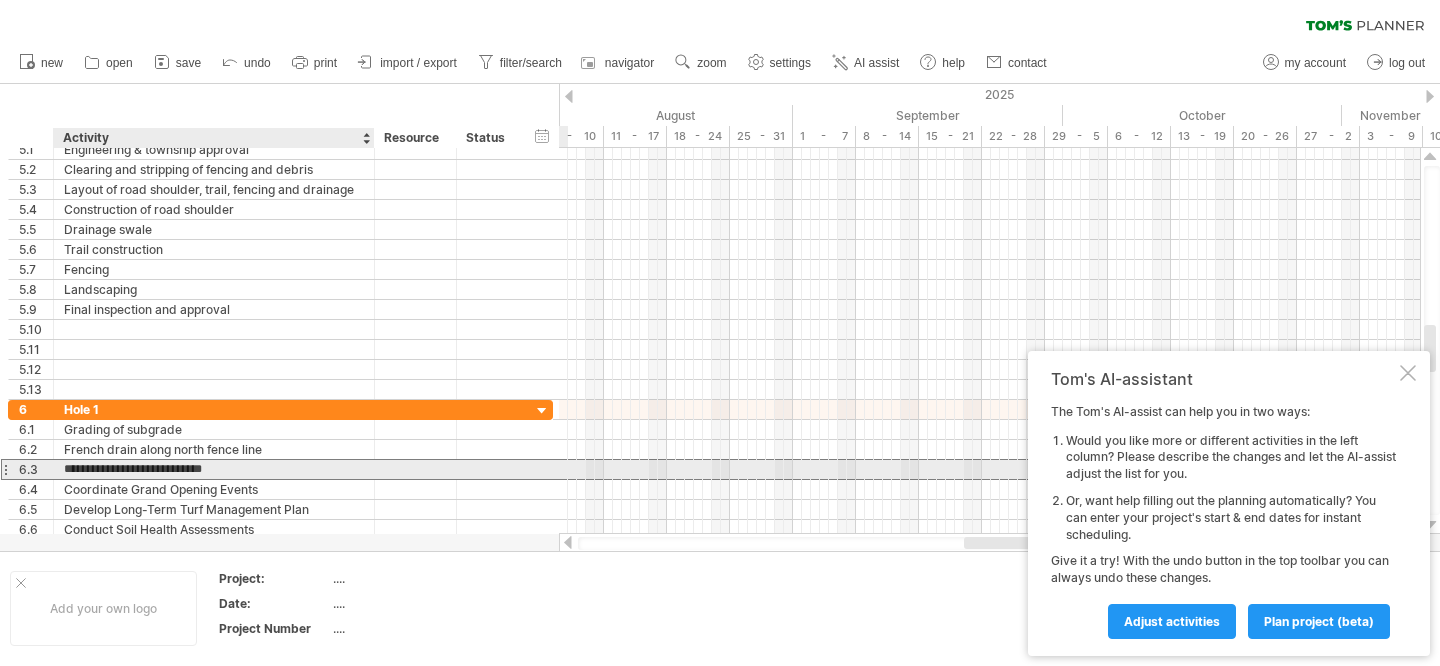 type on "**********" 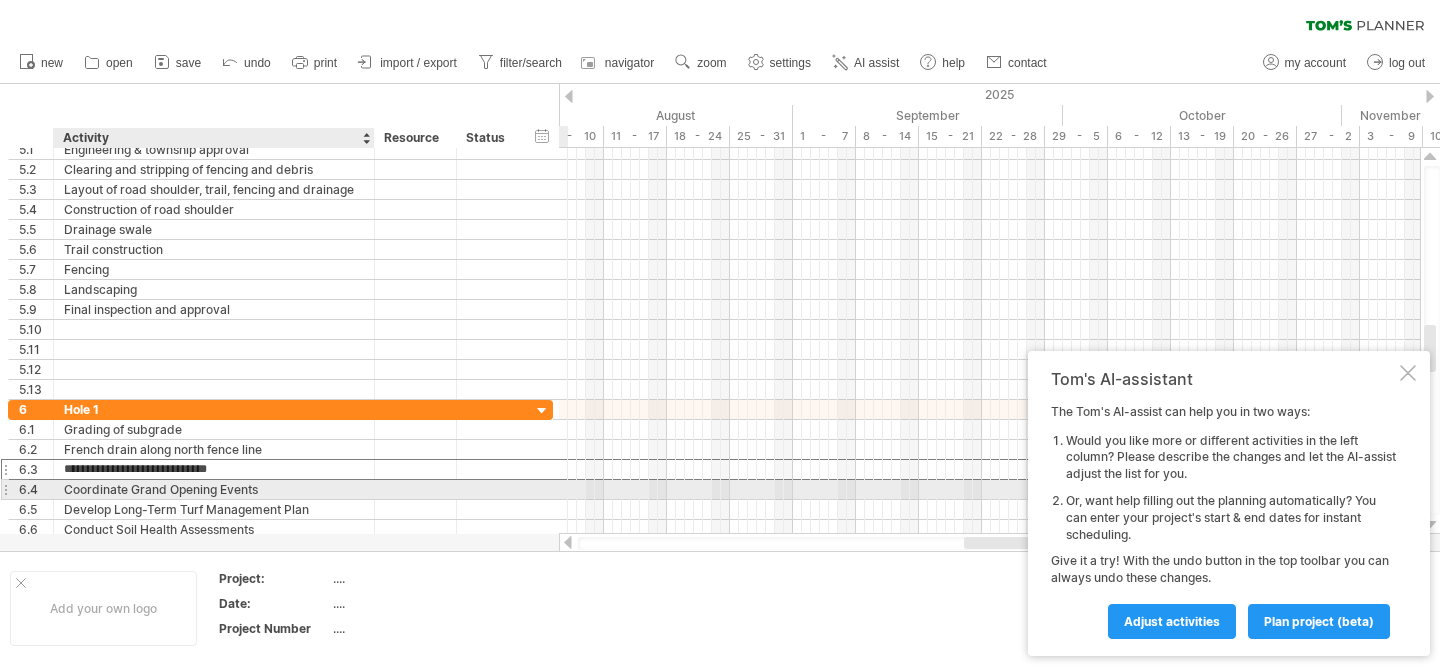 click on "Coordinate Grand Opening Events" at bounding box center (214, 489) 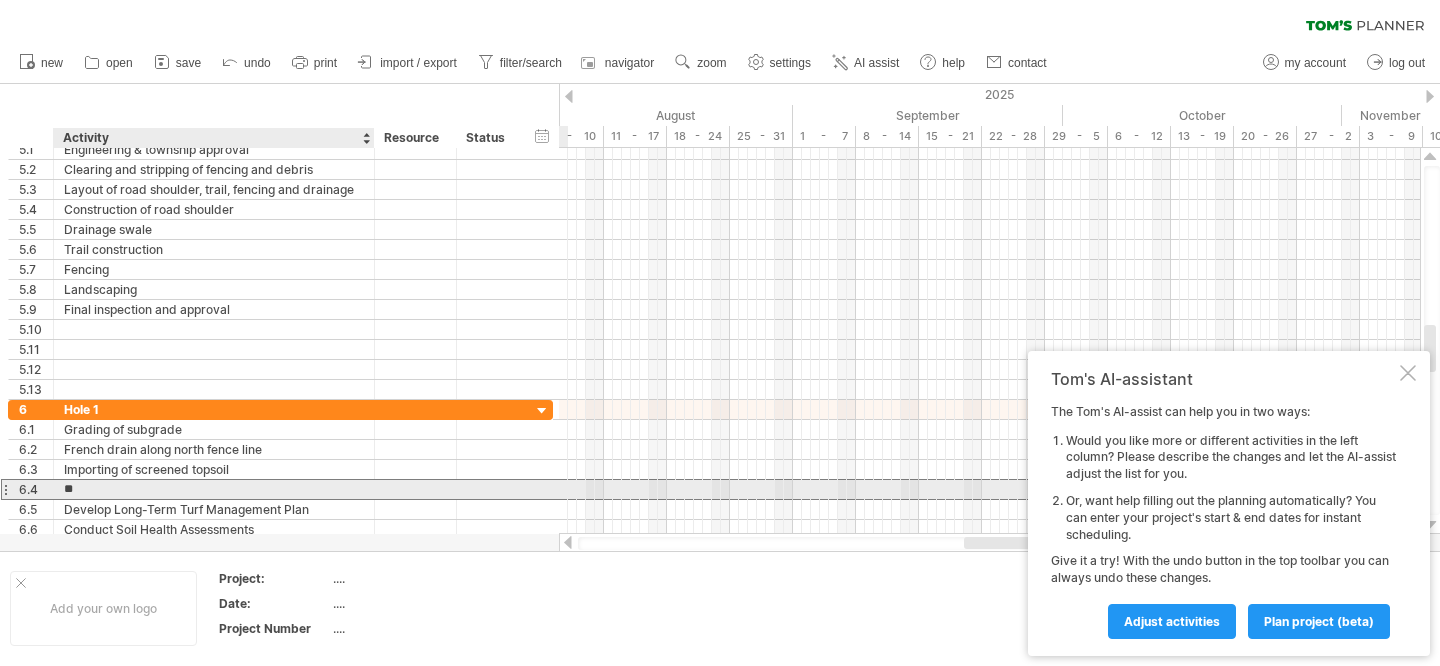 type on "*" 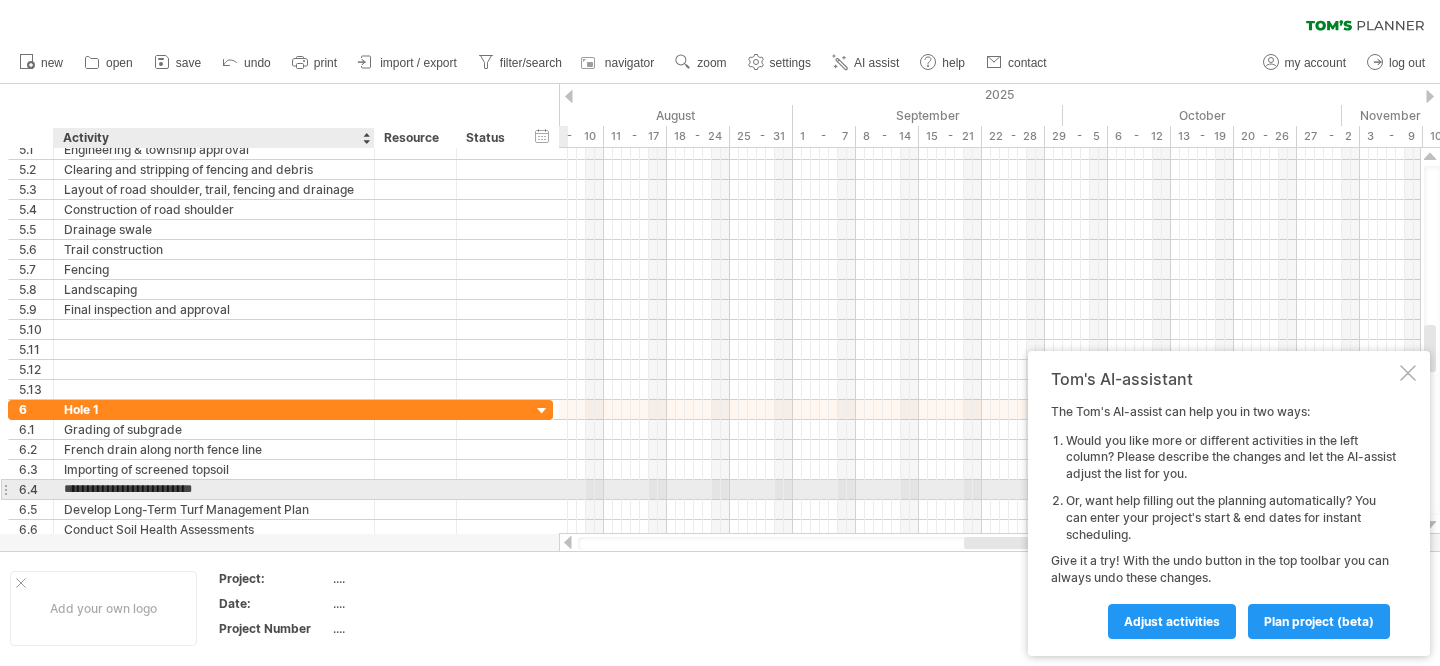 click on "**********" at bounding box center (214, 489) 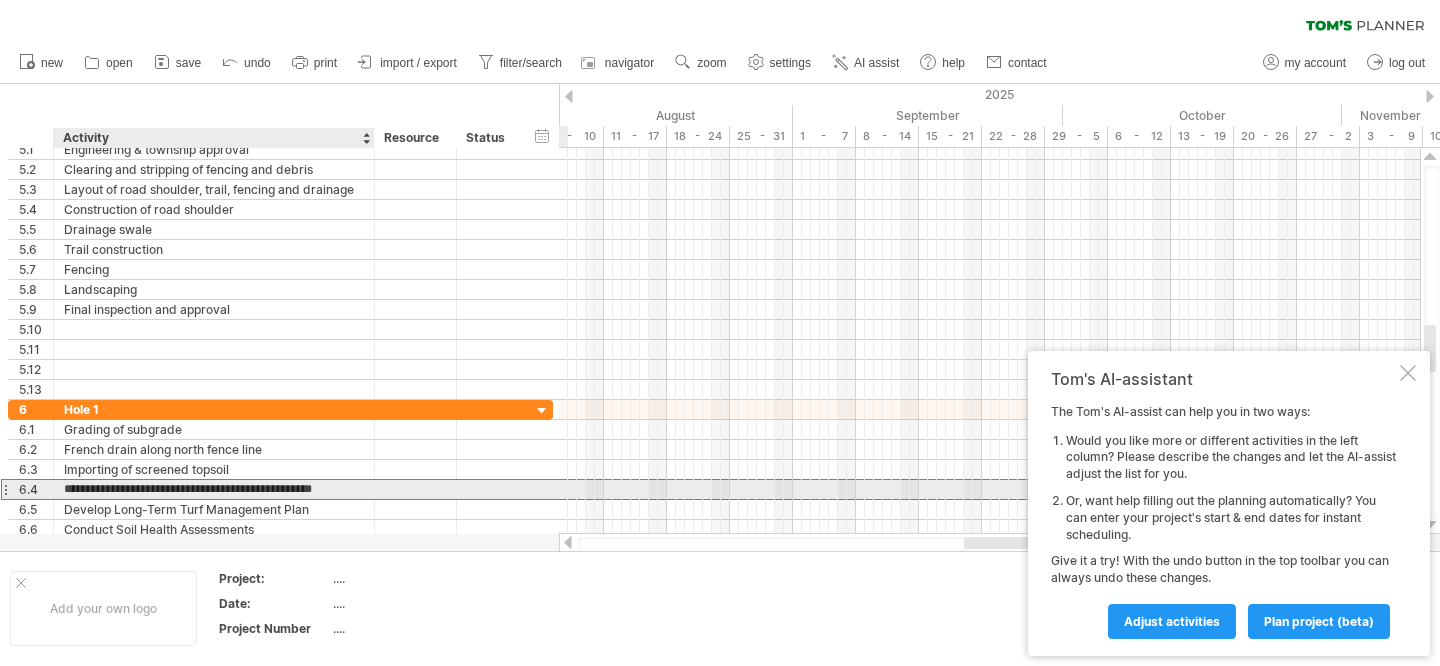 type on "**********" 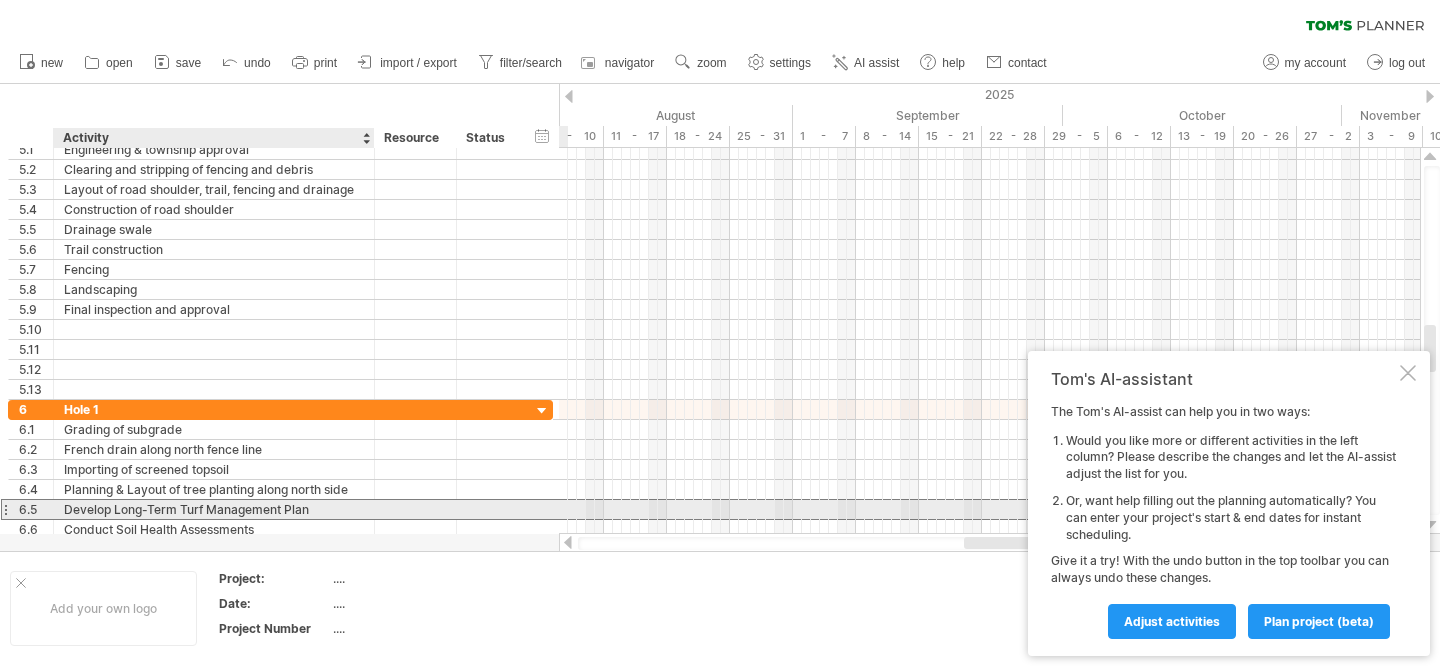 click on "Develop Long-Term Turf Management Plan" at bounding box center [214, 509] 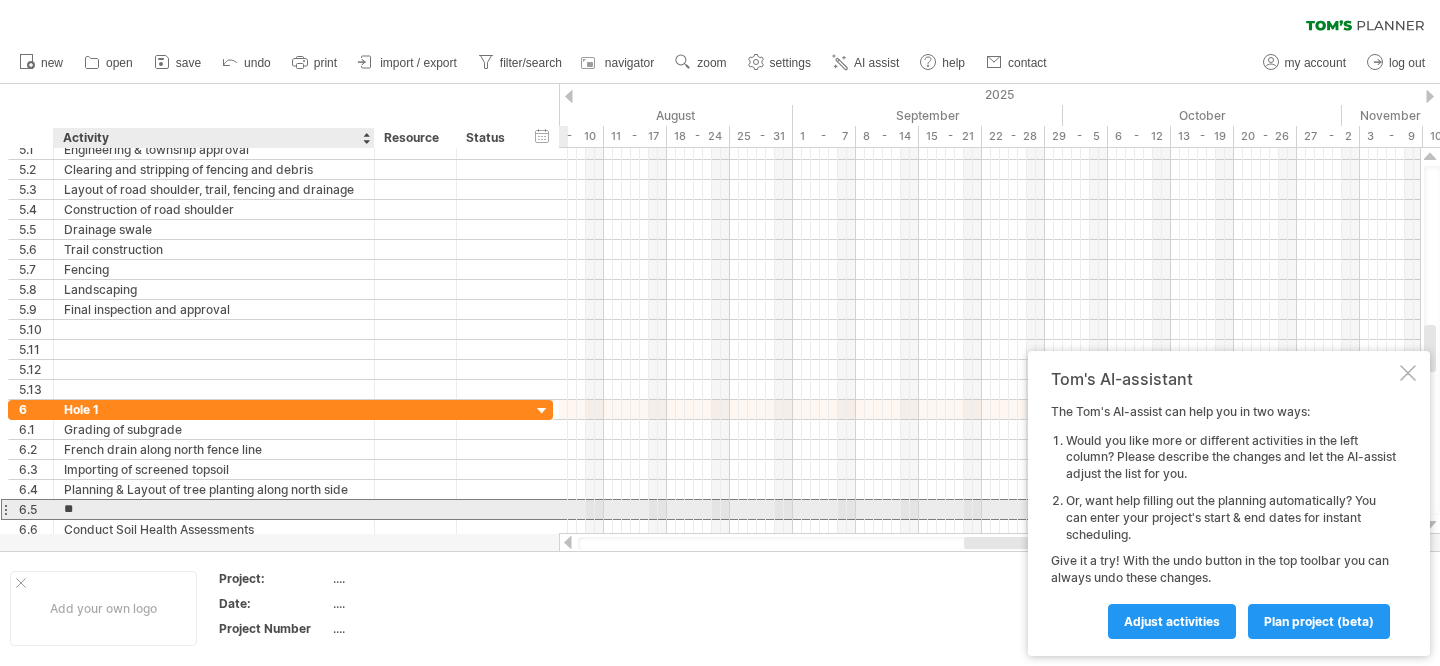 type on "*" 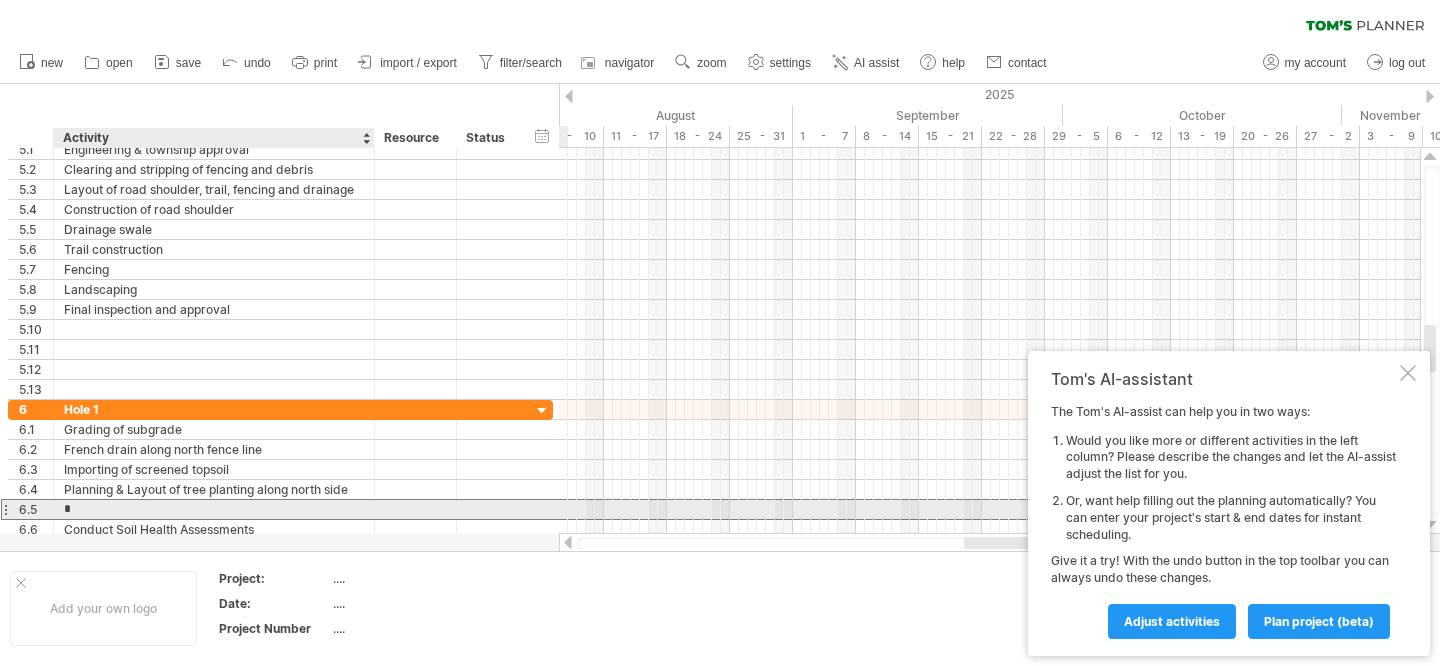 type 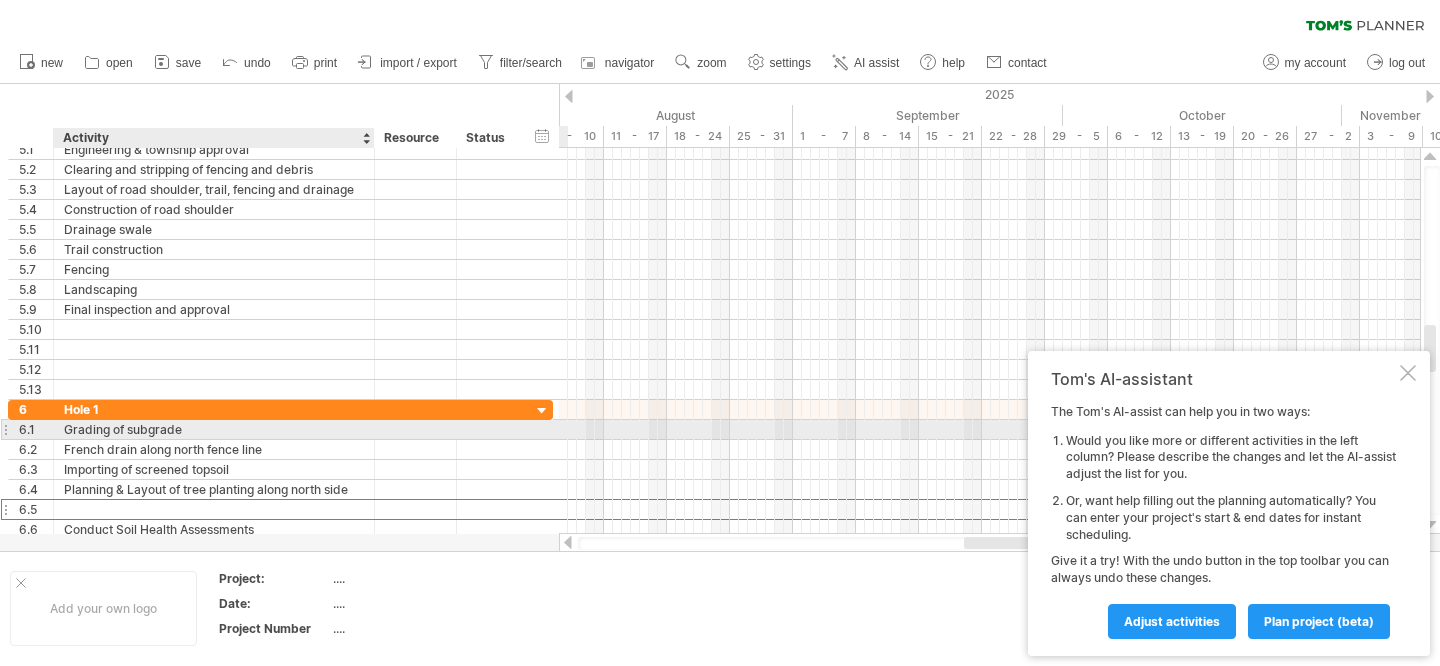 click on "Grading of subgrade" at bounding box center [214, 429] 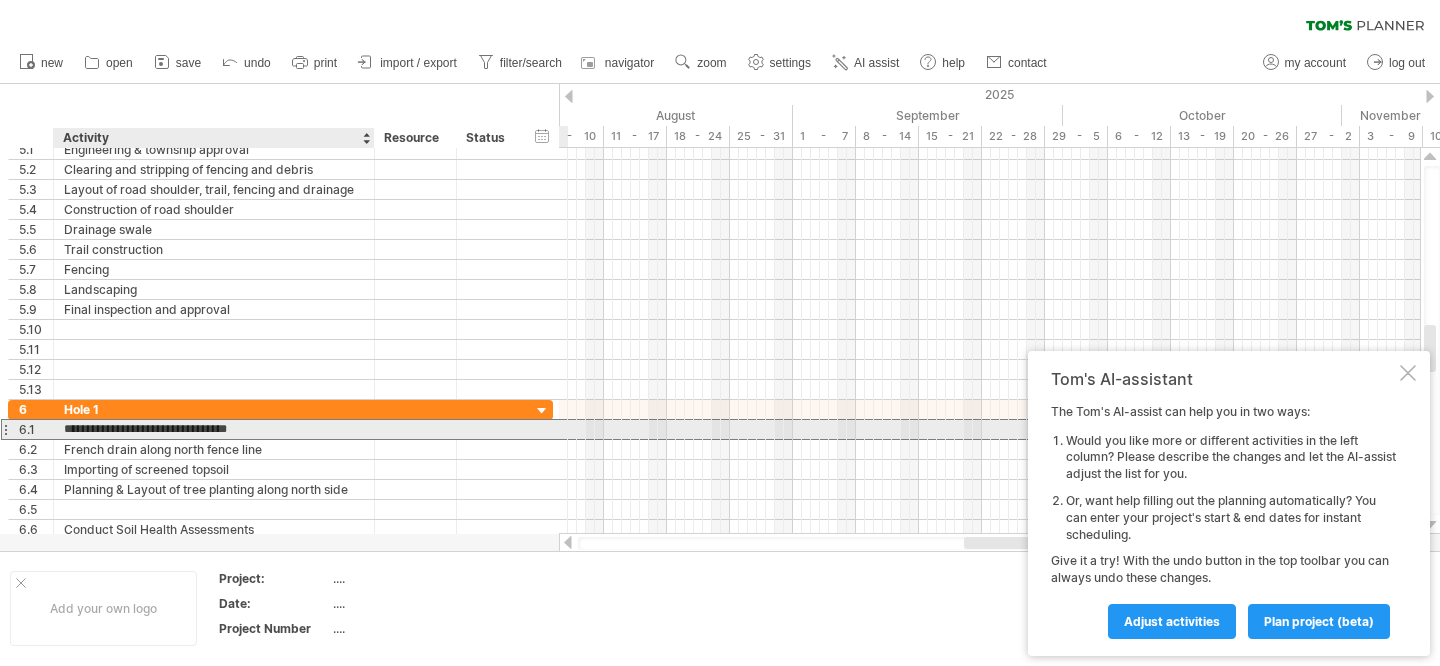 click on "**********" at bounding box center (214, 429) 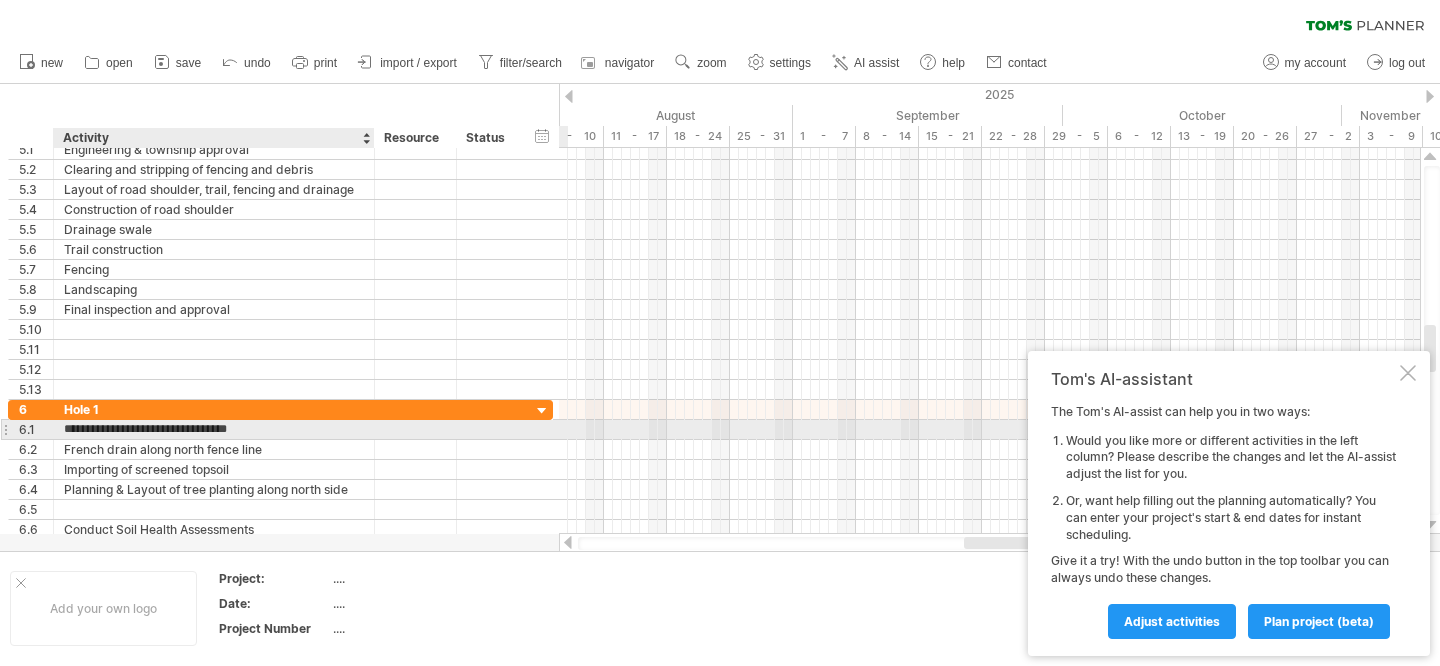 type on "**********" 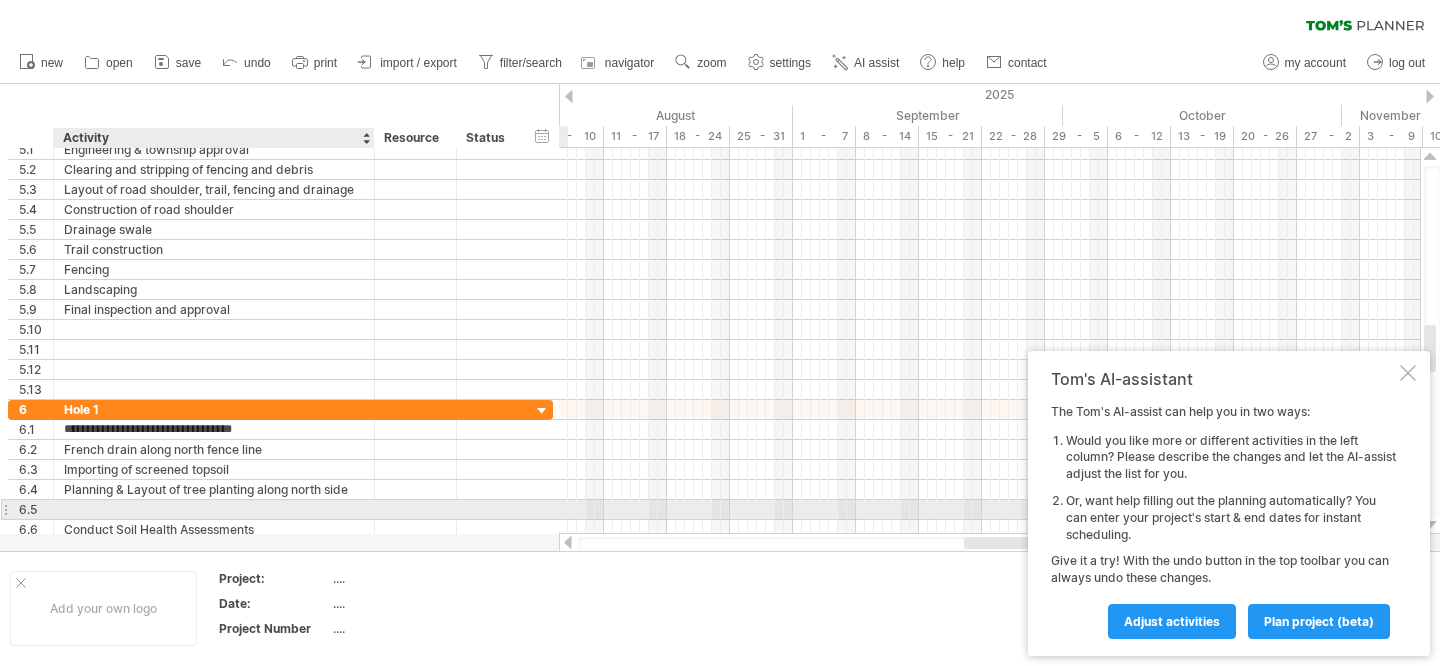 click at bounding box center (214, 509) 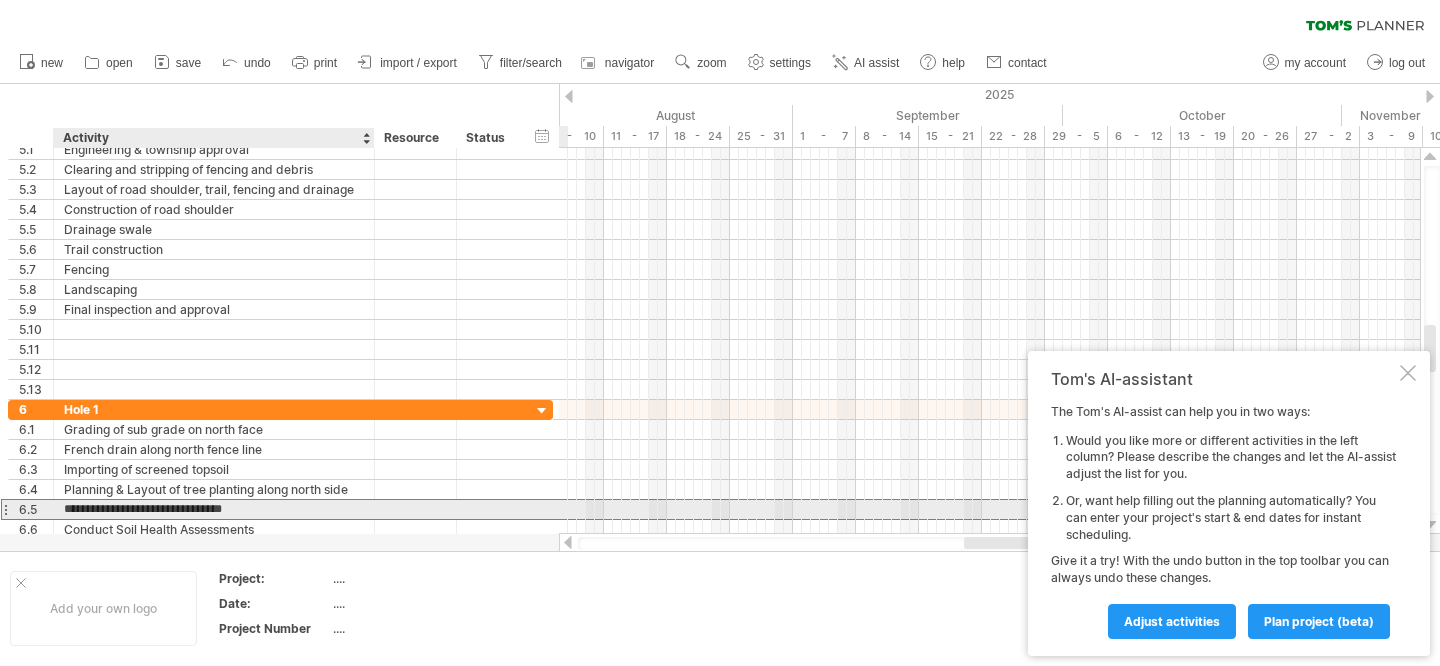 type on "**********" 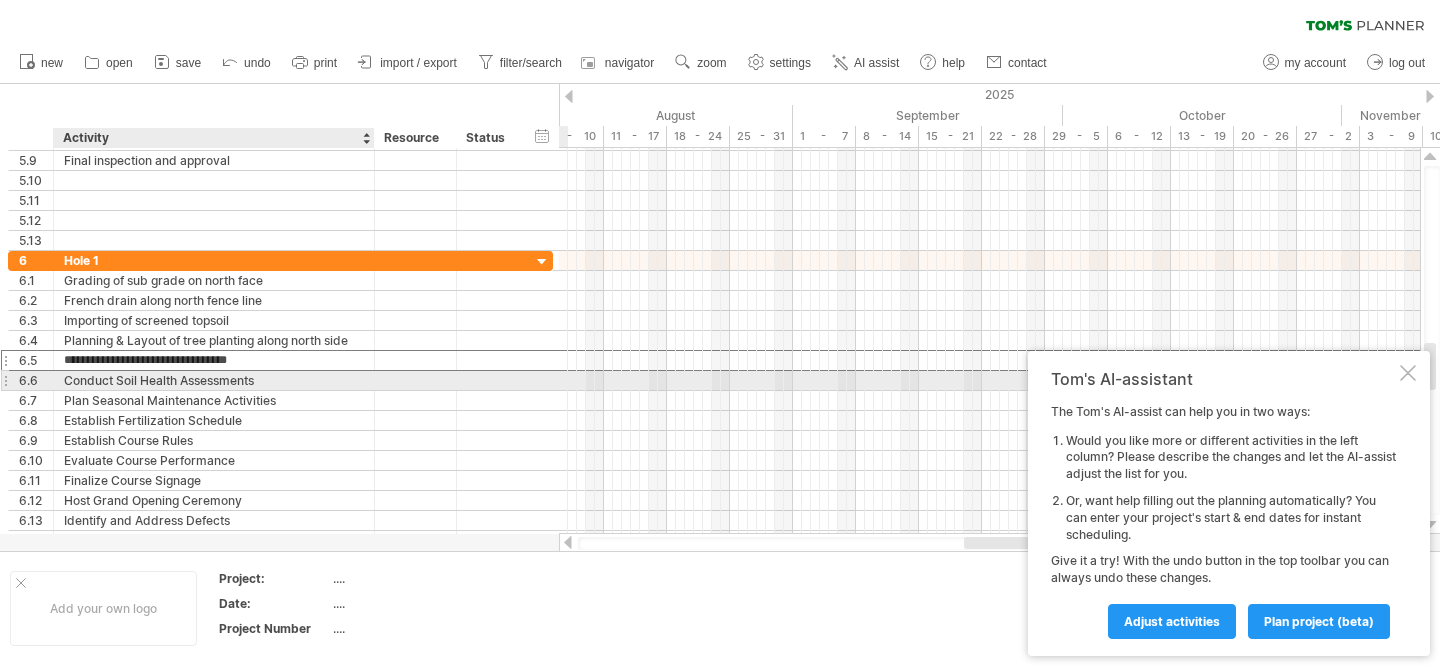 click on "Conduct Soil Health Assessments" at bounding box center (214, 380) 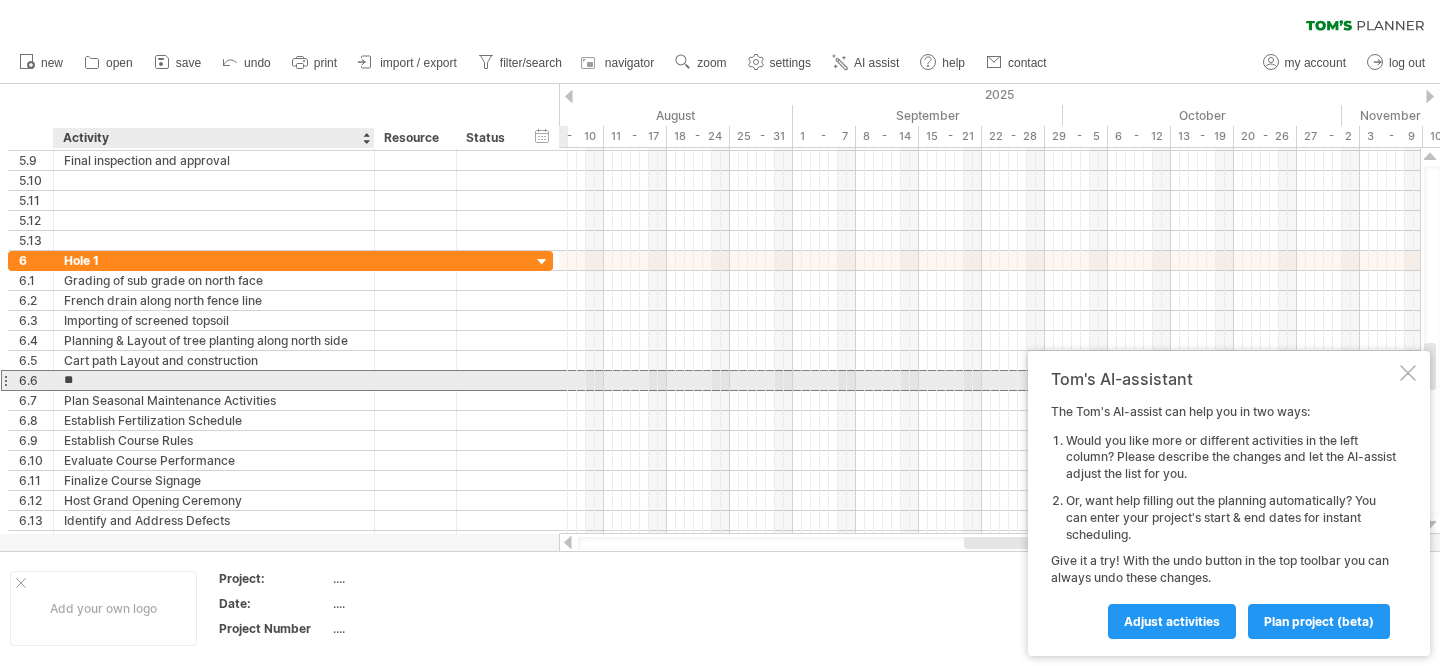 type on "*" 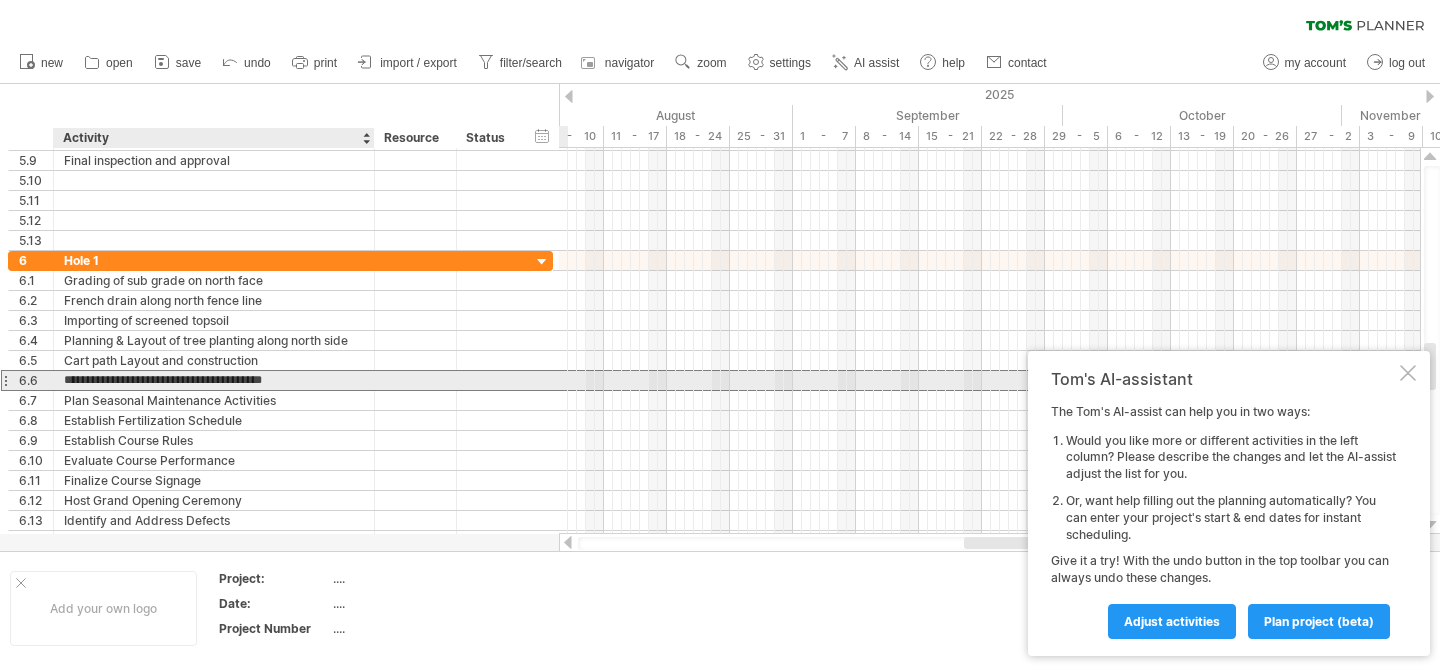 type on "**********" 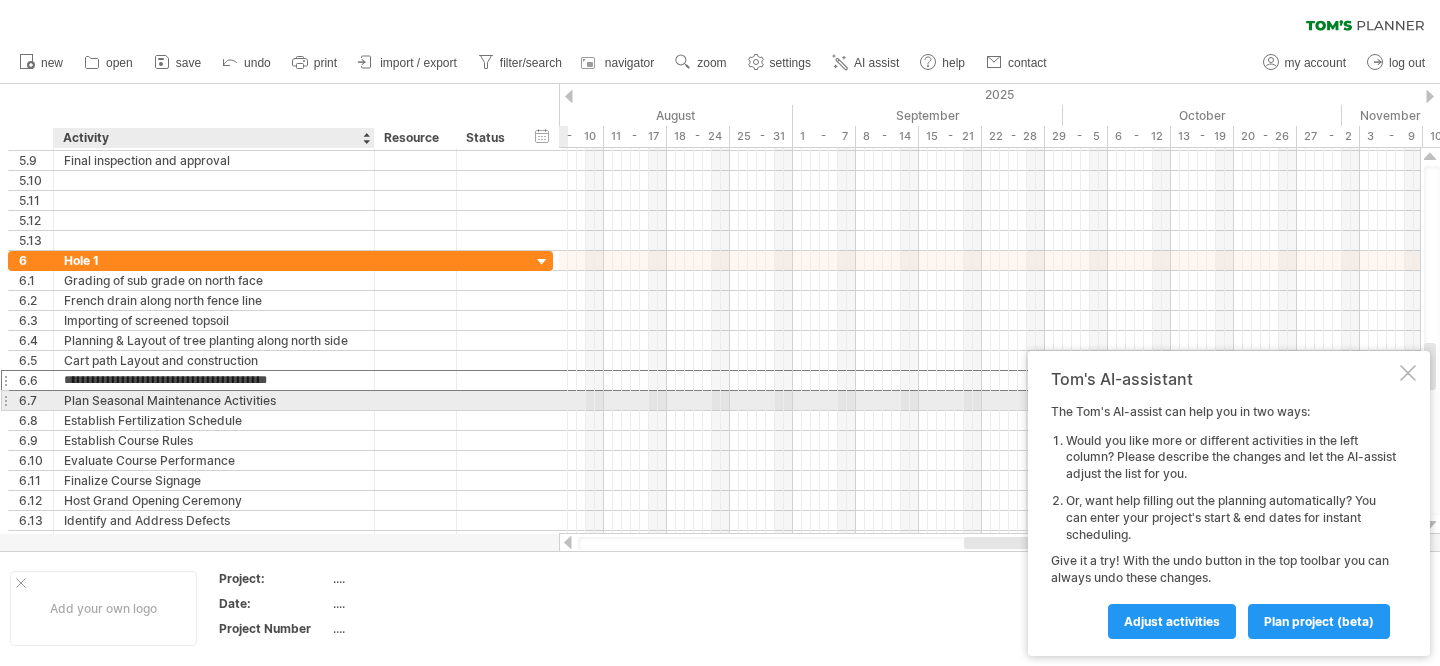 click on "Plan Seasonal Maintenance Activities" at bounding box center [214, 400] 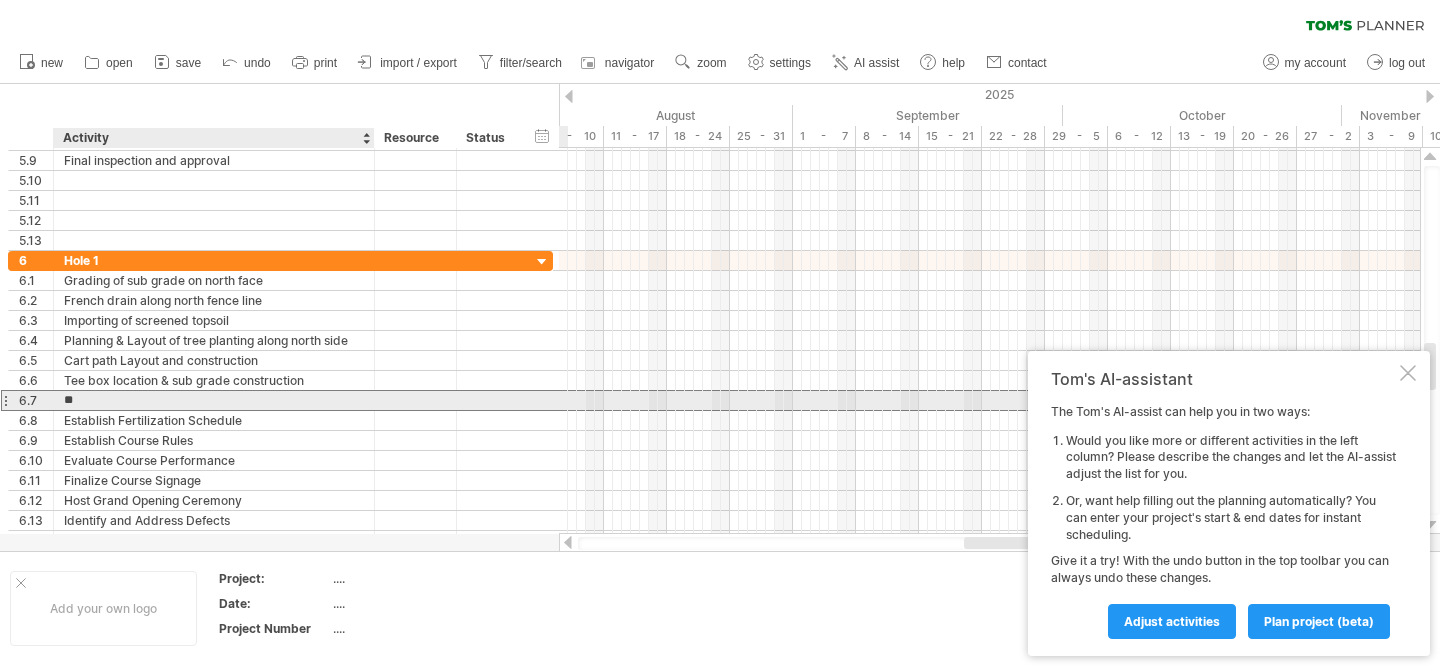 type on "*" 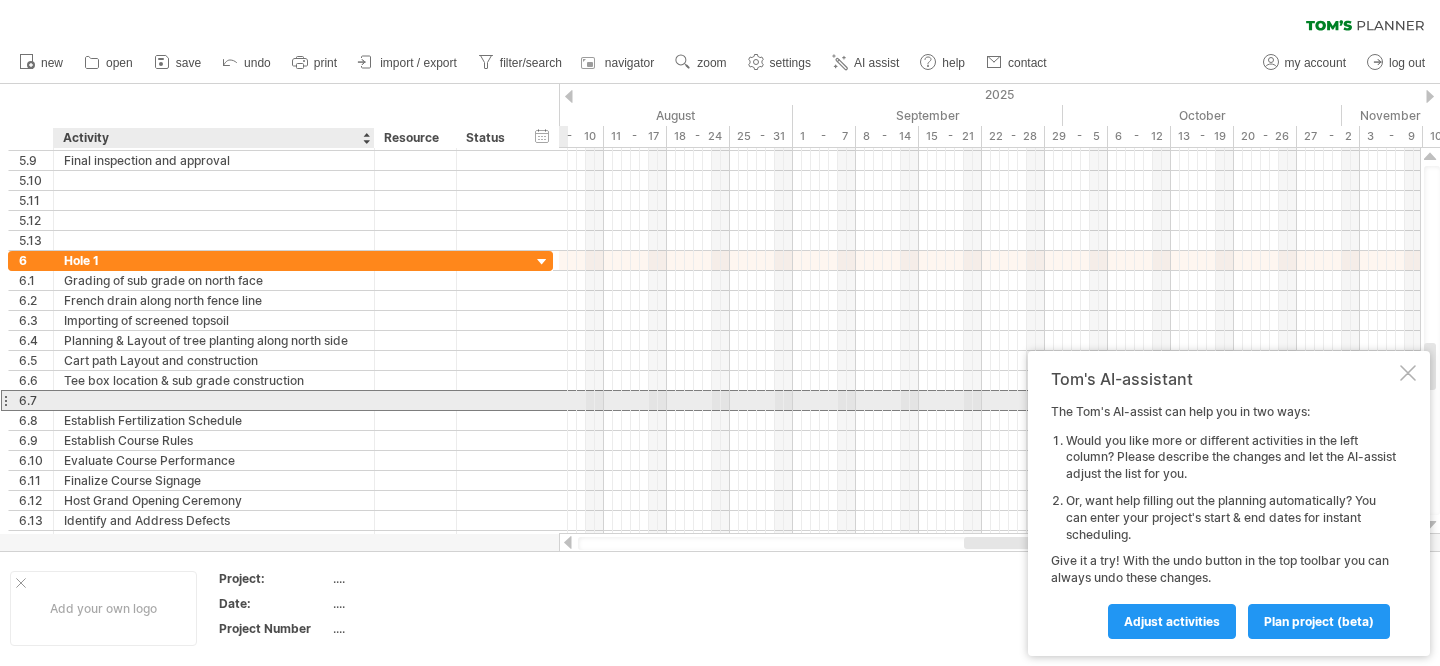 click at bounding box center [214, 400] 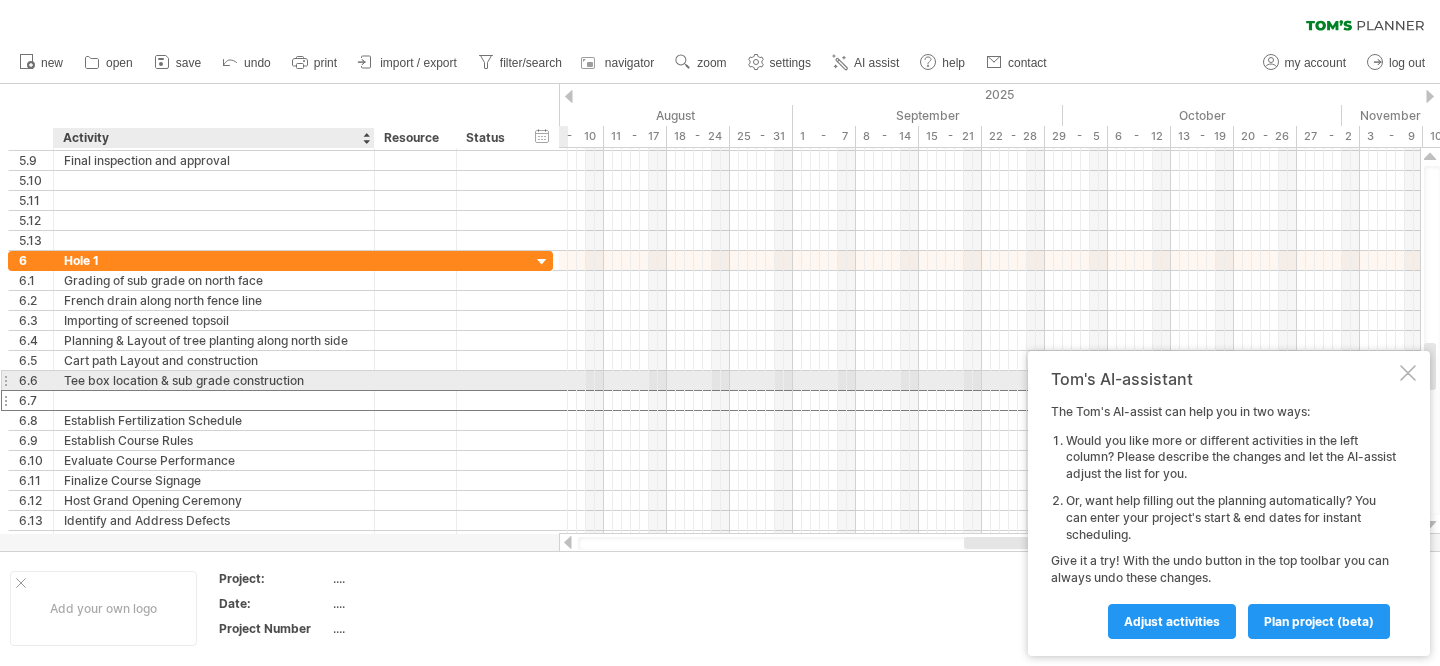 click at bounding box center [214, 400] 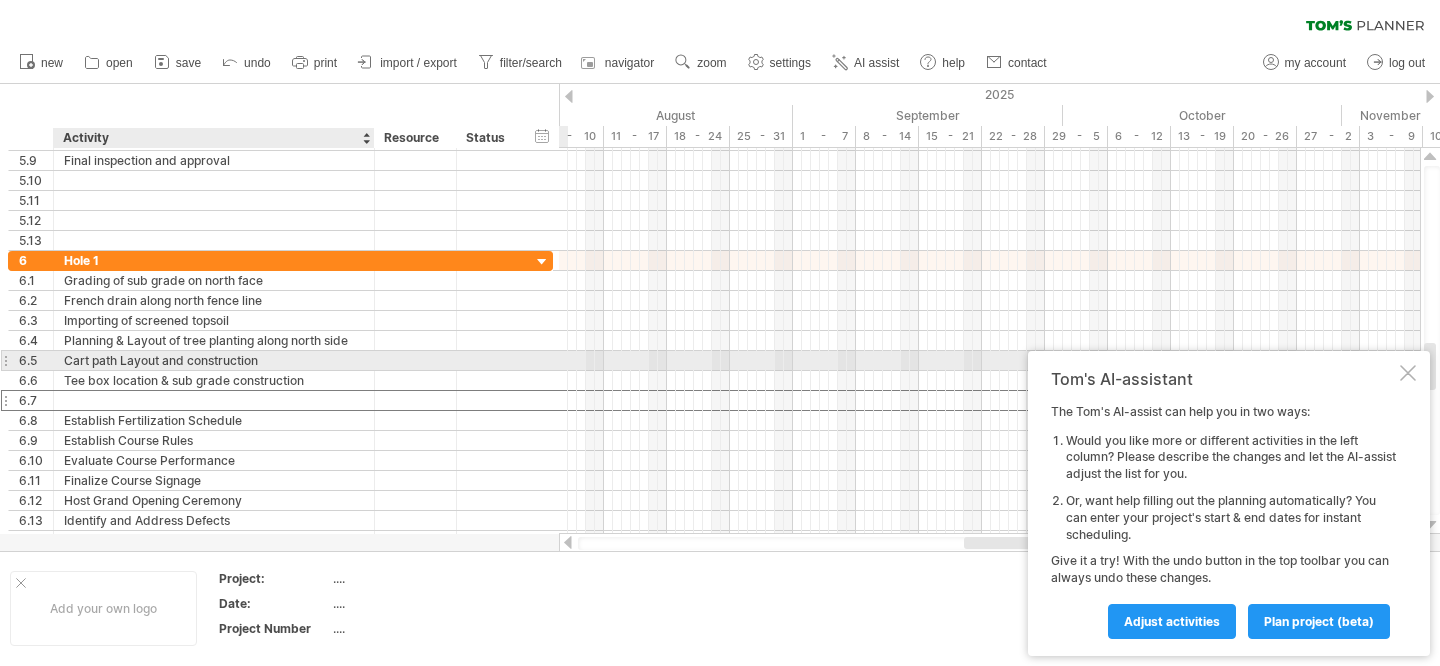drag, startPoint x: 87, startPoint y: 397, endPoint x: 70, endPoint y: 401, distance: 17.464249 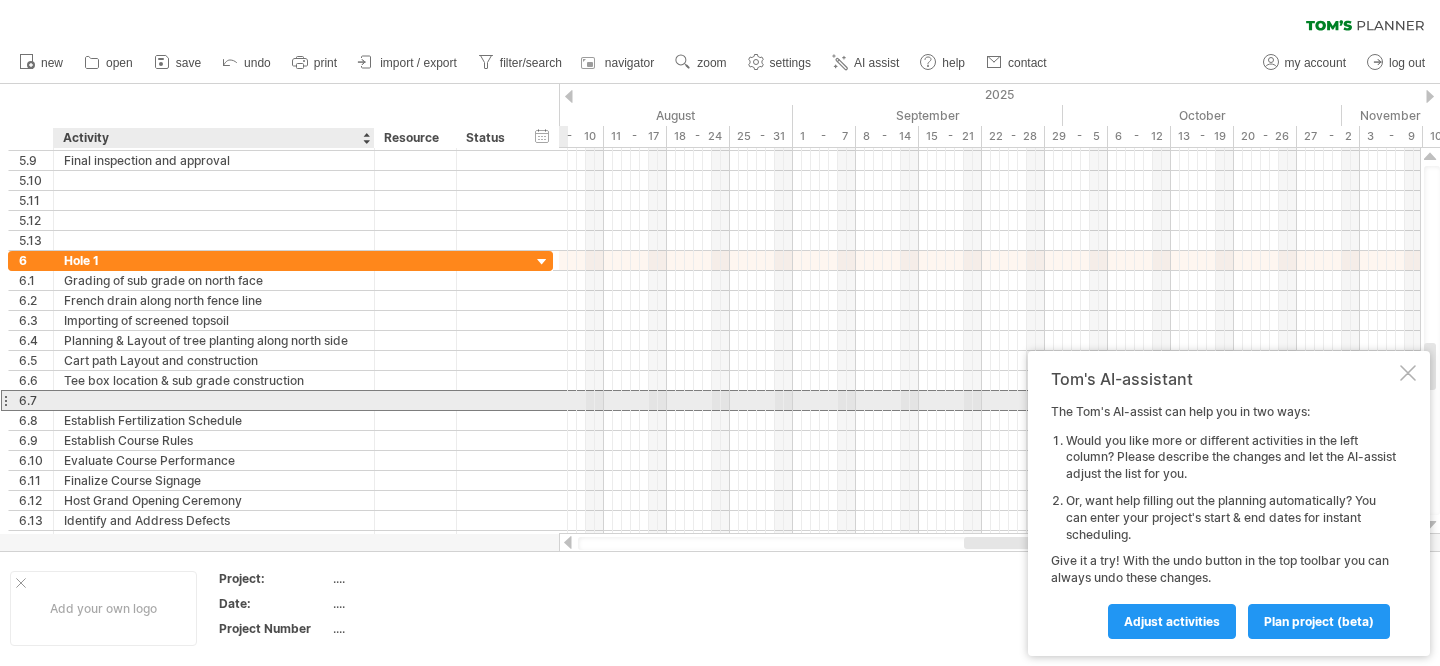 click at bounding box center [214, 400] 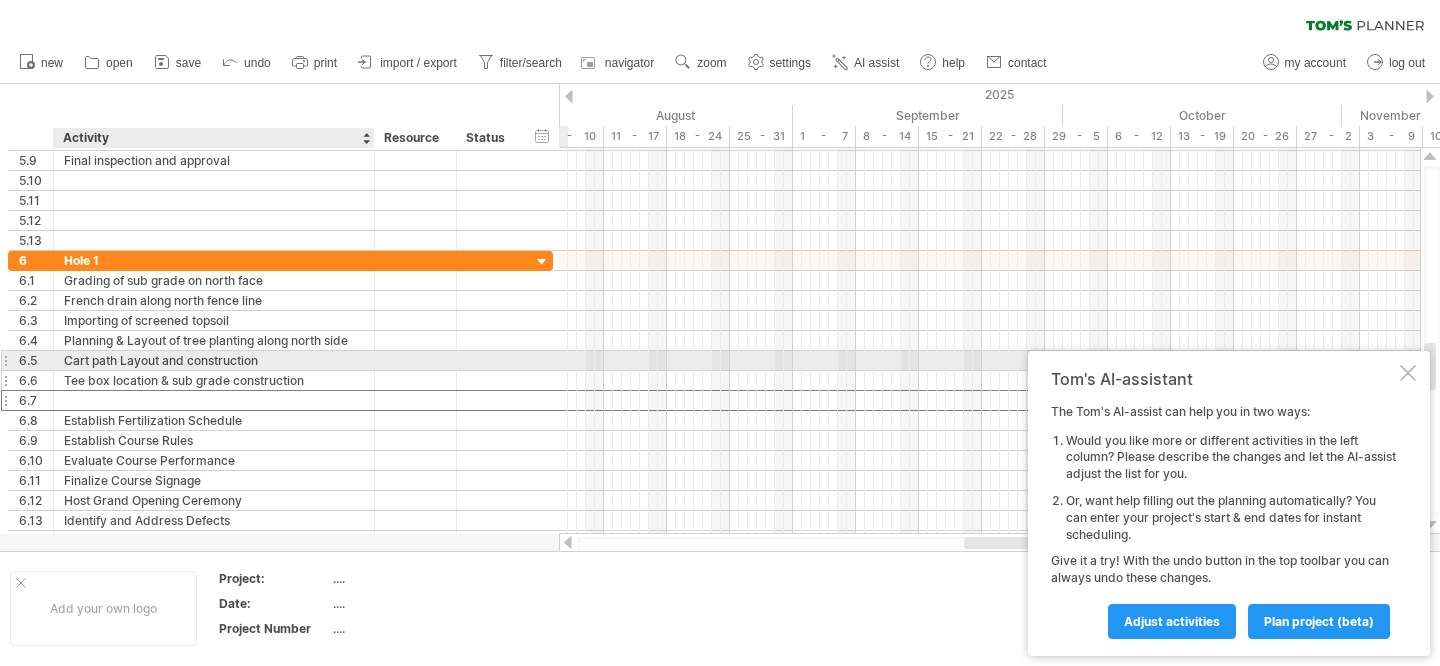 type 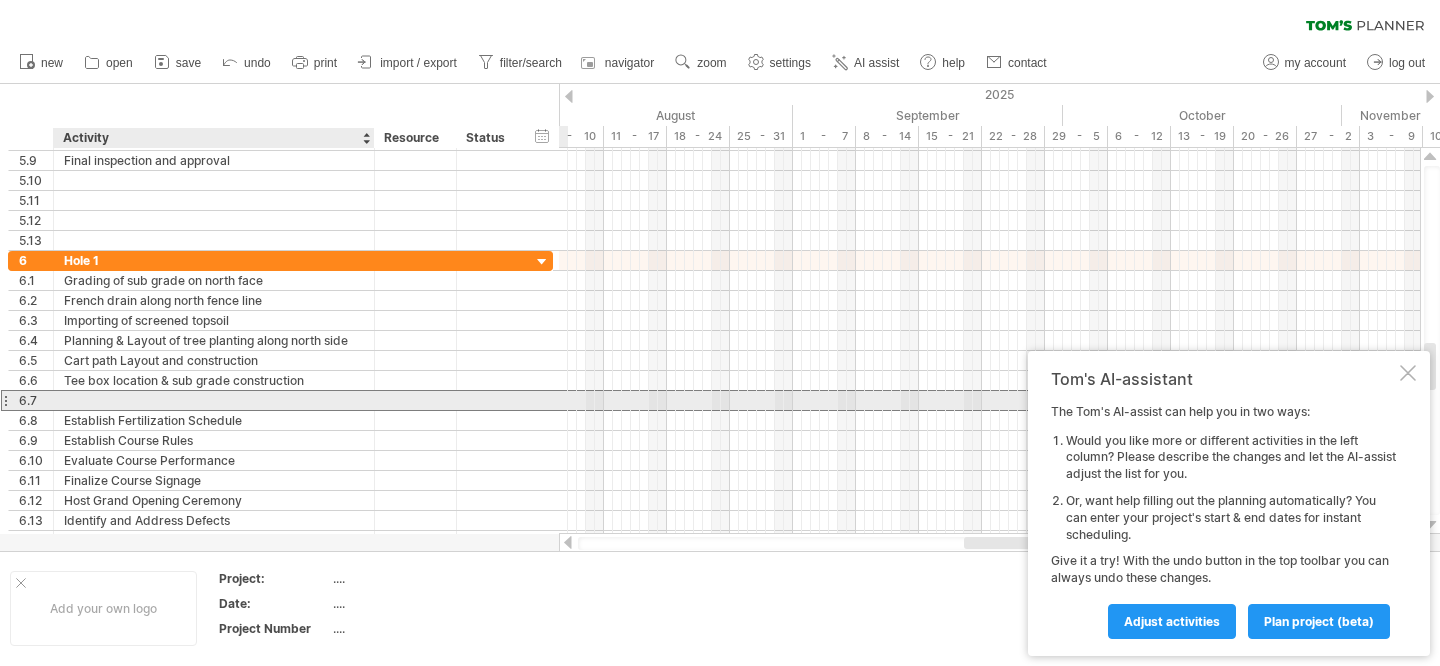 click at bounding box center [214, 400] 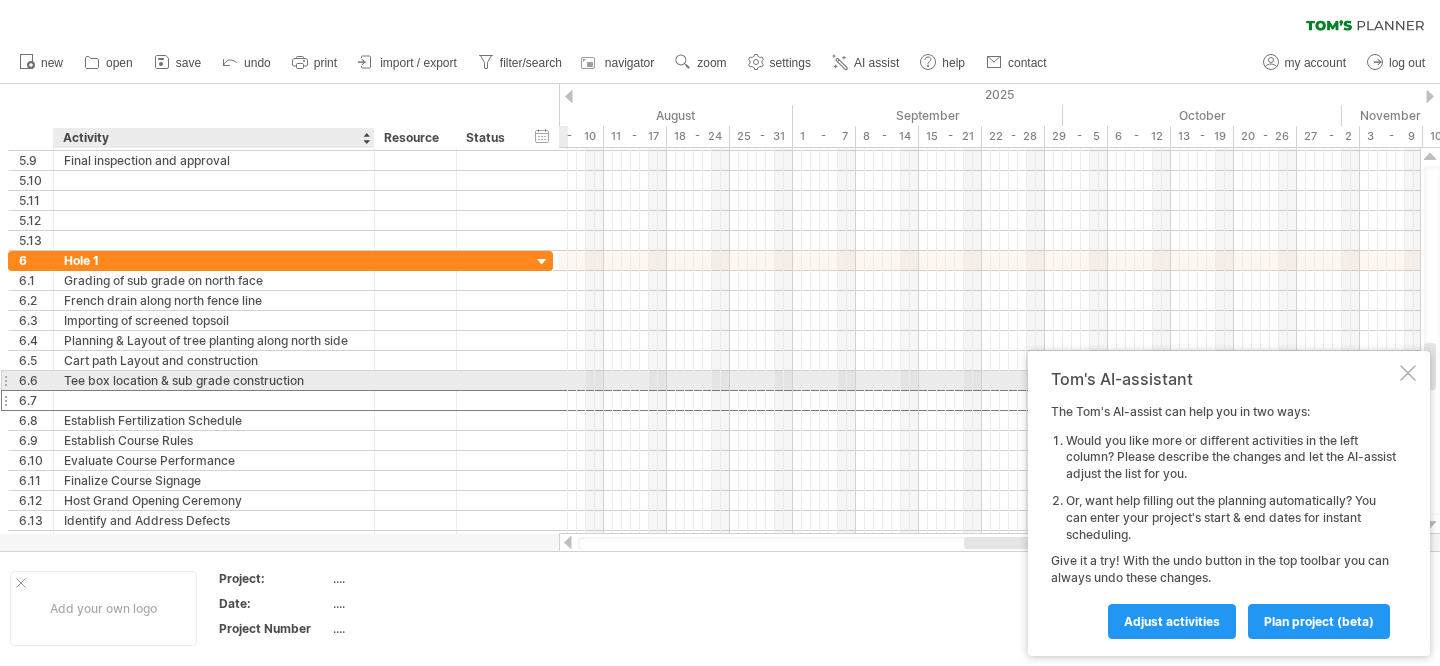 drag, startPoint x: 82, startPoint y: 401, endPoint x: 82, endPoint y: 372, distance: 29 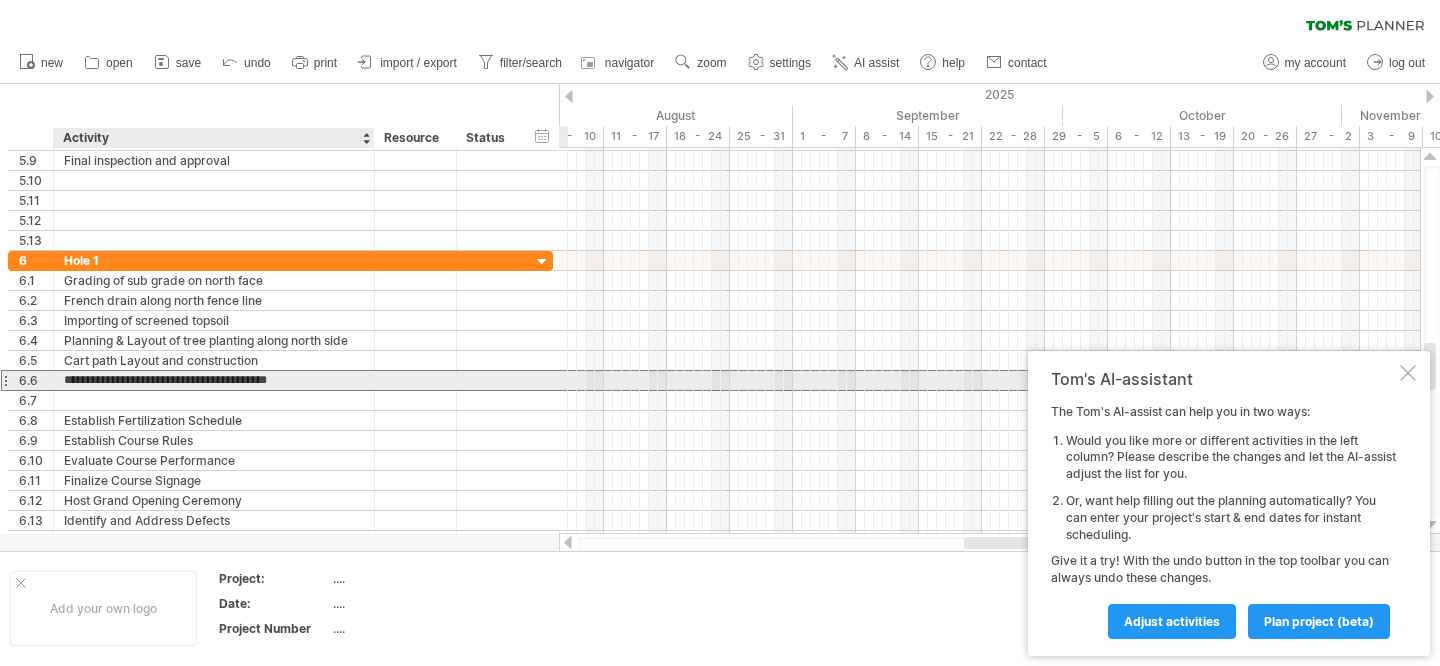 click on "**********" at bounding box center (214, 380) 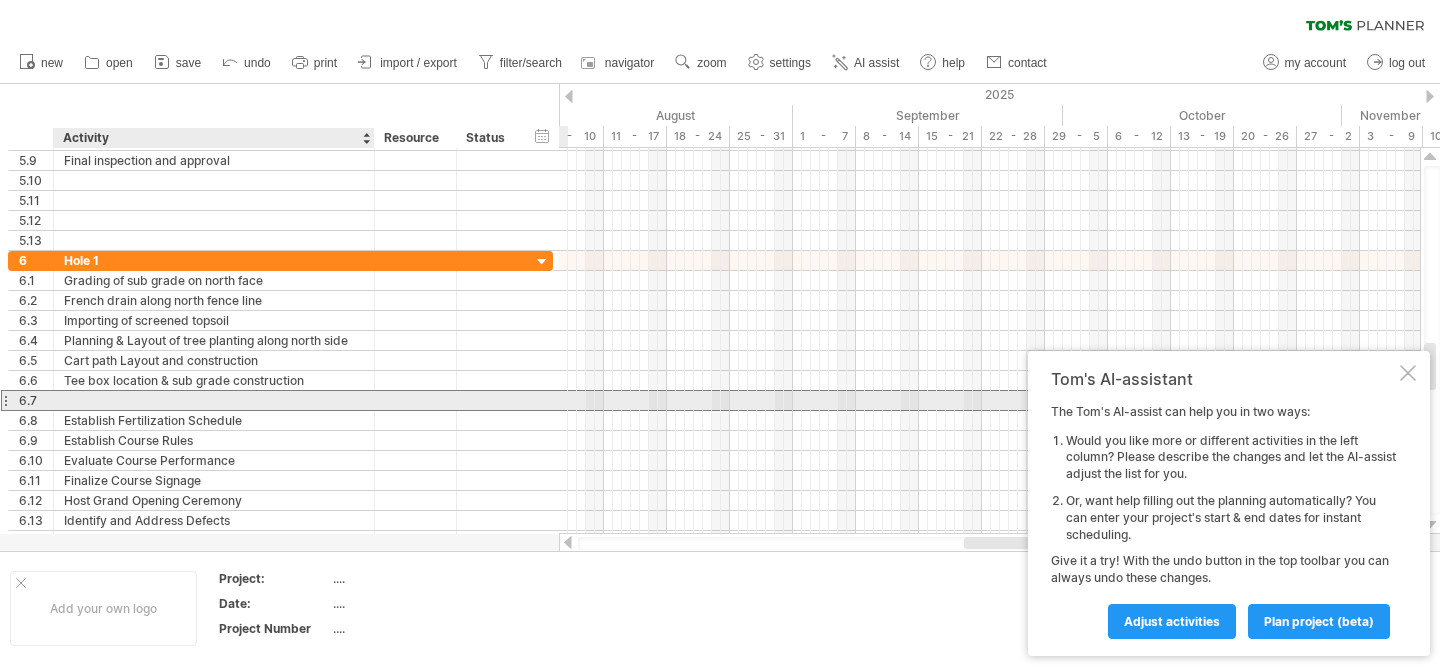 click at bounding box center [214, 400] 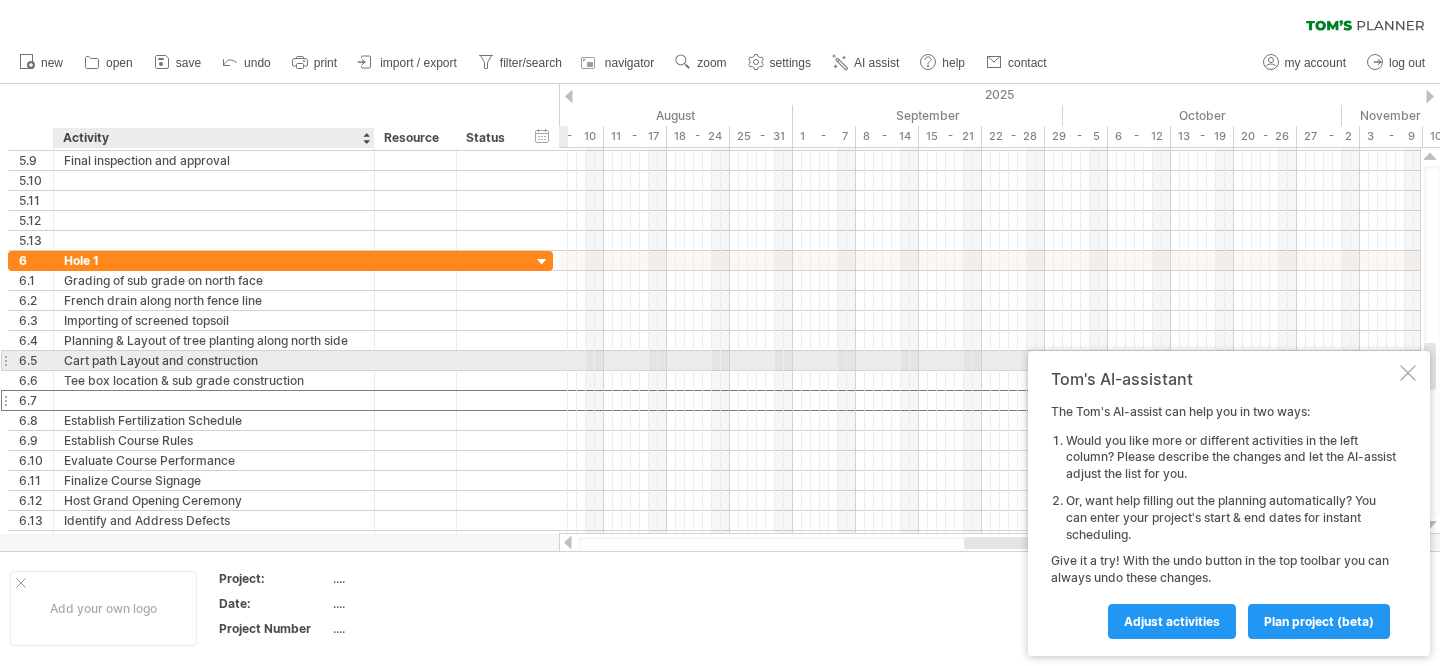 click on "**********" at bounding box center (280, 401) 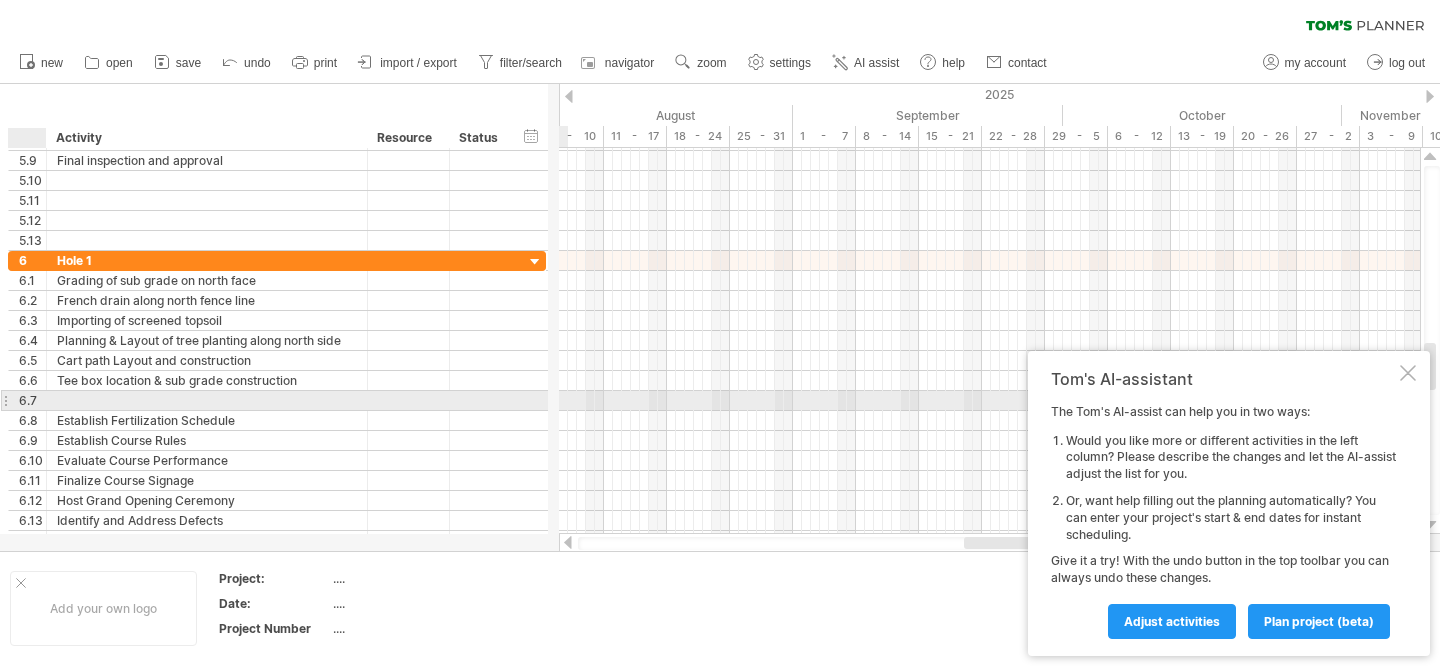 click at bounding box center [44, 401] 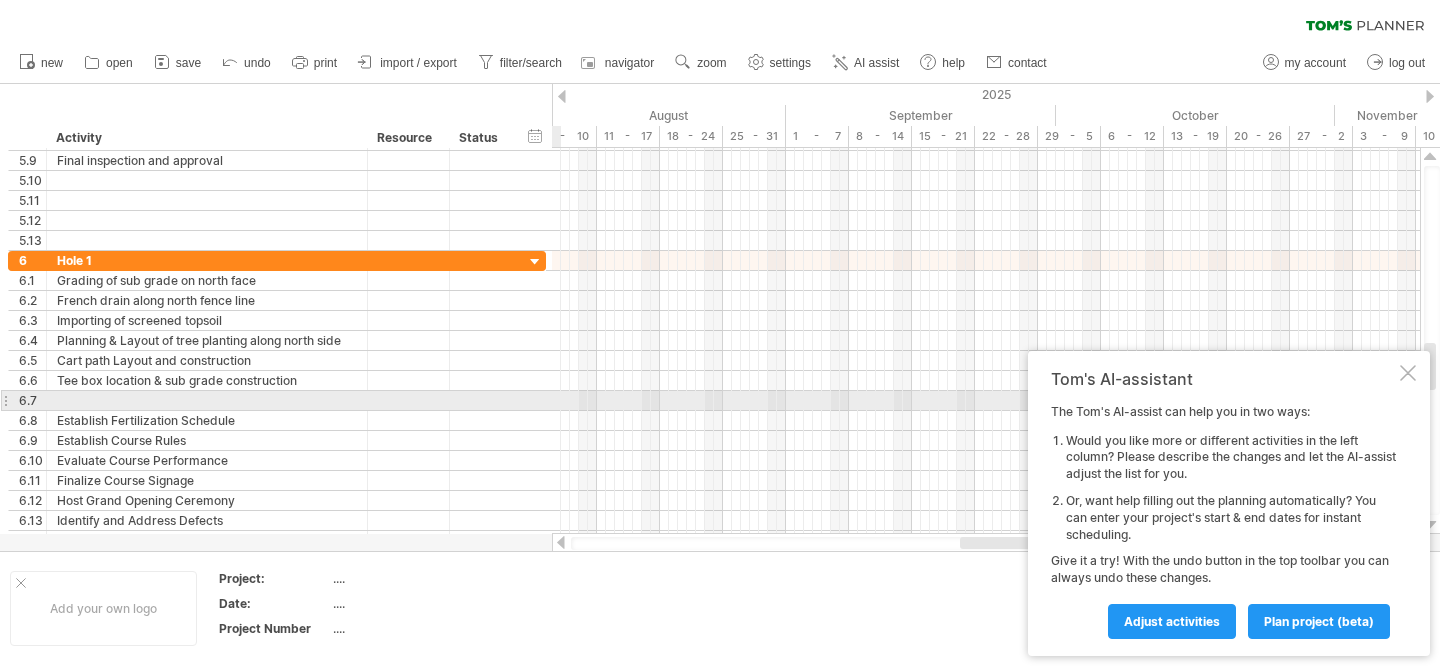 click at bounding box center (44, 401) 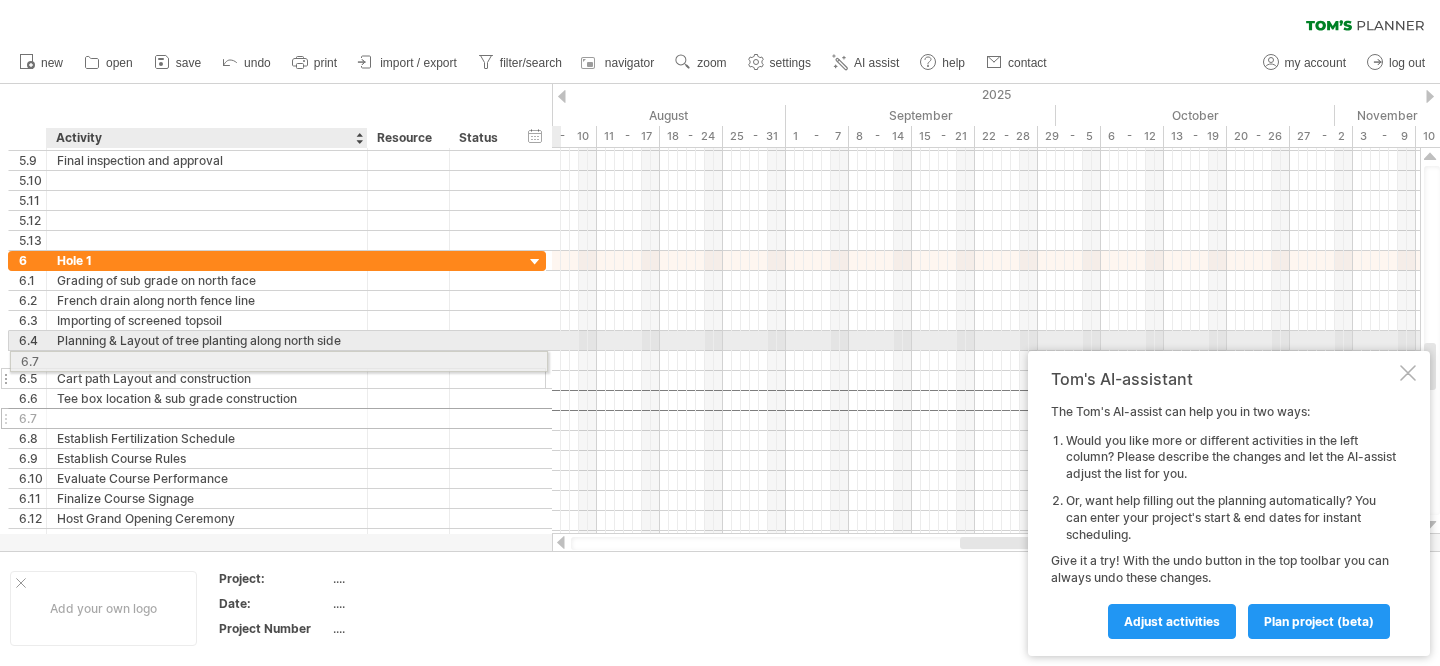 drag, startPoint x: 64, startPoint y: 399, endPoint x: 60, endPoint y: 358, distance: 41.19466 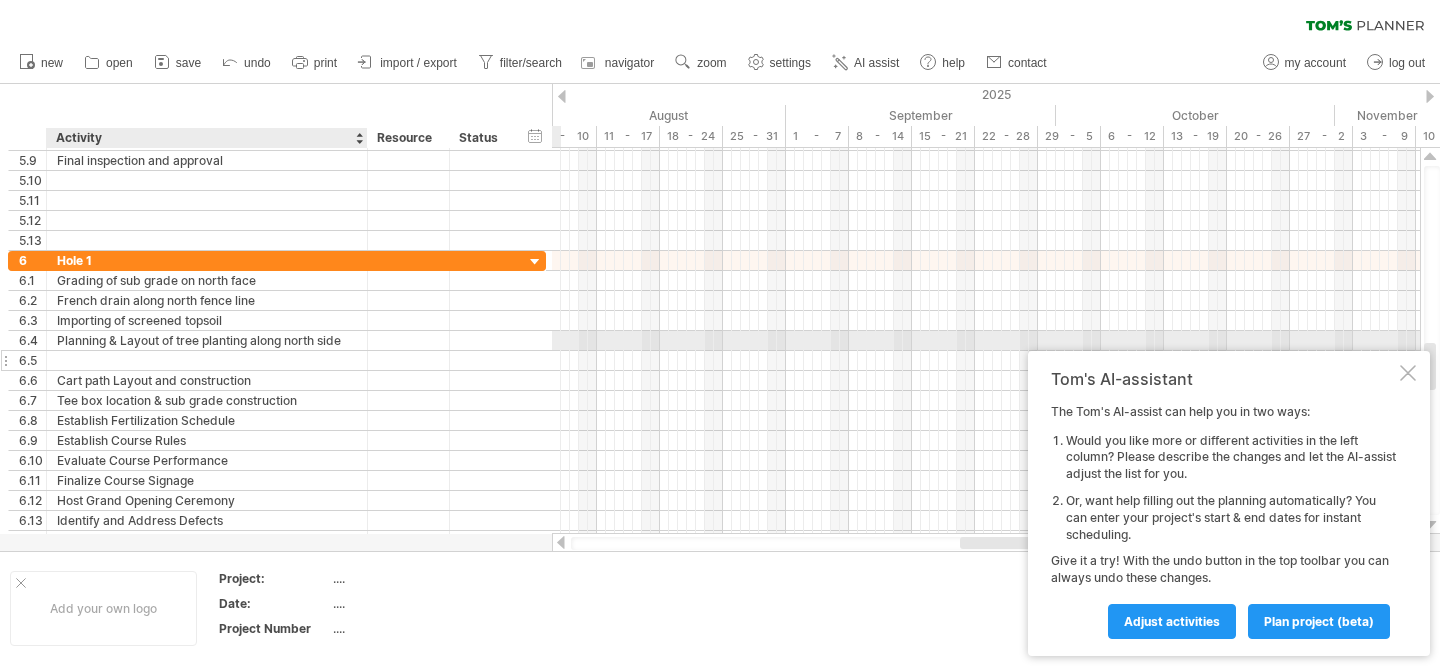 click at bounding box center [207, 360] 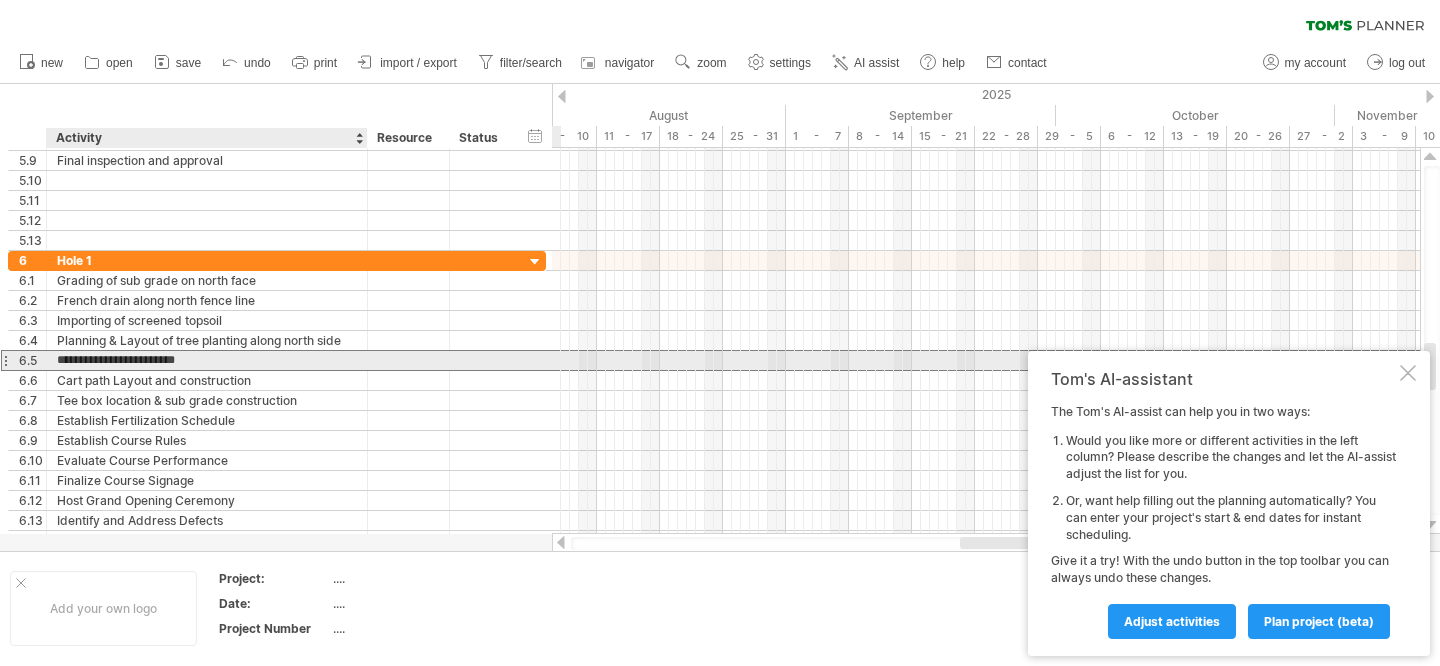 type on "**********" 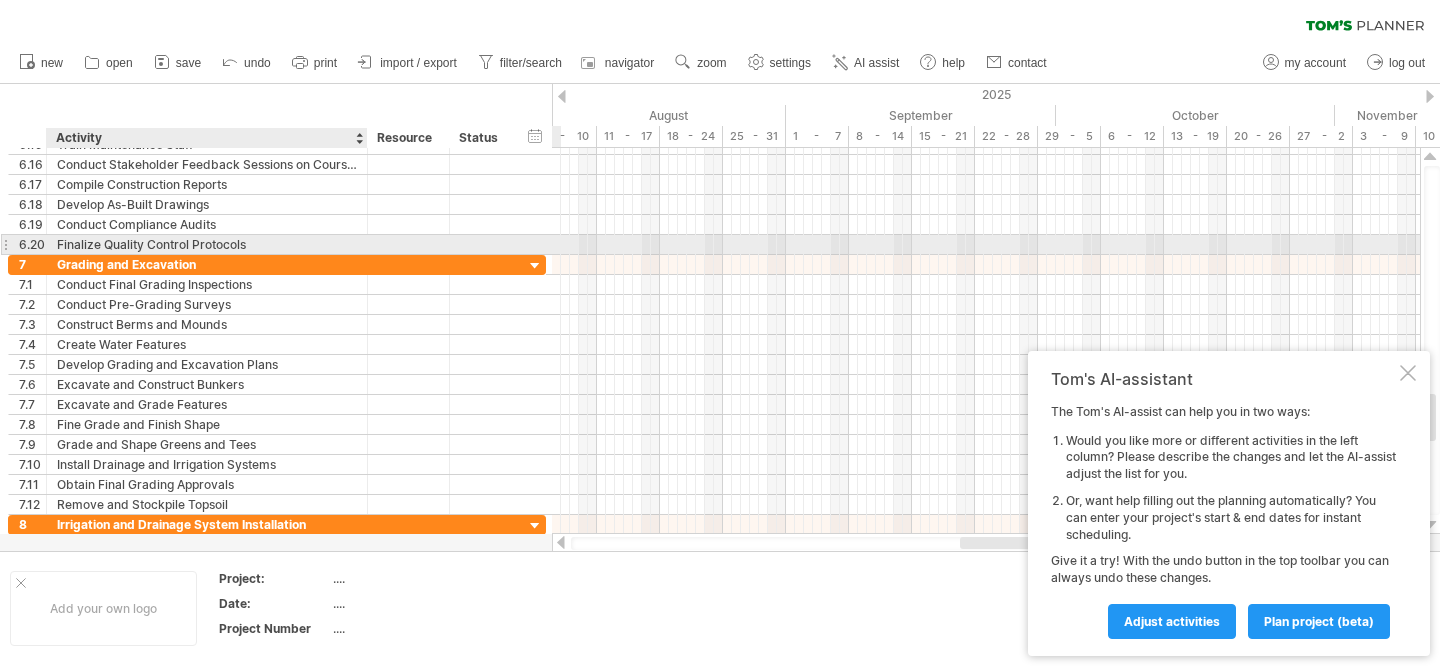click on "Finalize Quality Control Protocols" at bounding box center (207, 244) 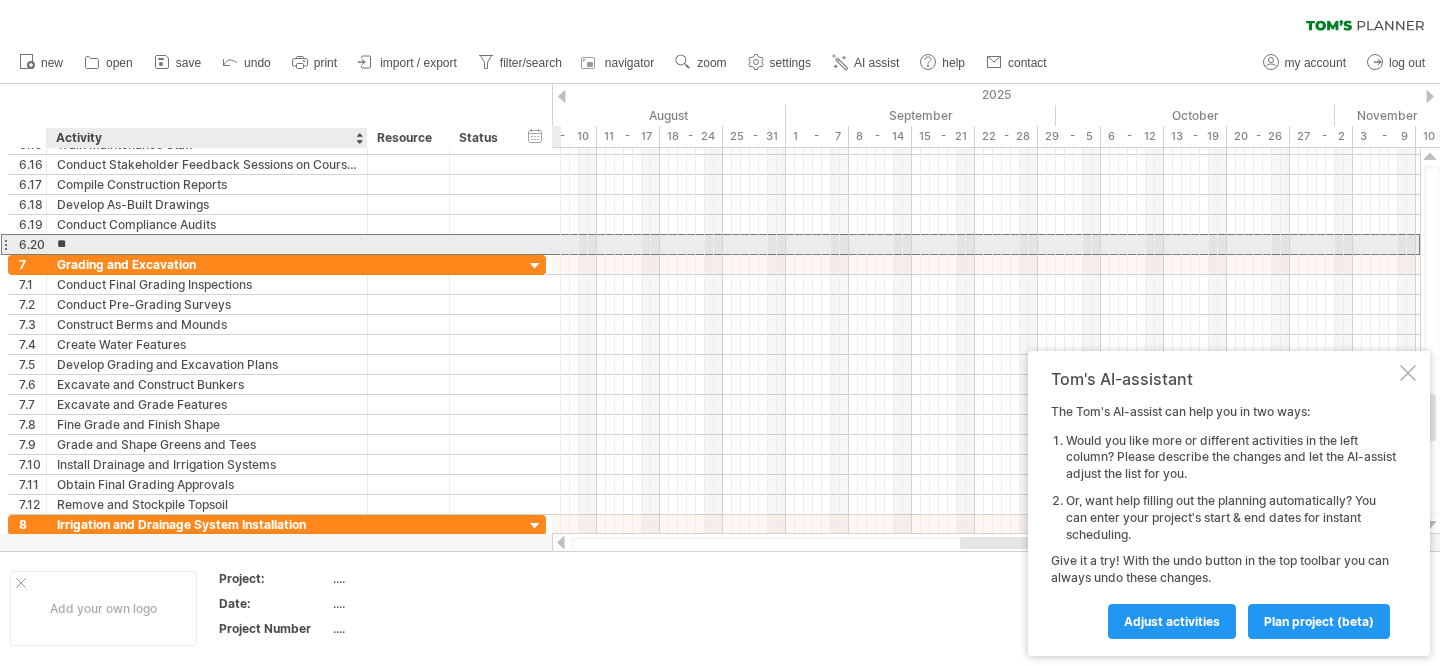 type on "*" 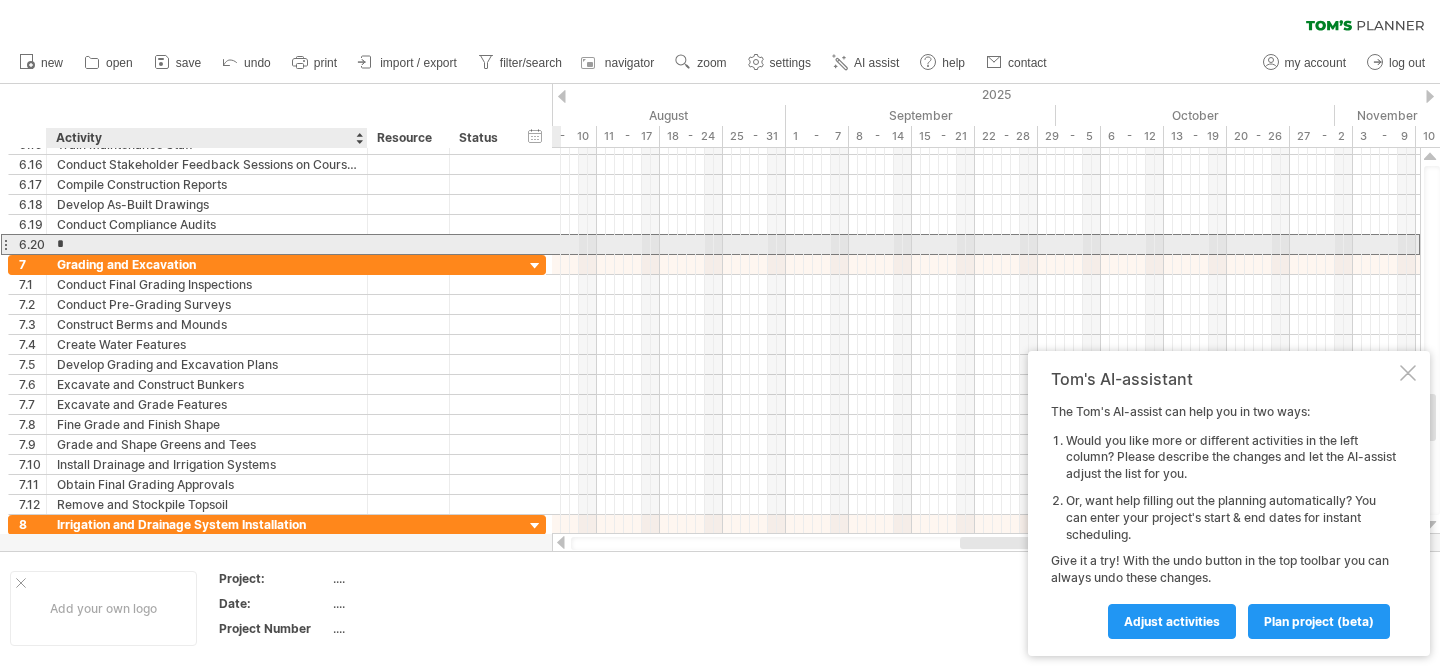 type 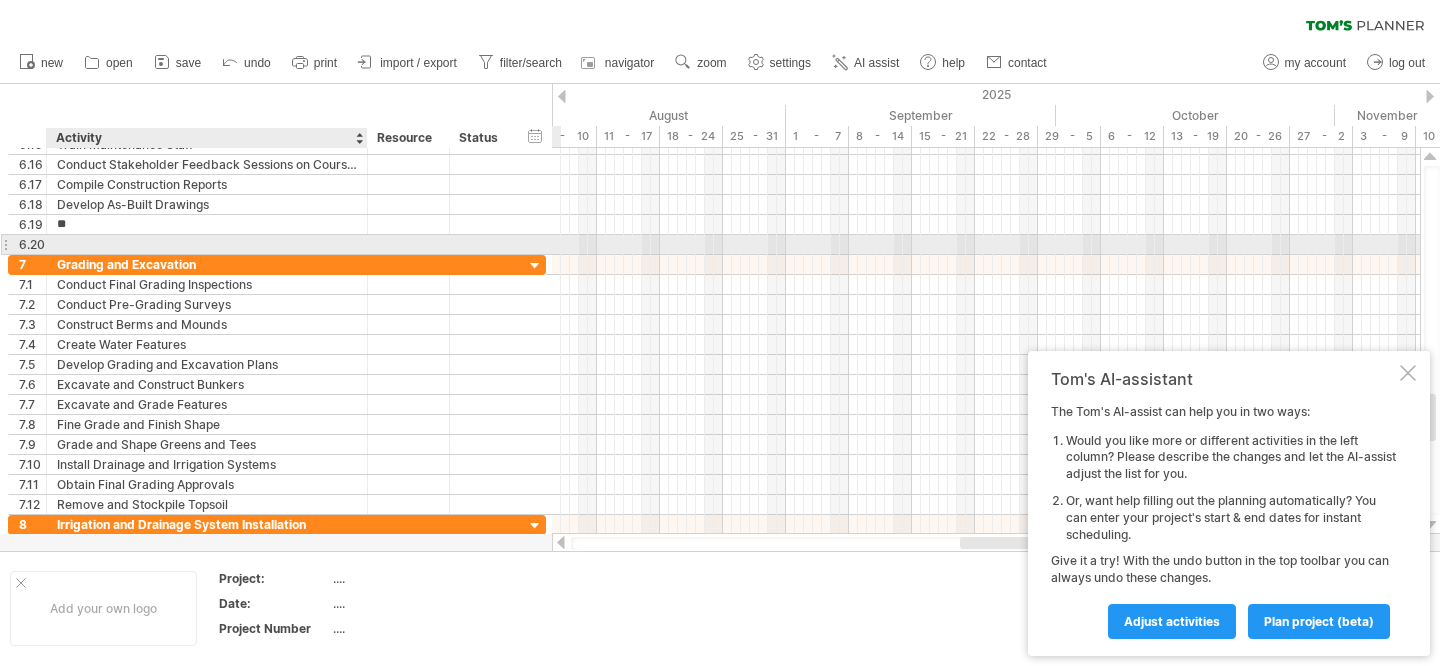 type on "*" 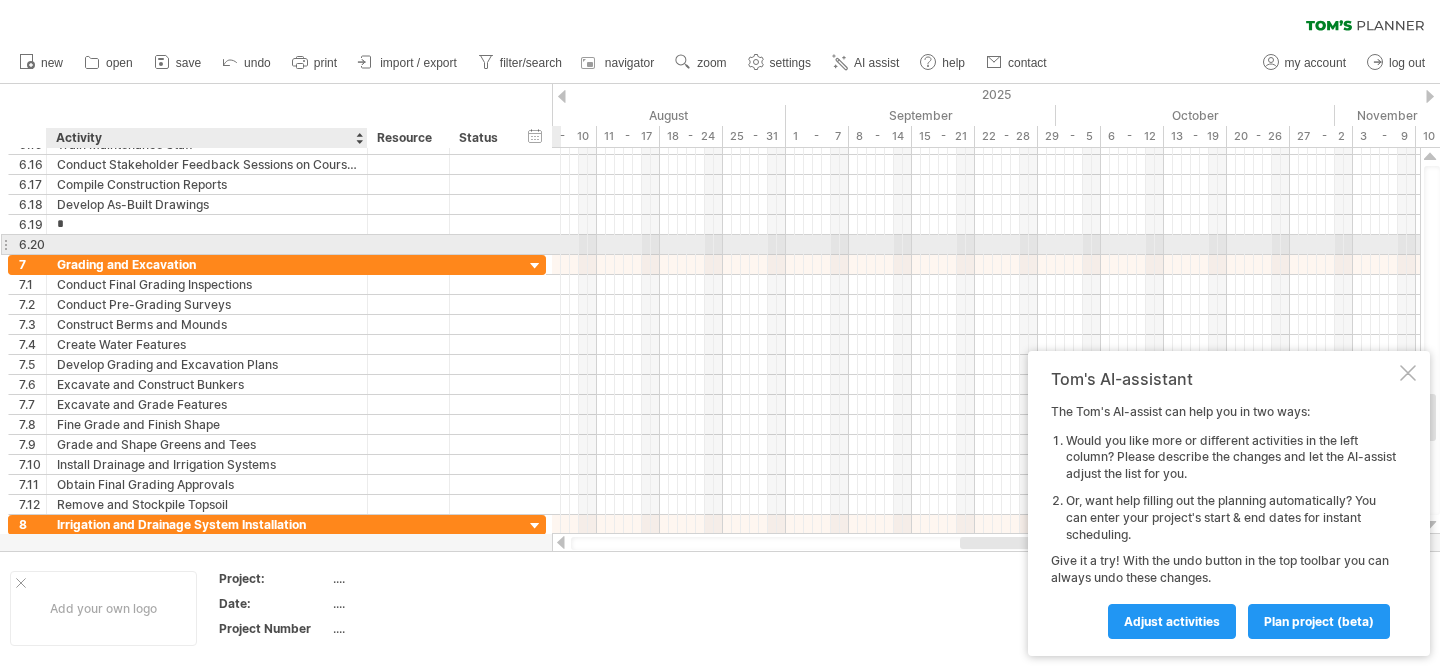 type 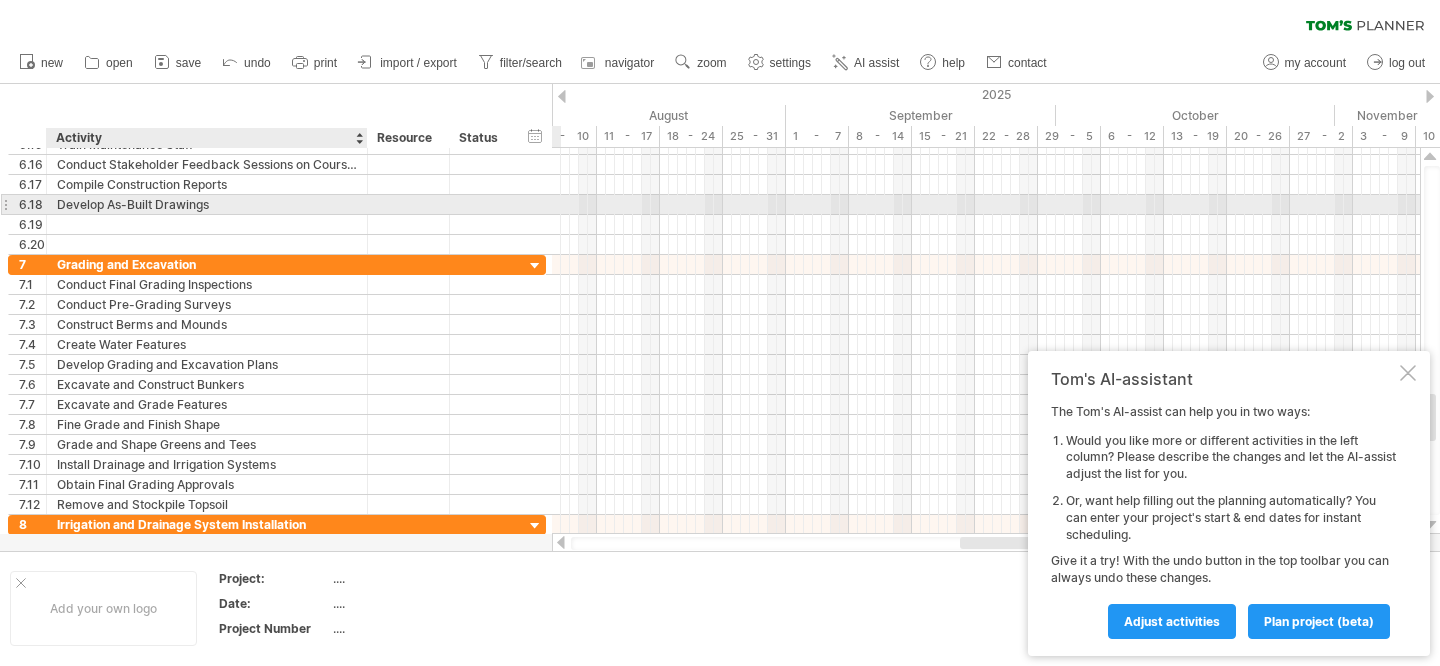 click on "Develop As-Built Drawings" at bounding box center (207, 204) 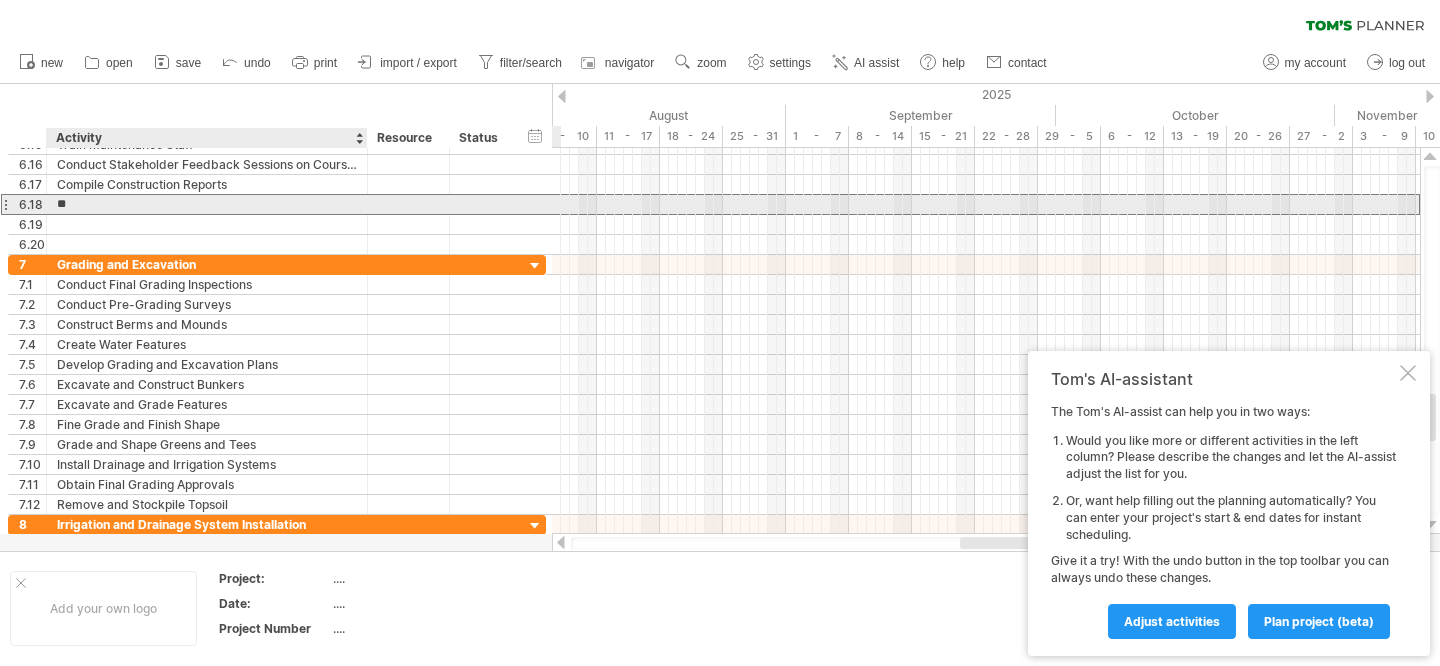 type on "*" 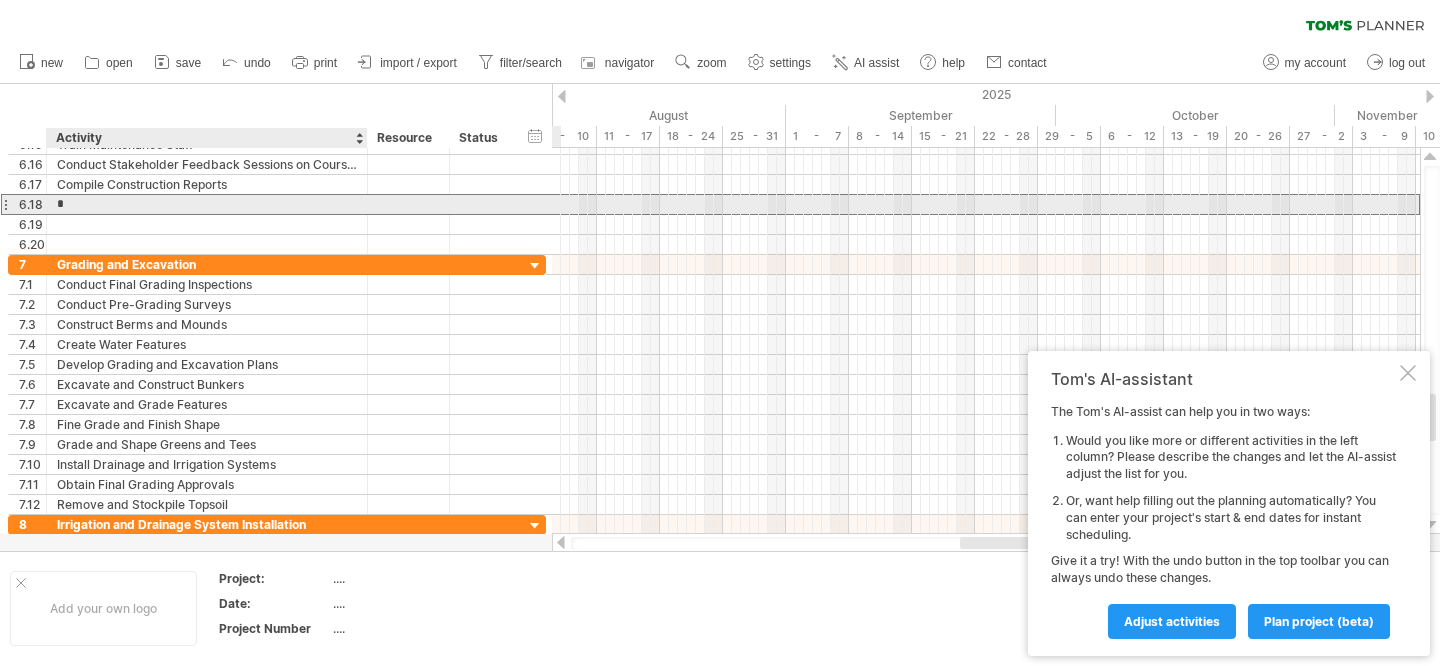 type 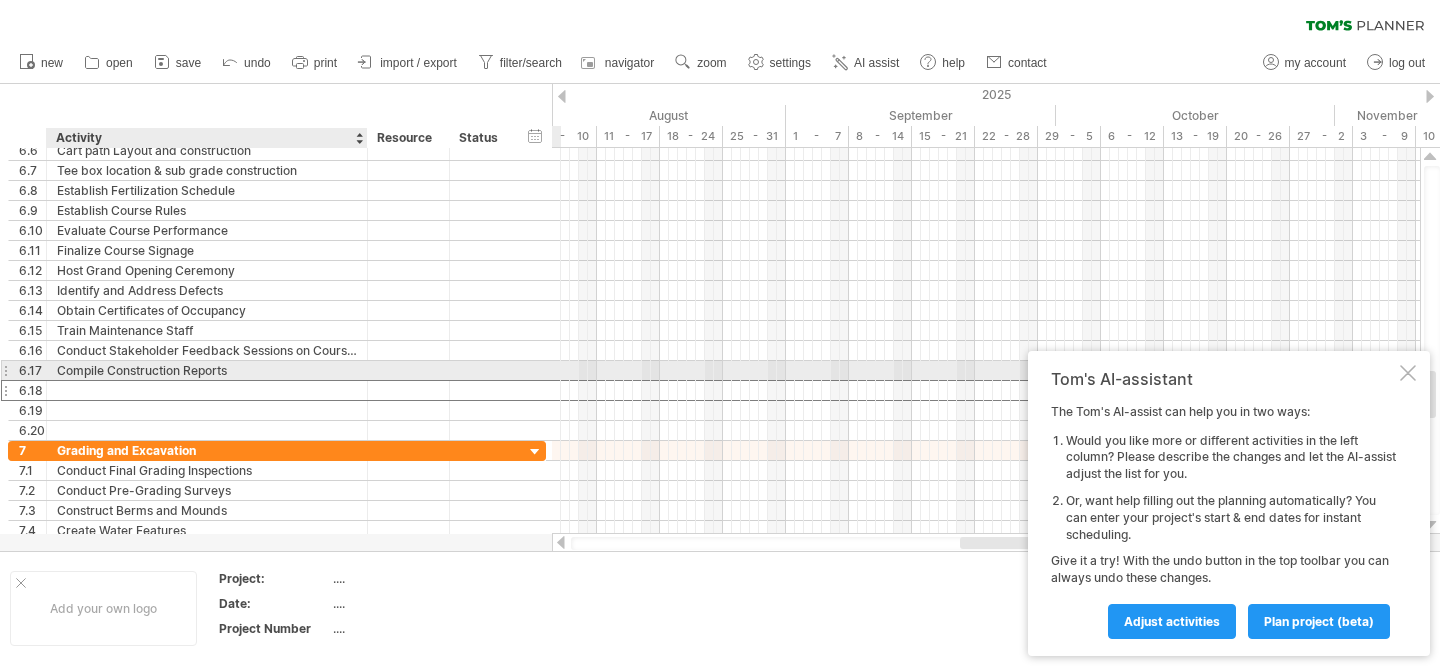 click on "Compile Construction Reports" at bounding box center (207, 370) 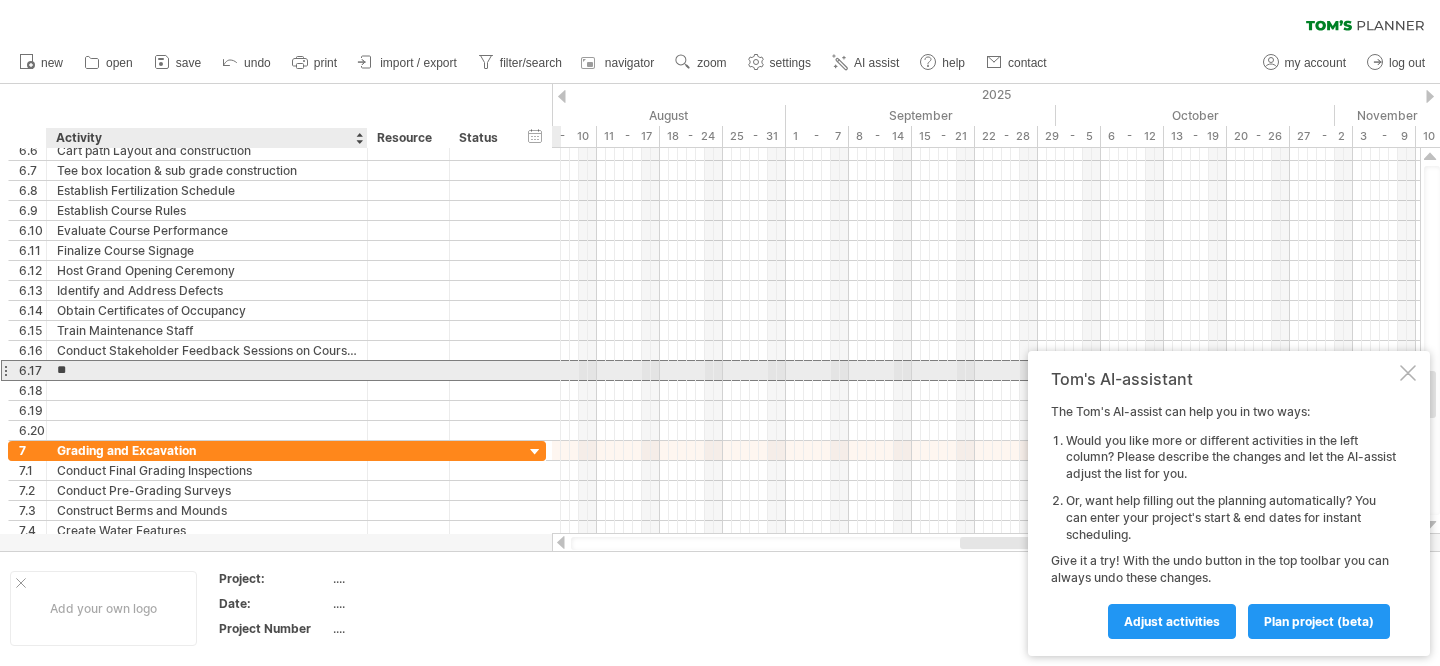 type on "*" 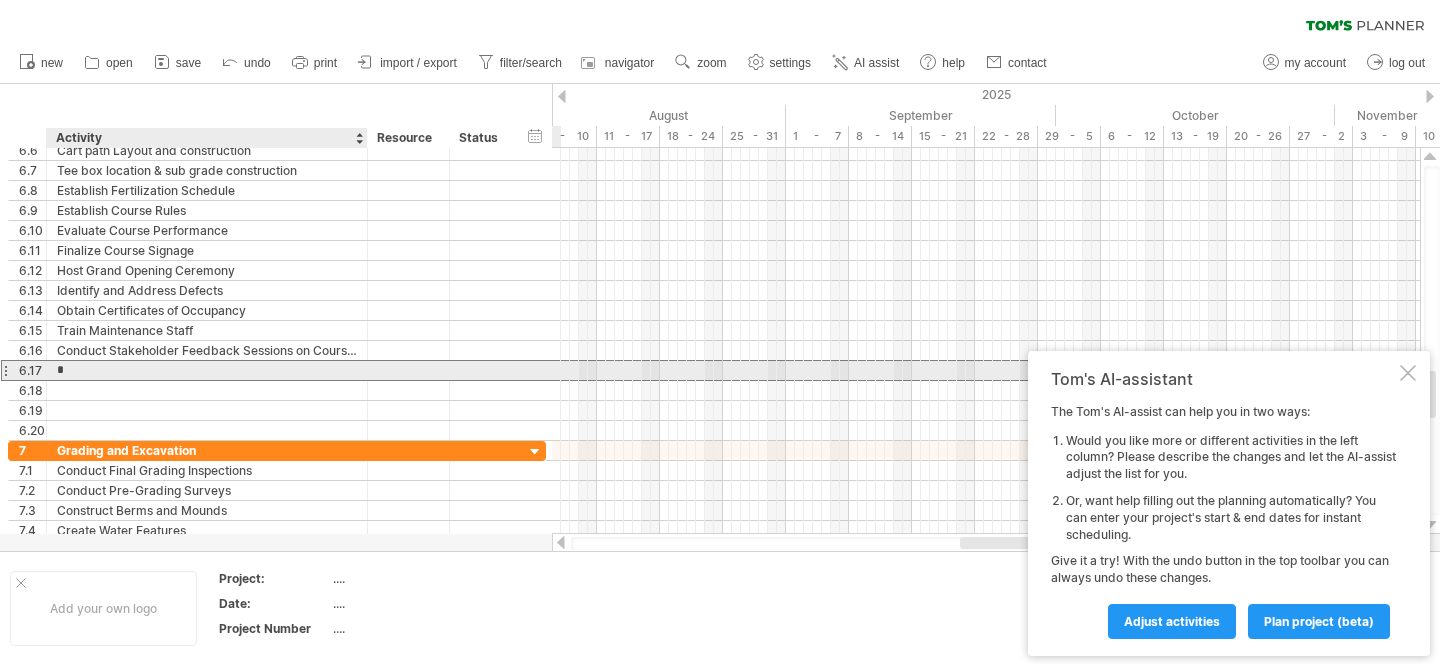 type 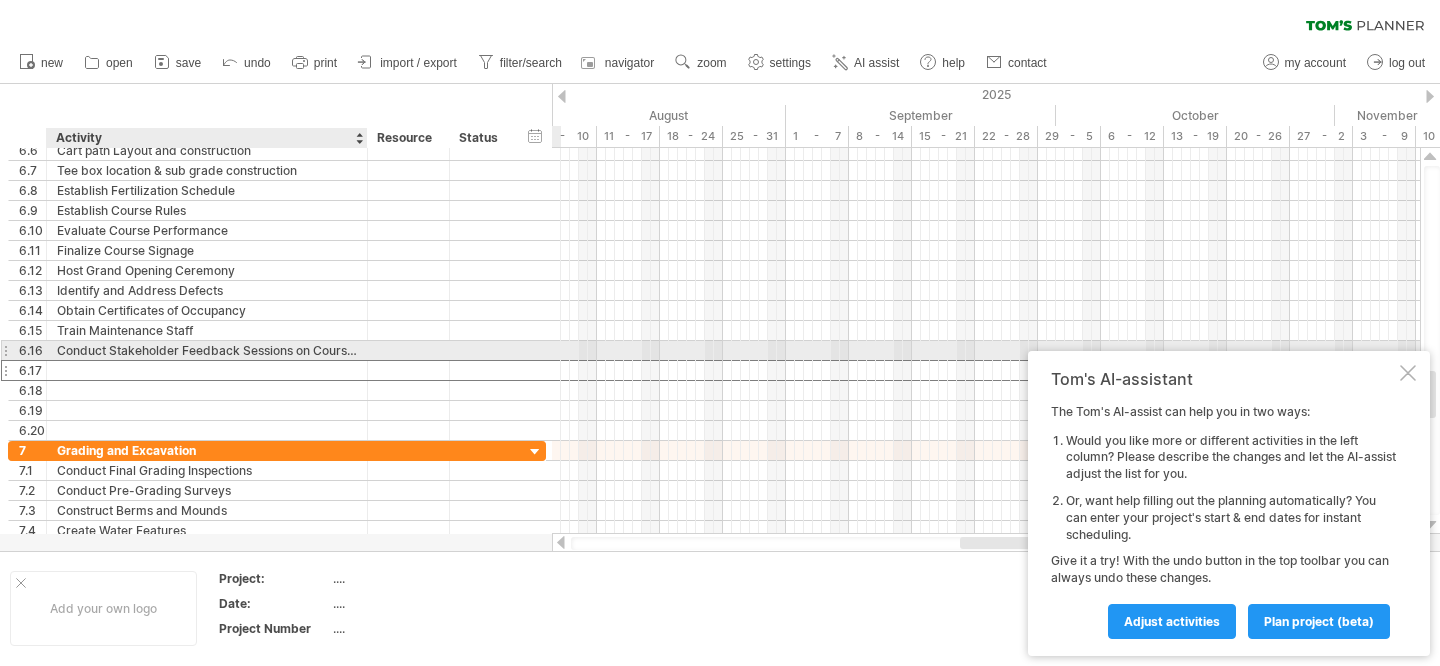 click on "Conduct Stakeholder Feedback Sessions on Course Performance" at bounding box center (207, 350) 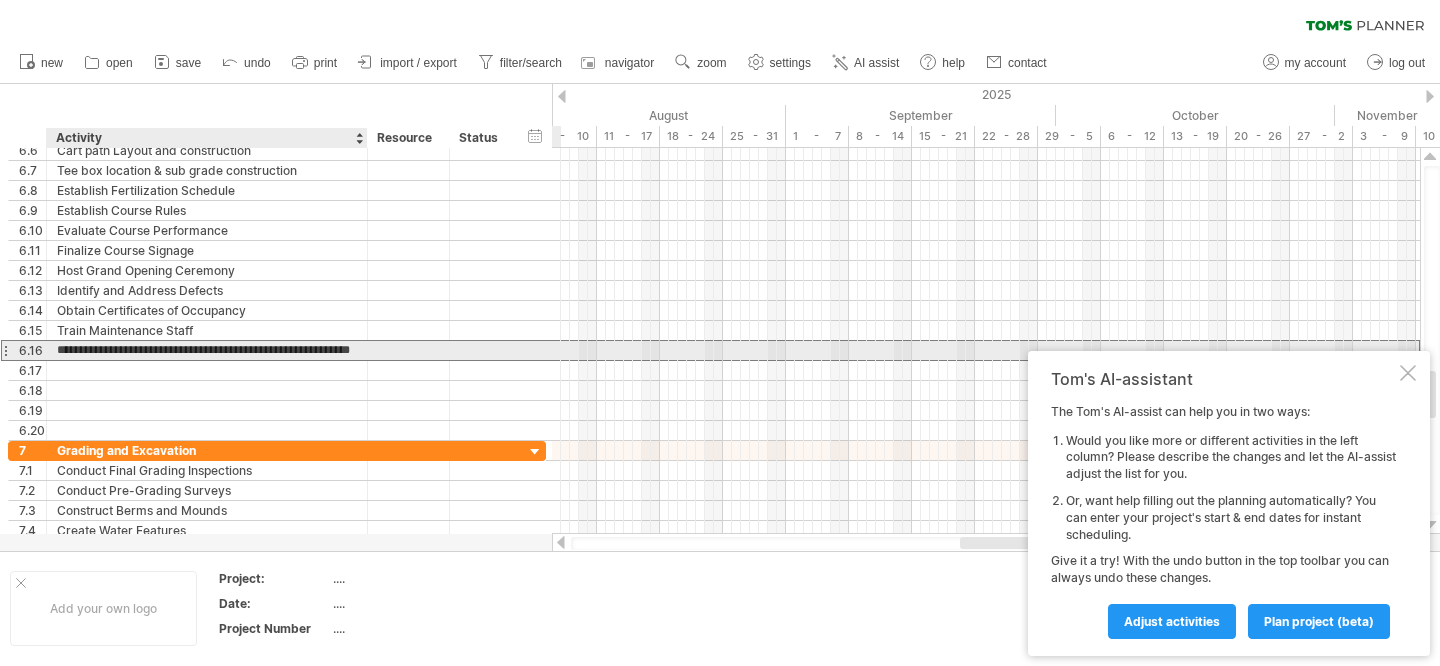 scroll, scrollTop: 0, scrollLeft: 0, axis: both 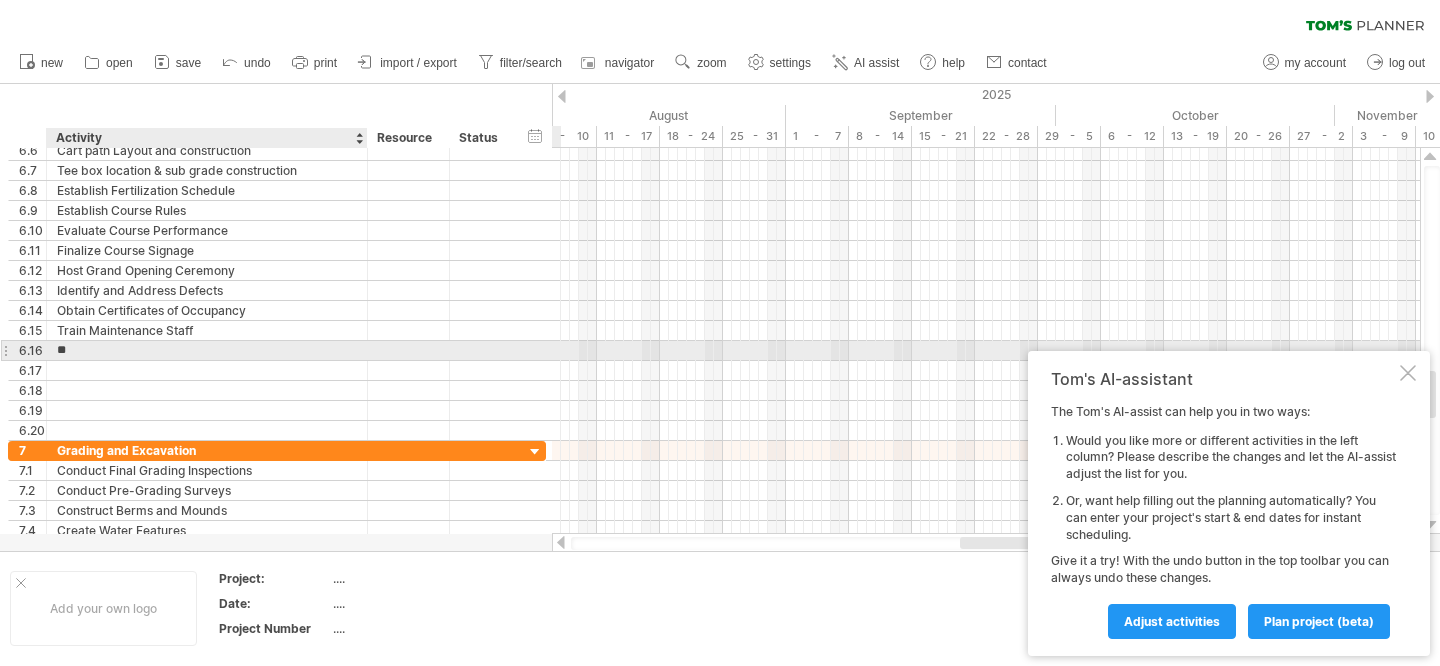 type on "*" 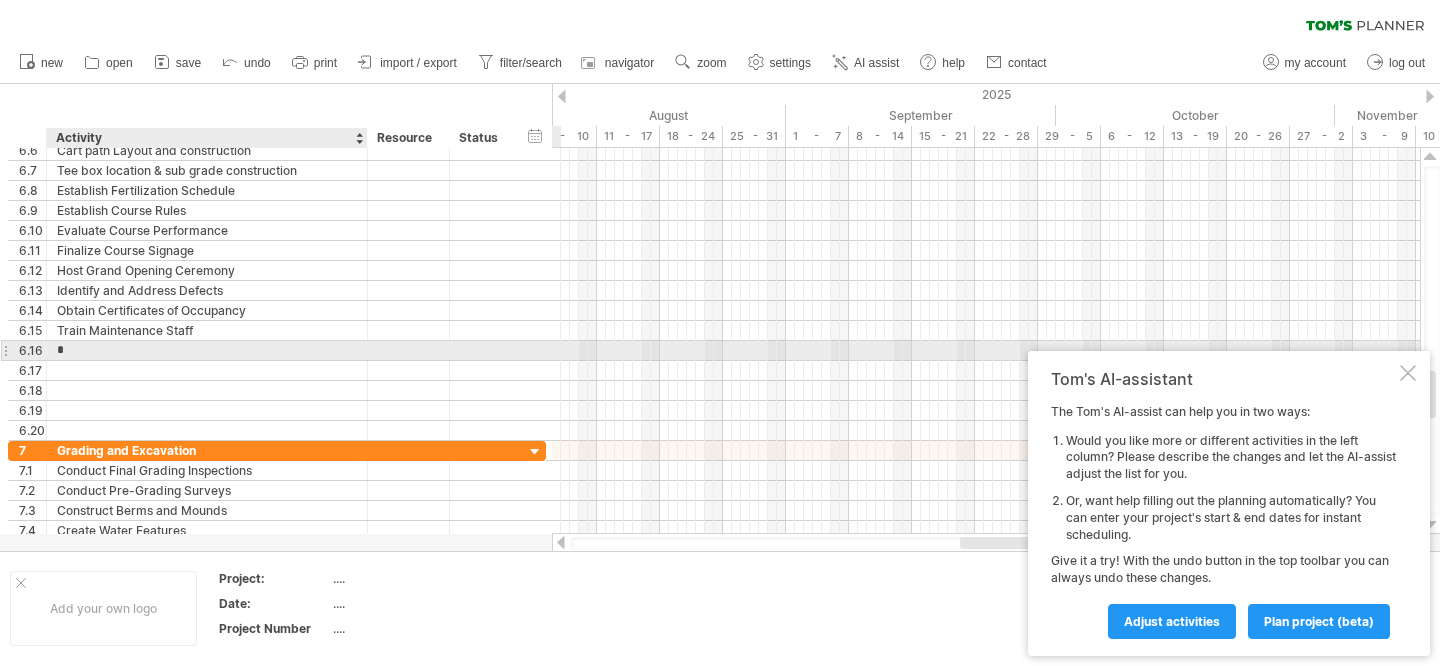 type 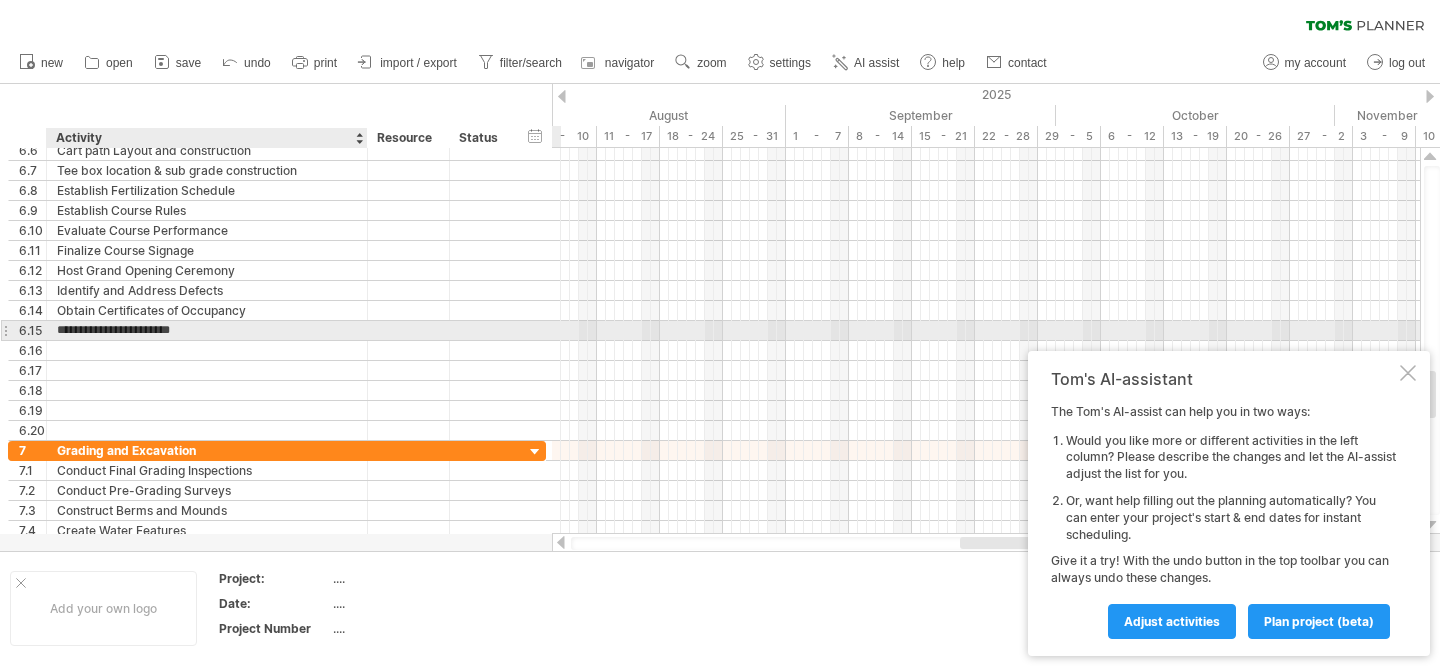 click on "**********" at bounding box center (207, 330) 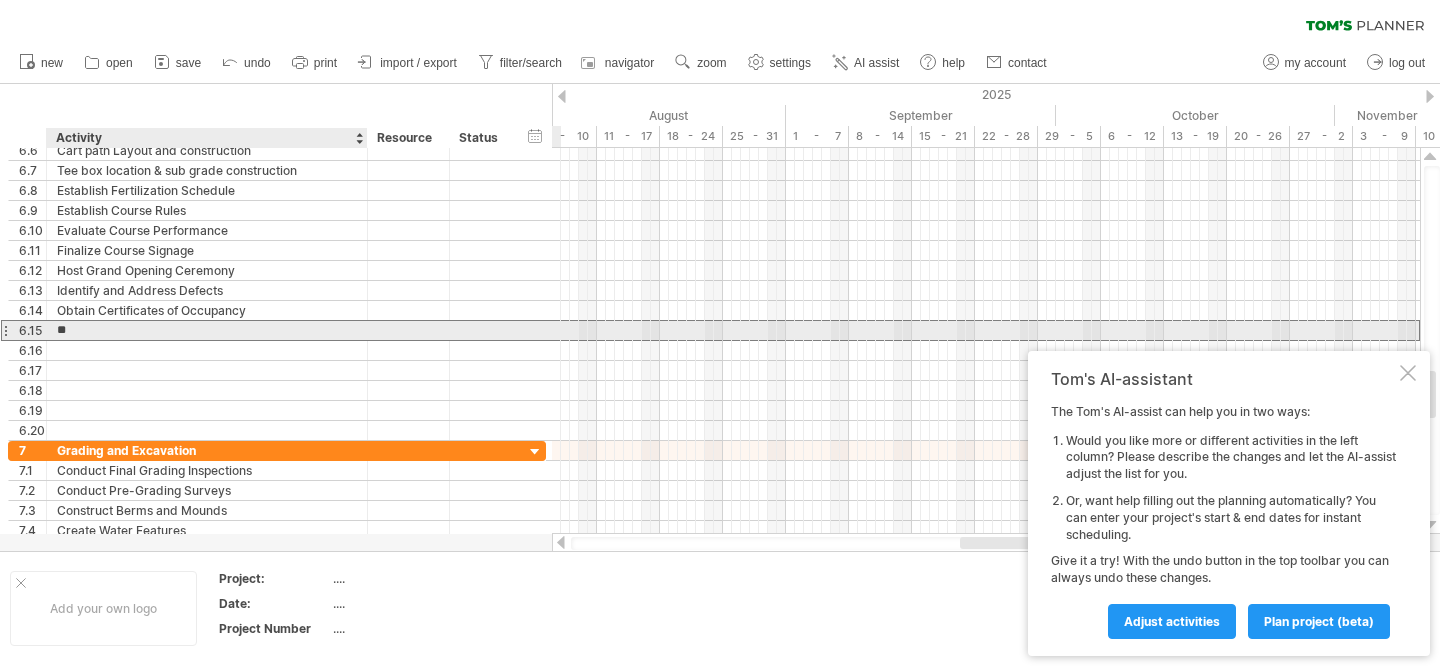 type on "*" 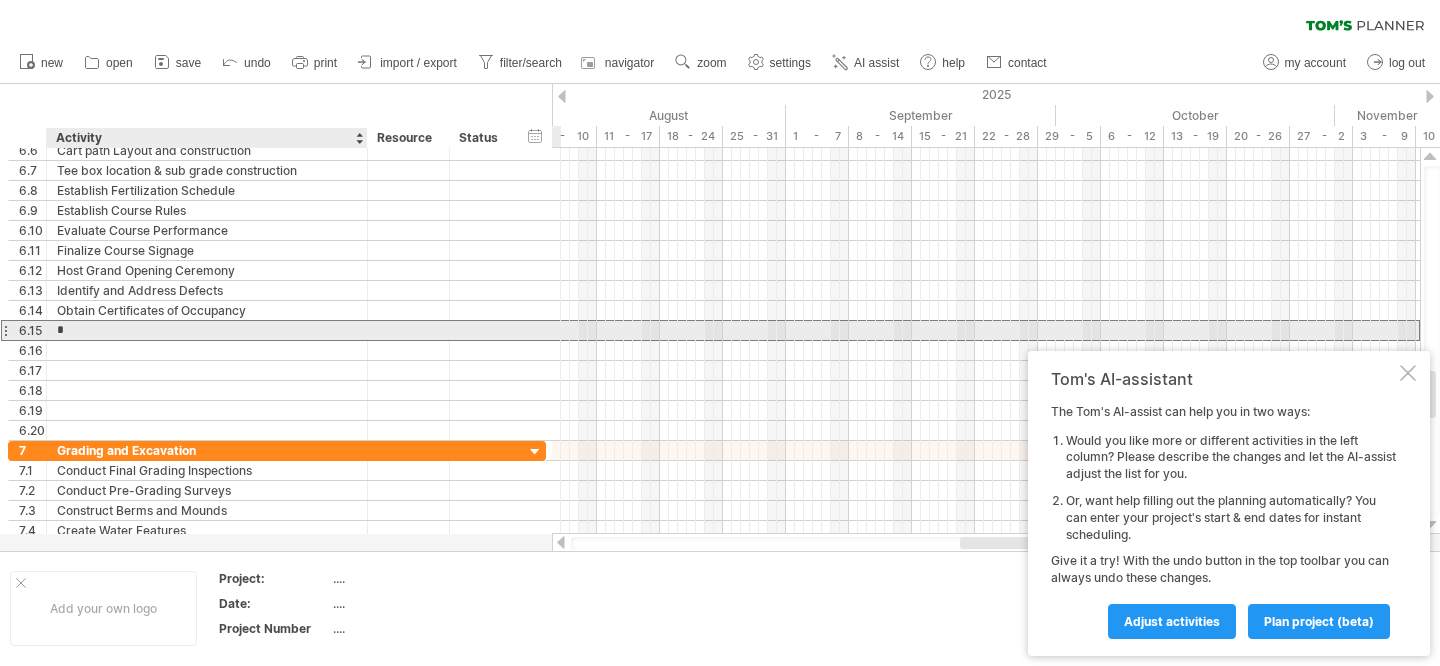 type 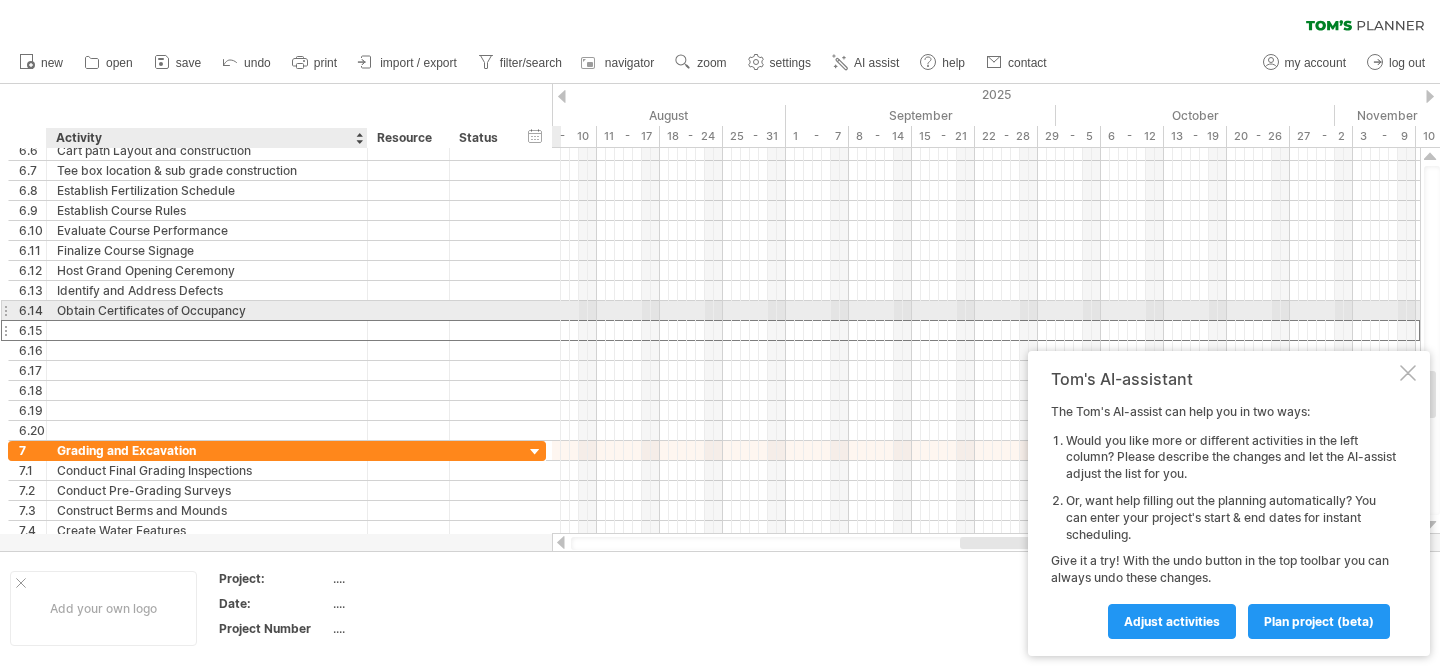 click on "Obtain Certificates of Occupancy" at bounding box center (207, 310) 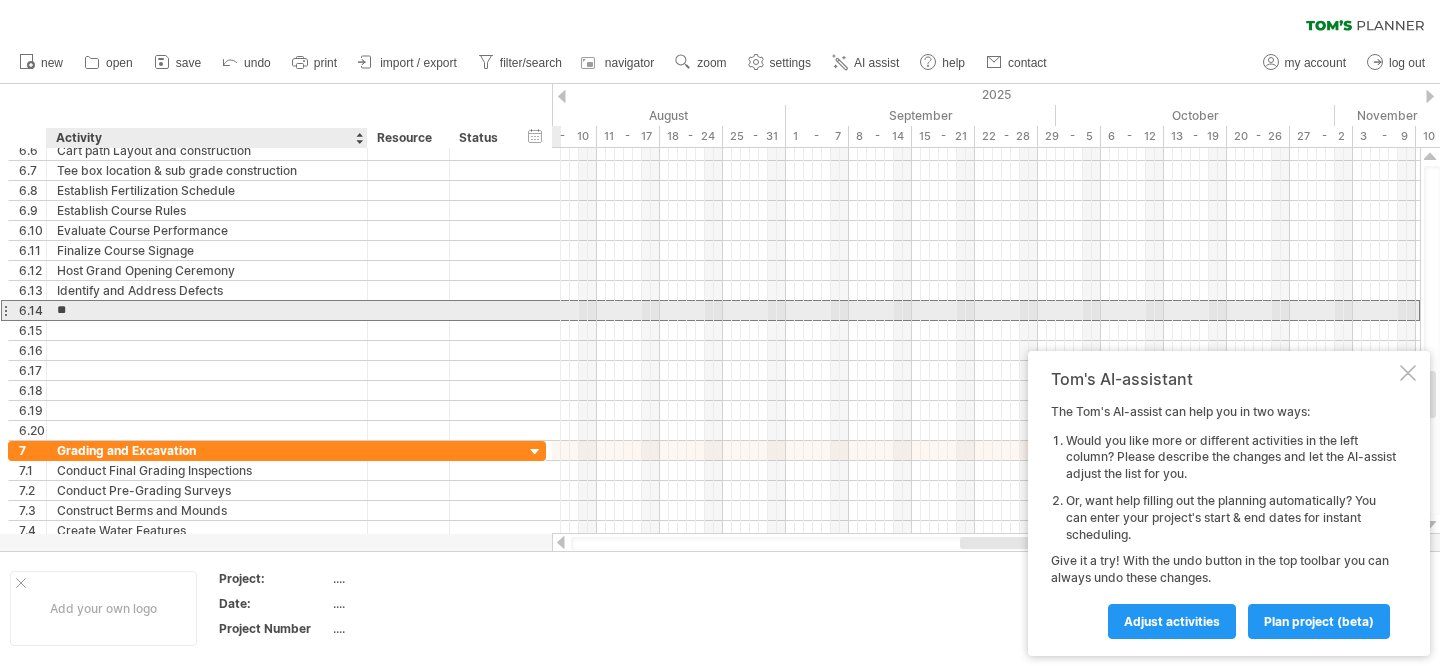 type on "*" 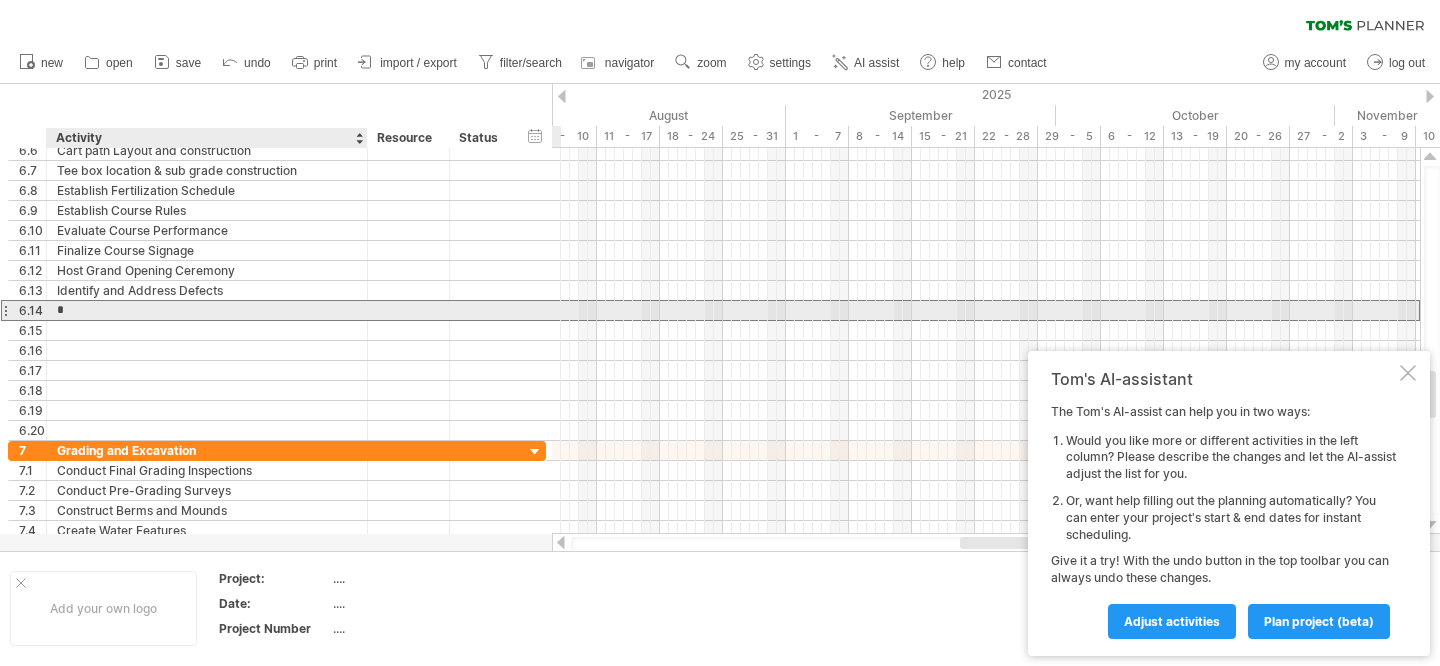 type 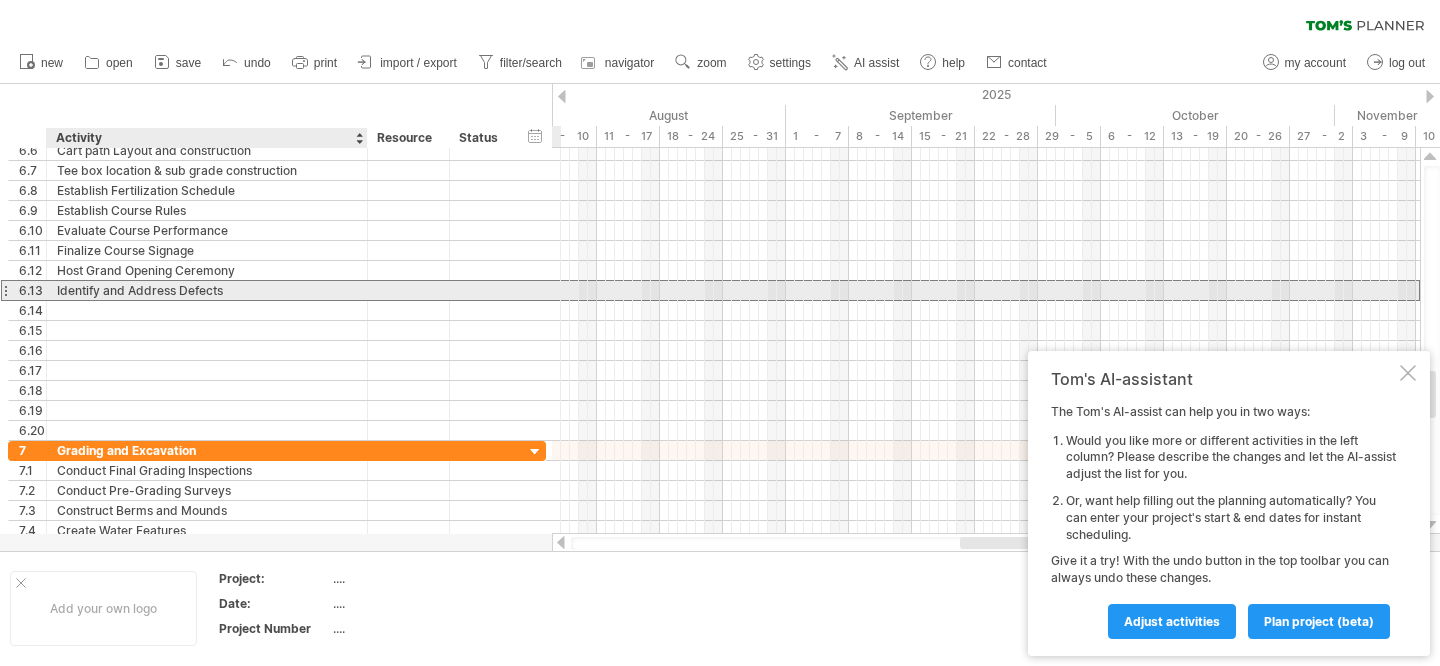 click on "Identify and Address Defects" at bounding box center [207, 290] 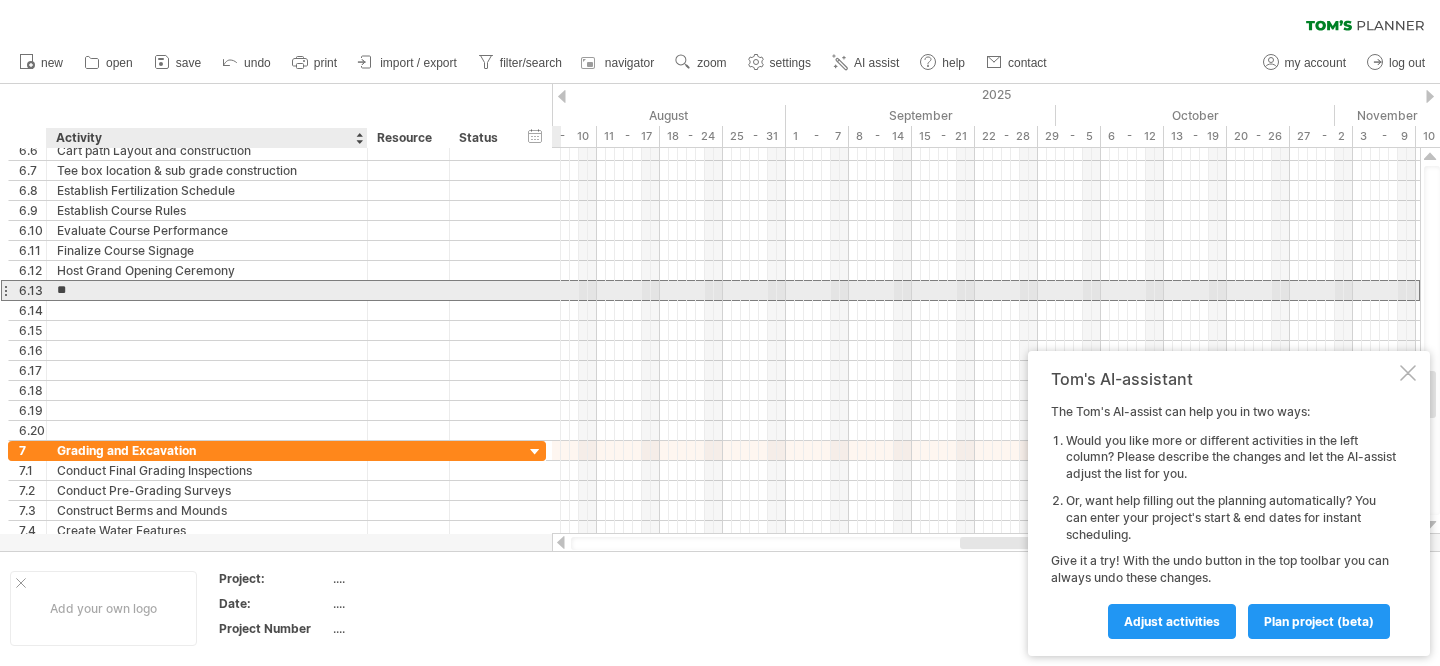 type on "*" 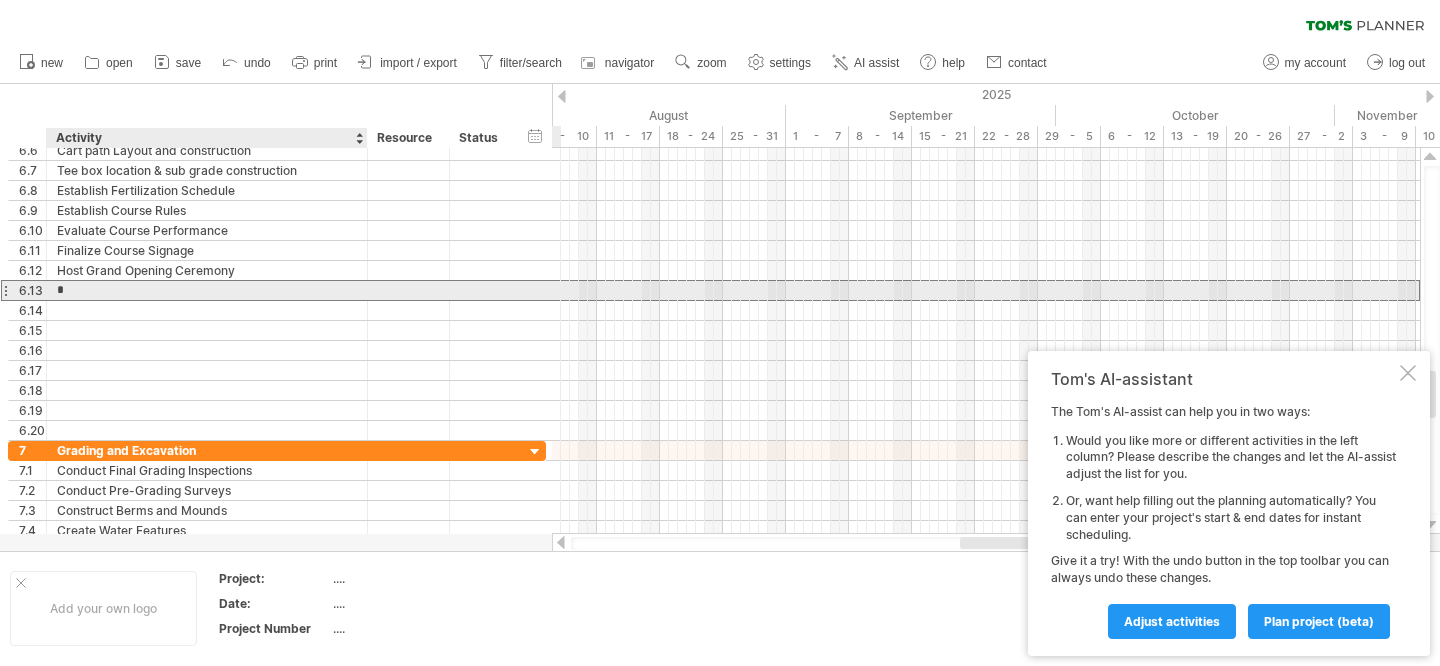 type 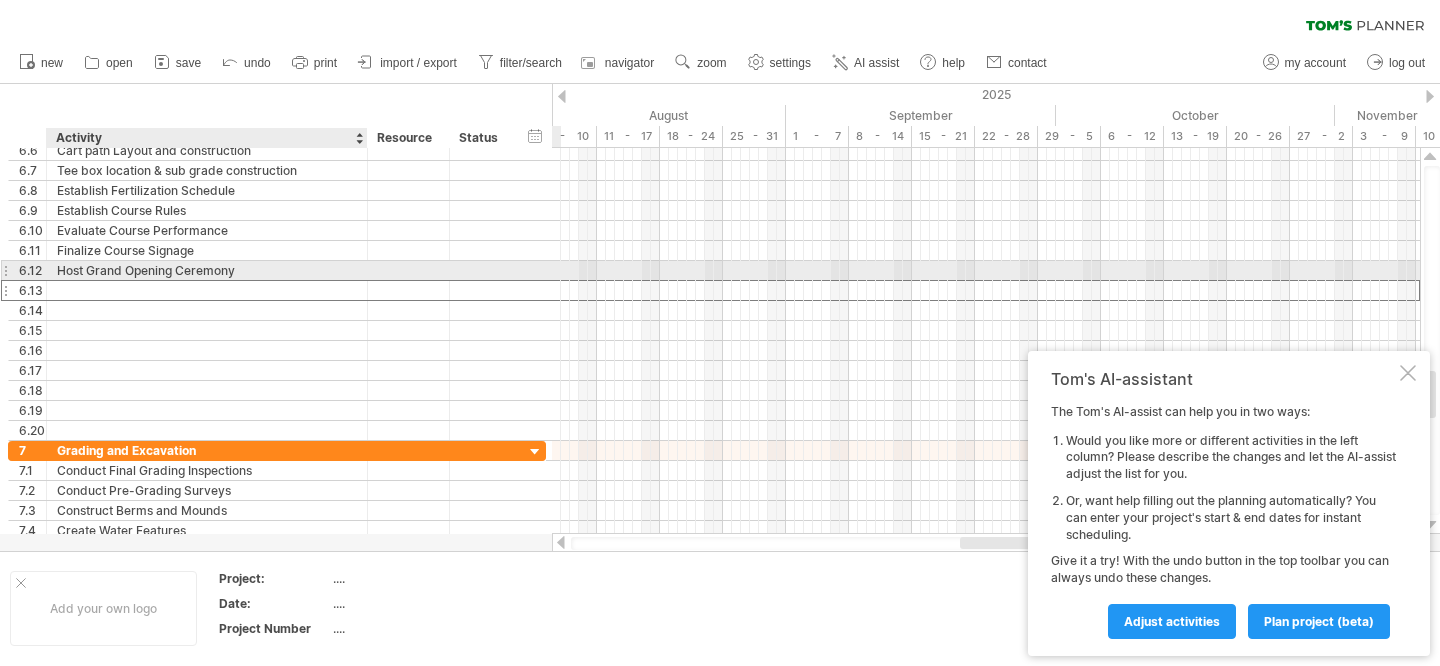 click on "Host Grand Opening Ceremony" at bounding box center [207, 270] 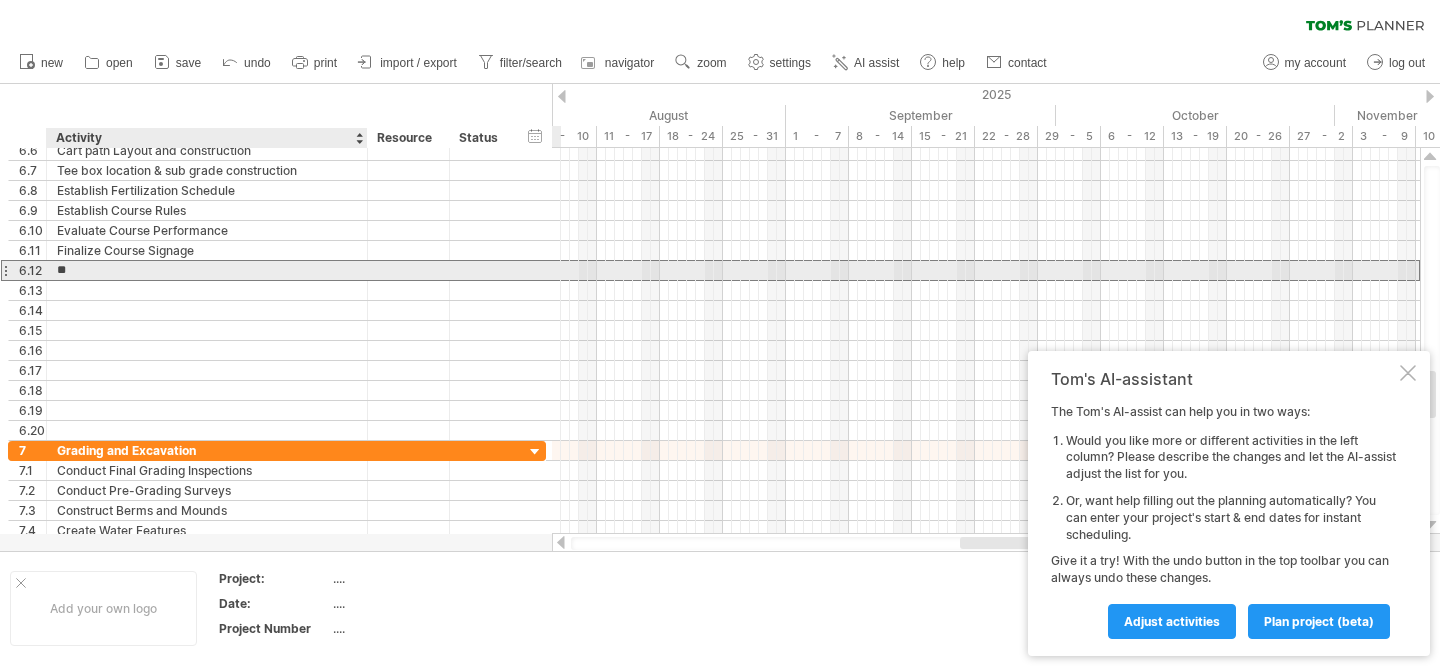 type on "*" 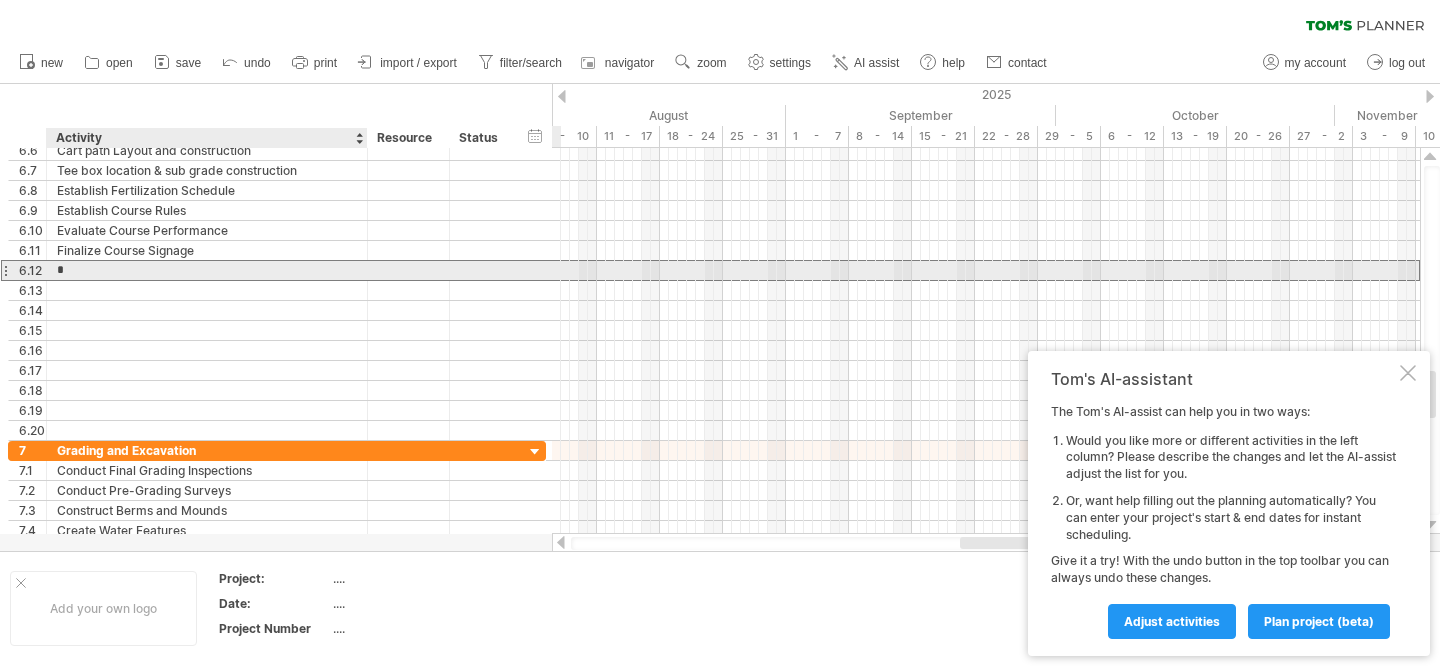 type 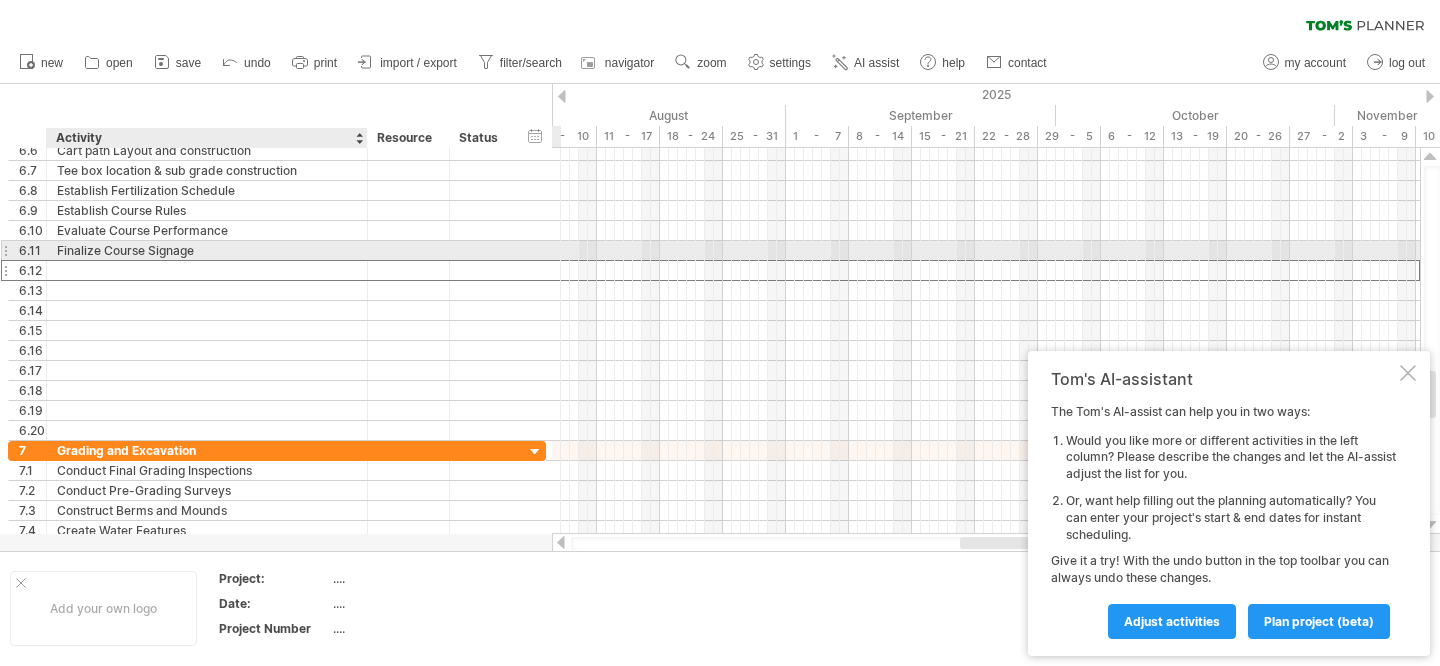 click on "Finalize Course Signage" at bounding box center (207, 250) 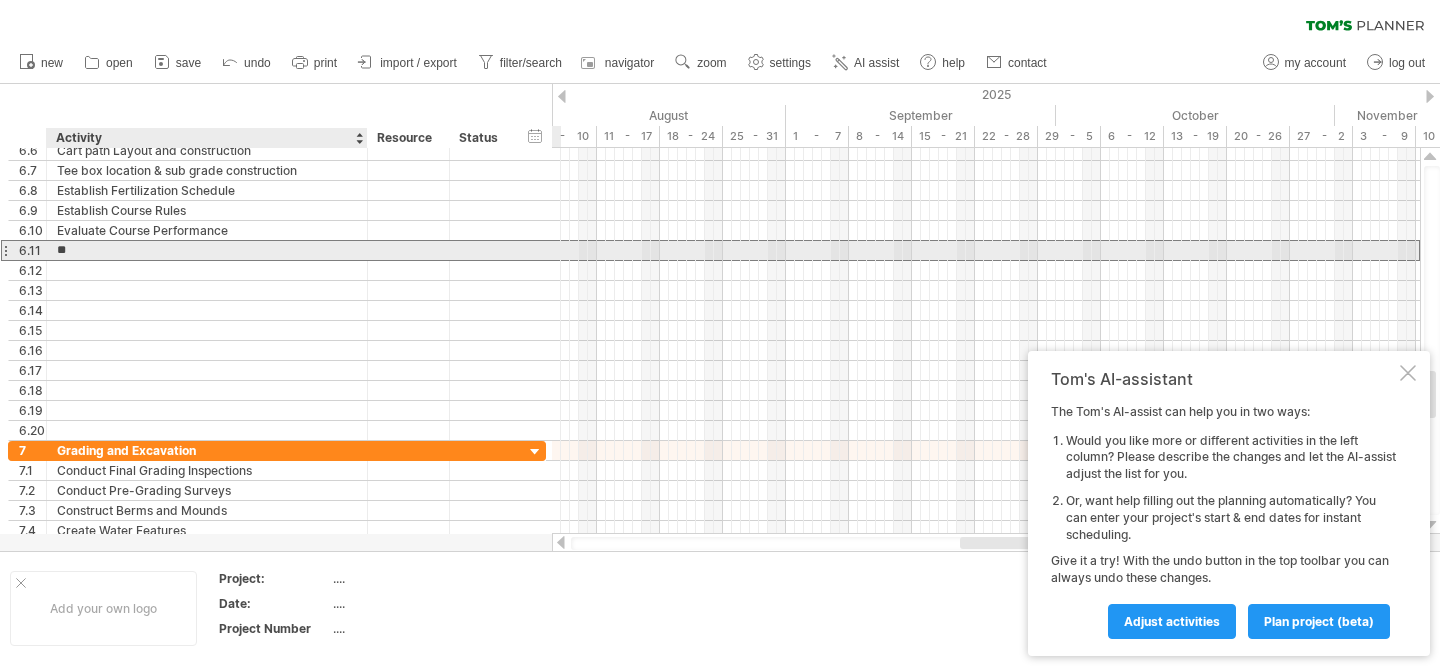 type on "*" 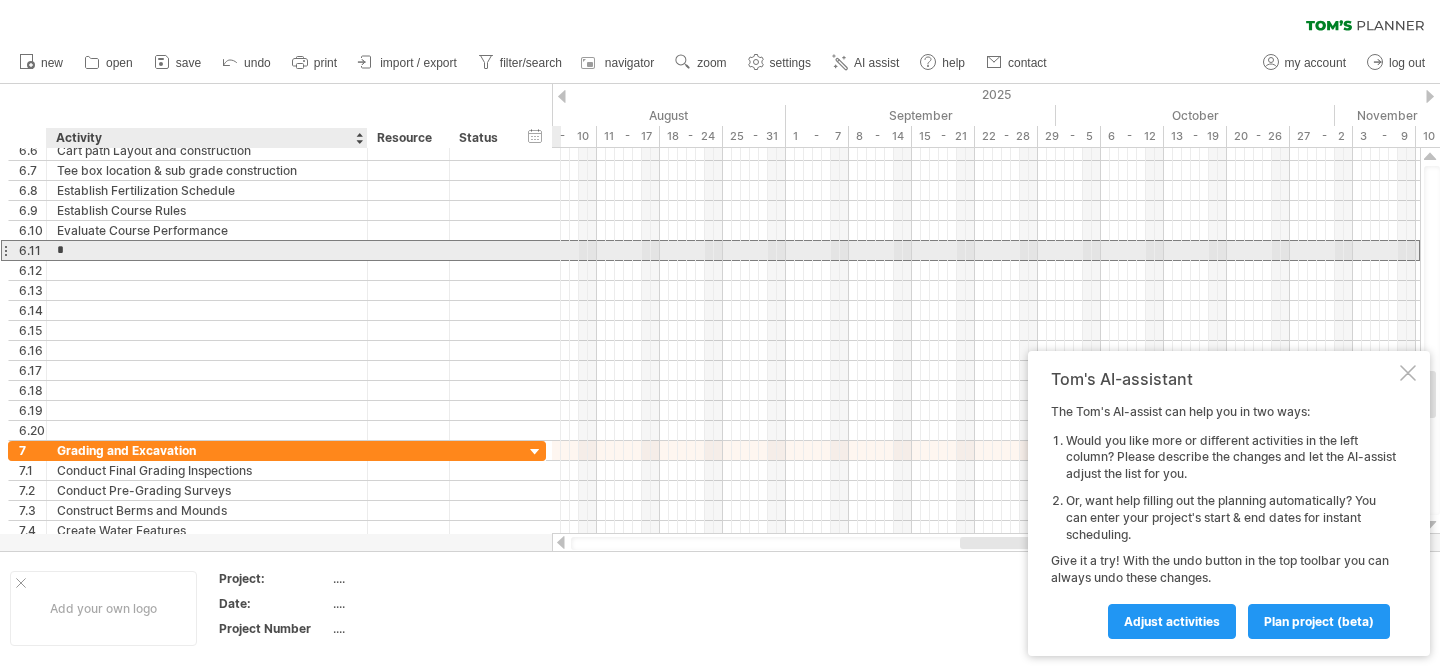 type 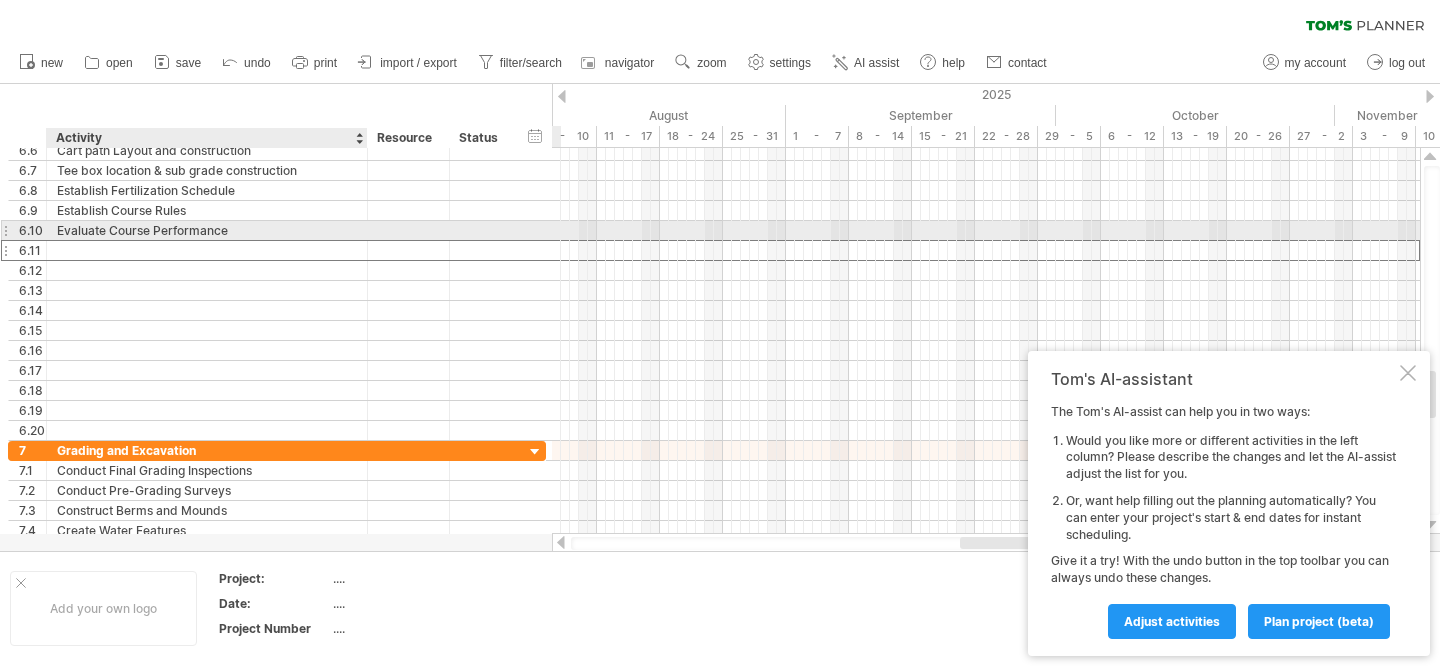 click on "Evaluate Course Performance" at bounding box center (207, 230) 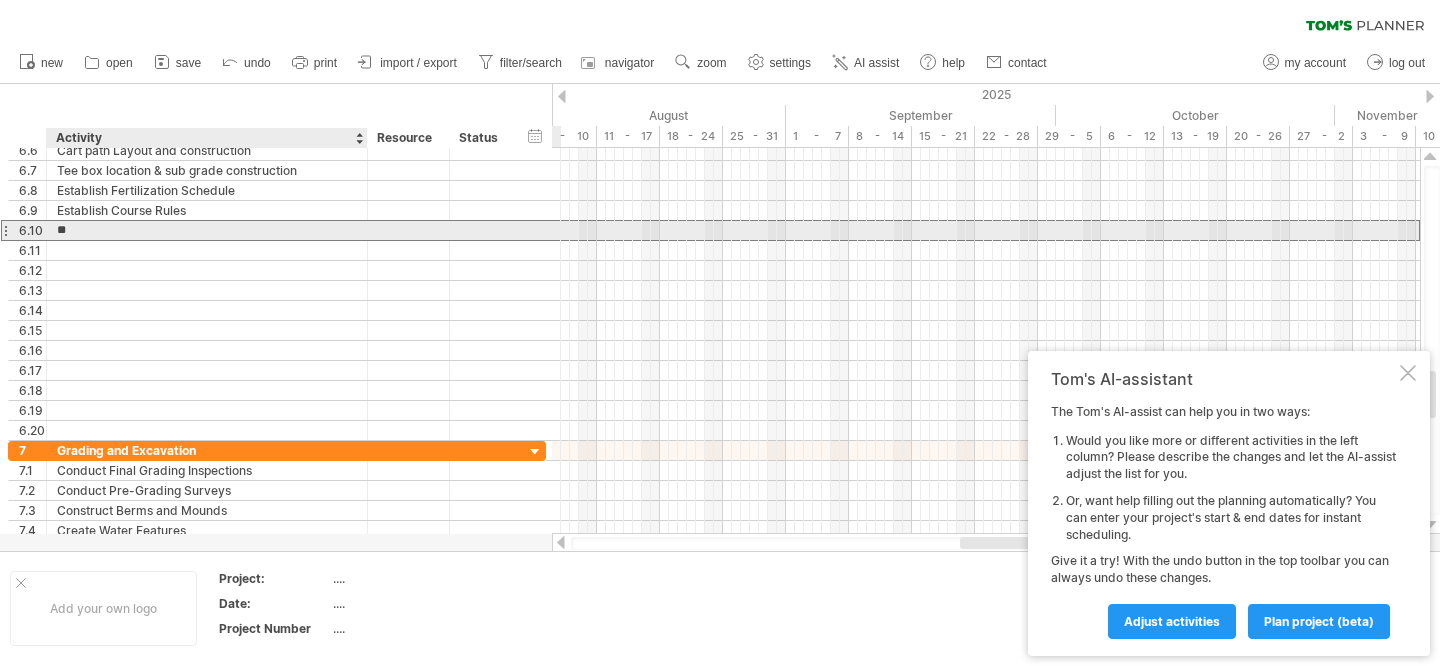type on "*" 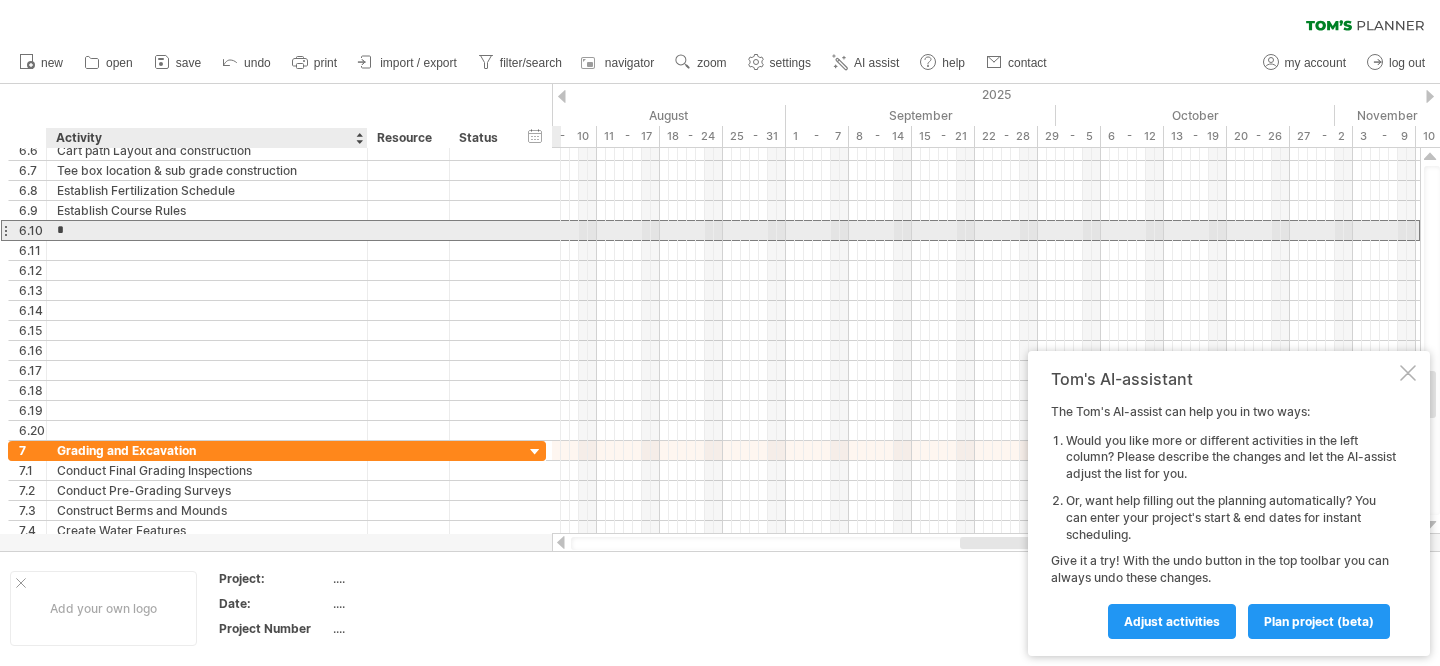 type 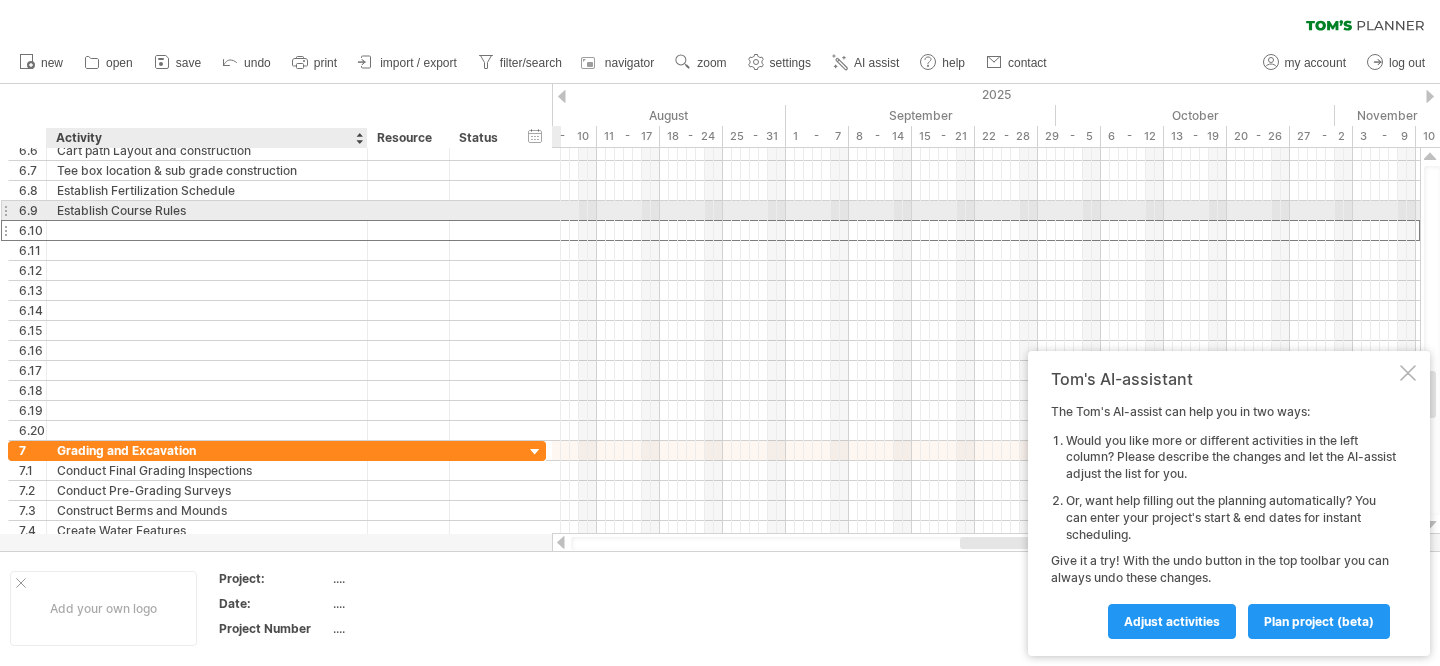 click on "Establish Course Rules" at bounding box center (207, 210) 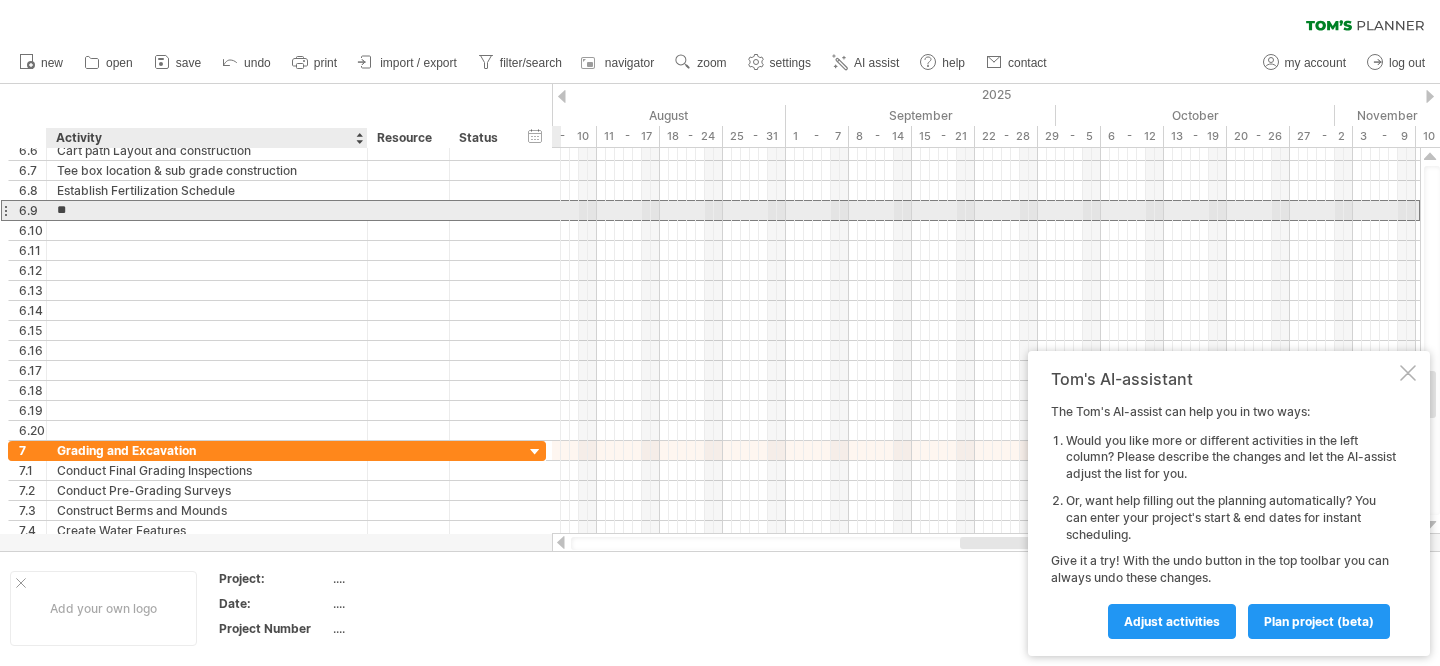 type on "*" 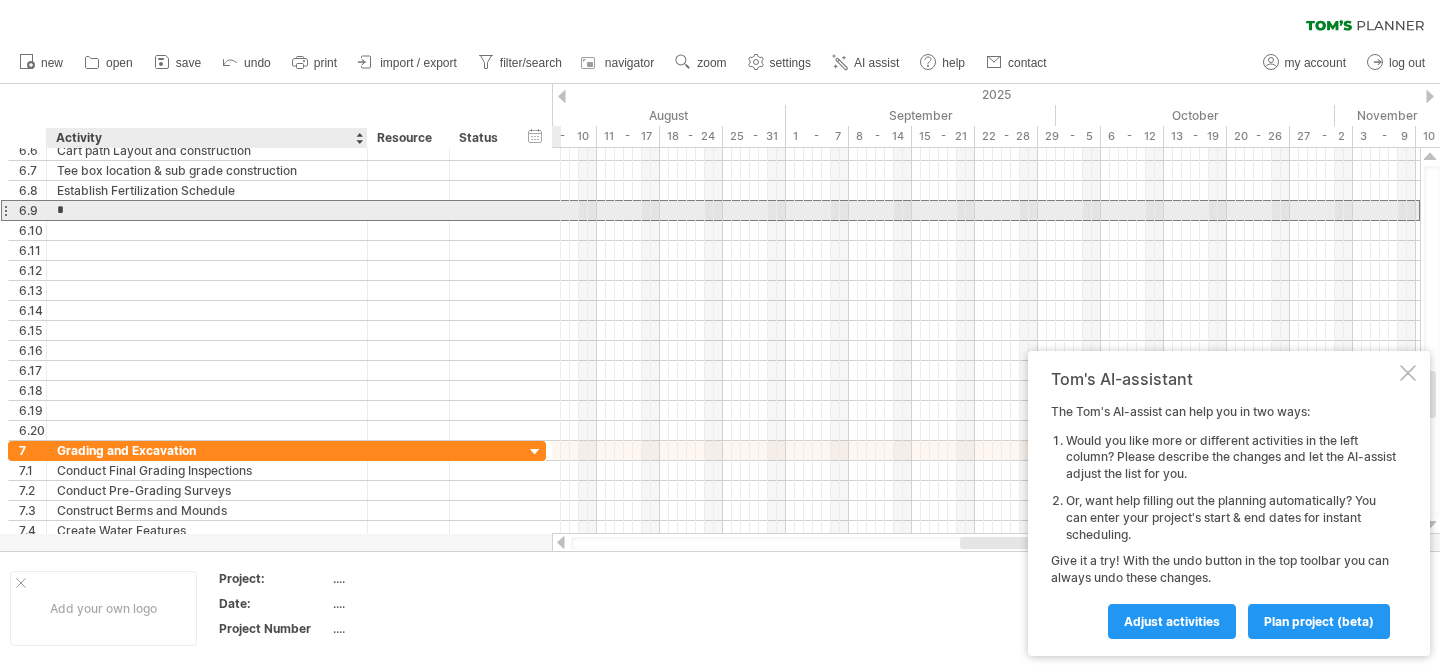 type 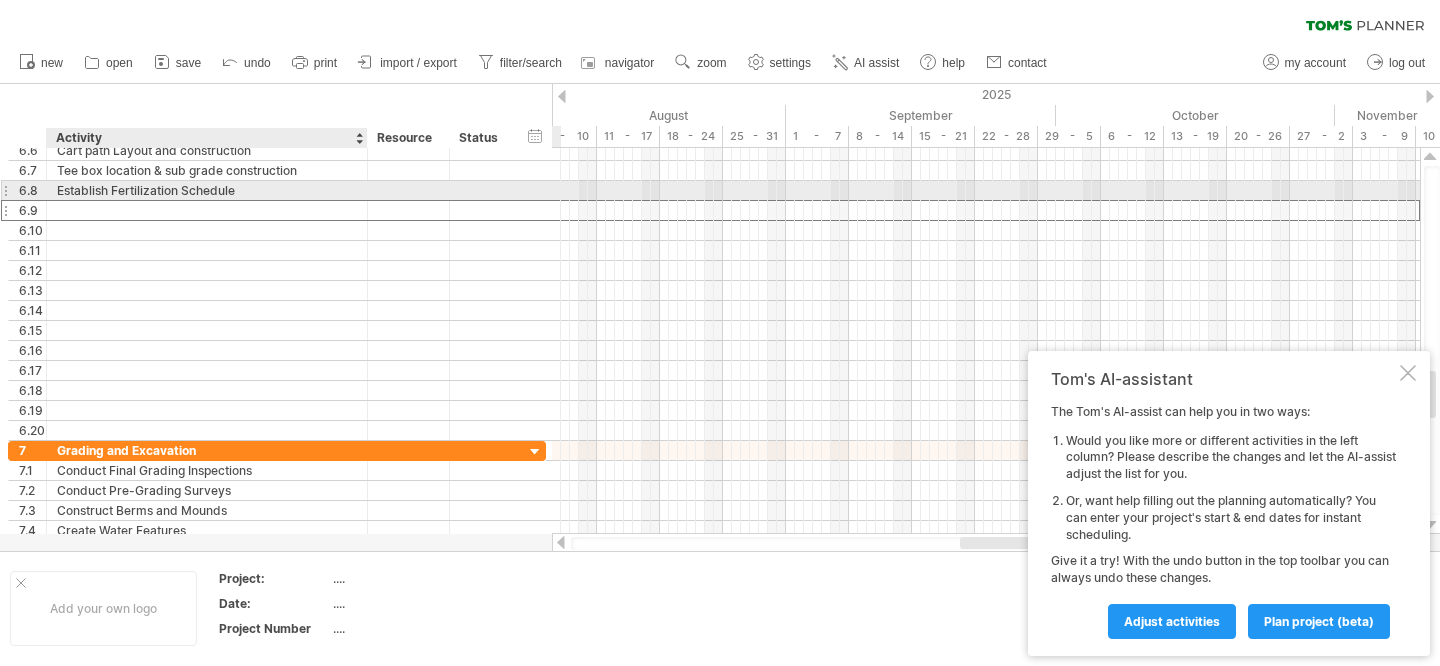 click on "Establish Fertilization Schedule" at bounding box center [207, 190] 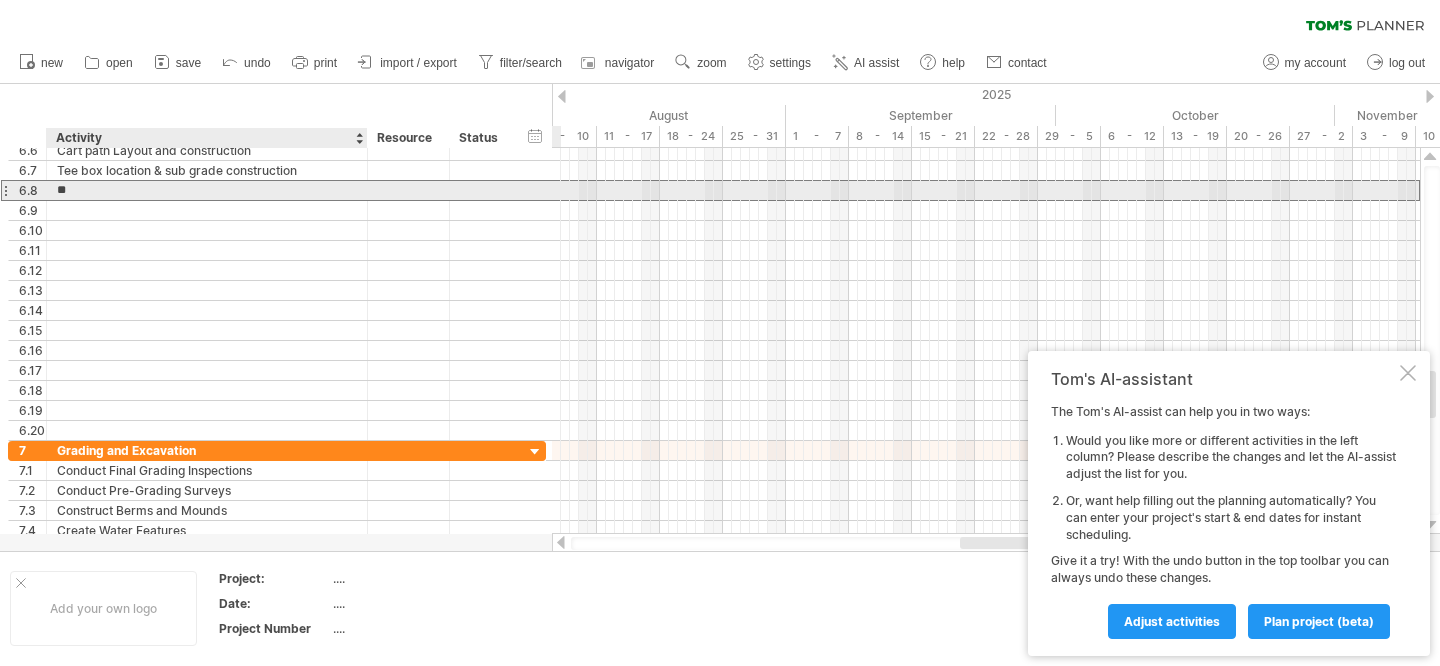 type on "*" 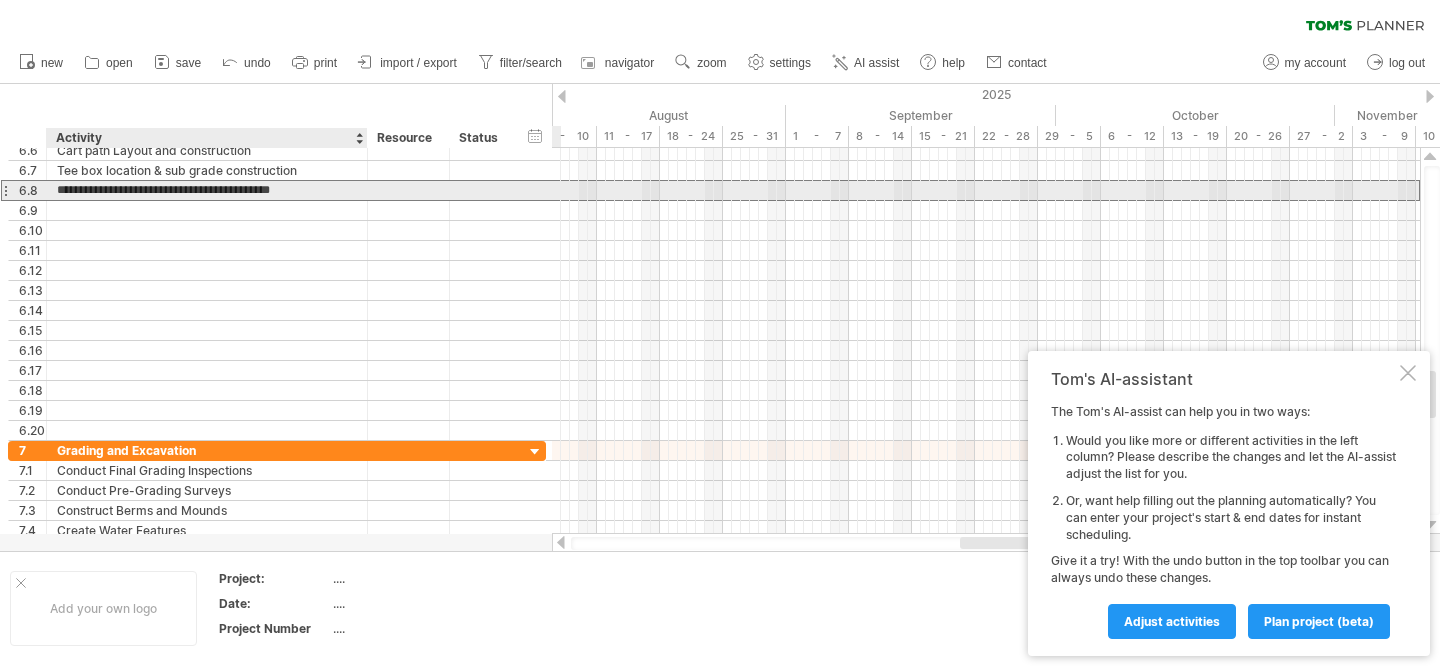 click on "**********" at bounding box center [207, 190] 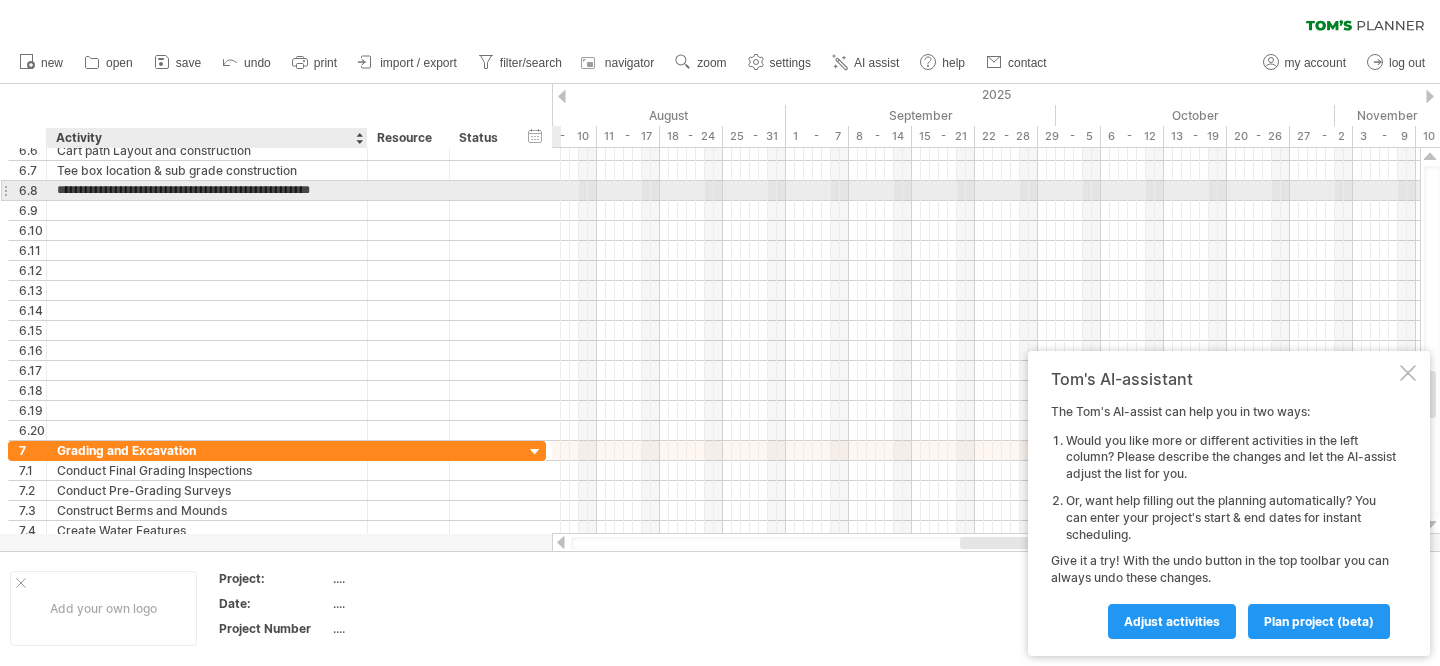 type on "**********" 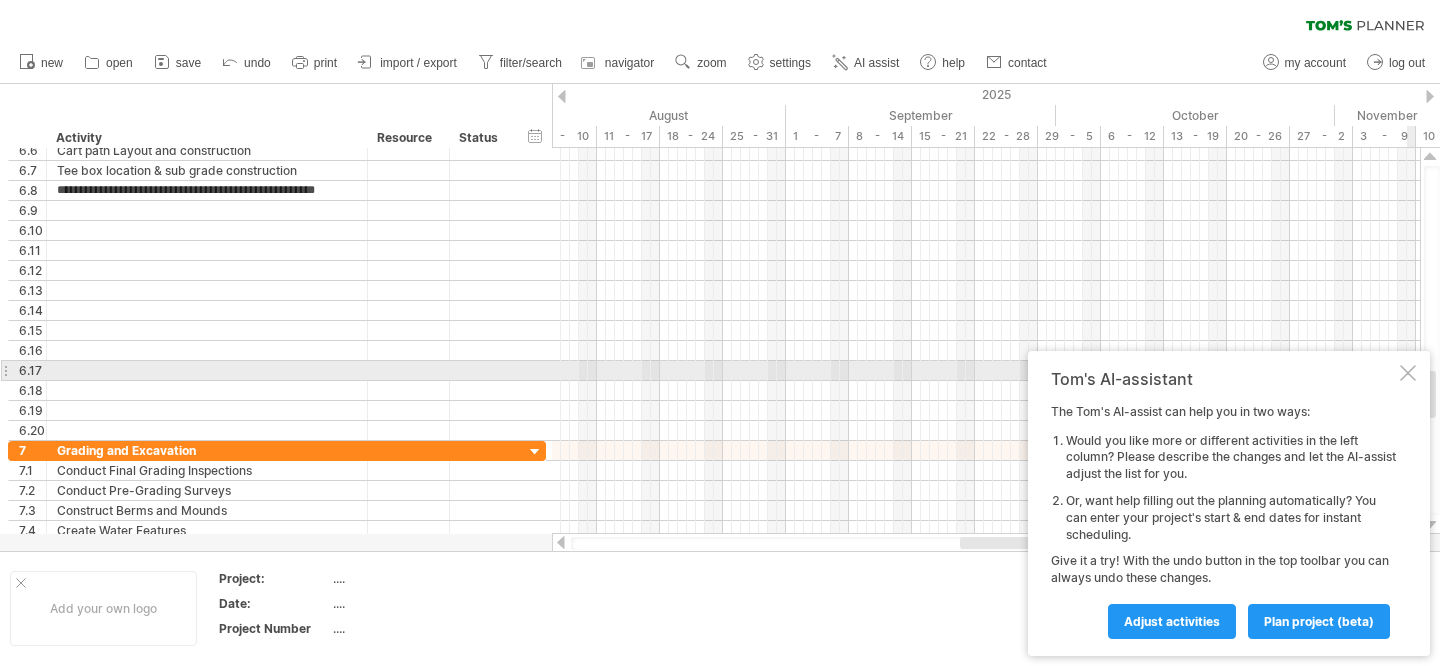 click at bounding box center (1408, 373) 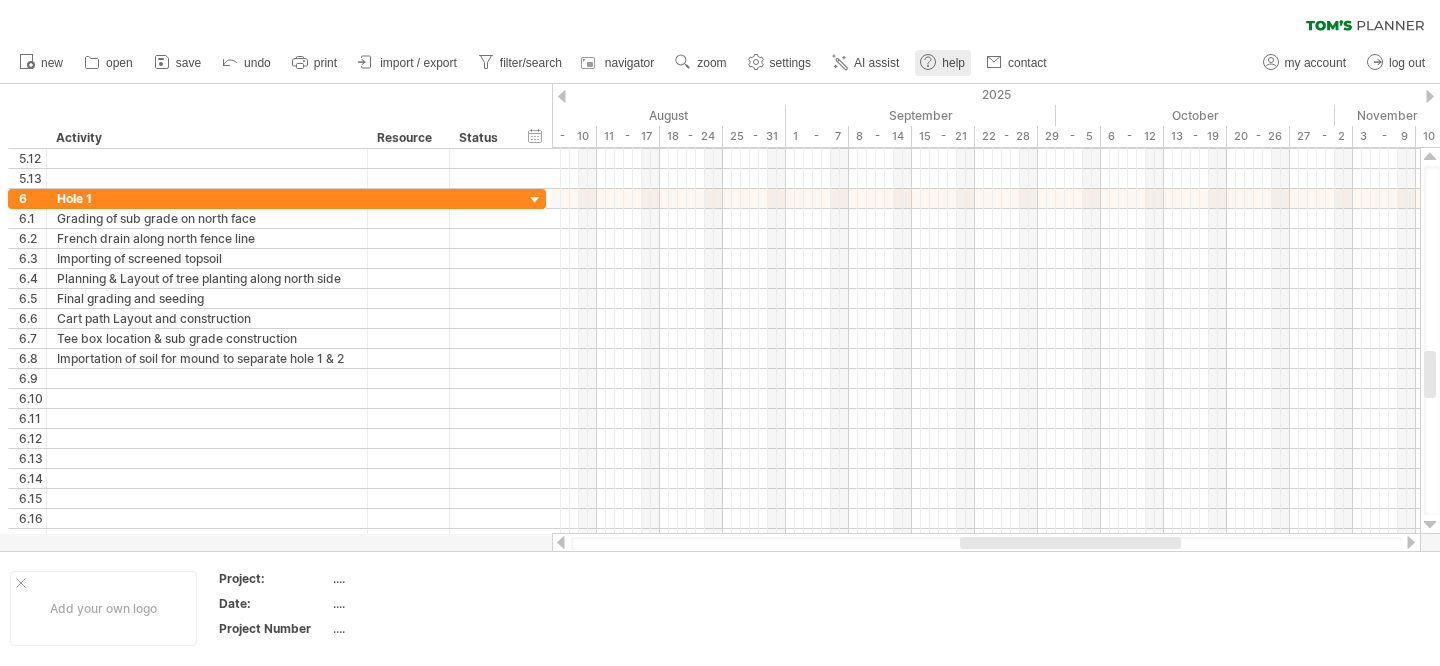 click on "help" at bounding box center [953, 63] 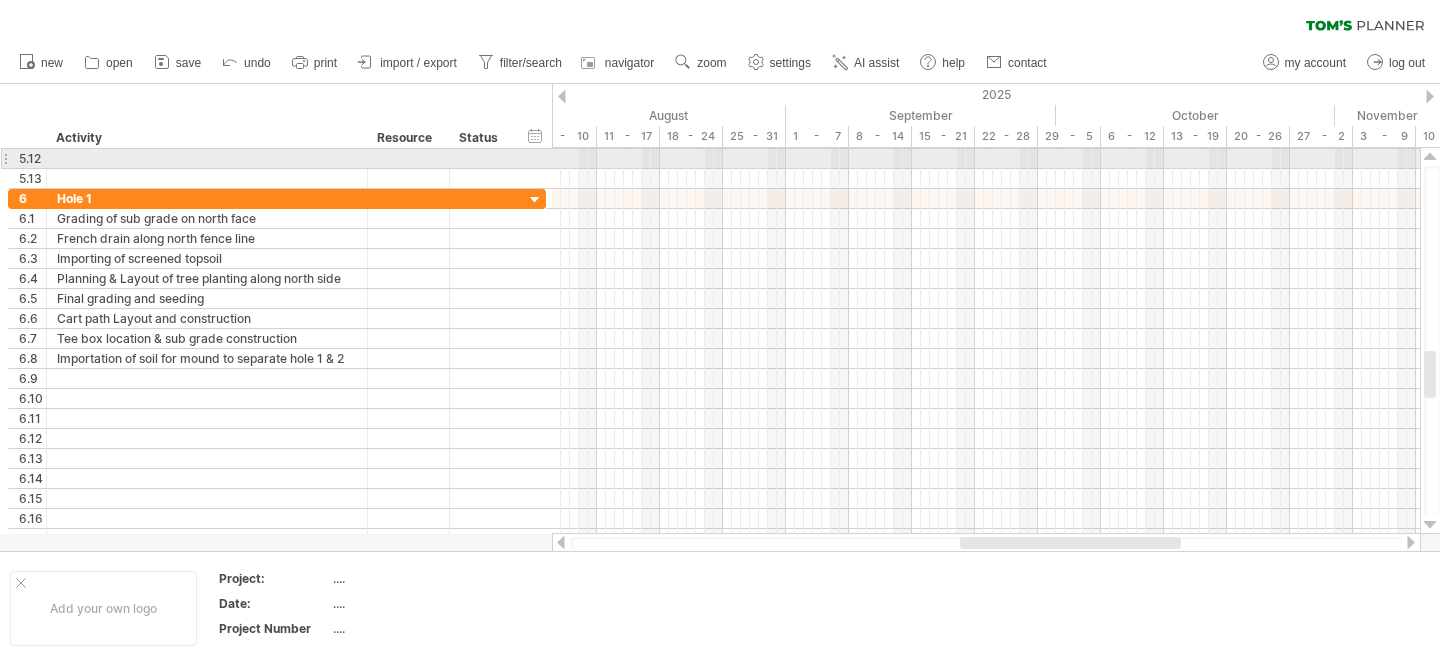 click at bounding box center [5, 158] 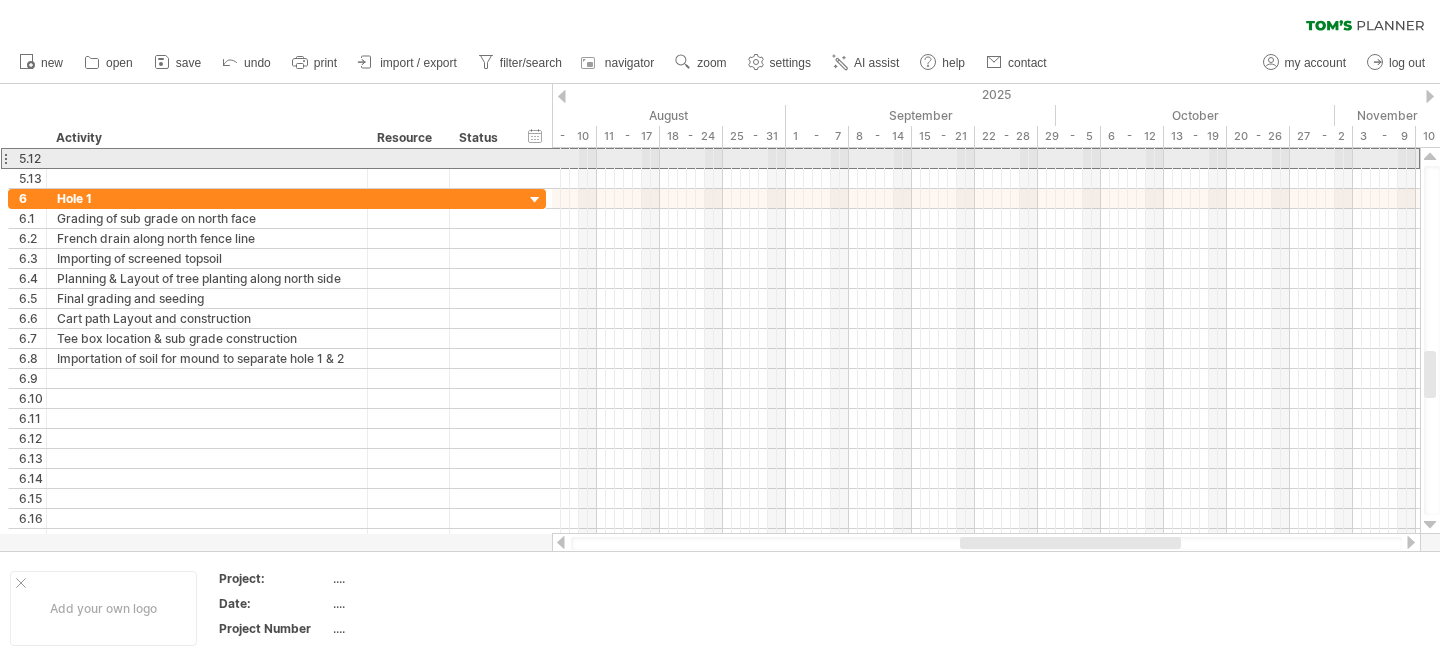 click at bounding box center (5, 158) 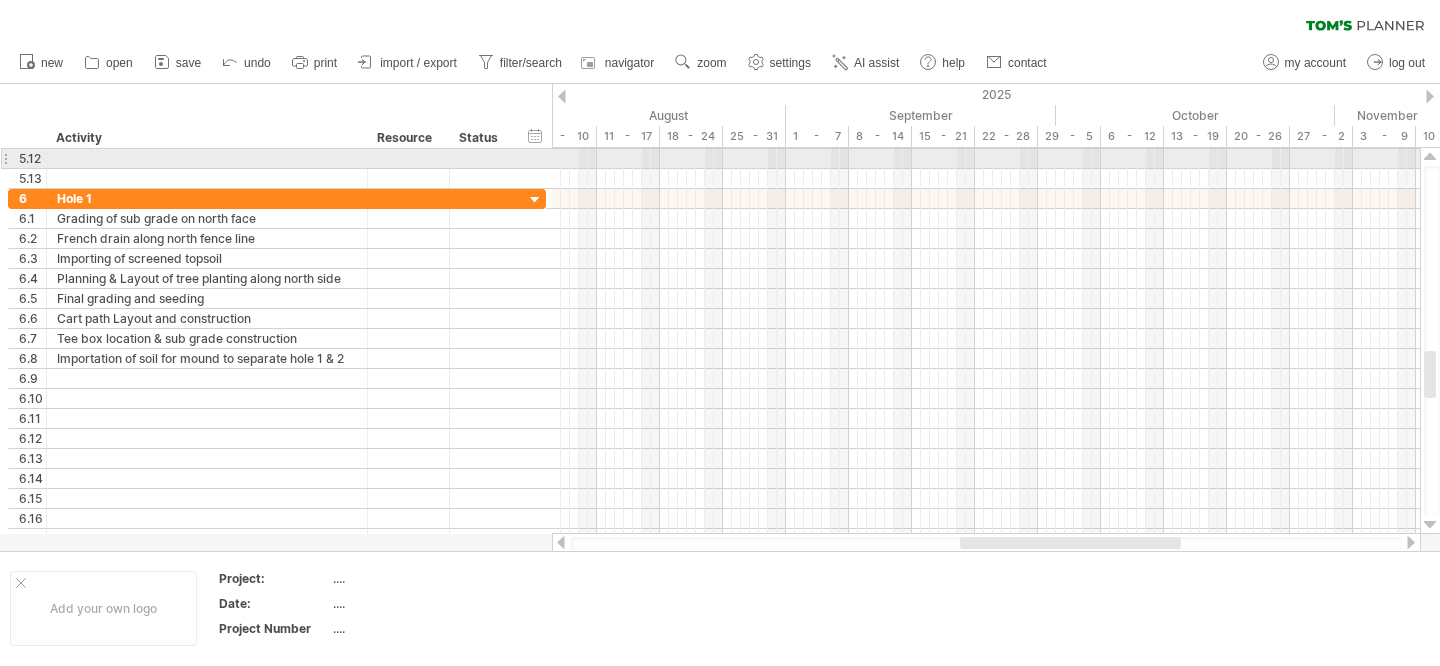 click at bounding box center [5, 158] 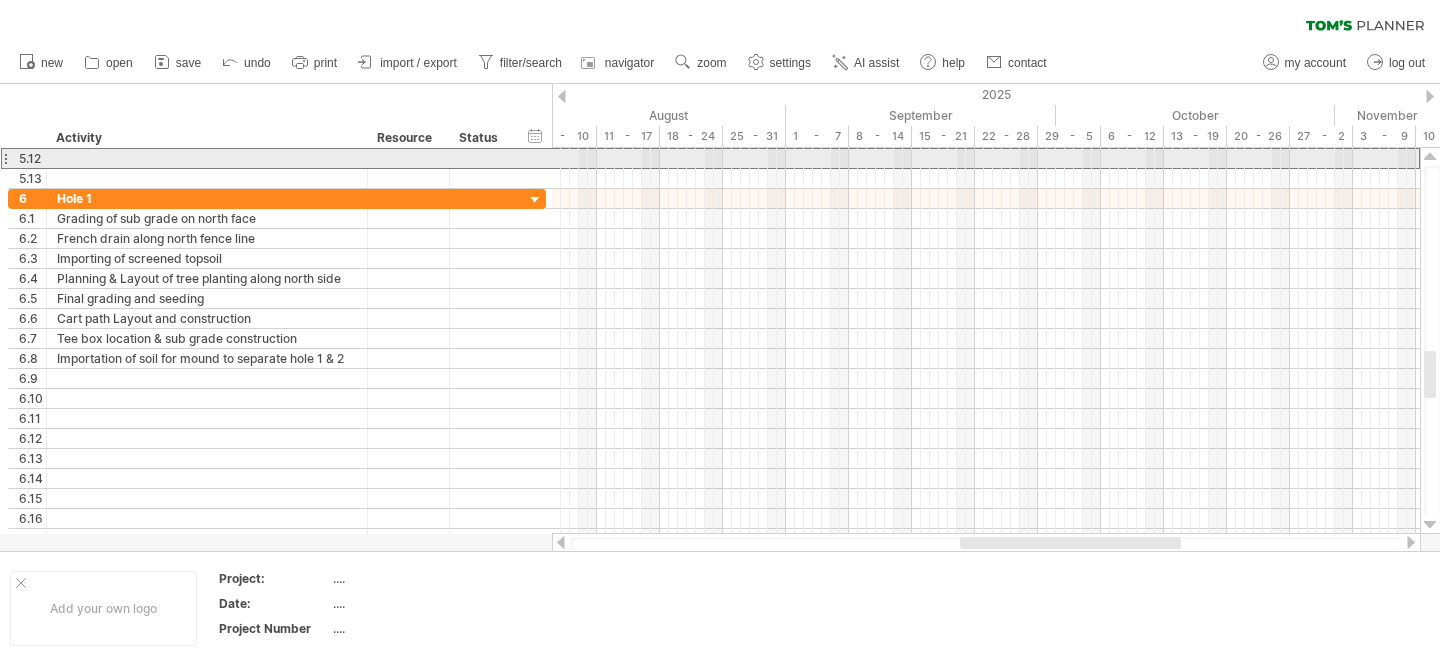 click at bounding box center [5, 158] 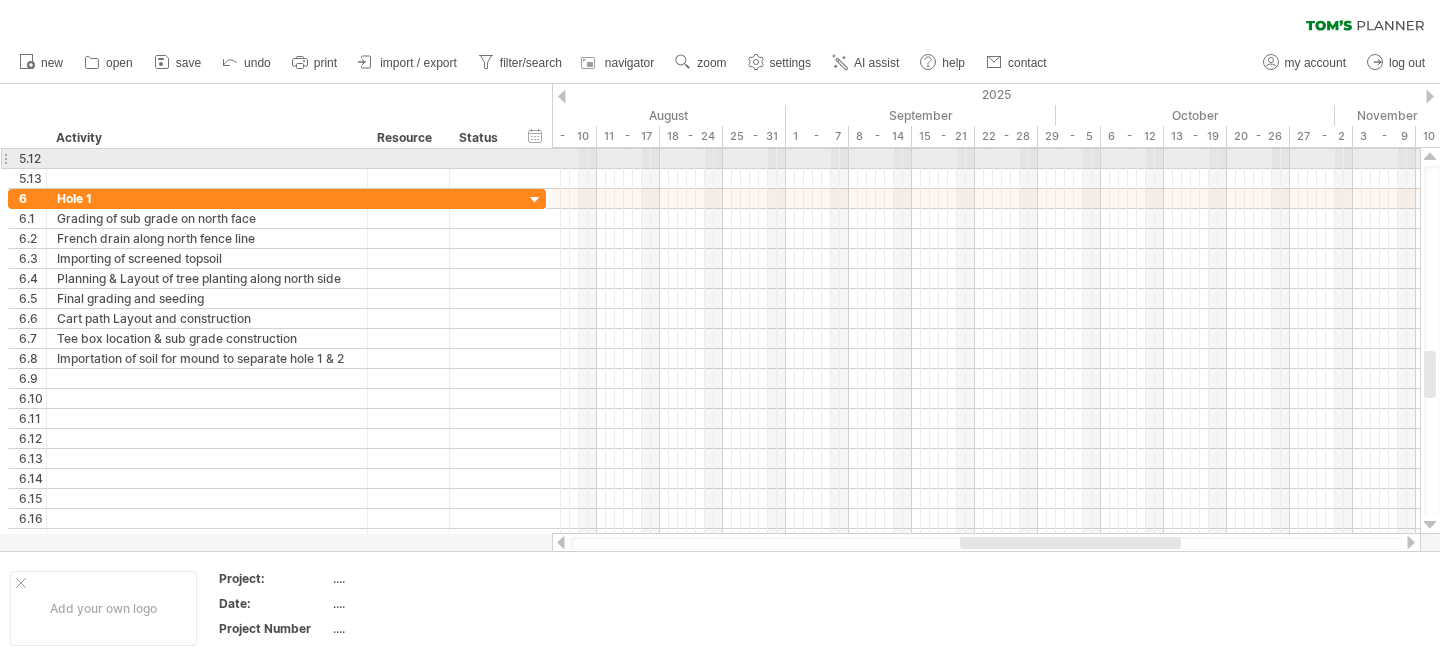 click at bounding box center (5, 158) 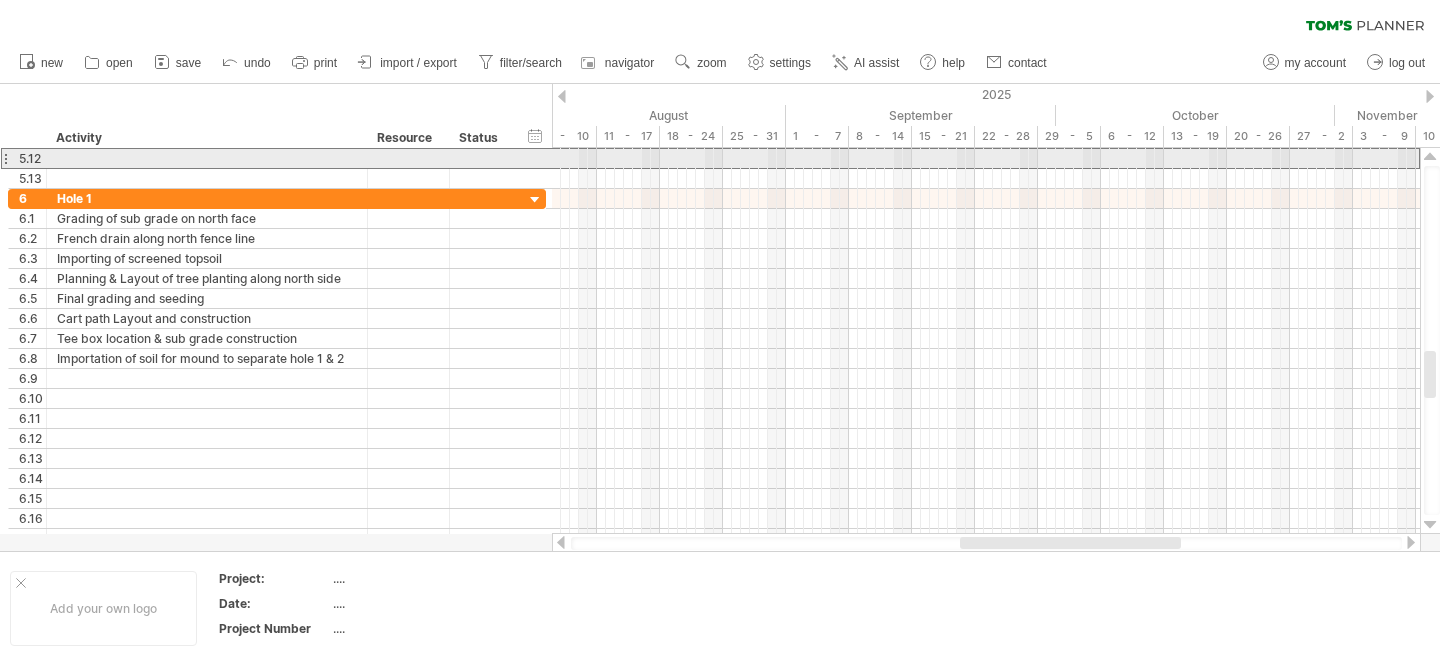 click at bounding box center (5, 158) 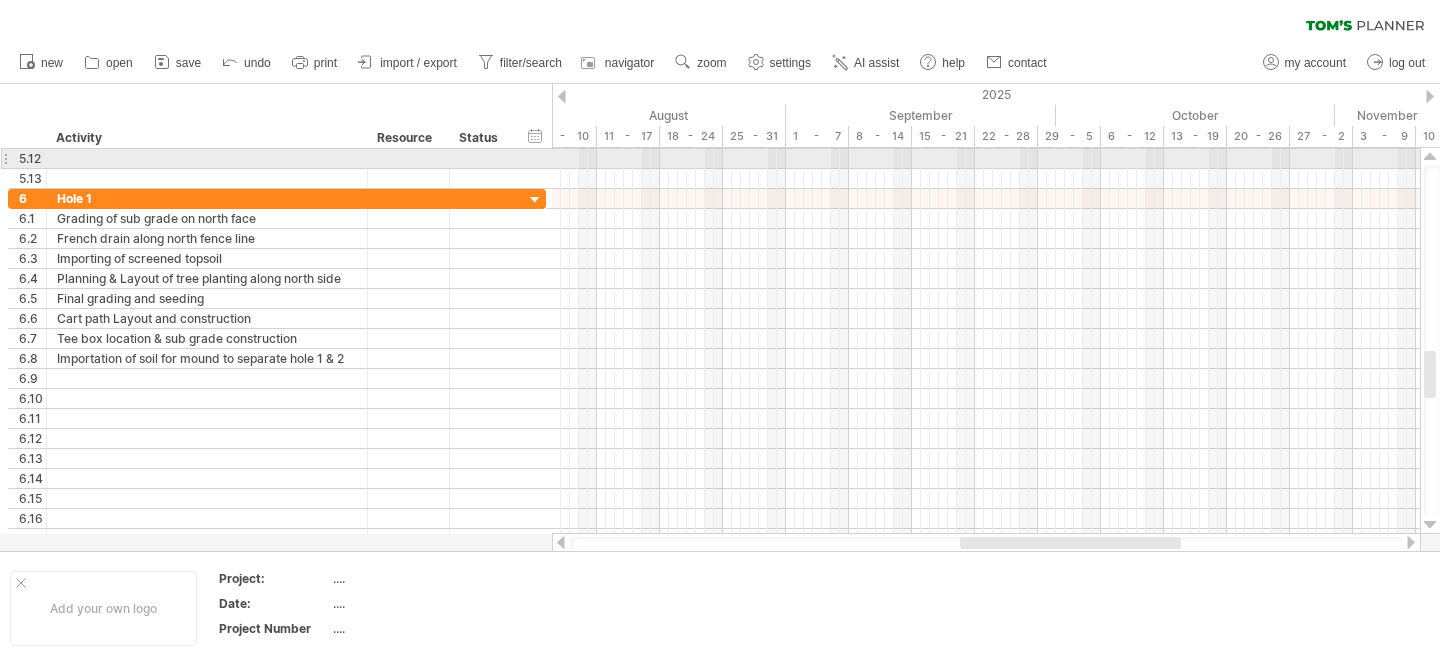 click at bounding box center [5, 158] 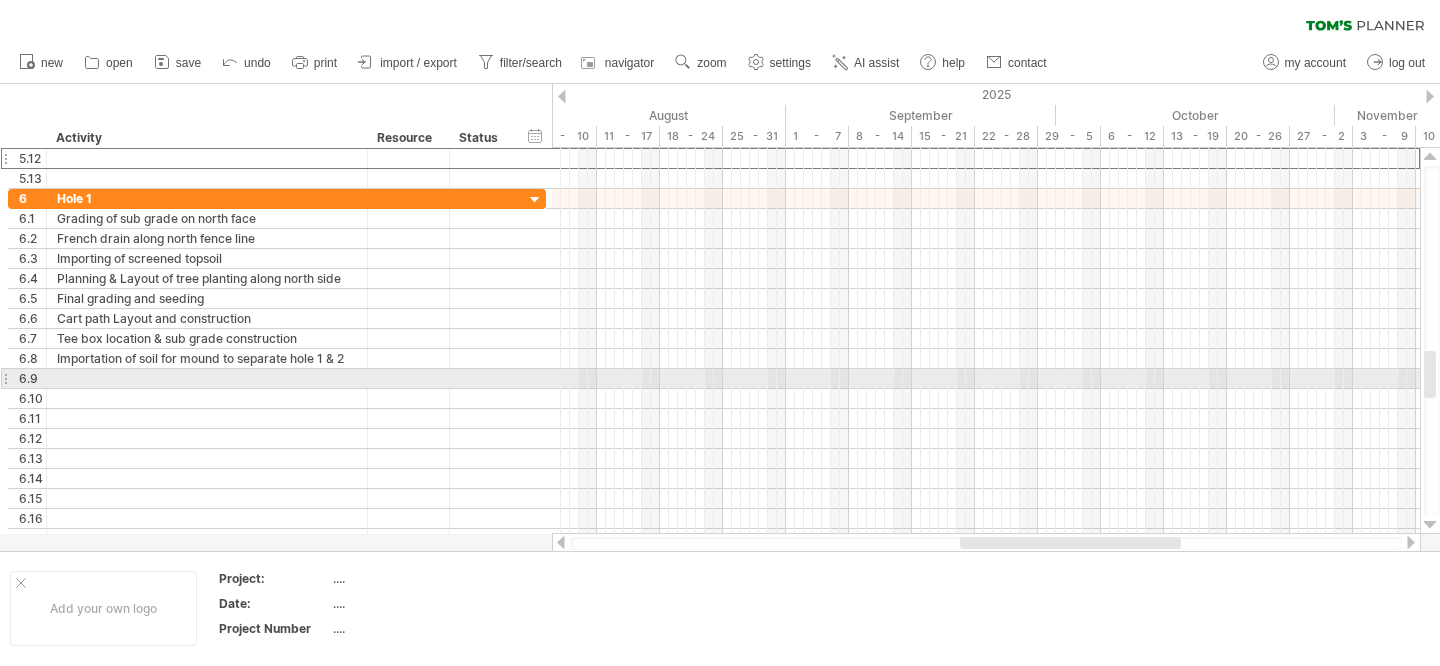 click at bounding box center (5, 378) 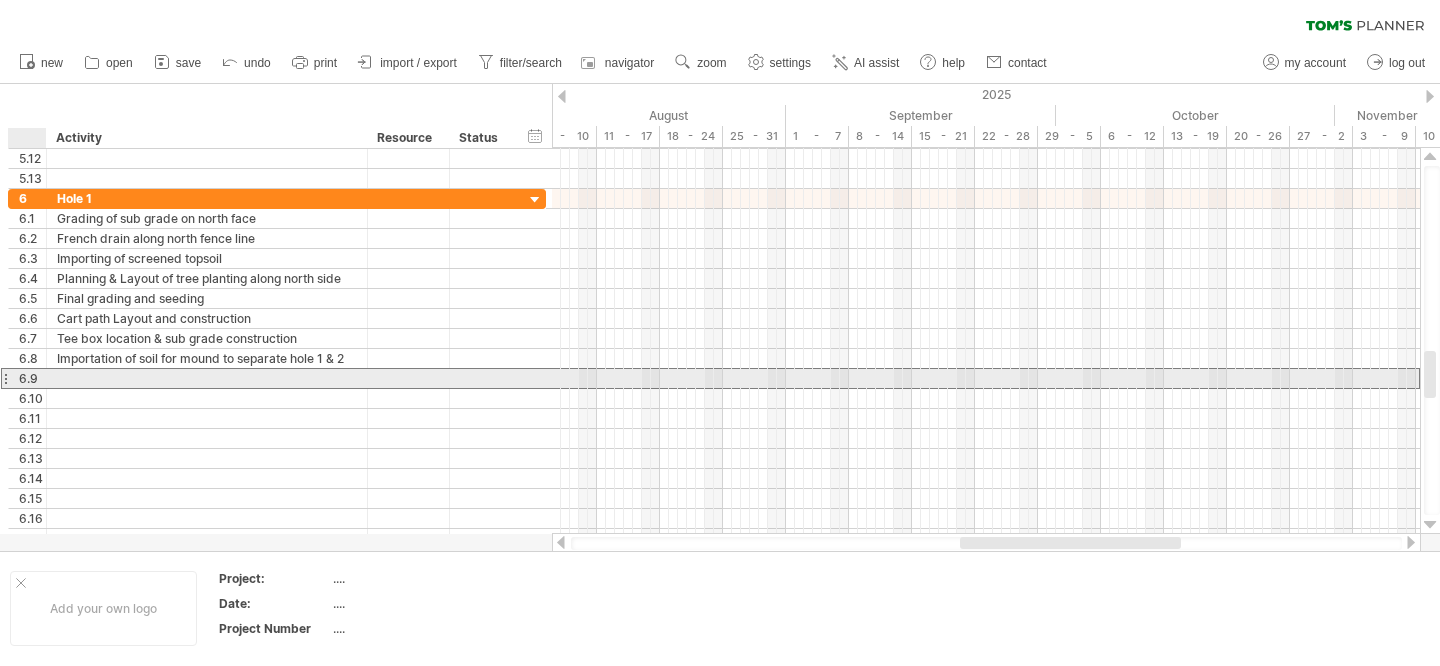 click on "6.9" at bounding box center (32, 378) 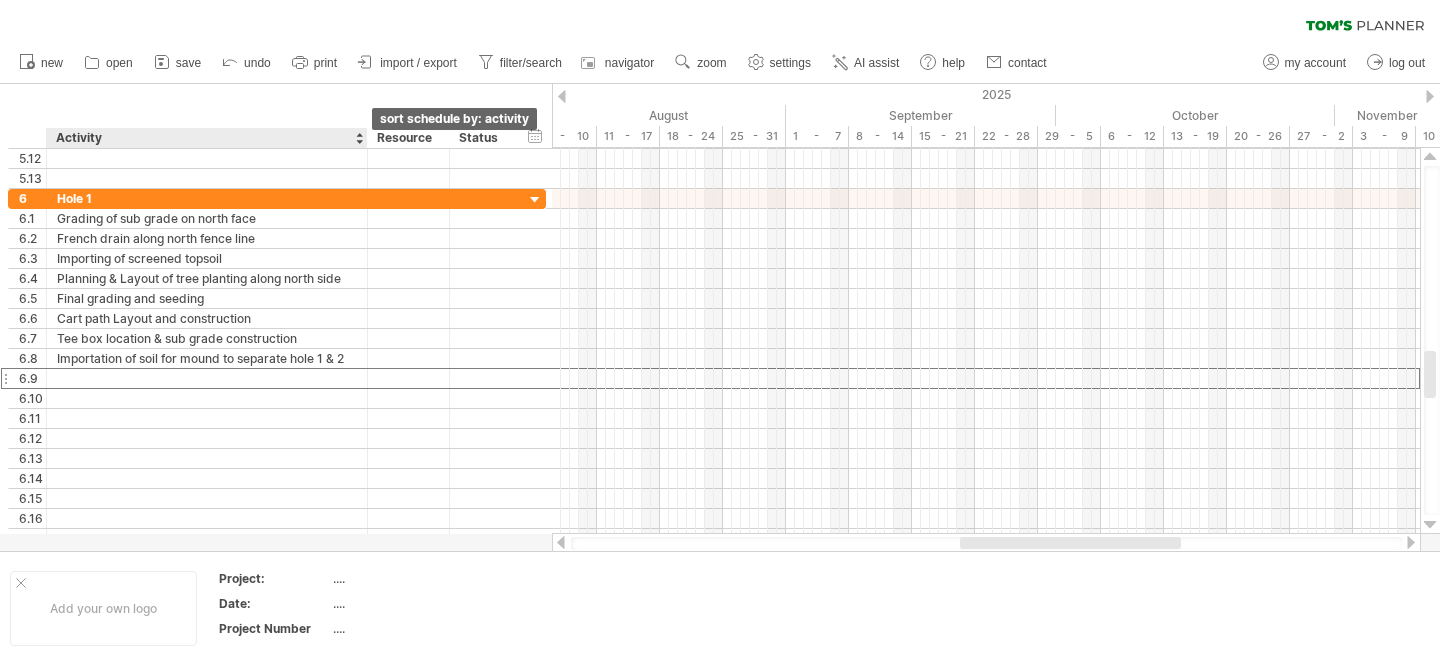 click at bounding box center (359, 138) 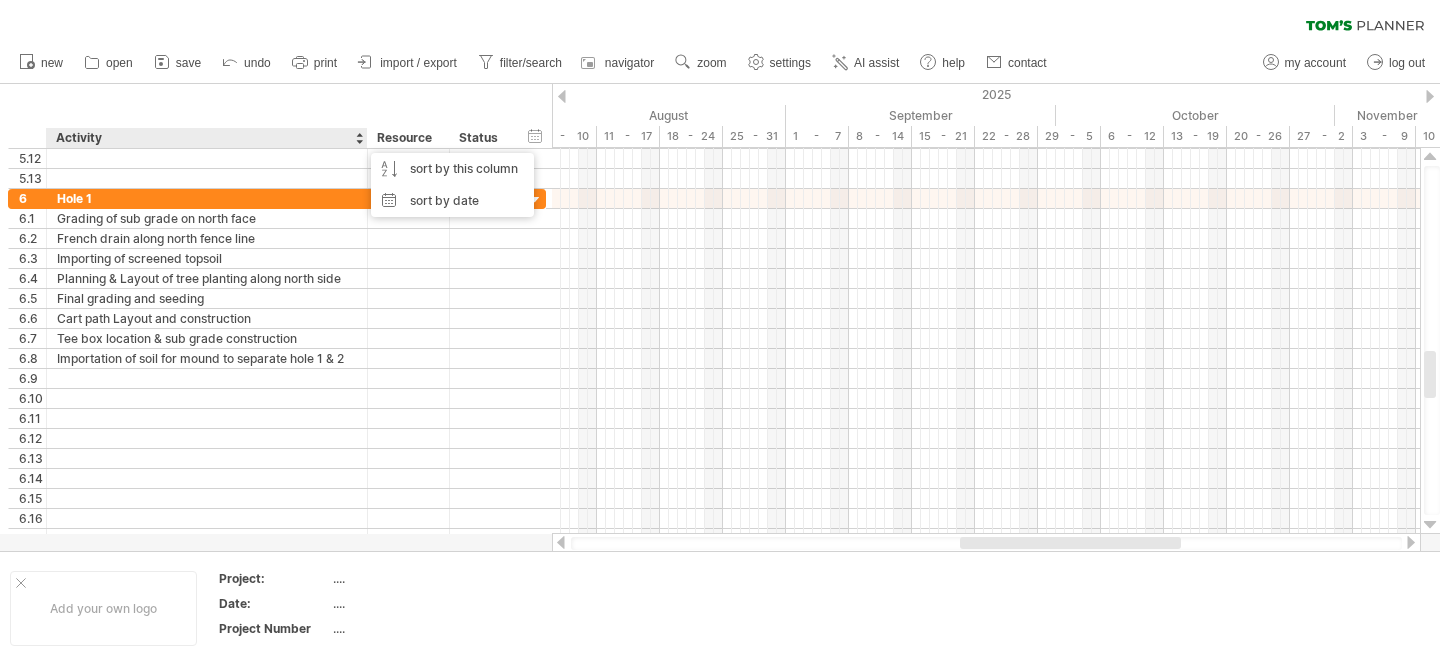 click on "hide start/end/duration show start/end/duration
******** Activity ******** Resource ****** Status" at bounding box center [276, 116] 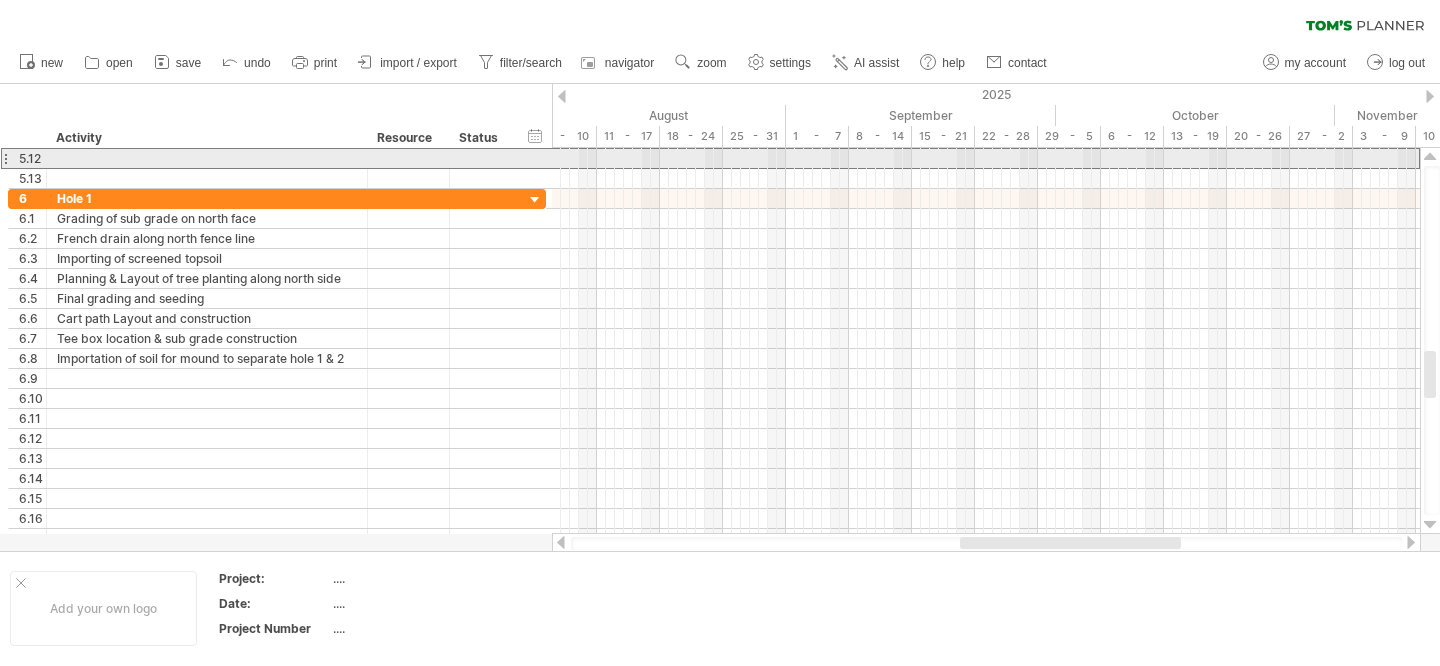 click at bounding box center [5, 158] 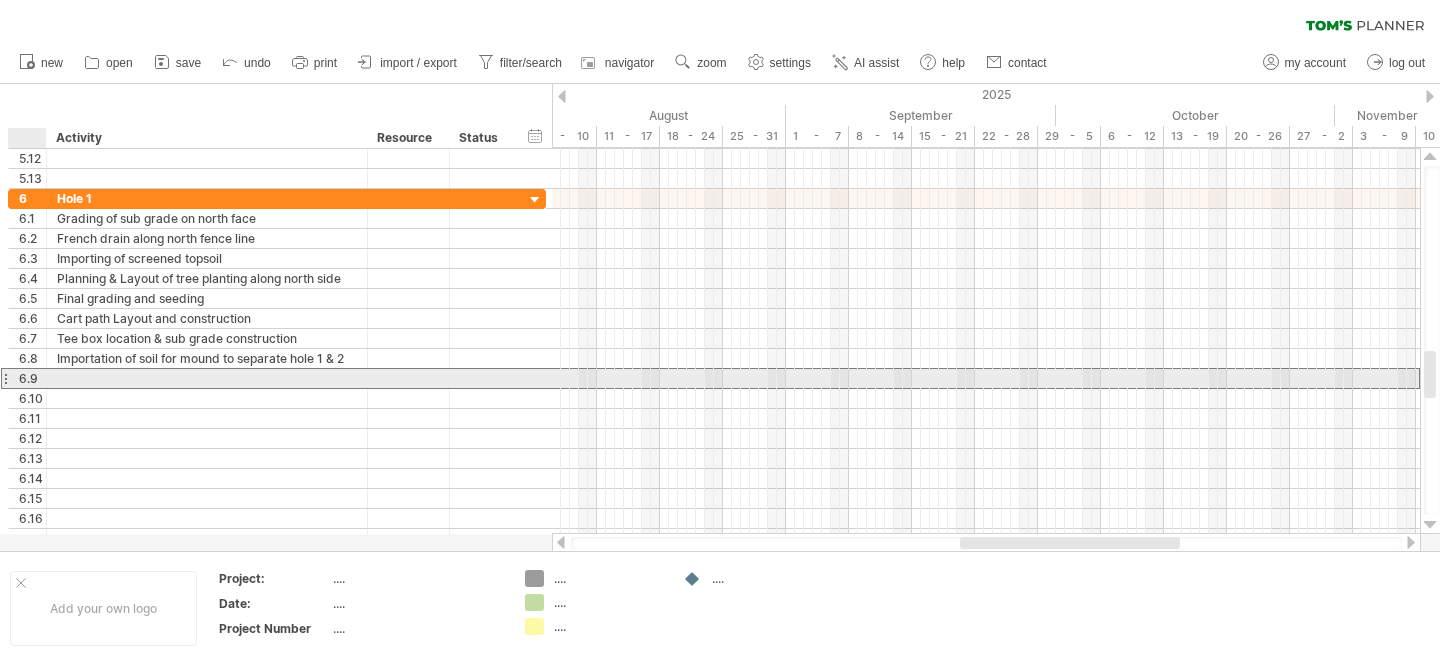 click on "6.9" at bounding box center (32, 378) 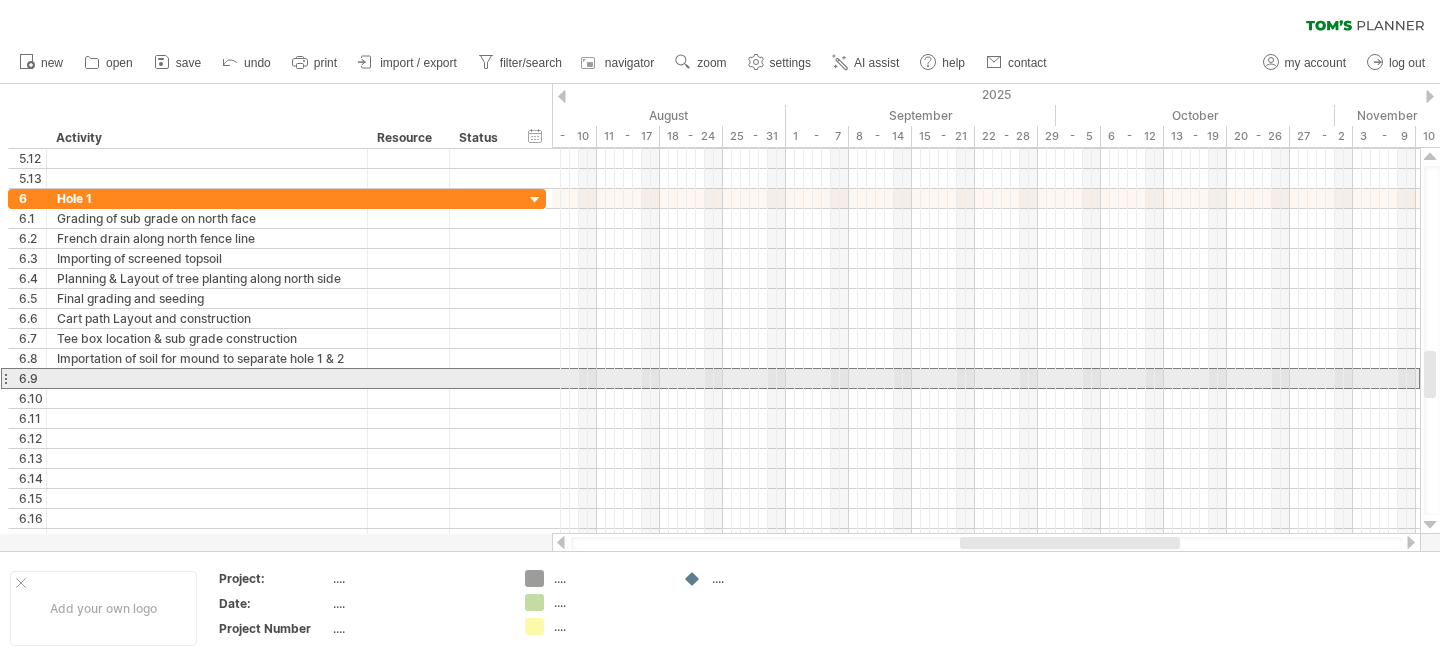 click at bounding box center (5, 378) 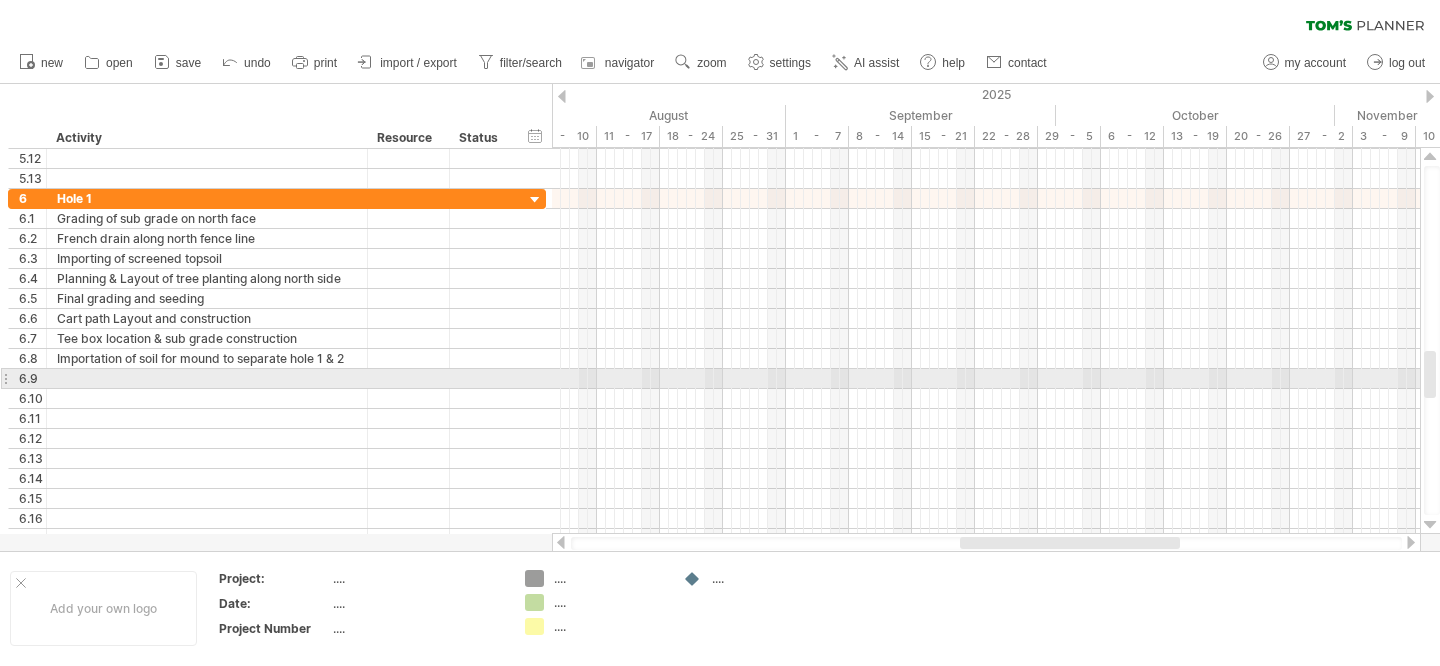 click at bounding box center (5, 378) 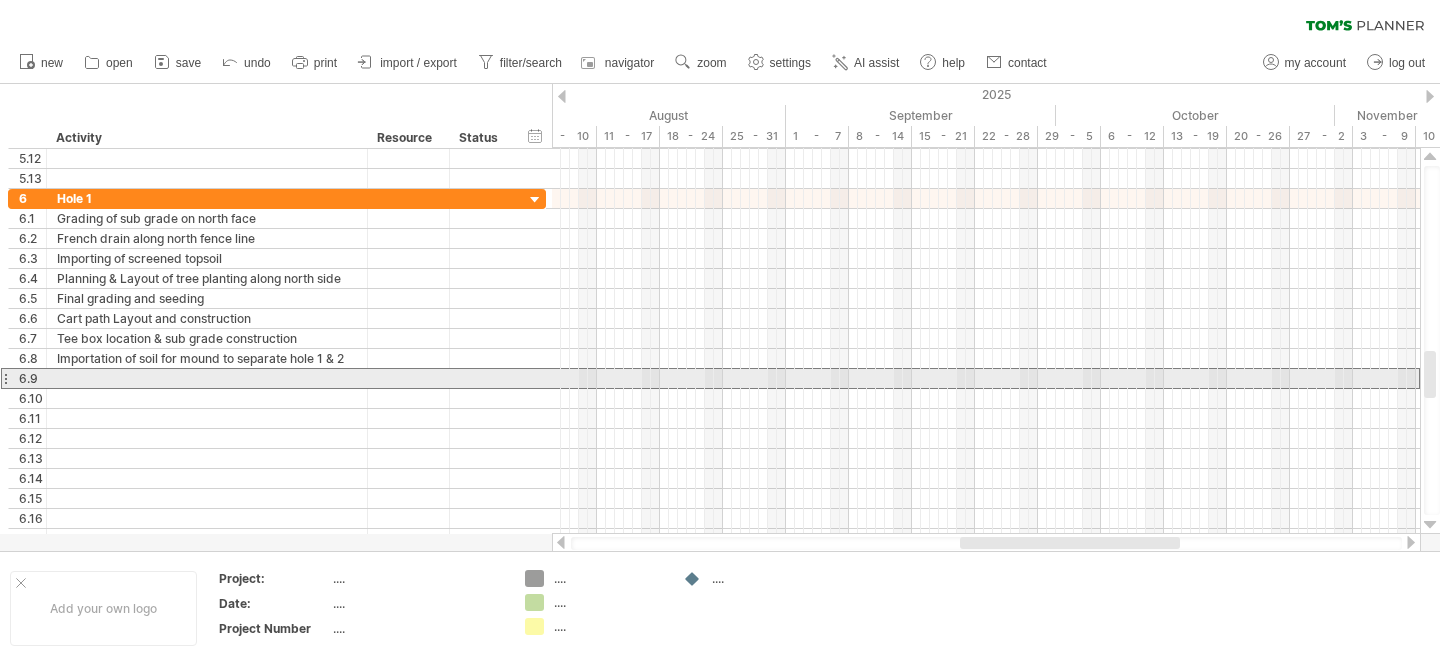 click at bounding box center [5, 378] 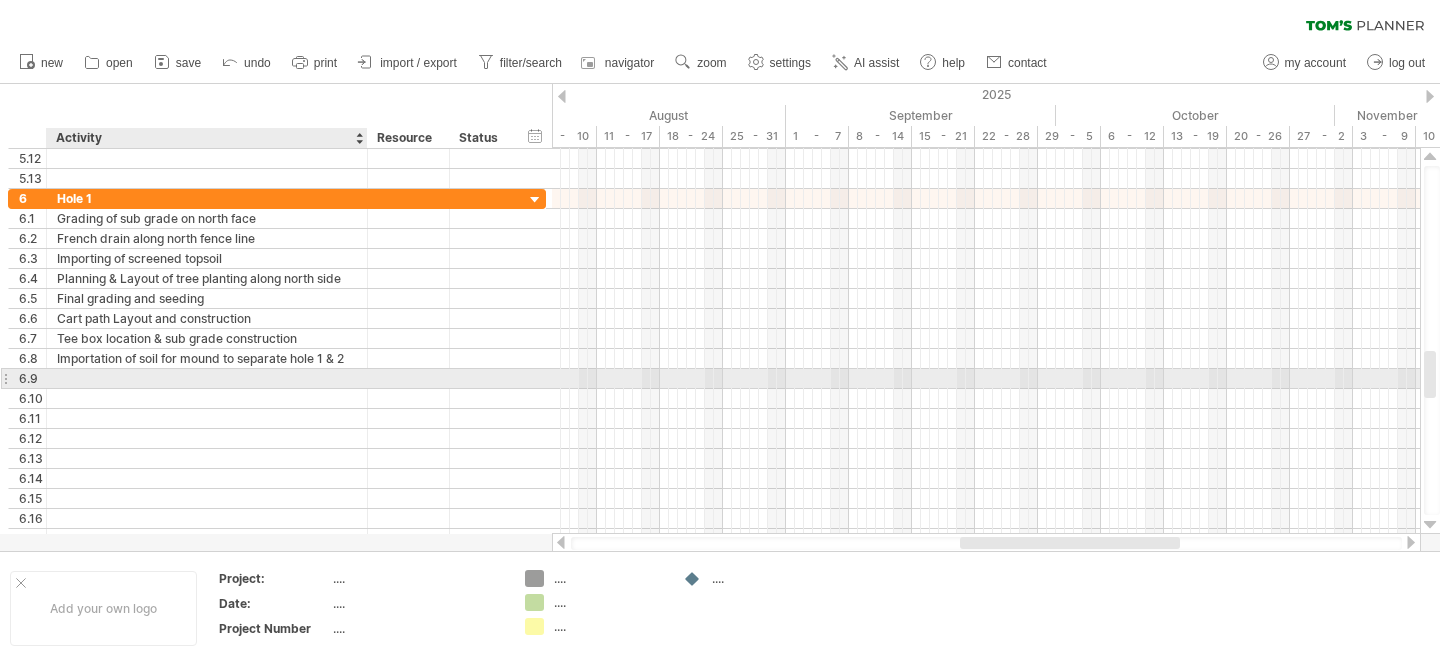 click at bounding box center (207, 378) 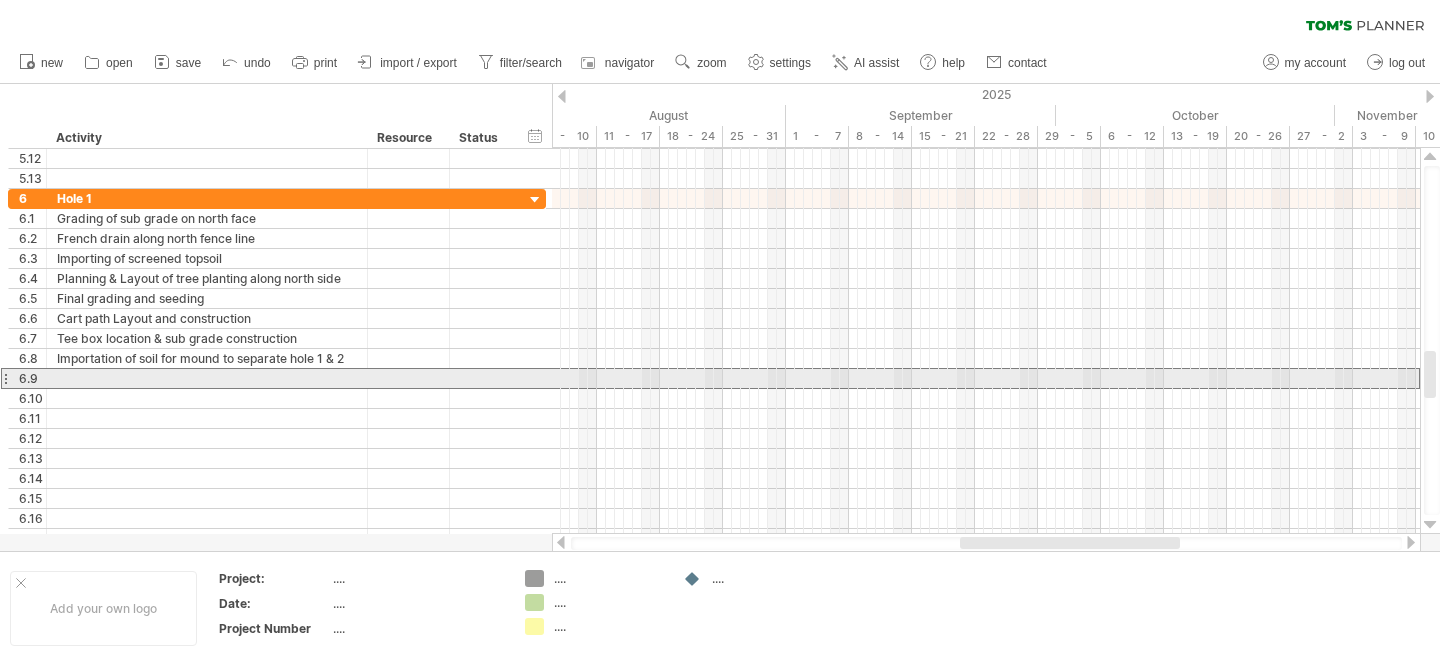 click at bounding box center (5, 378) 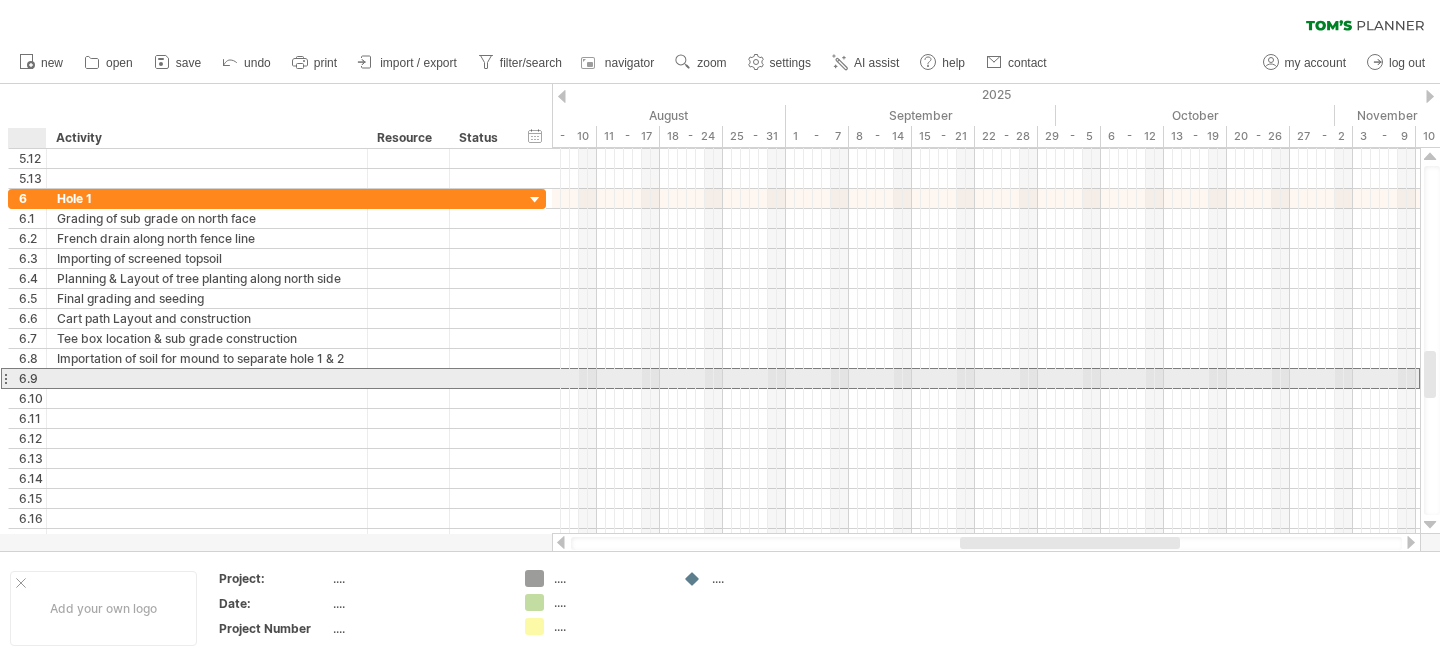 click on "6.9" at bounding box center (32, 378) 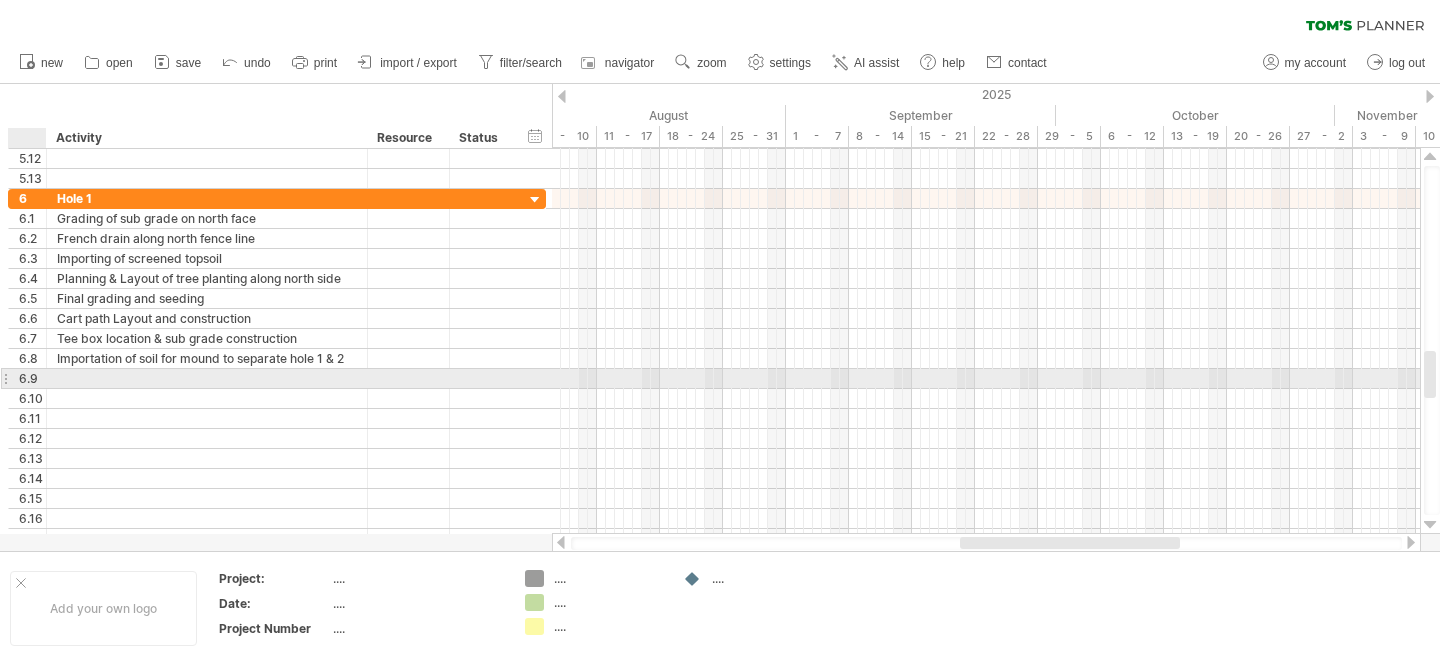 click on "6.9" at bounding box center [32, 378] 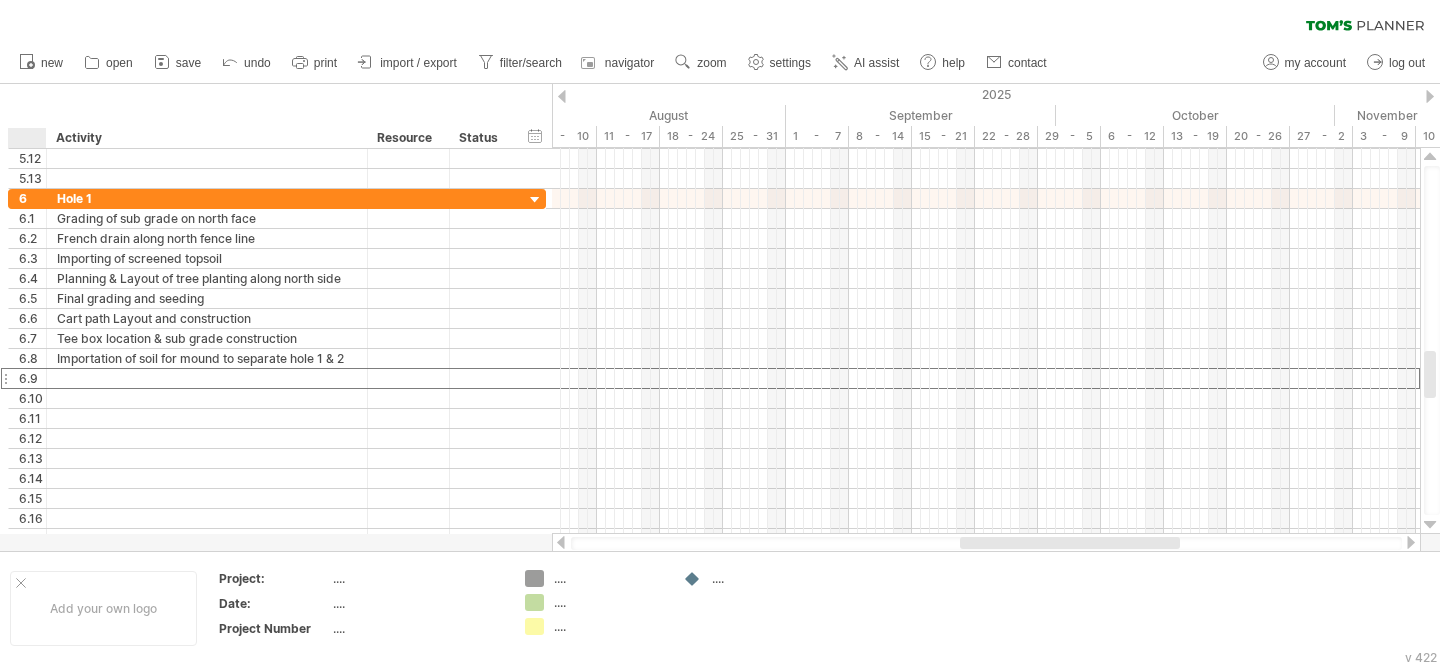 click at bounding box center (31, 138) 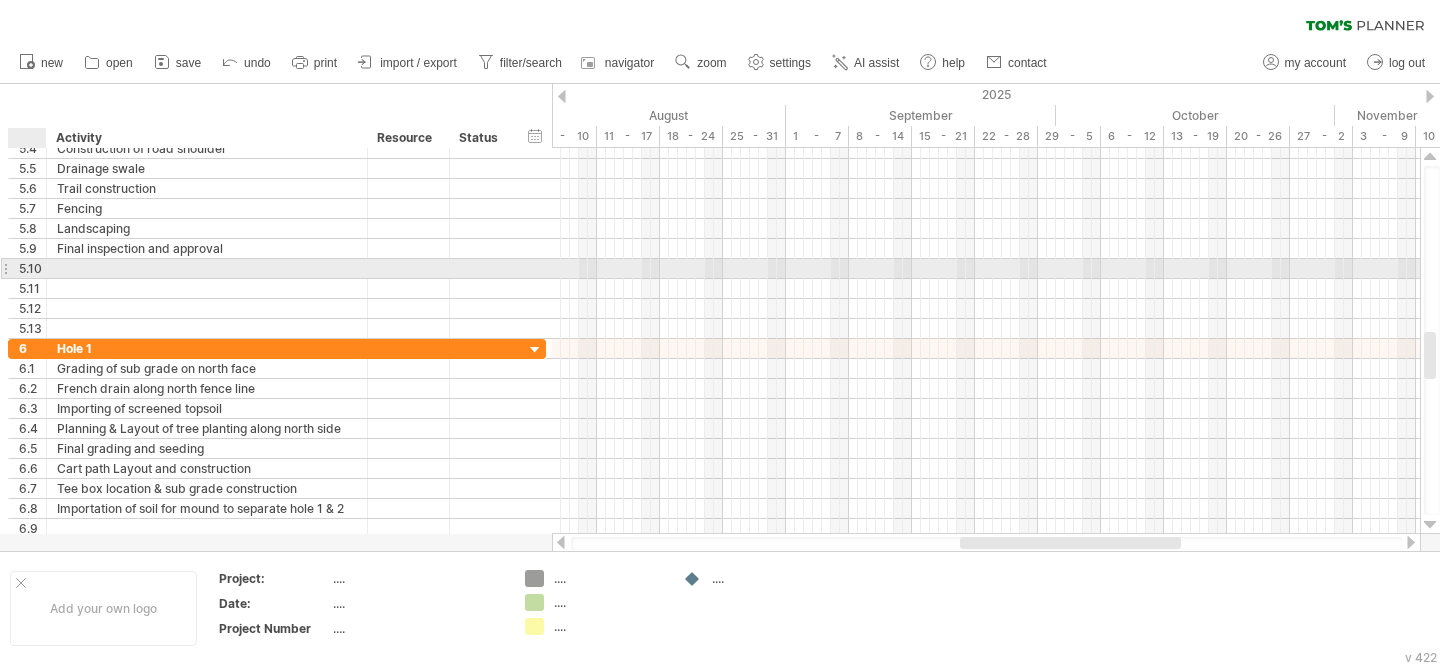 click at bounding box center (44, 269) 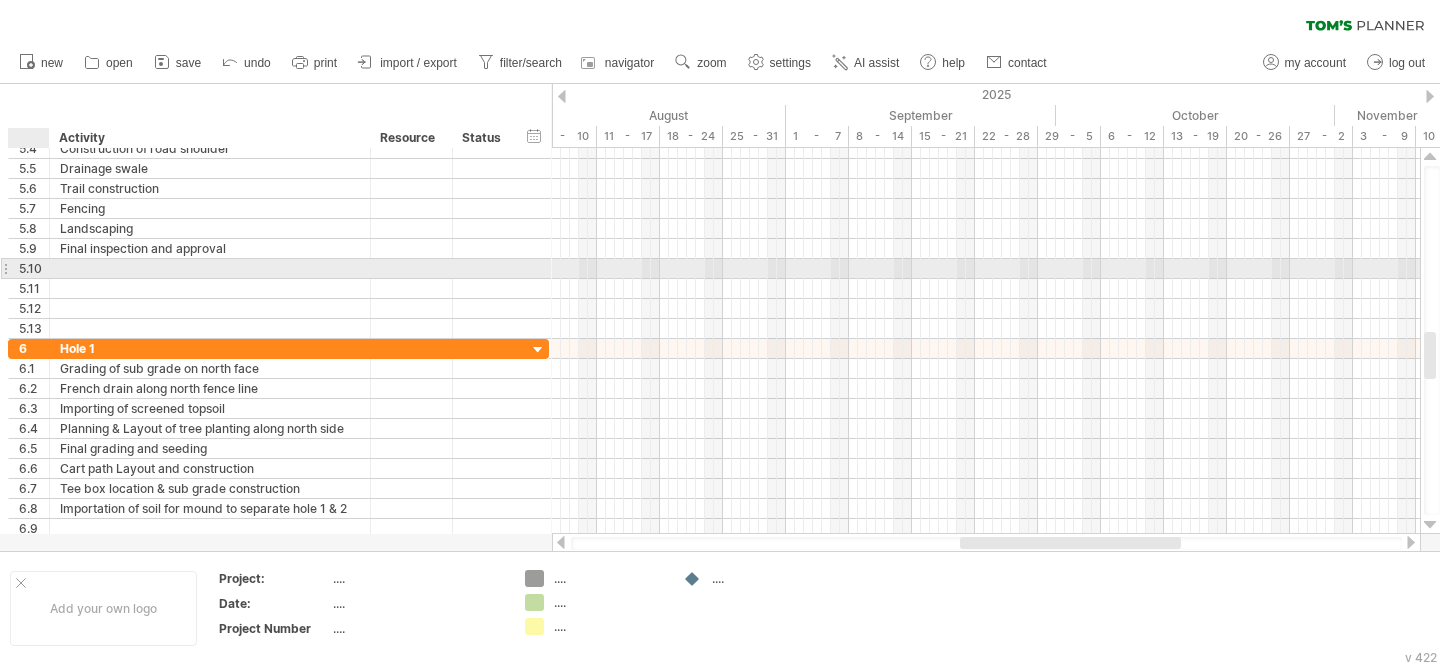 click at bounding box center [47, 269] 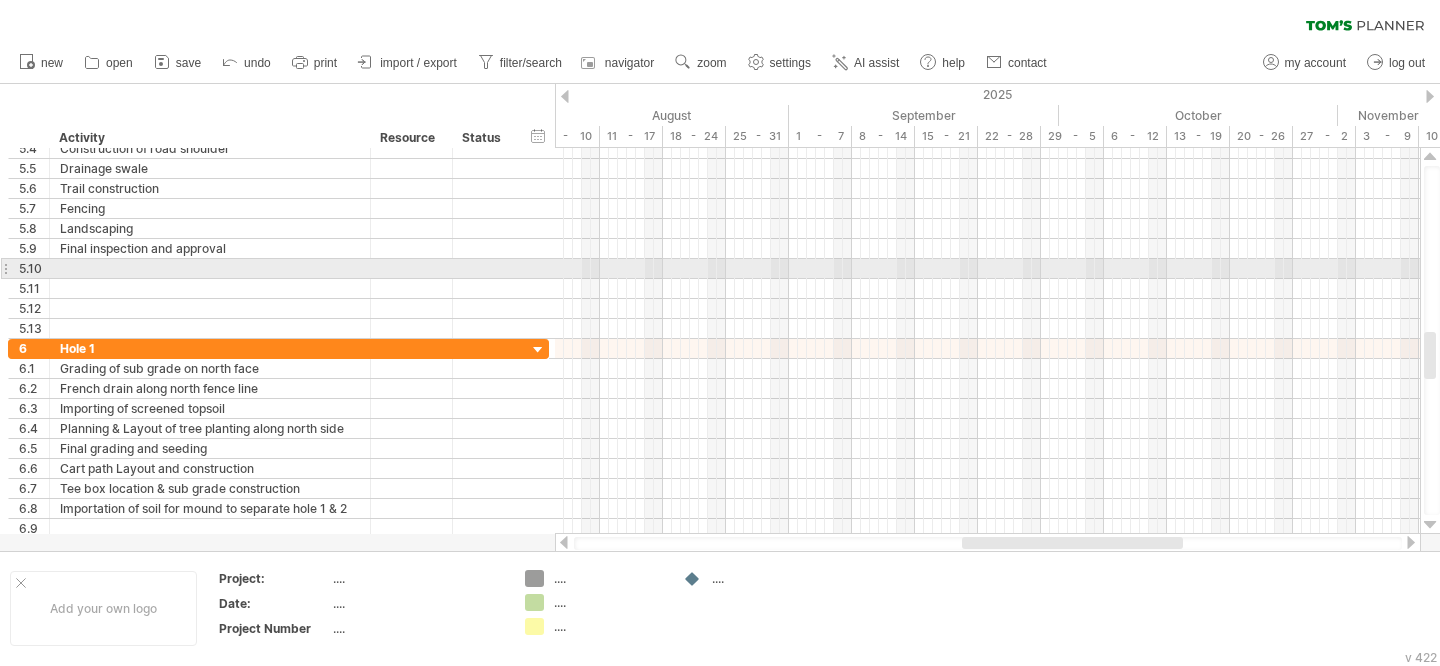 click on "5.10" at bounding box center [34, 268] 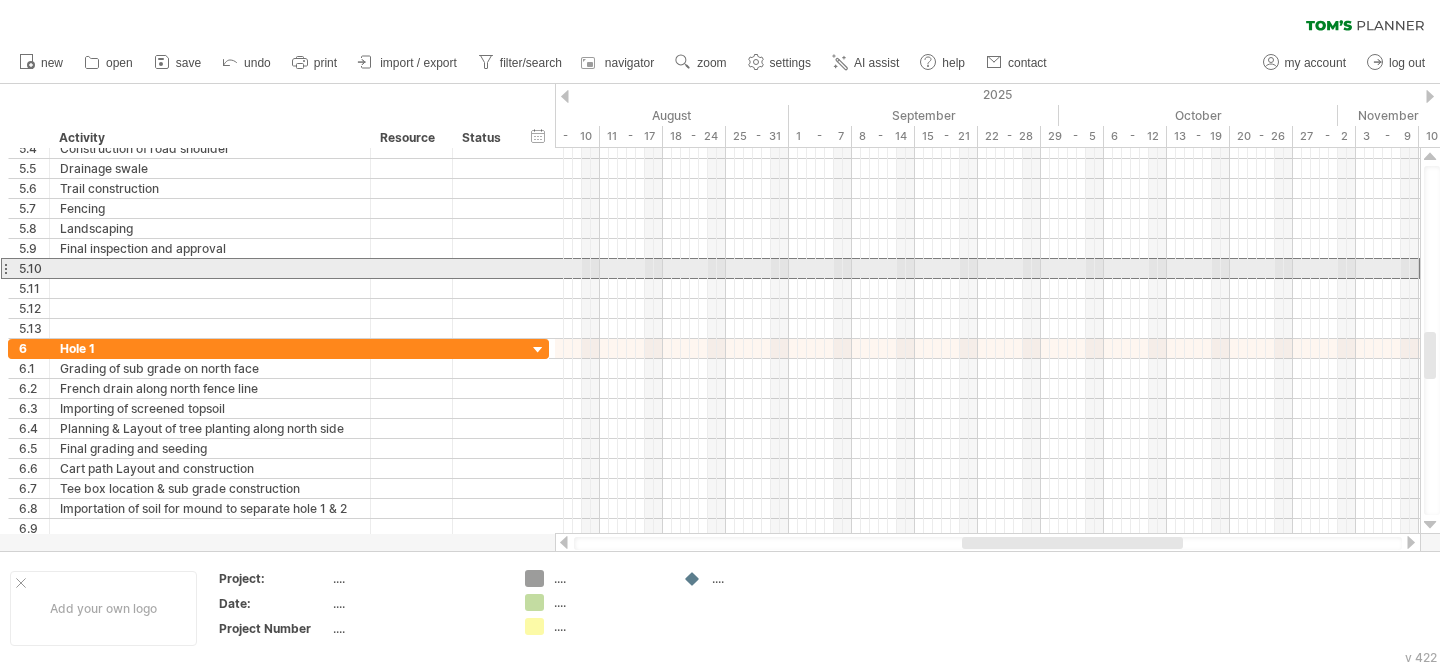 click on "5.10" at bounding box center [34, 268] 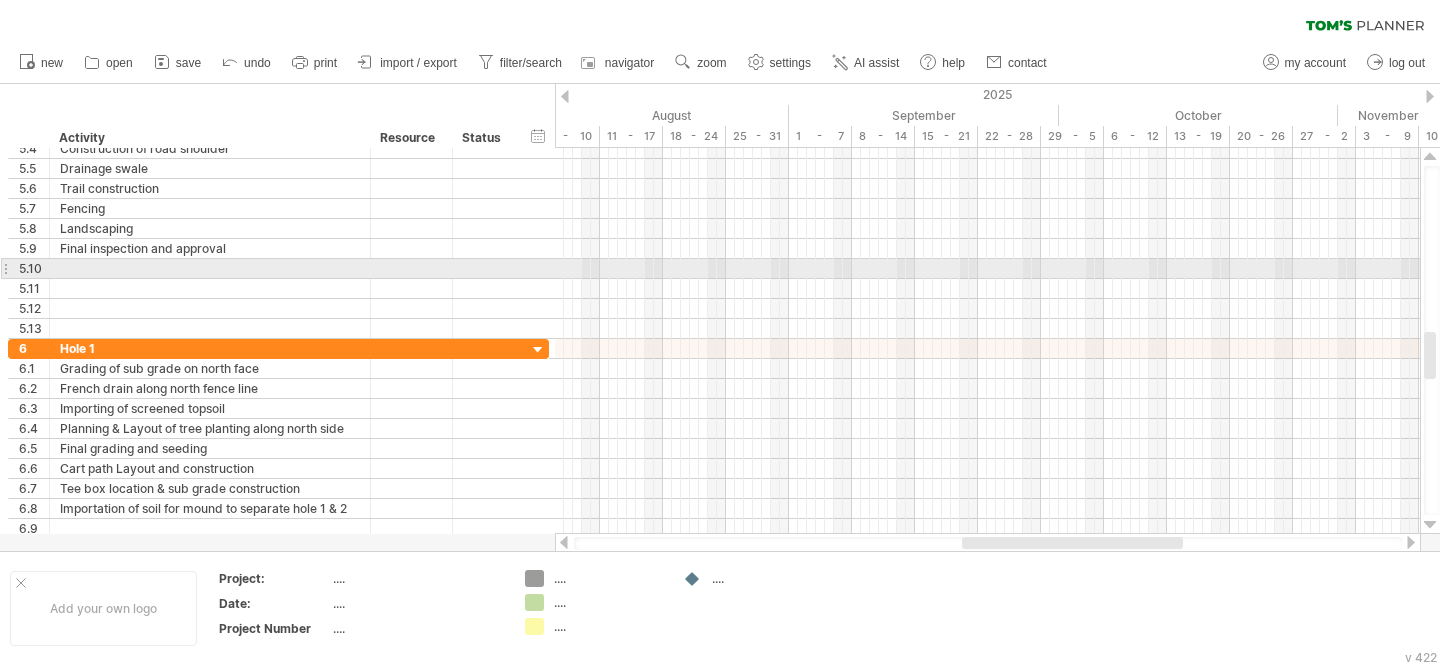 click on "5.10" at bounding box center [34, 268] 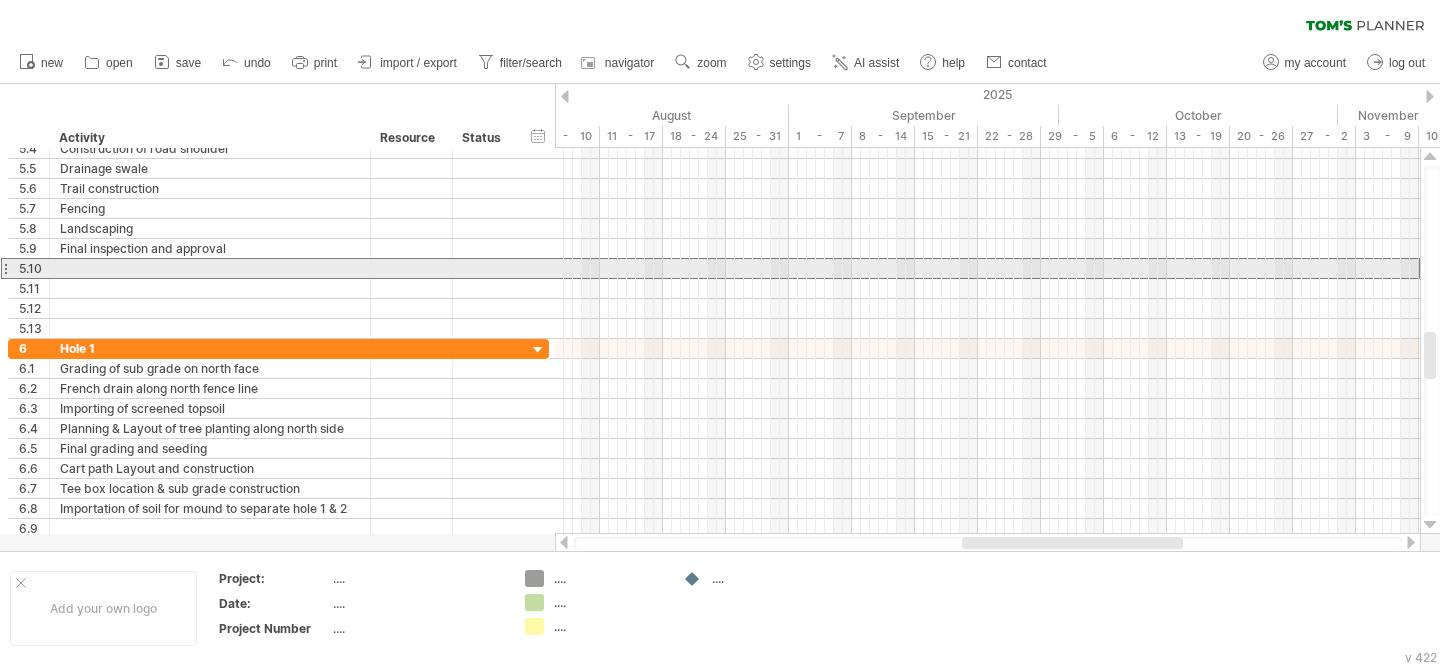 click on "5.10" at bounding box center [34, 268] 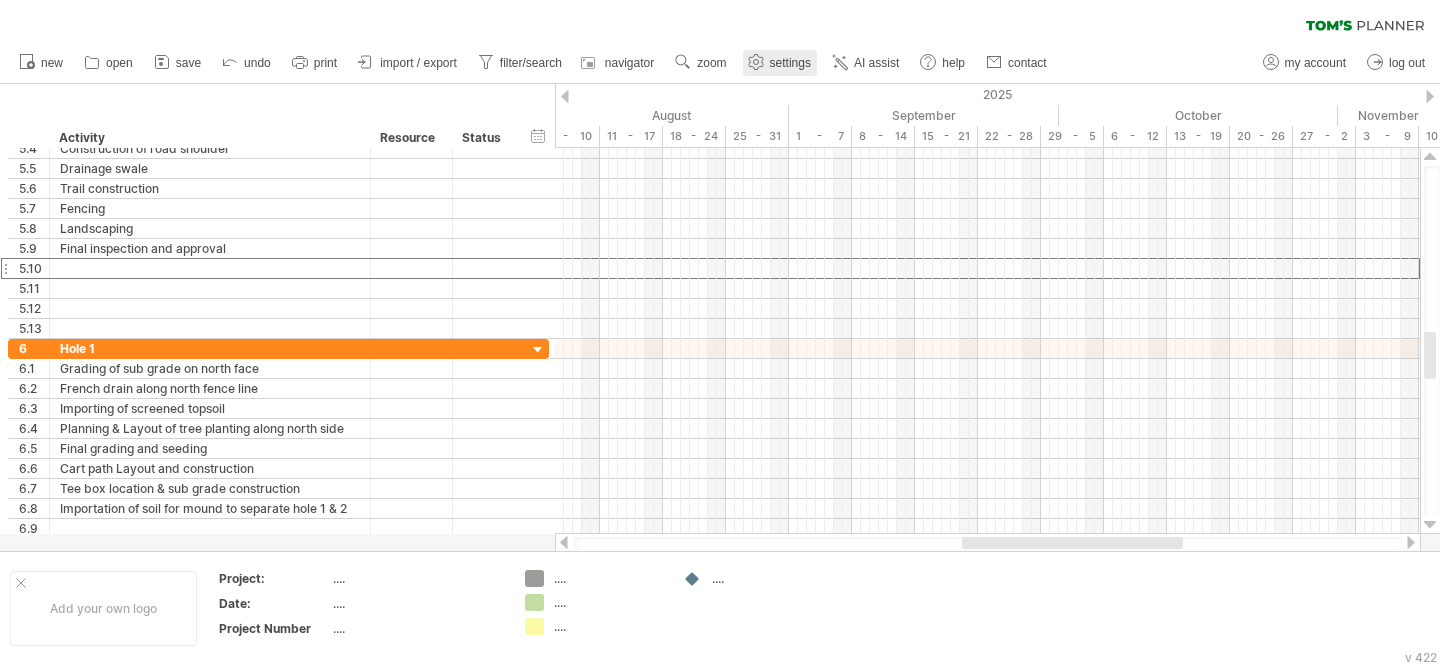 click on "settings" at bounding box center (790, 63) 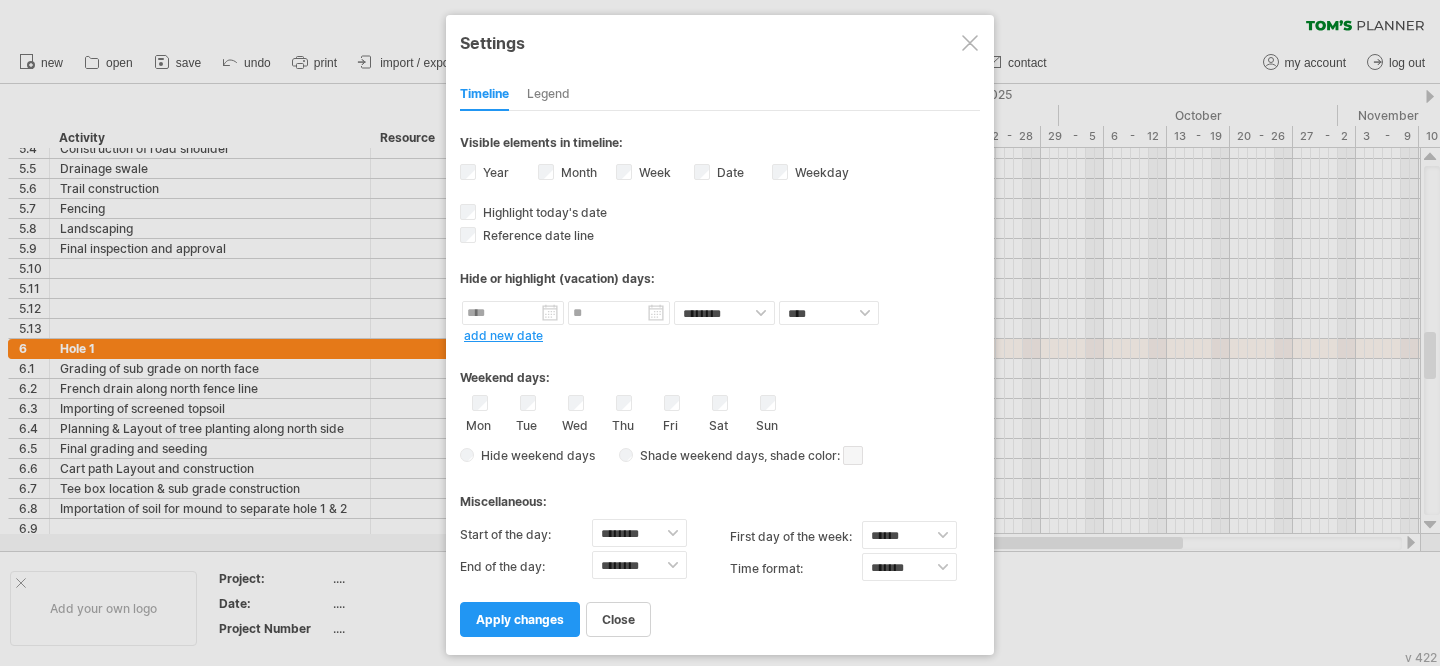 click at bounding box center (970, 43) 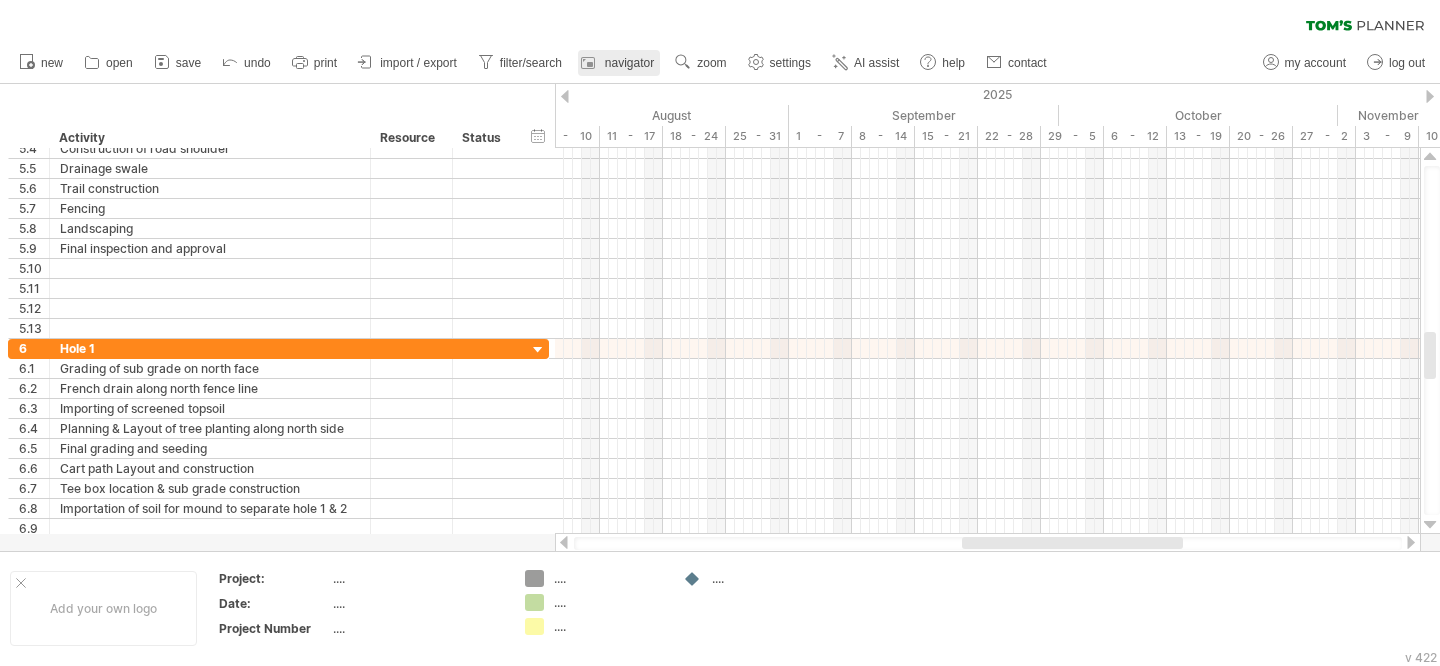 click on "navigator" at bounding box center (629, 63) 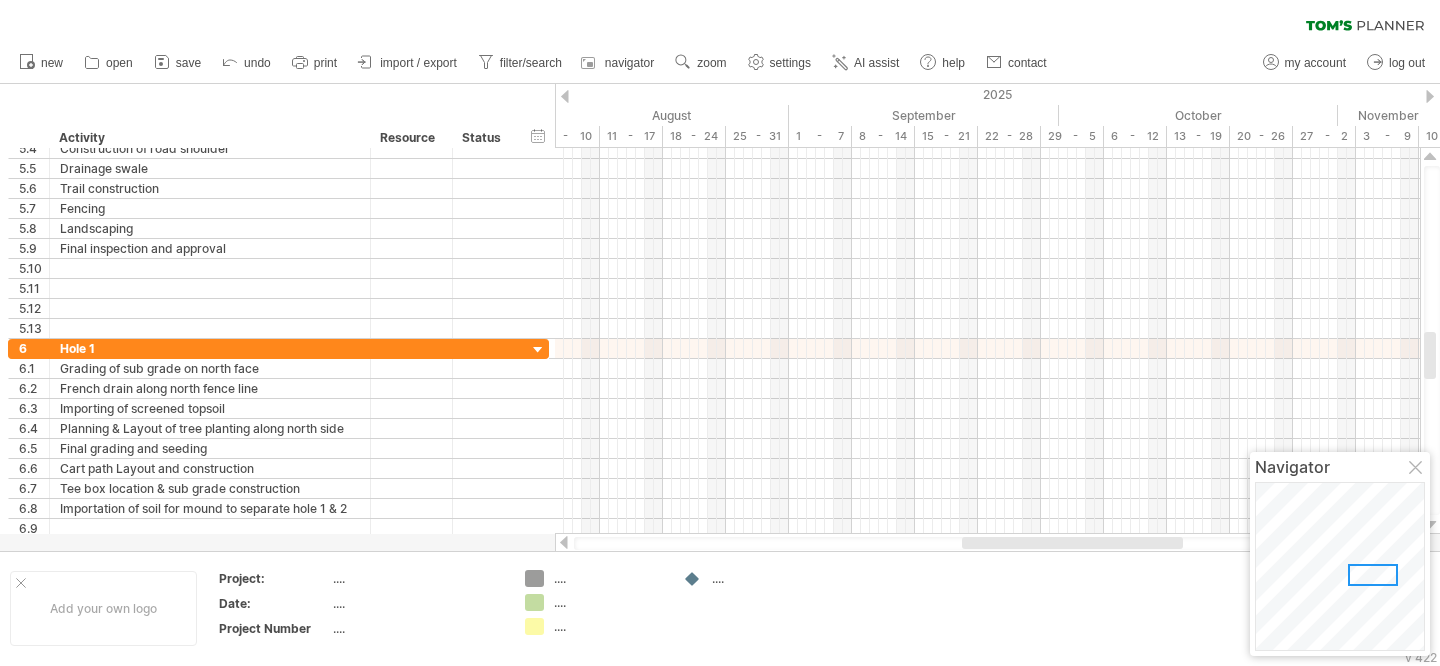 click on "clear filter
reapply filter" at bounding box center (720, 21) 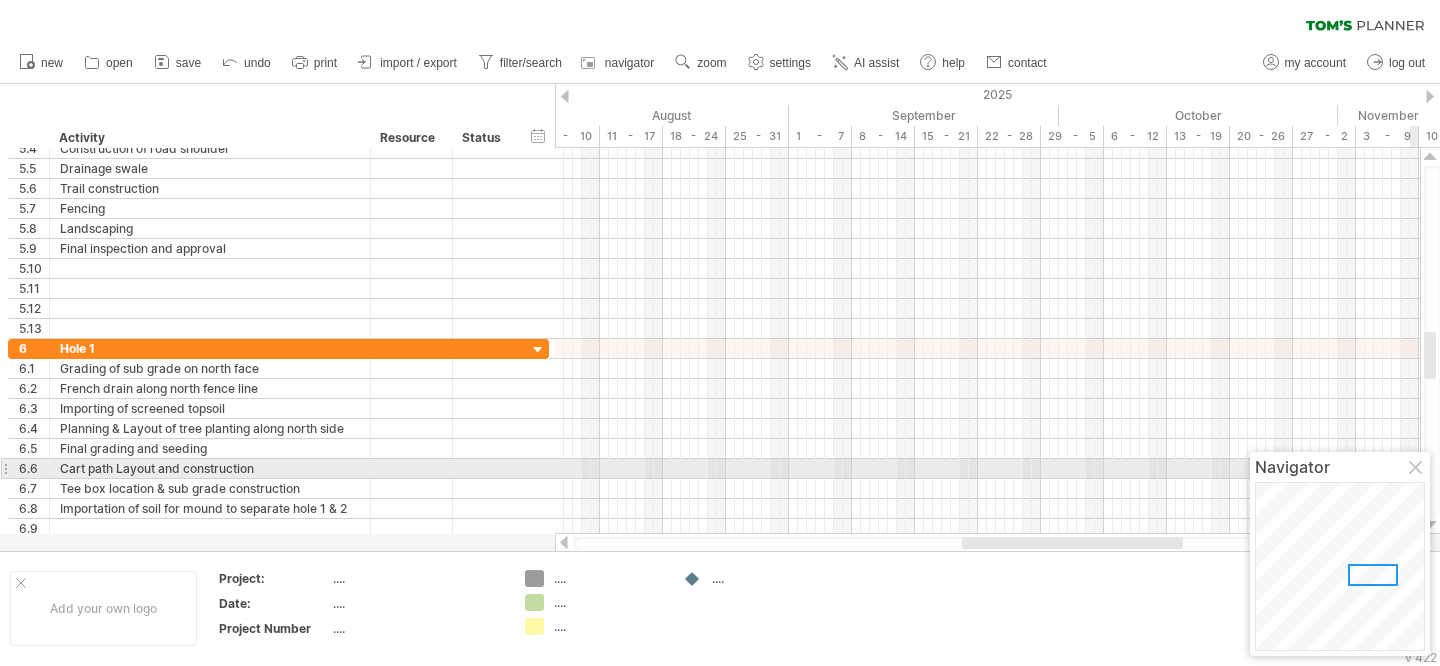 click at bounding box center [1417, 469] 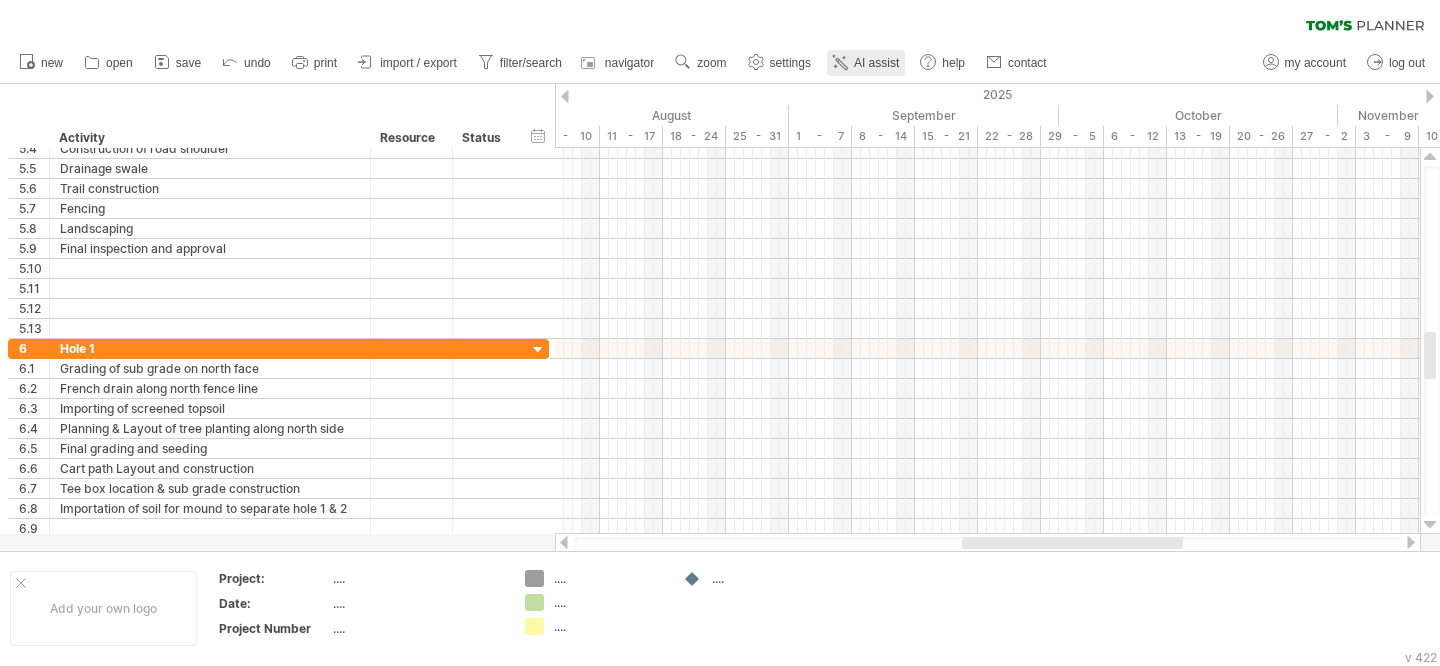 click on "AI assist" at bounding box center (876, 63) 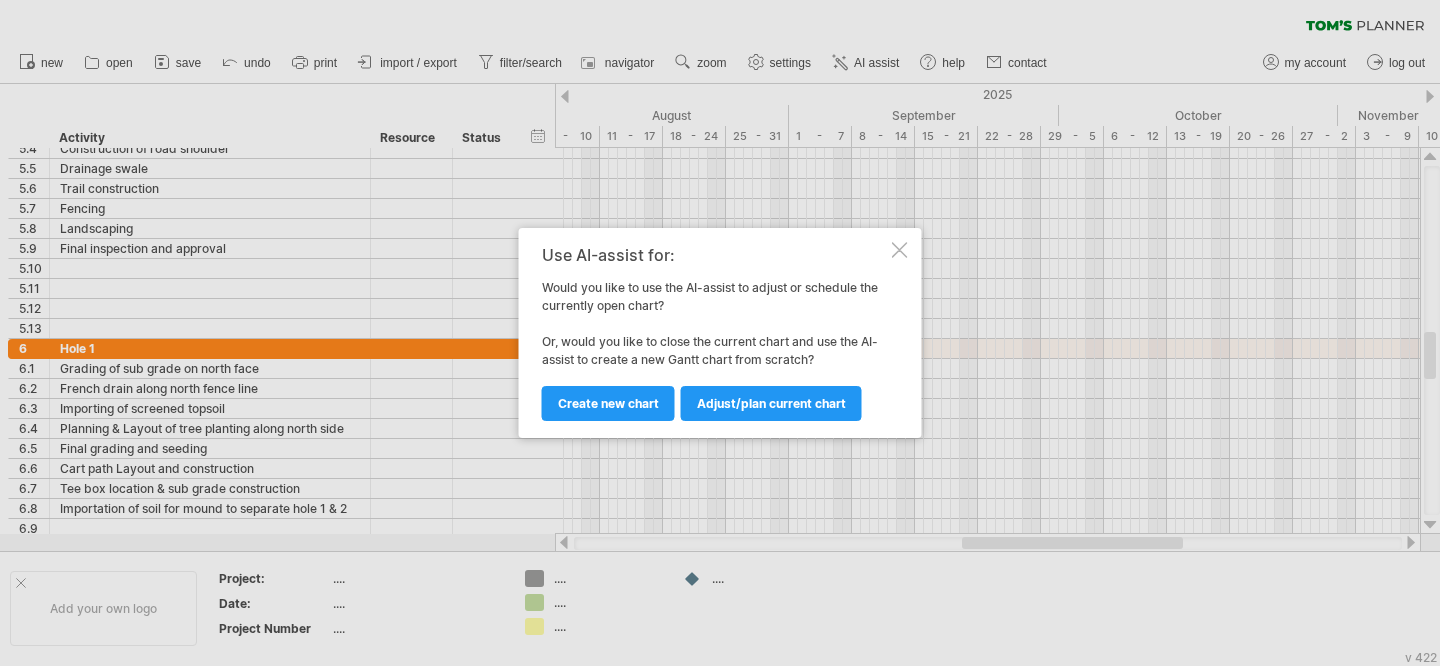 click at bounding box center [900, 250] 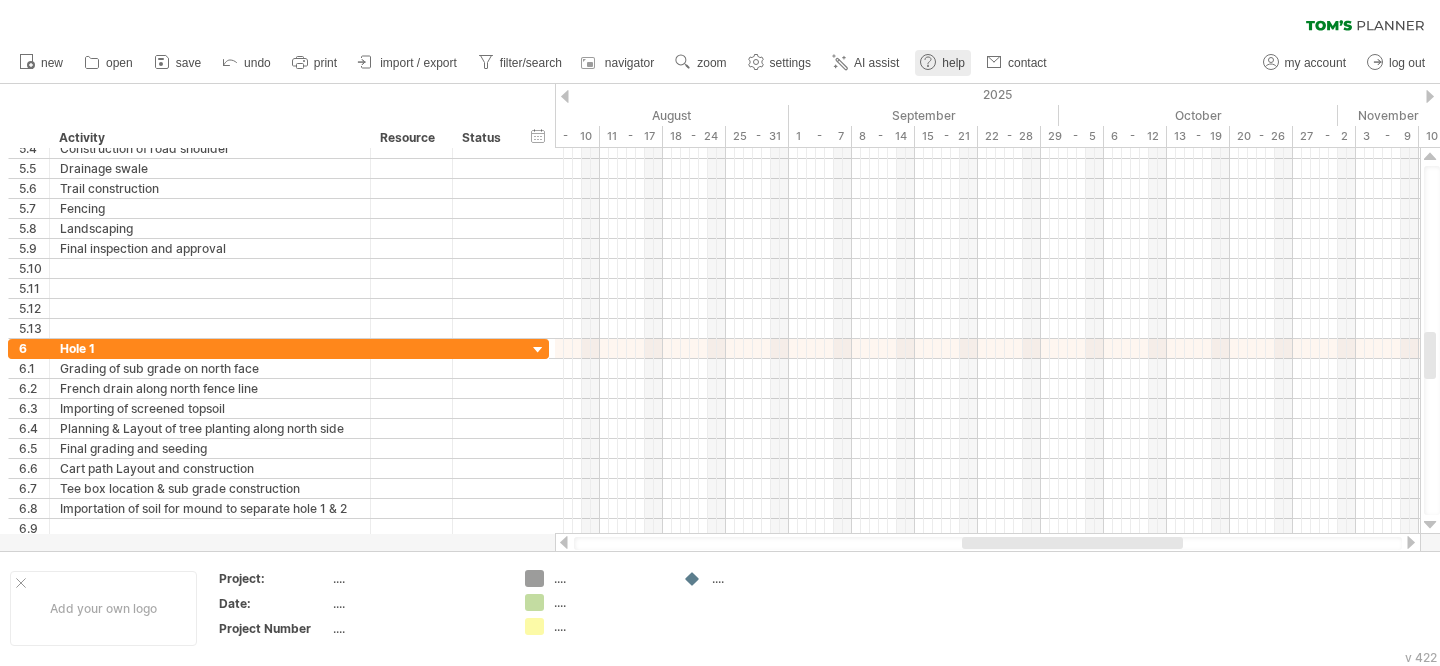 click 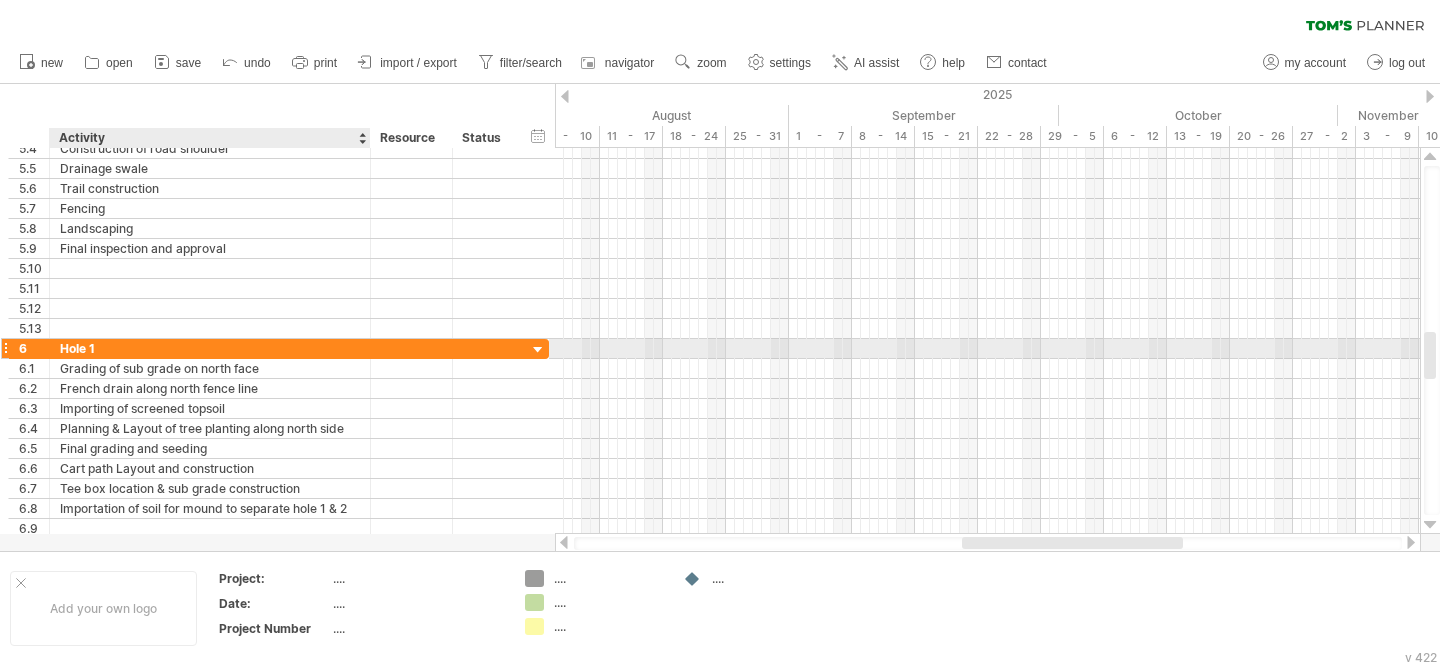 click on "Hole 1" at bounding box center (210, 348) 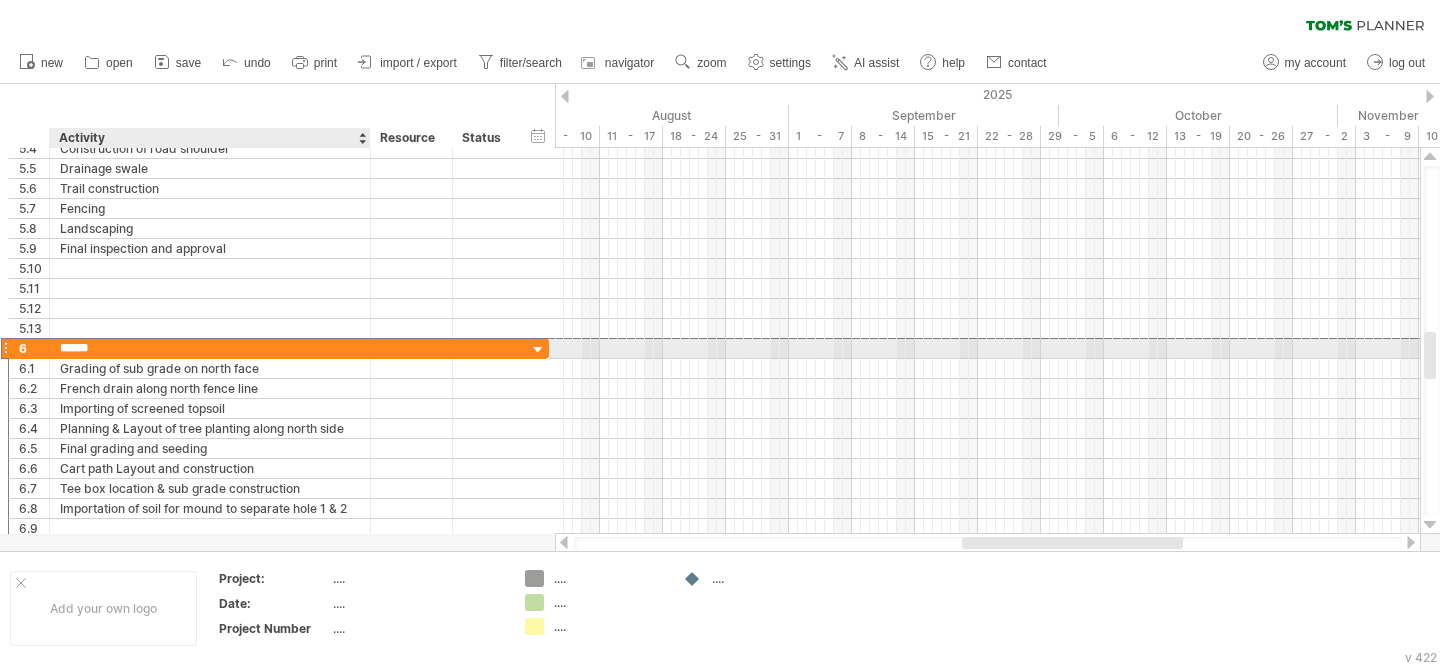 click on "******" at bounding box center (210, 348) 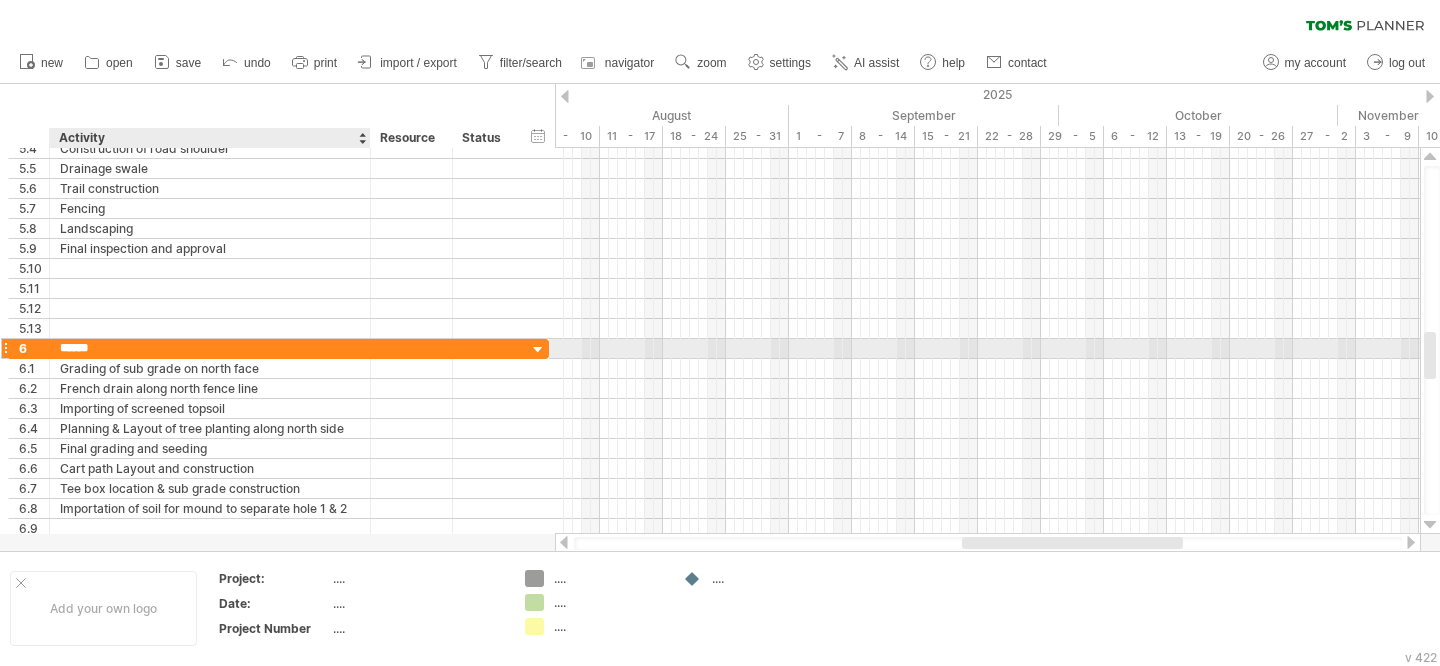click on "******" at bounding box center [210, 348] 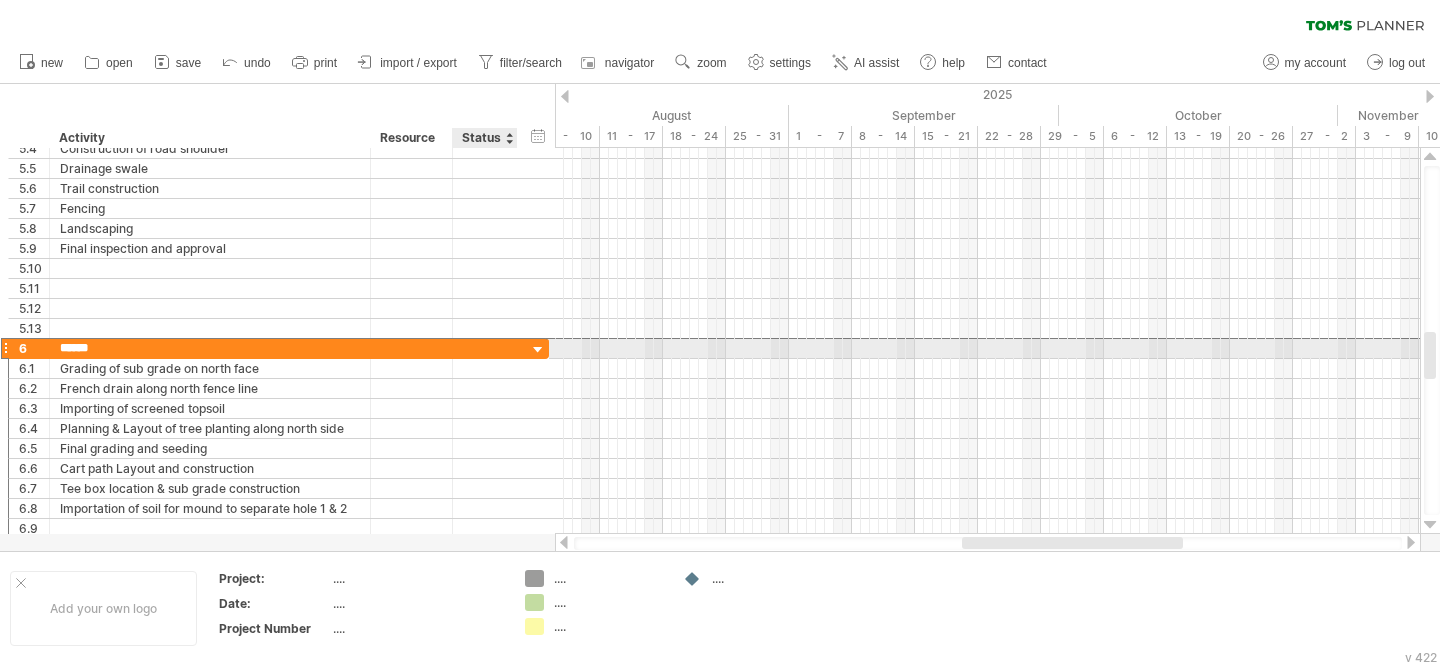 click at bounding box center [538, 350] 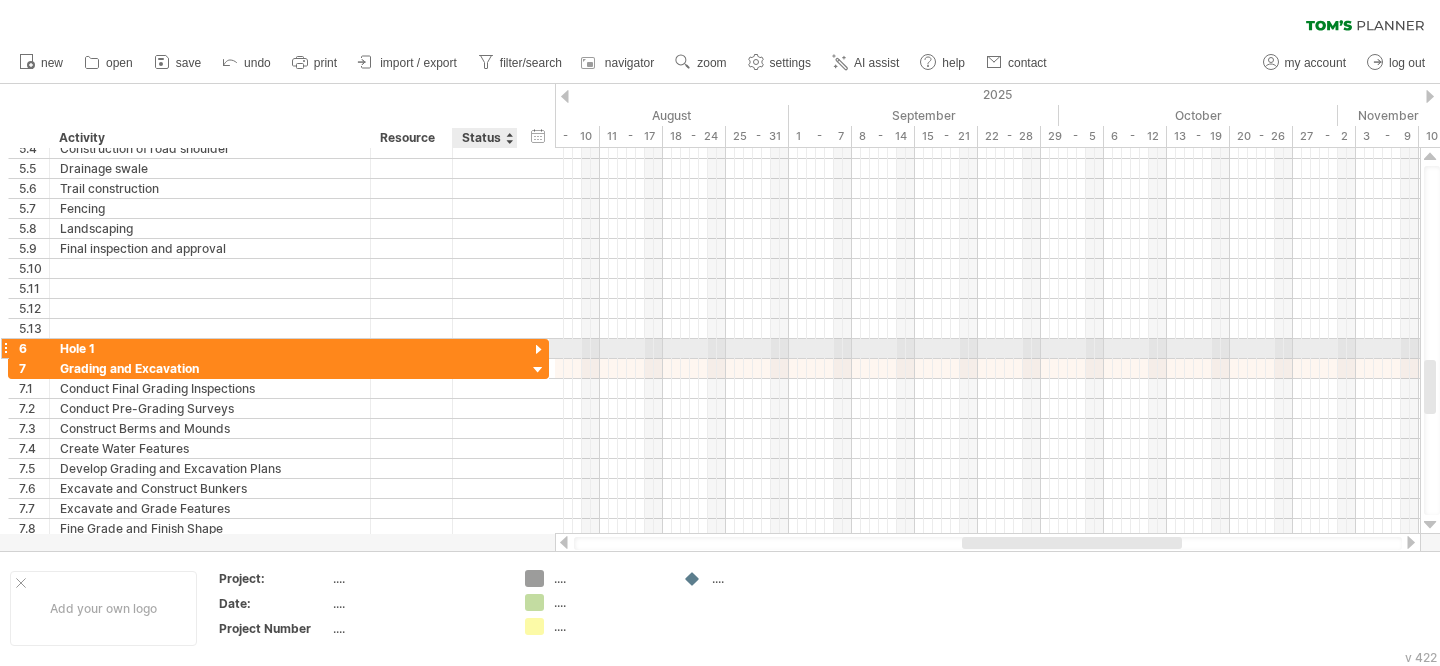 click at bounding box center (538, 350) 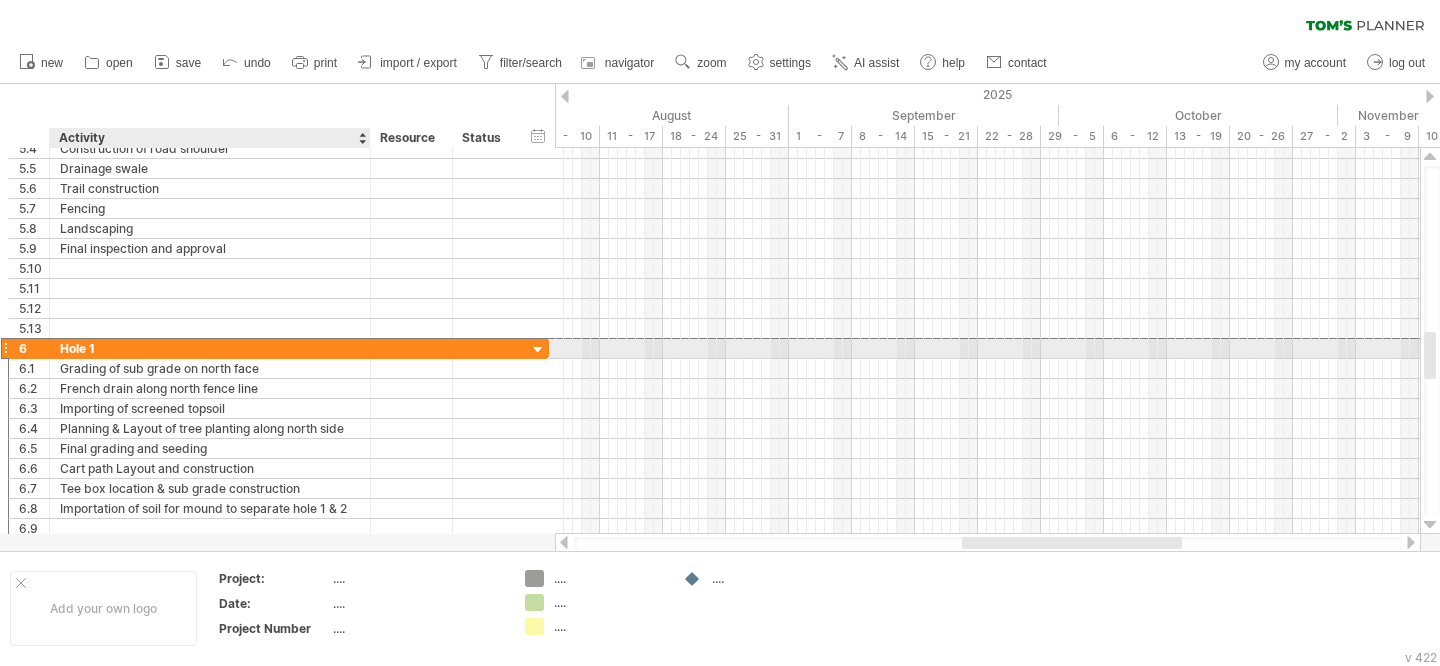 click on "Hole 1" at bounding box center (210, 348) 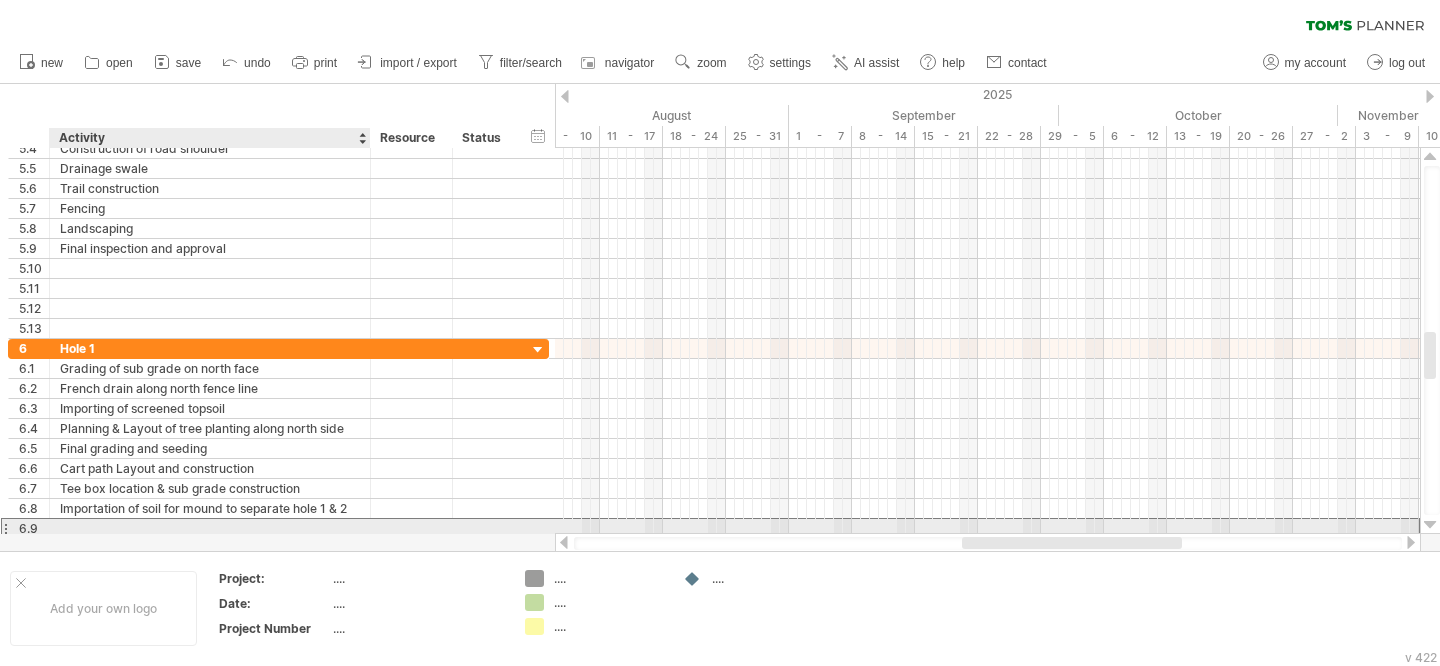 click at bounding box center [210, 528] 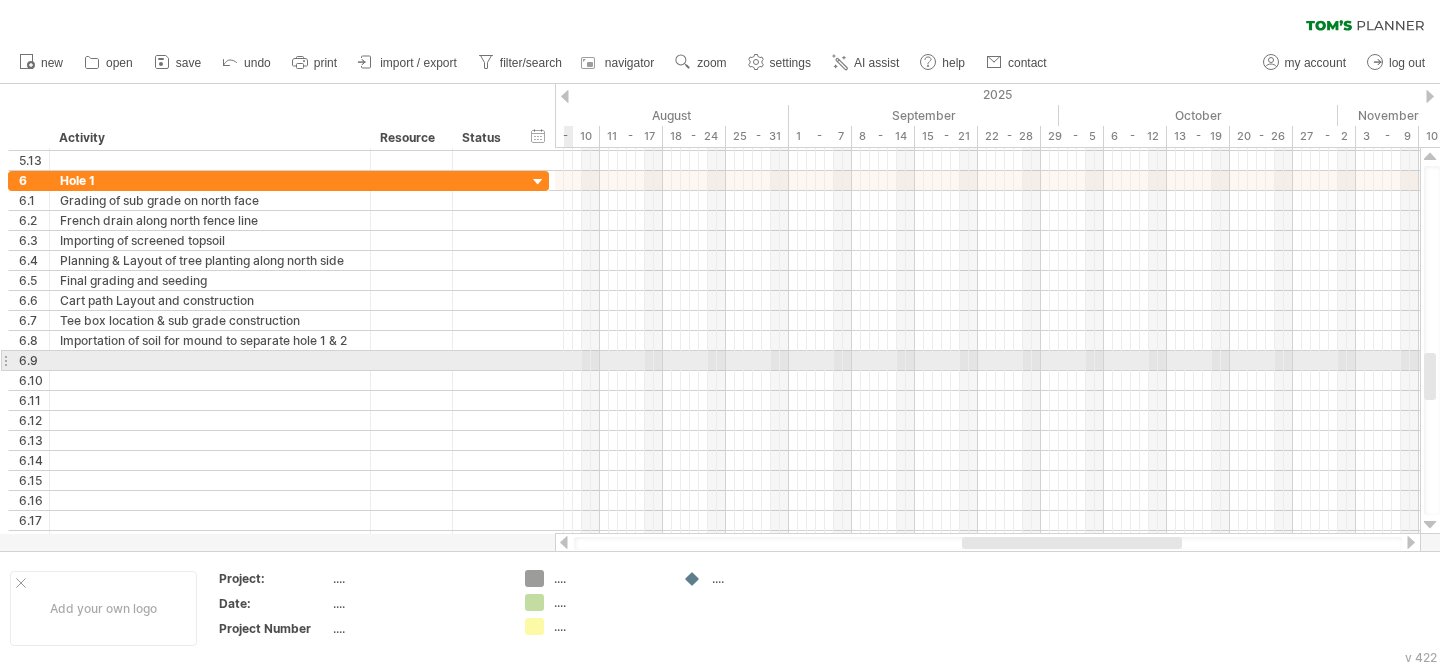 click at bounding box center (987, 361) 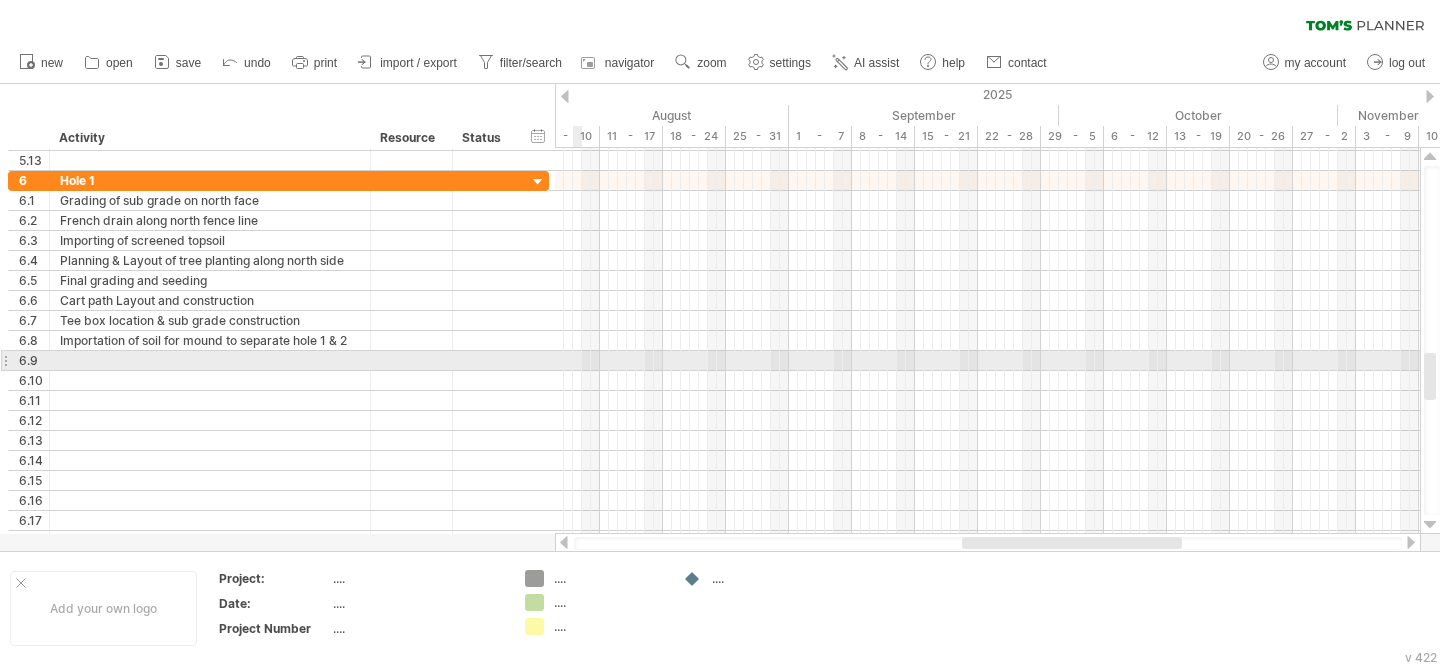 click at bounding box center (987, 361) 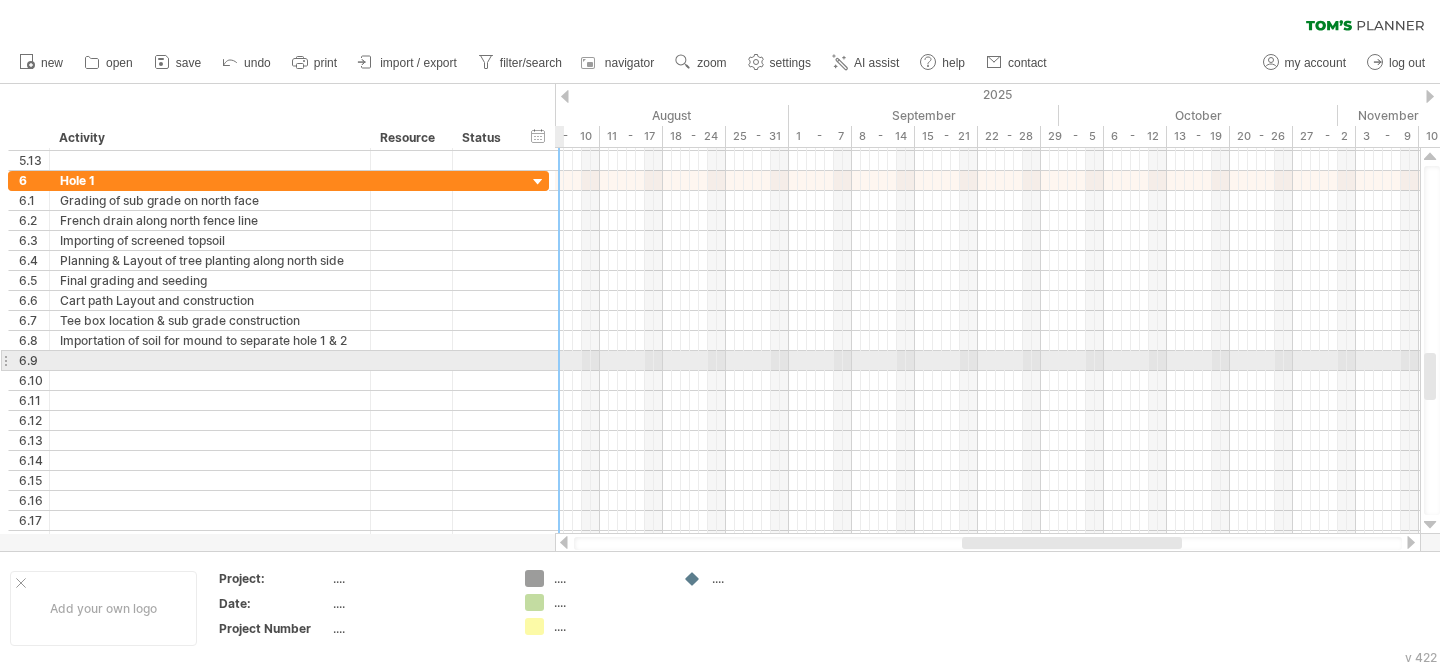 click at bounding box center (987, 361) 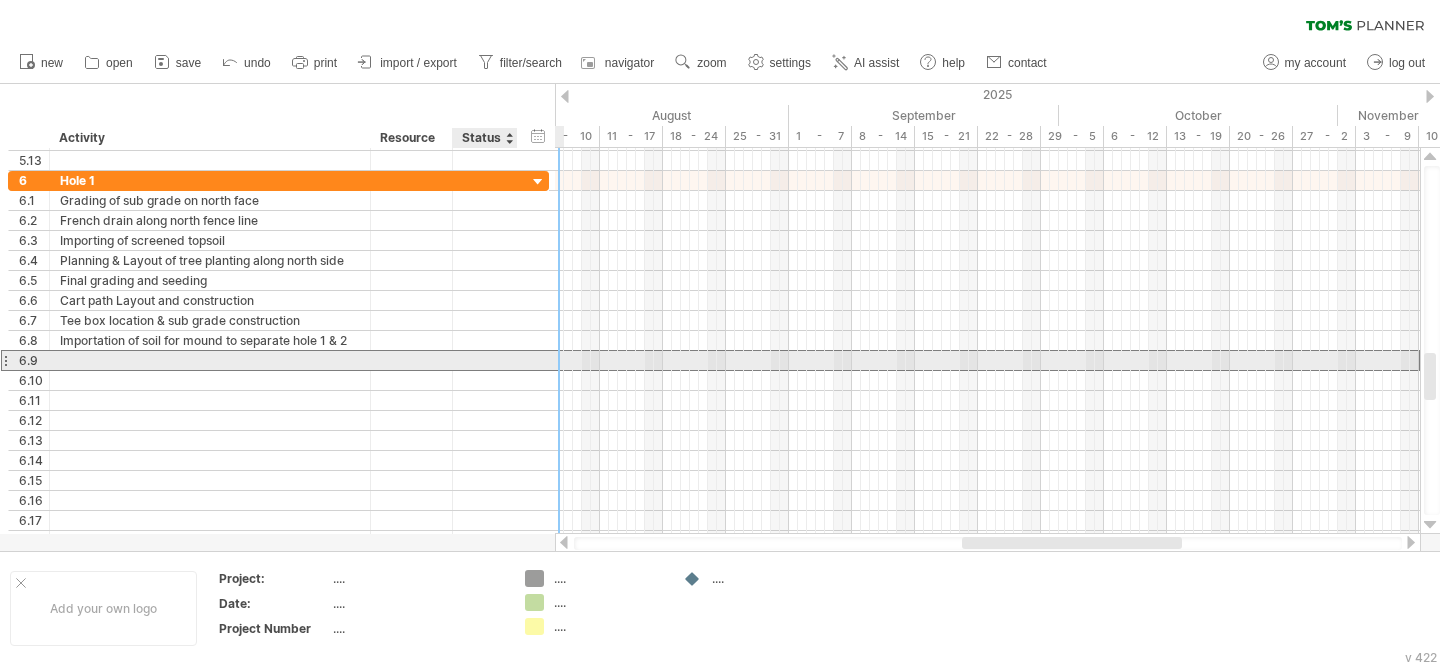 click on "6.9" at bounding box center (278, 360) 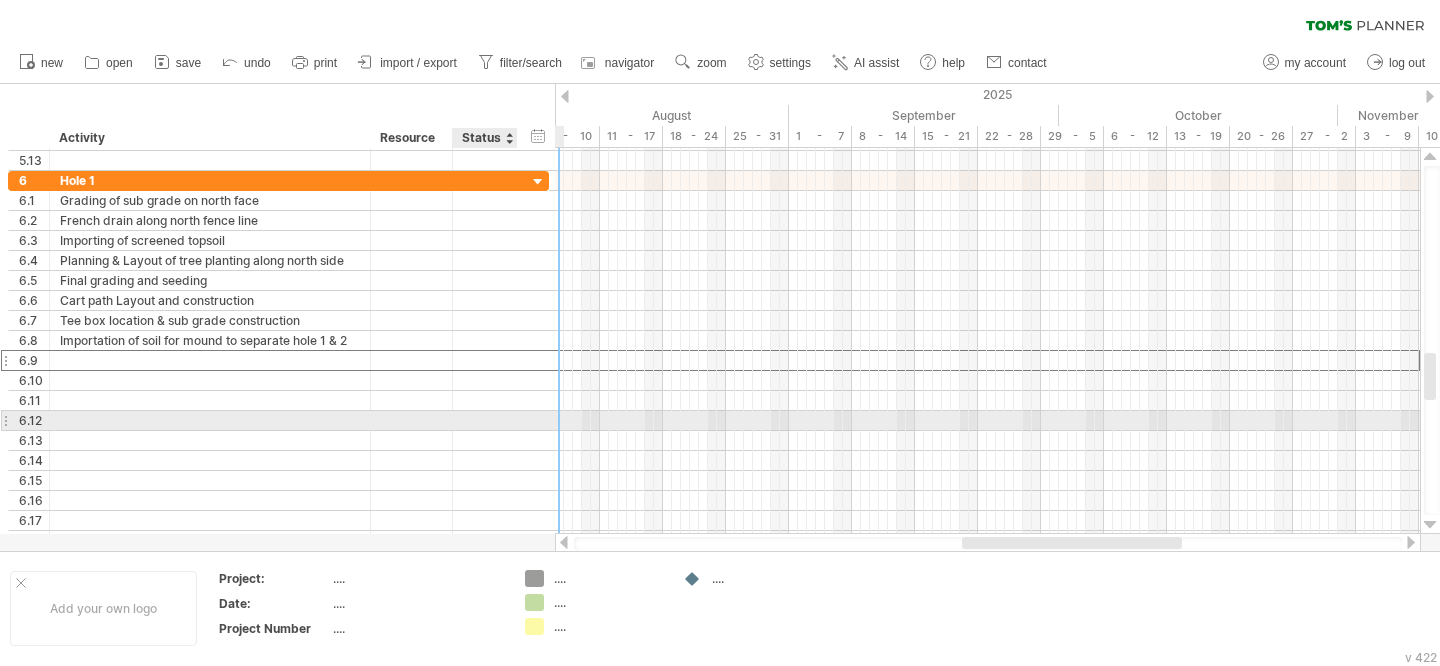 drag, startPoint x: 521, startPoint y: 360, endPoint x: 521, endPoint y: 419, distance: 59 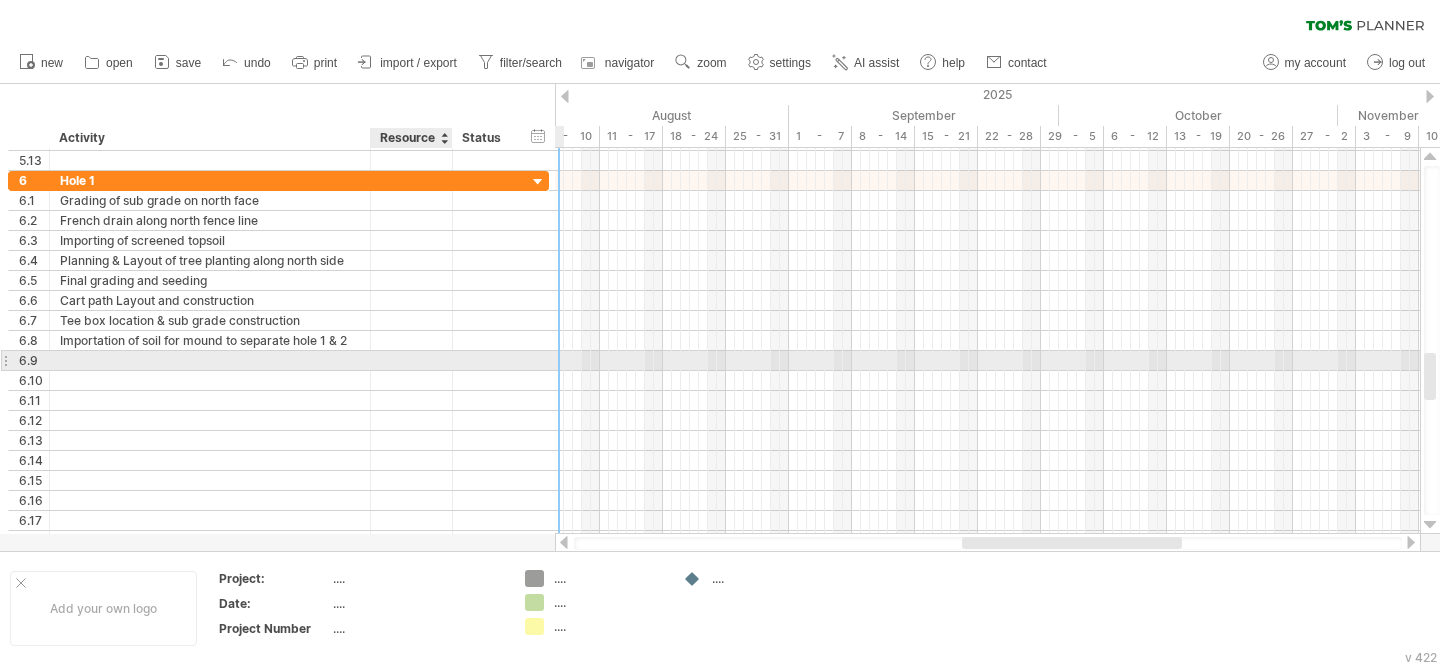 click at bounding box center (411, 360) 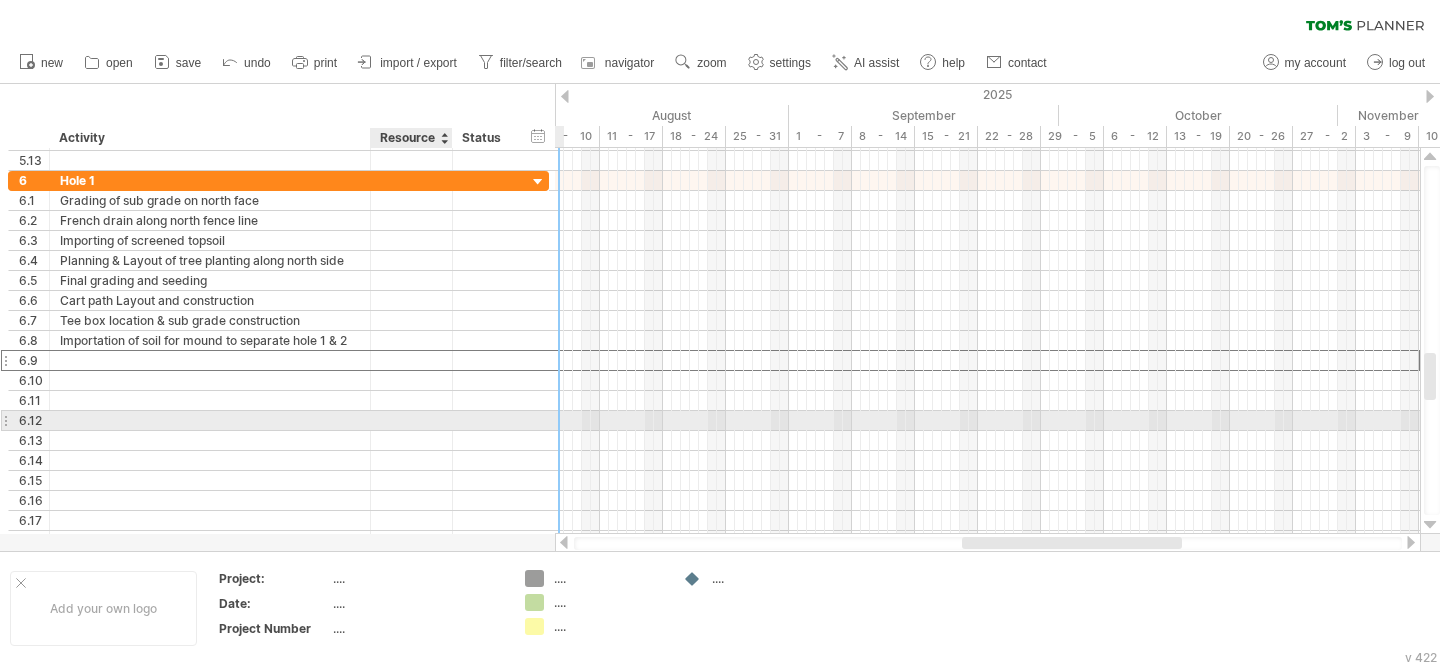 drag, startPoint x: 407, startPoint y: 358, endPoint x: 407, endPoint y: 416, distance: 58 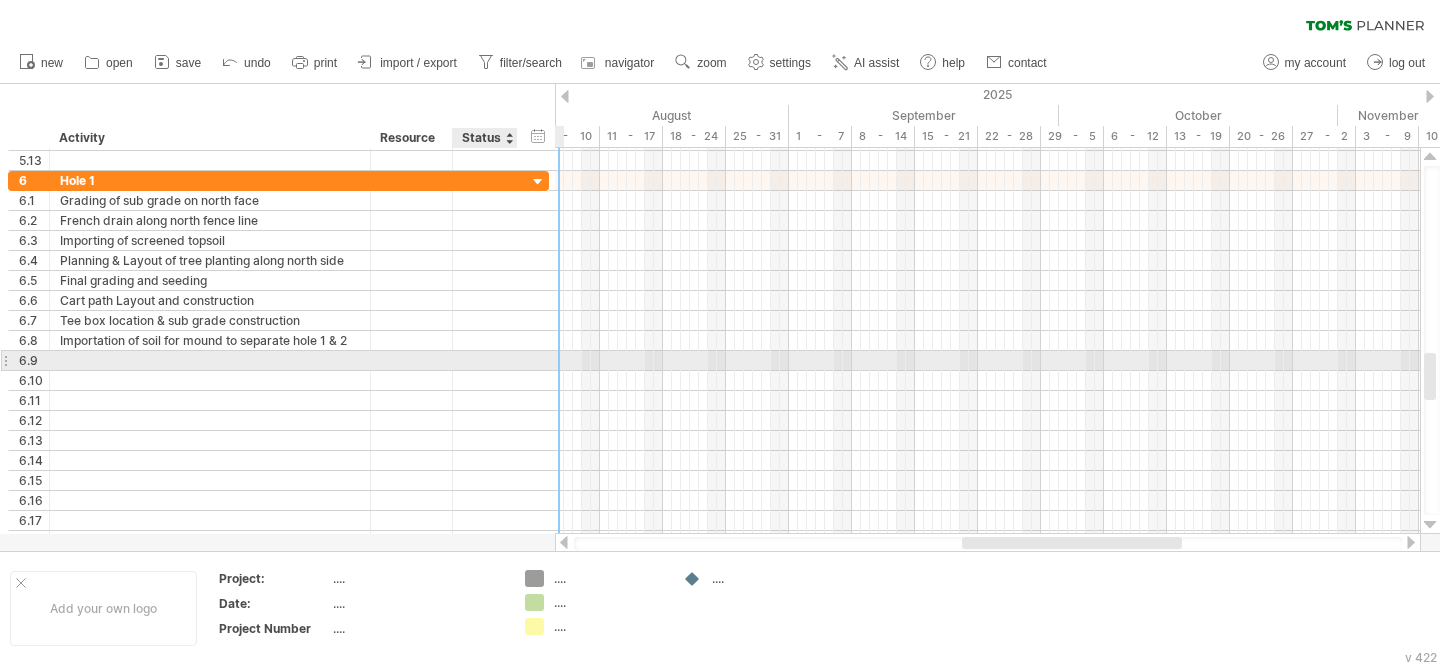 click at bounding box center [485, 360] 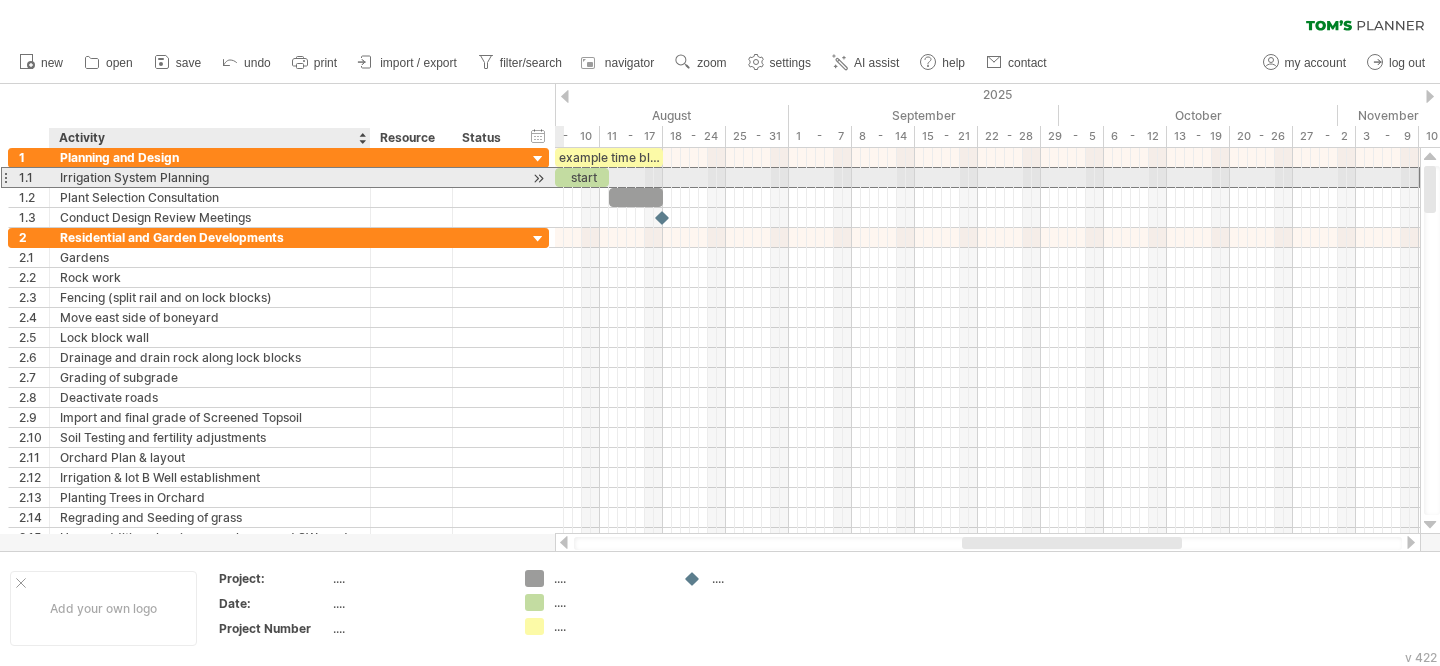 click on "Irrigation System Planning" at bounding box center (210, 177) 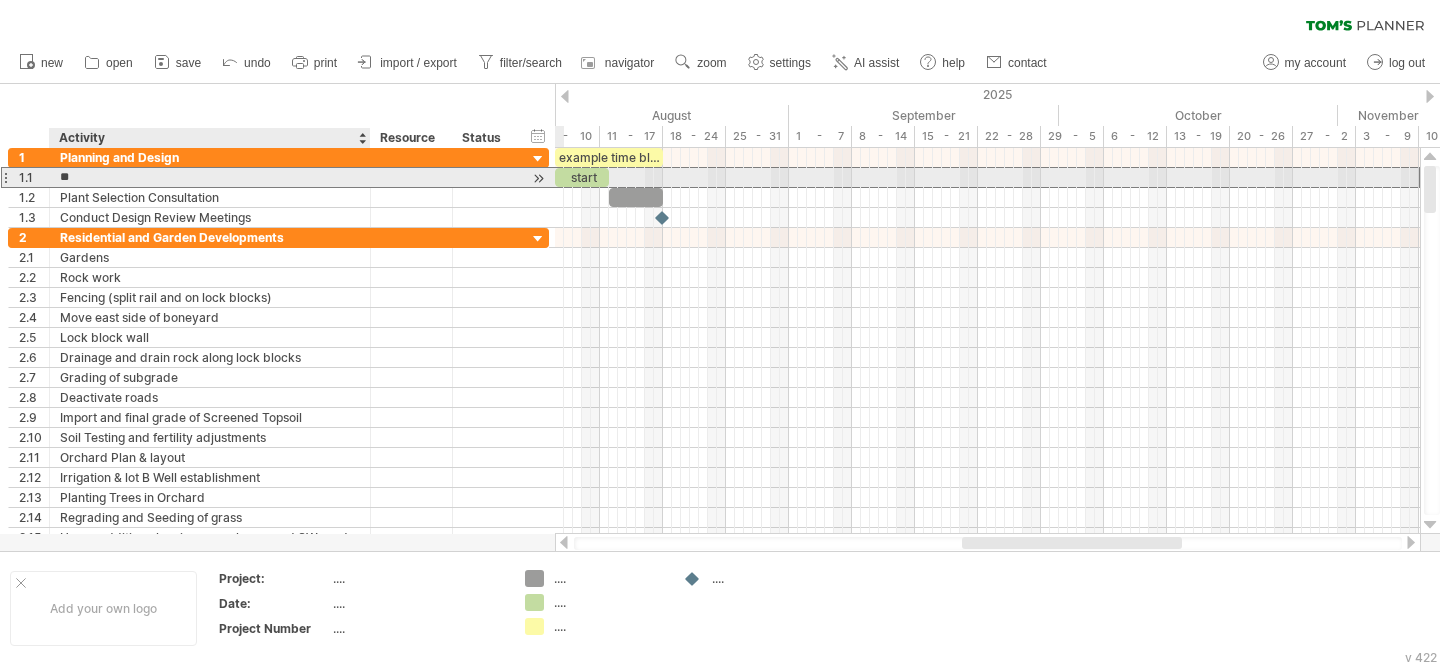 type on "*" 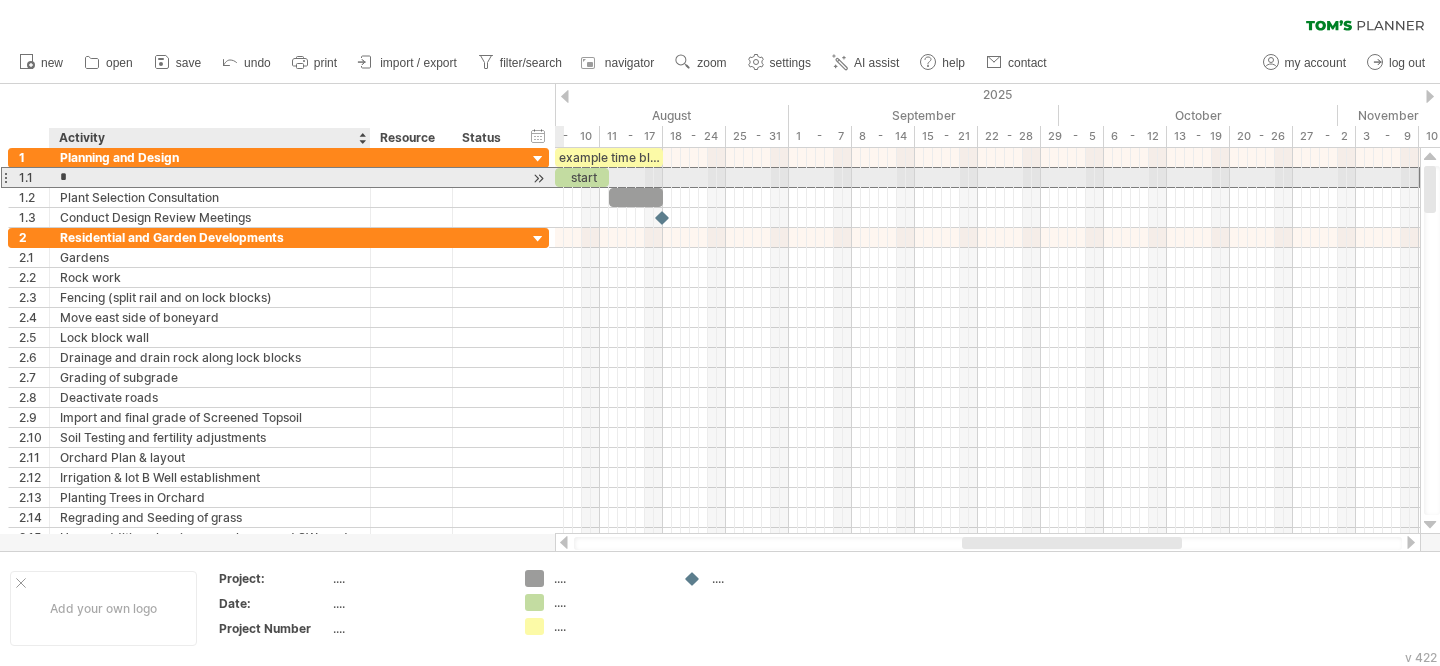 type 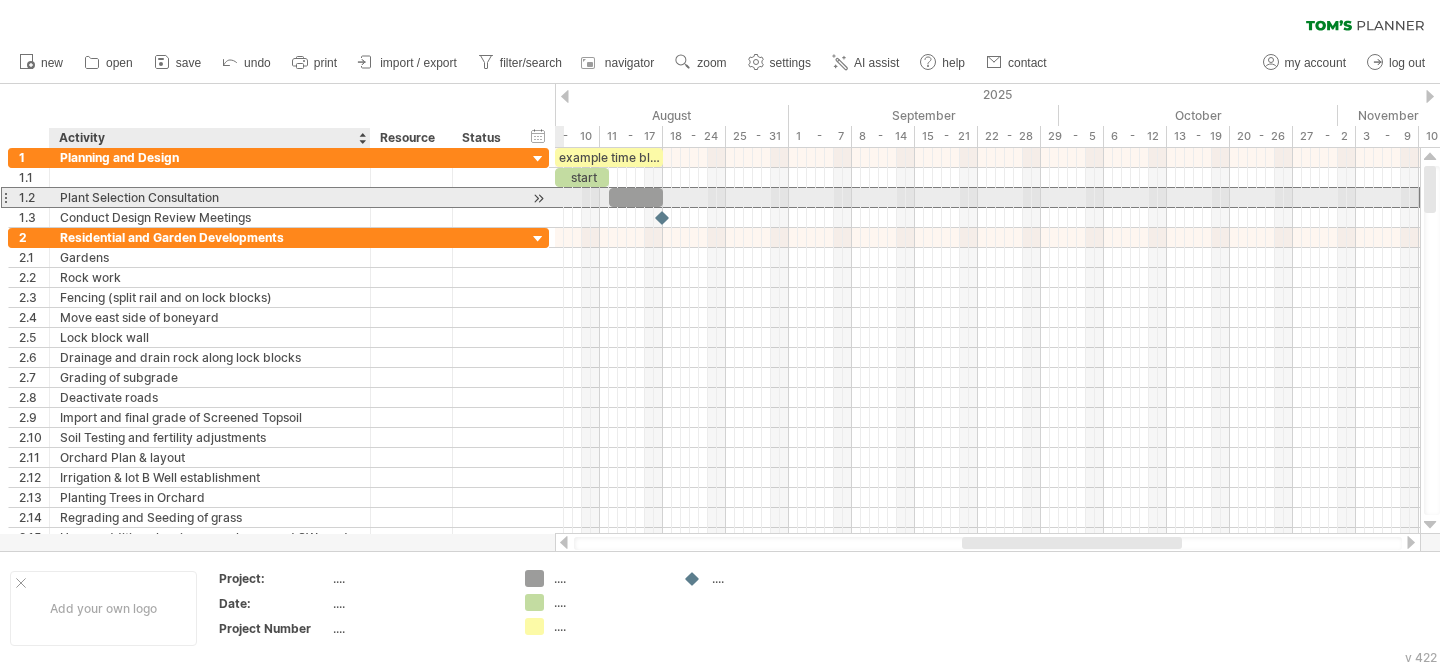 click on "Plant Selection Consultation" at bounding box center (210, 197) 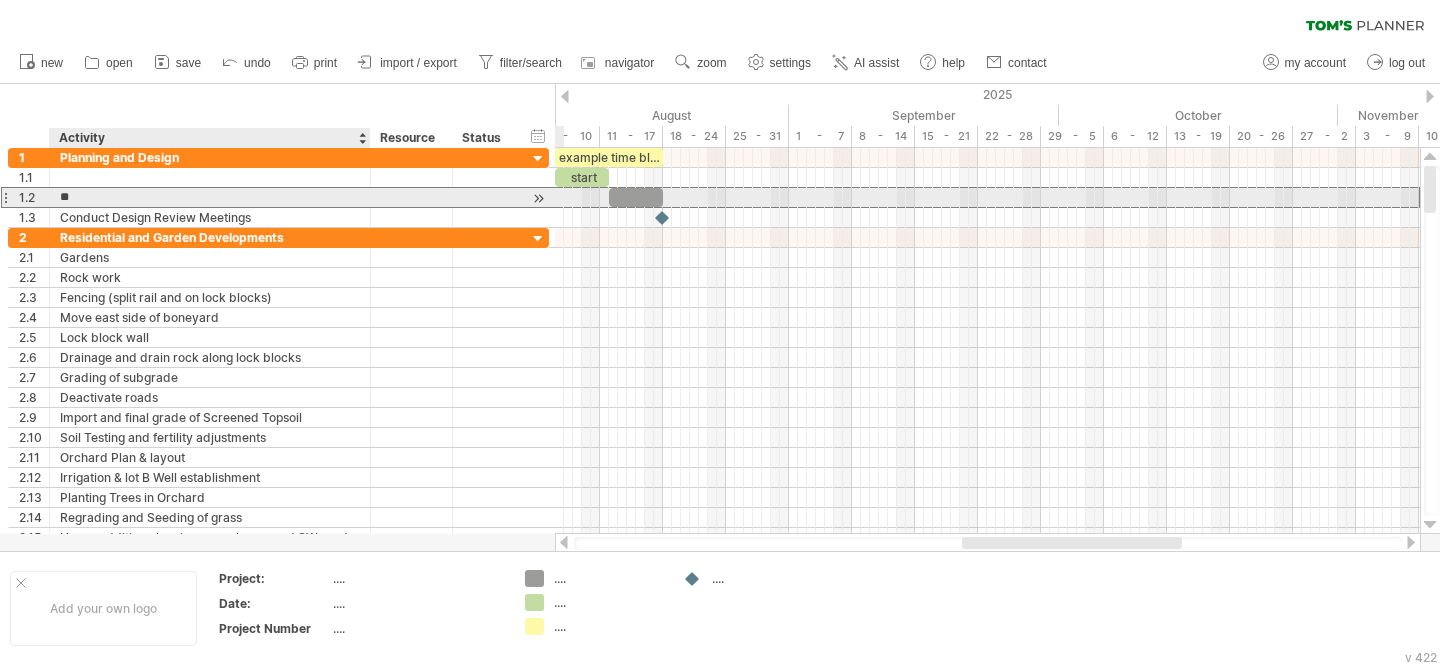 type on "*" 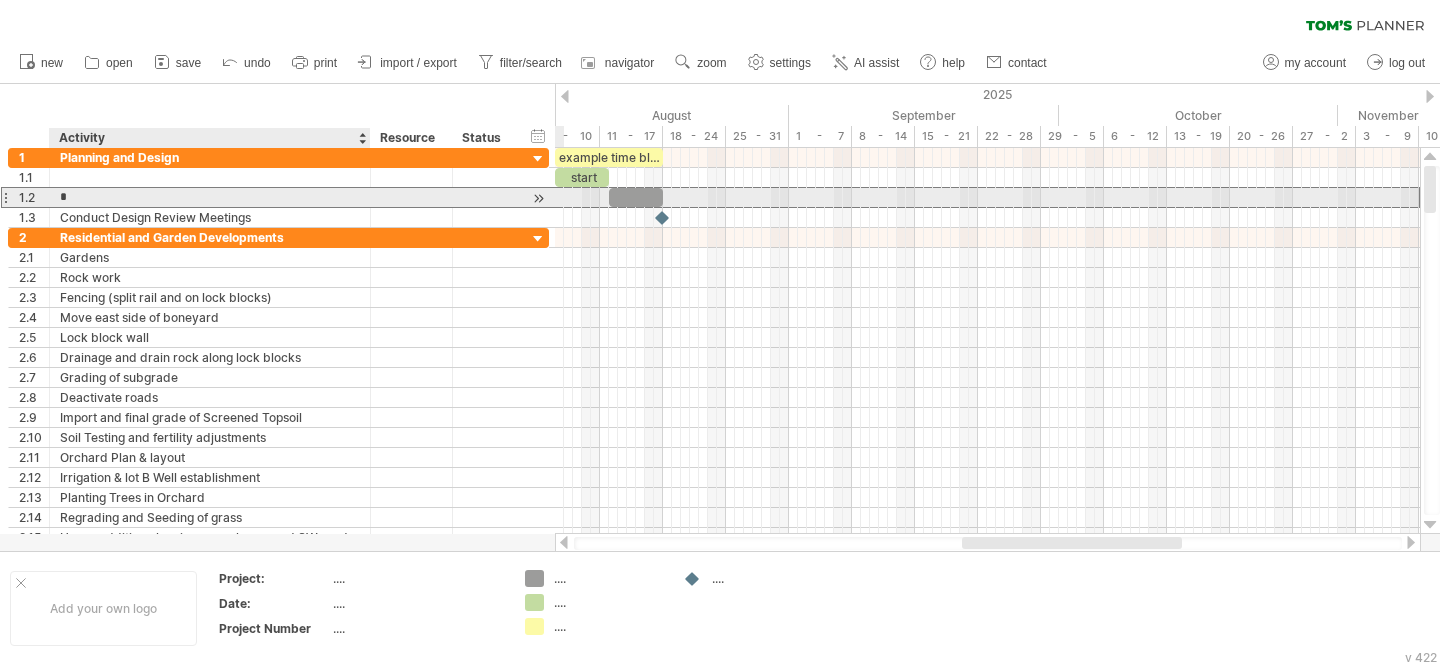 type 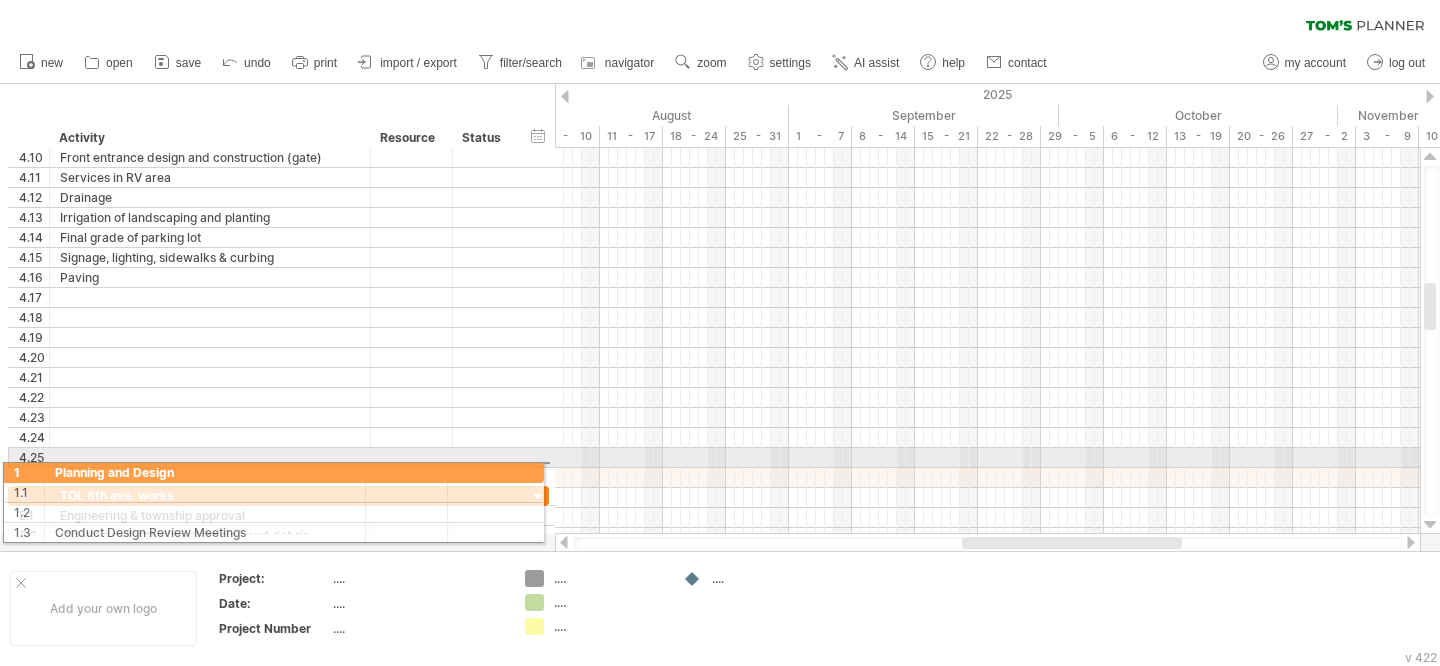 drag, startPoint x: 14, startPoint y: 152, endPoint x: 4, endPoint y: 469, distance: 317.15768 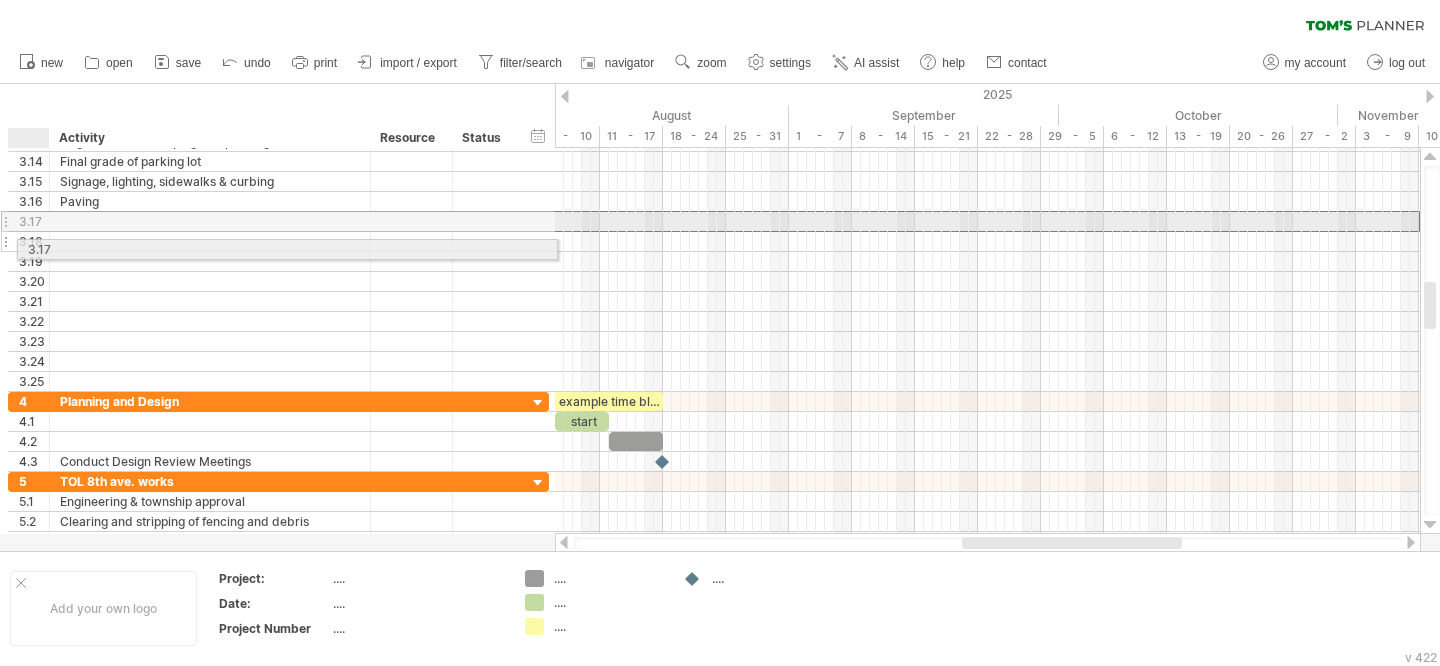 drag, startPoint x: 18, startPoint y: 222, endPoint x: 22, endPoint y: 246, distance: 24.33105 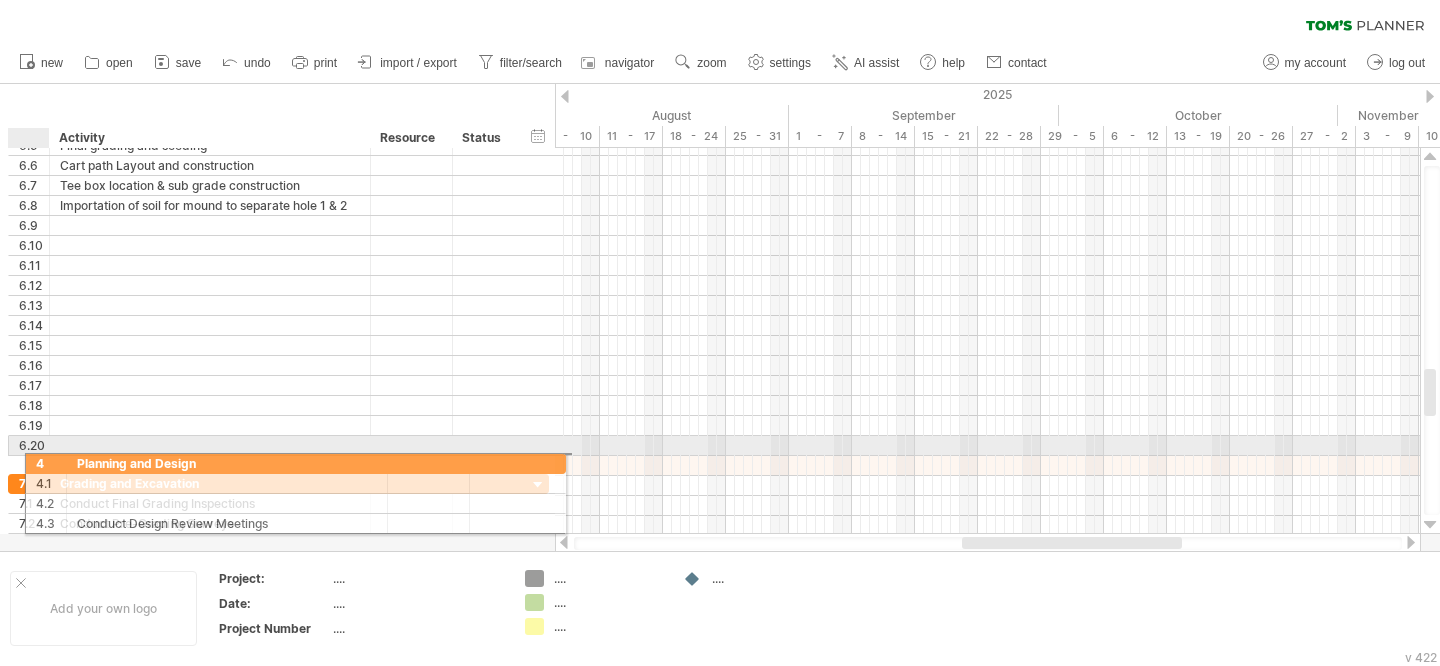drag, startPoint x: 31, startPoint y: 402, endPoint x: 42, endPoint y: 460, distance: 59.03389 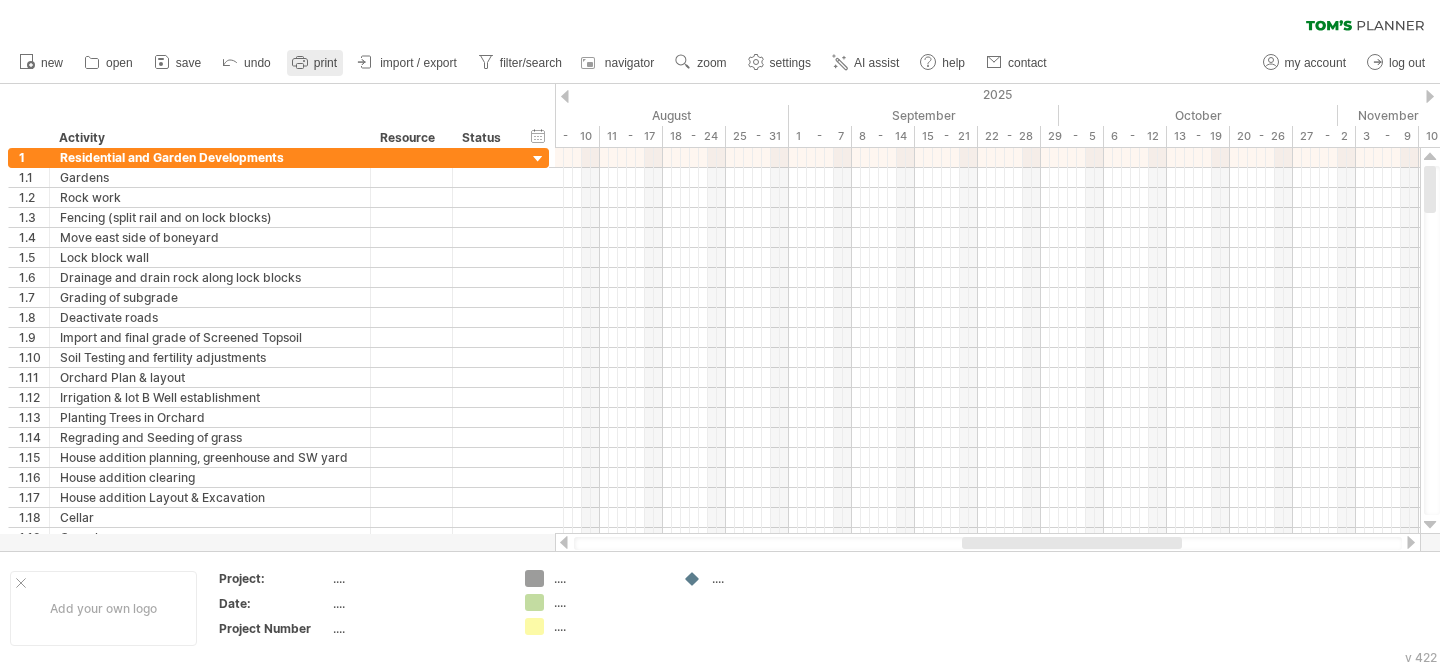 click on "print" at bounding box center [325, 63] 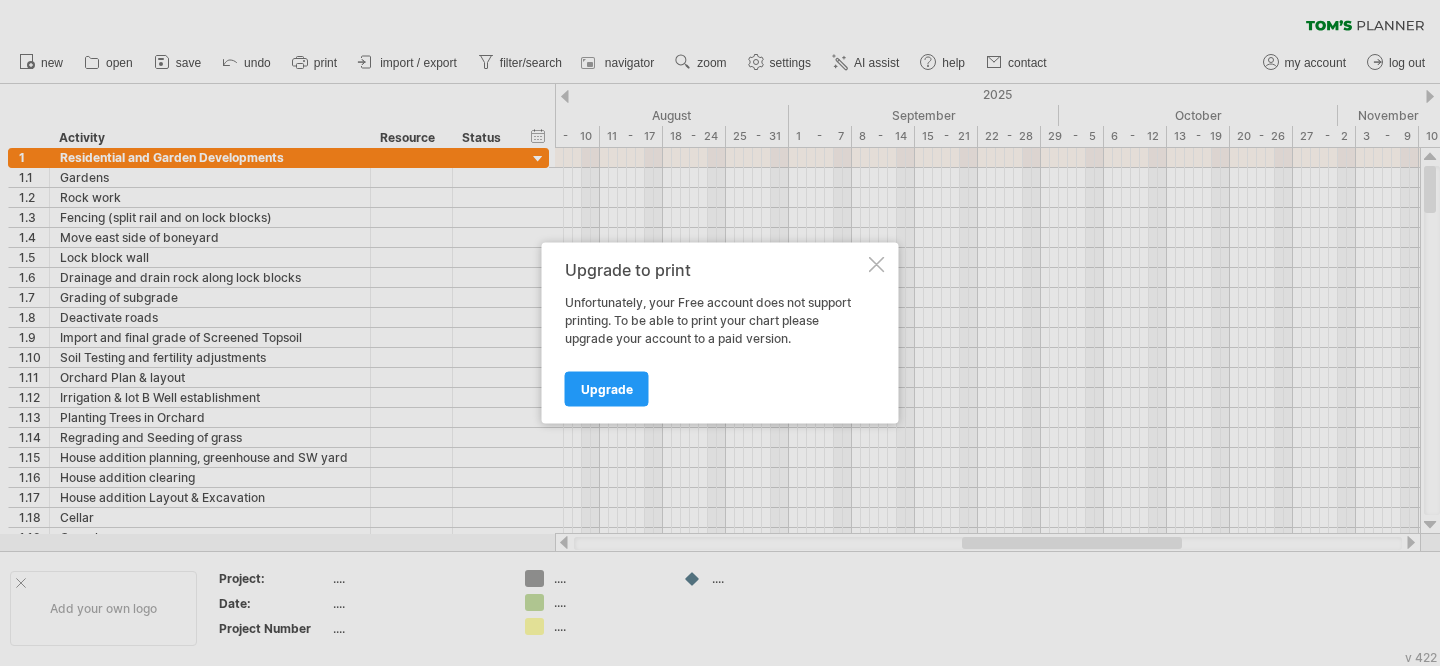 click at bounding box center (877, 265) 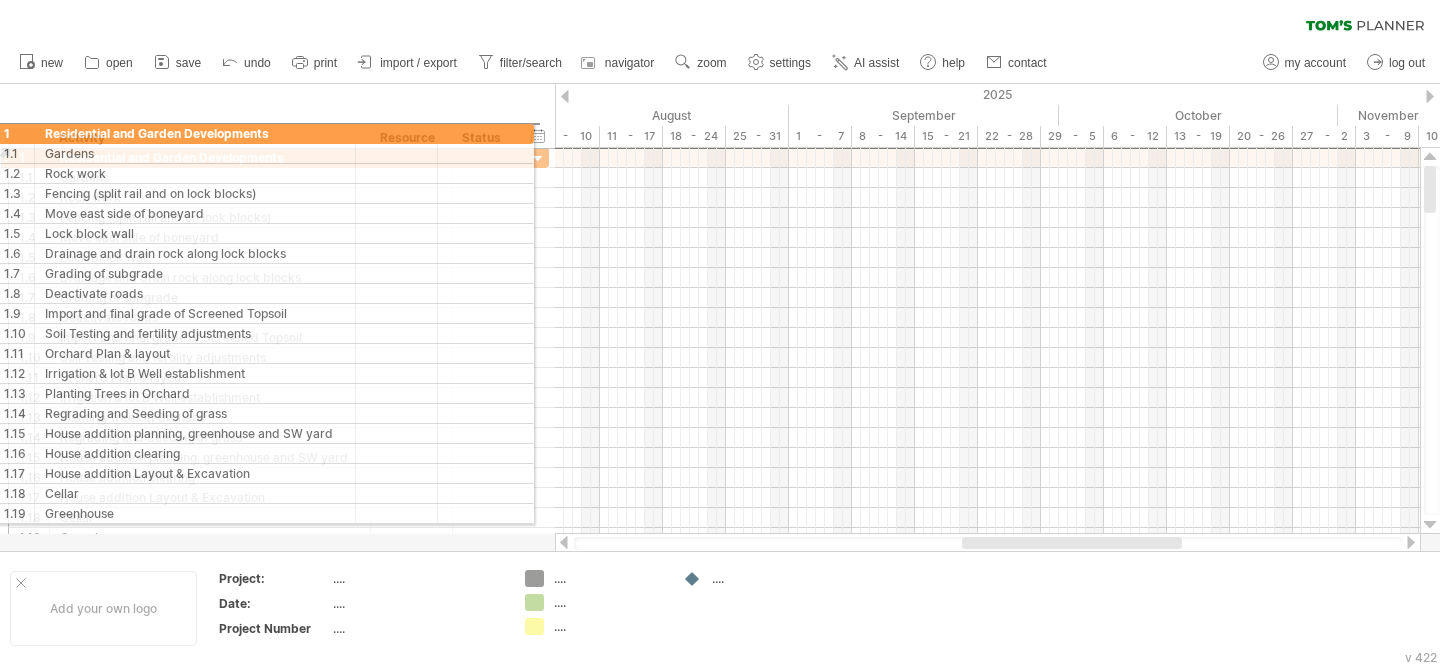 drag, startPoint x: 38, startPoint y: 159, endPoint x: 18, endPoint y: 145, distance: 24.41311 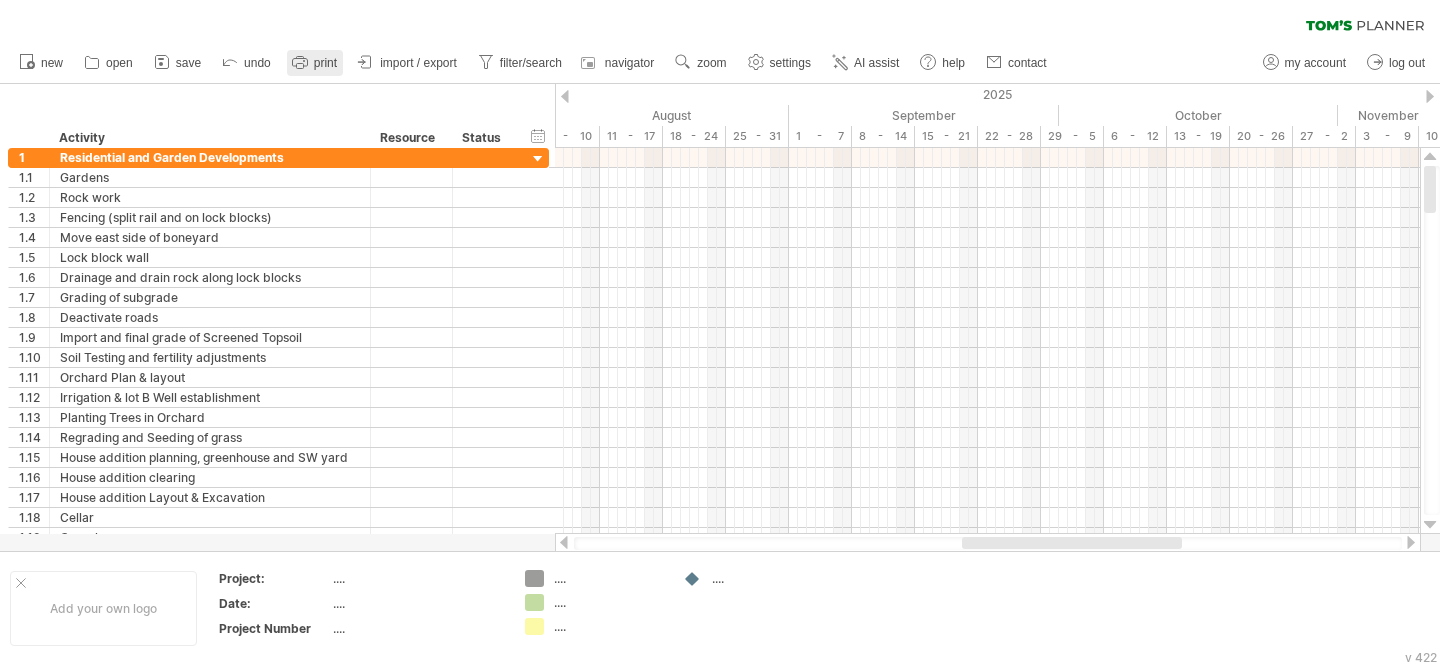 click on "print" at bounding box center [325, 63] 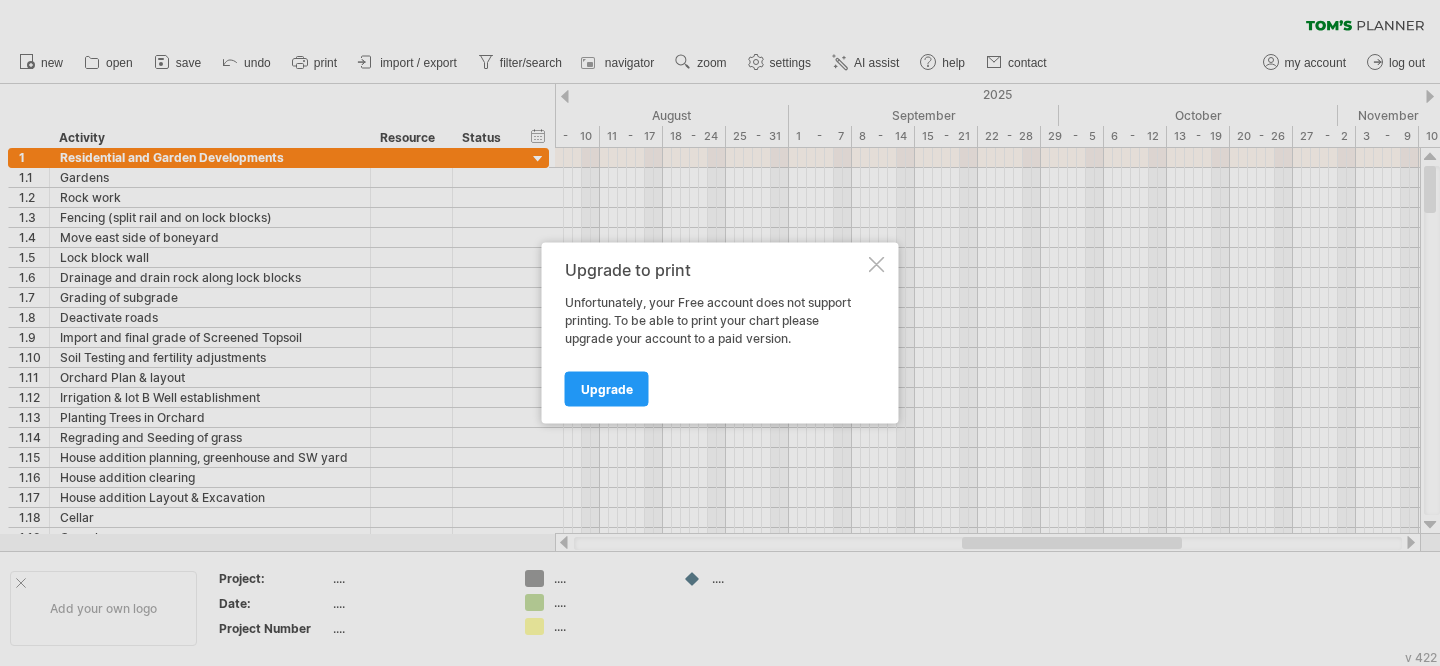 click at bounding box center [877, 265] 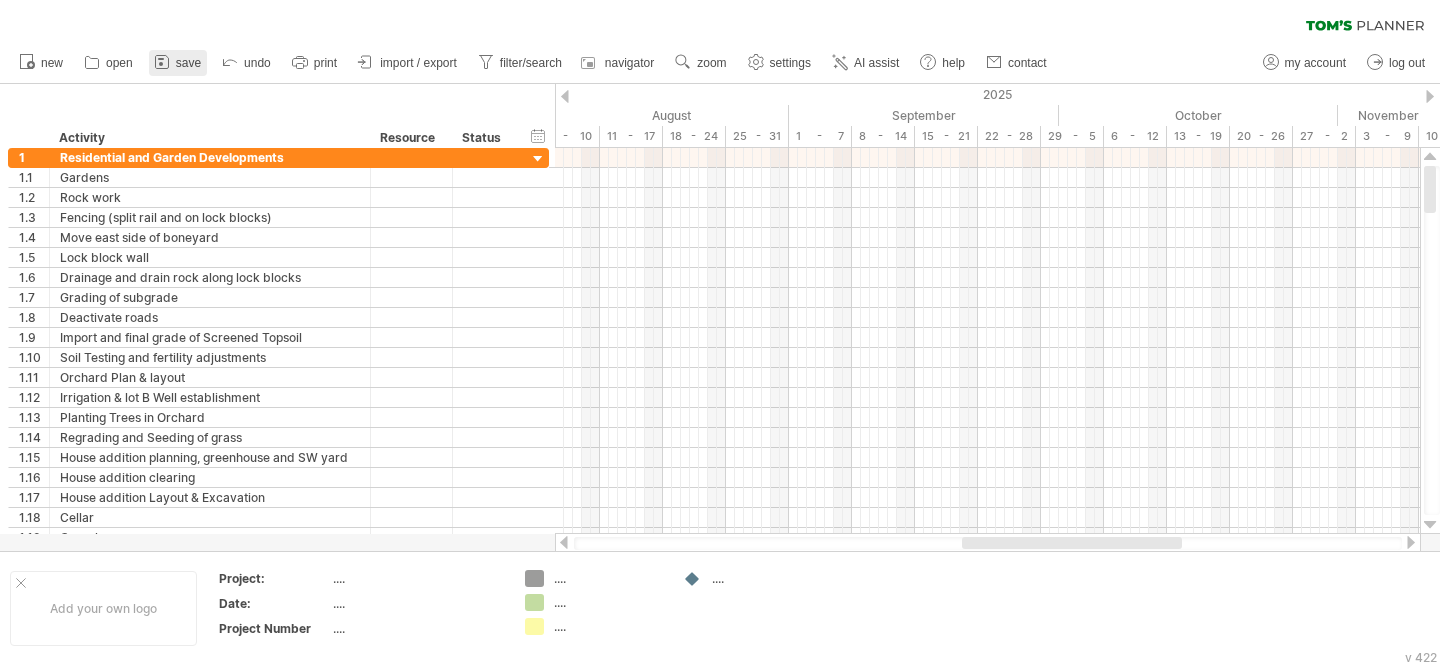 click on "save" at bounding box center (188, 63) 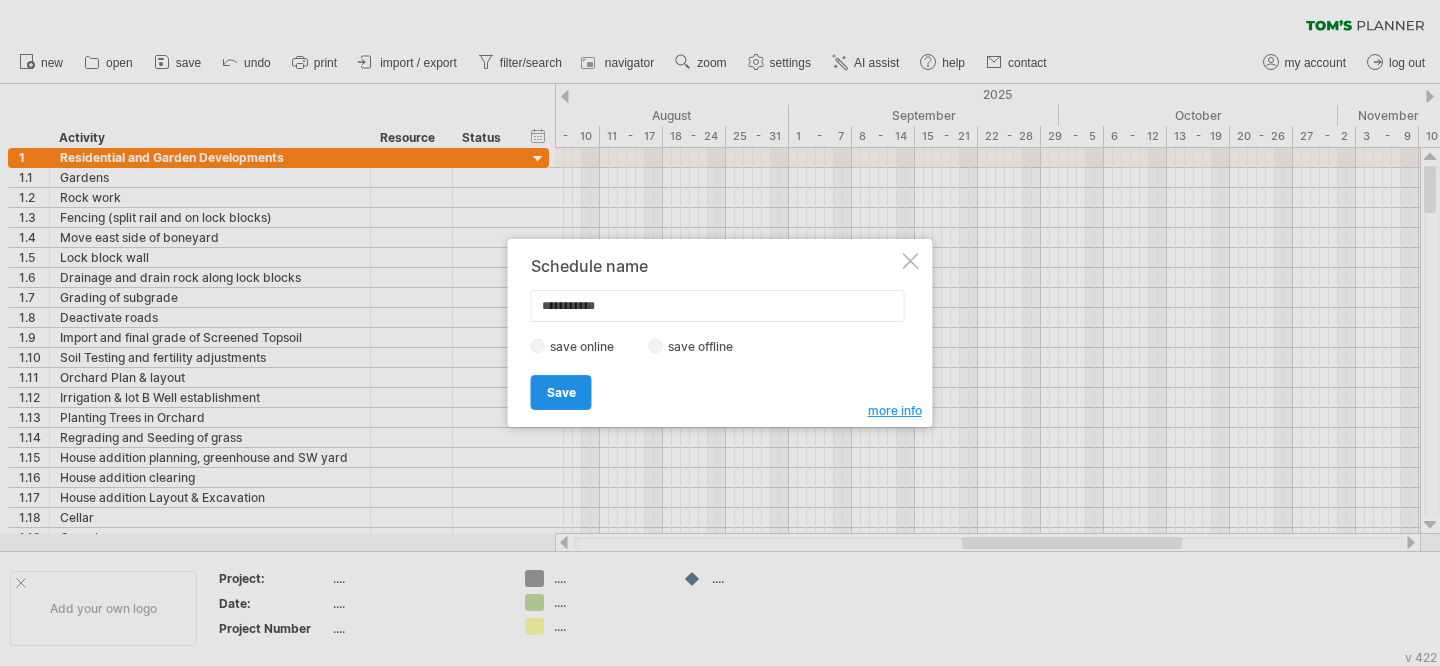 click on "Save" at bounding box center [561, 392] 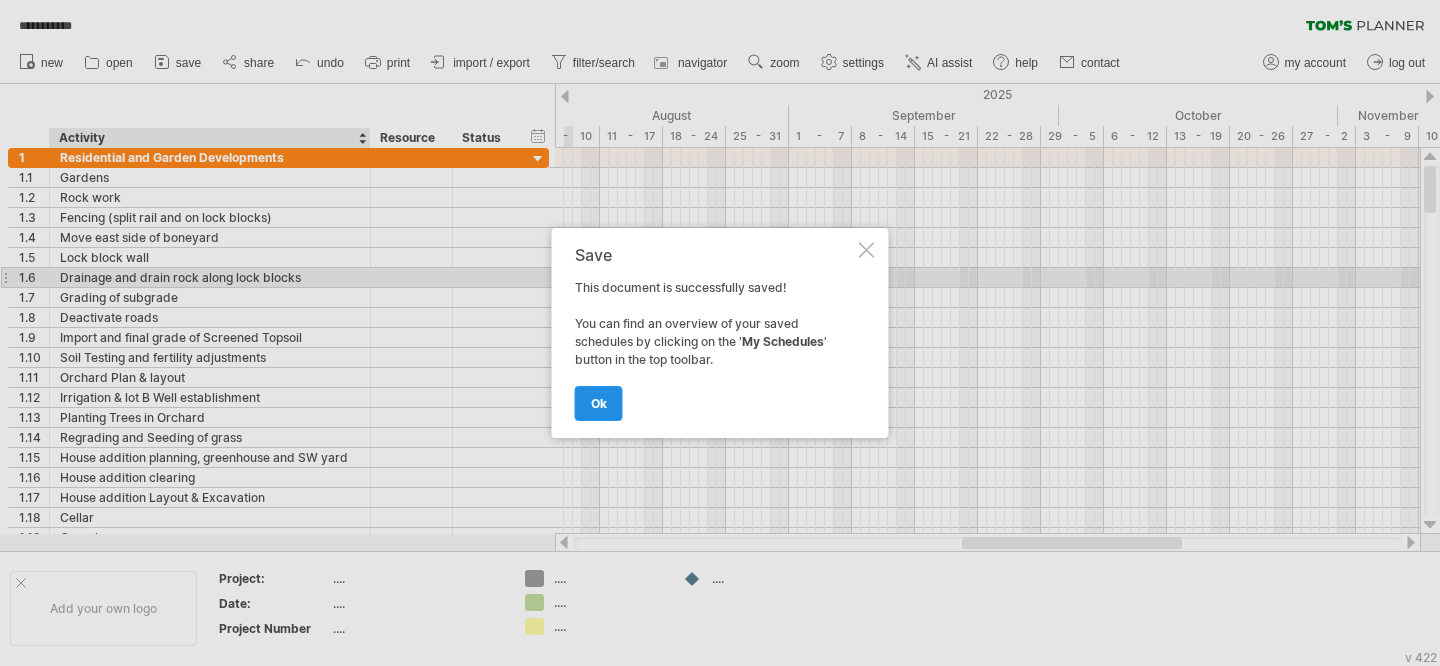 click on "ok" at bounding box center (599, 403) 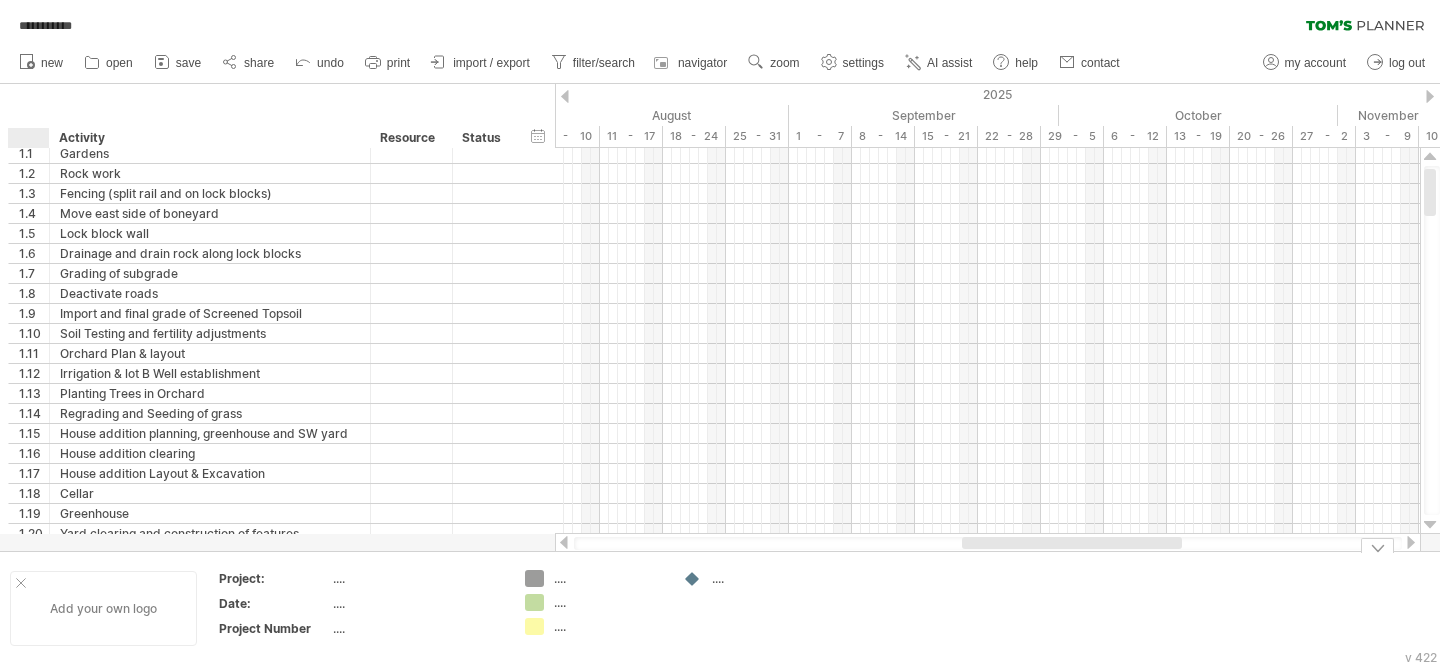 click at bounding box center [21, 583] 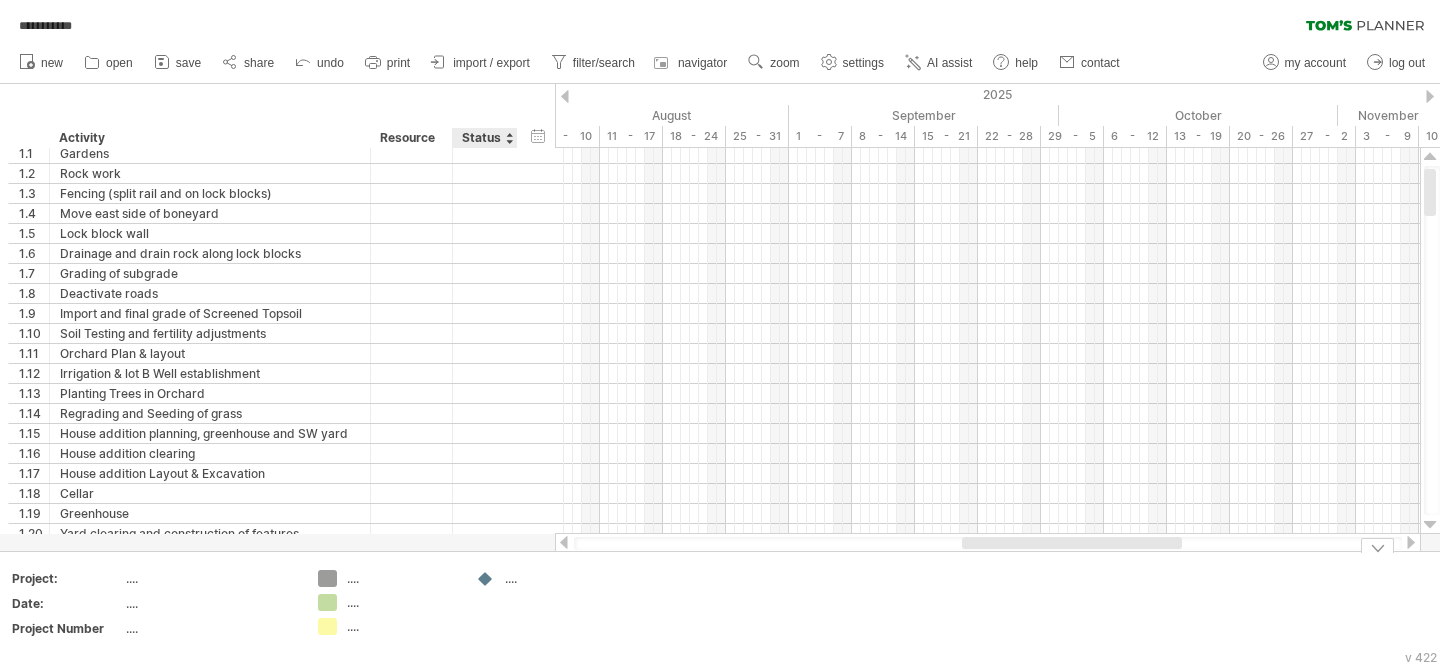 click at bounding box center [486, 579] 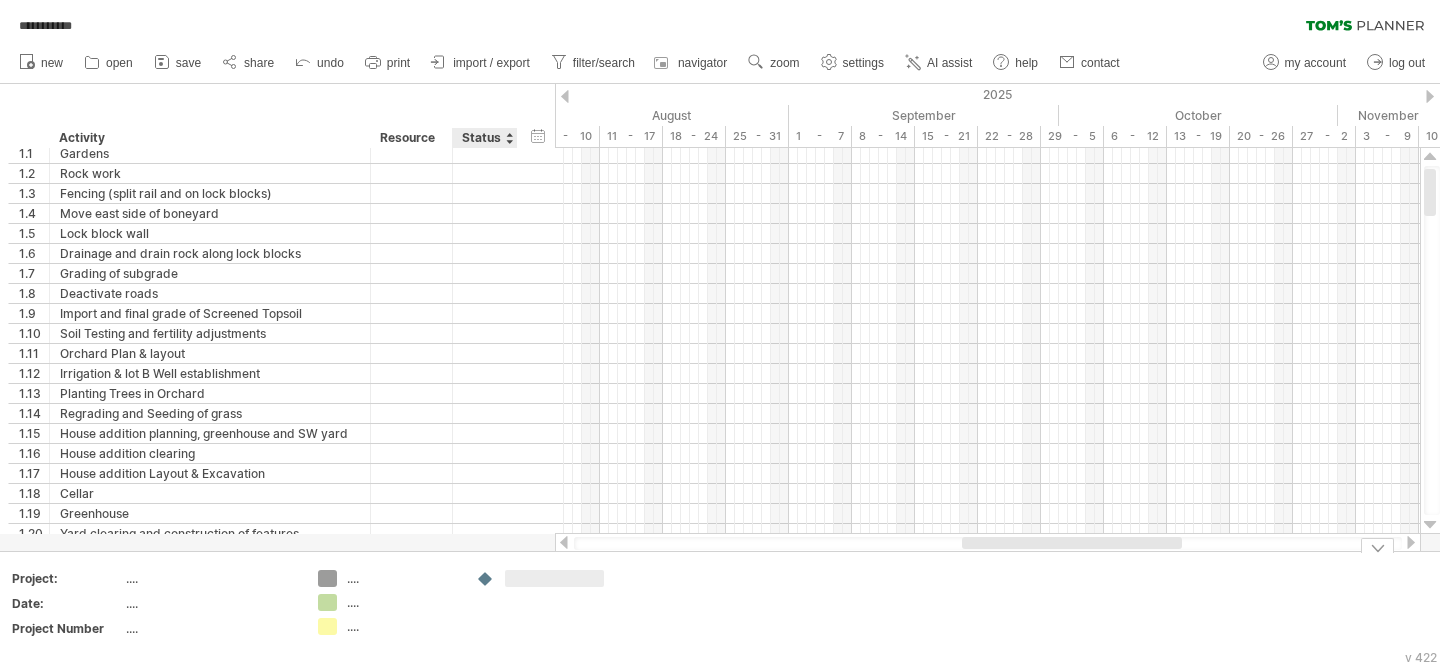 click at bounding box center [554, 578] 